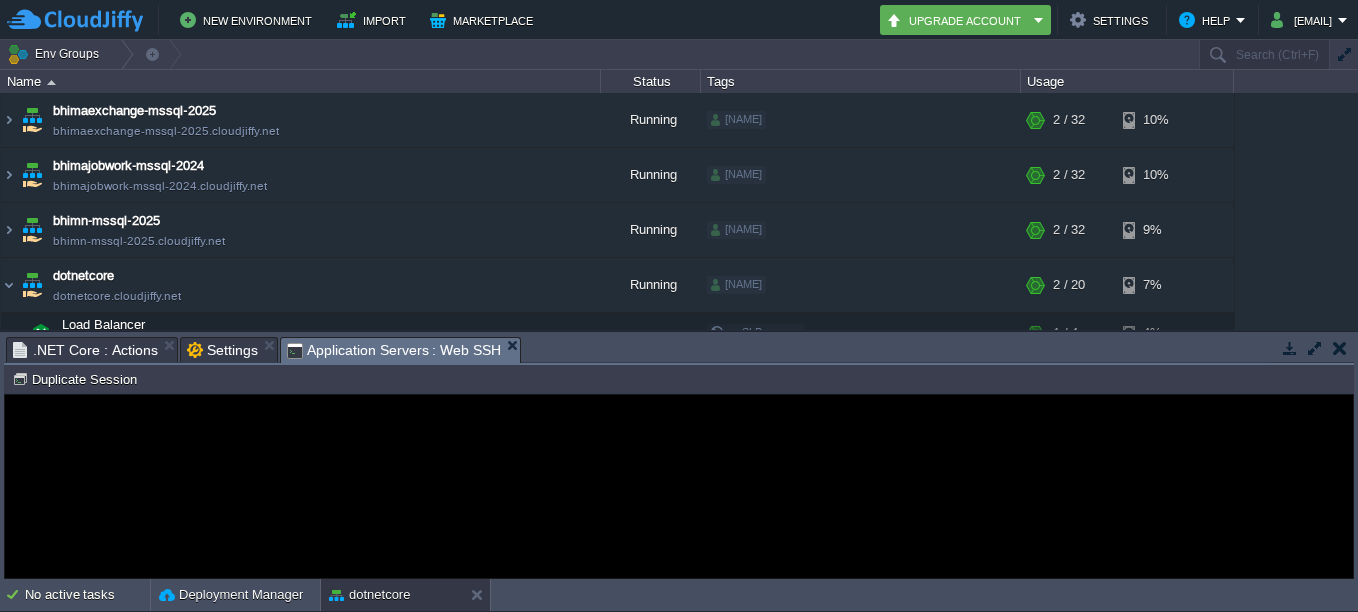 scroll, scrollTop: 0, scrollLeft: 0, axis: both 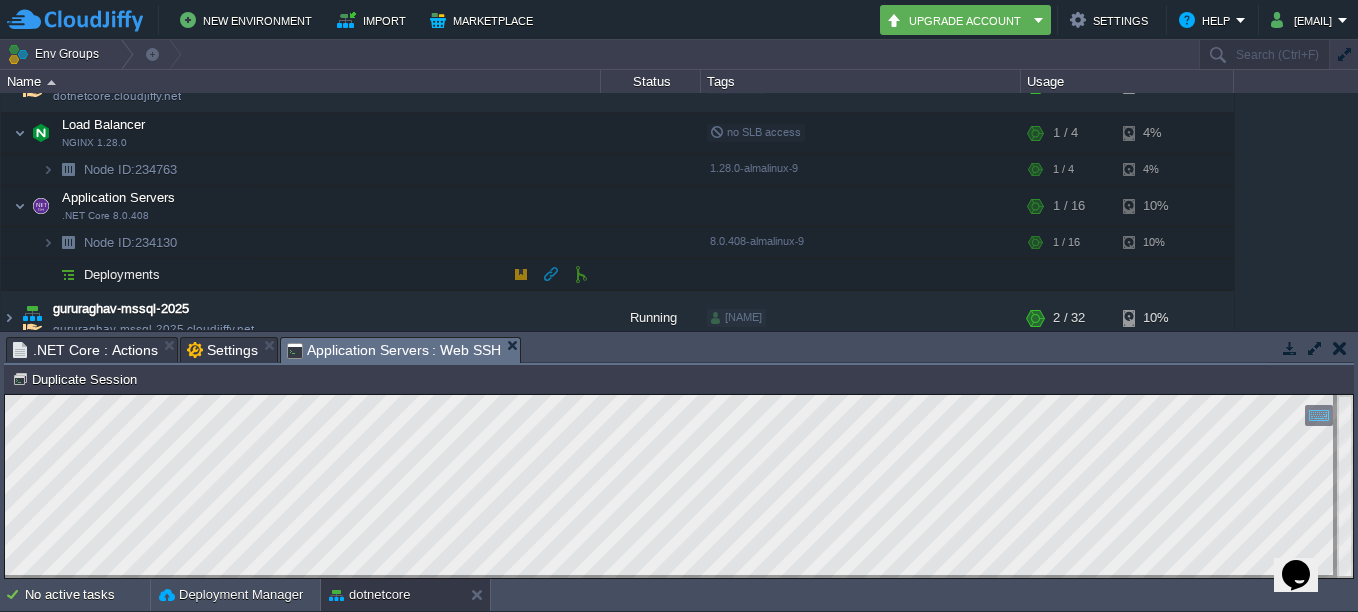 click on "Deployments" at bounding box center (122, 274) 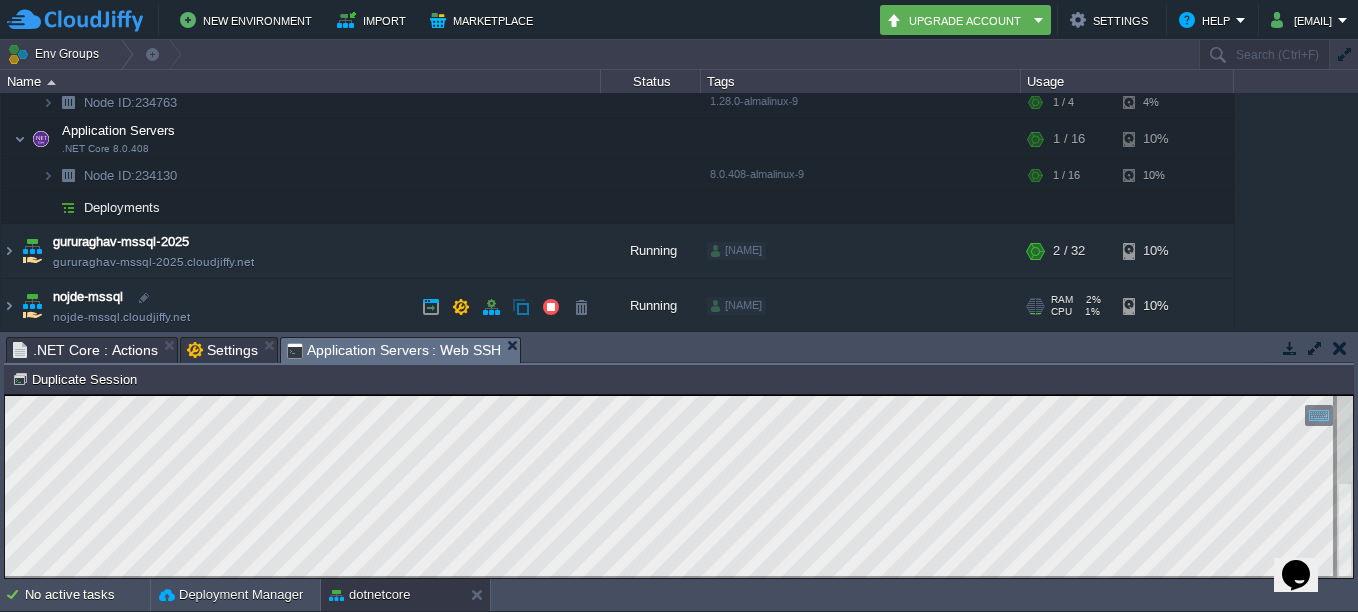 scroll, scrollTop: 300, scrollLeft: 0, axis: vertical 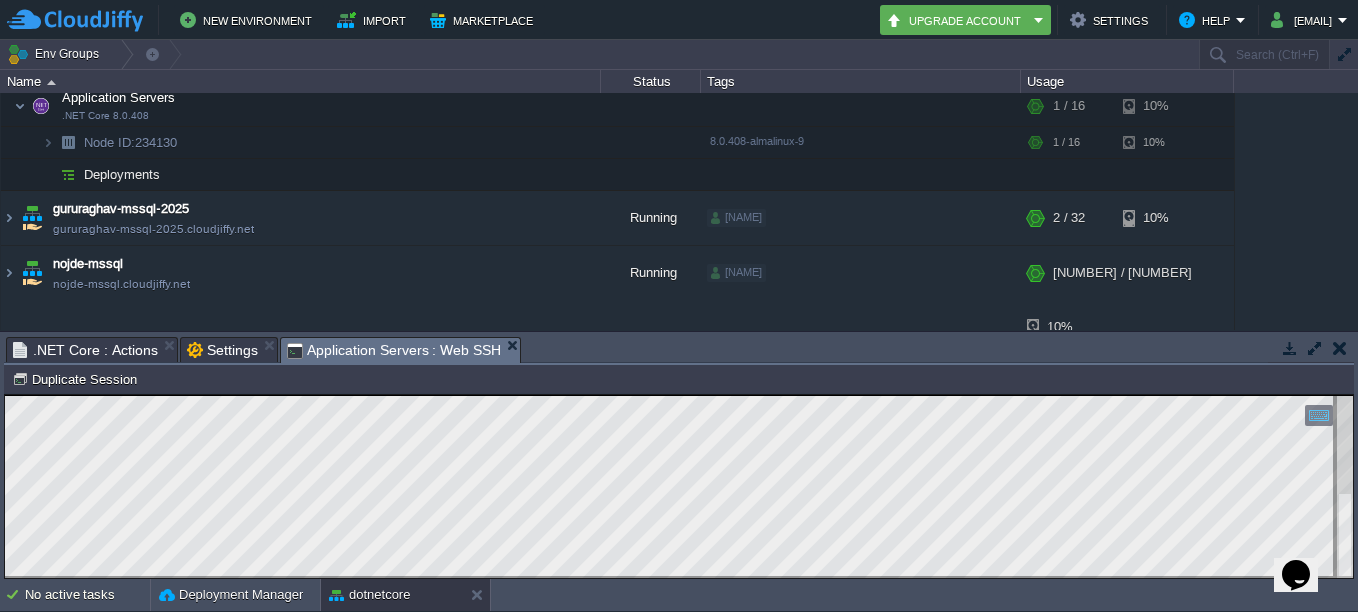 click on "Copy:                  Ctrl + Shift + C                                          Paste:                  Ctrl + V                                         Settings:                  Ctrl + Shift + Alt
0" at bounding box center (679, 395) 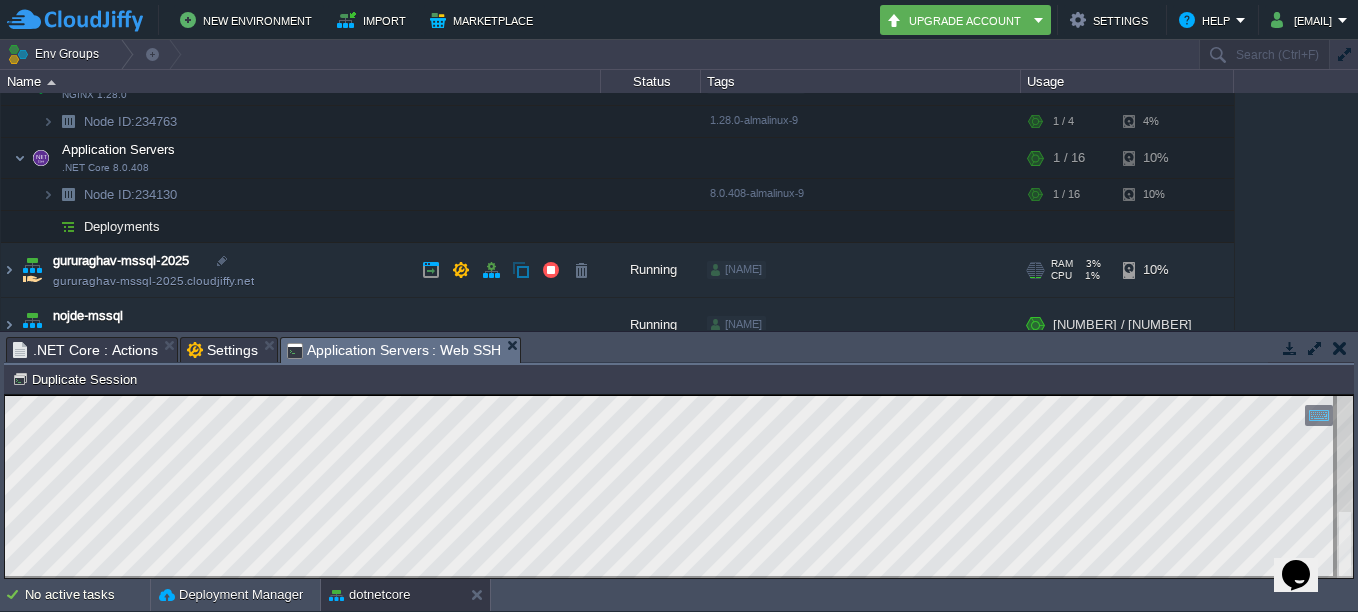 scroll, scrollTop: 200, scrollLeft: 0, axis: vertical 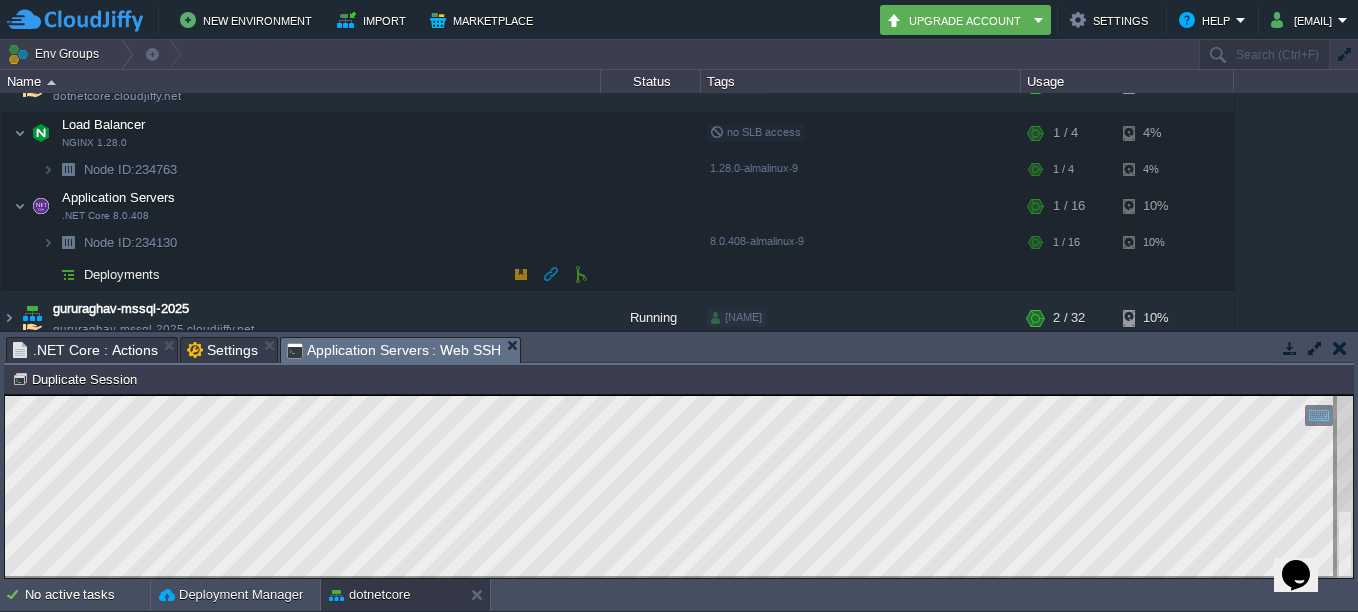 click at bounding box center (68, 274) 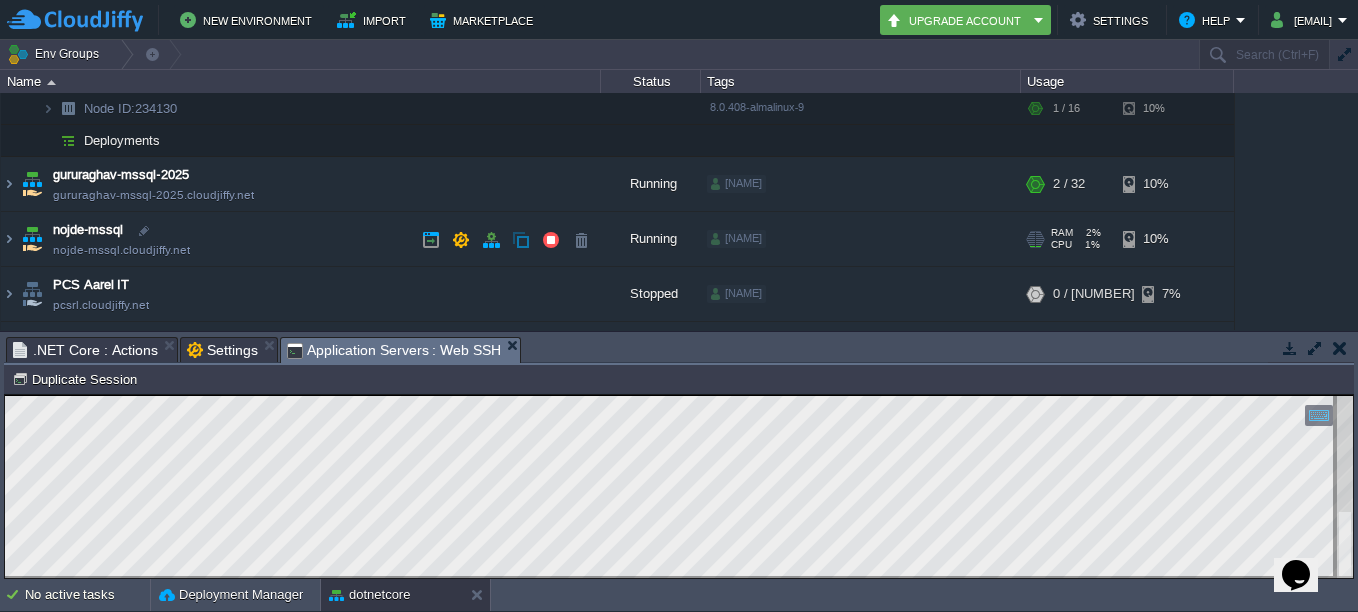 scroll, scrollTop: 300, scrollLeft: 0, axis: vertical 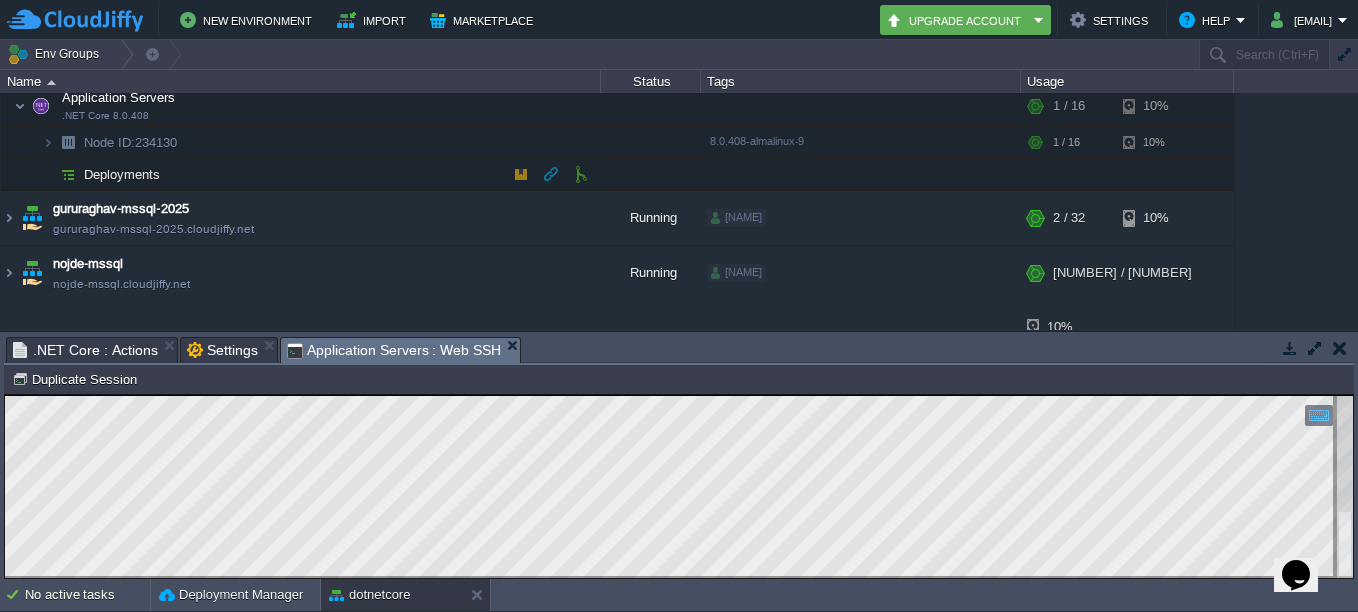 click at bounding box center [68, 174] 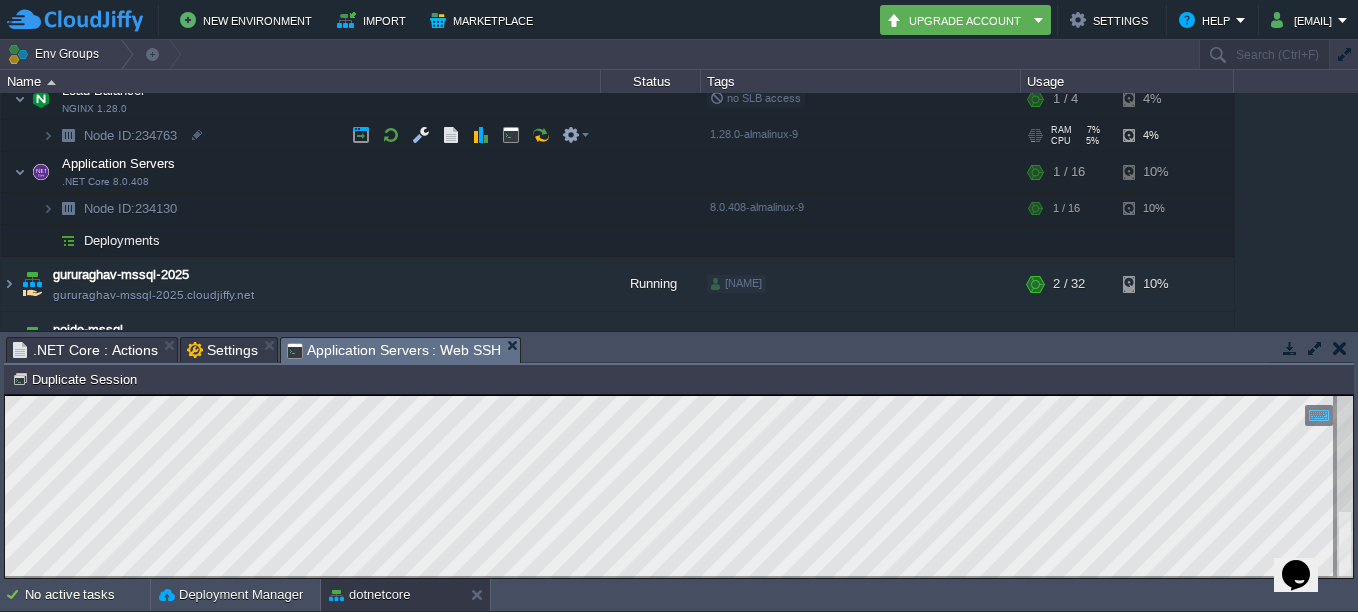 scroll, scrollTop: 100, scrollLeft: 0, axis: vertical 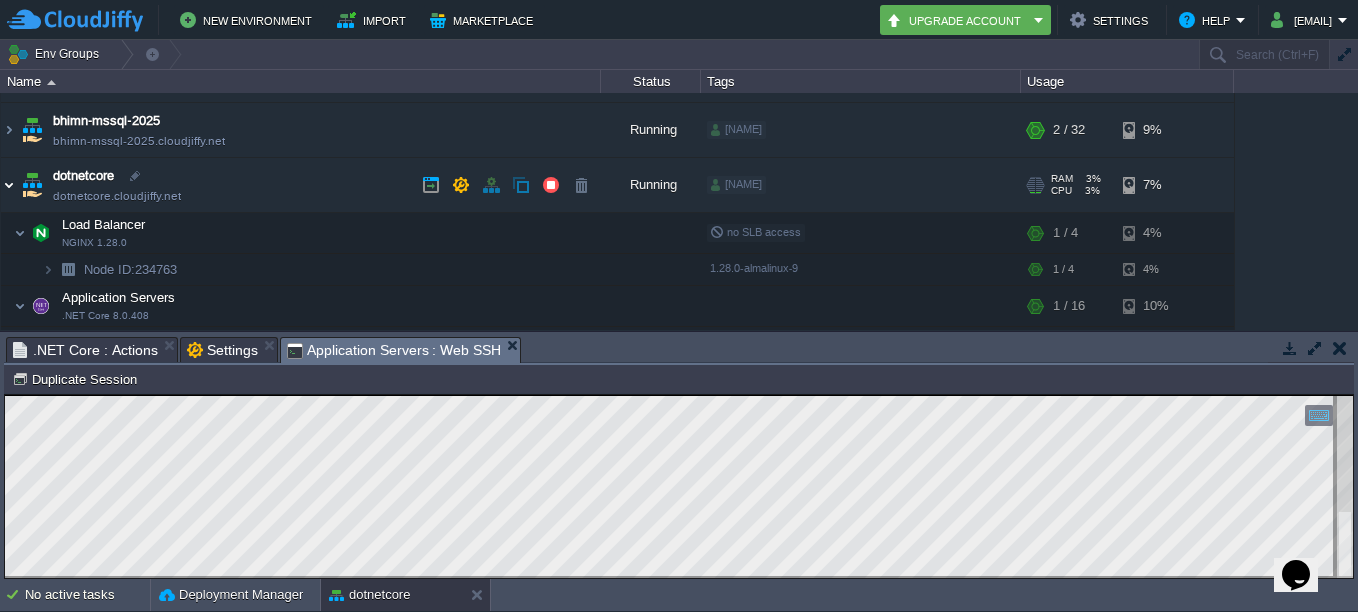 click at bounding box center (9, 185) 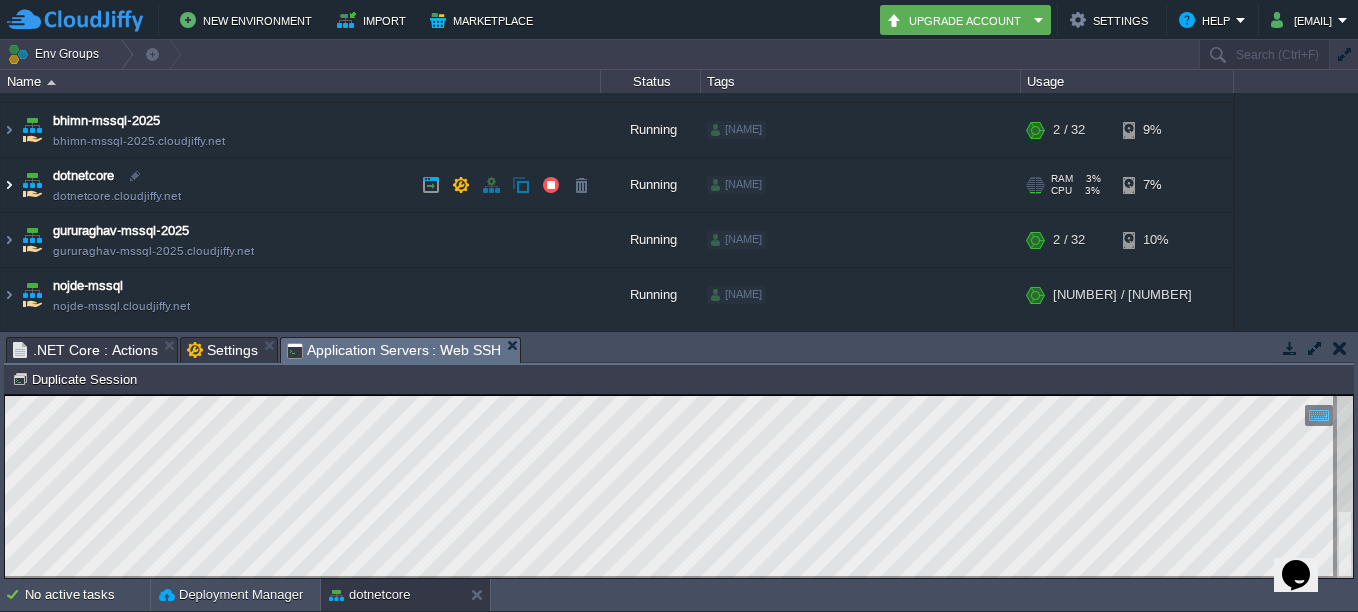 click at bounding box center (9, 185) 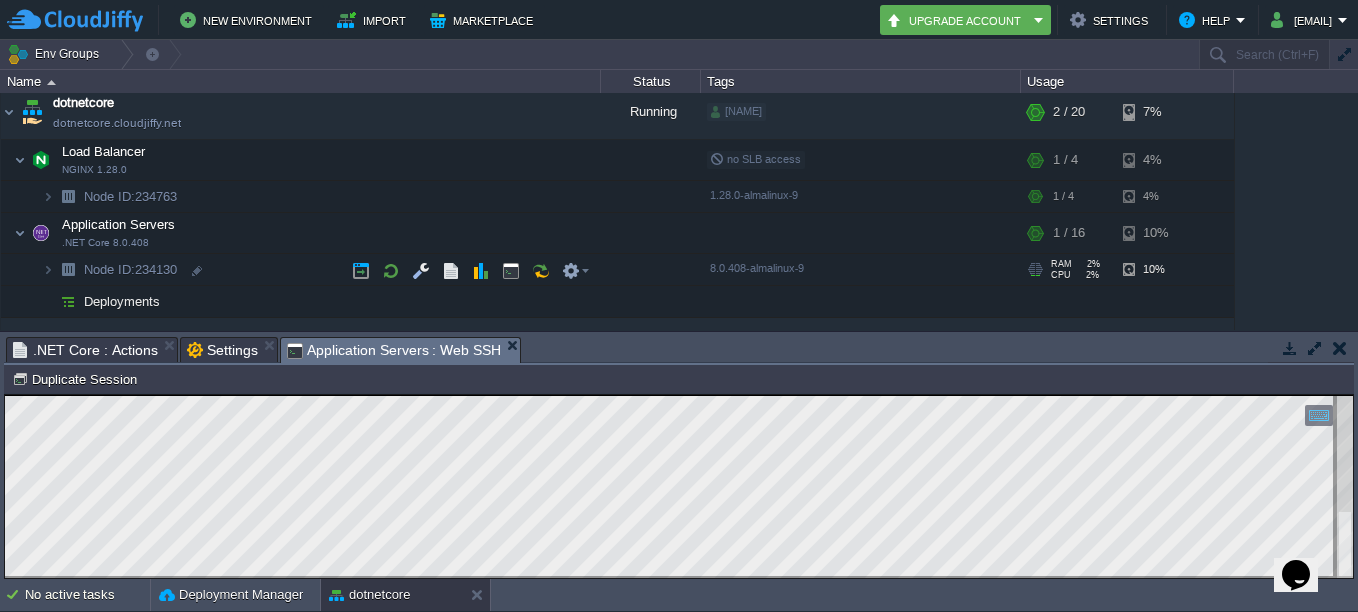 scroll, scrollTop: 200, scrollLeft: 0, axis: vertical 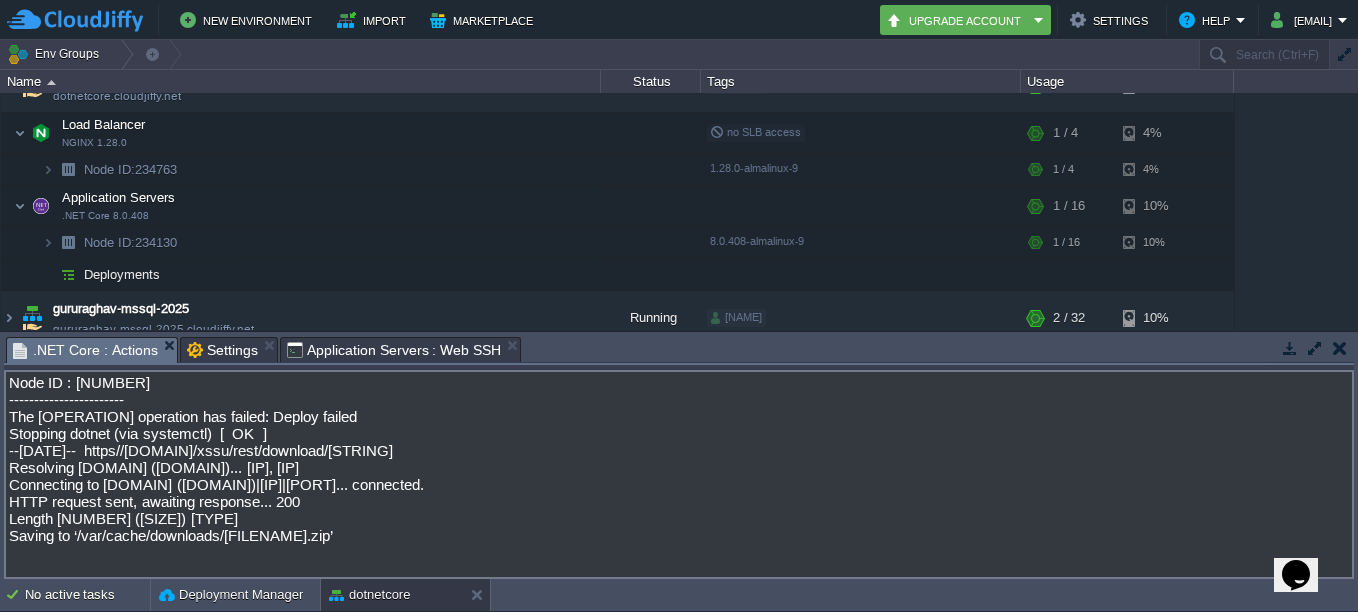 click on ".NET Core : Actions" at bounding box center (85, 350) 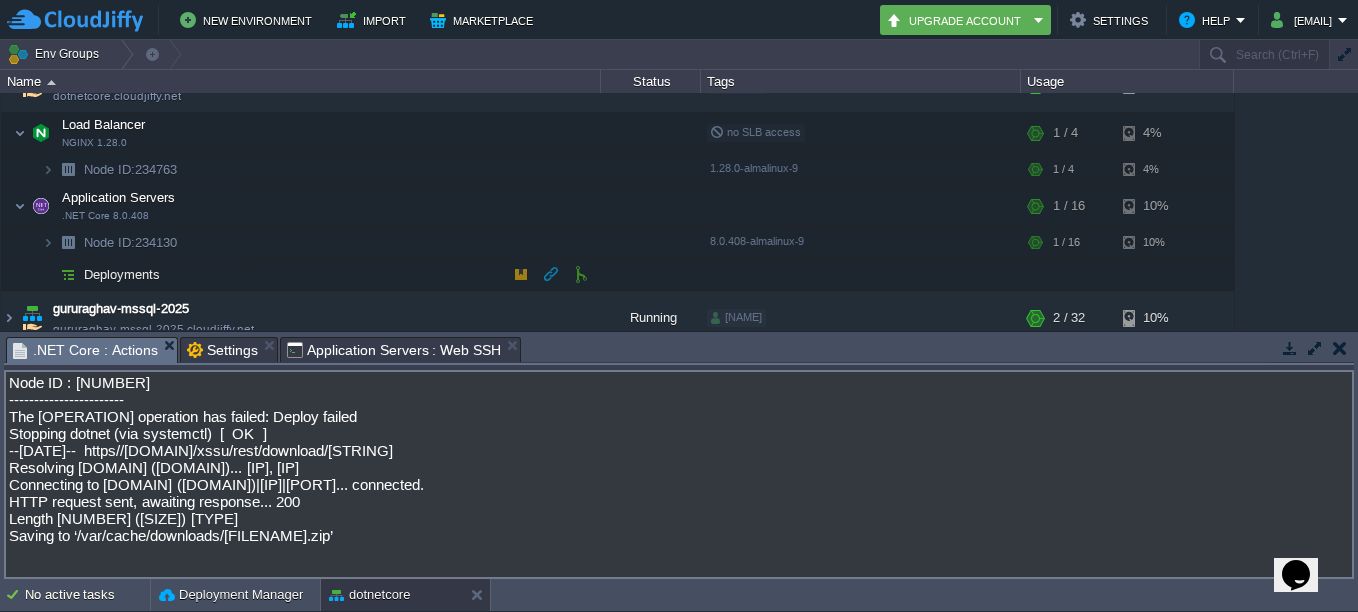 scroll, scrollTop: 100, scrollLeft: 0, axis: vertical 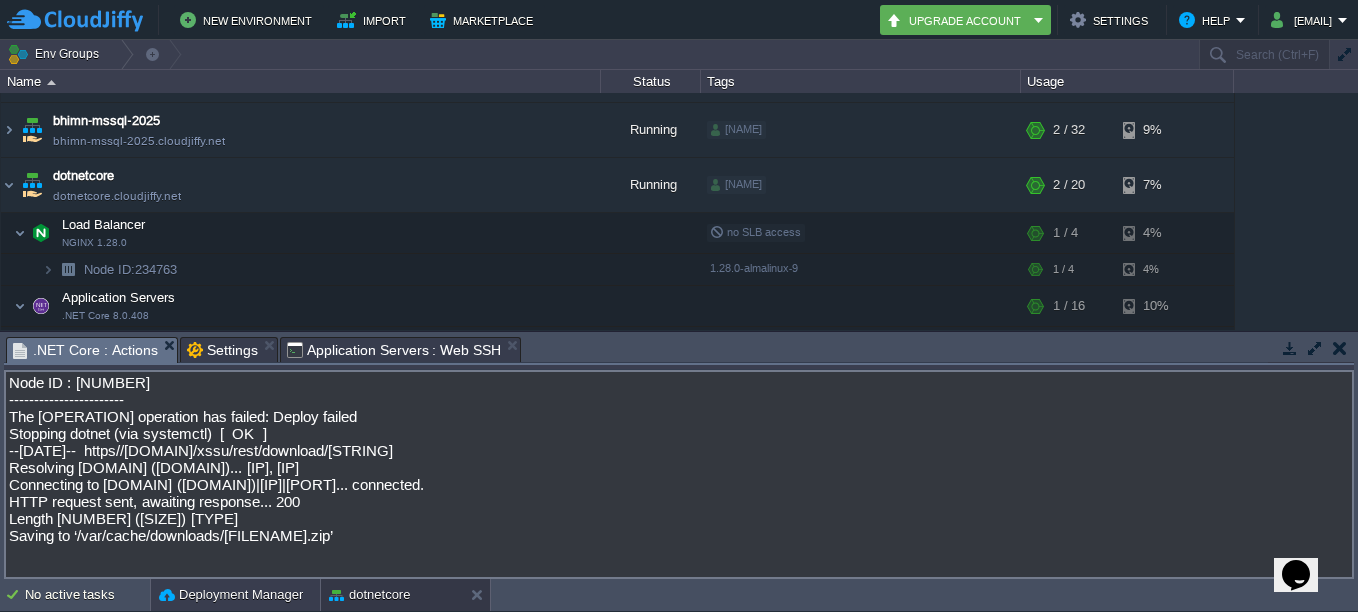 click on "Deployment Manager" at bounding box center [231, 595] 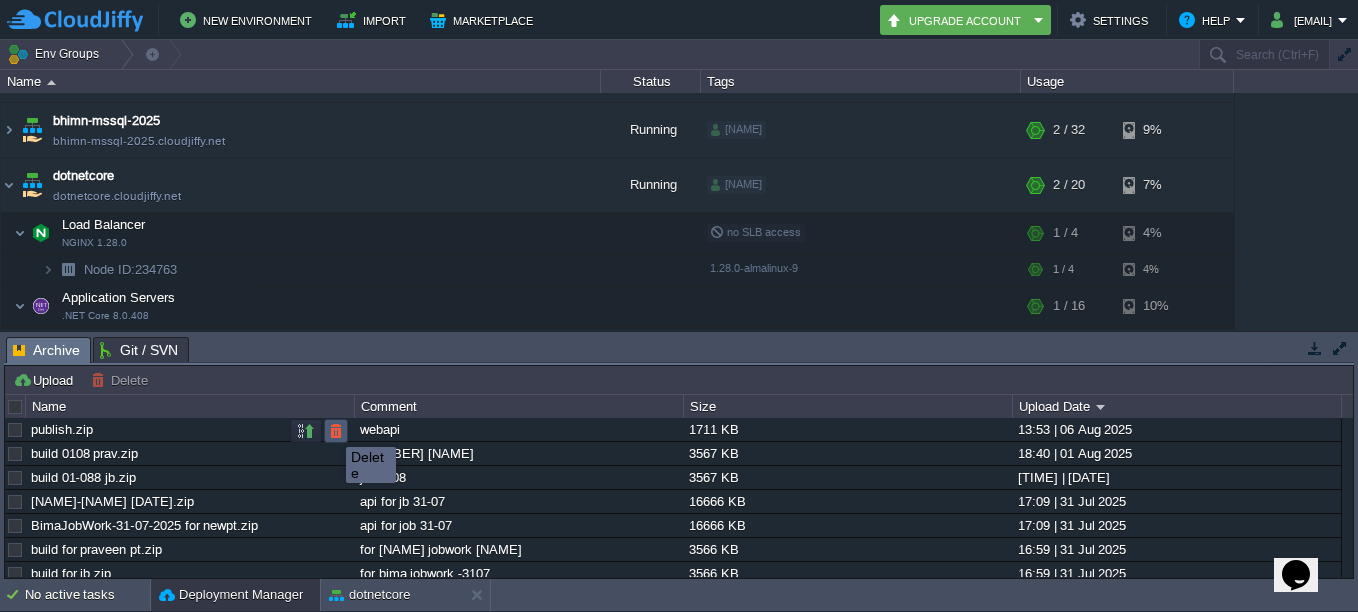 click at bounding box center (336, 431) 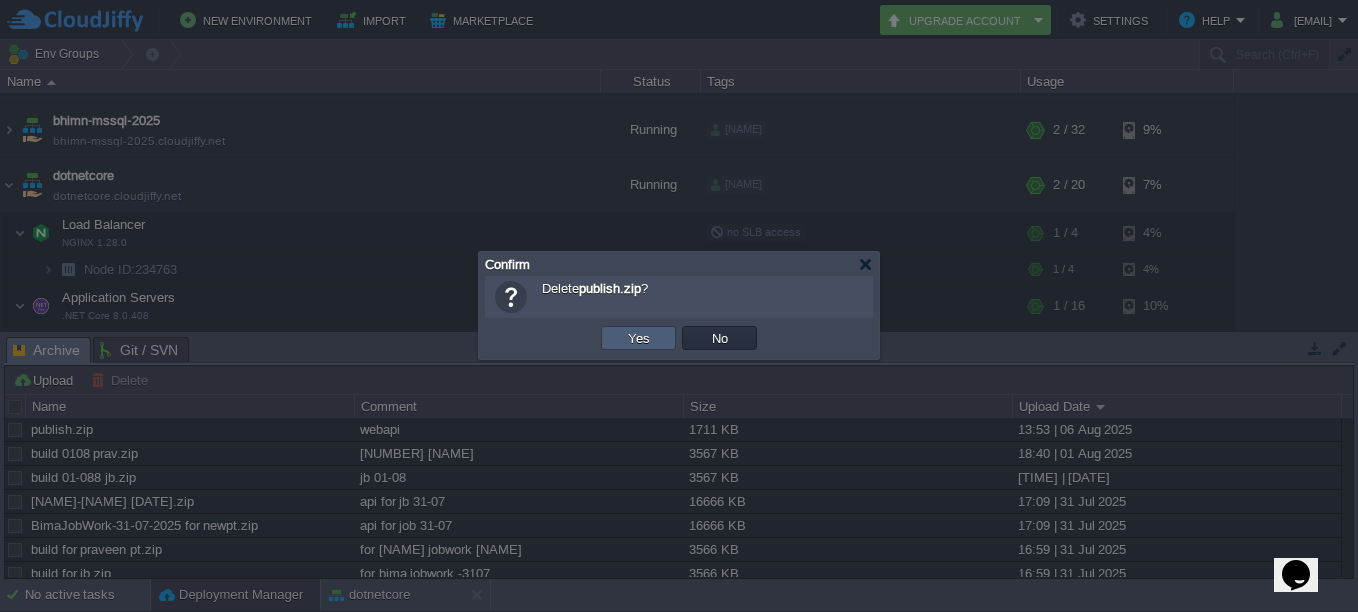 click on "Yes" at bounding box center (639, 338) 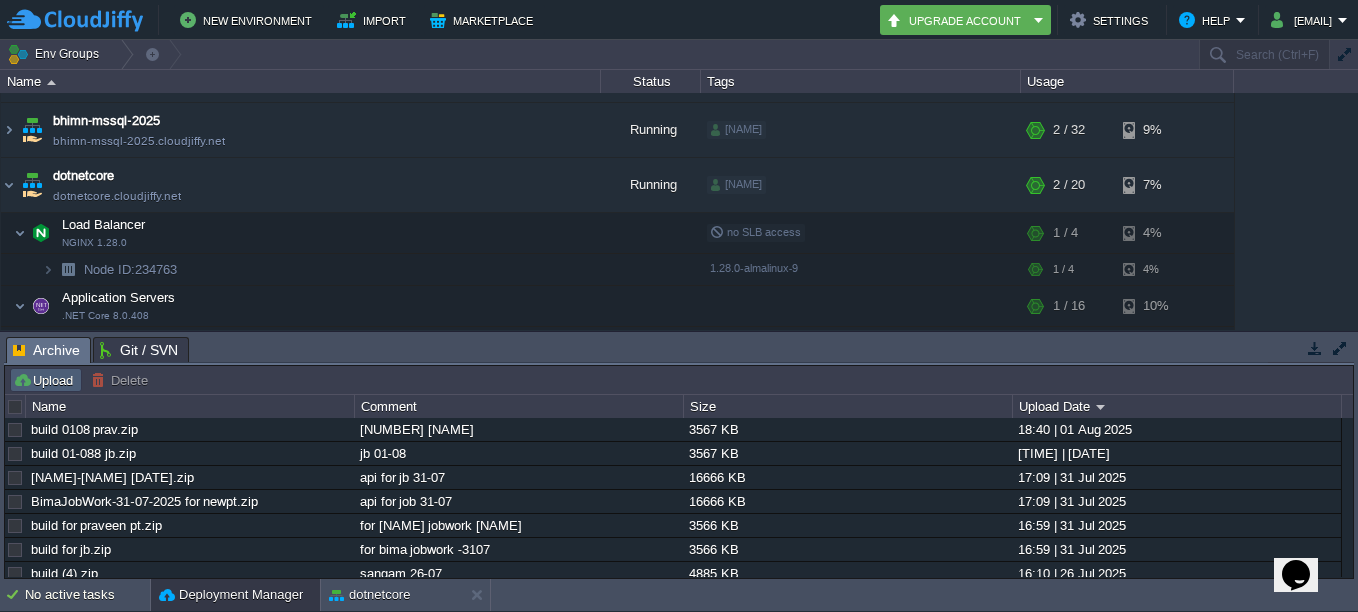 click on "Upload" at bounding box center (46, 380) 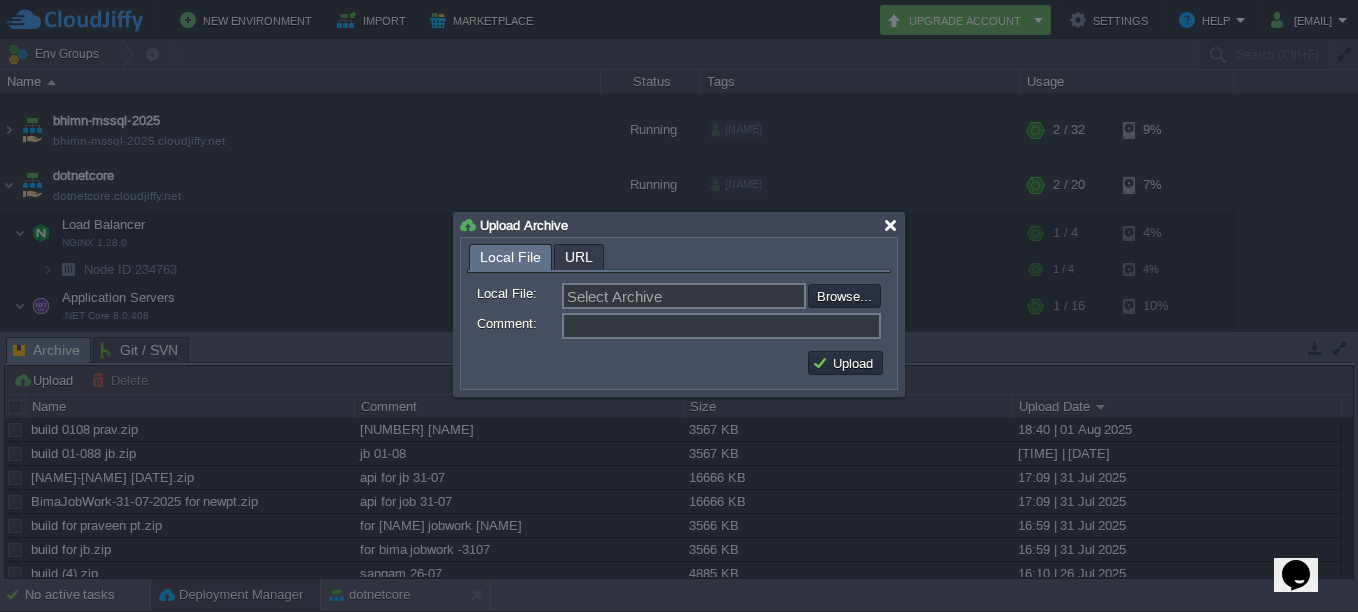 click at bounding box center (890, 225) 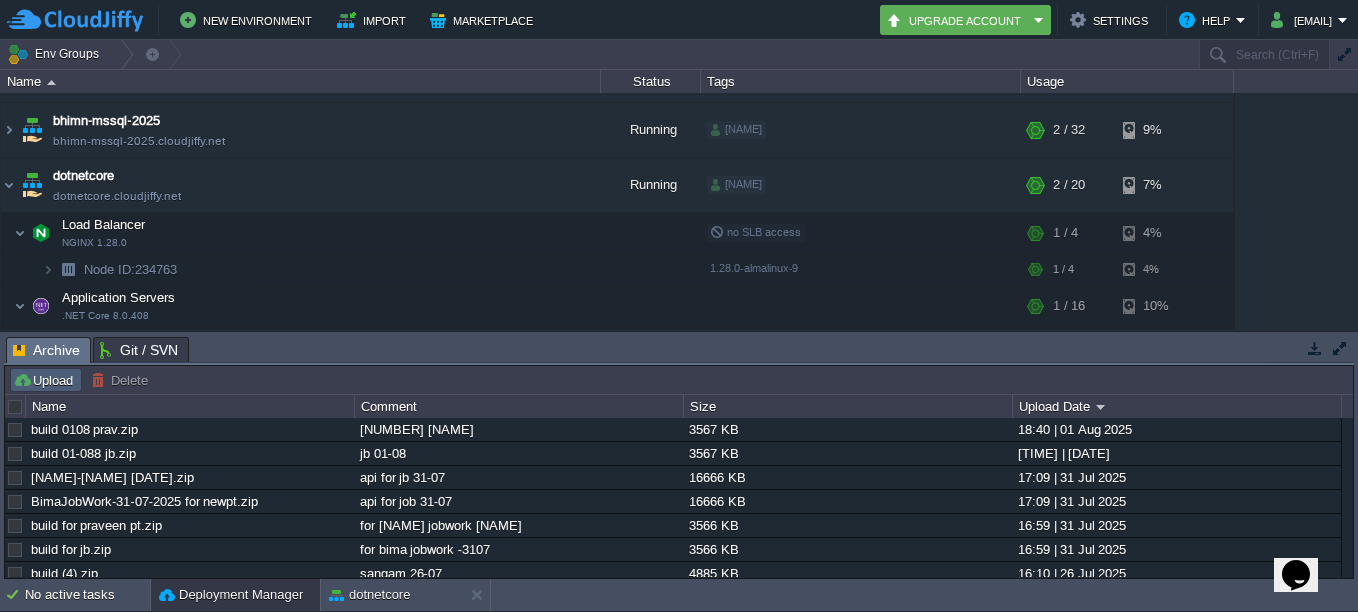 click on "Upload" at bounding box center [46, 380] 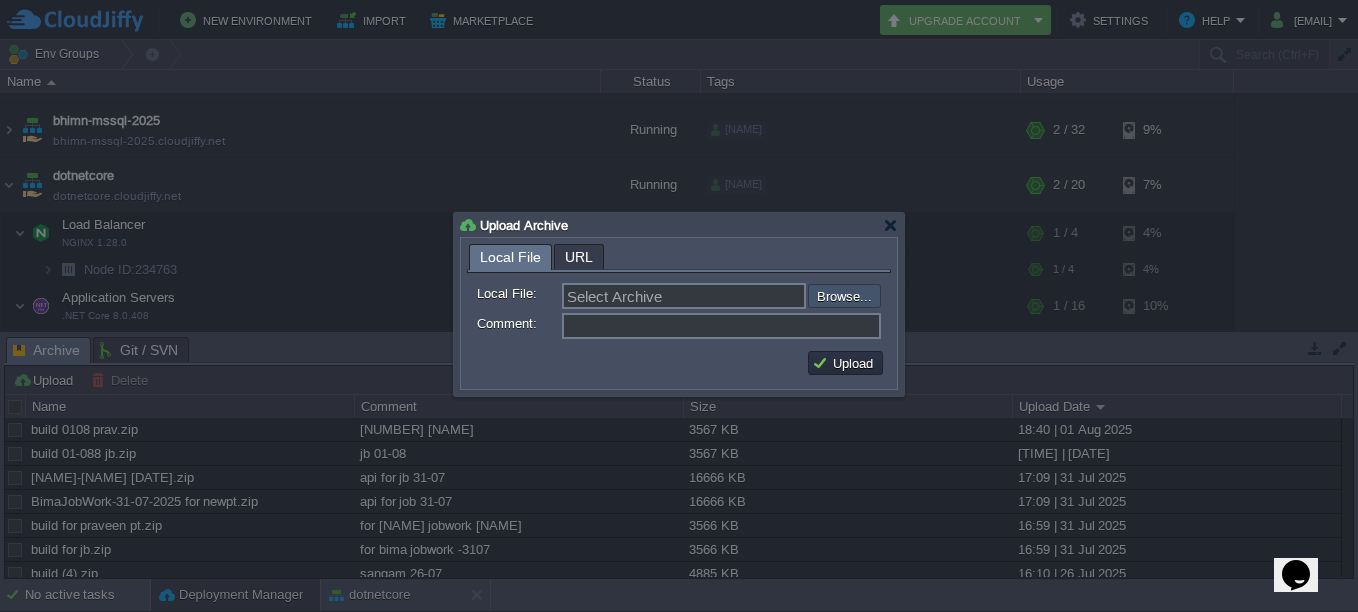 click at bounding box center [754, 296] 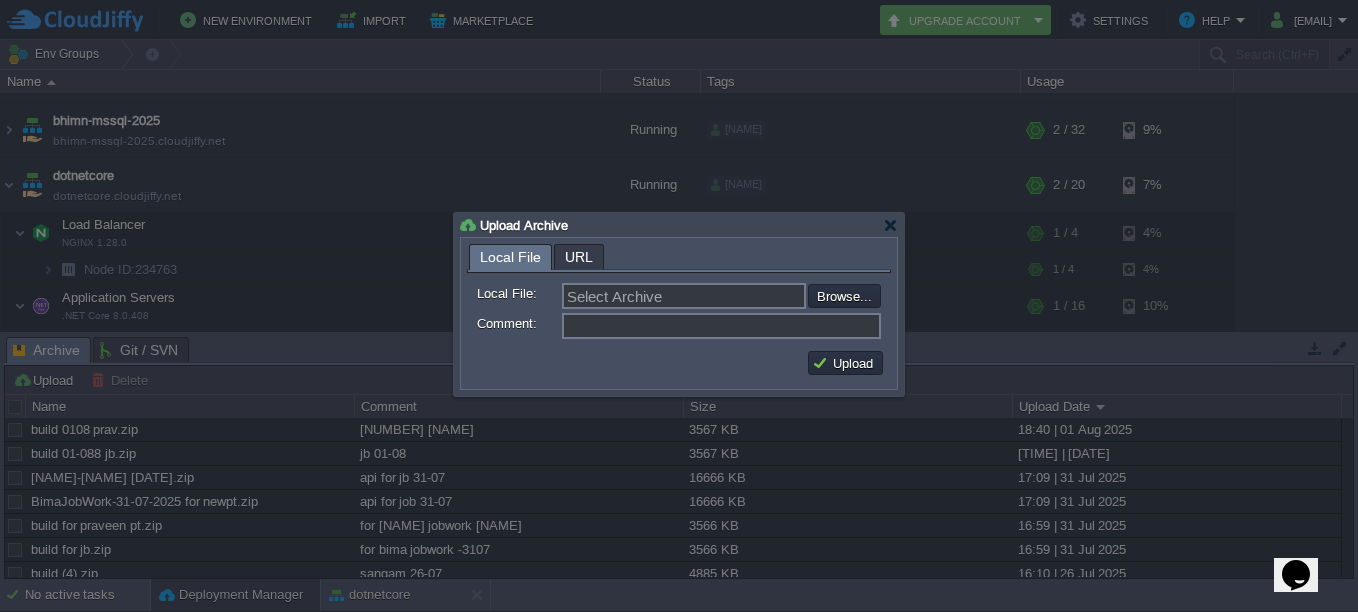 type on "C:\fakepath\[FILENAME].zip" 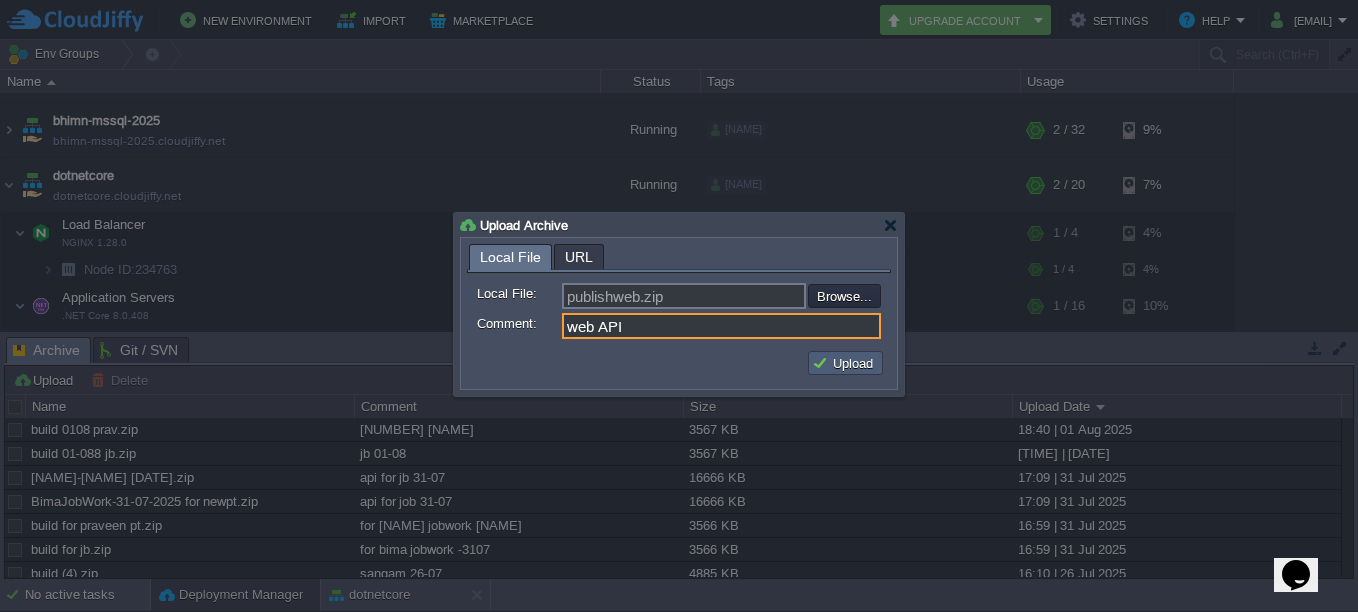 type on "web API" 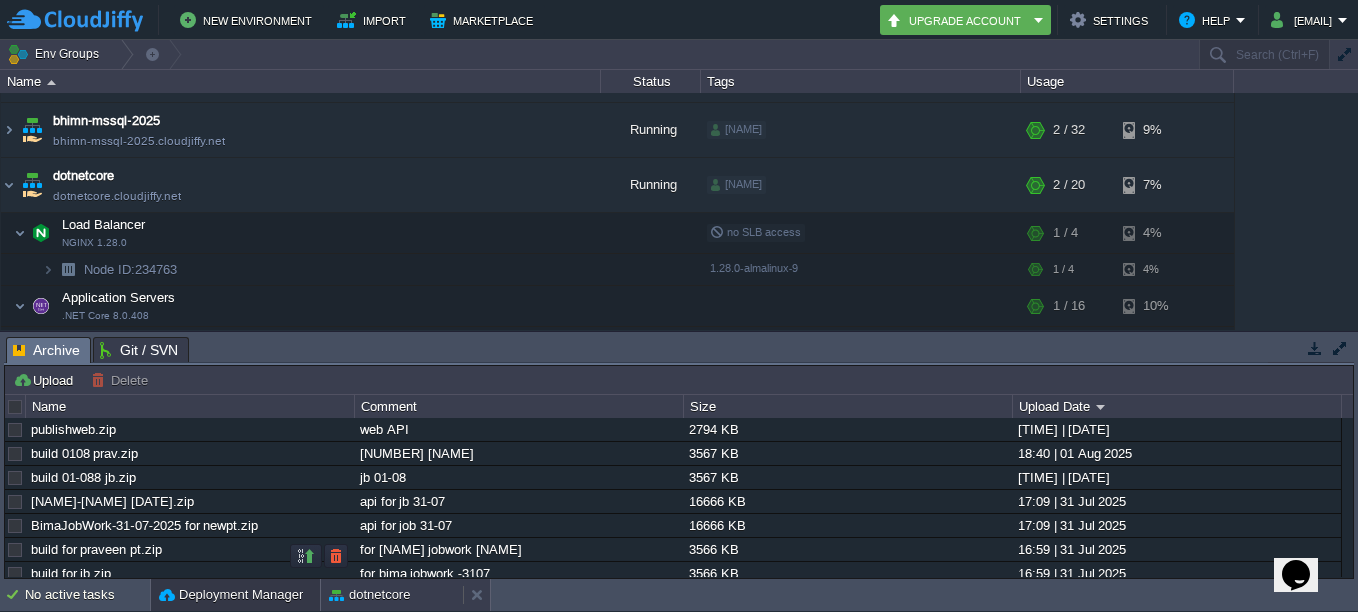 click on "dotnetcore" at bounding box center (369, 595) 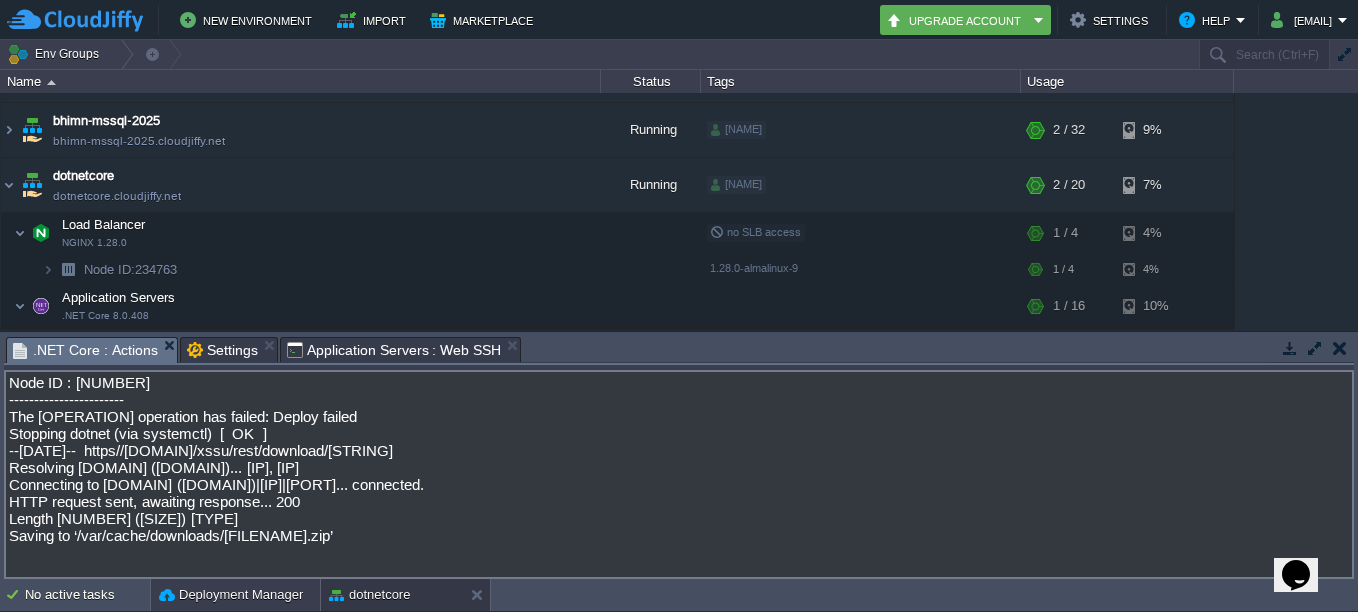 click on "Deployment Manager" at bounding box center [231, 595] 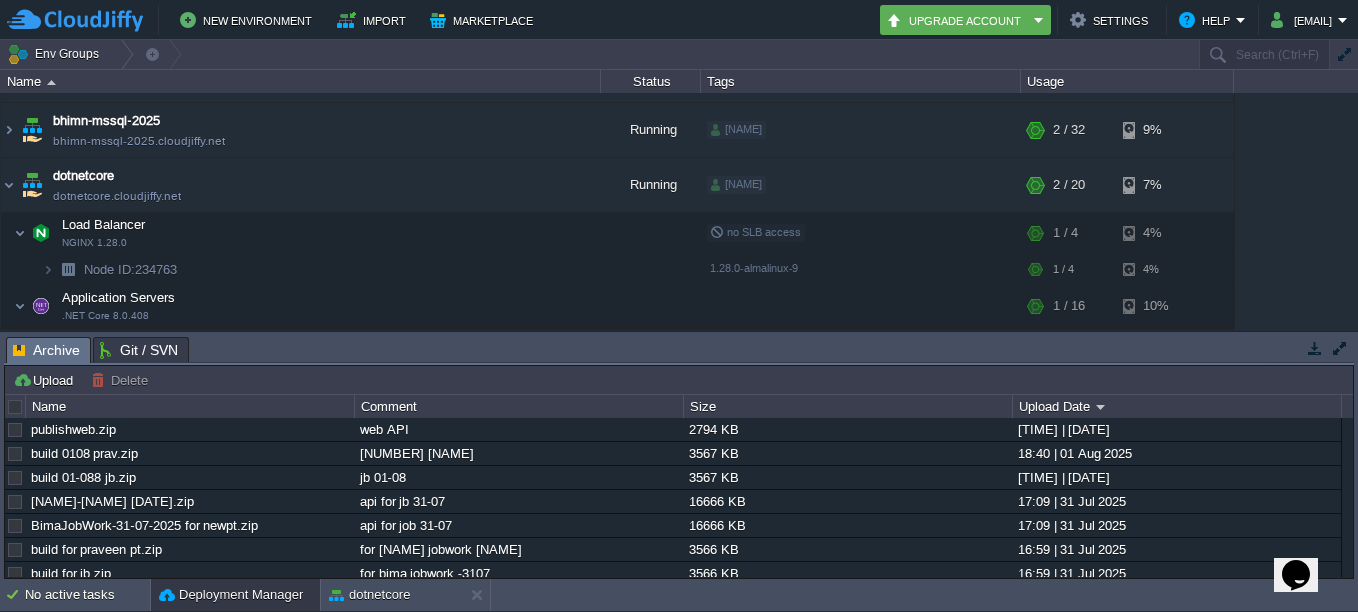 scroll, scrollTop: 200, scrollLeft: 0, axis: vertical 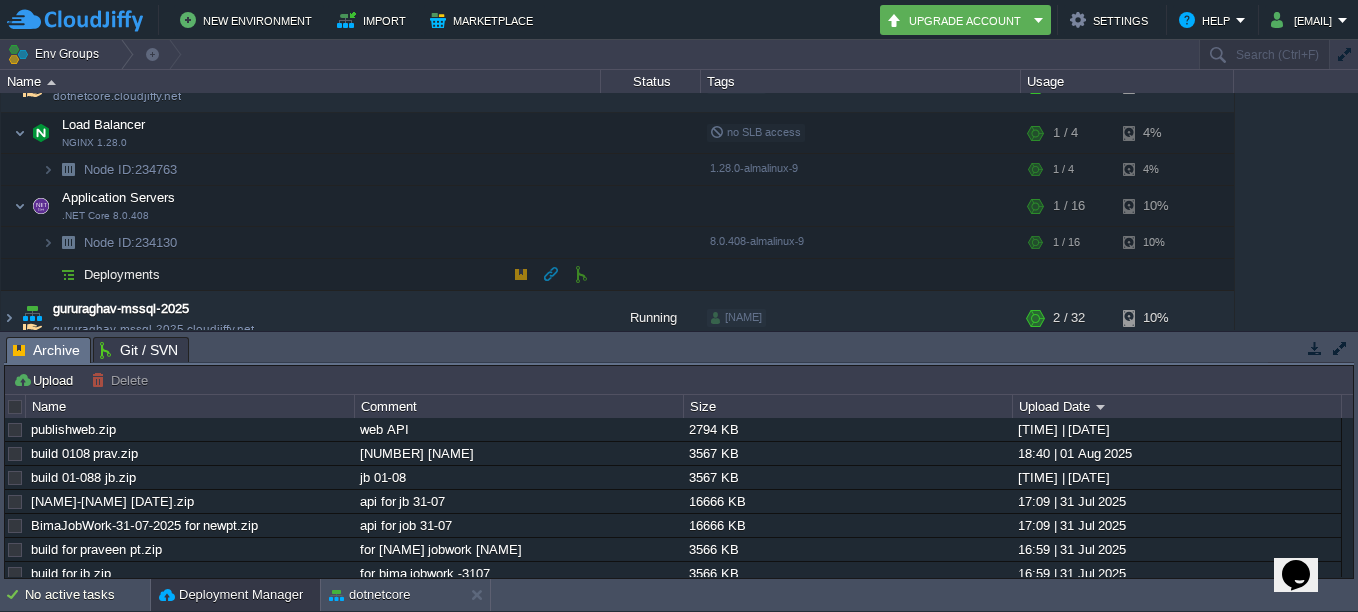click on "Deployments" at bounding box center (122, 274) 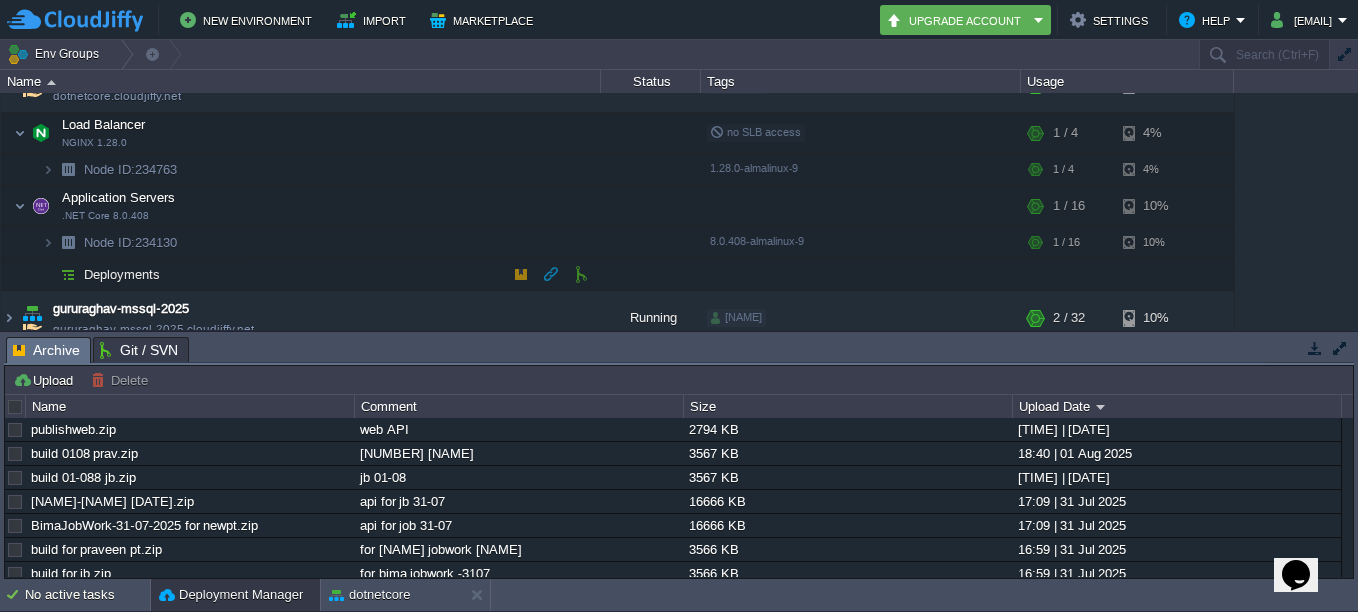 click on "Deployments" at bounding box center (122, 274) 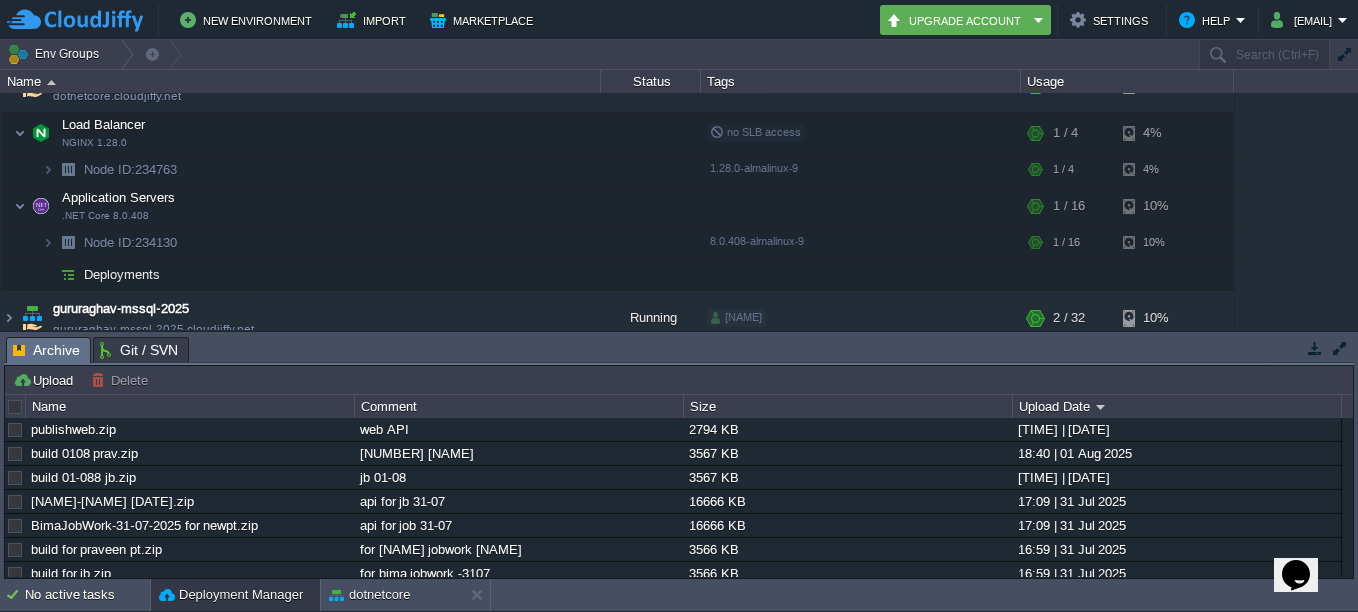 click on "Deployment Manager" at bounding box center [231, 595] 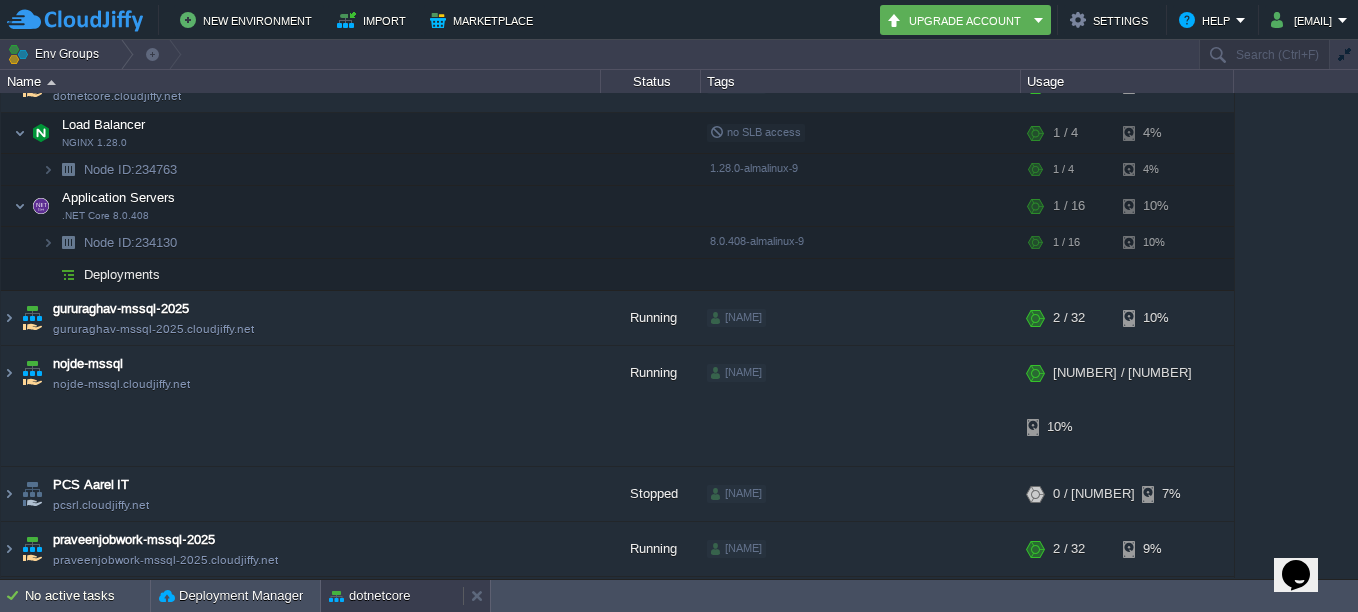 click on "dotnetcore" at bounding box center [369, 596] 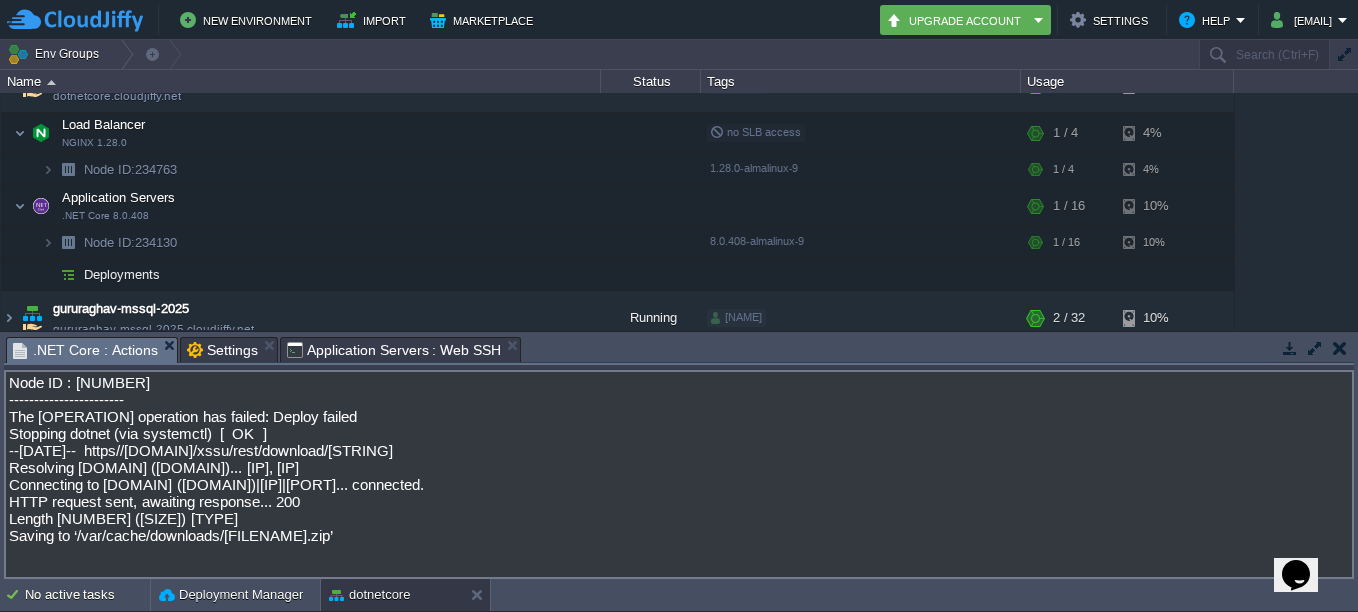 click on "Settings" at bounding box center [222, 350] 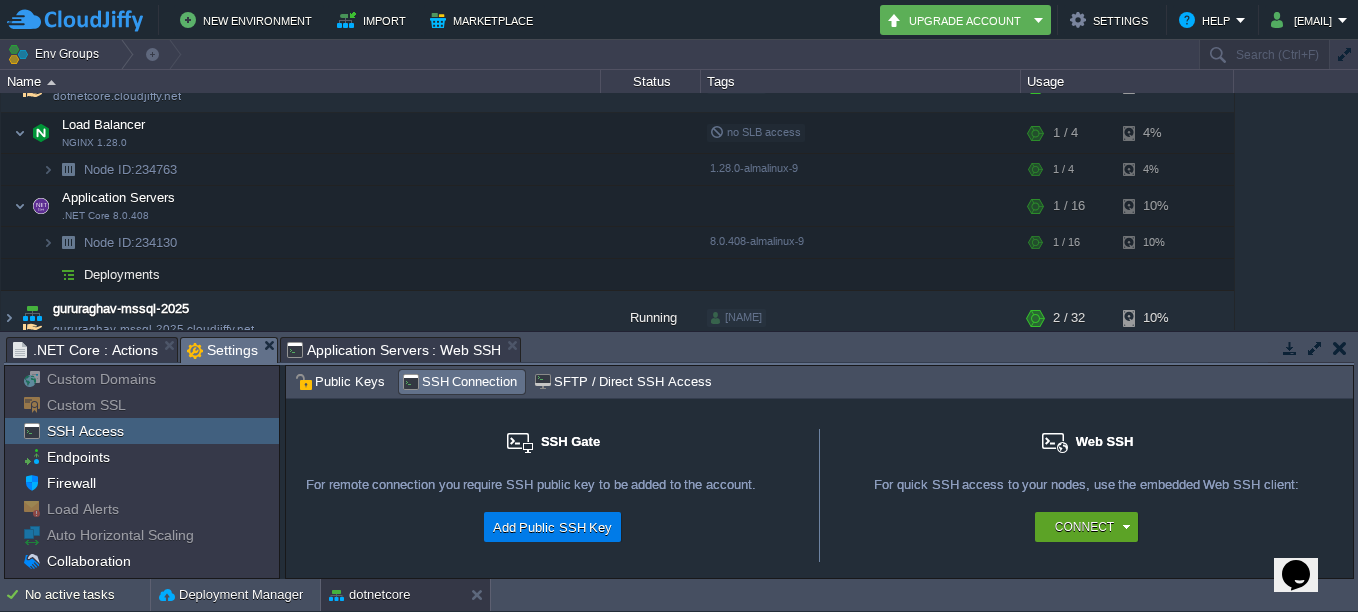 click on "SSH Access" at bounding box center (85, 431) 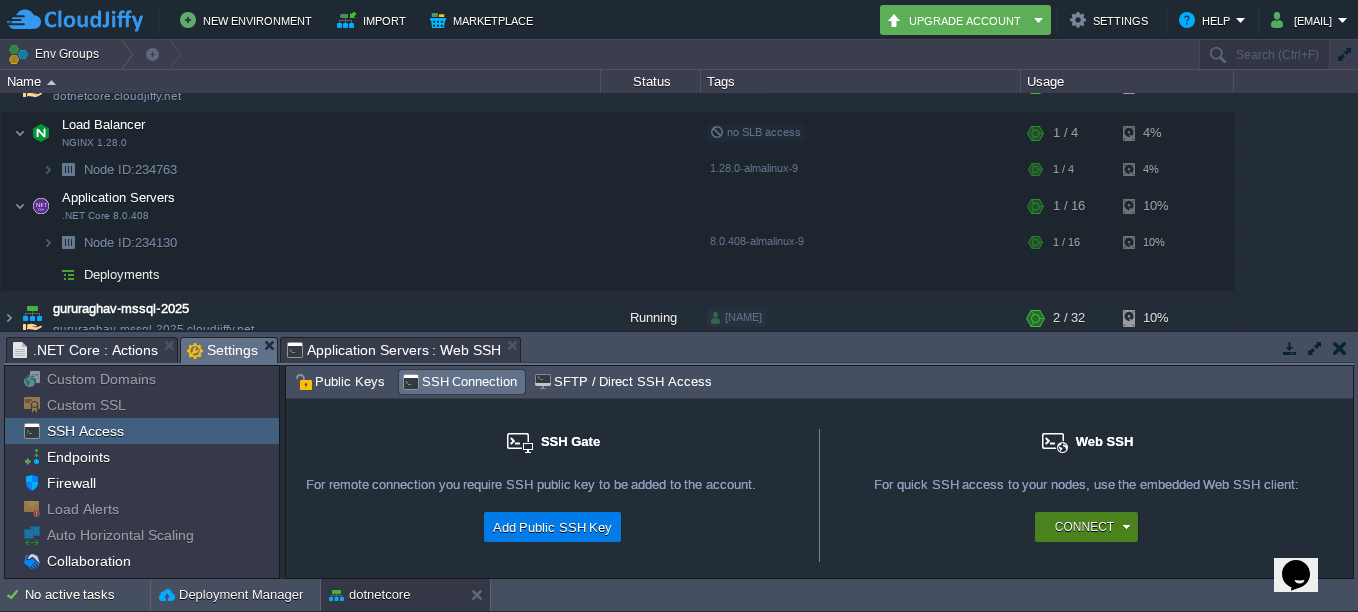 click on "Connect" at bounding box center [1084, 527] 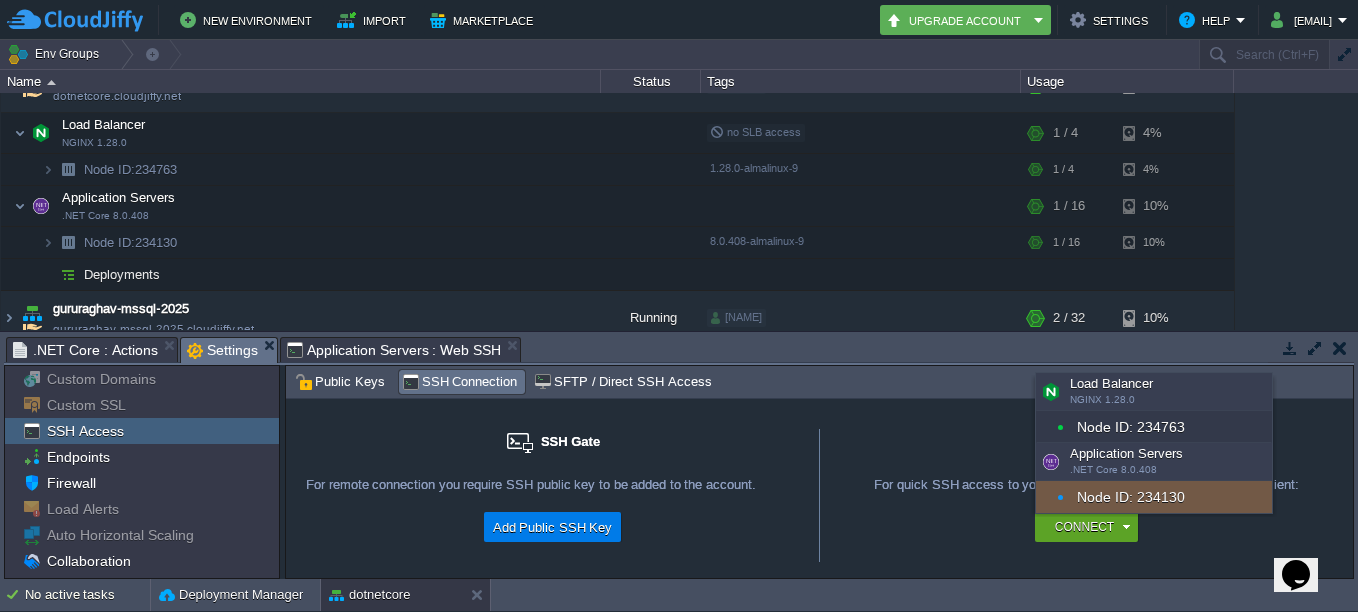 click on "Node ID: 234130" at bounding box center [1154, 497] 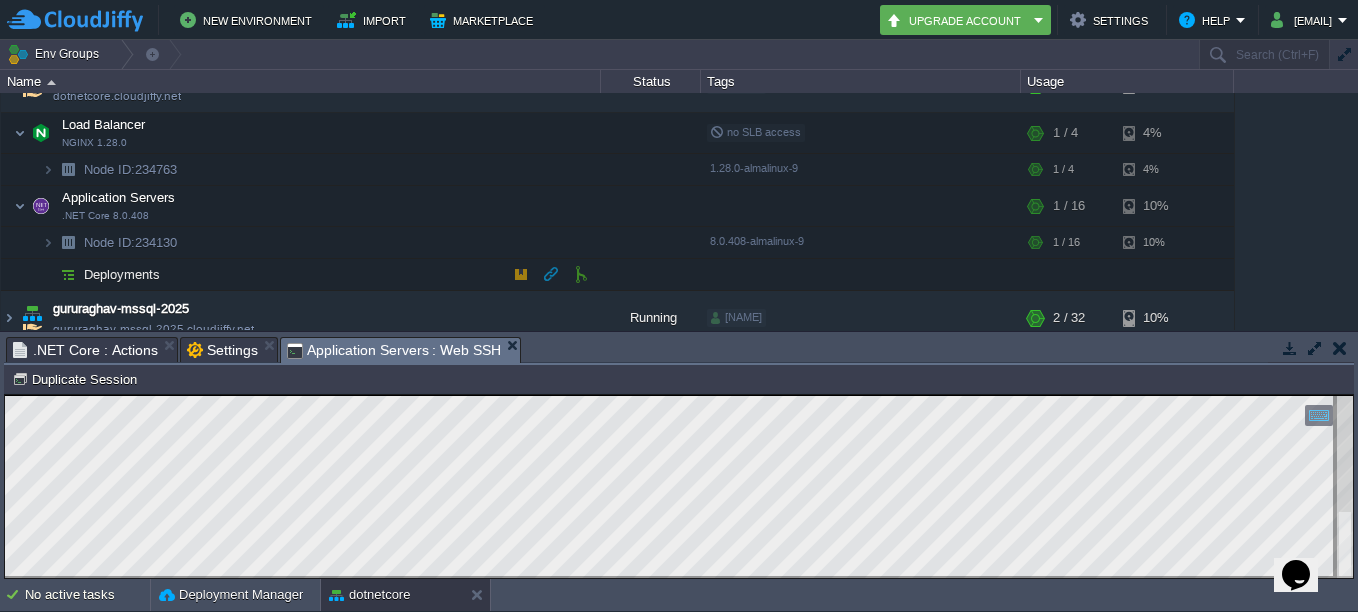 click on "Deployments" at bounding box center [122, 274] 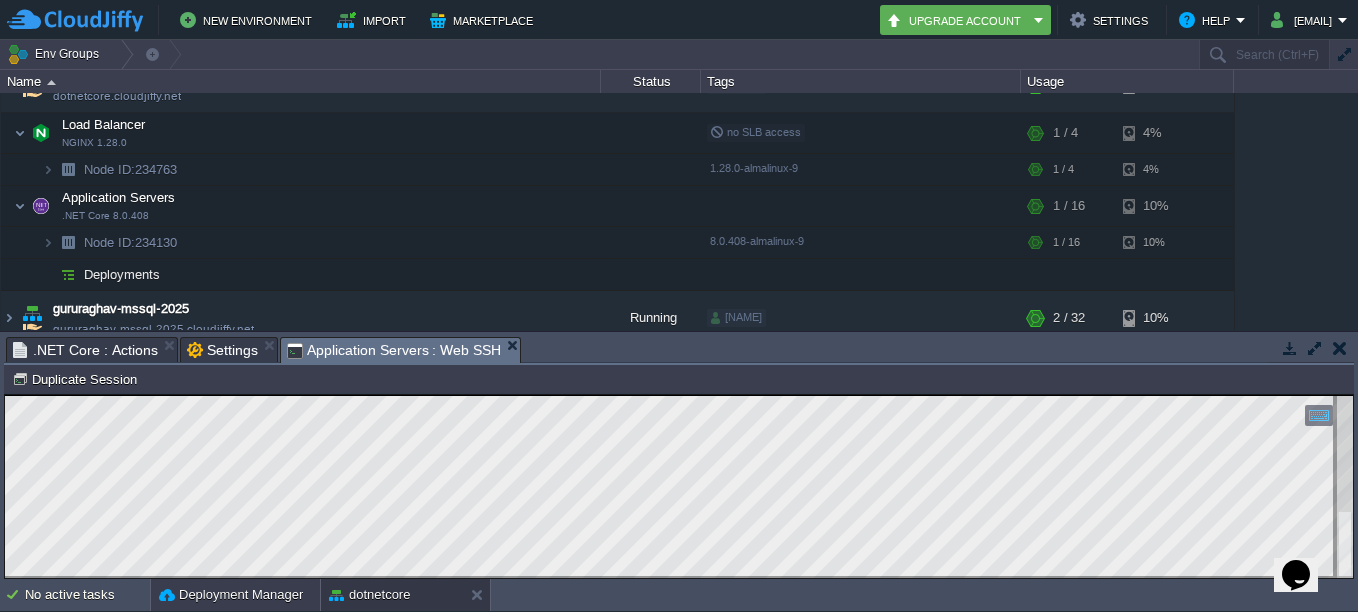 click on "Deployment Manager" at bounding box center [231, 595] 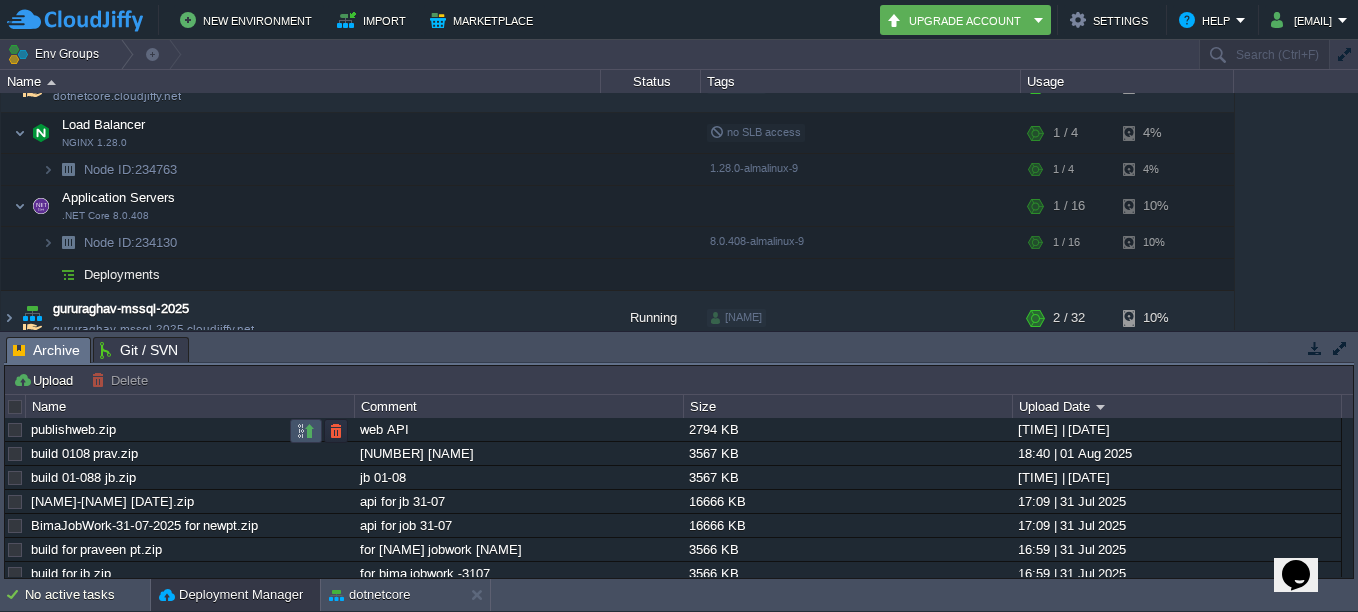 click at bounding box center (306, 431) 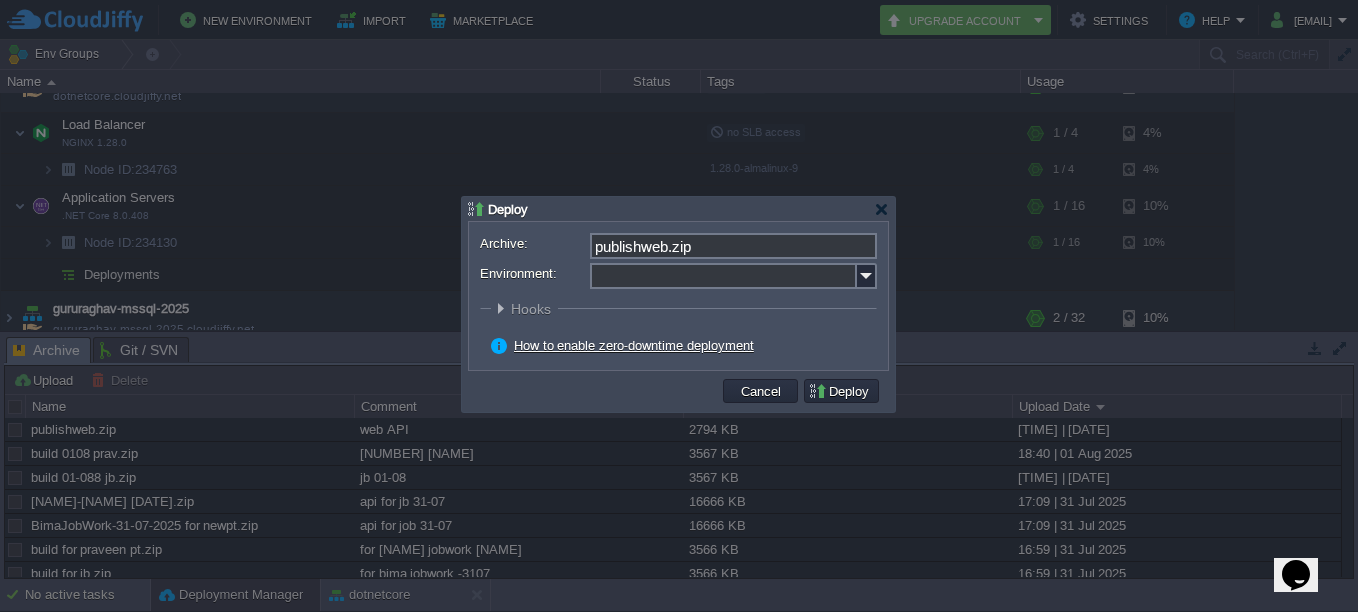 click on "Environment:" at bounding box center [723, 276] 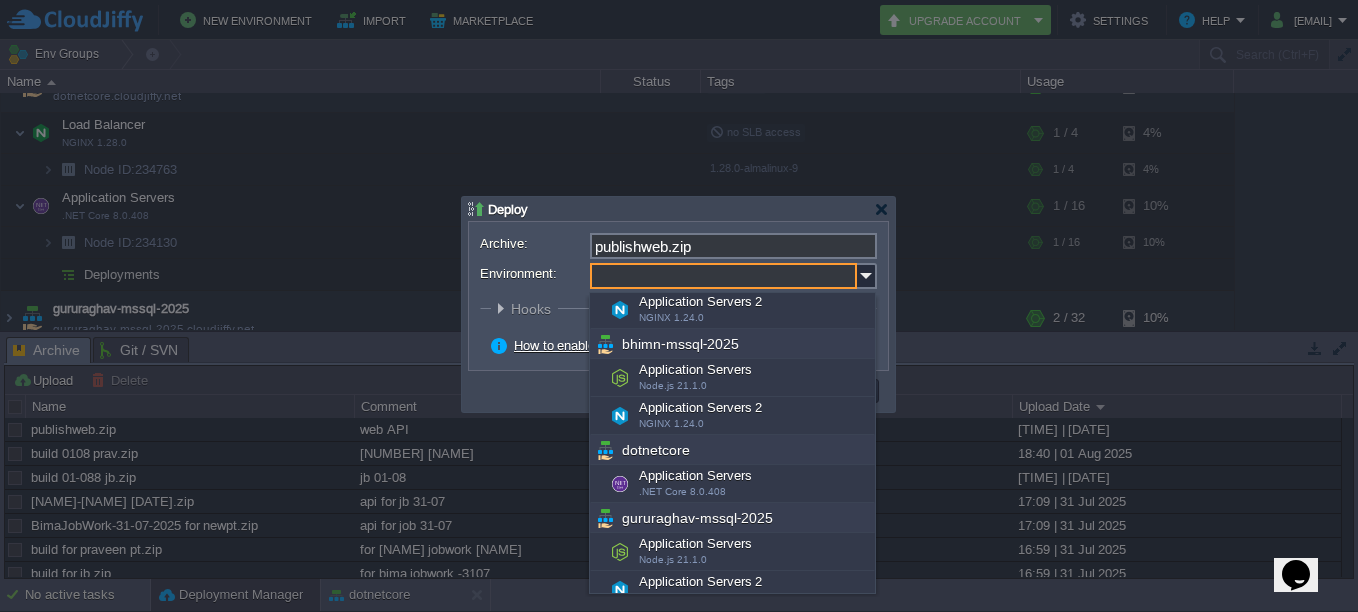 scroll, scrollTop: 300, scrollLeft: 0, axis: vertical 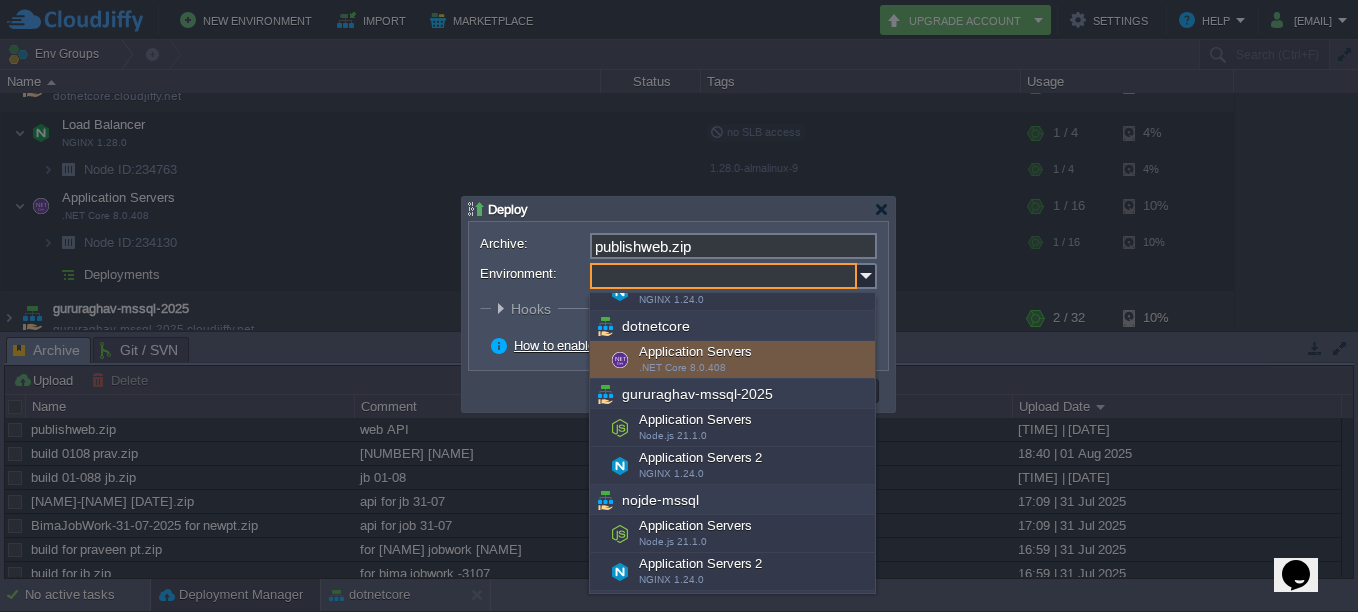 click on "Application Servers .NET Core 8.0.408" at bounding box center [732, 360] 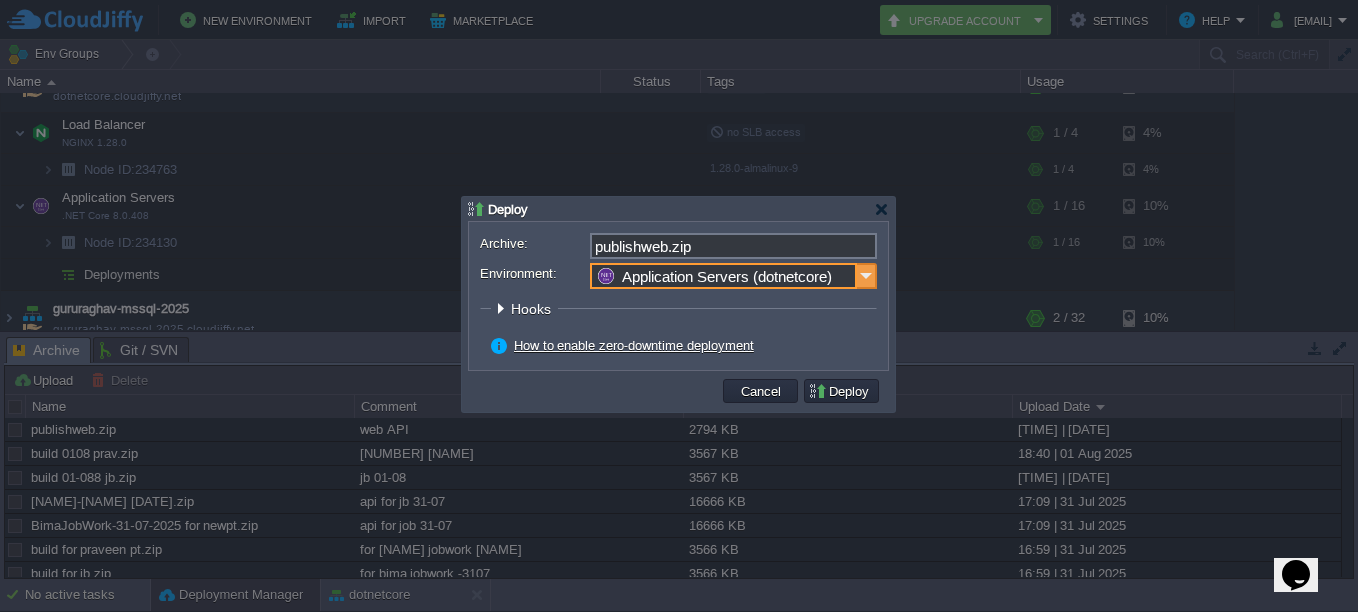click at bounding box center (867, 276) 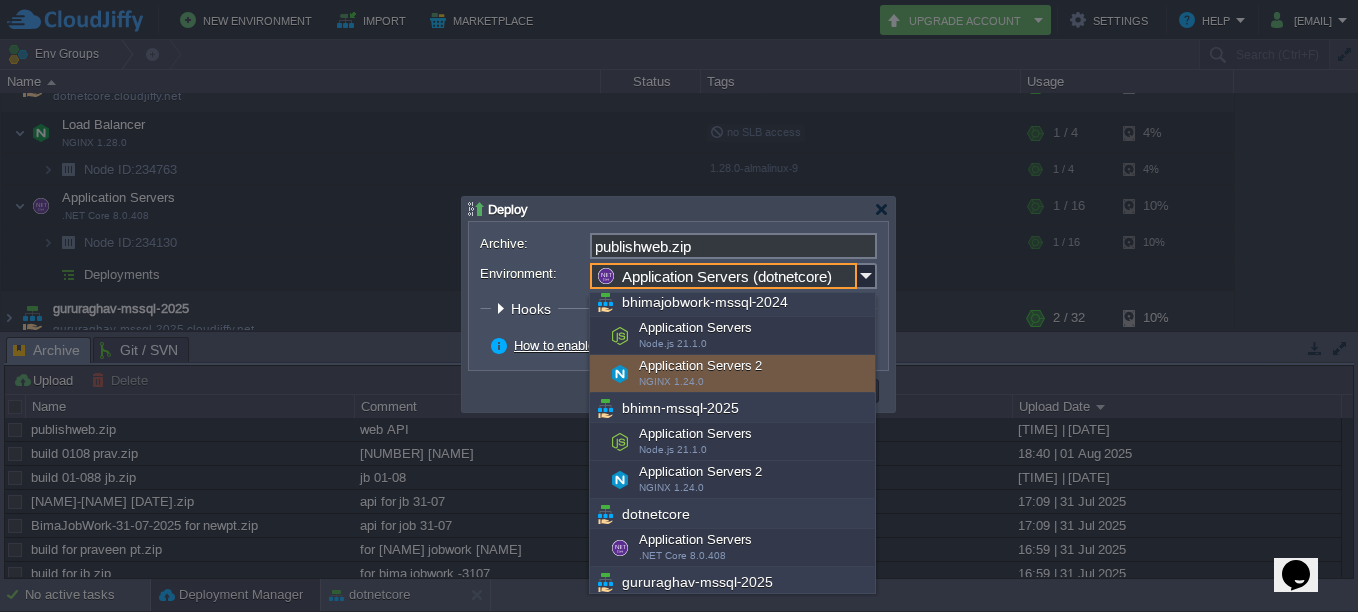 scroll, scrollTop: 200, scrollLeft: 0, axis: vertical 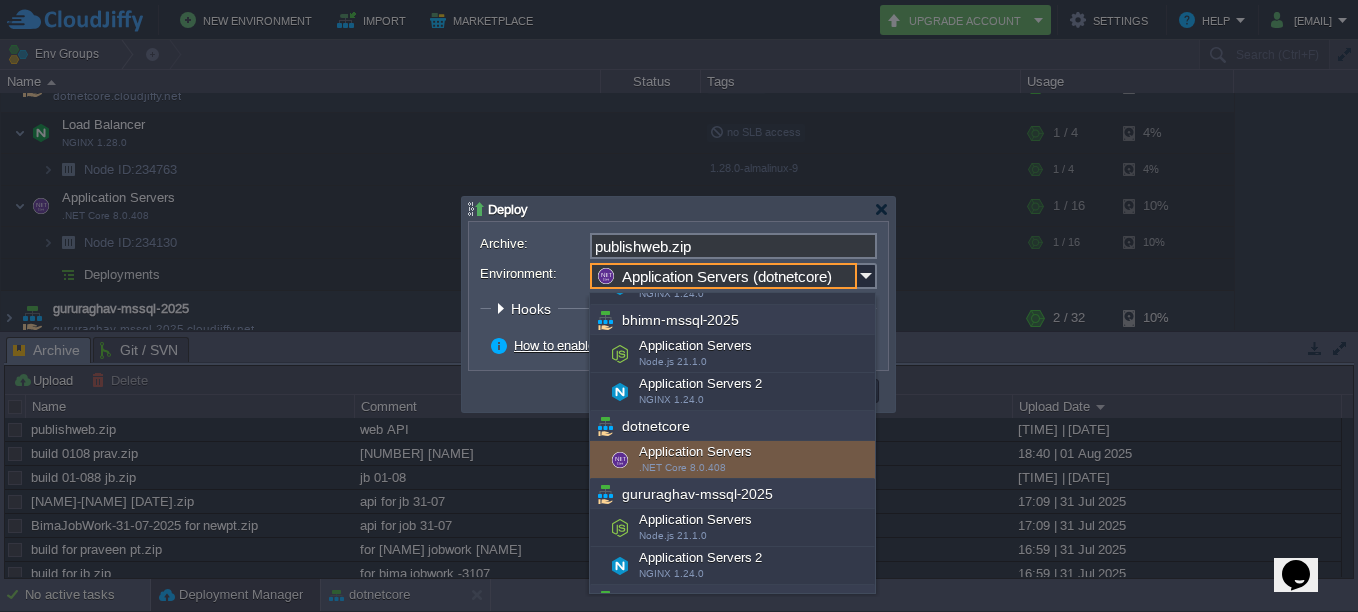 click on "Application Servers .NET Core 8.0.408" at bounding box center [732, 460] 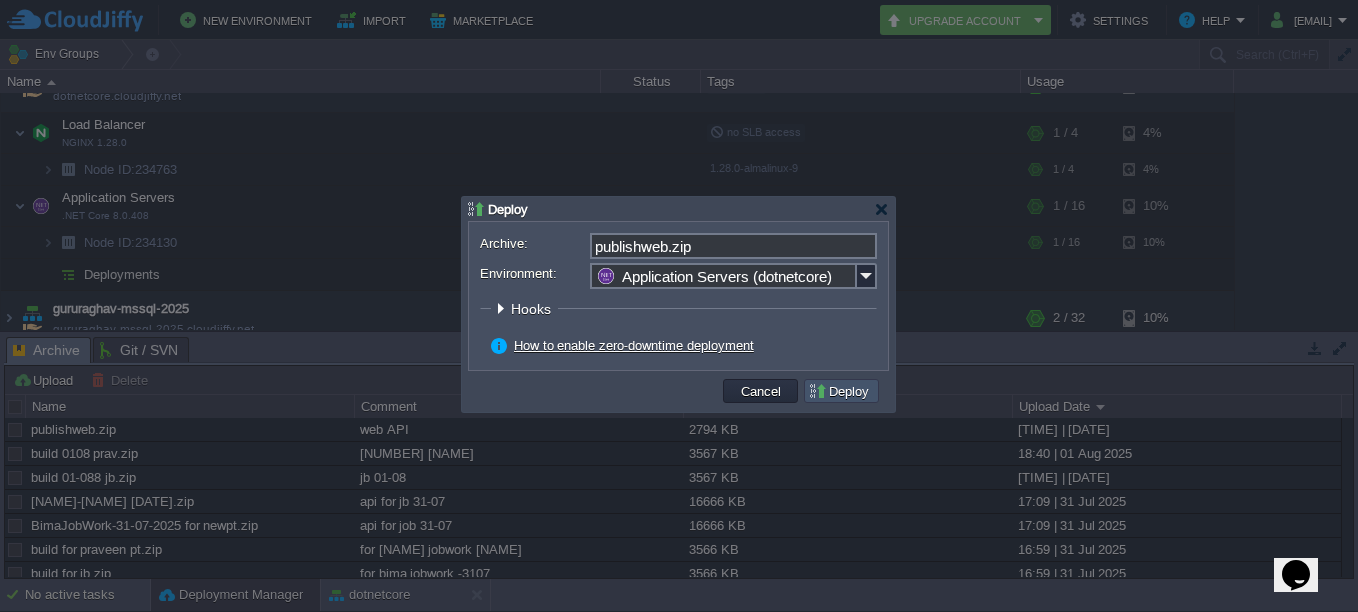 click on "Deploy" at bounding box center [841, 391] 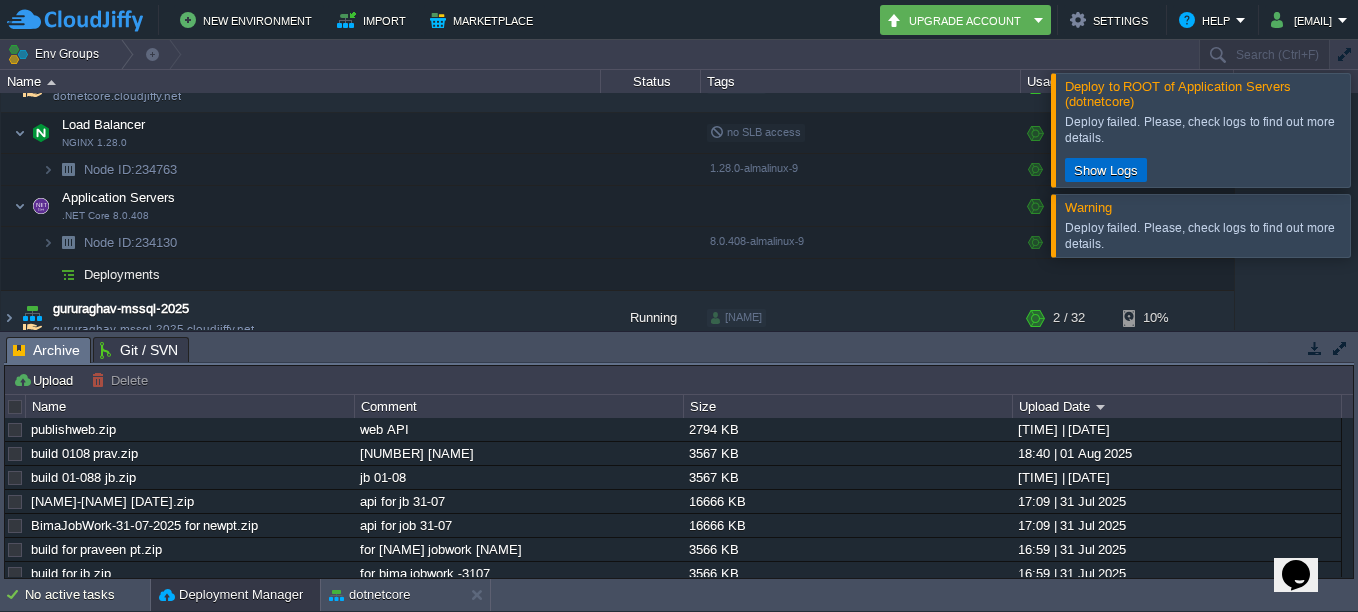 click on "Show Logs" at bounding box center (1106, 170) 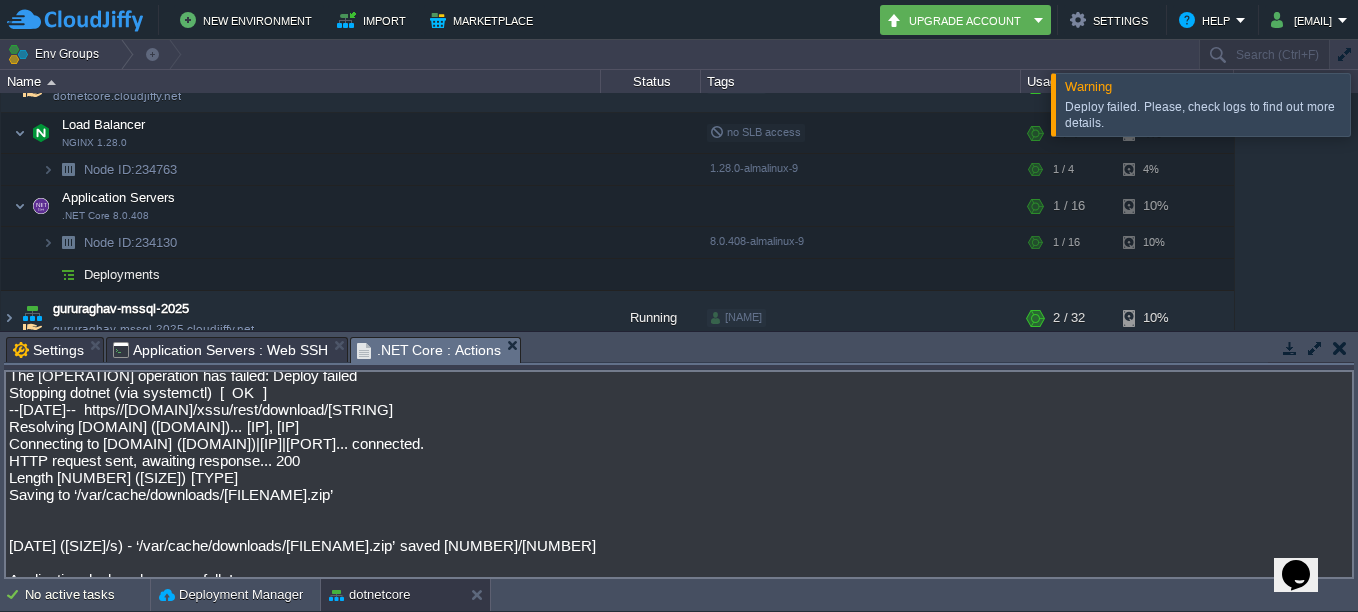 scroll, scrollTop: 0, scrollLeft: 0, axis: both 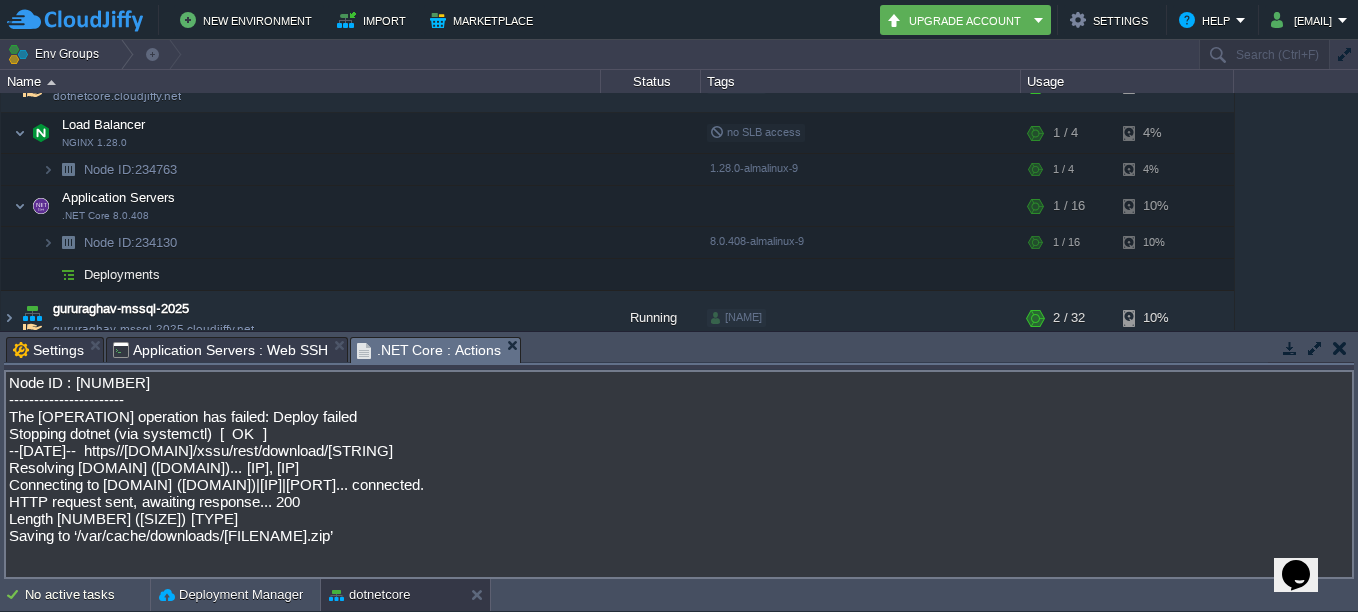 click on "Settings" at bounding box center [48, 350] 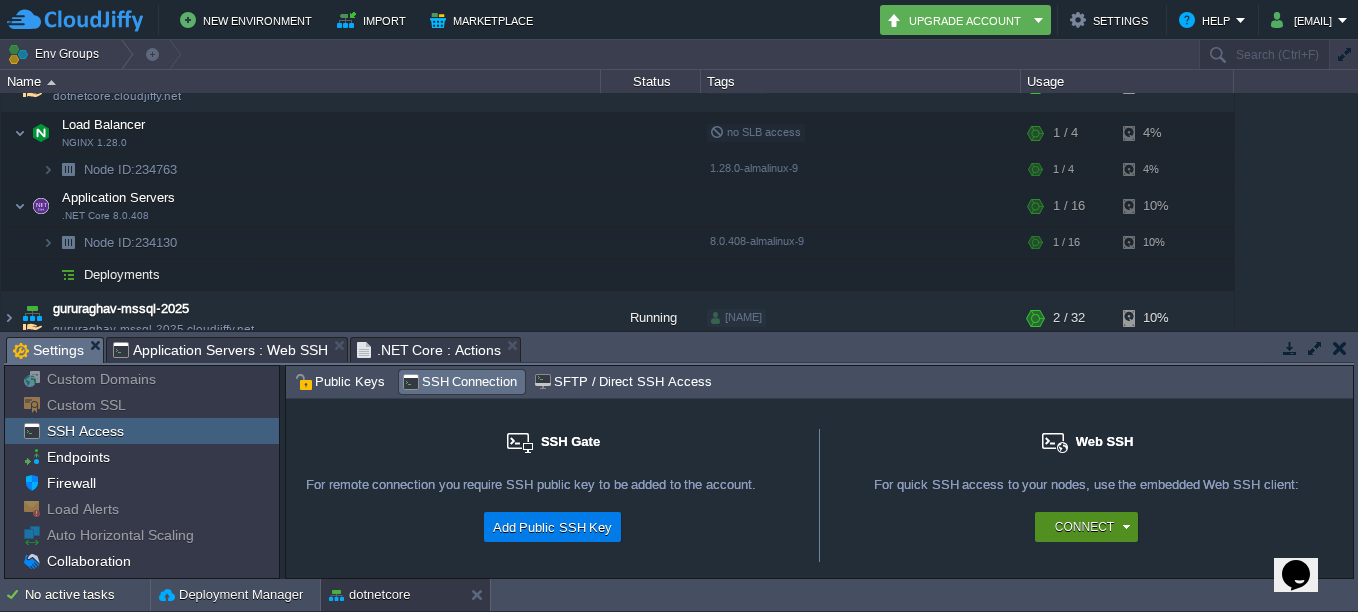 click on "Connect" at bounding box center [1090, 527] 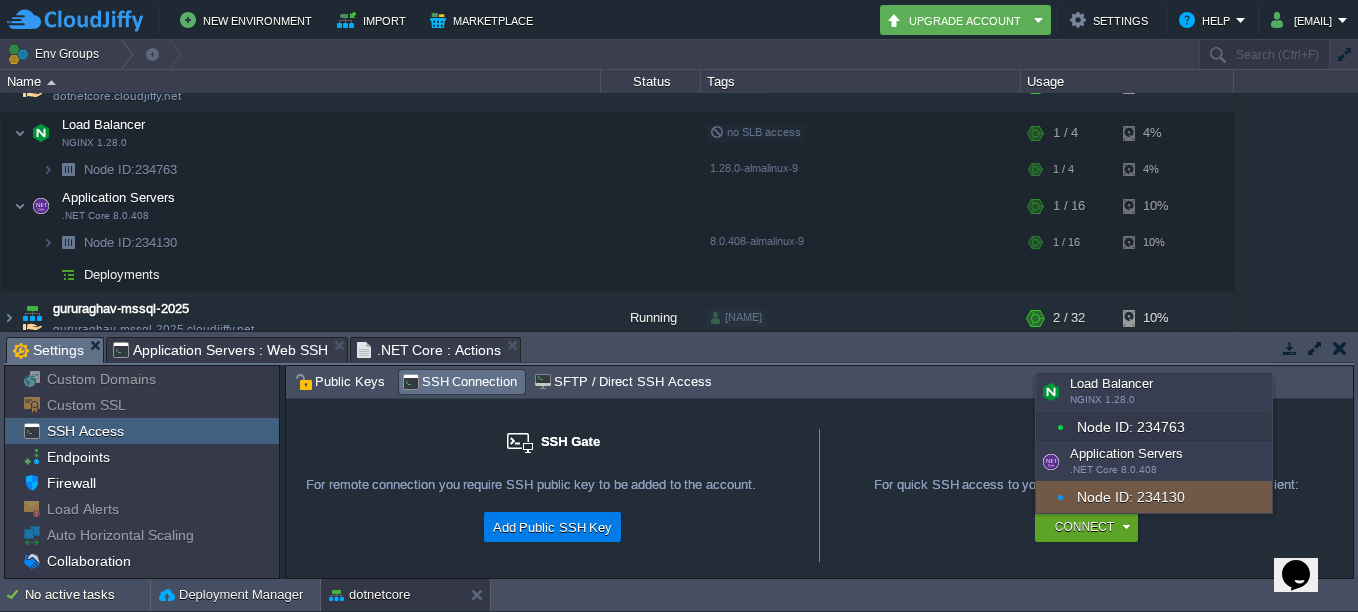 click on "Node ID: 234130" at bounding box center [1154, 497] 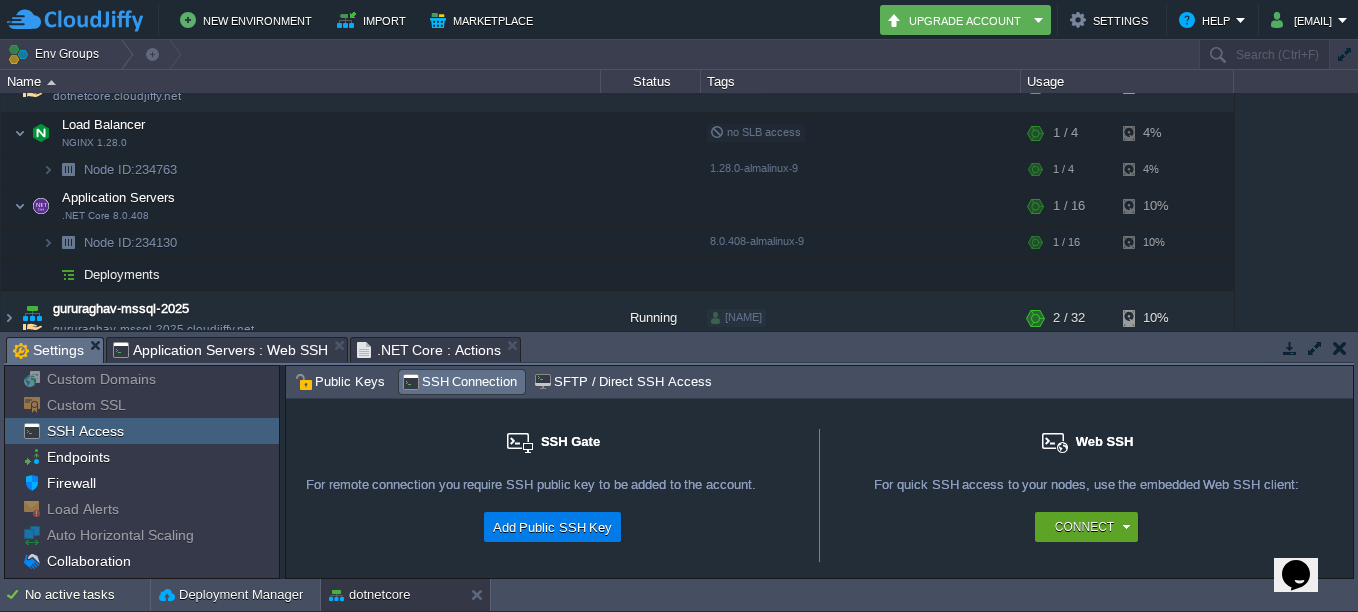 click on "Settings" at bounding box center (48, 350) 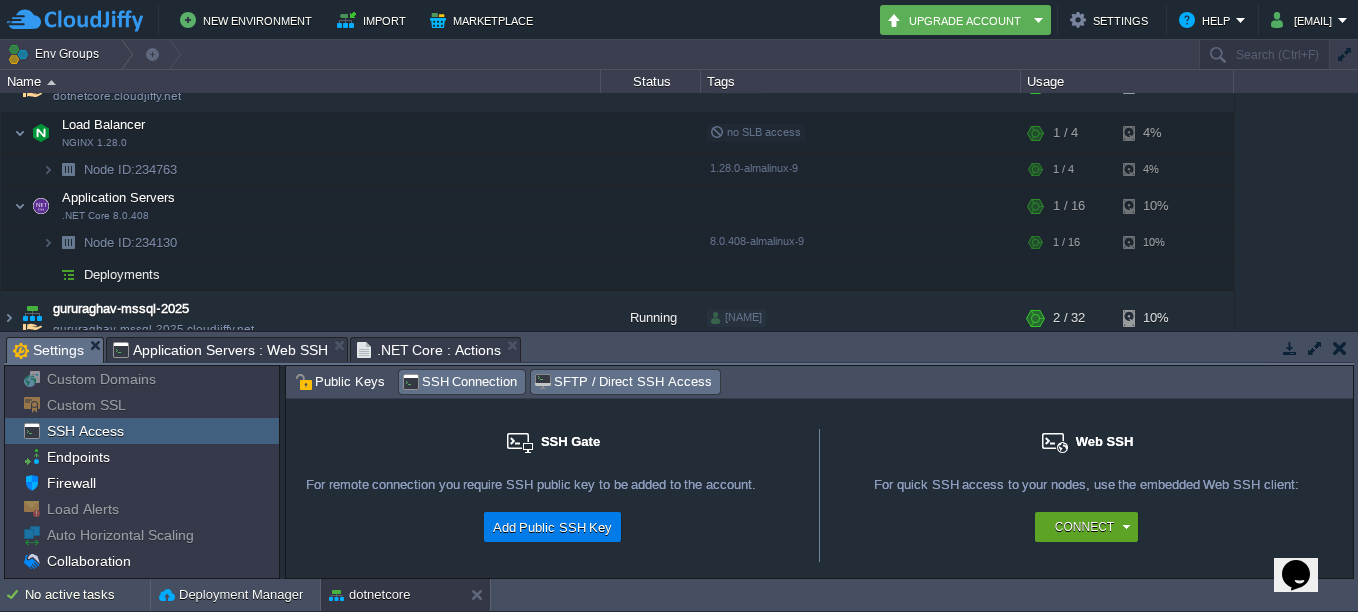 click on "SFTP / Direct SSH Access" at bounding box center (622, 382) 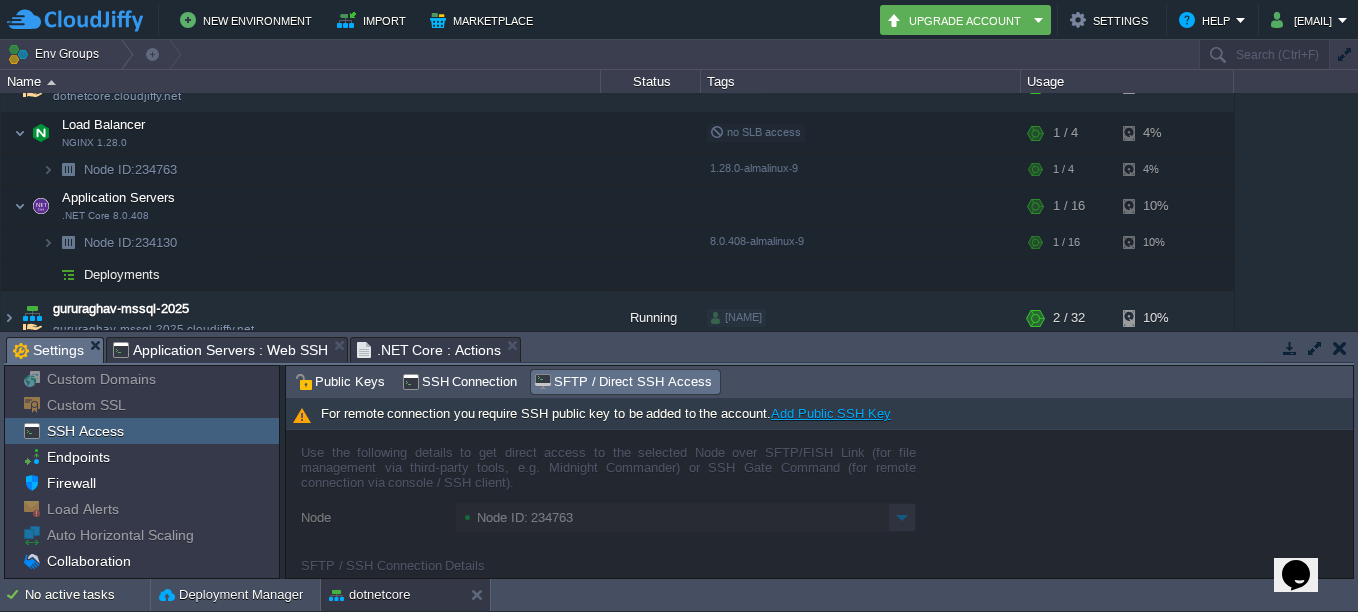 click at bounding box center (819, 504) 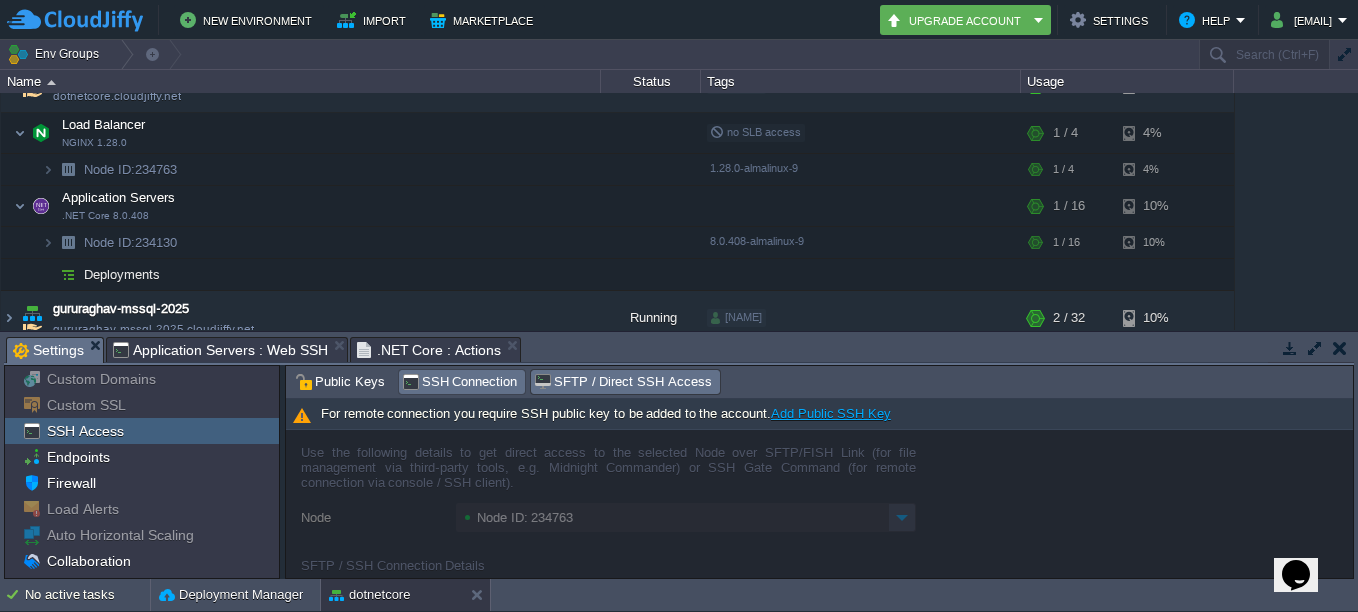 click on "SSH Connection" at bounding box center (460, 382) 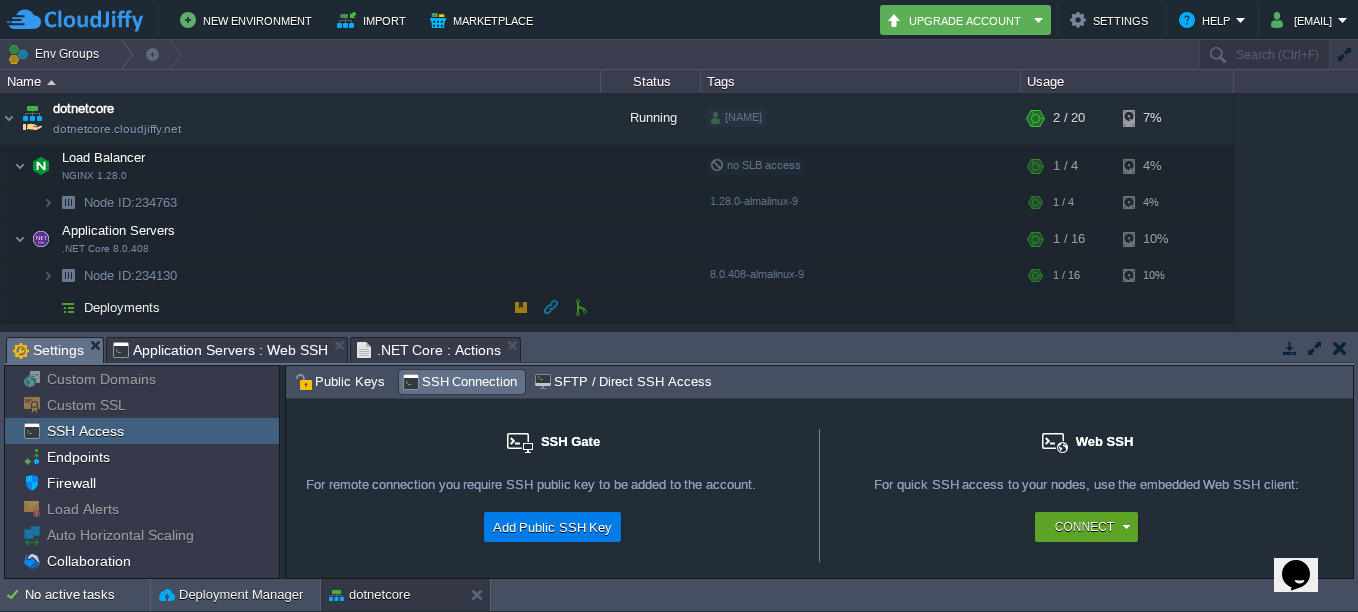 scroll, scrollTop: 200, scrollLeft: 0, axis: vertical 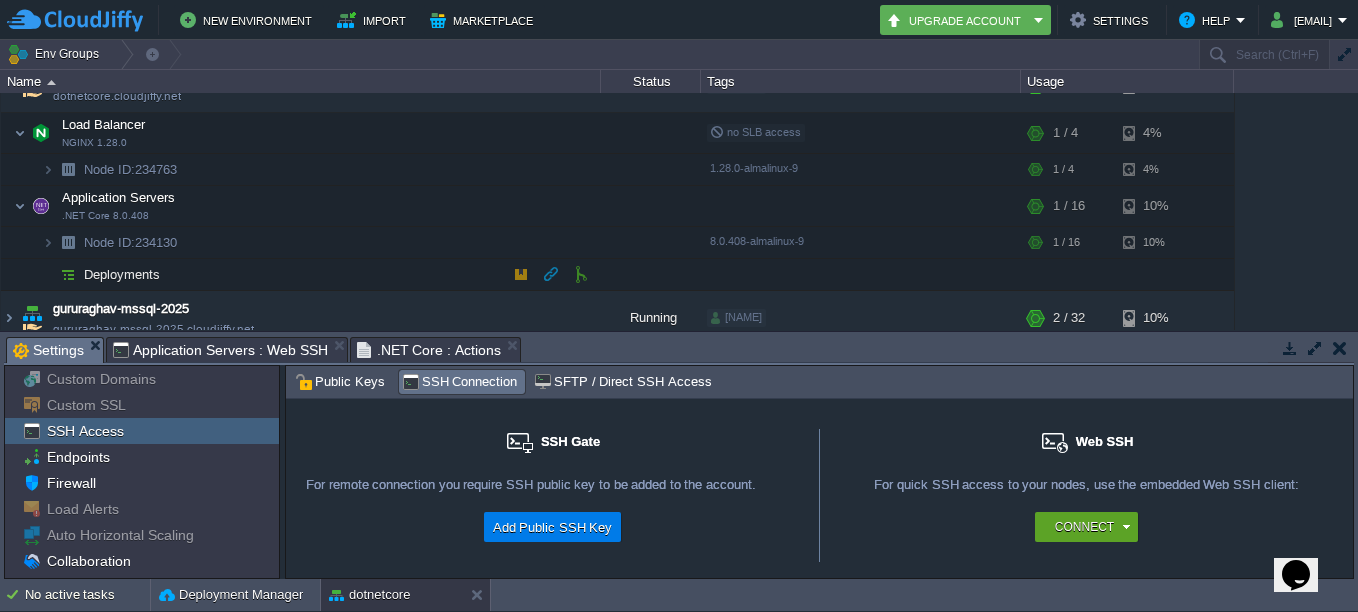 click at bounding box center [68, 274] 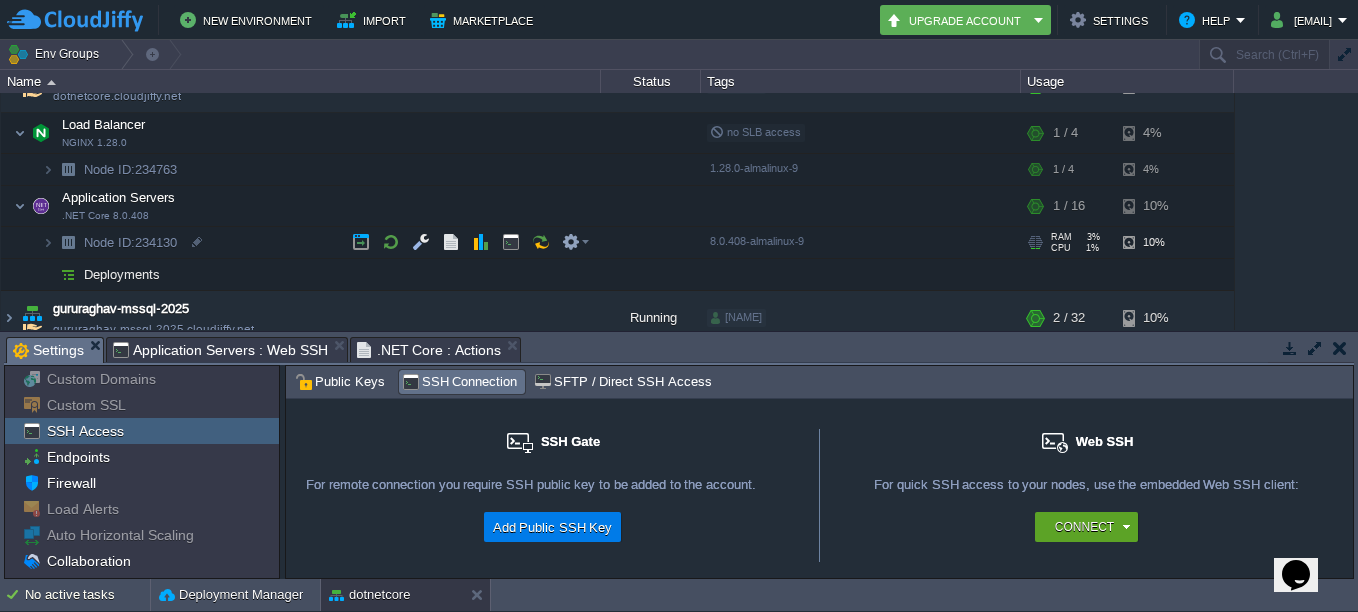 click at bounding box center (48, 242) 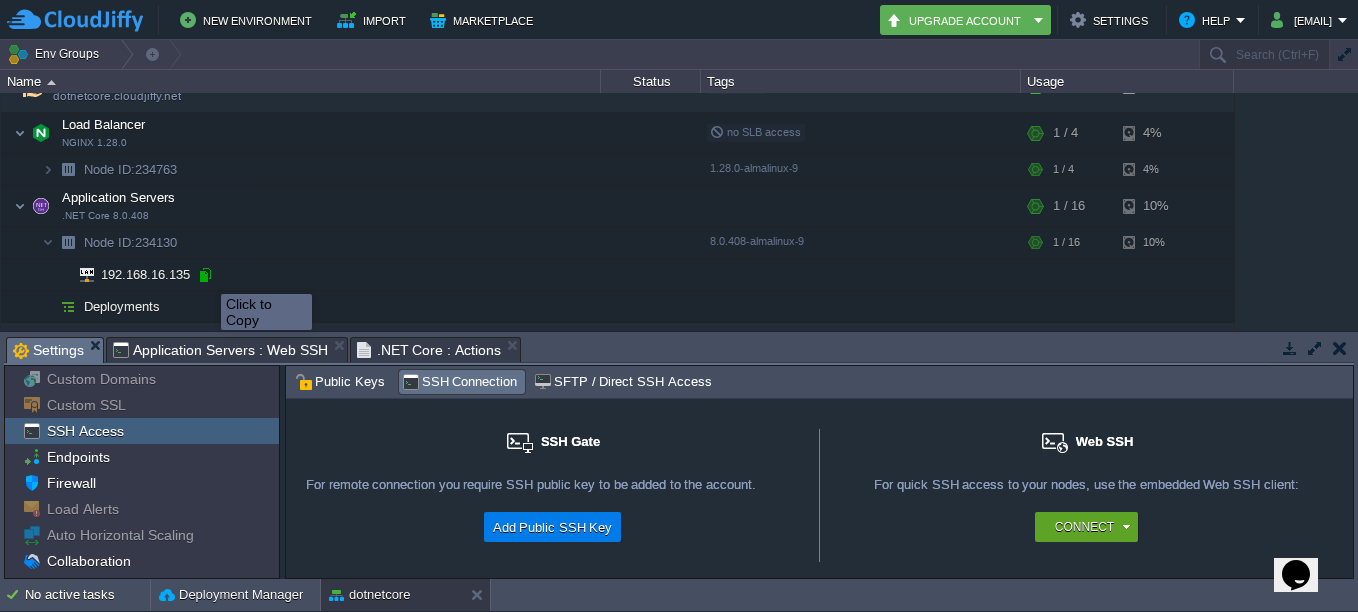 click at bounding box center [205, 275] 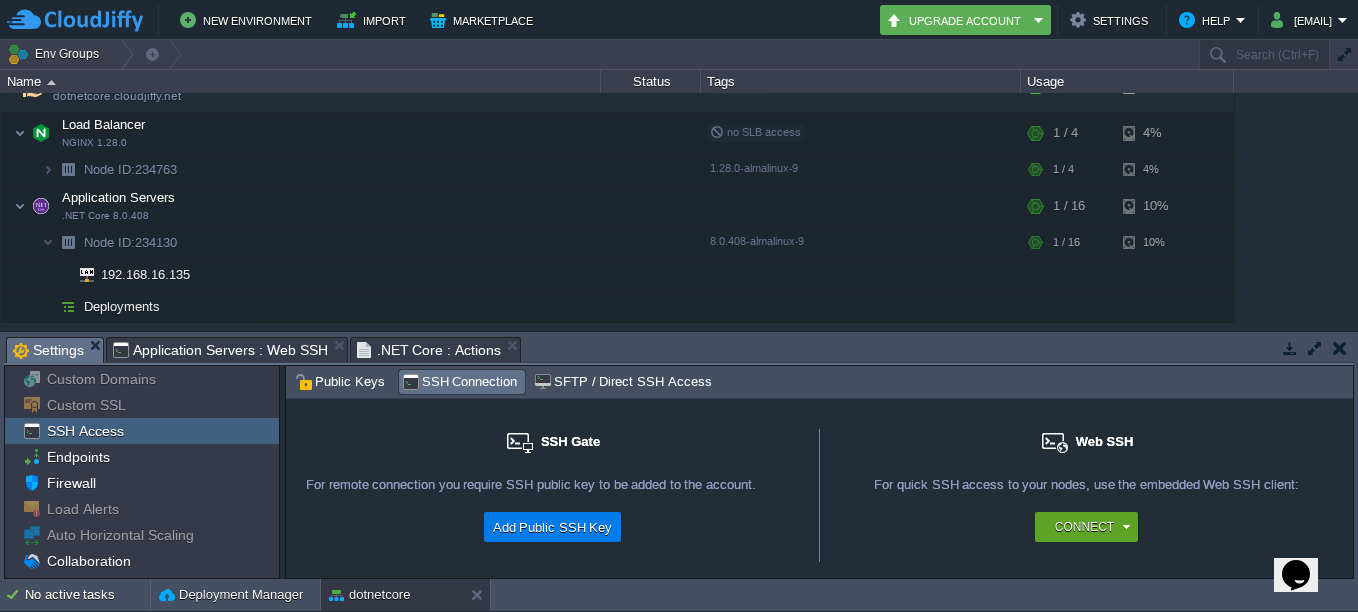 scroll, scrollTop: 92, scrollLeft: 0, axis: vertical 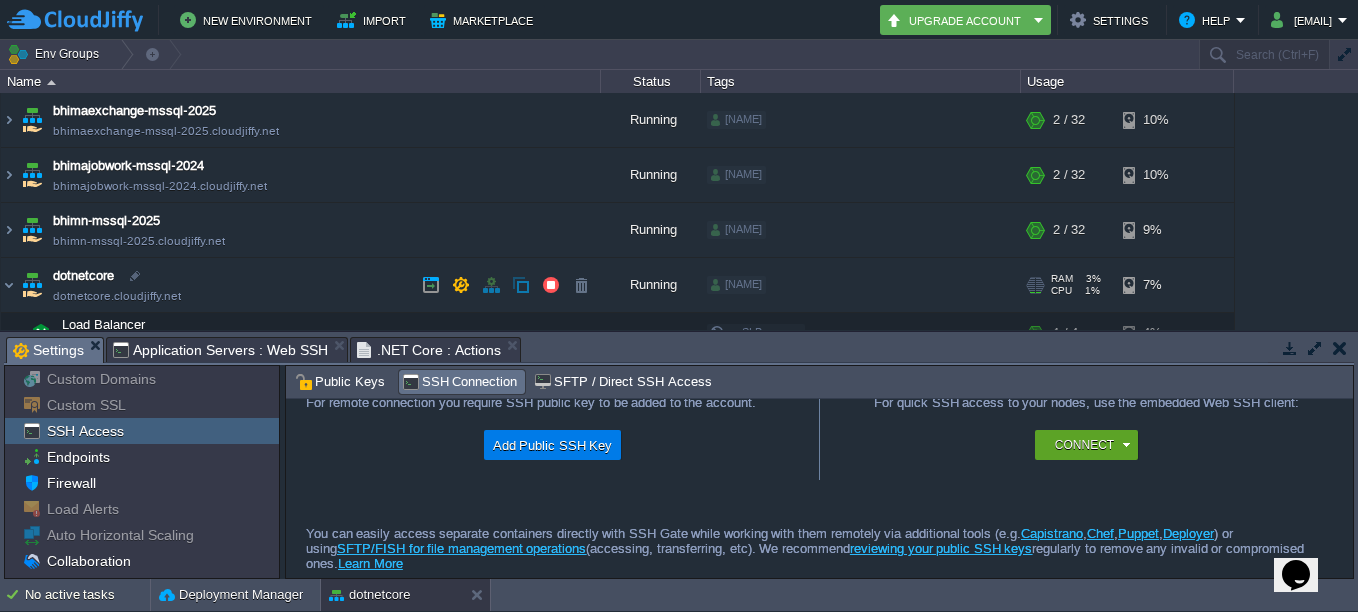 click at bounding box center [521, 285] 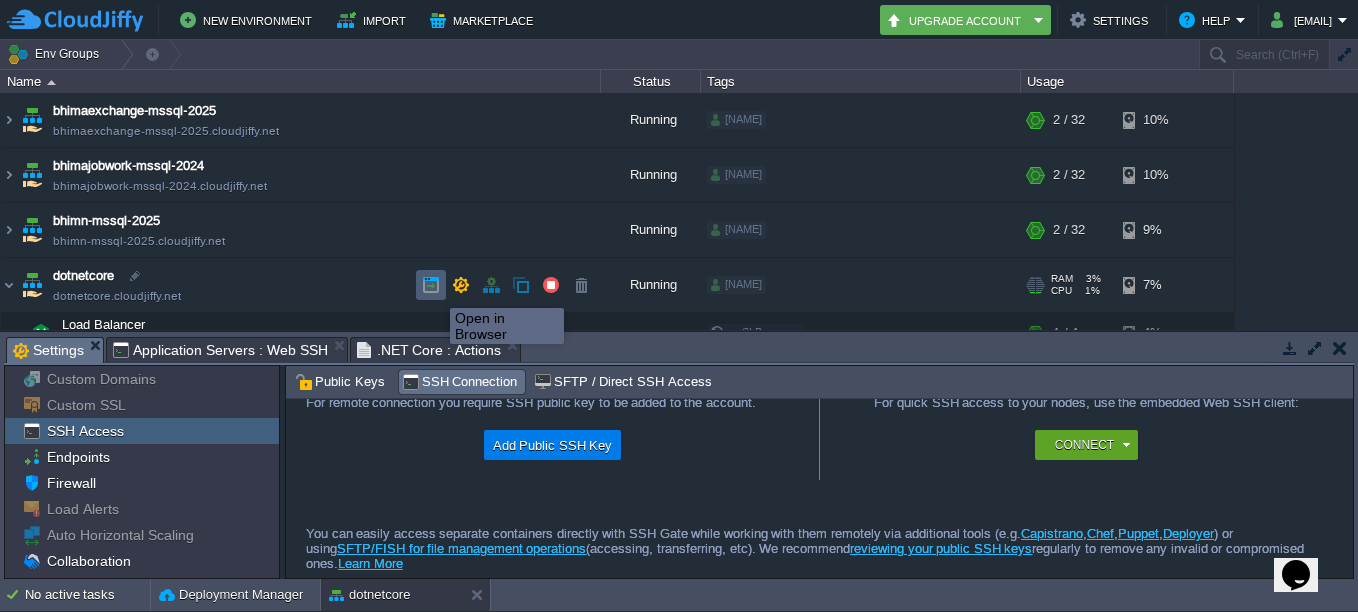click at bounding box center (431, 285) 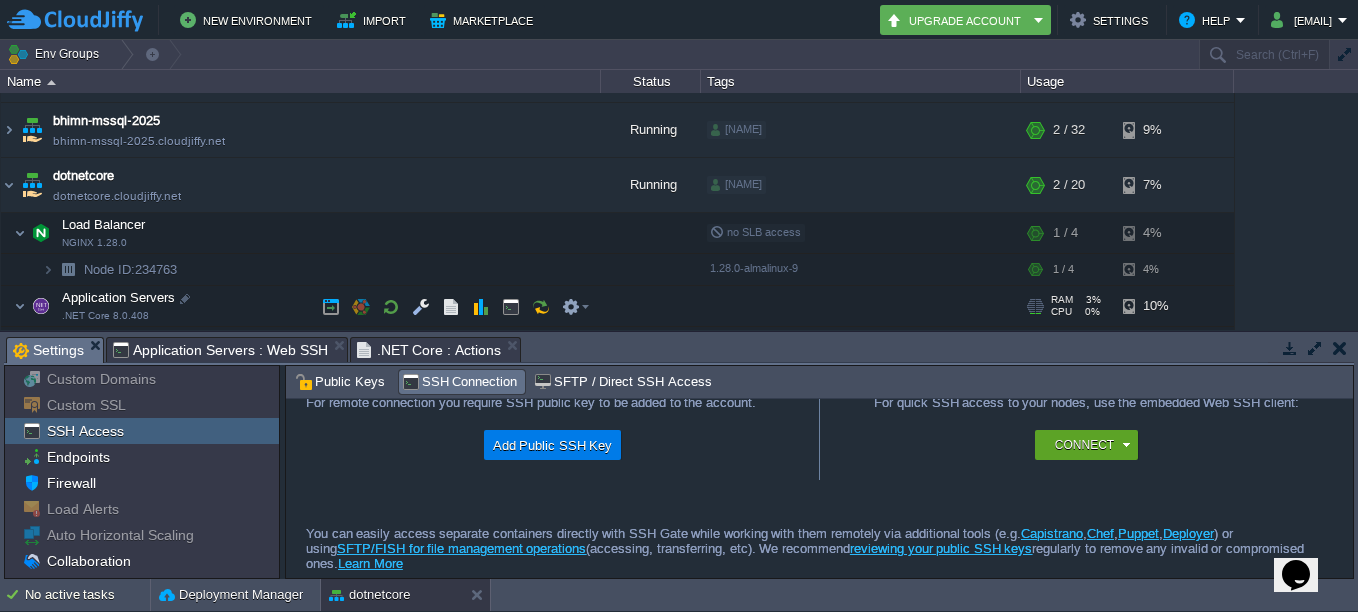 scroll, scrollTop: 100, scrollLeft: 0, axis: vertical 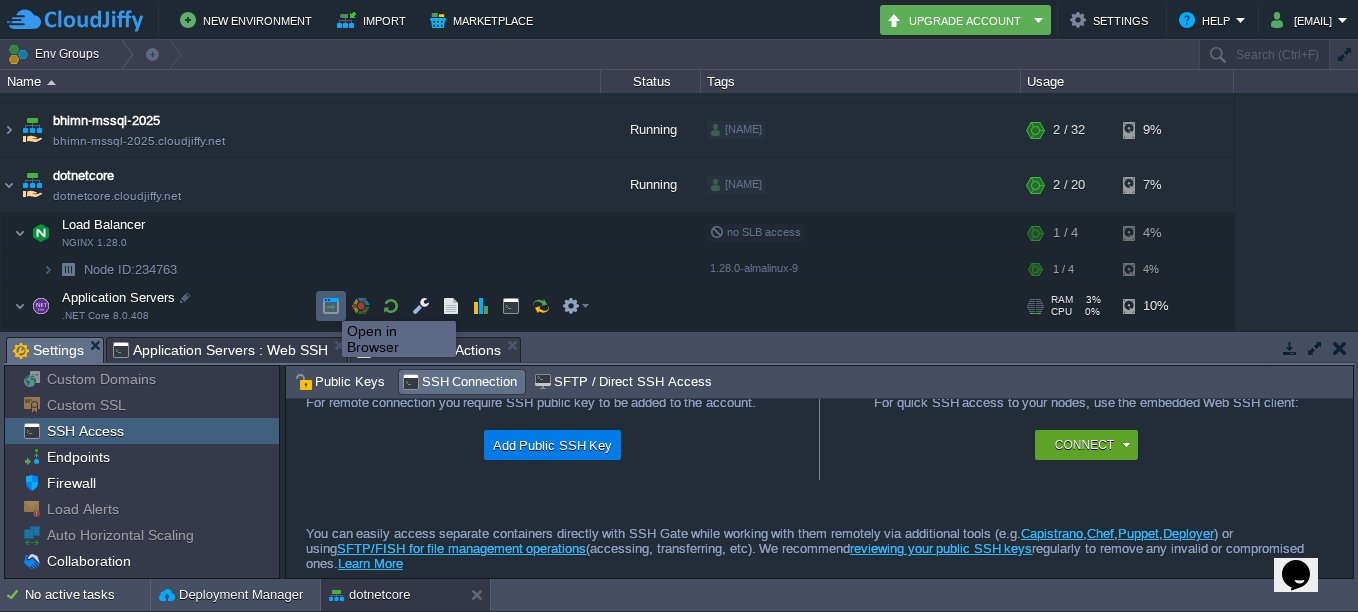click at bounding box center (331, 306) 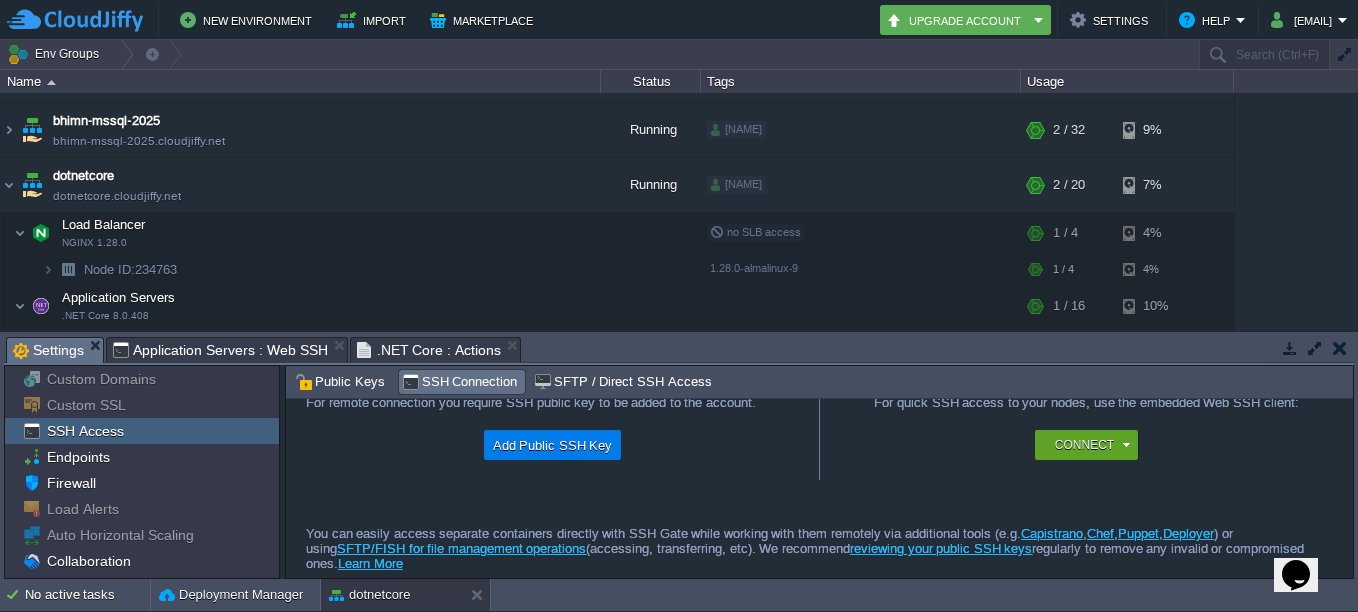 scroll, scrollTop: 200, scrollLeft: 0, axis: vertical 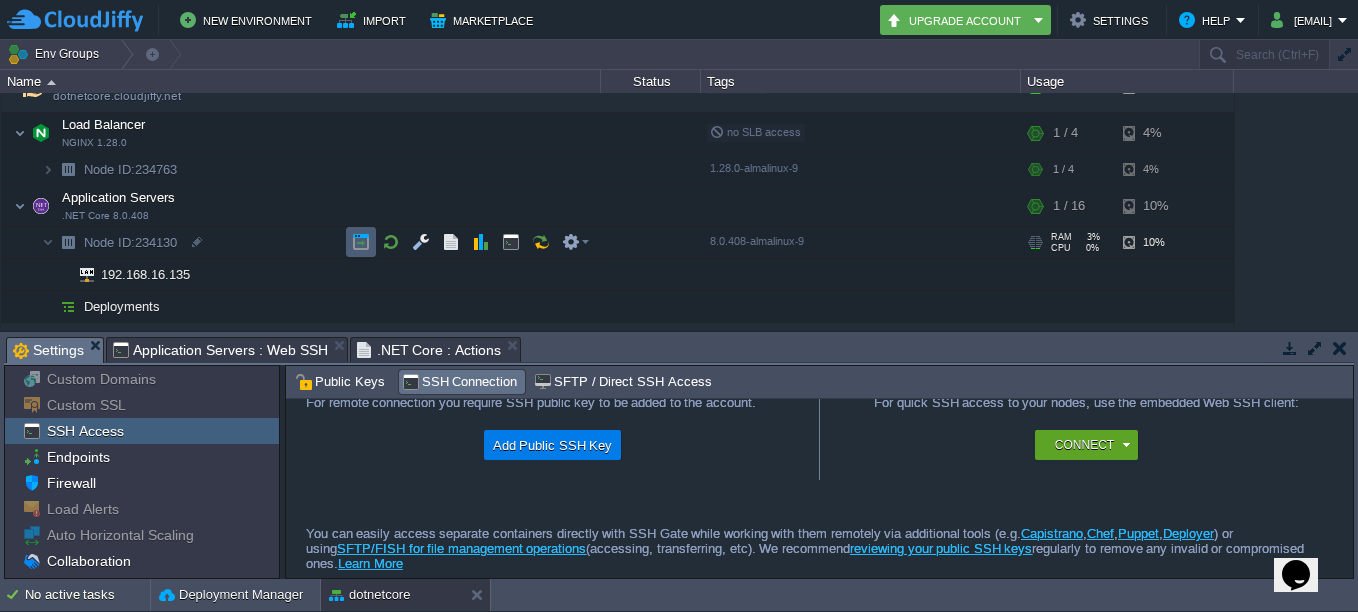 click at bounding box center [361, 242] 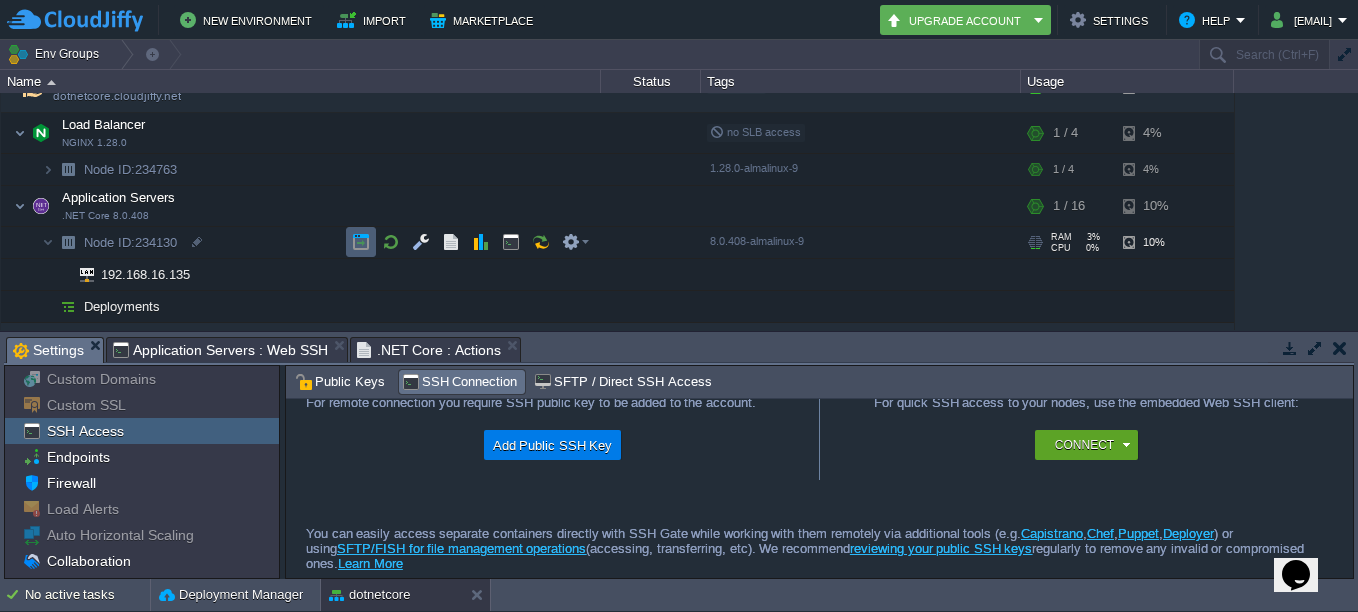 click at bounding box center [361, 242] 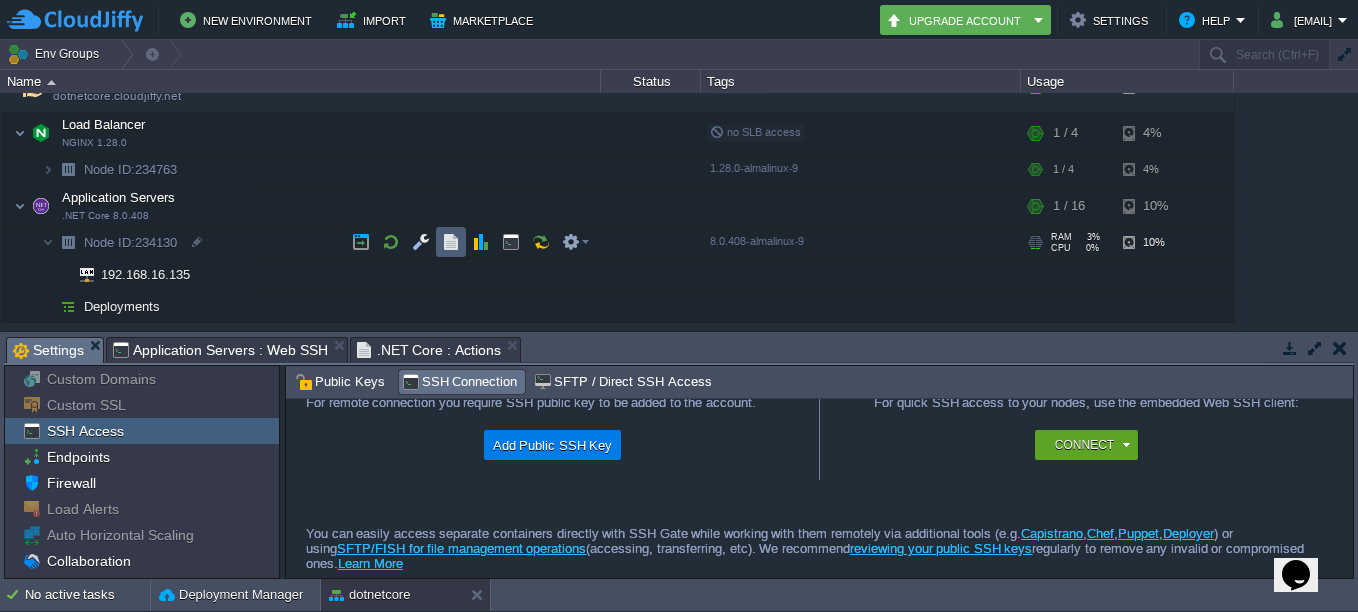 click at bounding box center (451, 242) 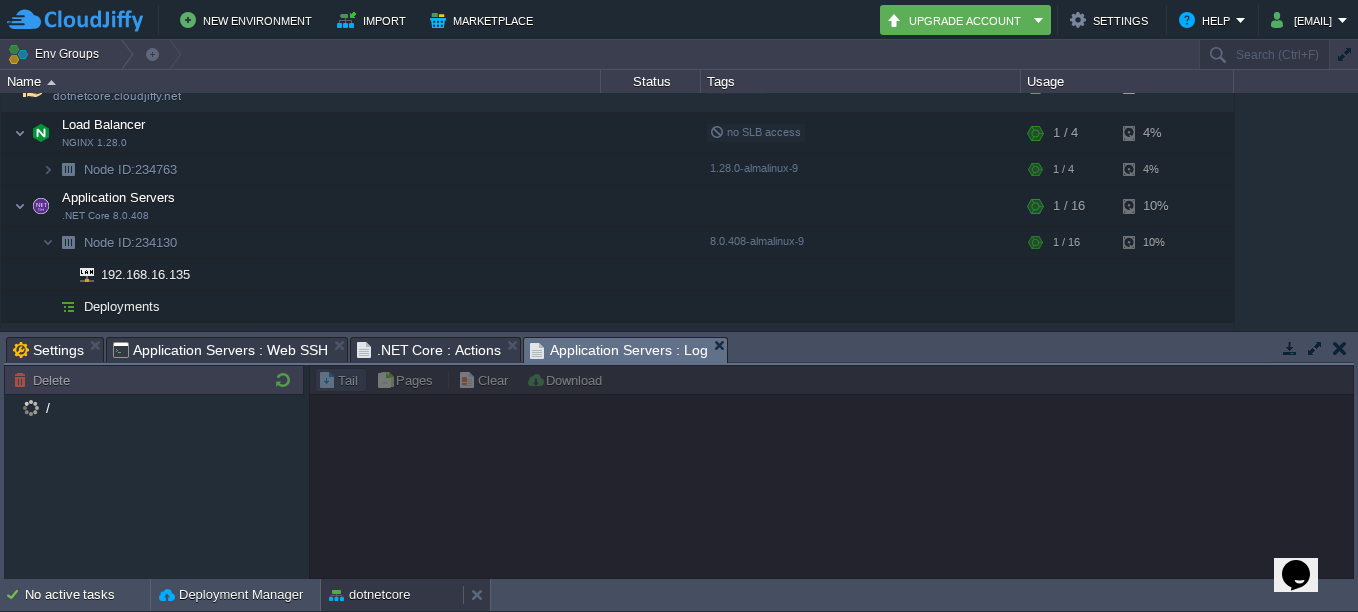 click on "dotnetcore" at bounding box center [369, 595] 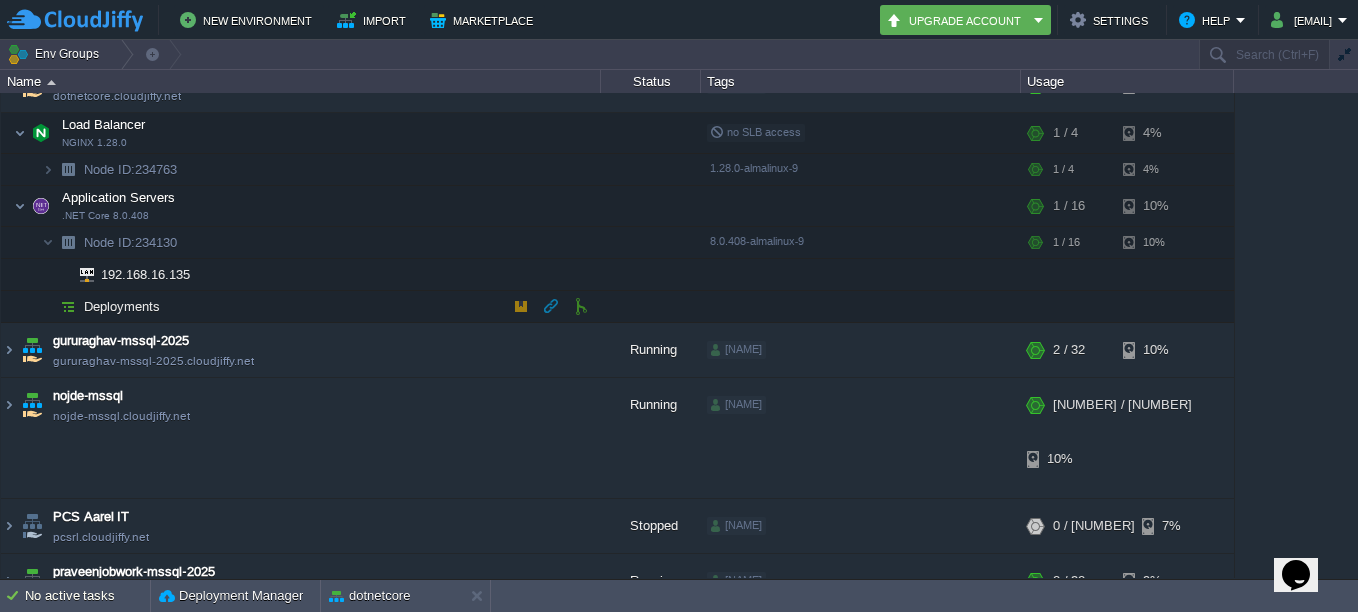 click at bounding box center (68, 306) 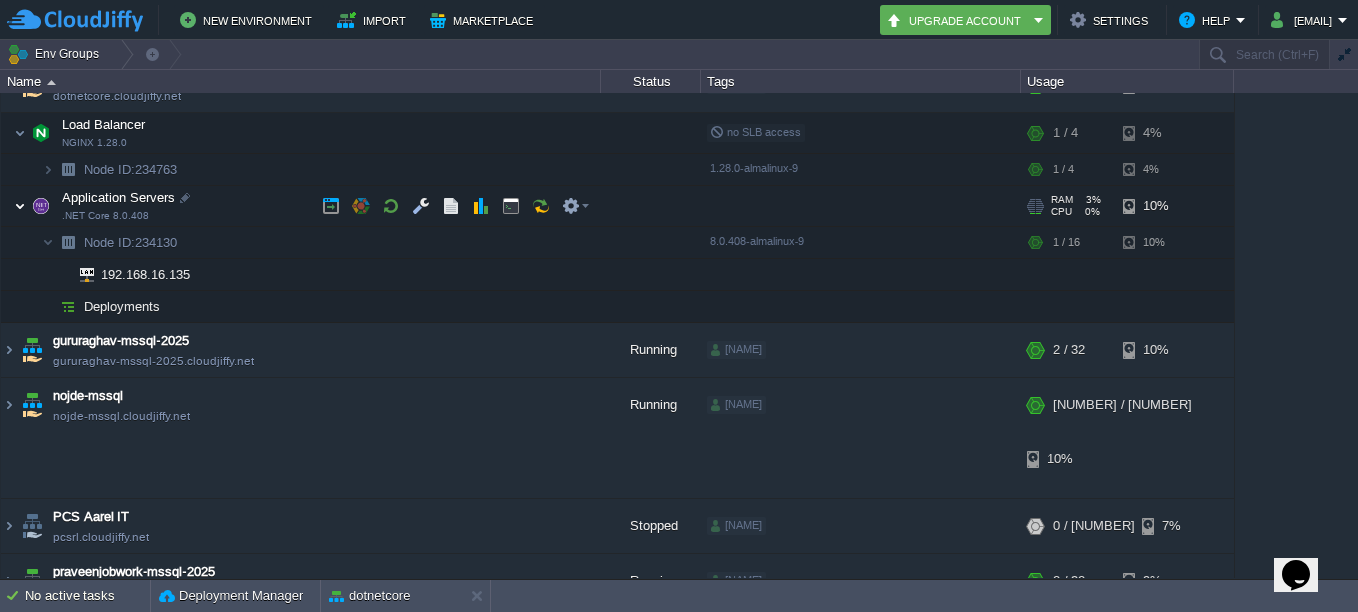 click at bounding box center [20, 206] 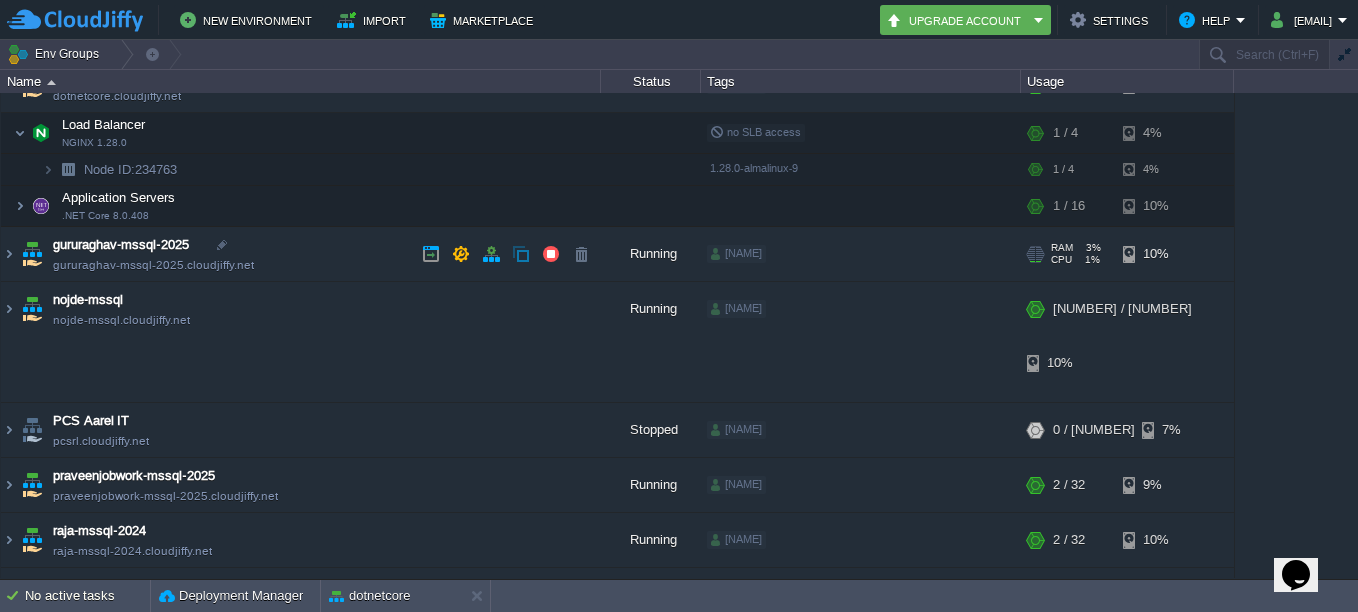 scroll, scrollTop: 0, scrollLeft: 0, axis: both 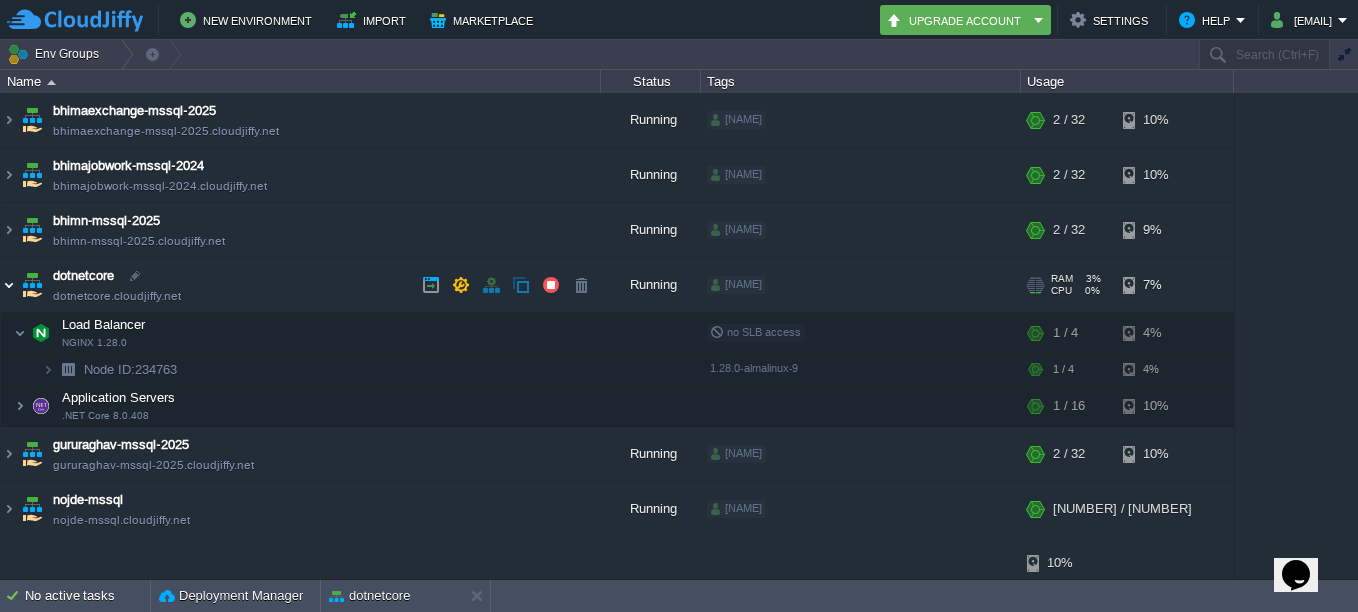 click at bounding box center (9, 285) 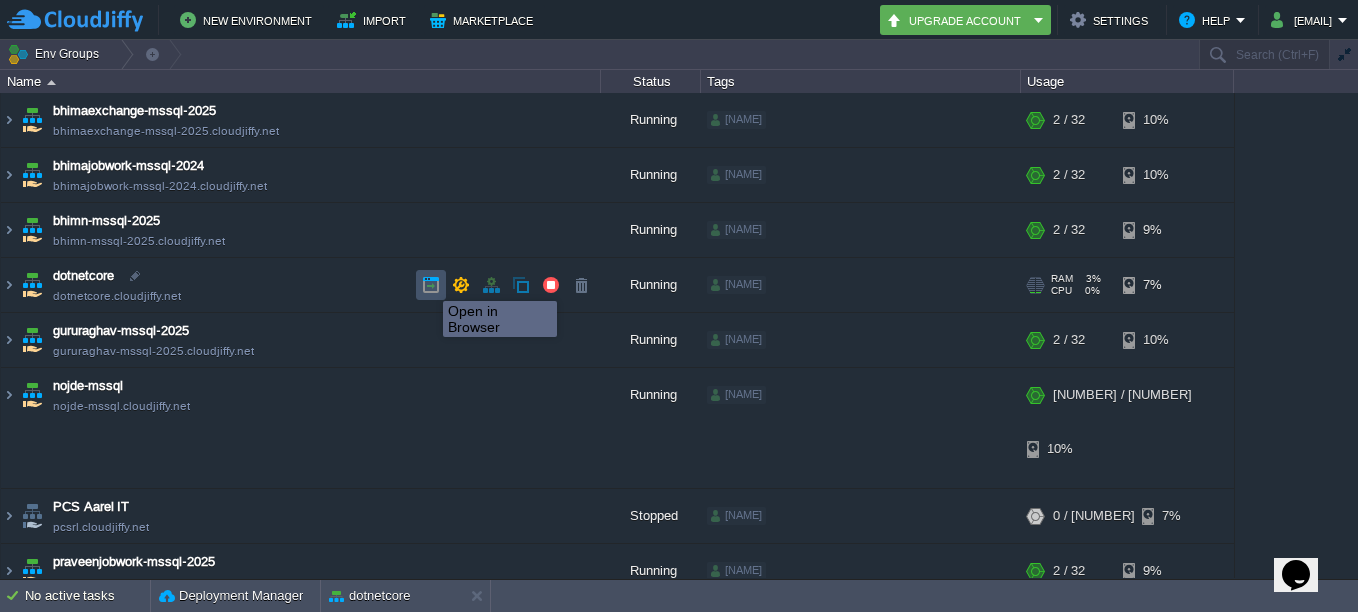click at bounding box center (431, 285) 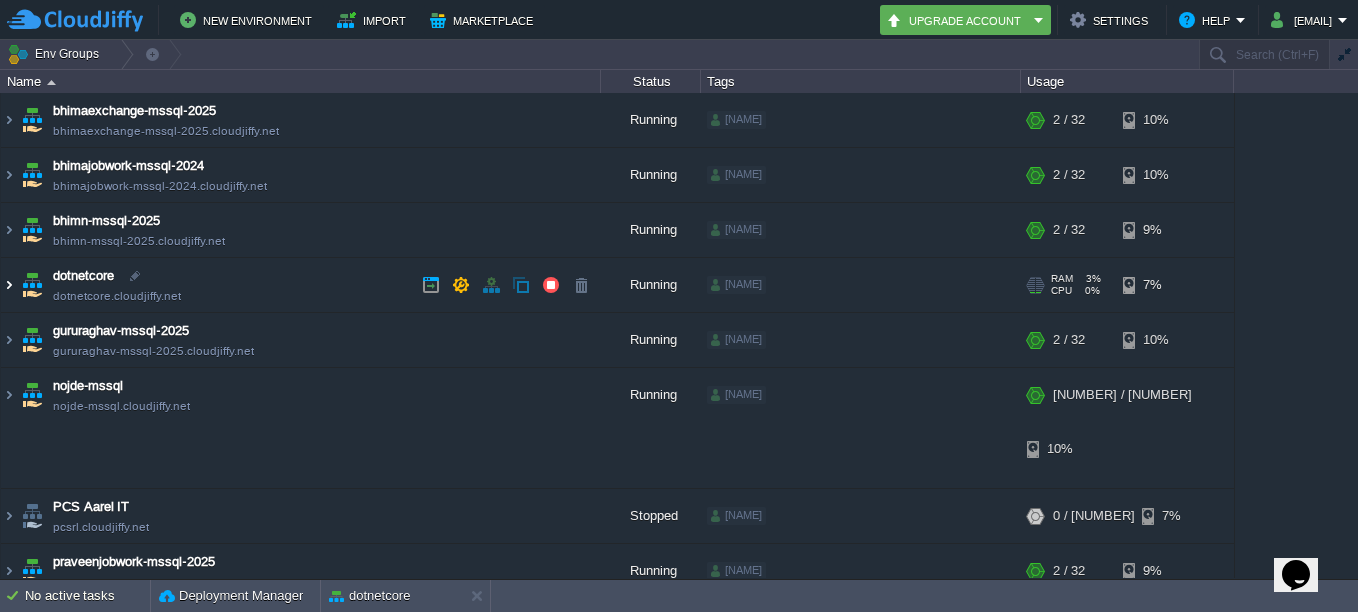 click at bounding box center [9, 285] 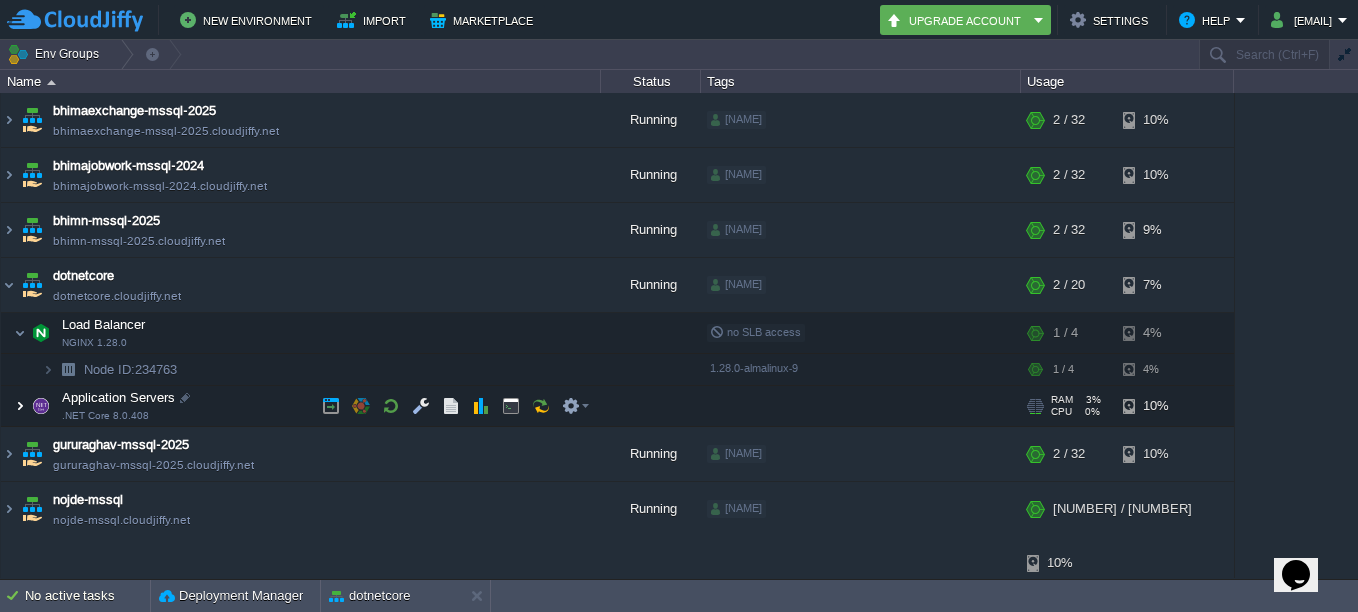 click at bounding box center (20, 406) 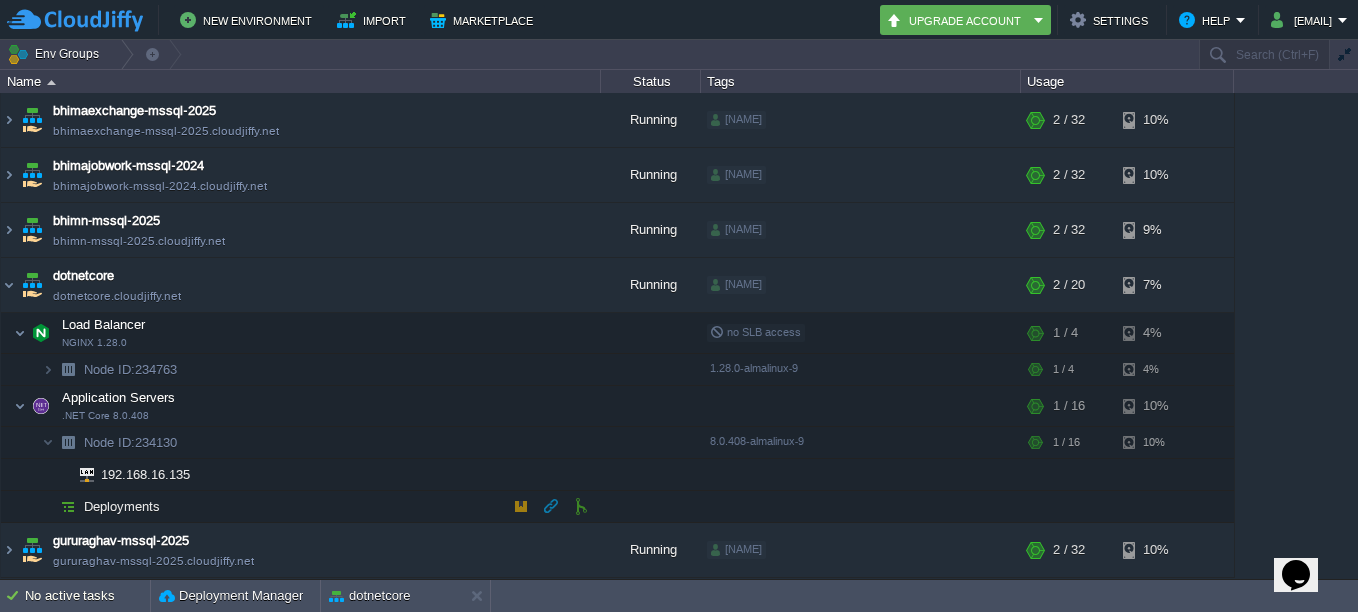 click on "Deployments" at bounding box center [122, 506] 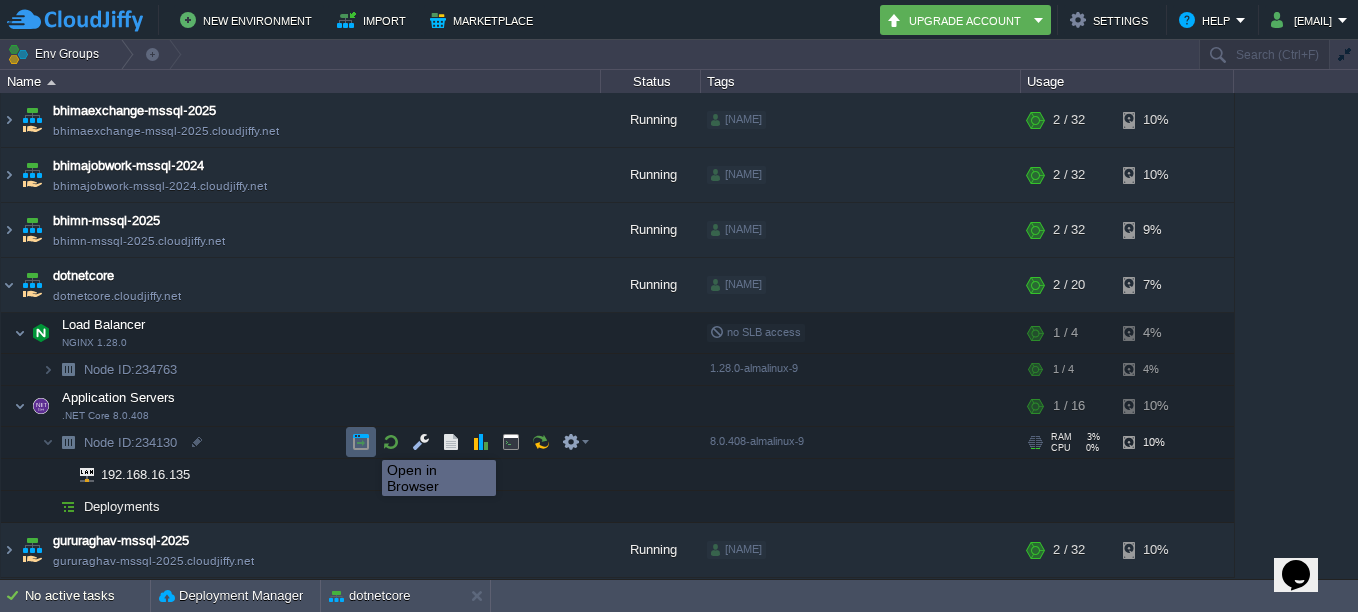 click at bounding box center (361, 442) 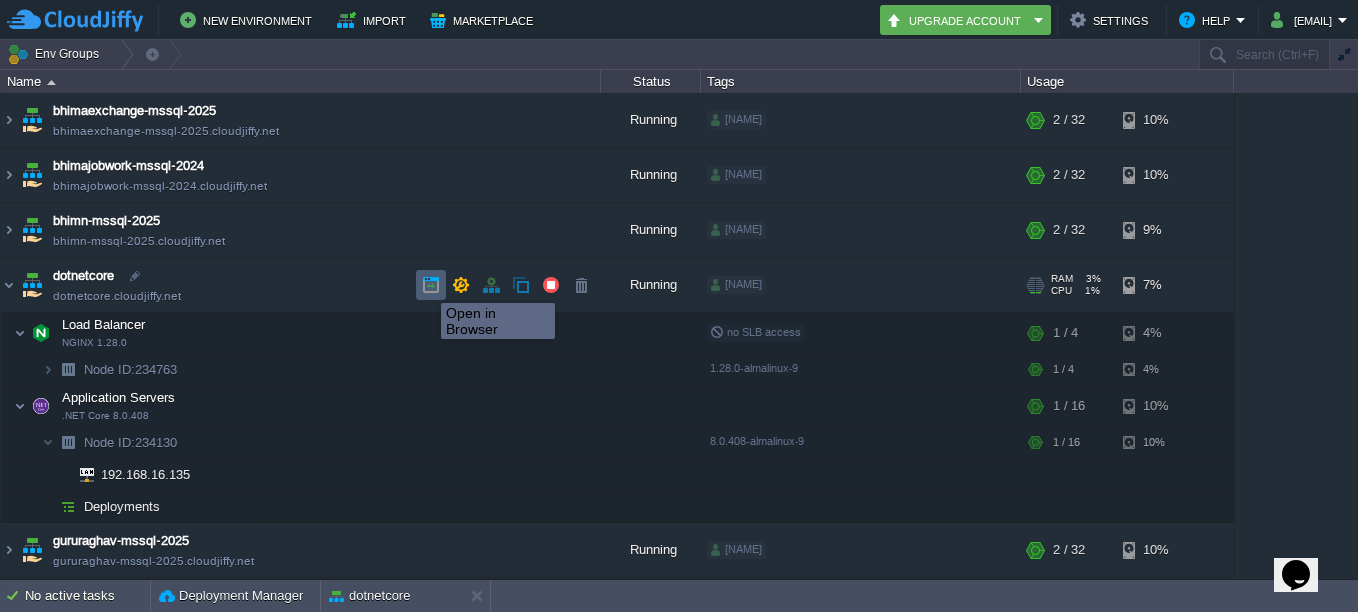 click at bounding box center [431, 285] 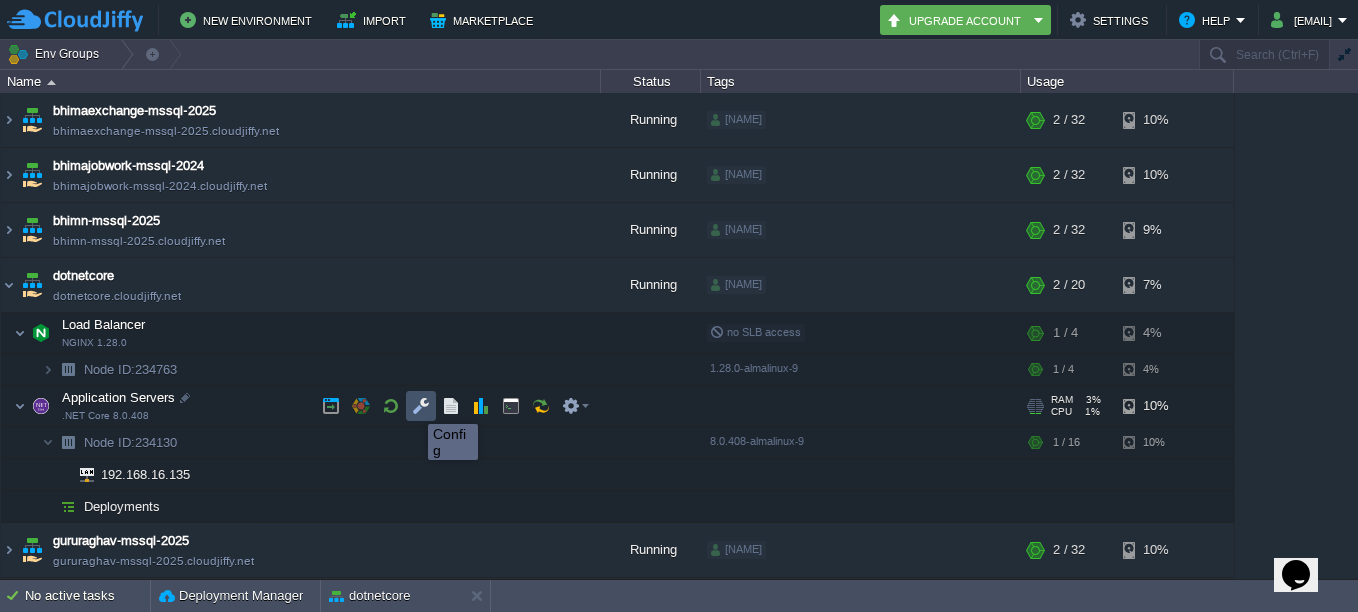 click at bounding box center [421, 406] 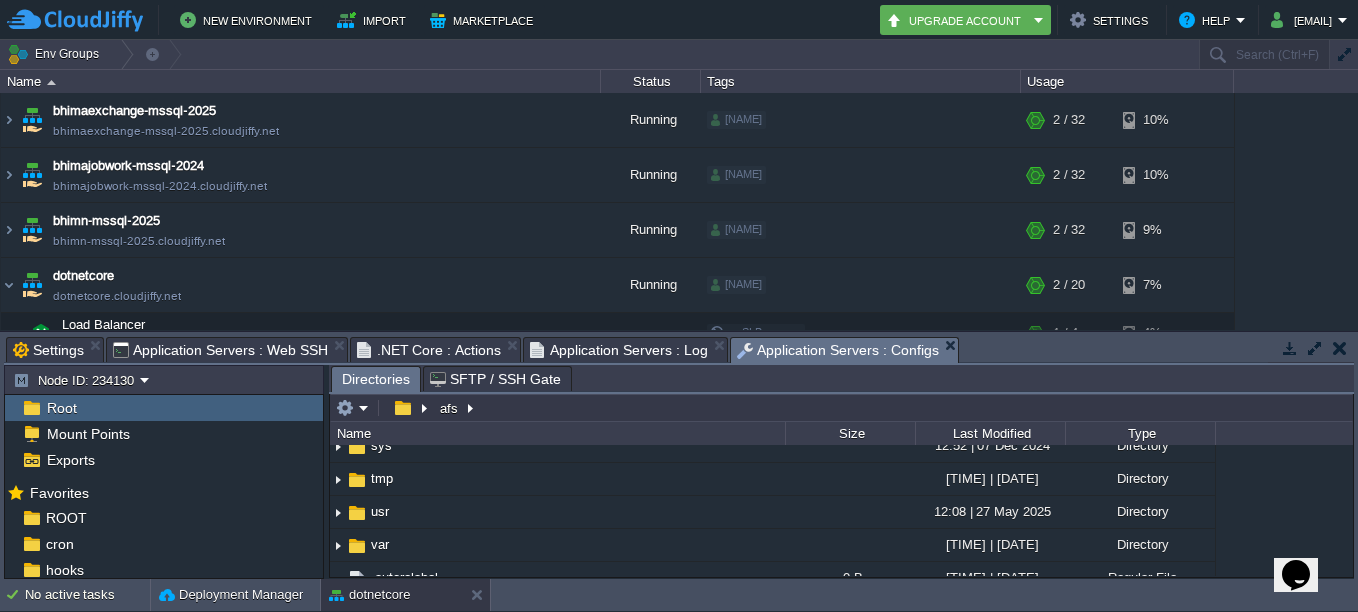 scroll, scrollTop: 816, scrollLeft: 0, axis: vertical 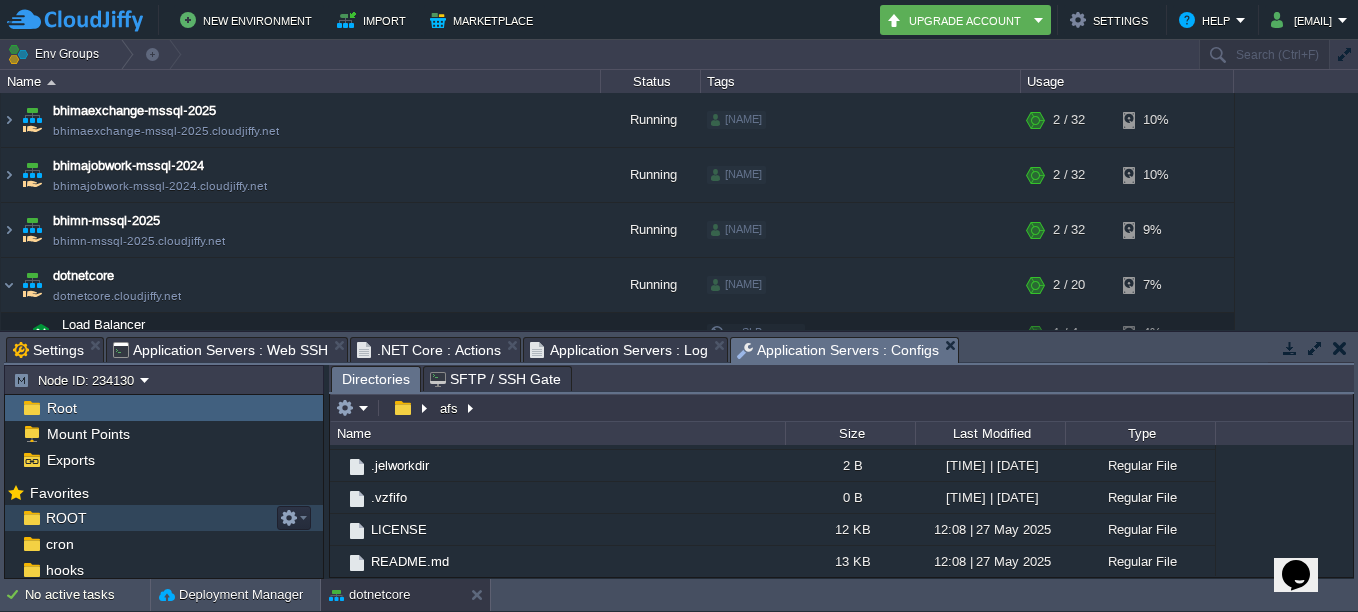 click on "ROOT" at bounding box center (66, 518) 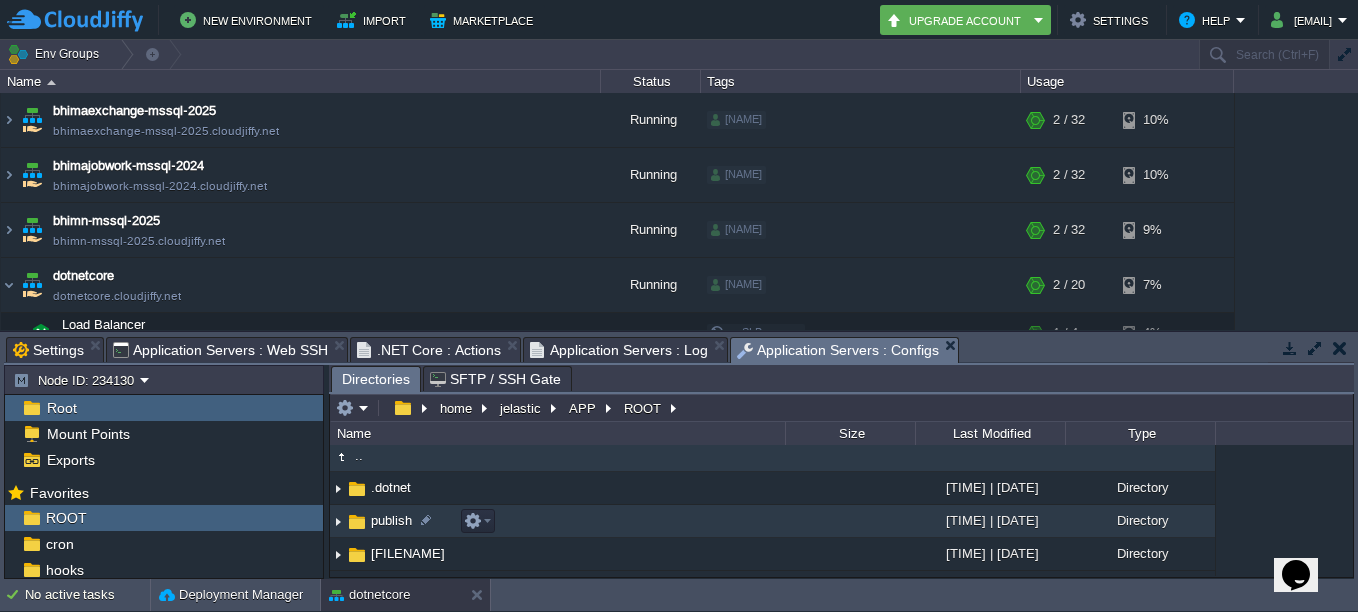 scroll, scrollTop: 0, scrollLeft: 0, axis: both 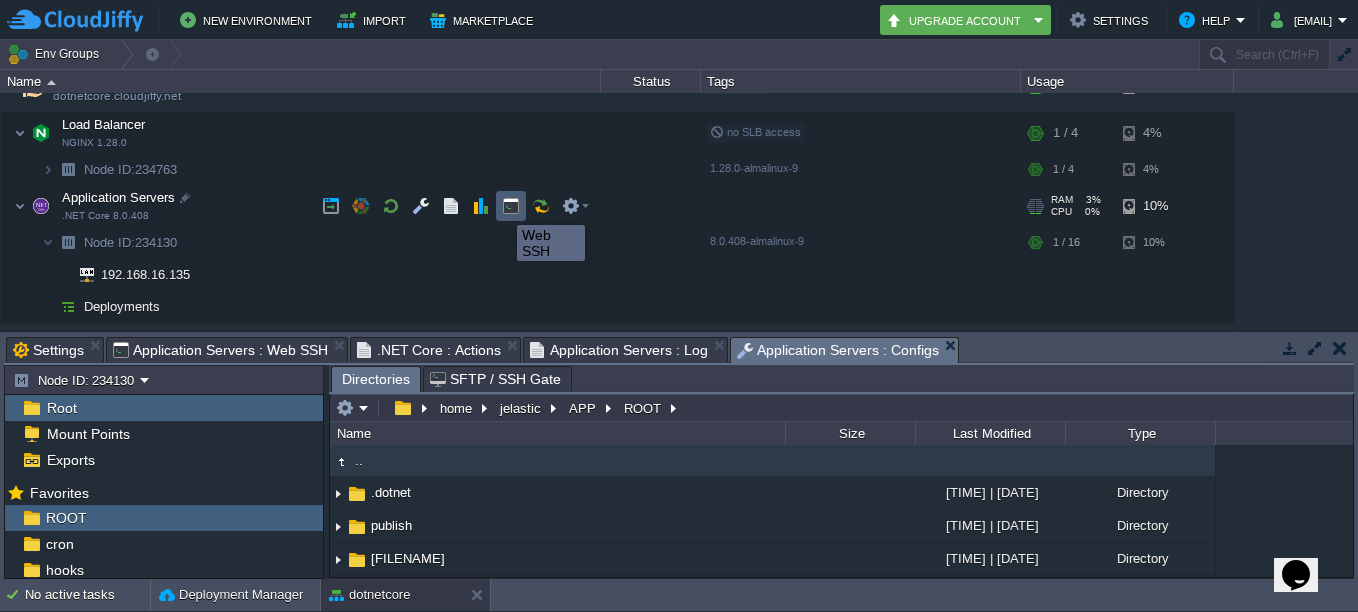 click at bounding box center [511, 206] 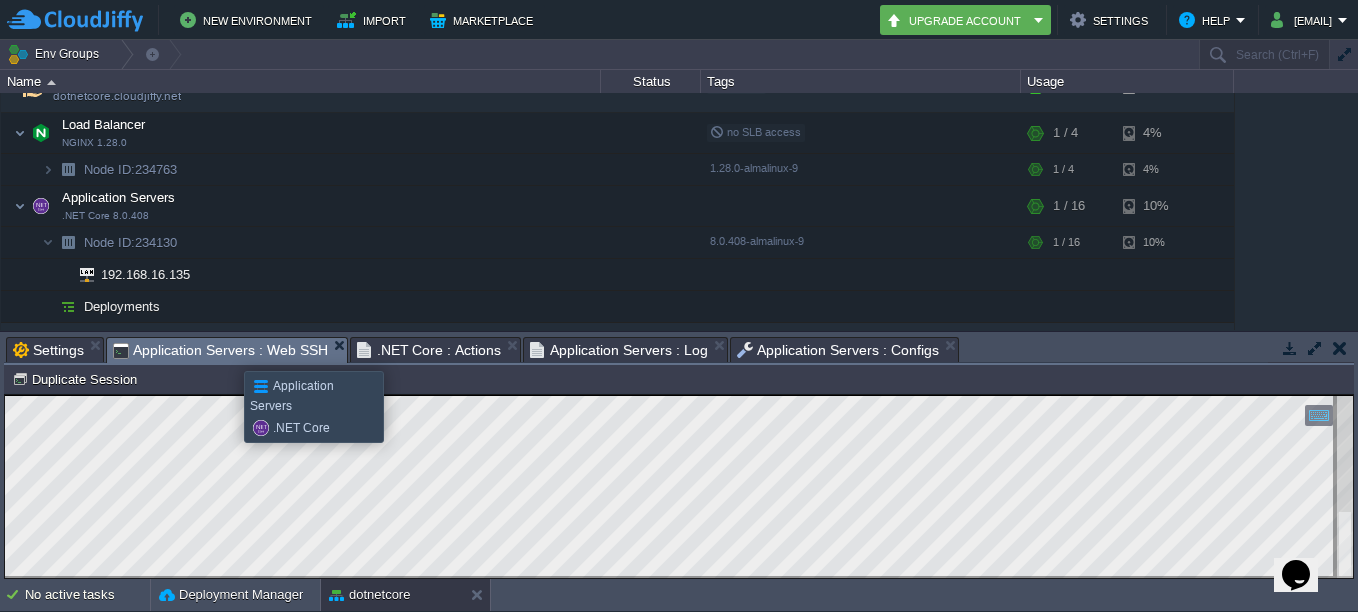 click on "Application Servers : Web SSH" at bounding box center (220, 350) 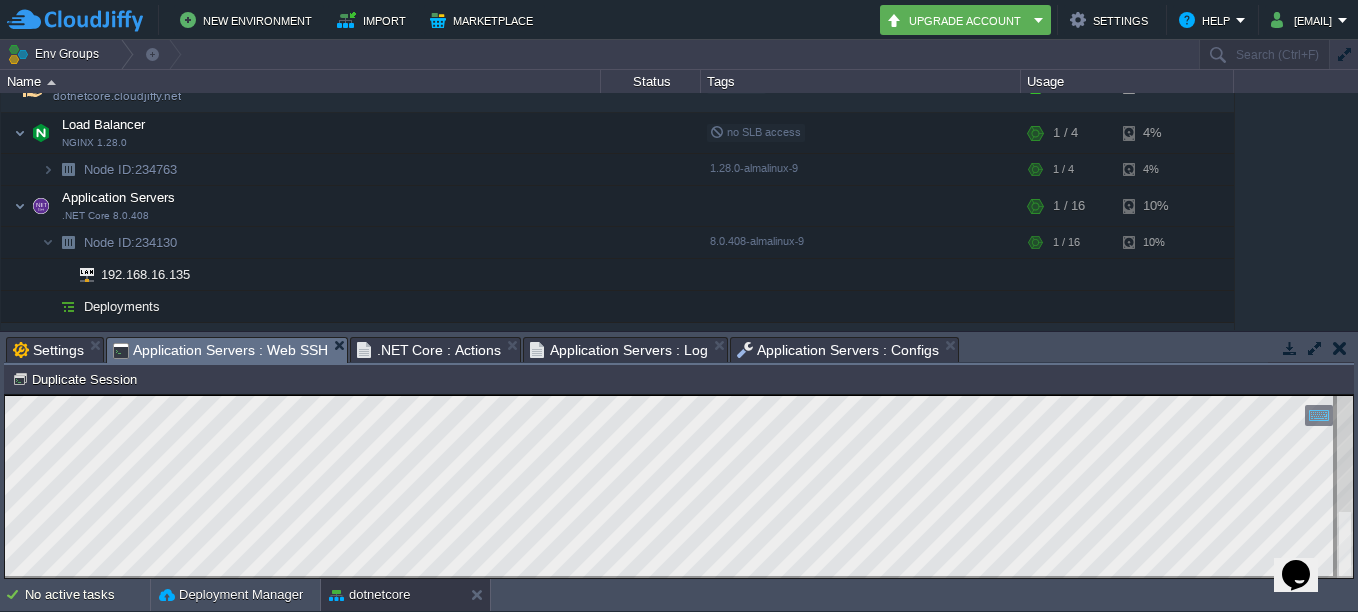 click on "Application Servers : Web SSH" at bounding box center [220, 350] 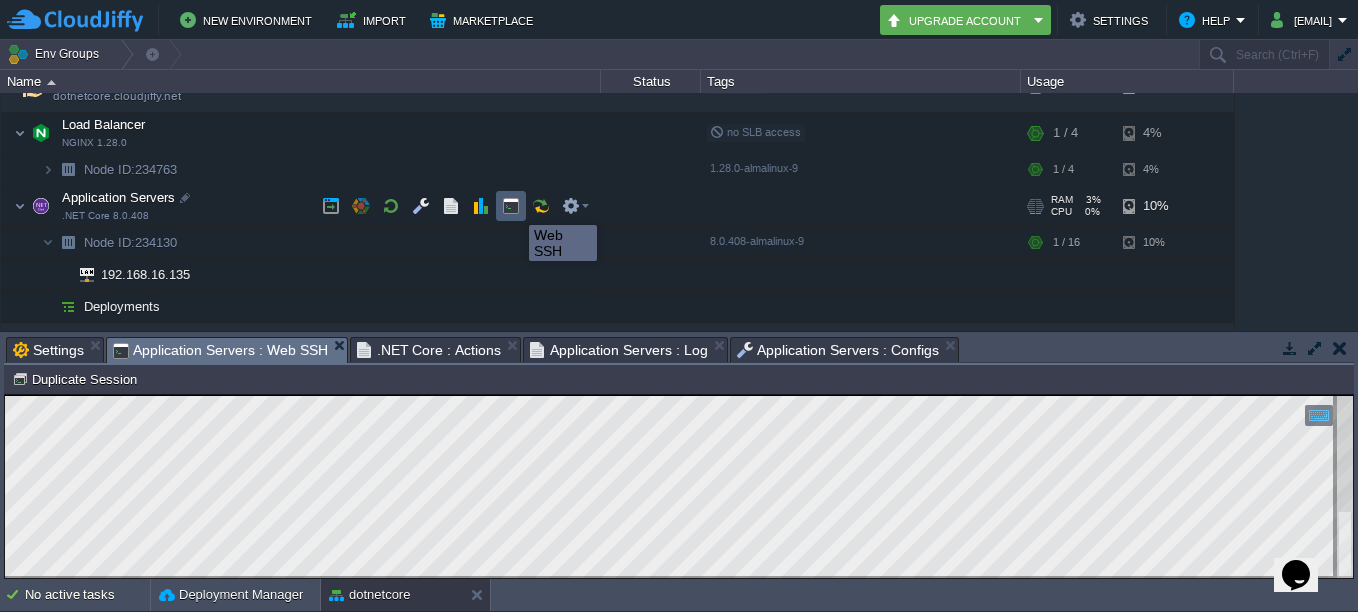 click at bounding box center (511, 206) 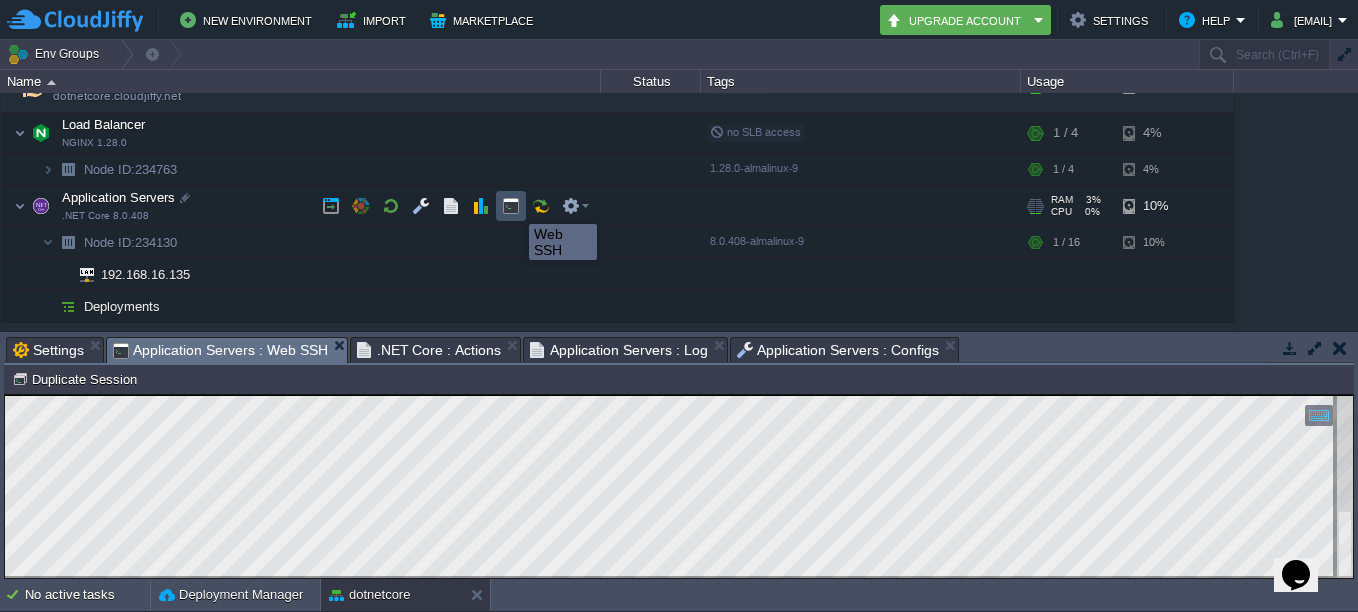 click at bounding box center (511, 206) 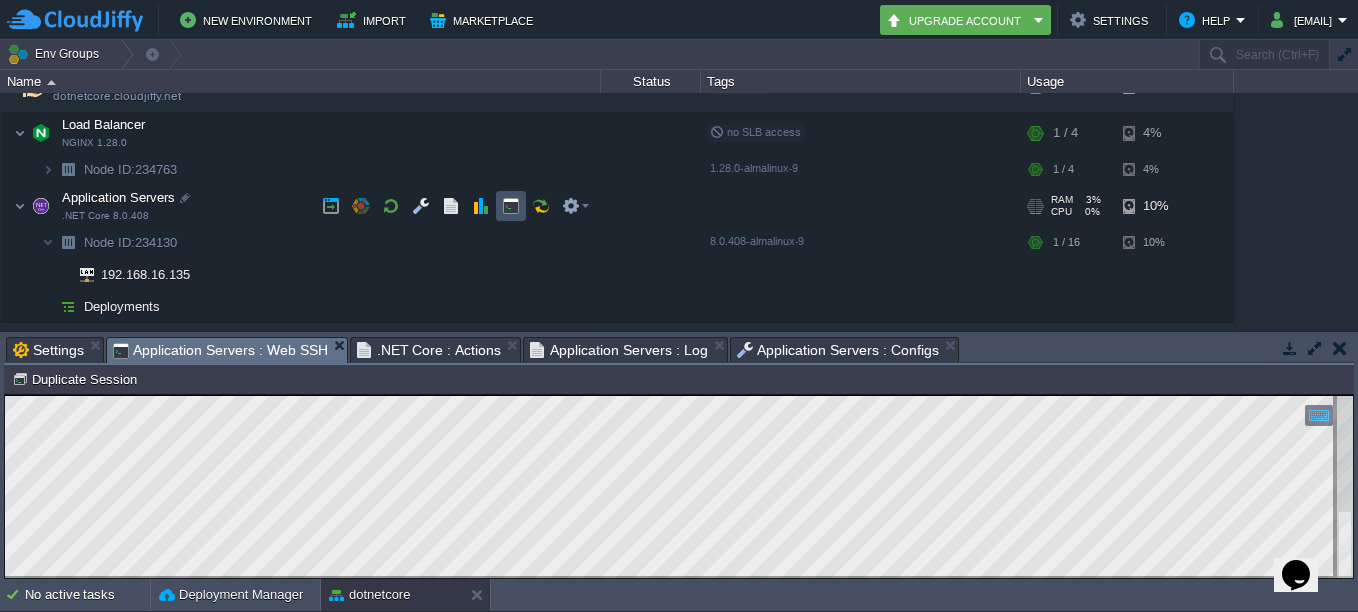 click at bounding box center [511, 206] 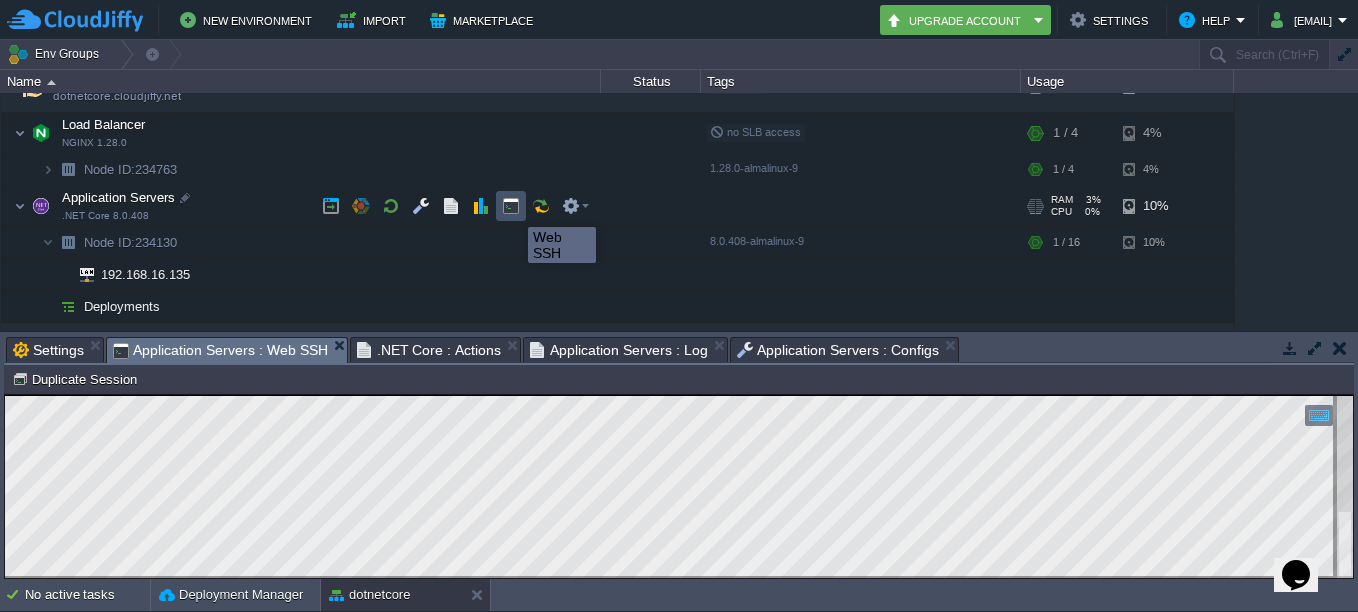 click at bounding box center [511, 206] 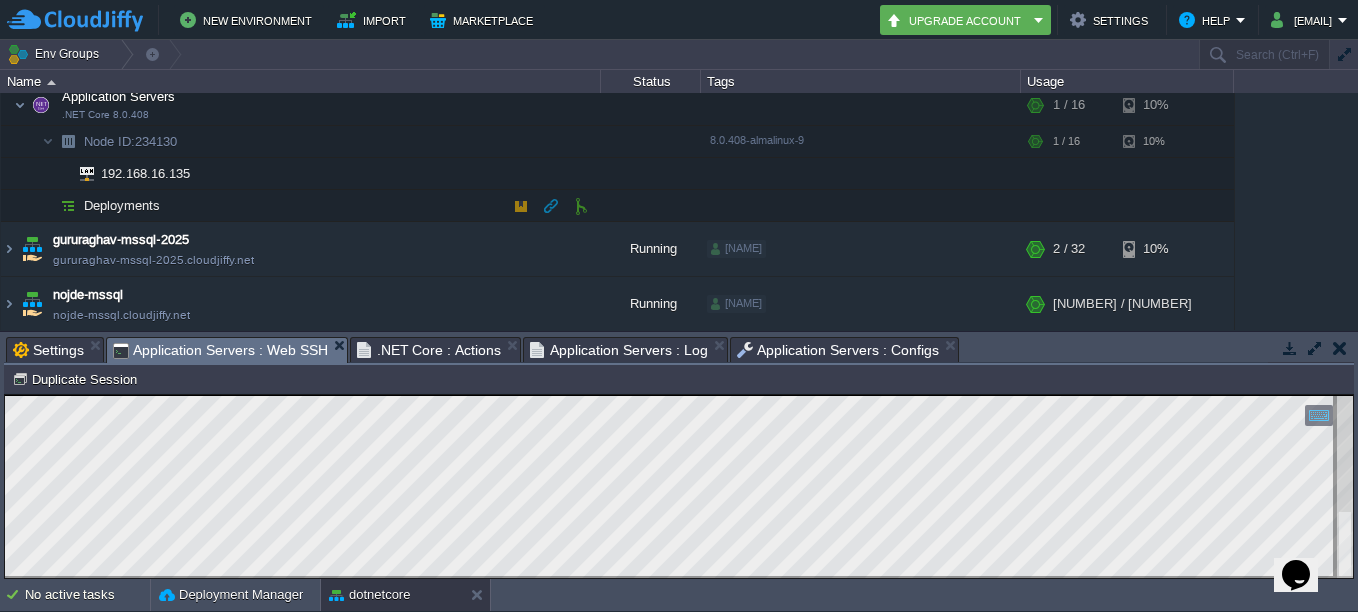 scroll, scrollTop: 200, scrollLeft: 0, axis: vertical 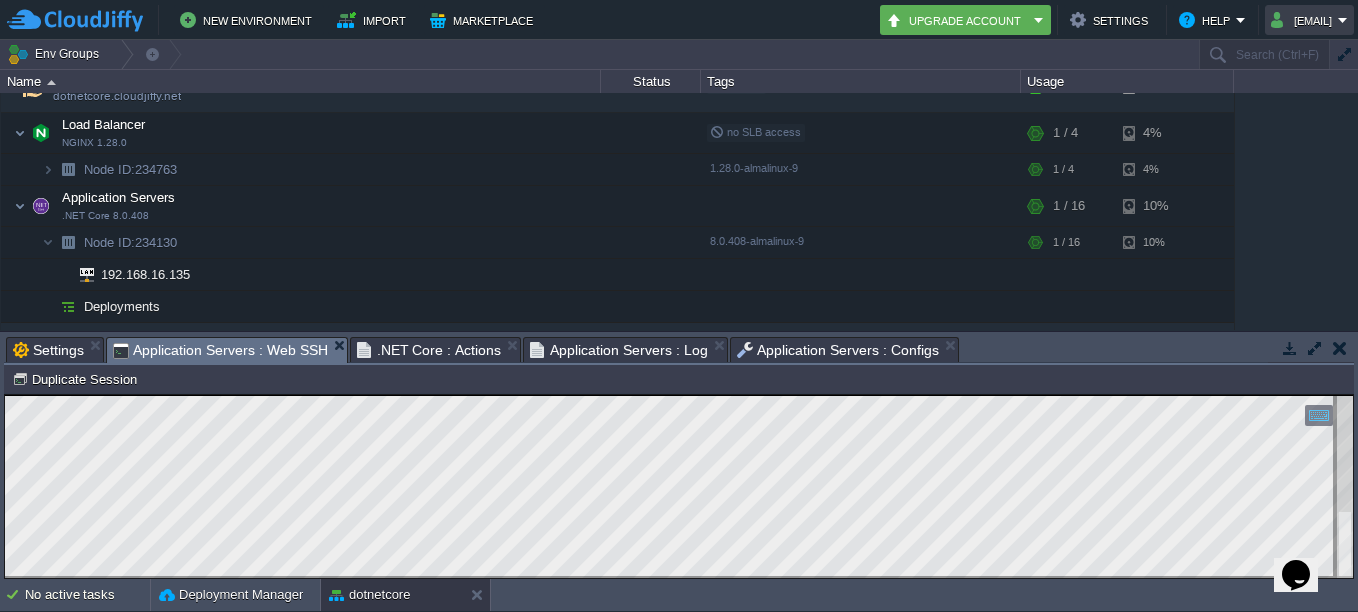 click on "[EMAIL]" at bounding box center [1304, 20] 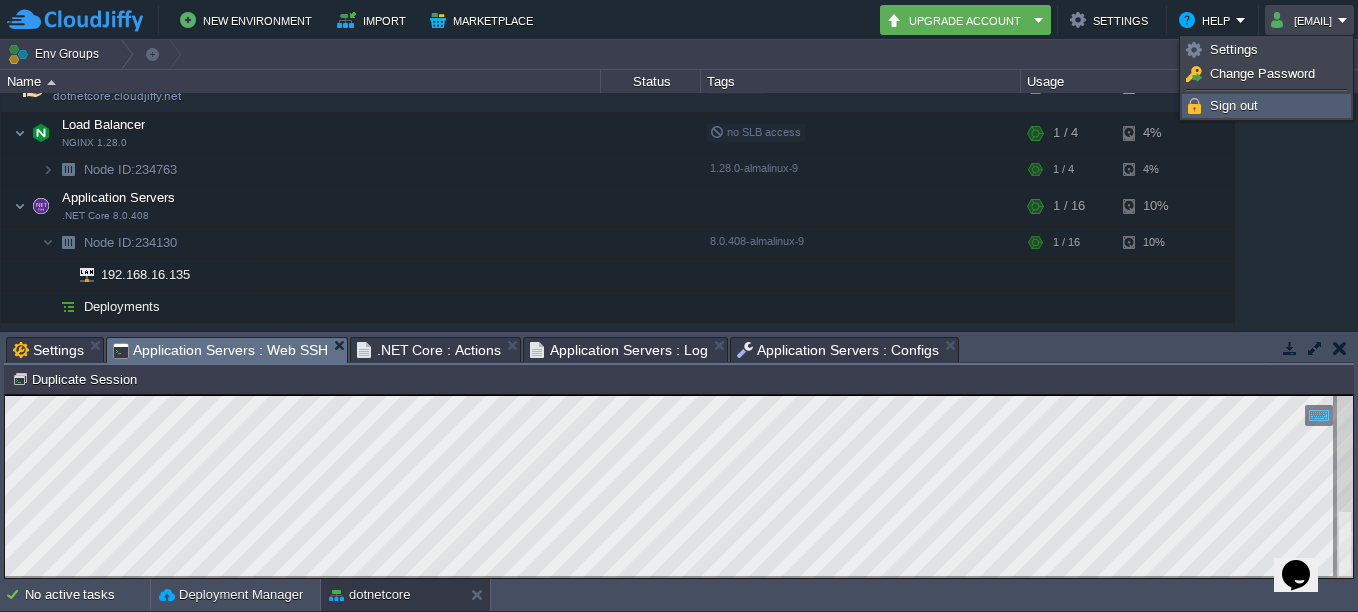 click on "Sign out" at bounding box center [1266, 106] 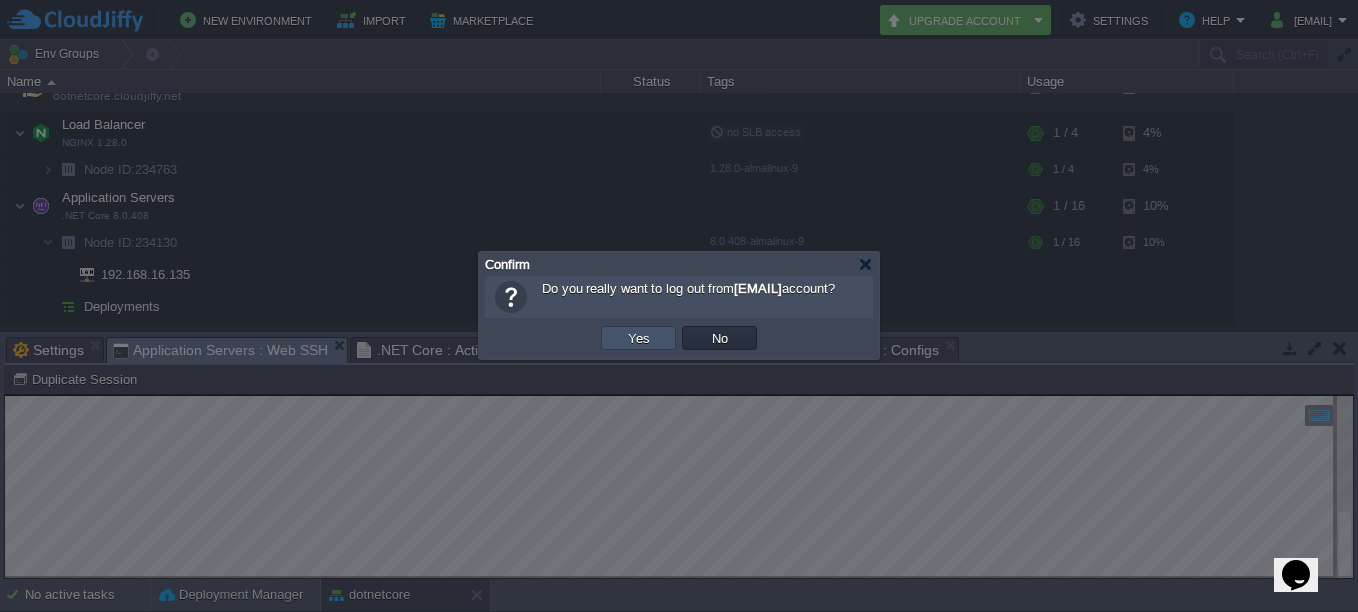 click on "Yes" at bounding box center (639, 338) 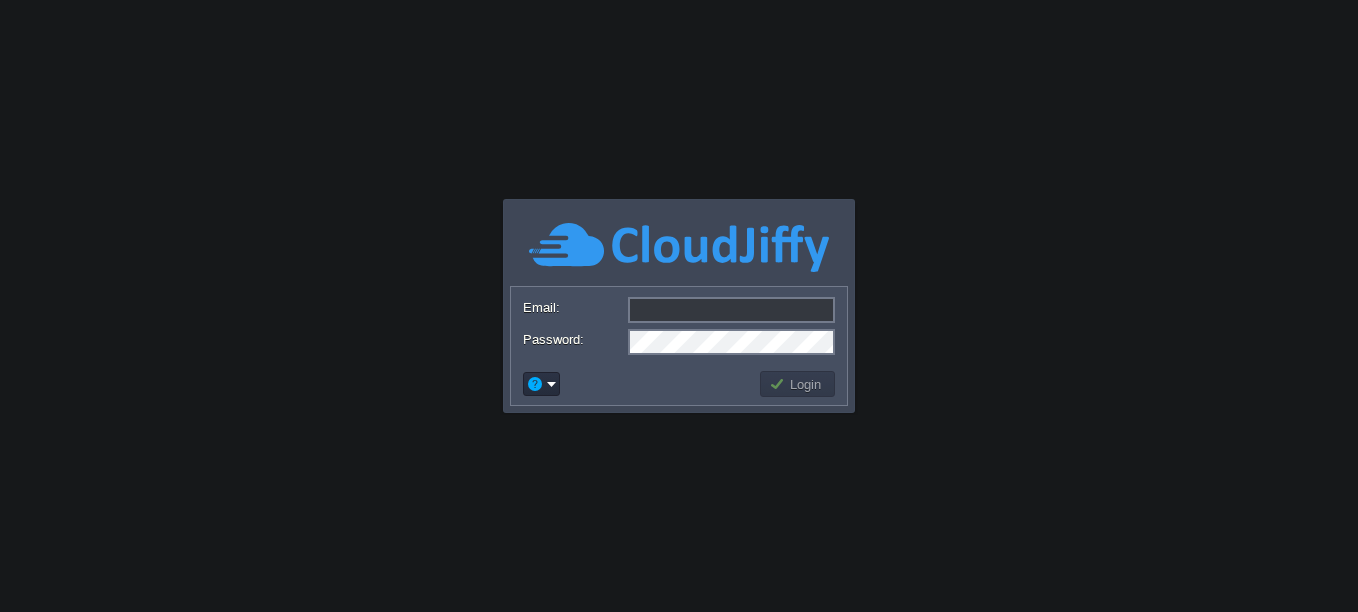 scroll, scrollTop: 0, scrollLeft: 0, axis: both 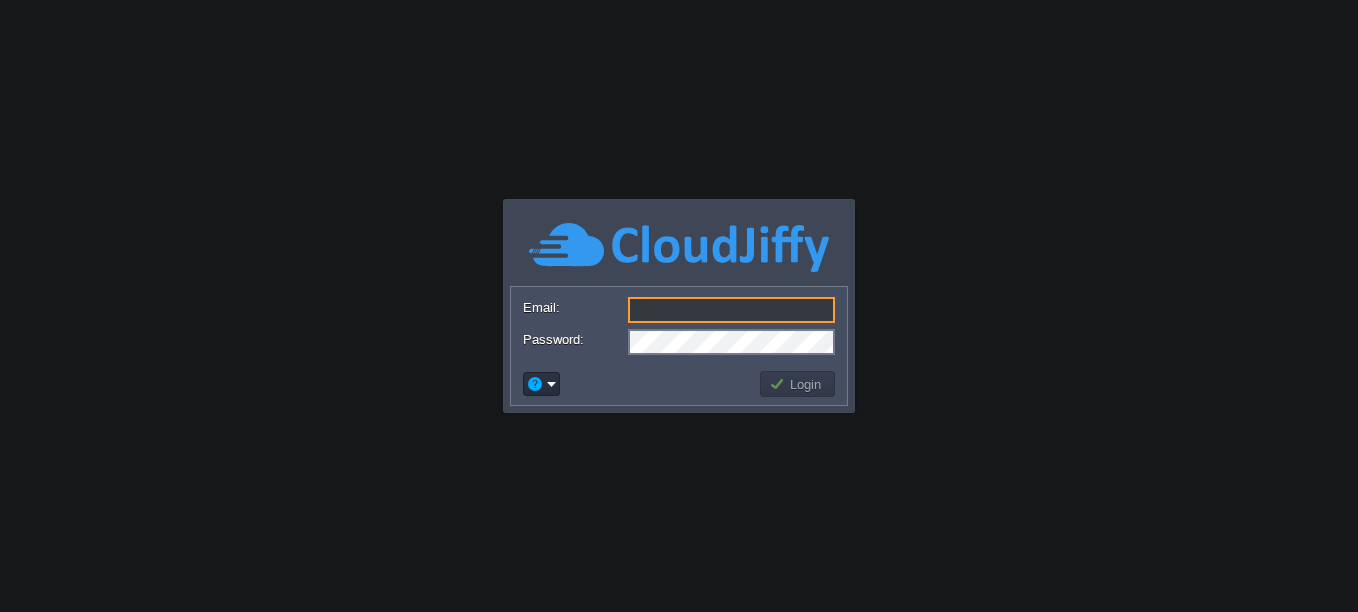 type on "support@aarelit.com" 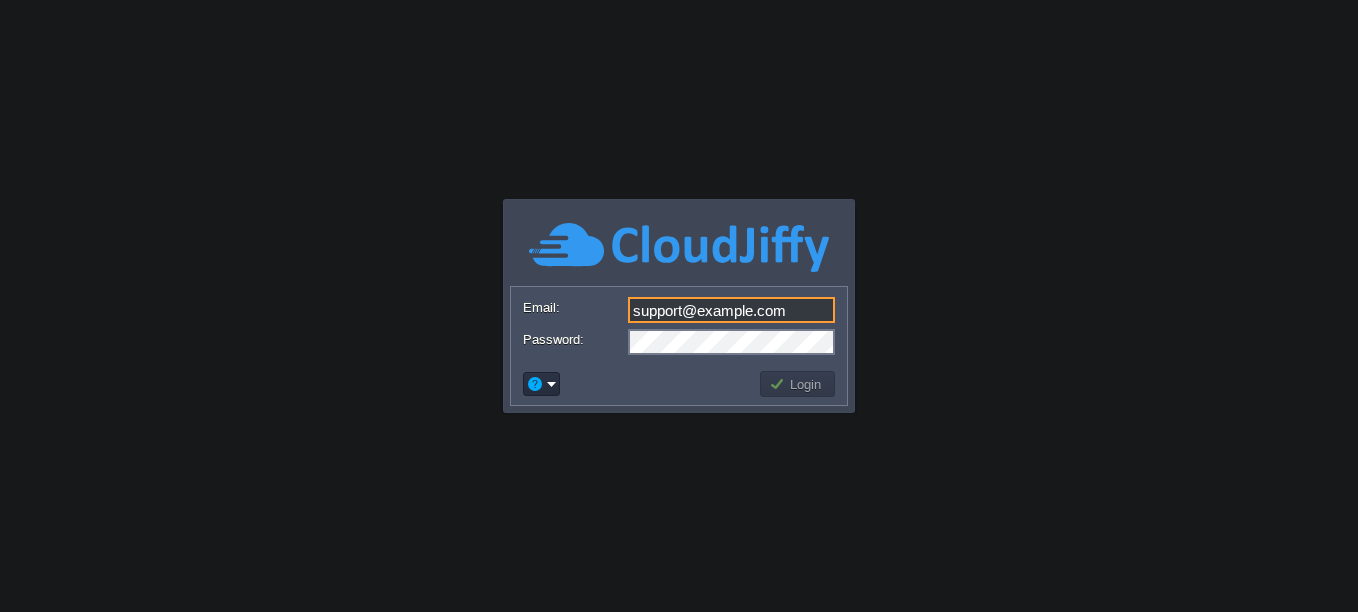 click on "Login" at bounding box center [798, 384] 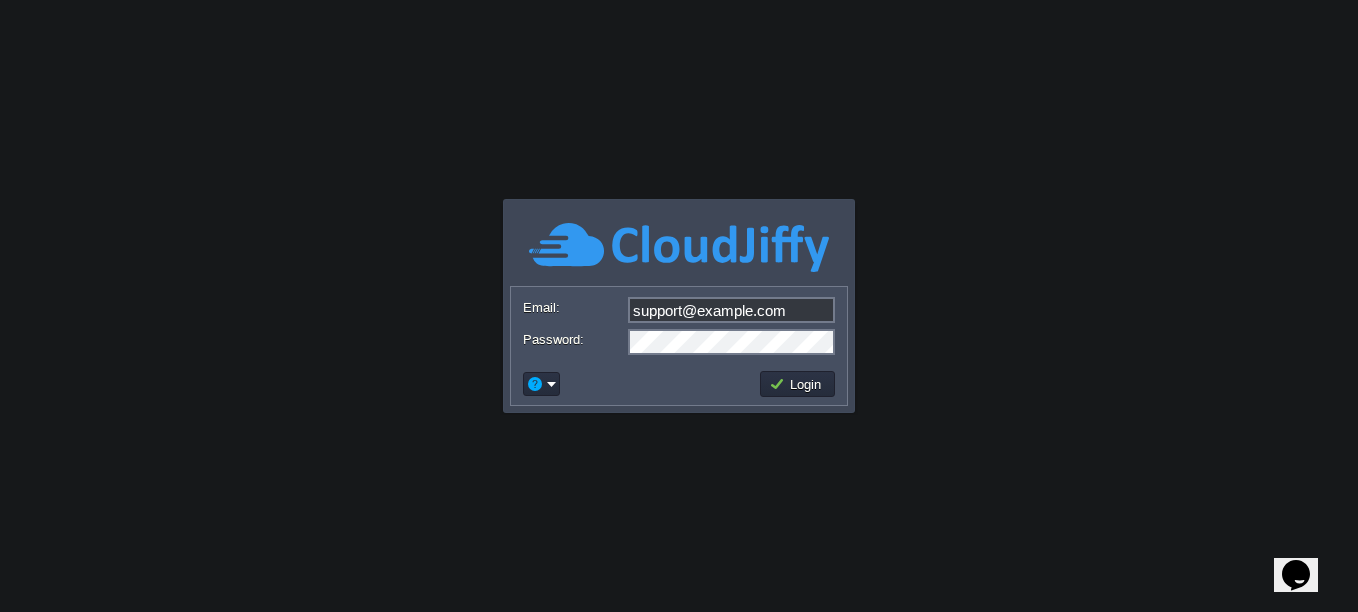 scroll, scrollTop: 0, scrollLeft: 0, axis: both 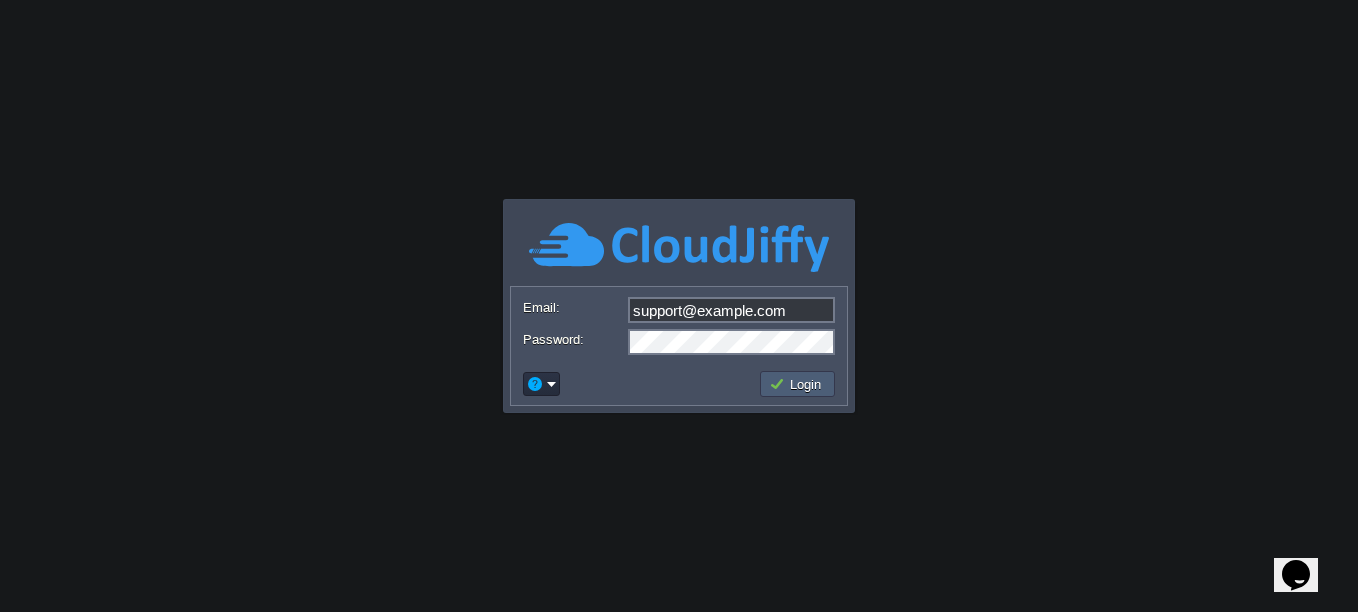 click on "Login" at bounding box center [798, 384] 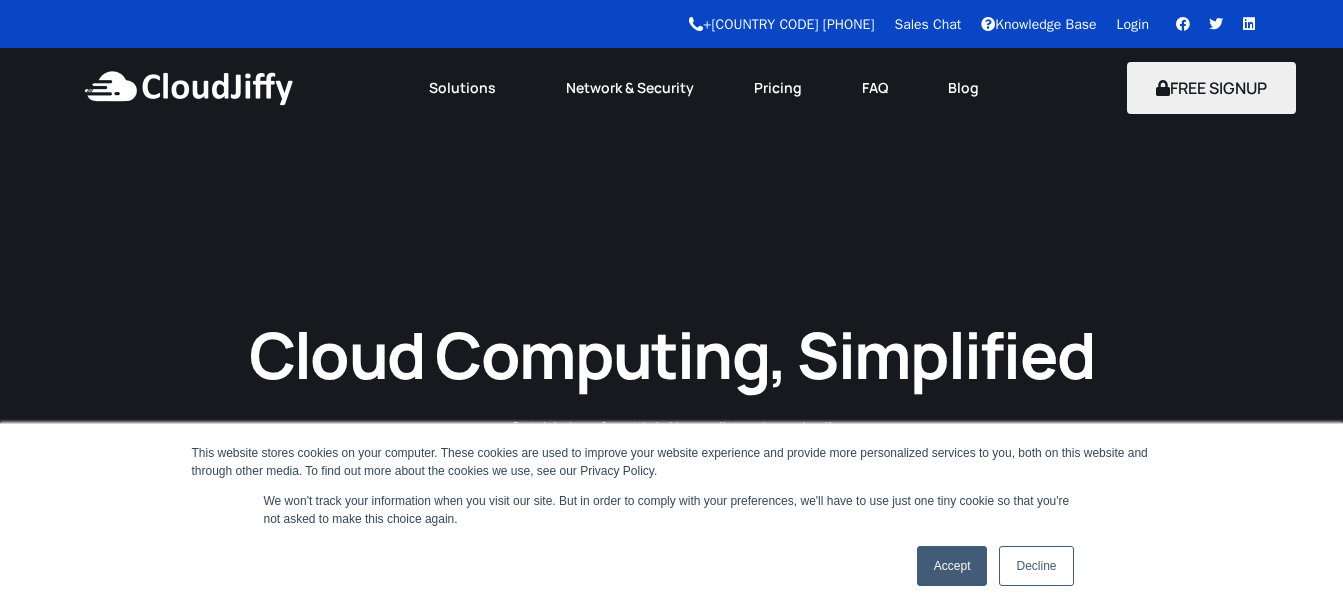 scroll, scrollTop: 0, scrollLeft: 0, axis: both 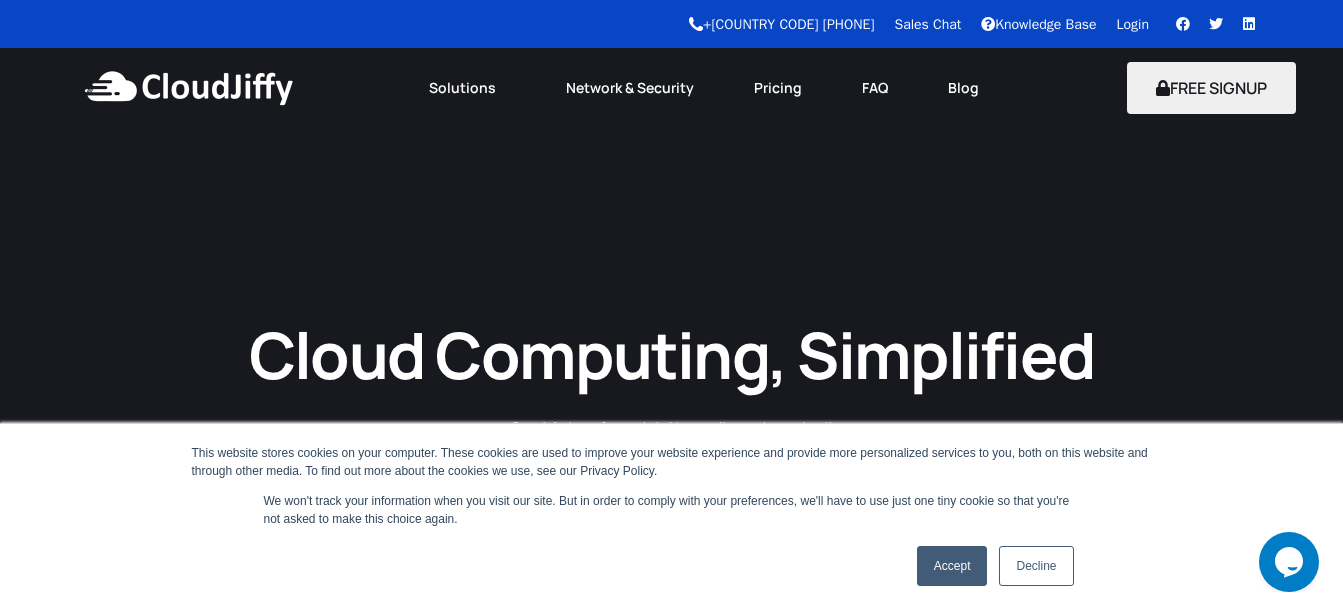click on "Login" at bounding box center [1133, 24] 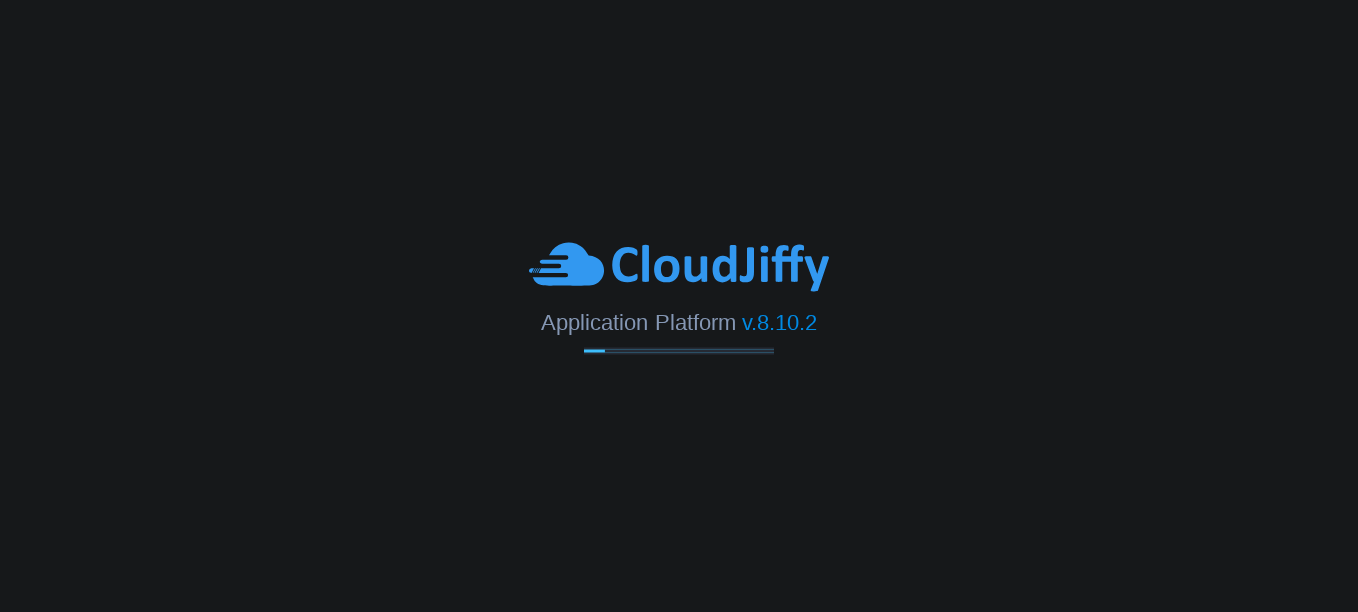 scroll, scrollTop: 0, scrollLeft: 0, axis: both 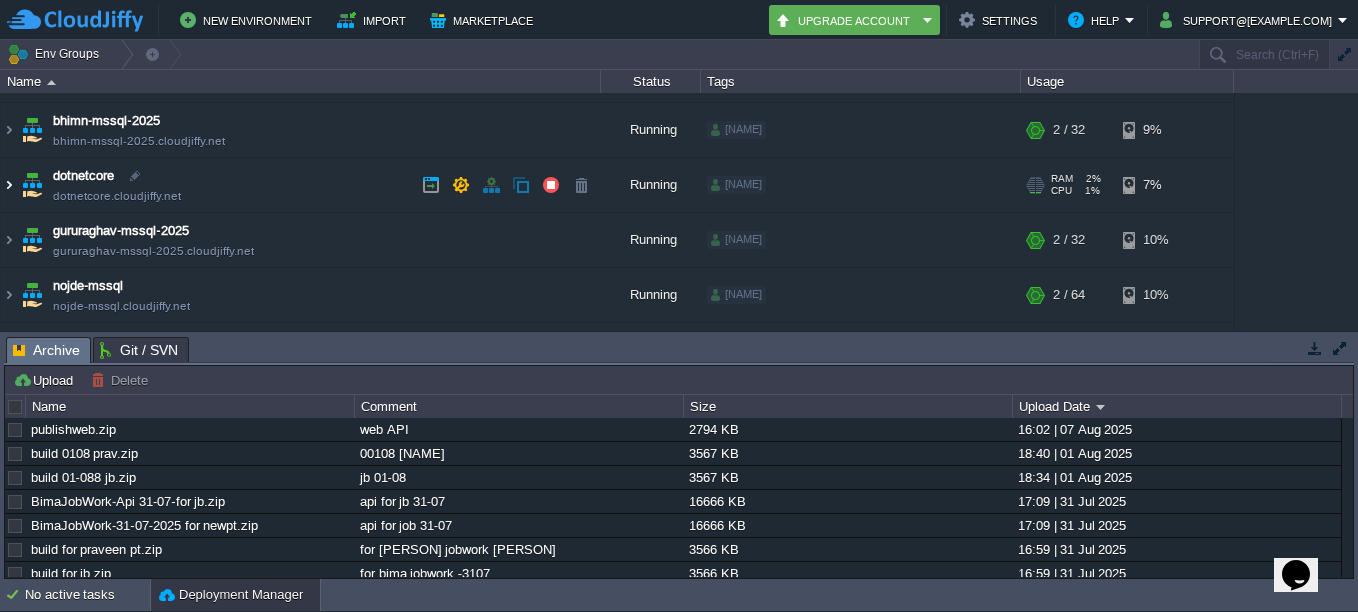 click at bounding box center [9, 185] 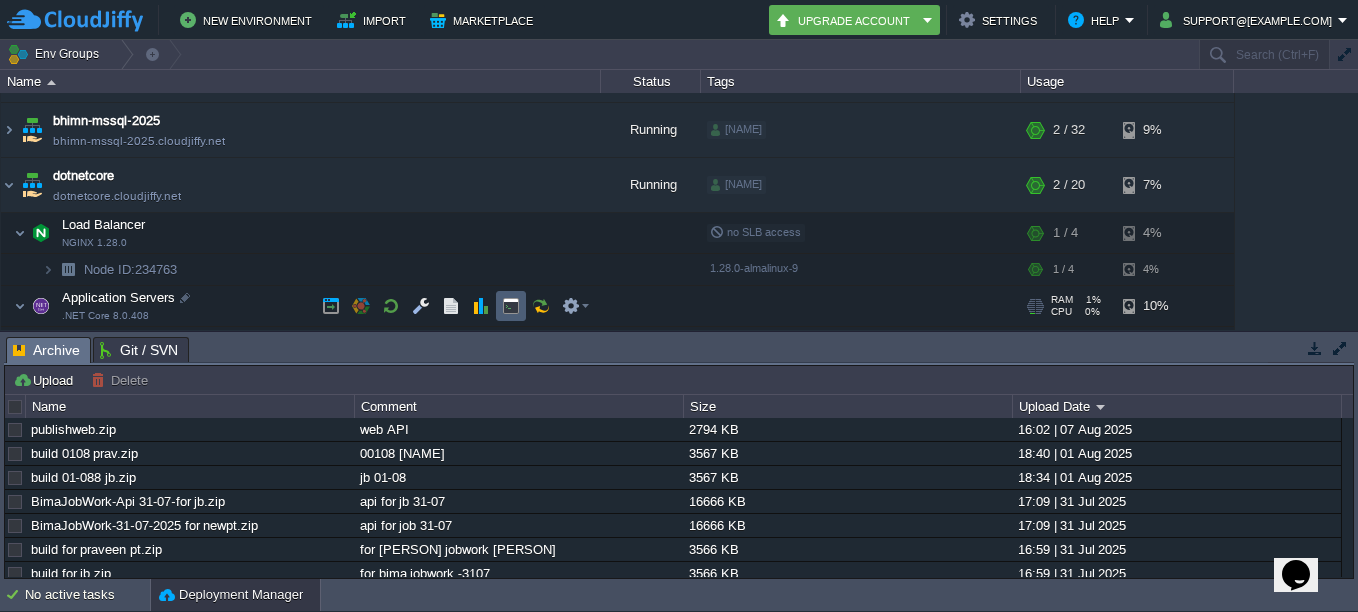 click at bounding box center [511, 306] 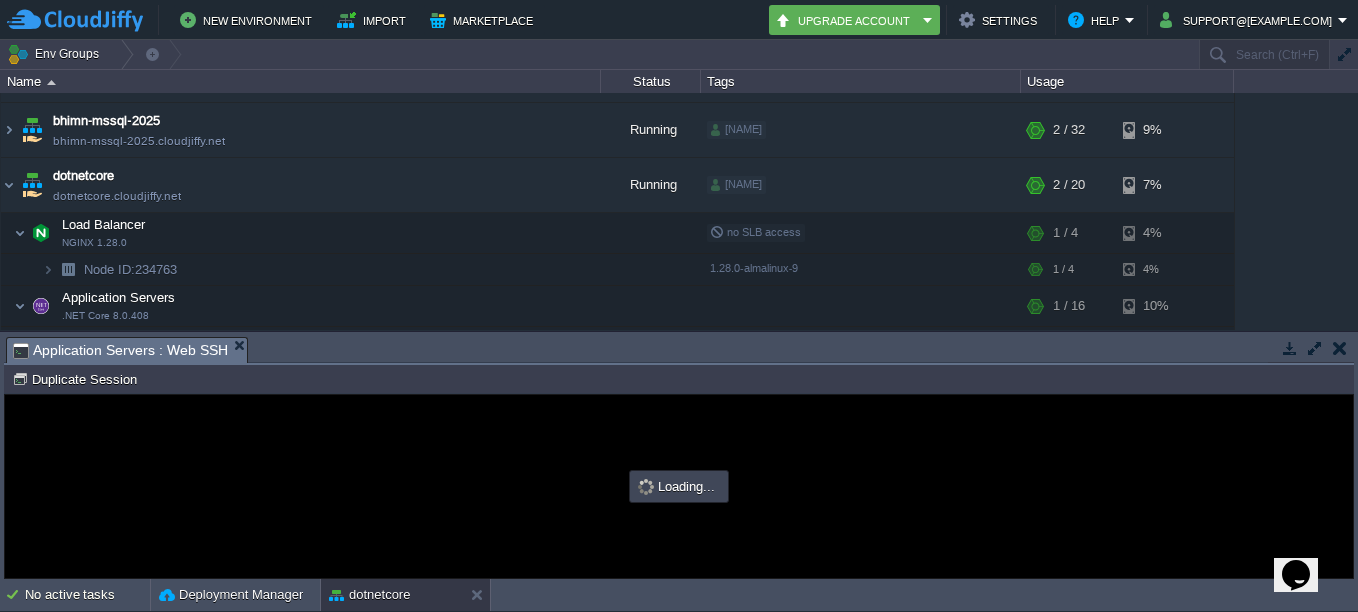 scroll, scrollTop: 0, scrollLeft: 0, axis: both 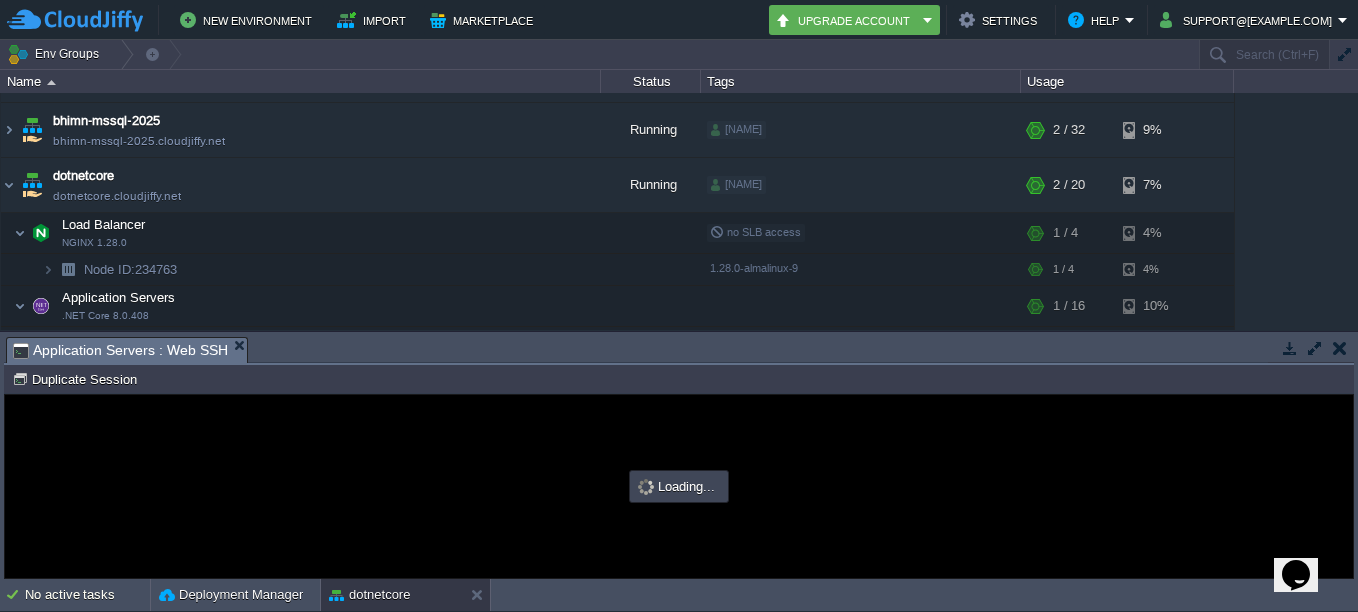 type on "#000000" 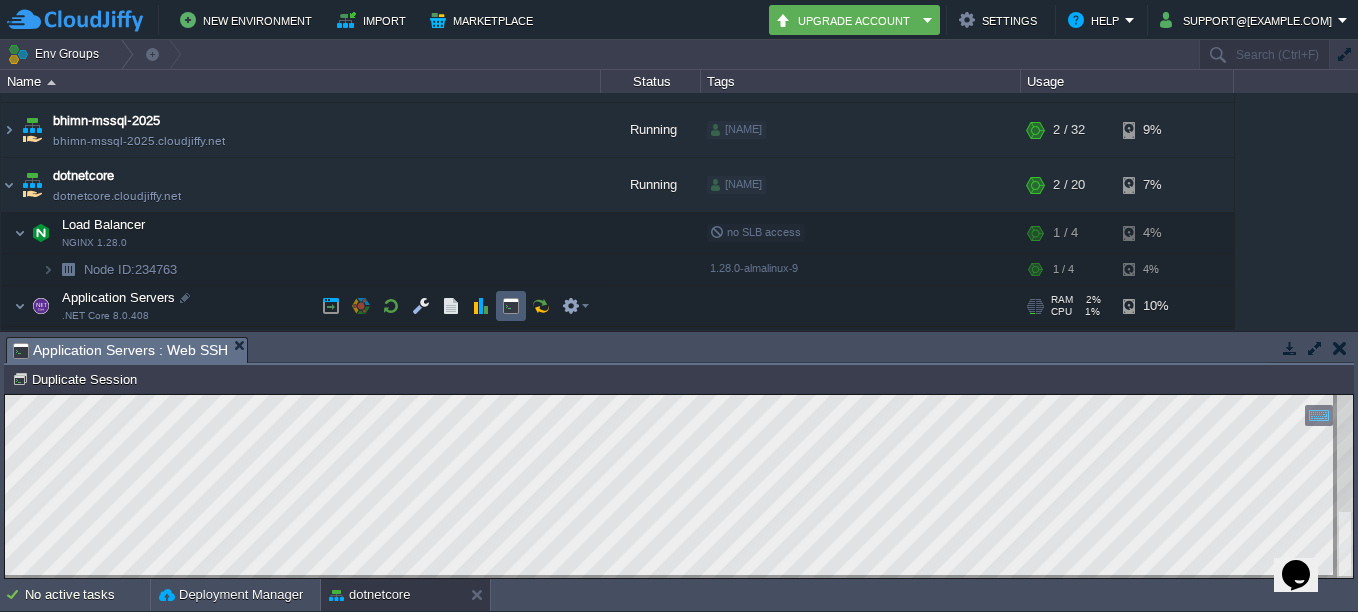 click at bounding box center [511, 306] 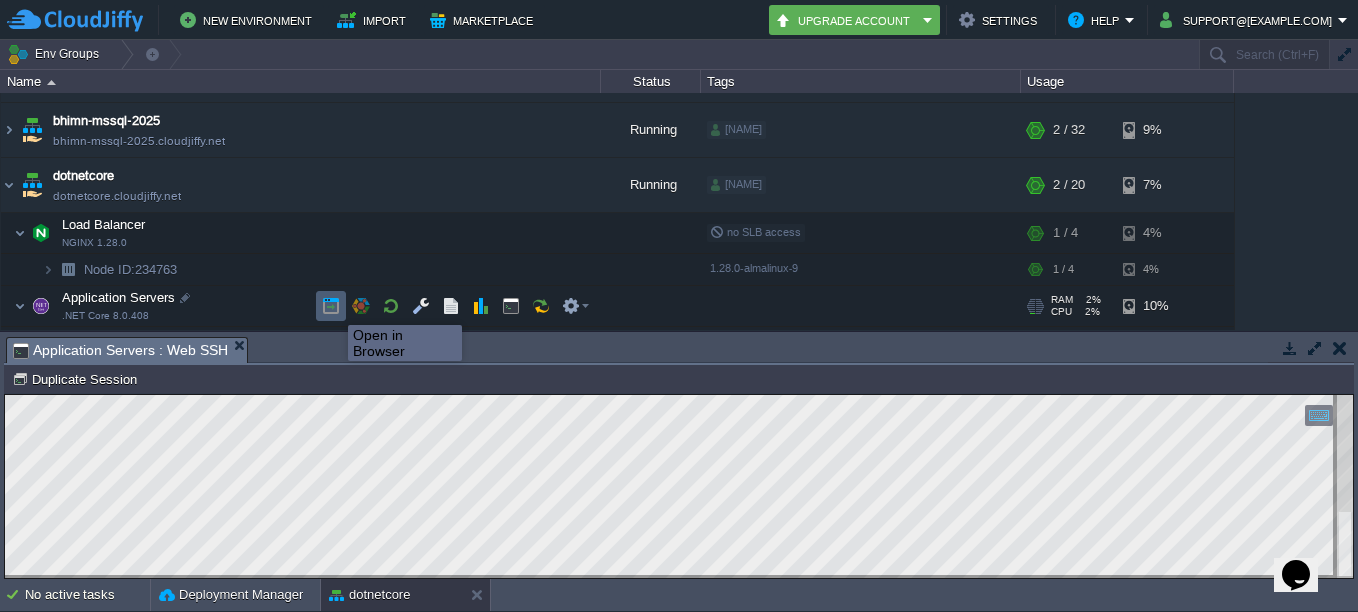click at bounding box center (331, 306) 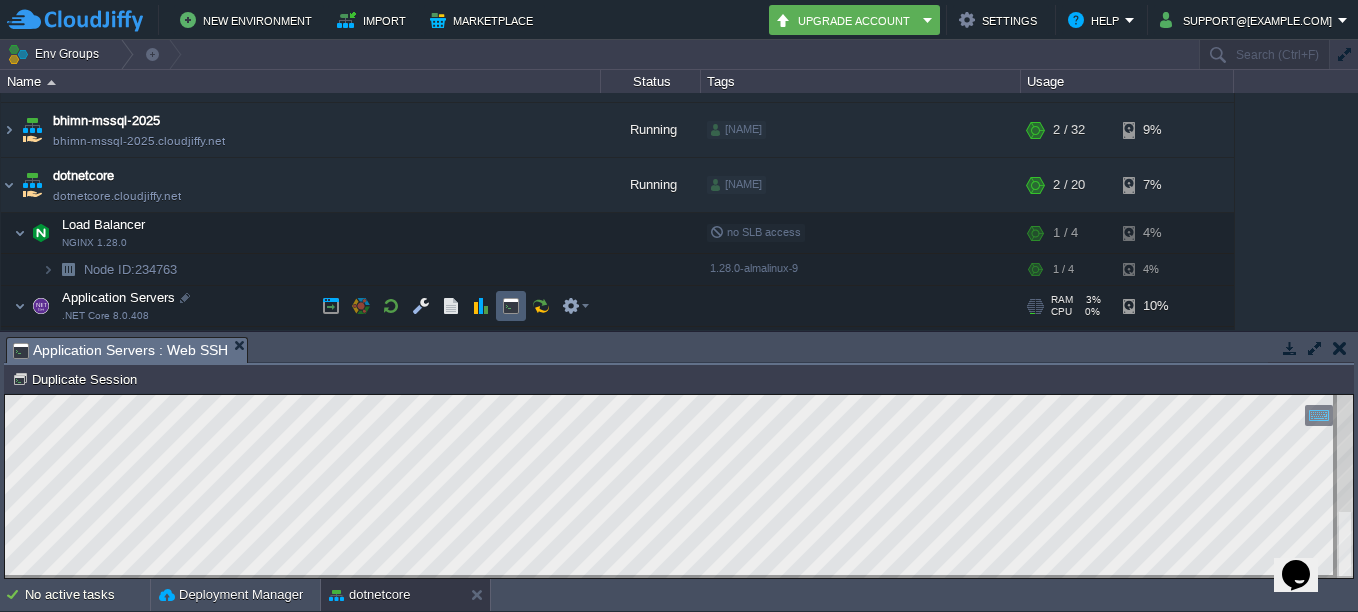 click at bounding box center (511, 306) 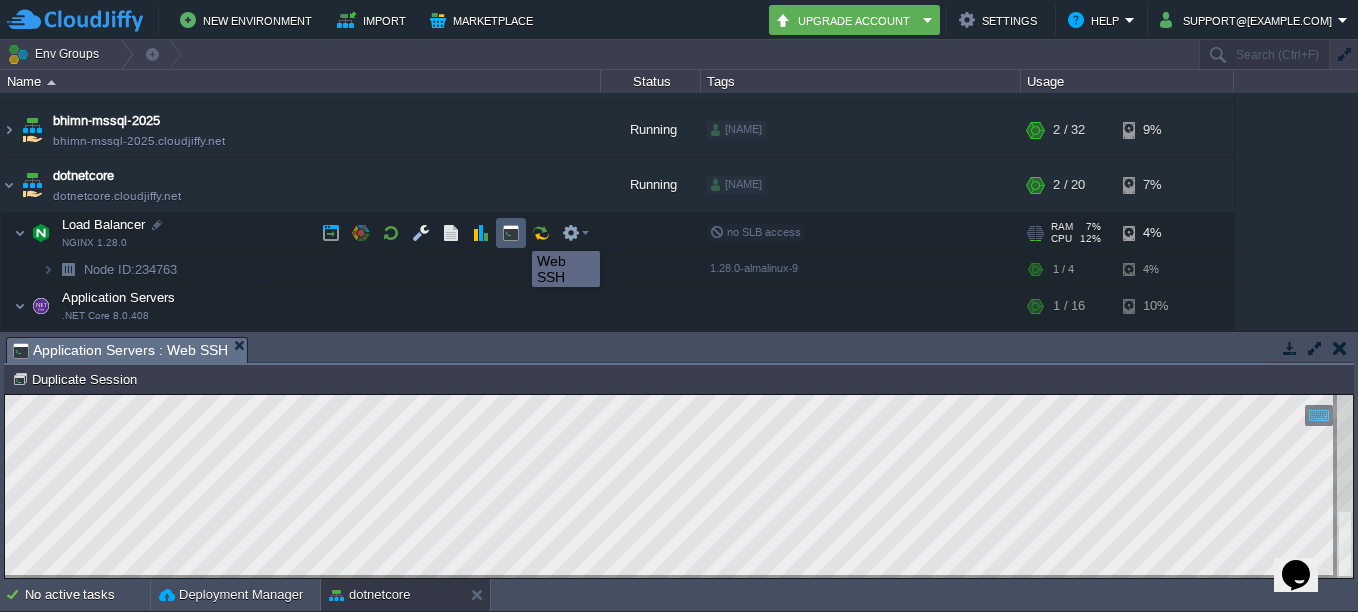 click at bounding box center (511, 233) 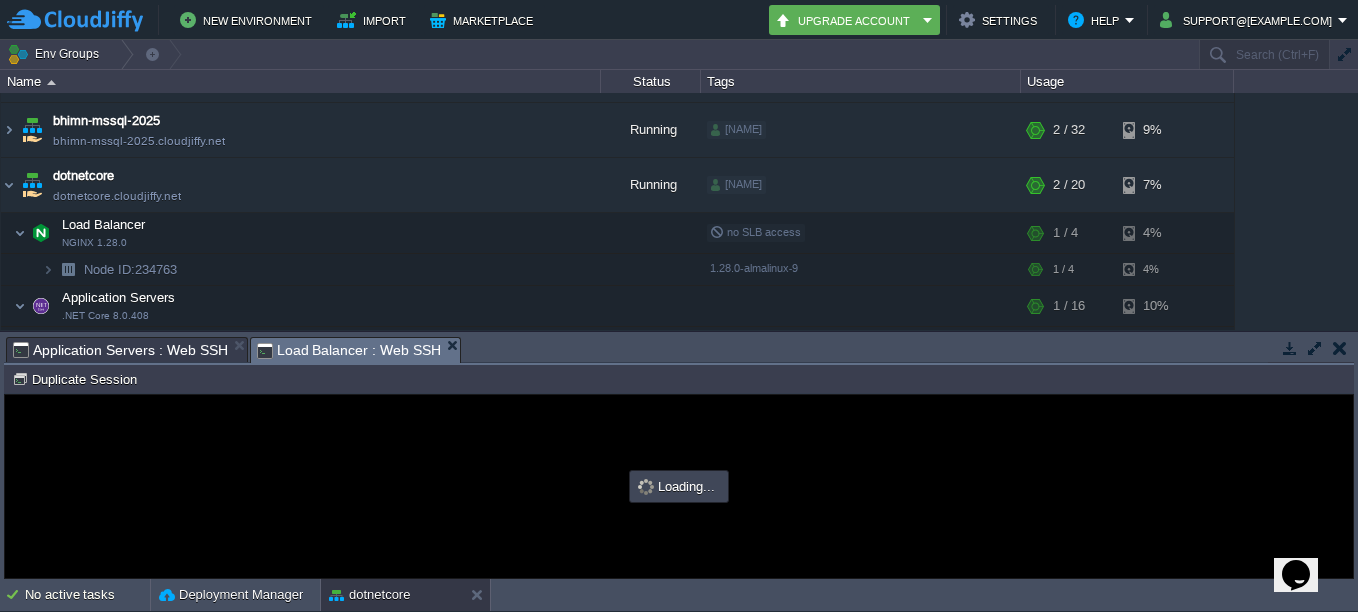 scroll, scrollTop: 0, scrollLeft: 0, axis: both 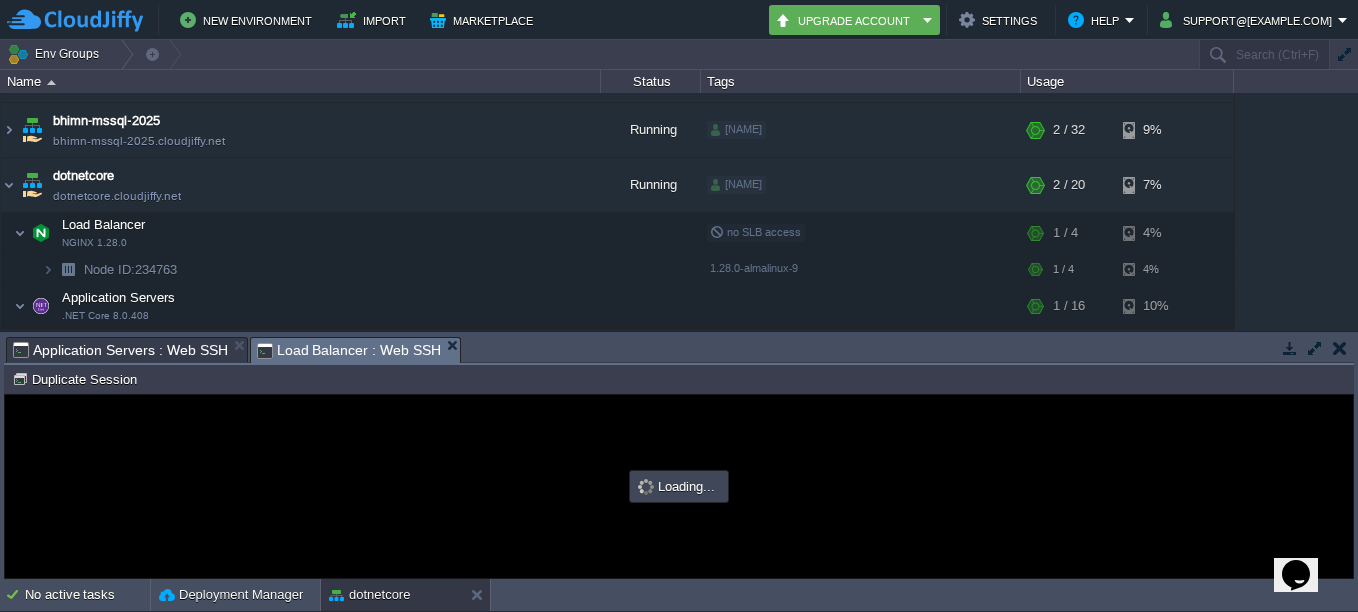 type on "#000000" 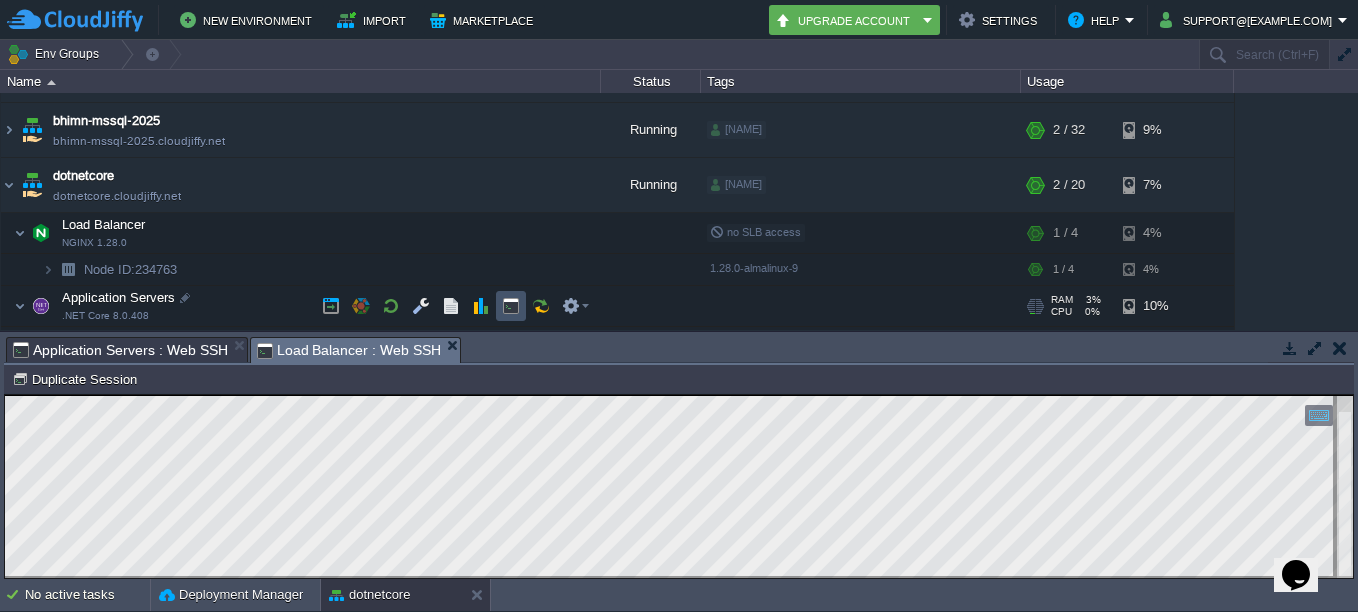 click at bounding box center [511, 306] 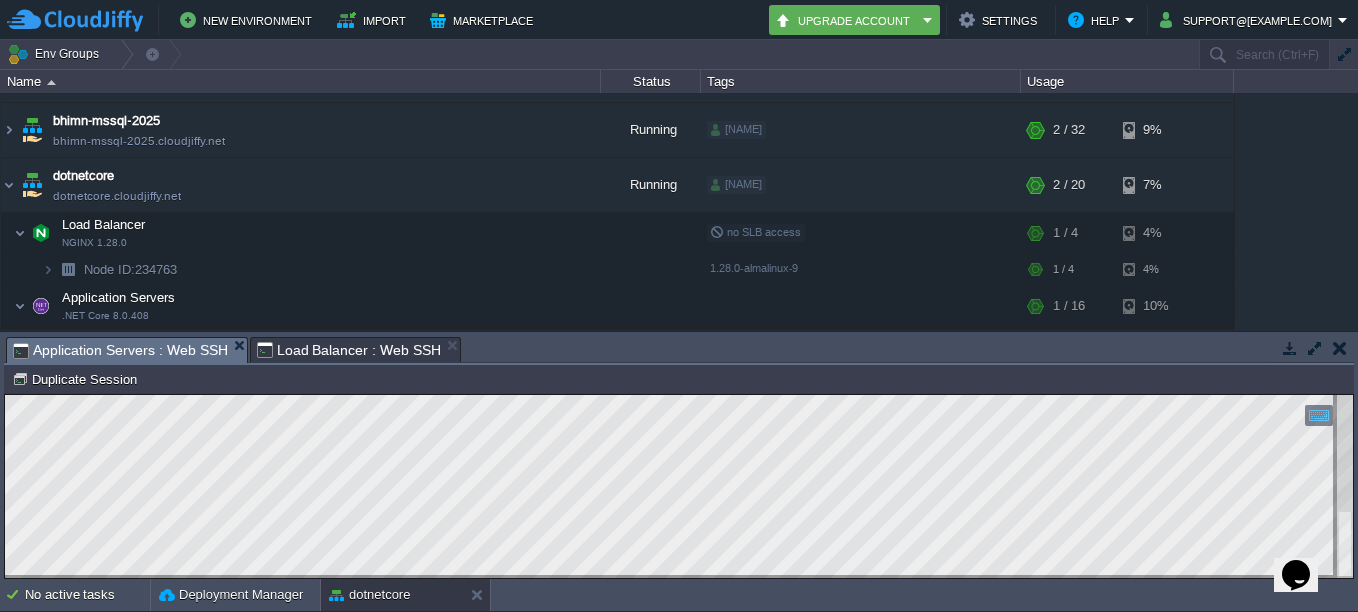click at bounding box center [1340, 348] 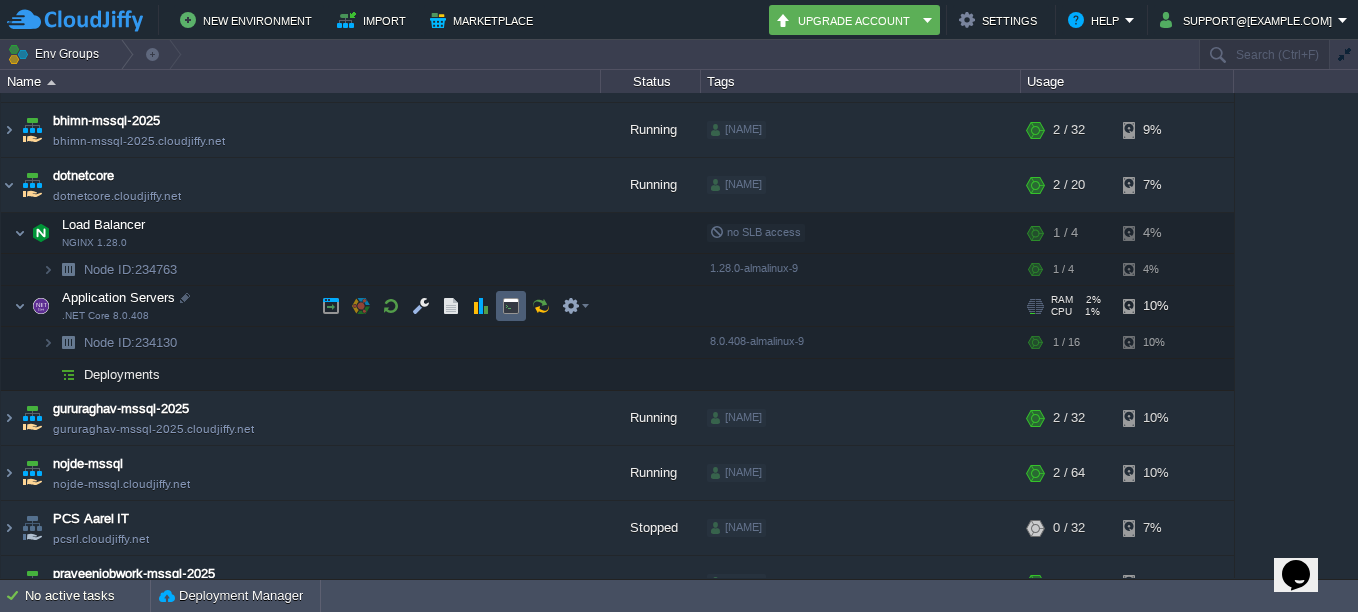 click at bounding box center (511, 306) 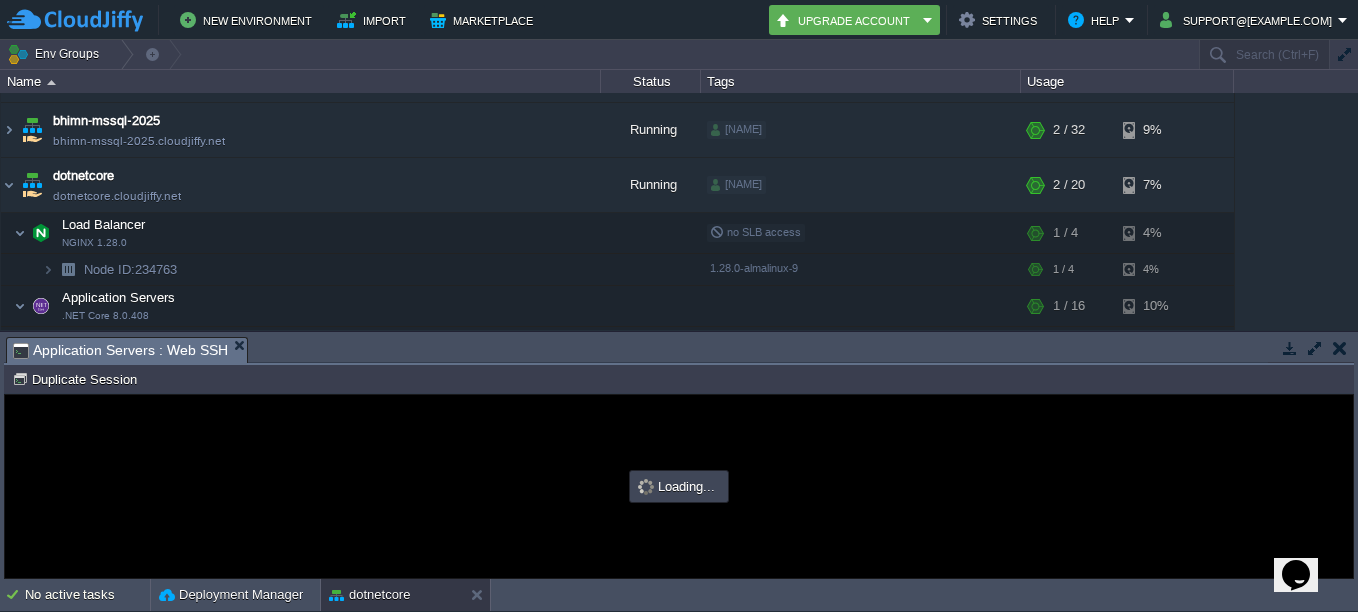 scroll, scrollTop: 0, scrollLeft: 0, axis: both 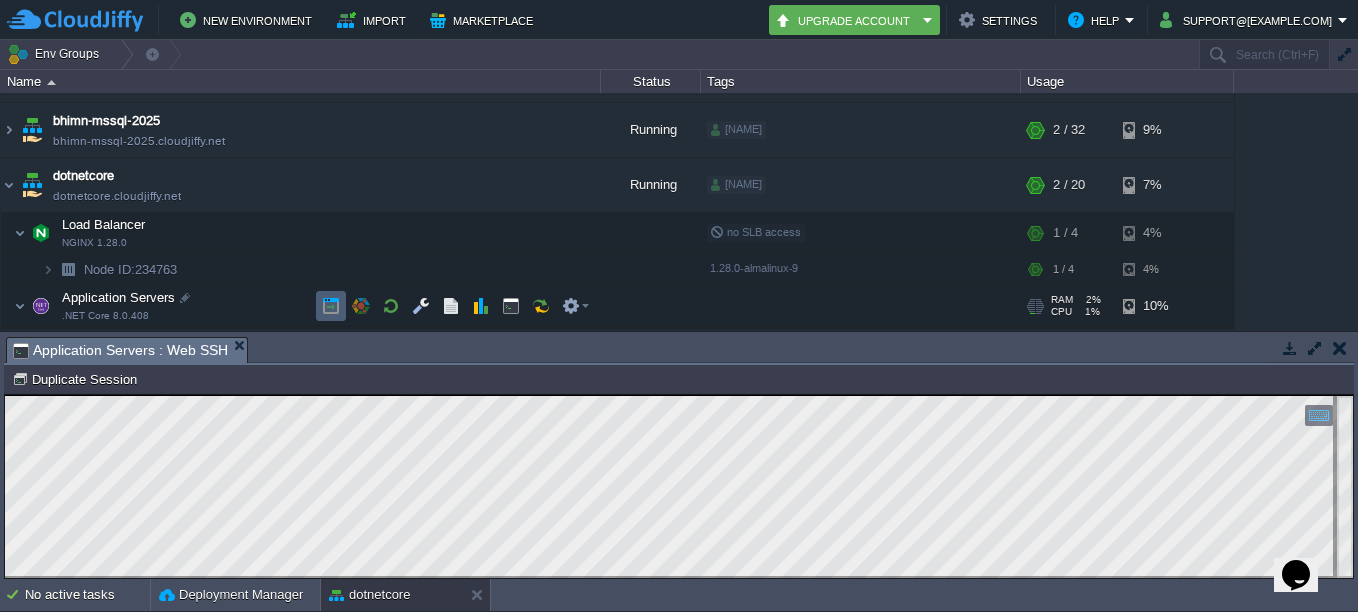 click at bounding box center [331, 306] 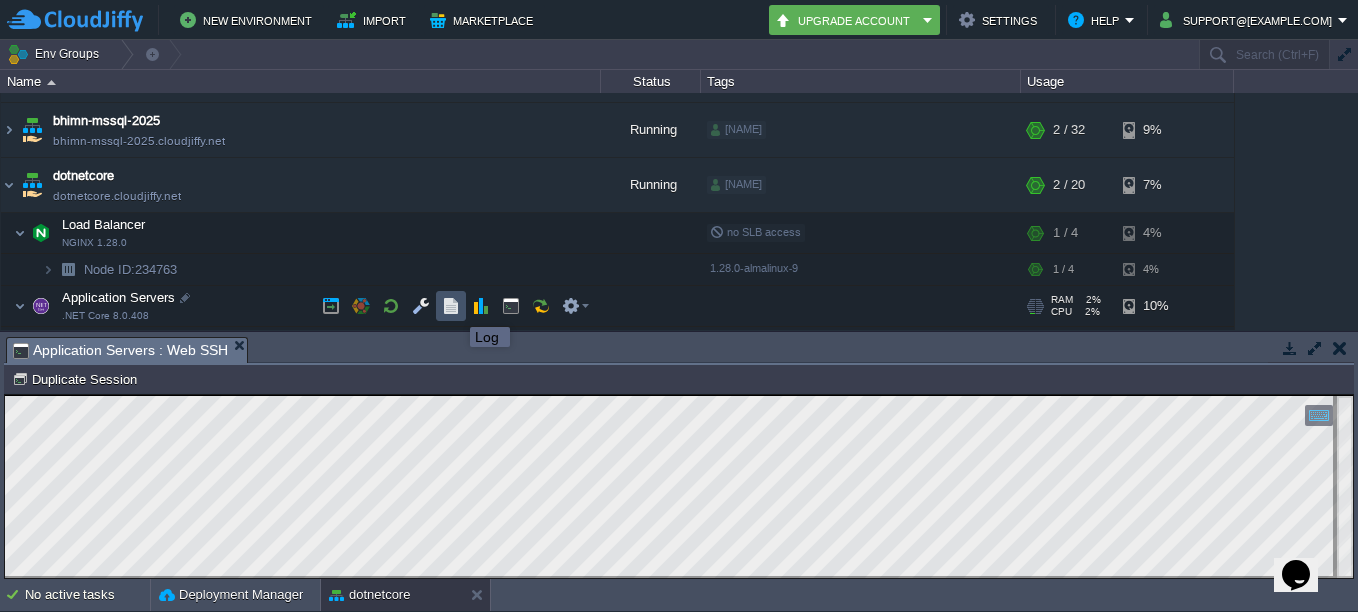 click at bounding box center (451, 306) 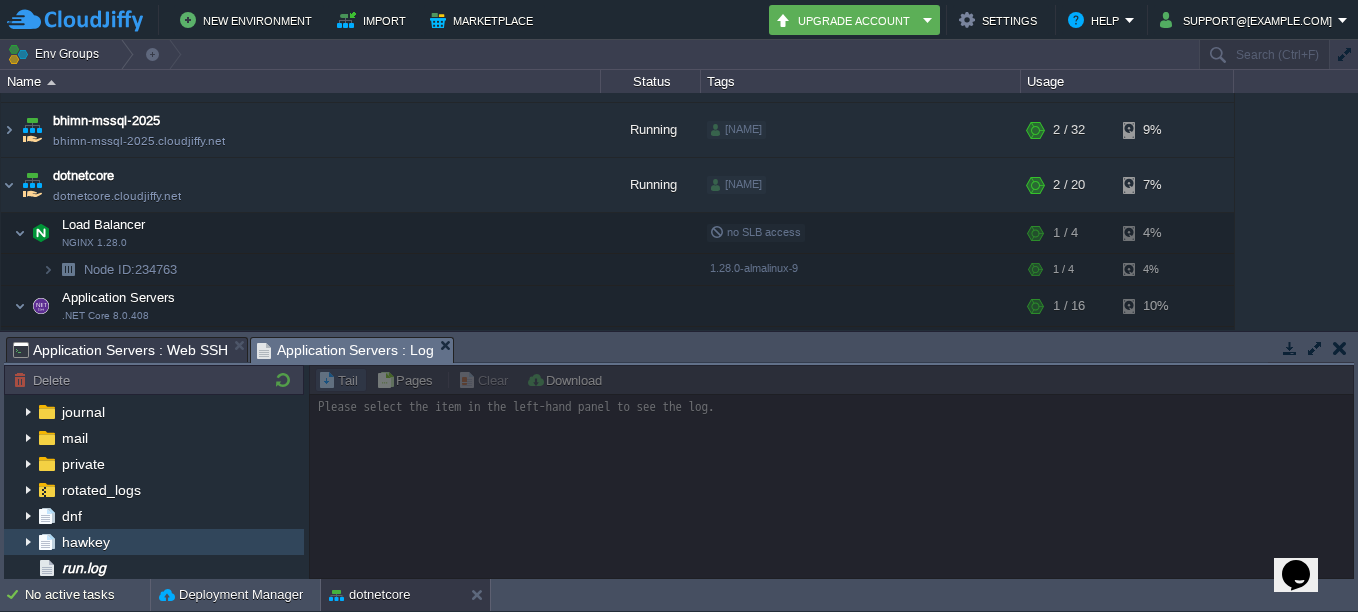 scroll, scrollTop: 200, scrollLeft: 0, axis: vertical 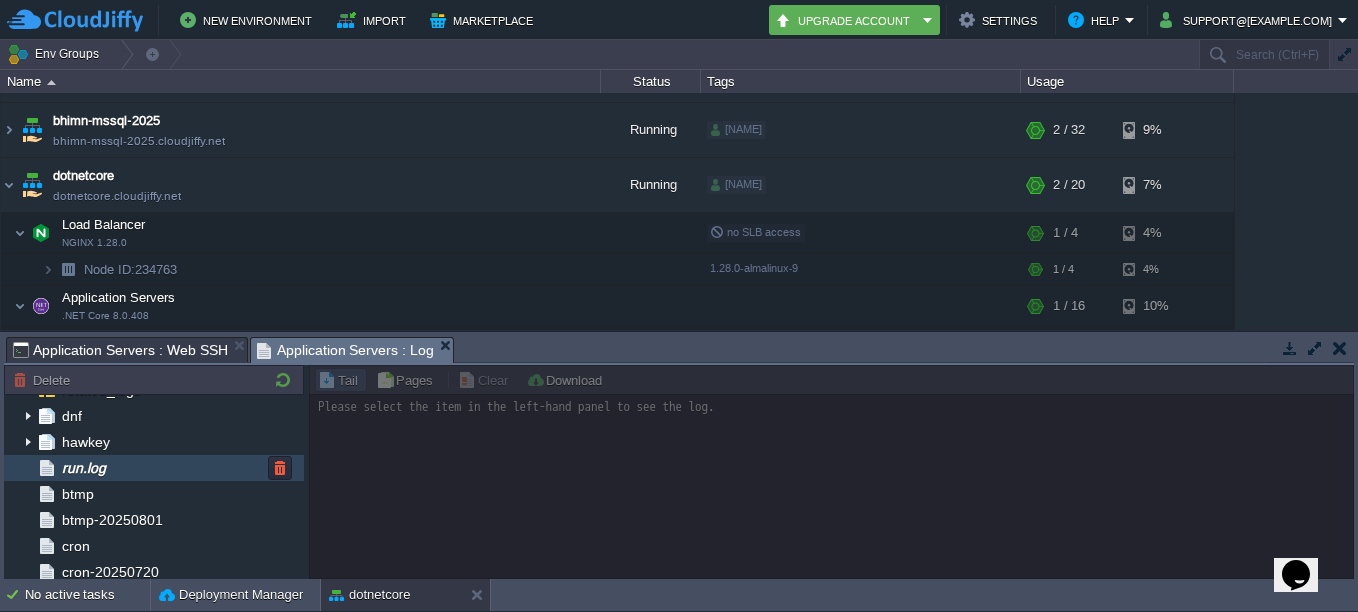 click on "run.log" at bounding box center (154, 468) 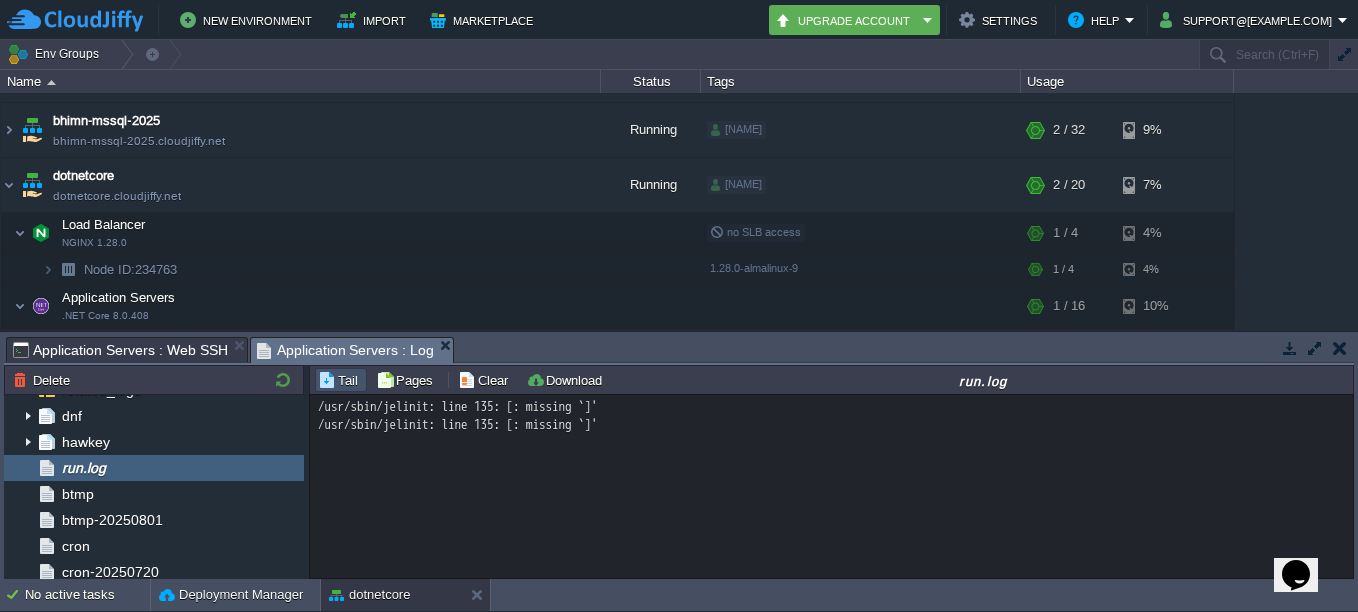 click on "/usr/sbin/jelinit: line 135: [: missing `]'
/usr/sbin/jelinit: line 135: [: missing `]'" at bounding box center [831, 416] 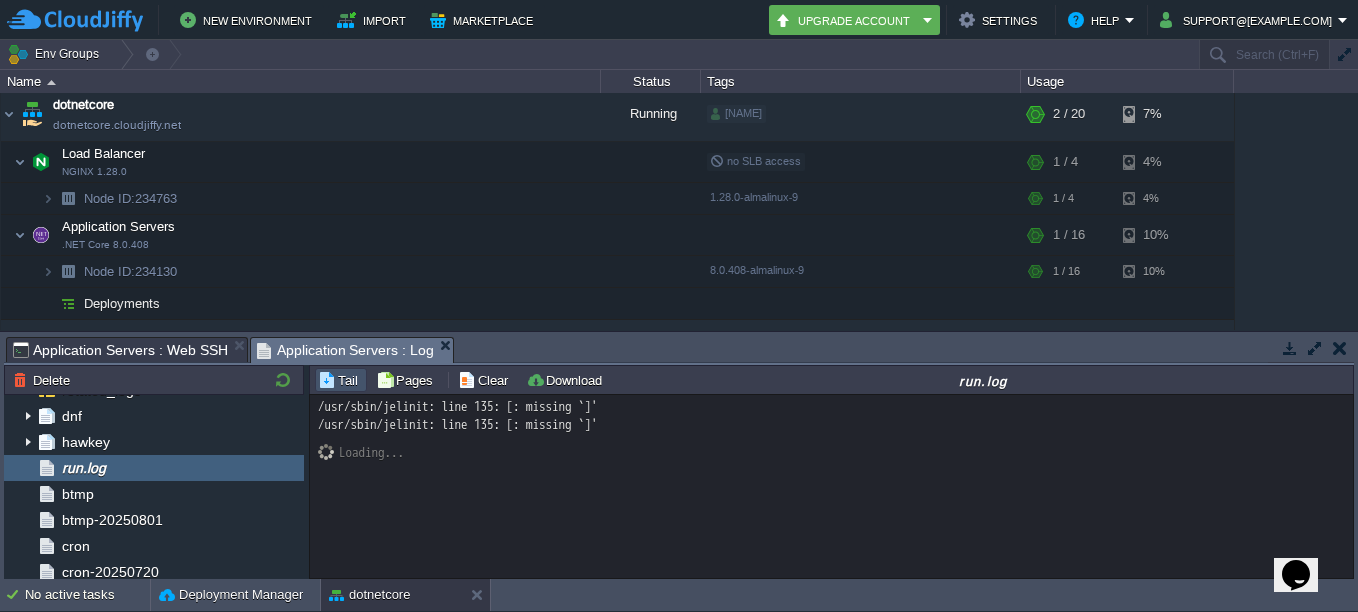 scroll, scrollTop: 200, scrollLeft: 0, axis: vertical 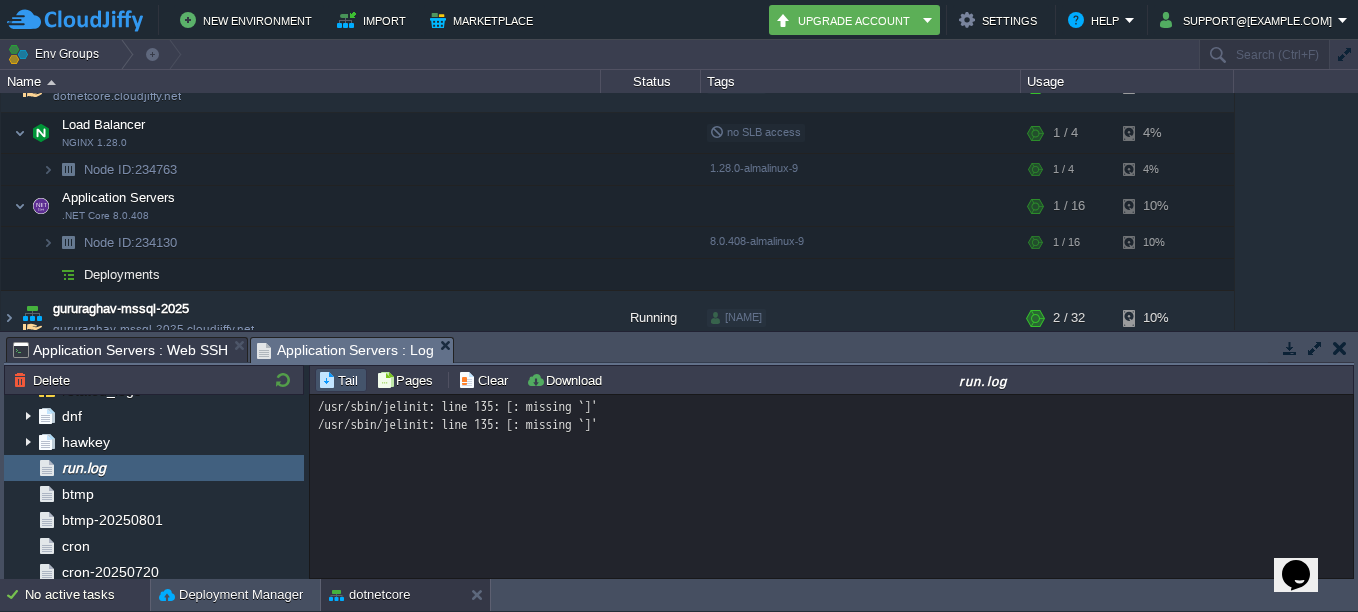 click on "No active tasks" at bounding box center [87, 595] 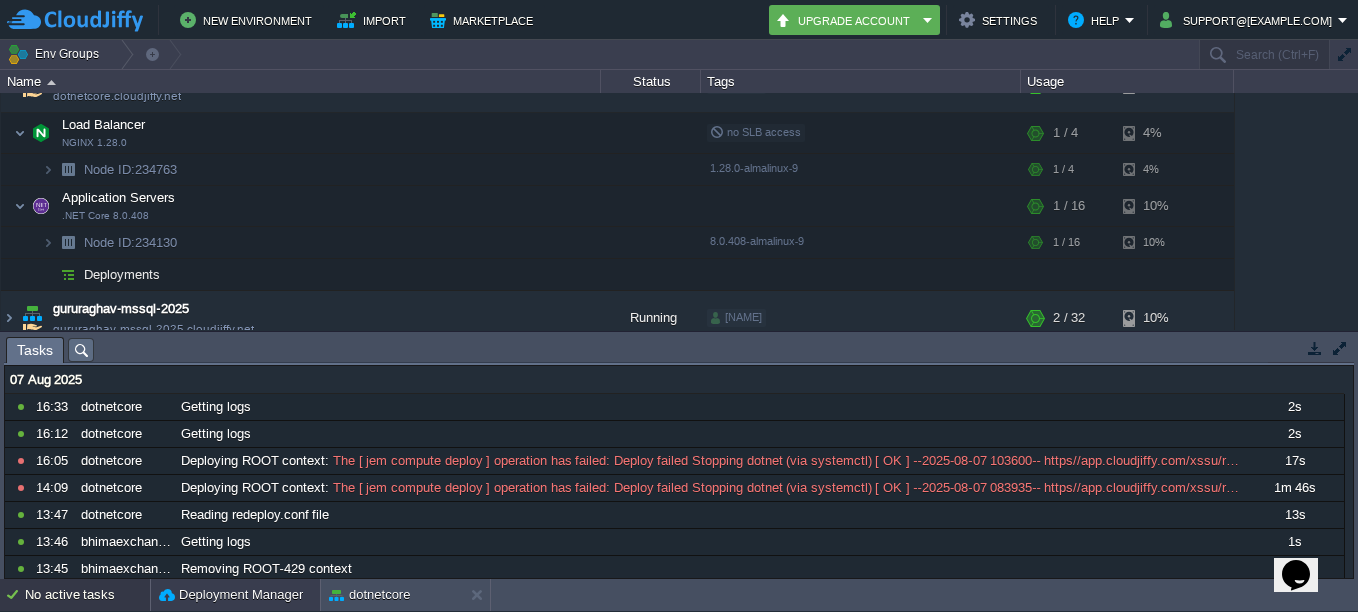 click on "Deployment Manager" at bounding box center [231, 595] 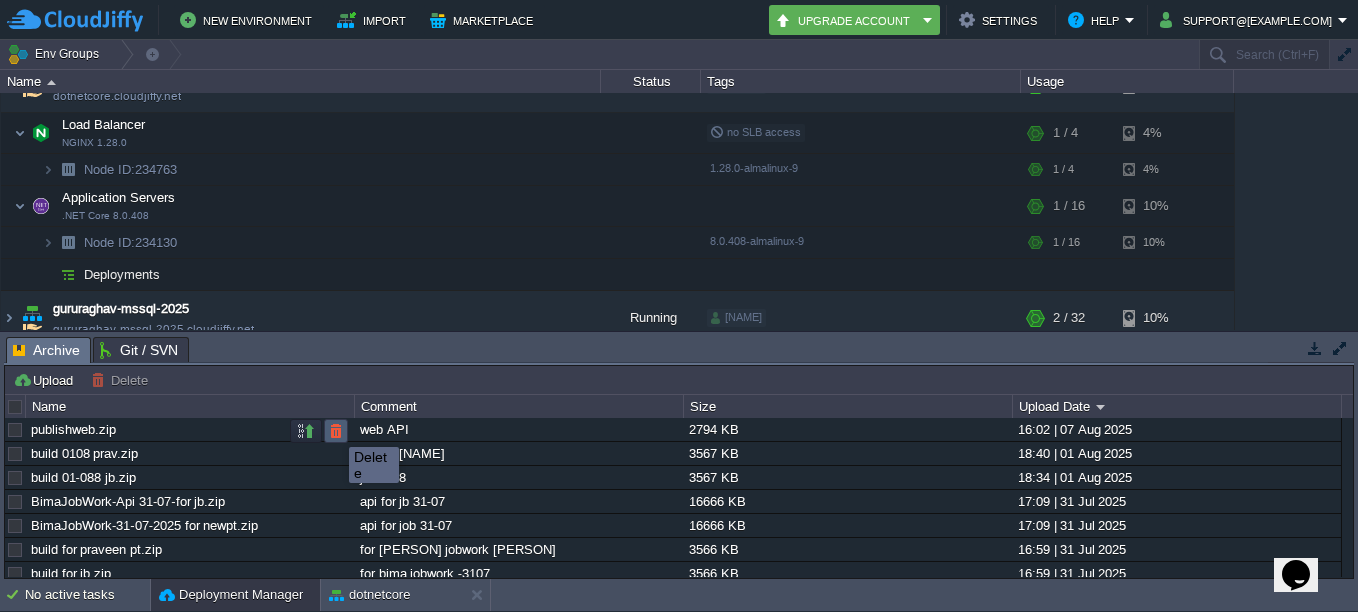 click at bounding box center (336, 431) 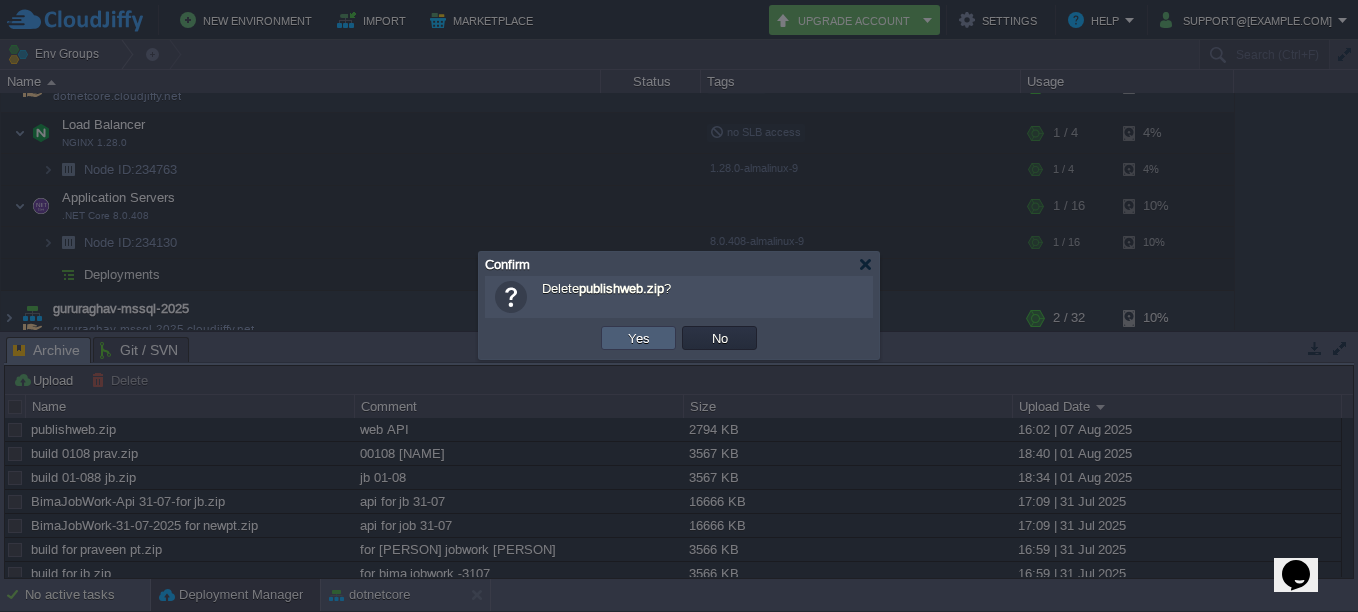 click on "Yes" at bounding box center (638, 338) 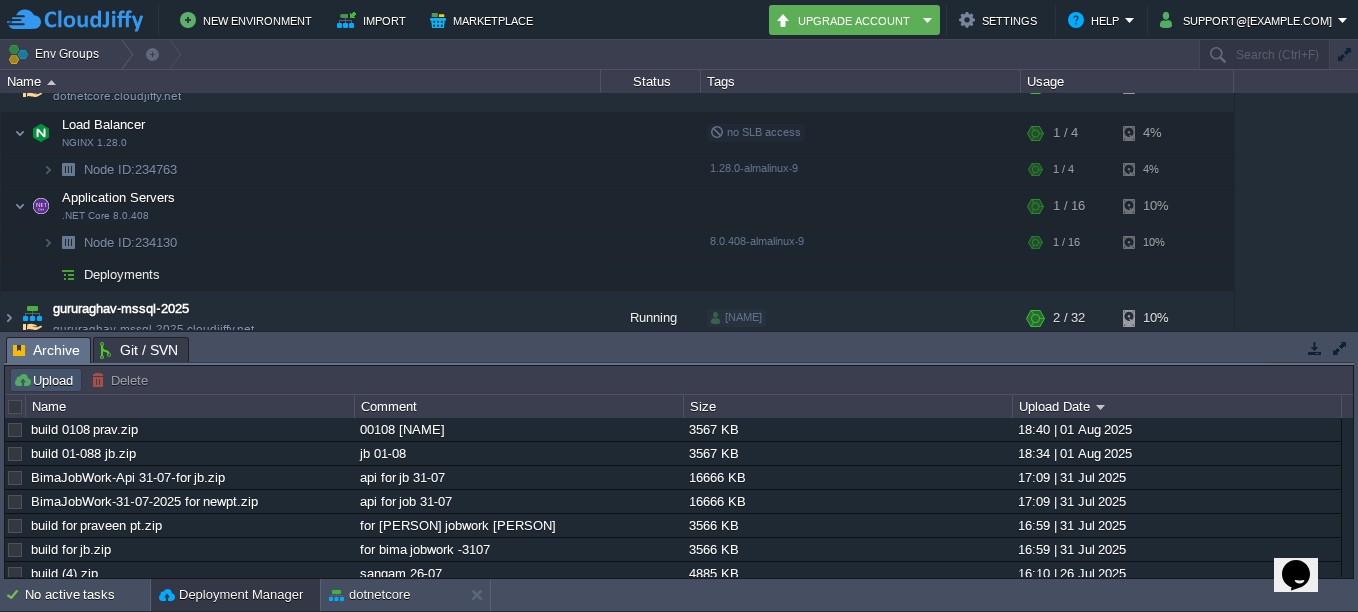 click on "Upload" at bounding box center [46, 380] 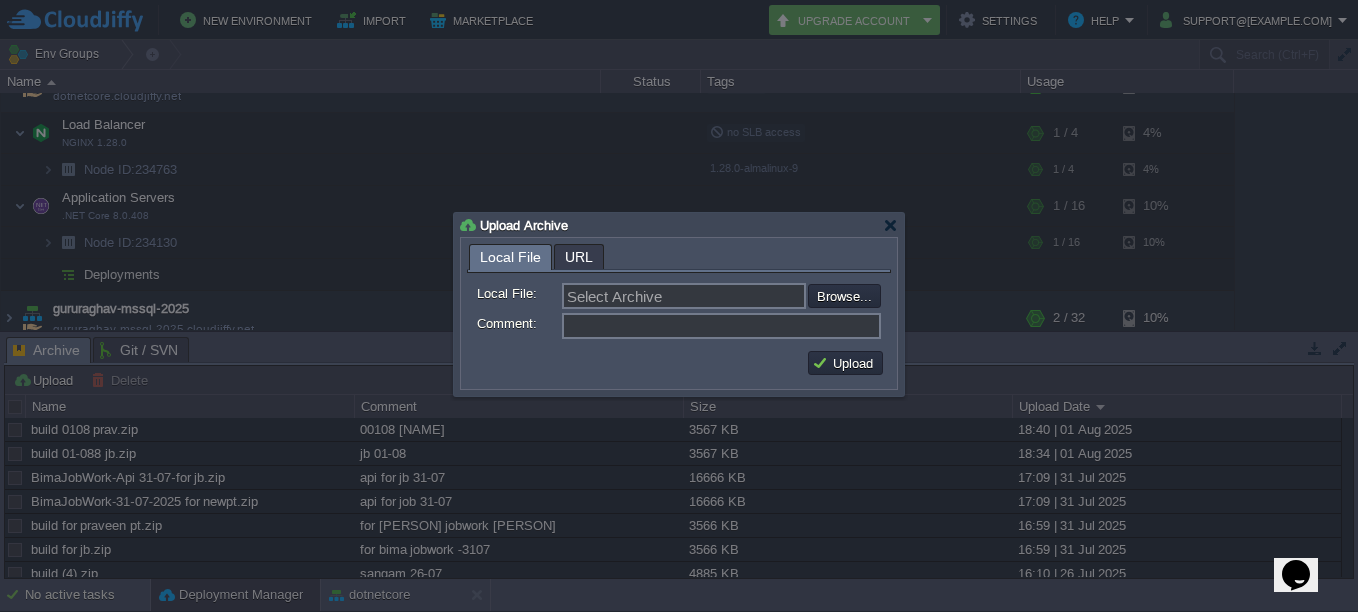 click on "Select Archive" at bounding box center [684, 296] 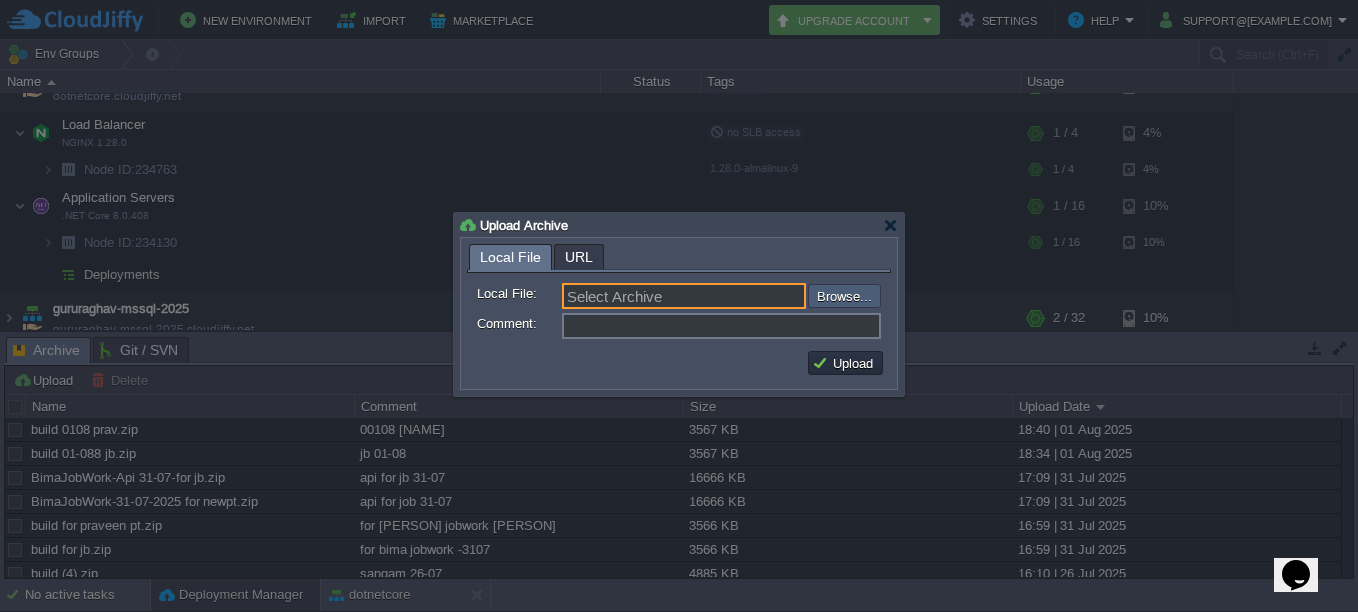click at bounding box center [754, 296] 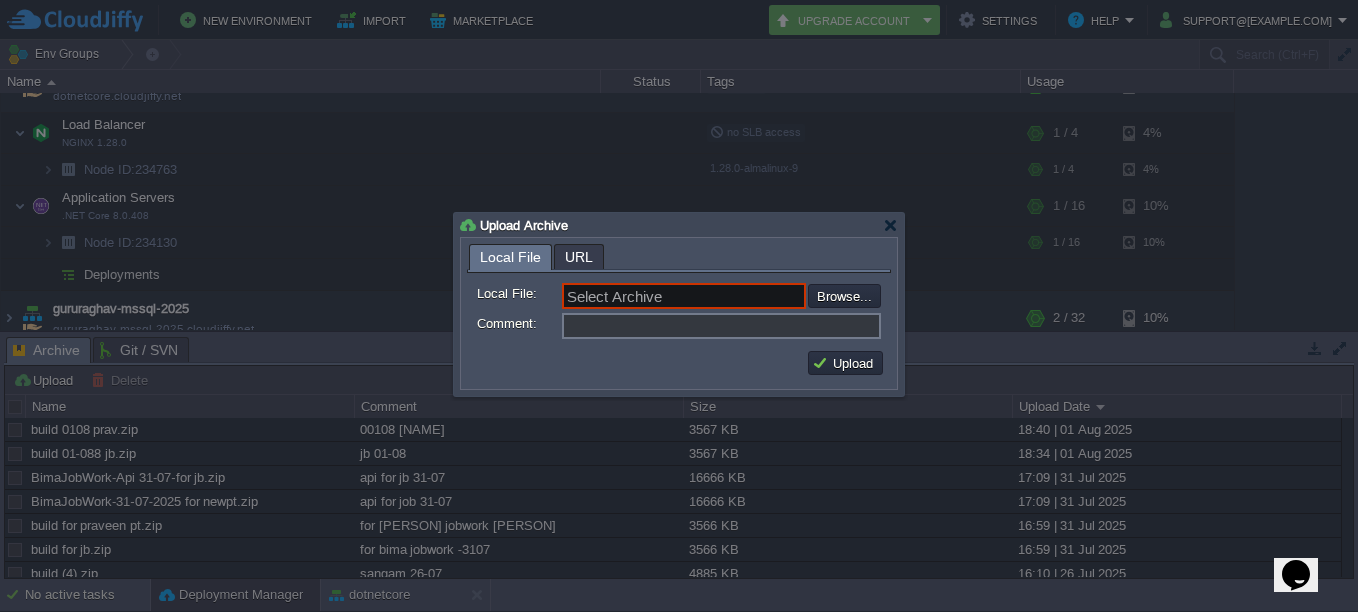 type on "C:\fakepath\[FILENAME].zip" 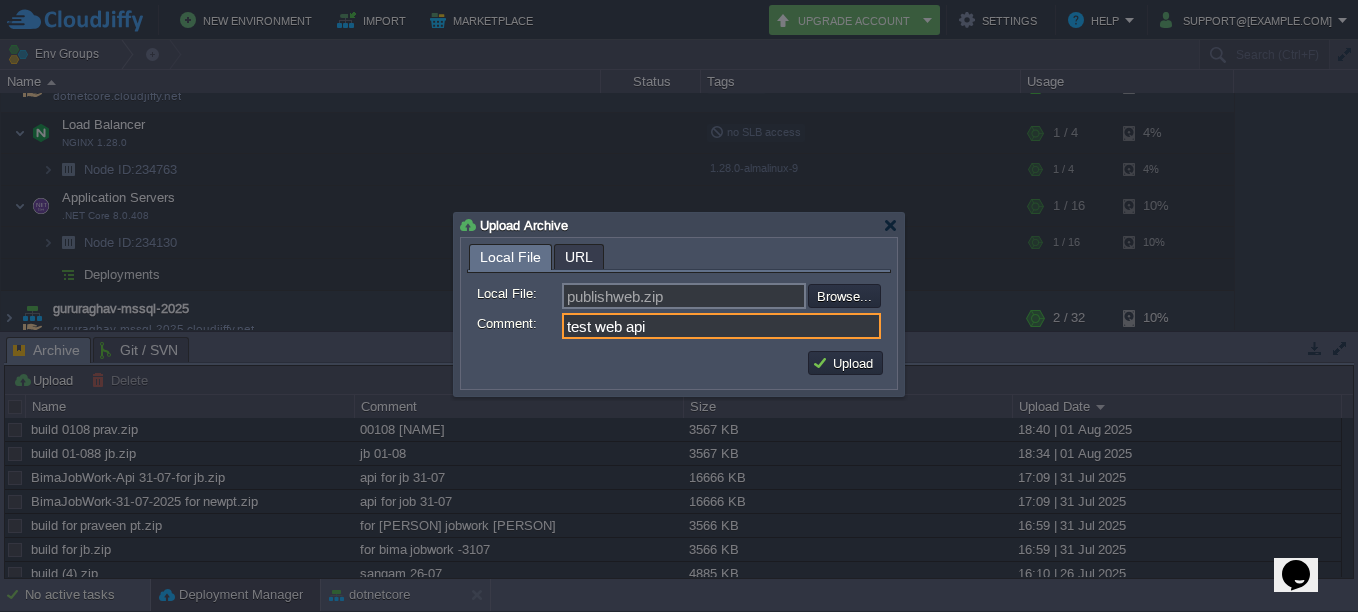 type on "test web api" 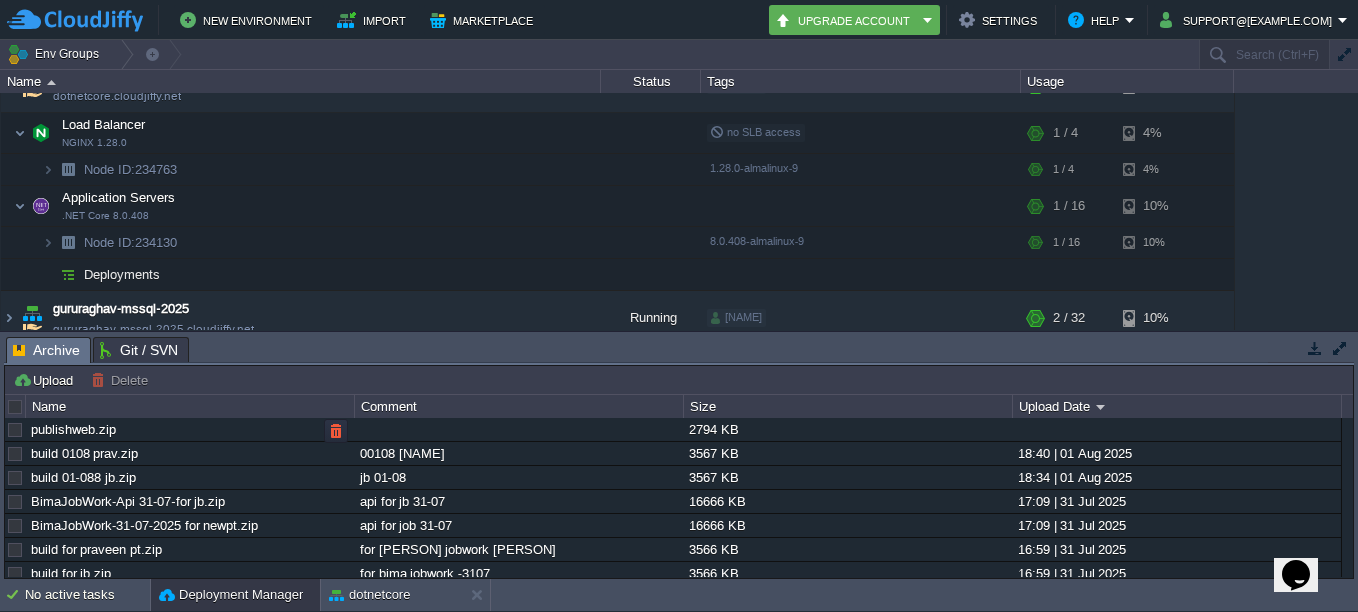 scroll, scrollTop: 0, scrollLeft: 0, axis: both 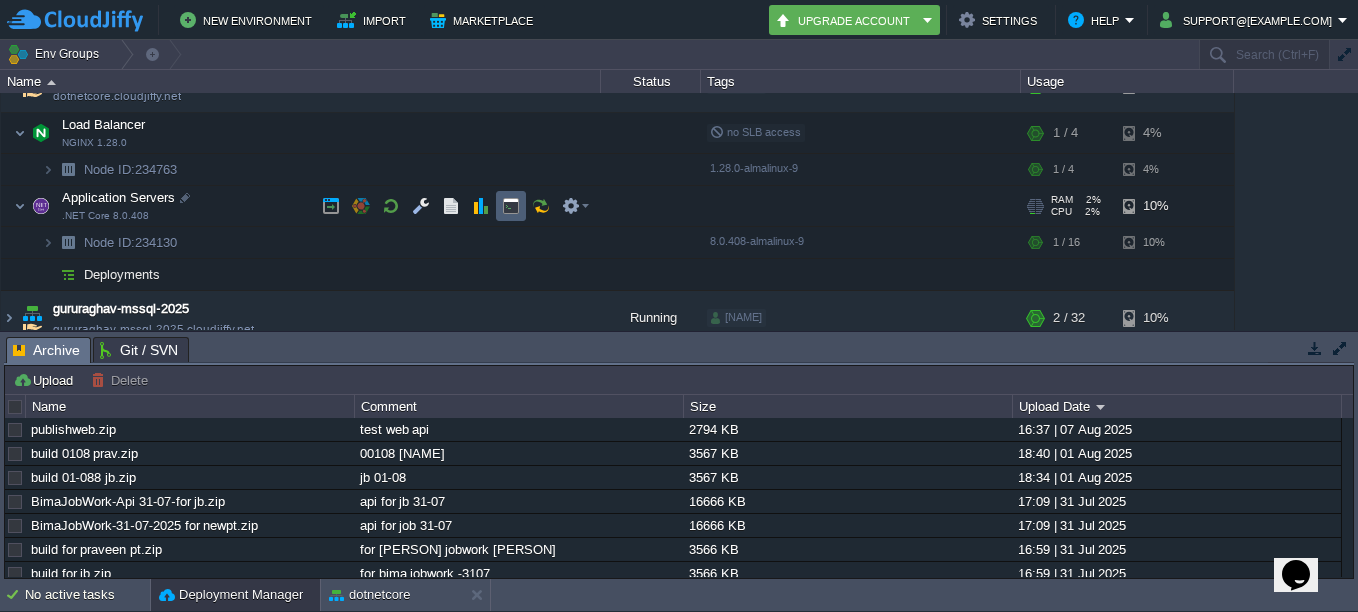click at bounding box center (511, 206) 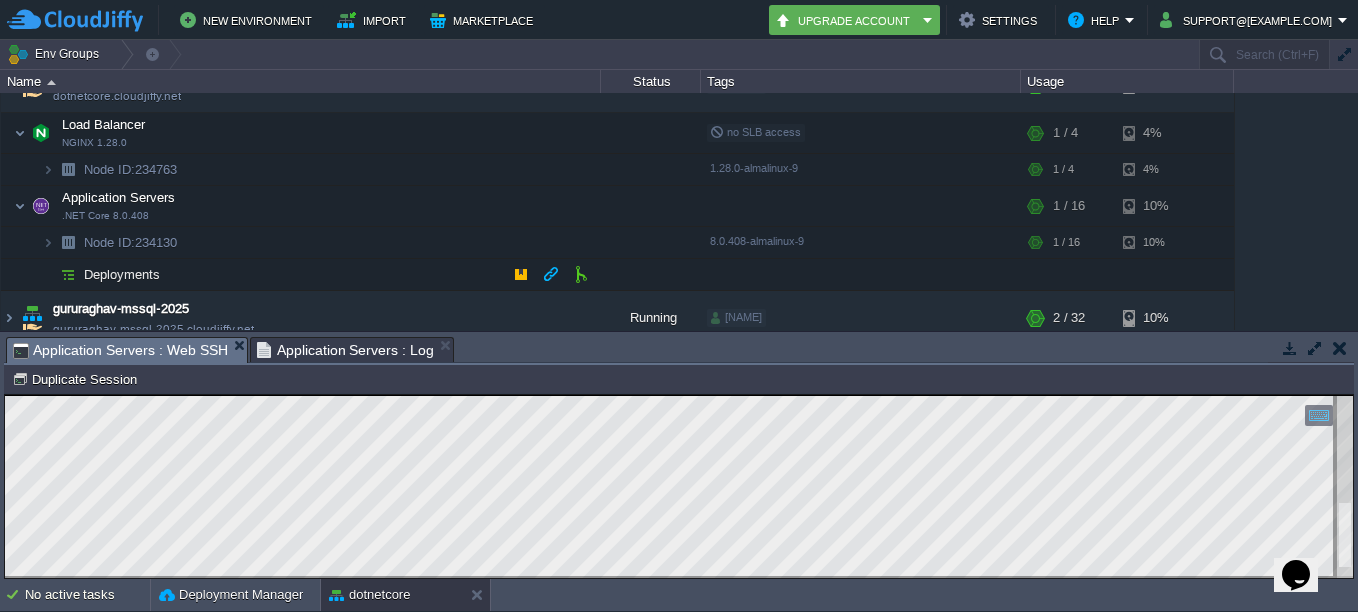 click on "Deployments" at bounding box center (122, 274) 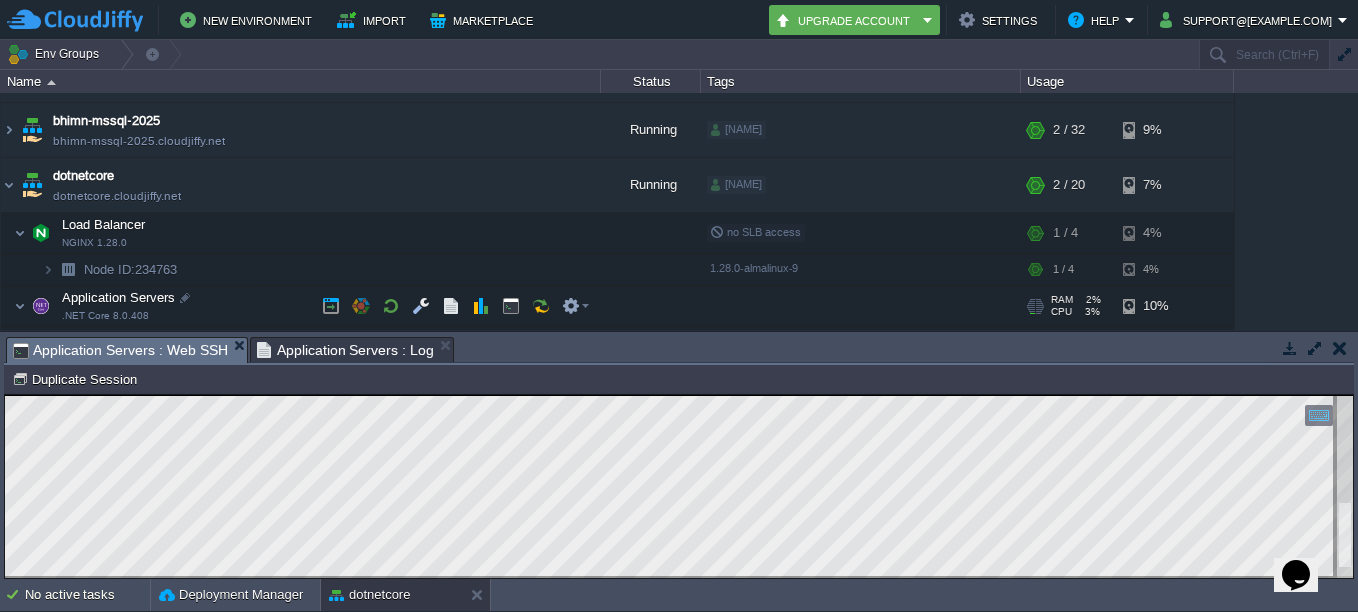 scroll, scrollTop: 200, scrollLeft: 0, axis: vertical 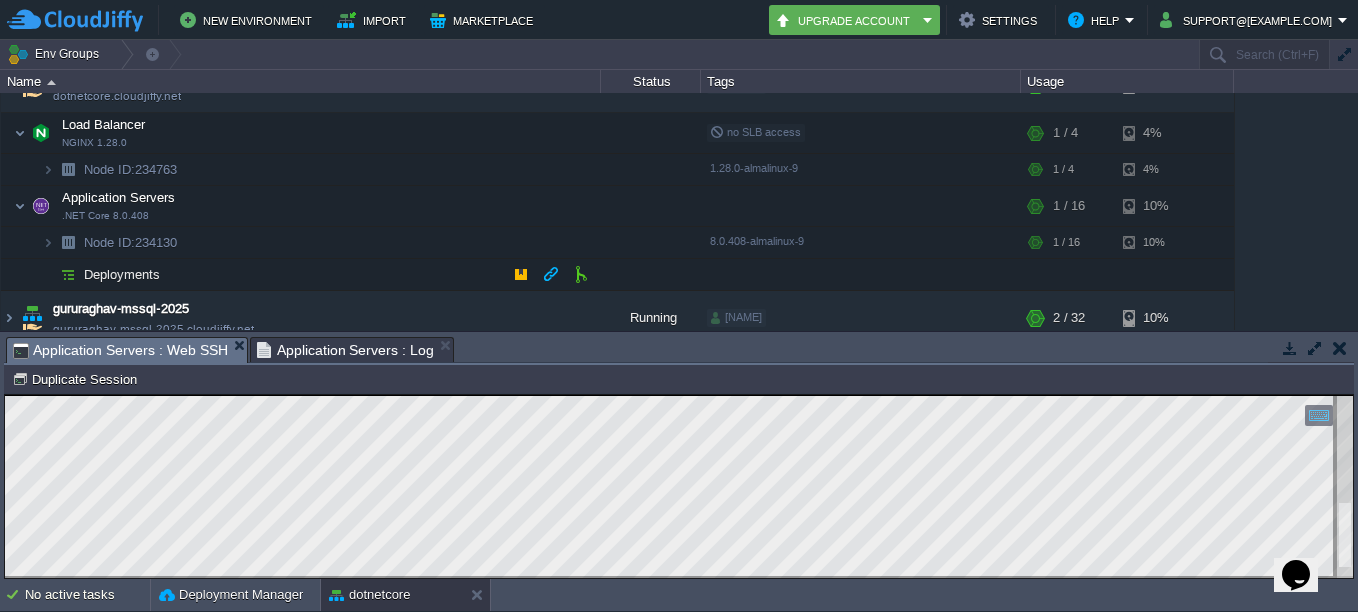 click on "Deployments" at bounding box center (122, 274) 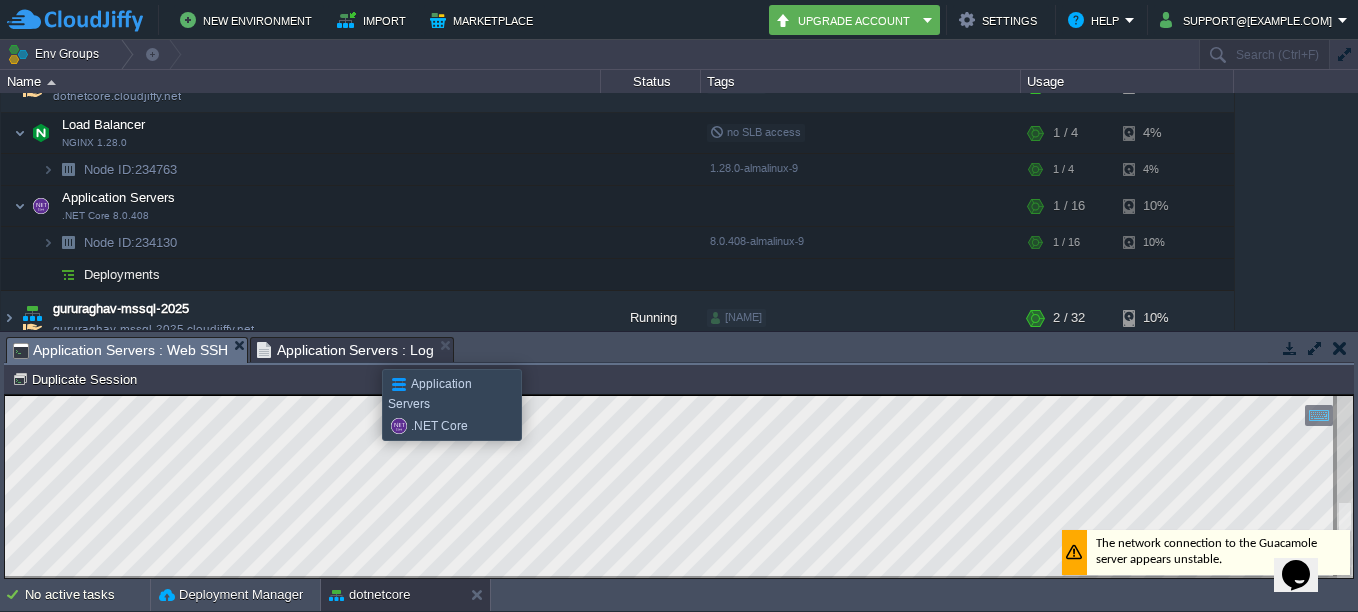click on "Application Servers : Log" at bounding box center (346, 350) 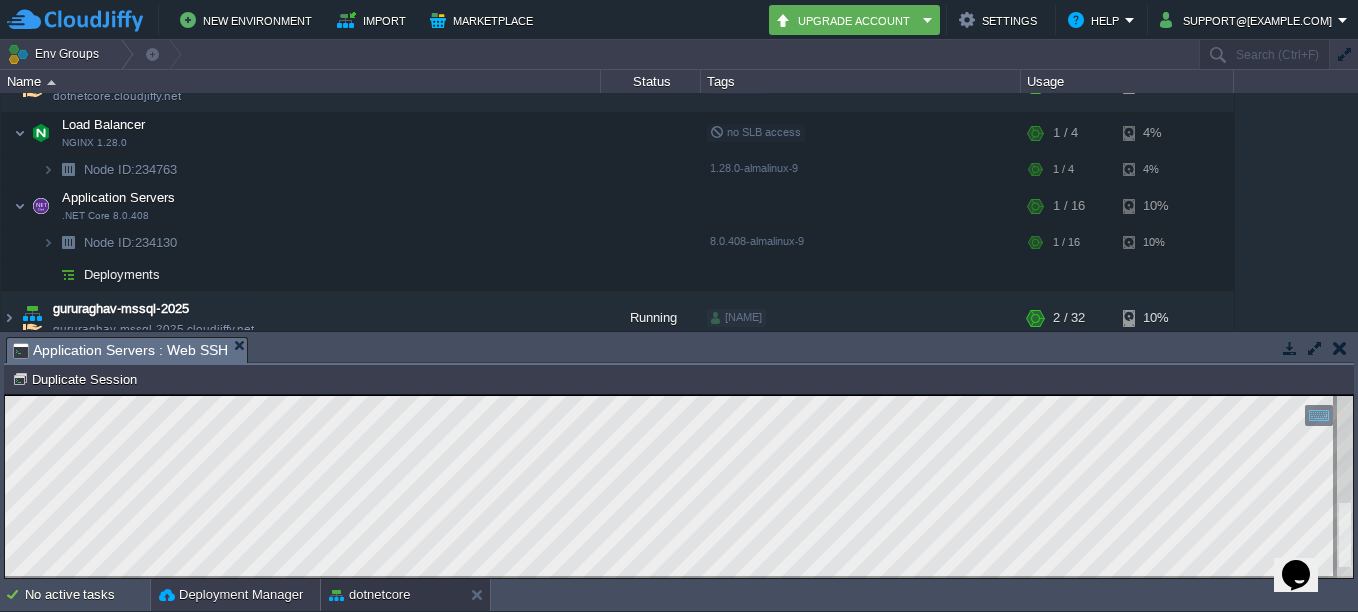 click on "Deployment Manager" at bounding box center (231, 595) 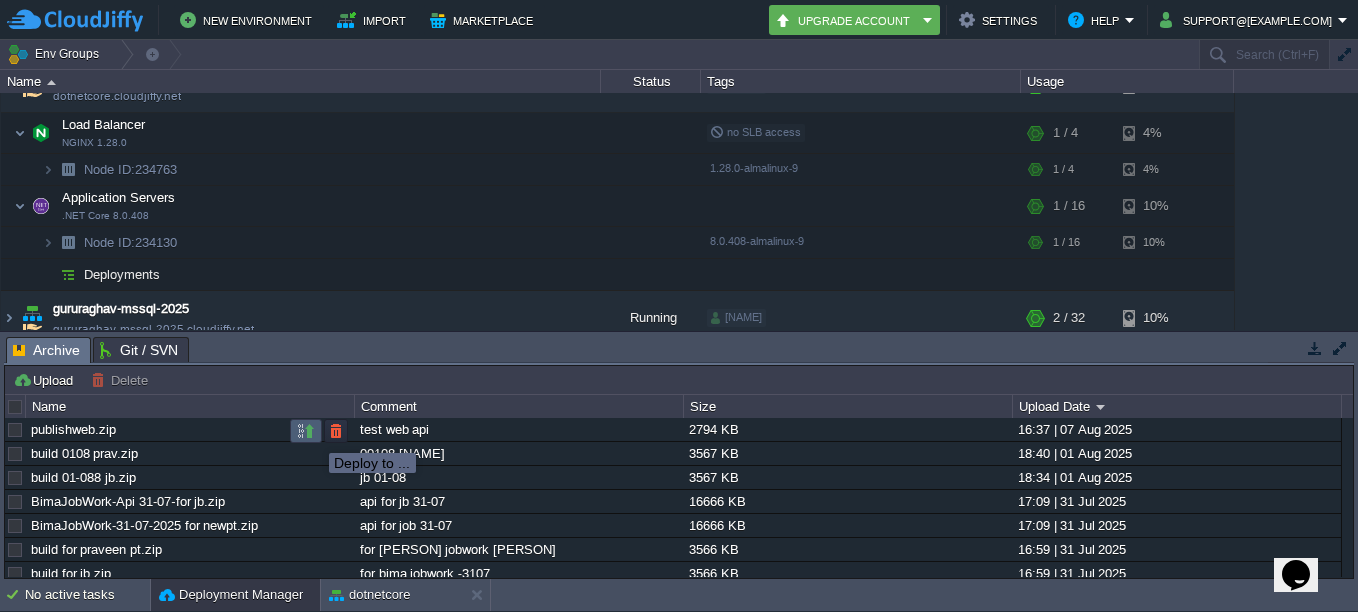 click at bounding box center (306, 431) 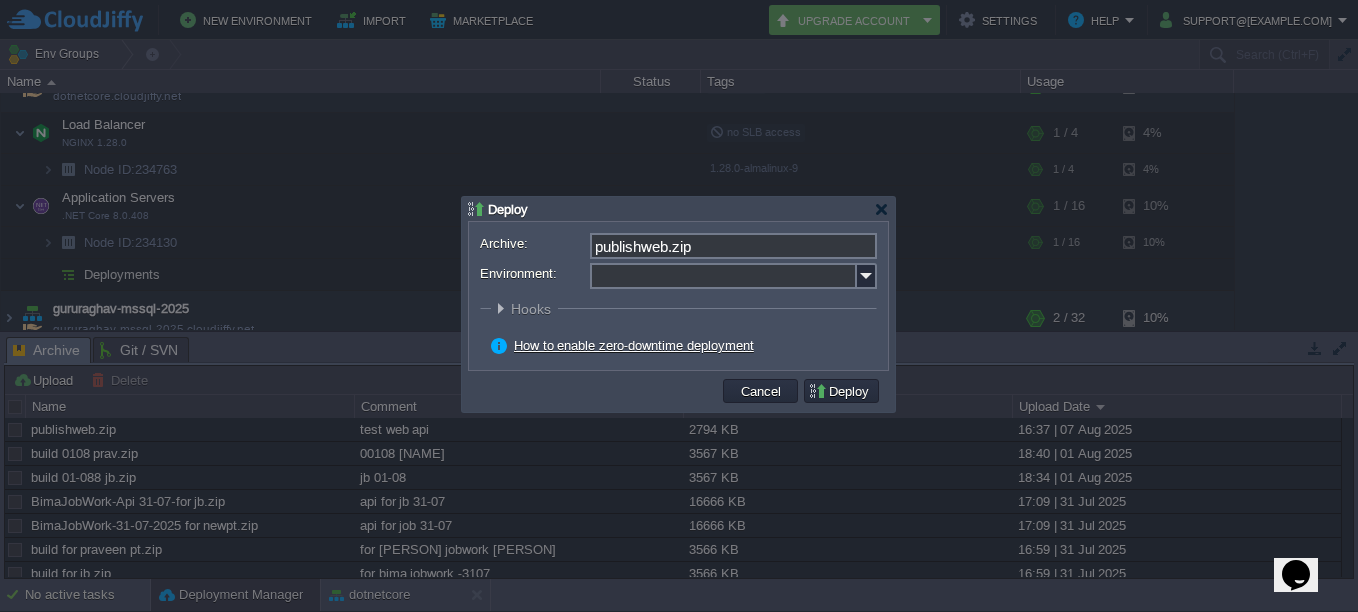 click on "Environment:" at bounding box center (723, 276) 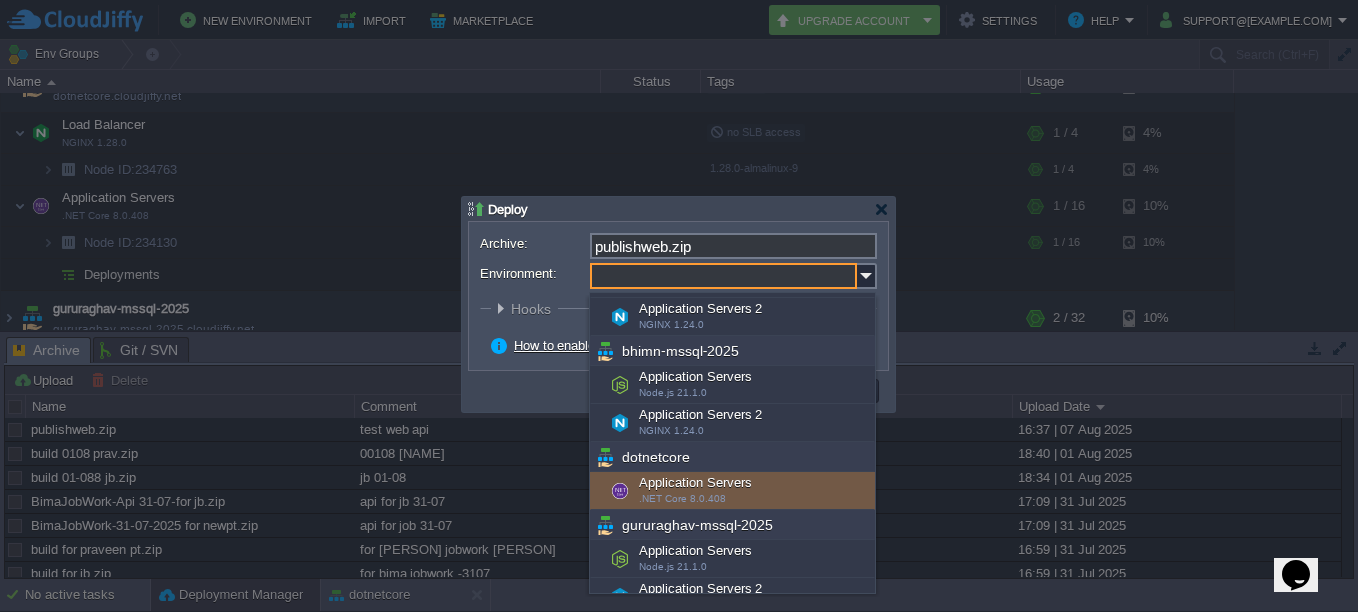 scroll, scrollTop: 200, scrollLeft: 0, axis: vertical 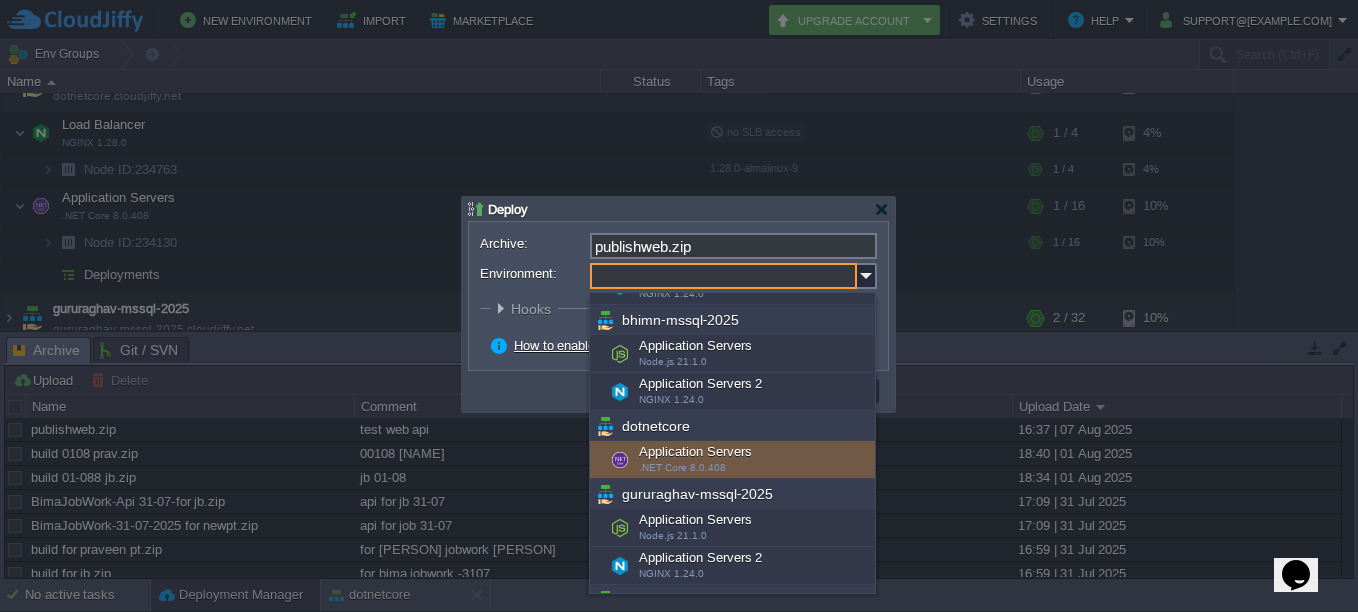 click on "Application Servers .NET Core 8.0.408" at bounding box center (732, 460) 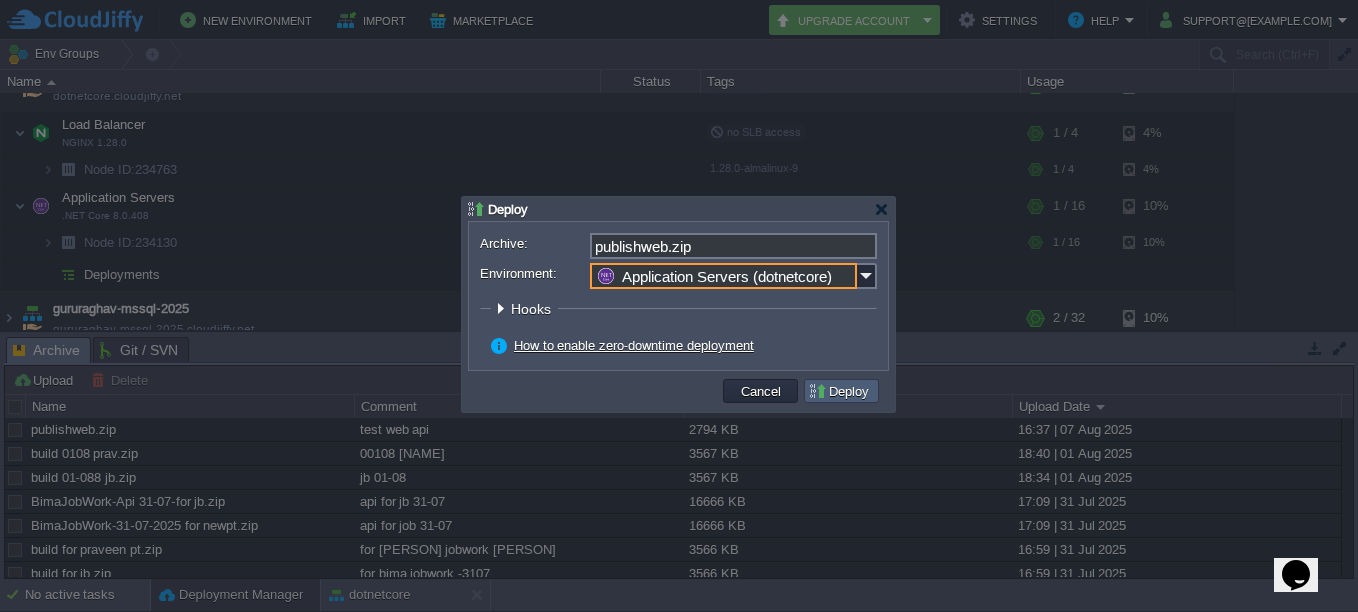 click on "Deploy" at bounding box center [841, 391] 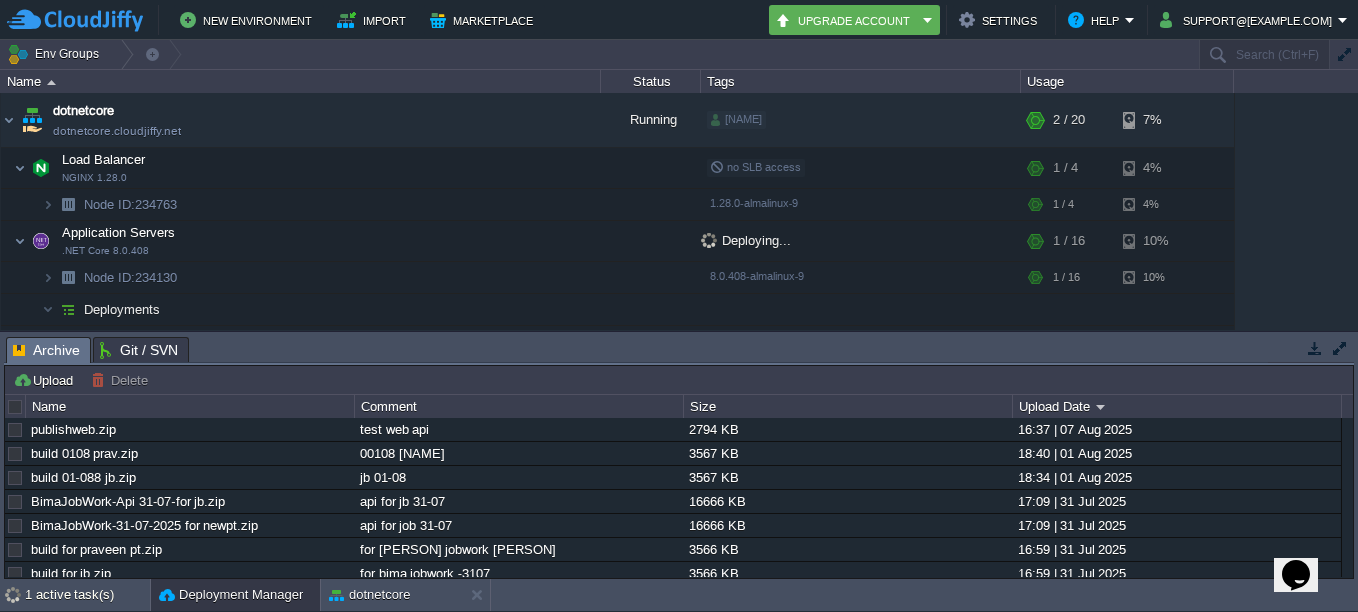 scroll, scrollTop: 200, scrollLeft: 0, axis: vertical 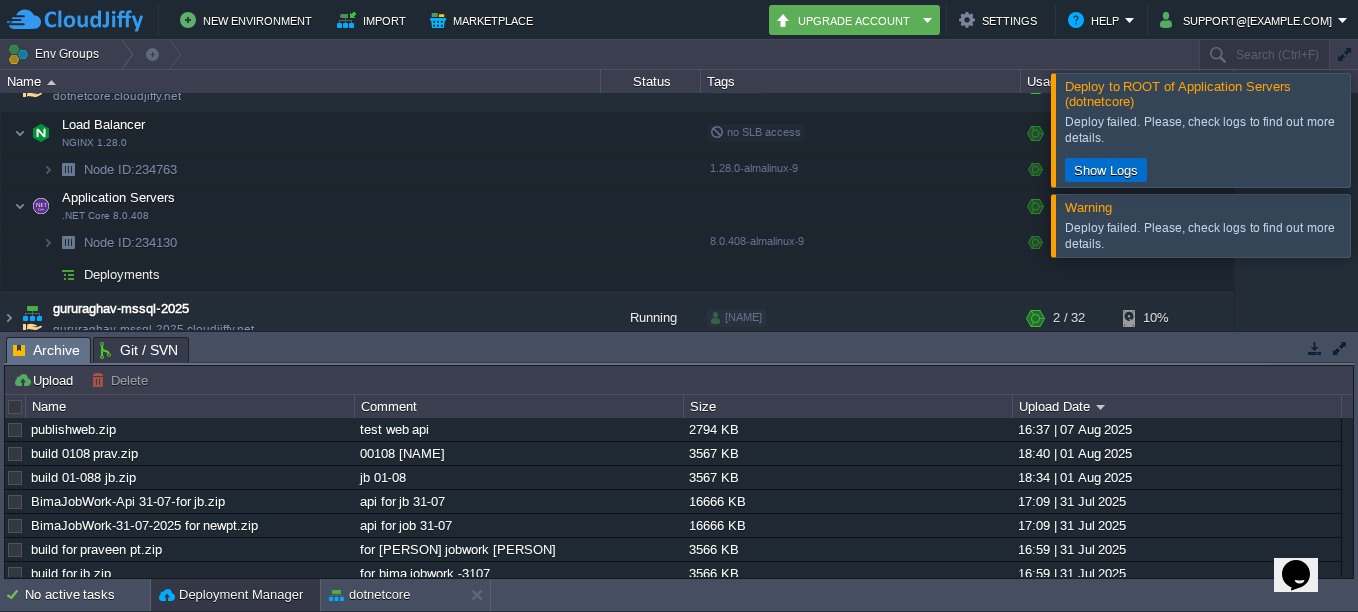 click on "Show Logs" at bounding box center [1106, 170] 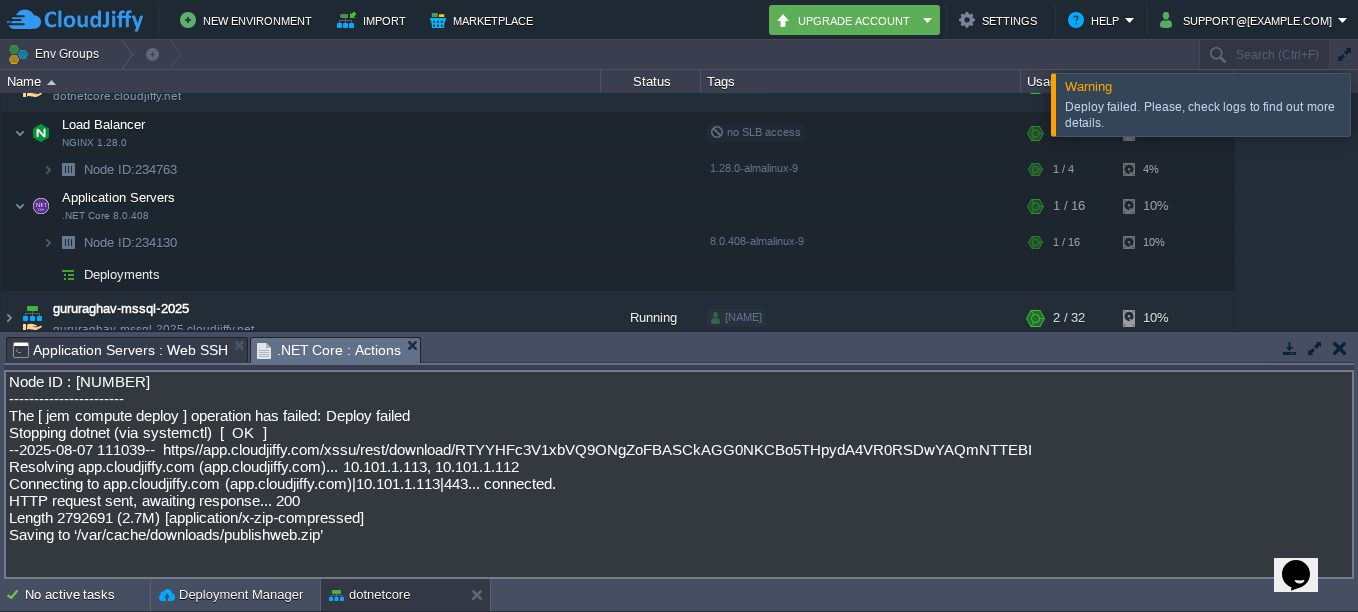 scroll, scrollTop: 0, scrollLeft: 0, axis: both 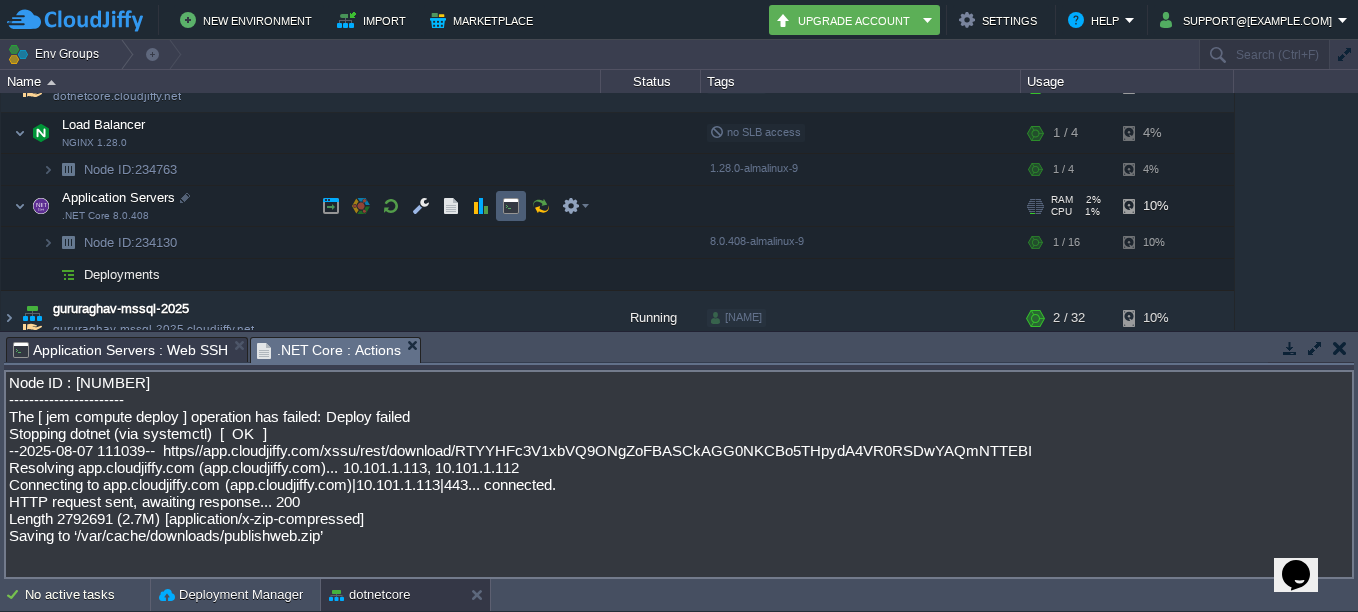 click at bounding box center (511, 206) 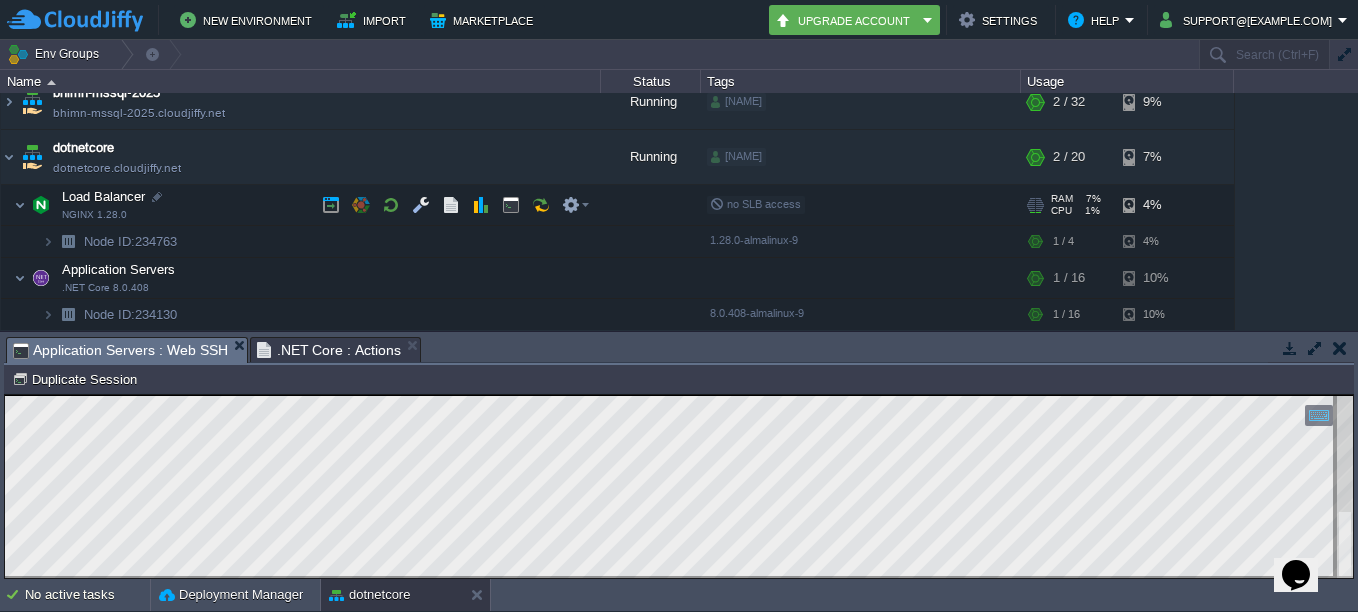 scroll, scrollTop: 100, scrollLeft: 0, axis: vertical 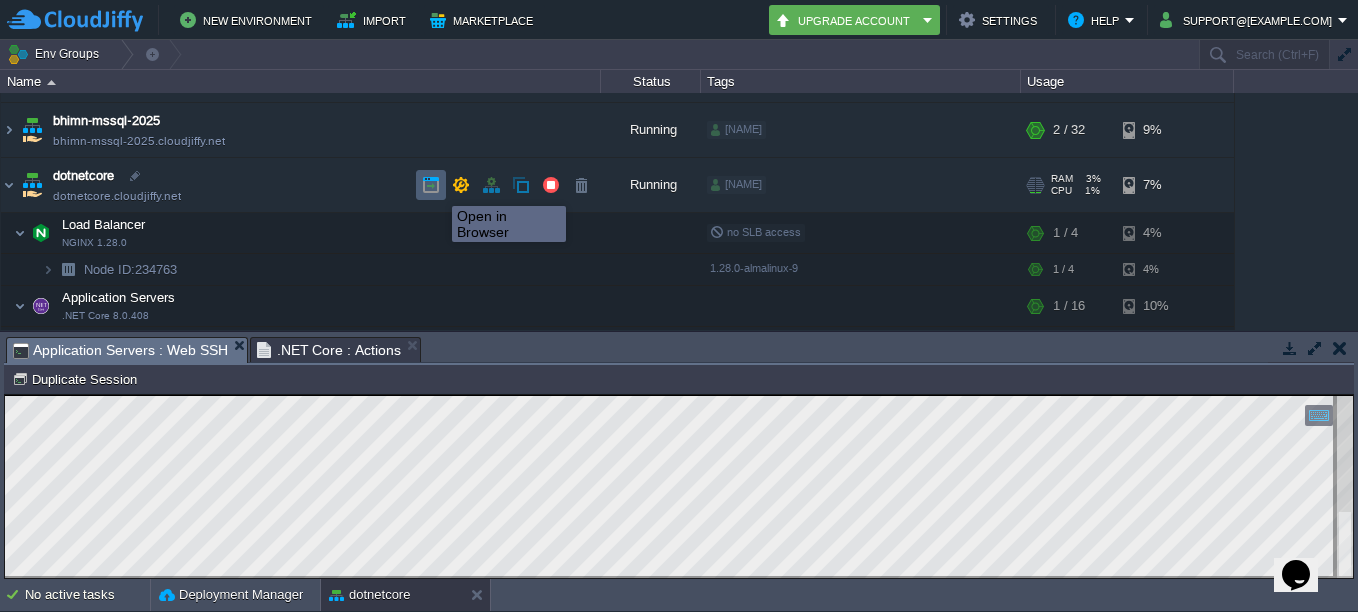 click at bounding box center [431, 185] 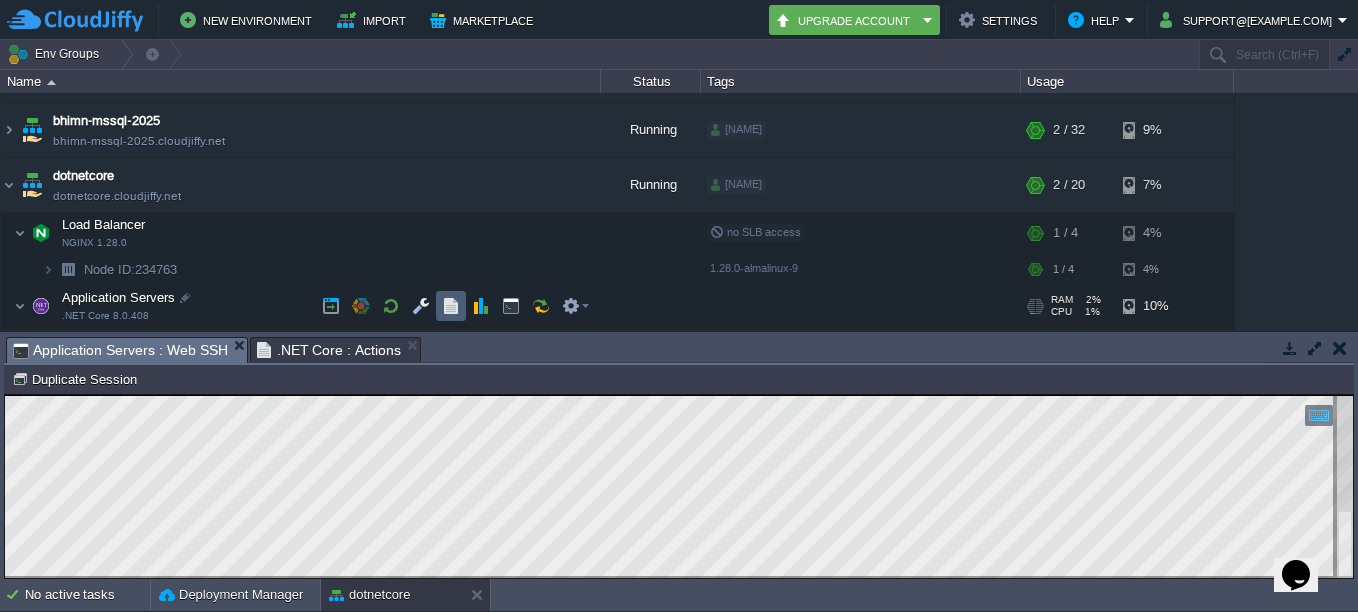 click at bounding box center [451, 306] 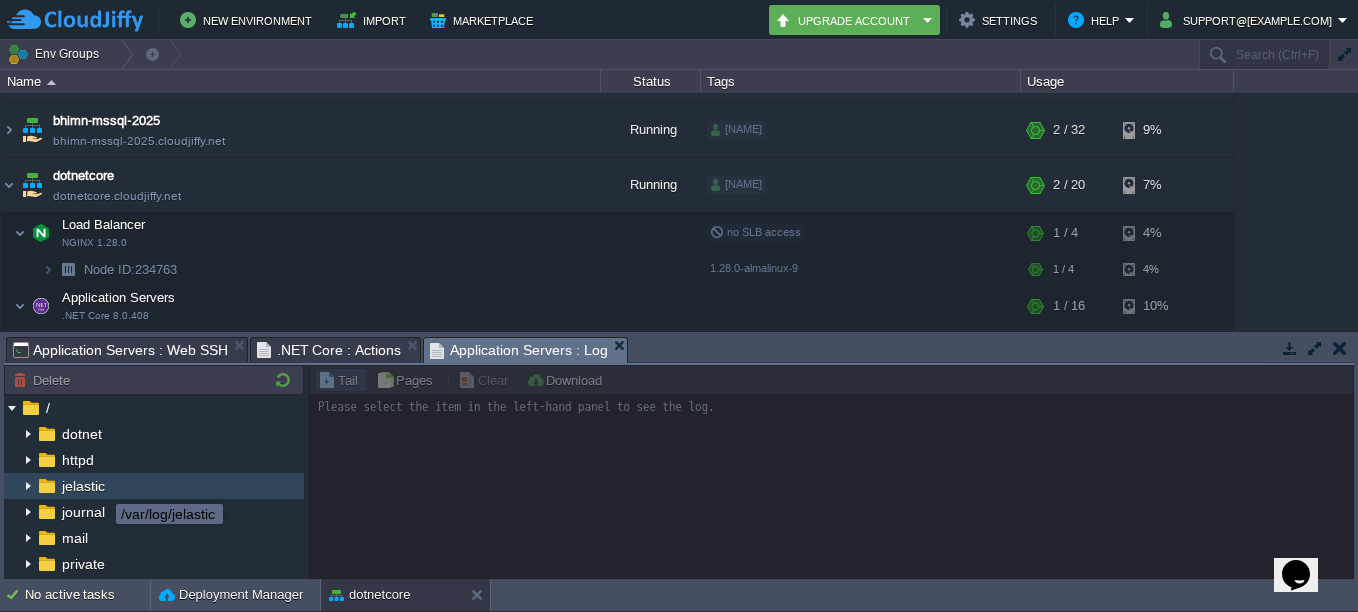 click on "jelastic" at bounding box center (83, 486) 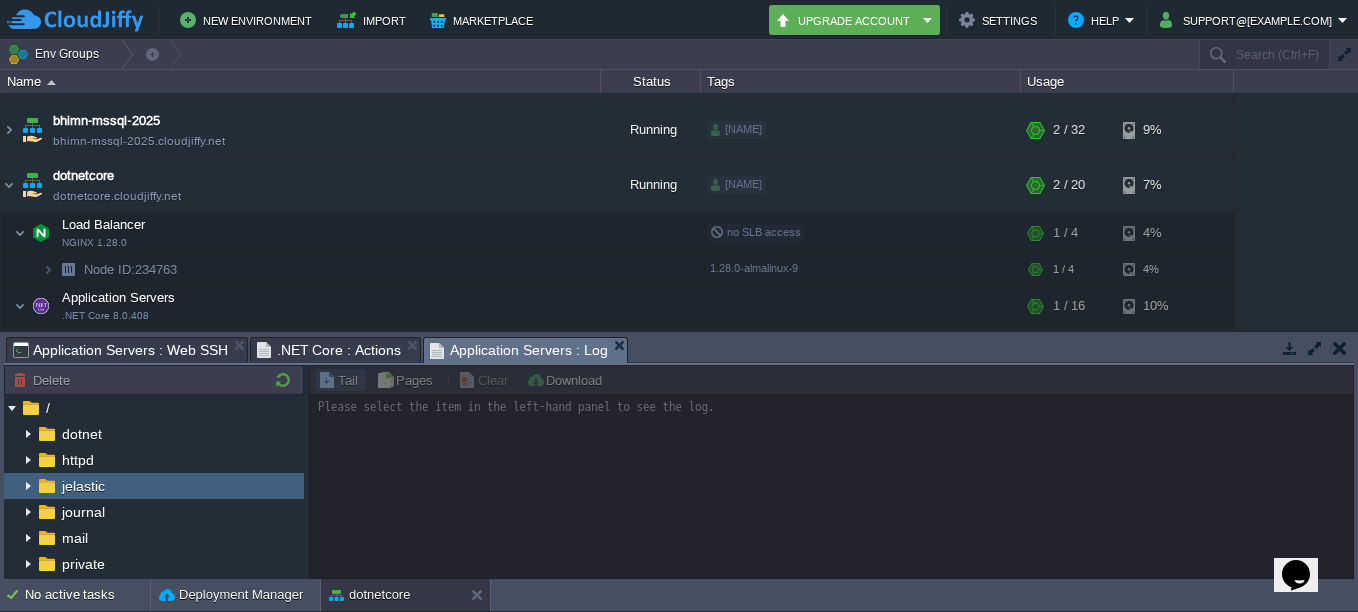 click at bounding box center (28, 486) 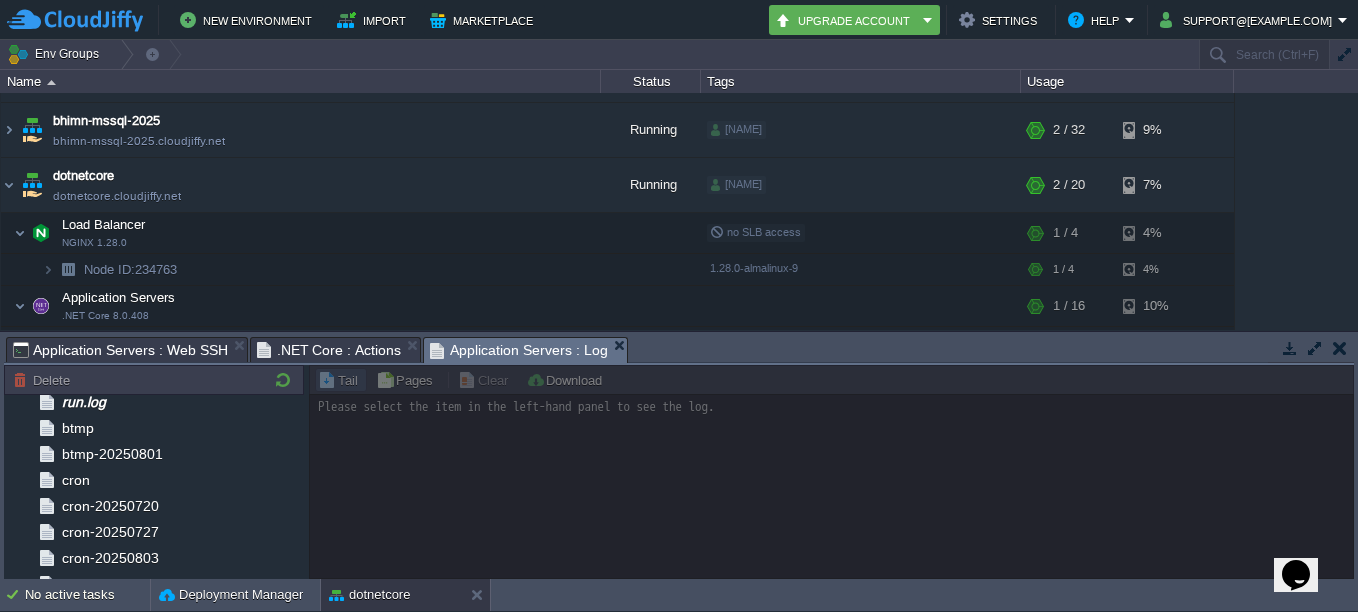 scroll, scrollTop: 231, scrollLeft: 0, axis: vertical 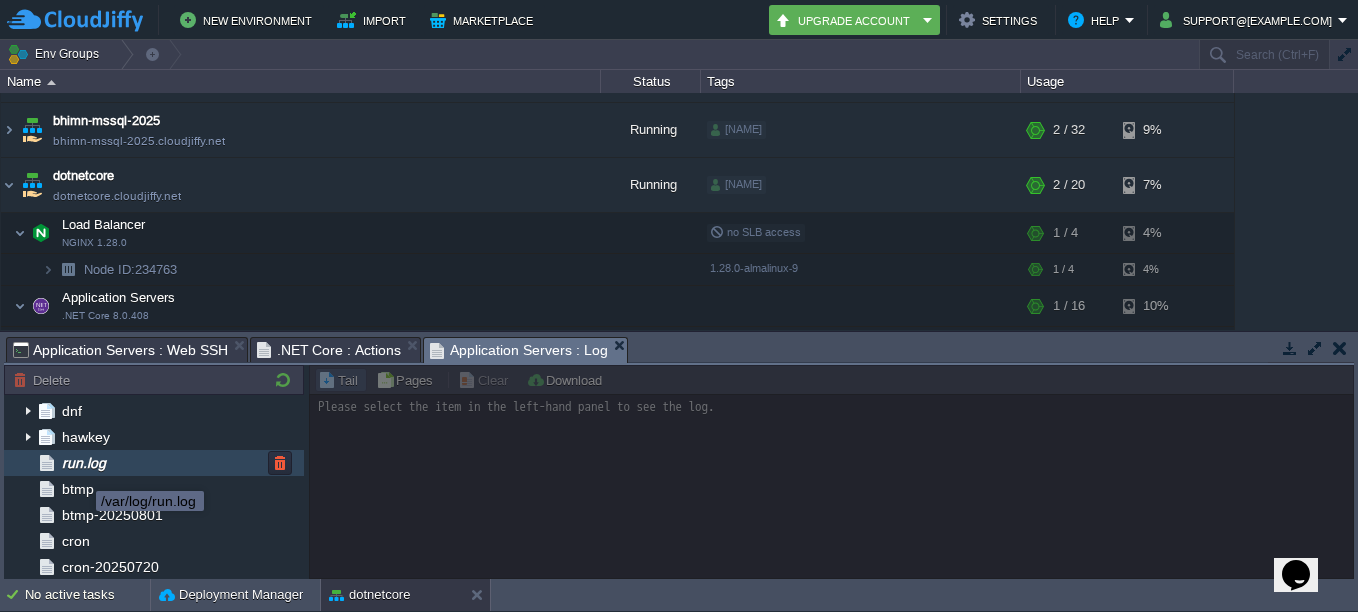 click on "run.log" at bounding box center (83, 463) 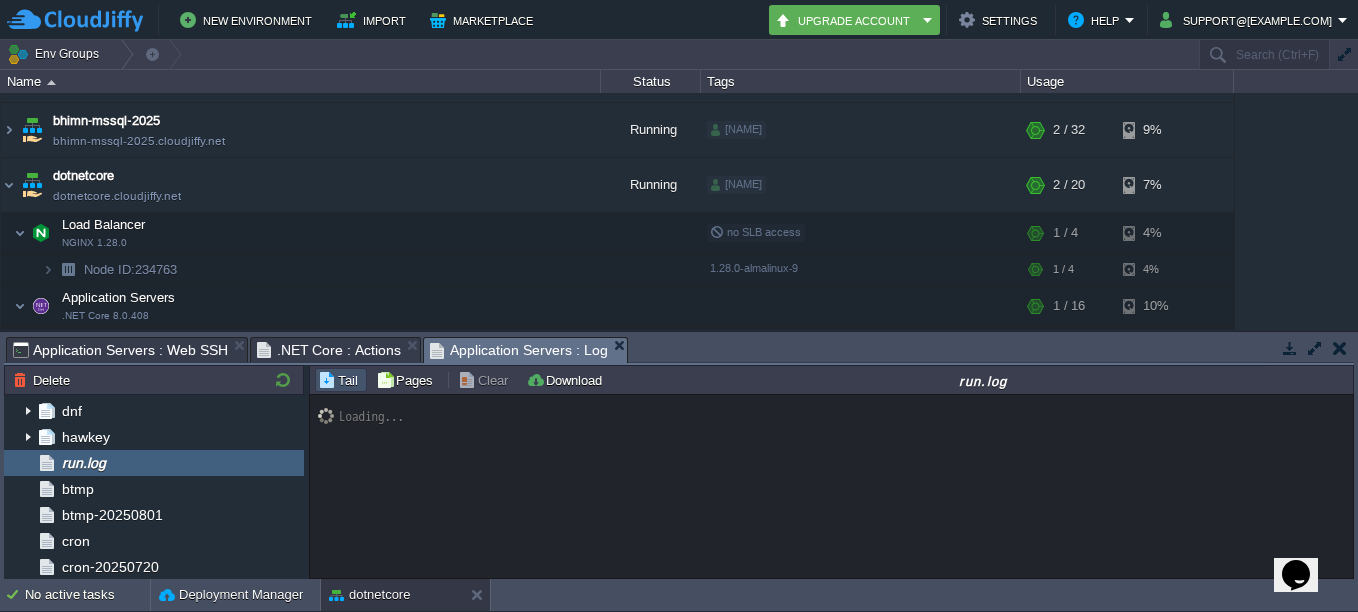 click on "Loading..." at bounding box center (831, 486) 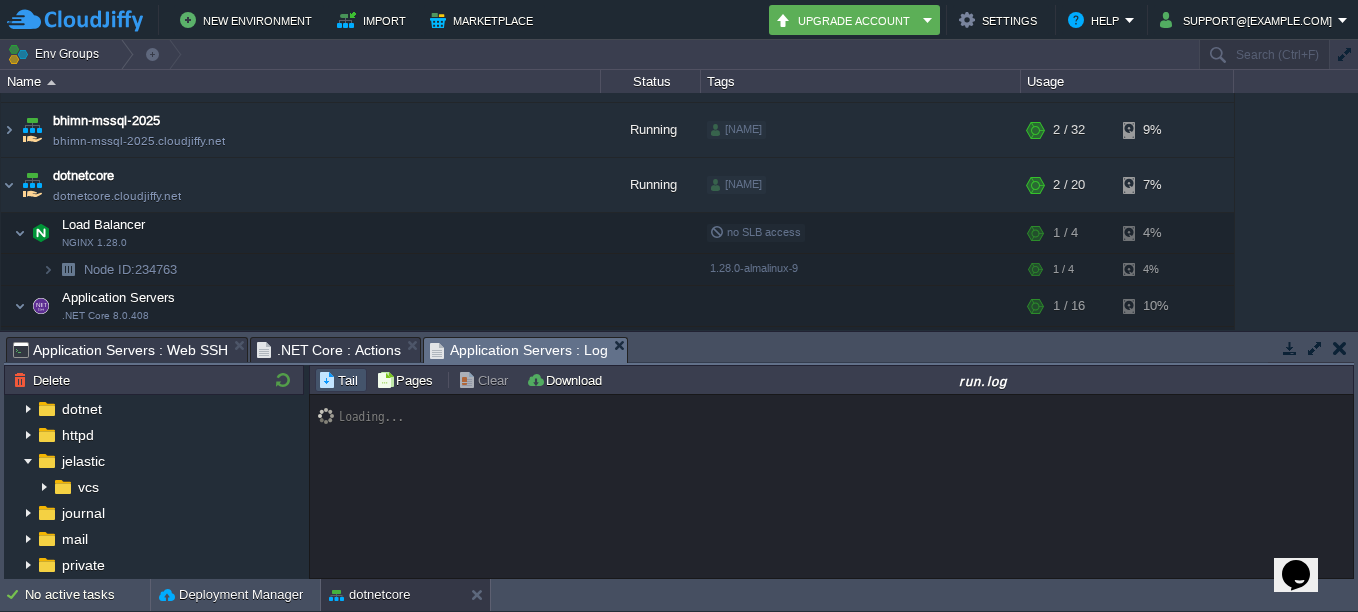 scroll, scrollTop: 0, scrollLeft: 0, axis: both 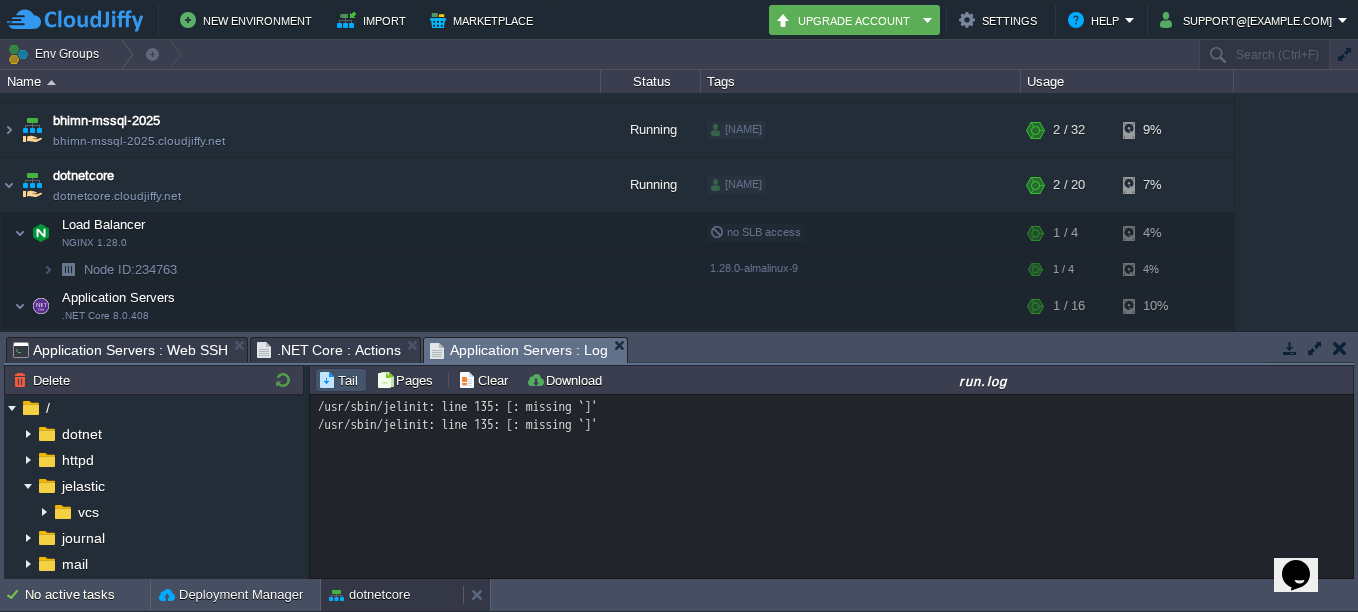 click on "dotnetcore" at bounding box center [369, 595] 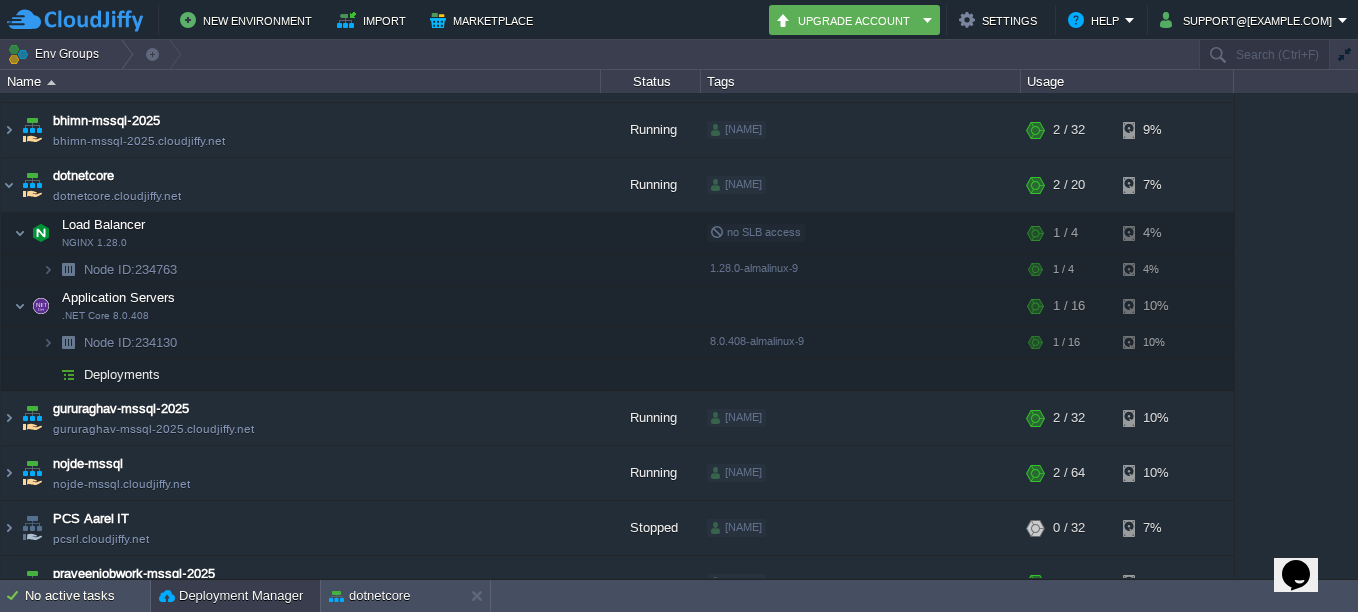 click on "Deployment Manager" at bounding box center [231, 596] 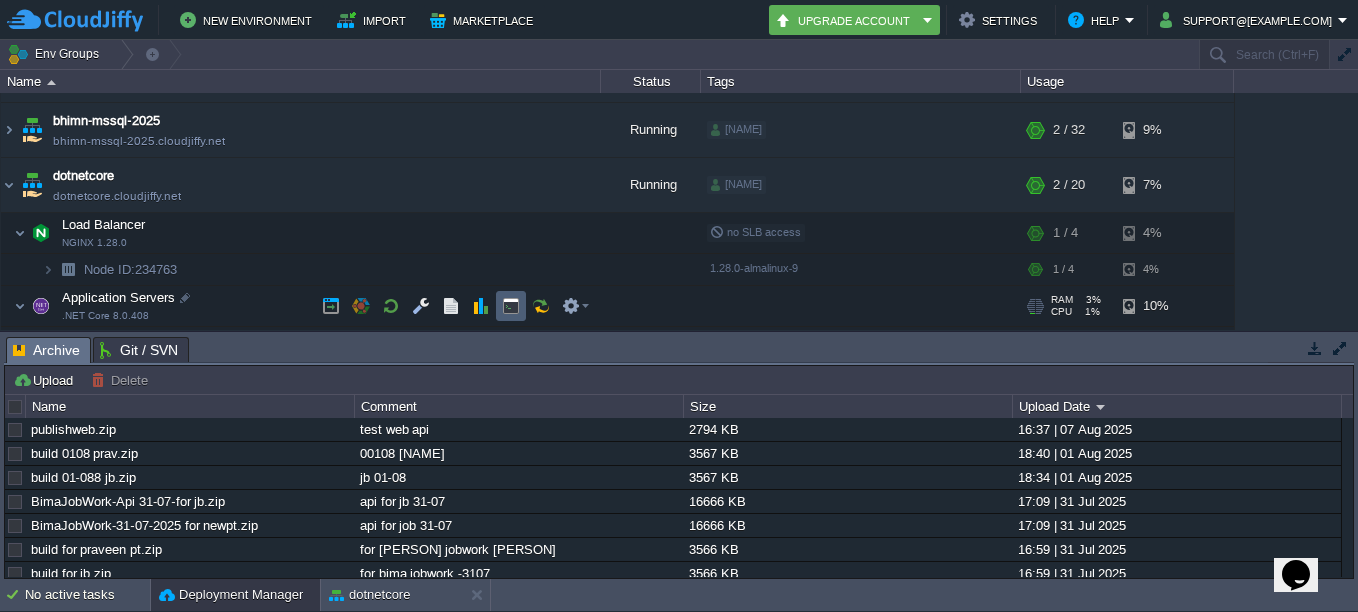 click at bounding box center (511, 306) 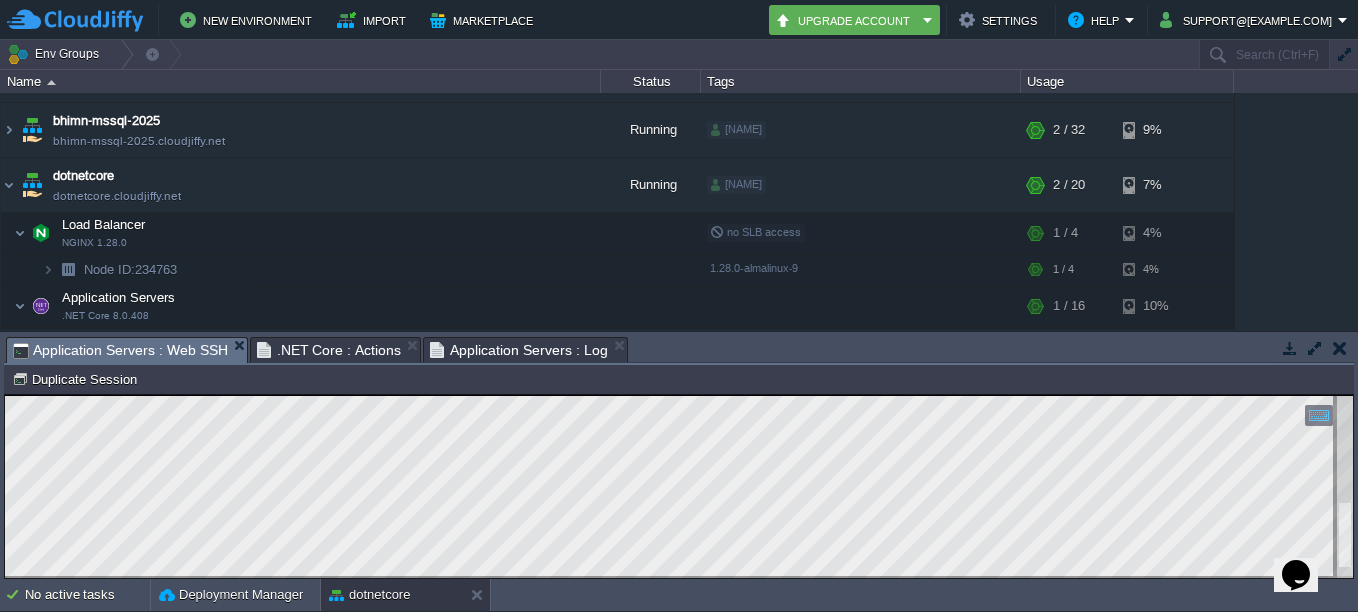 click at bounding box center [1345, 487] 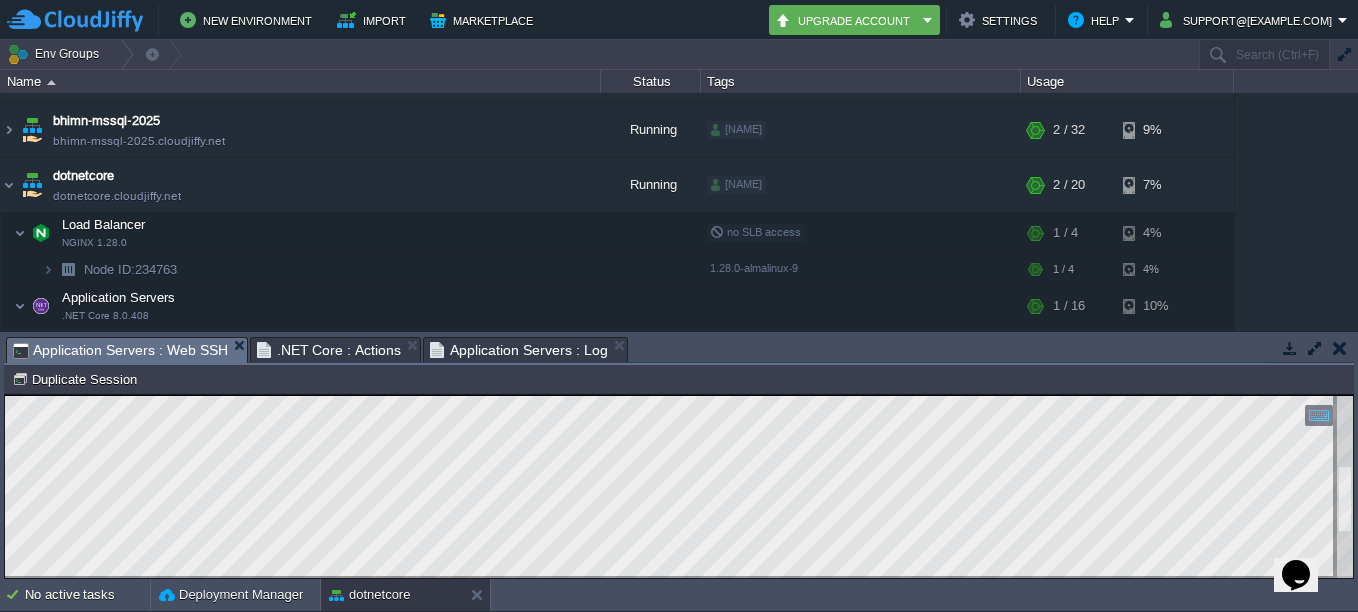 click at bounding box center [1345, 487] 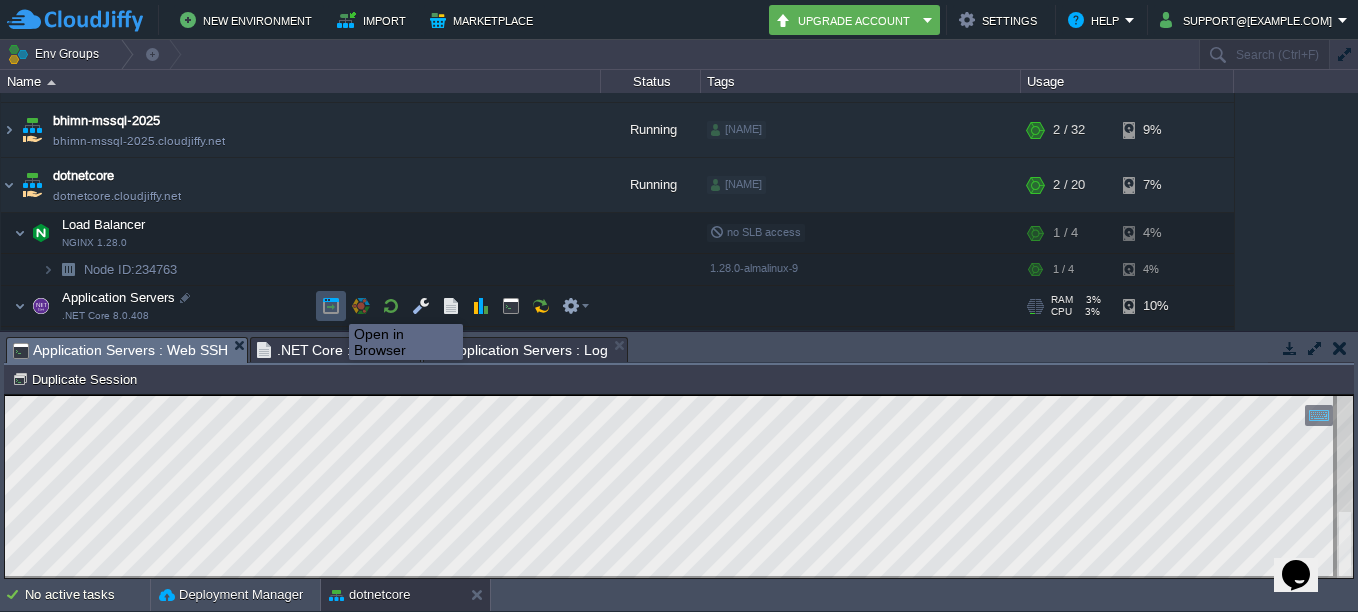 click at bounding box center [331, 306] 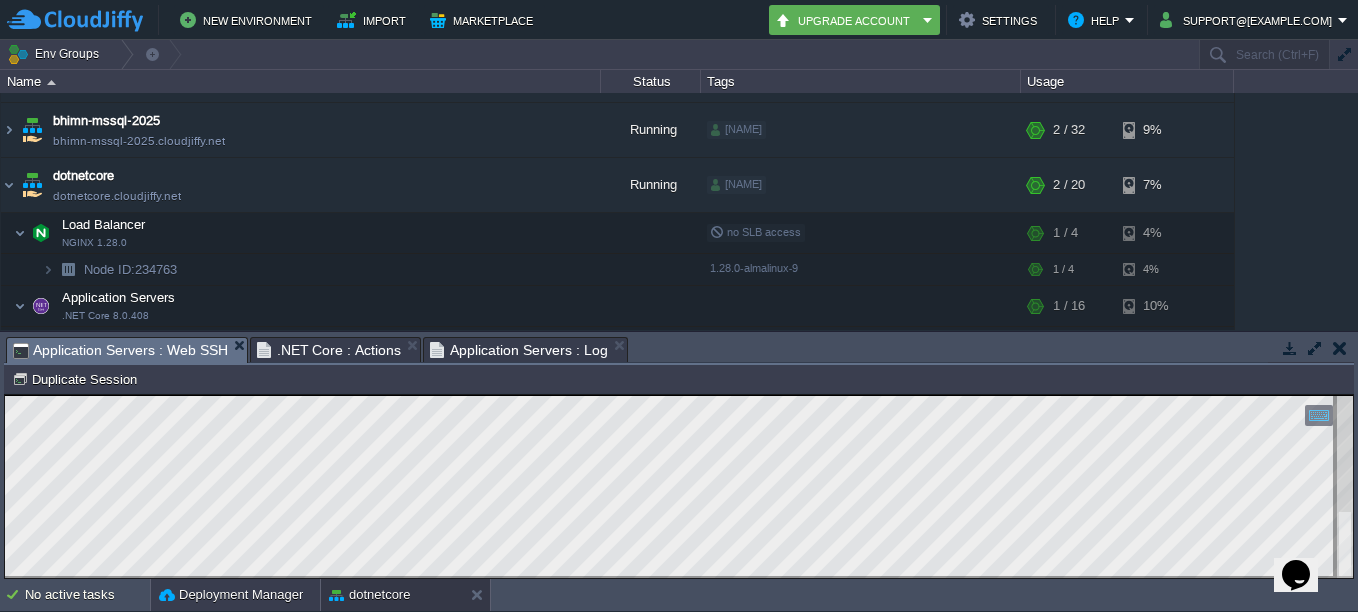 click on "Deployment Manager" at bounding box center [231, 595] 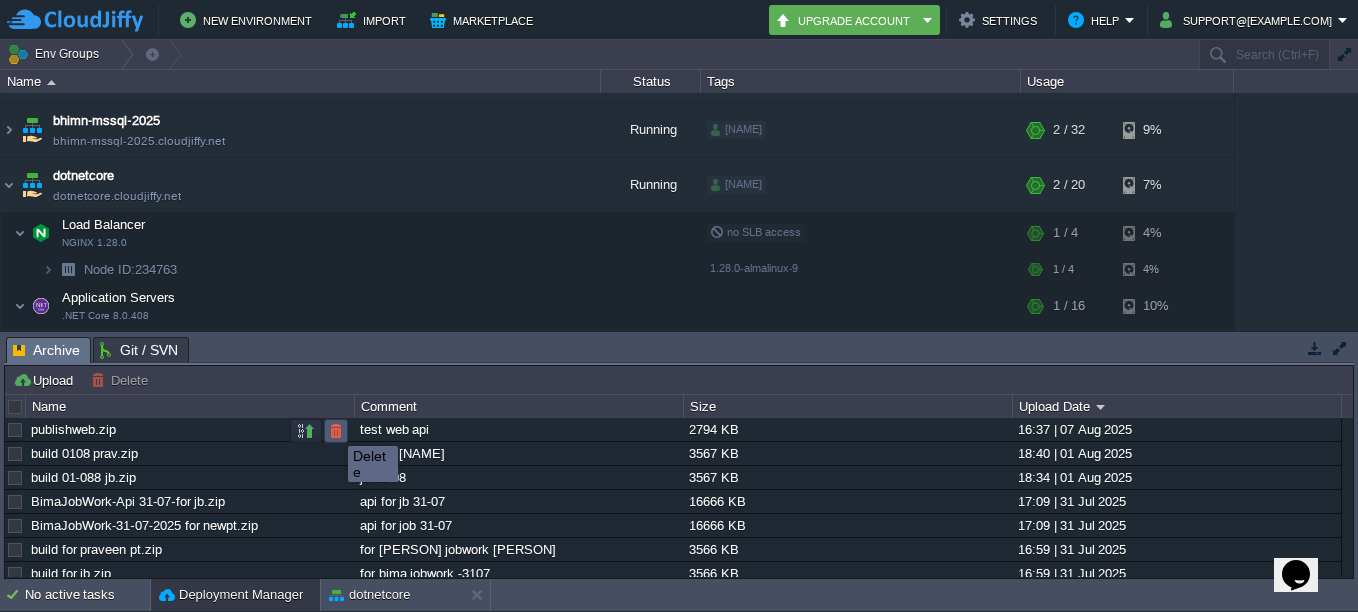click at bounding box center [336, 431] 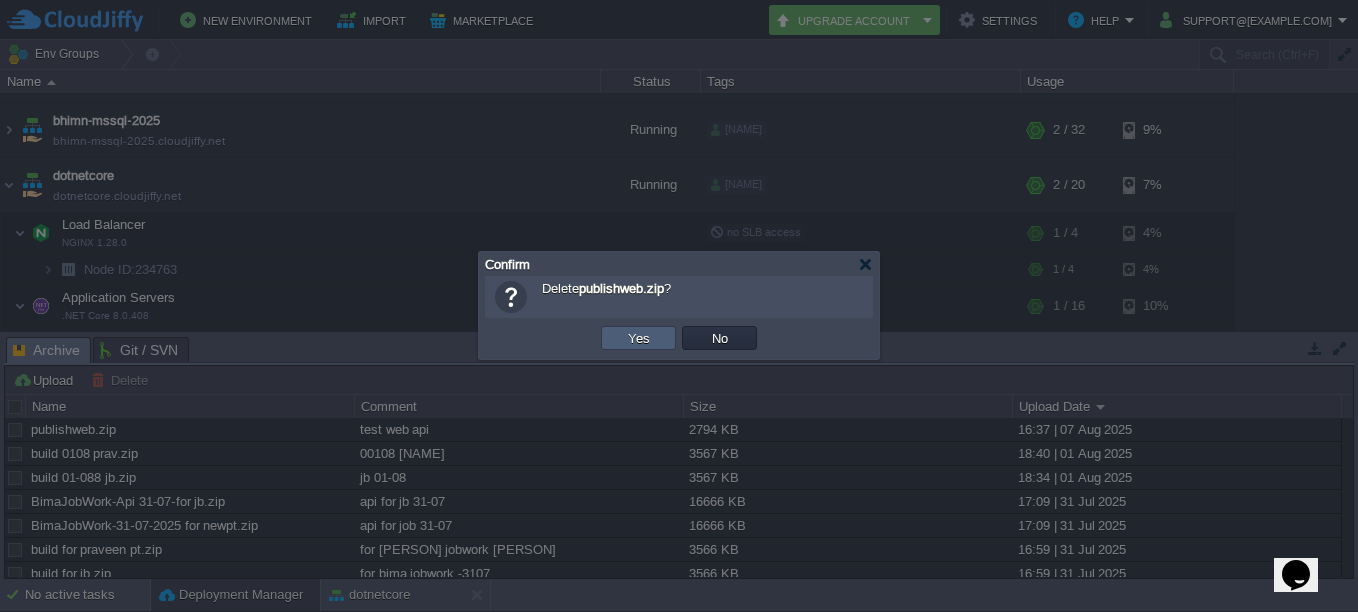 click on "Yes" at bounding box center (639, 338) 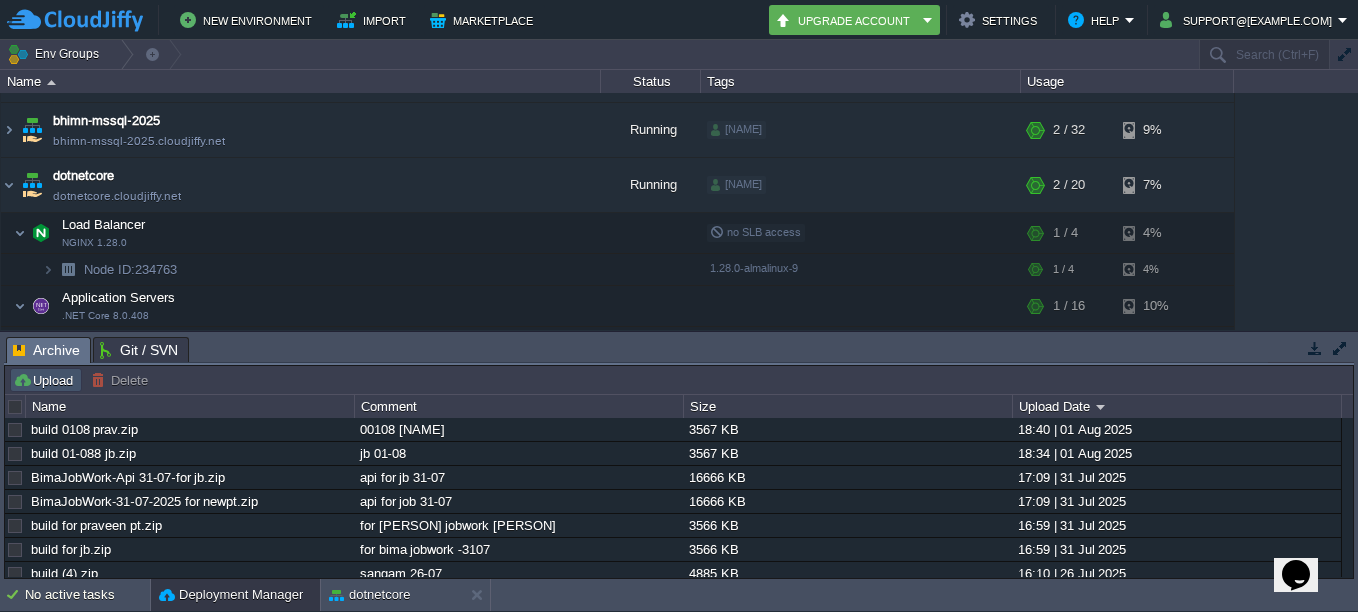 click on "Upload" at bounding box center [46, 380] 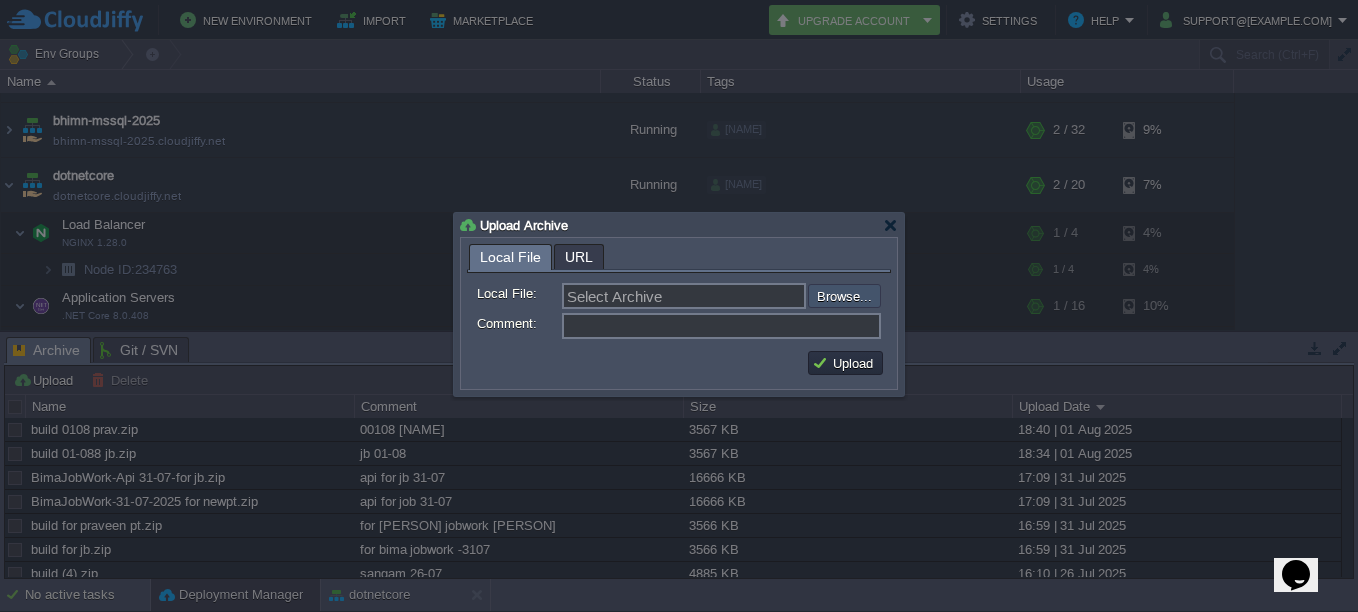click at bounding box center (754, 296) 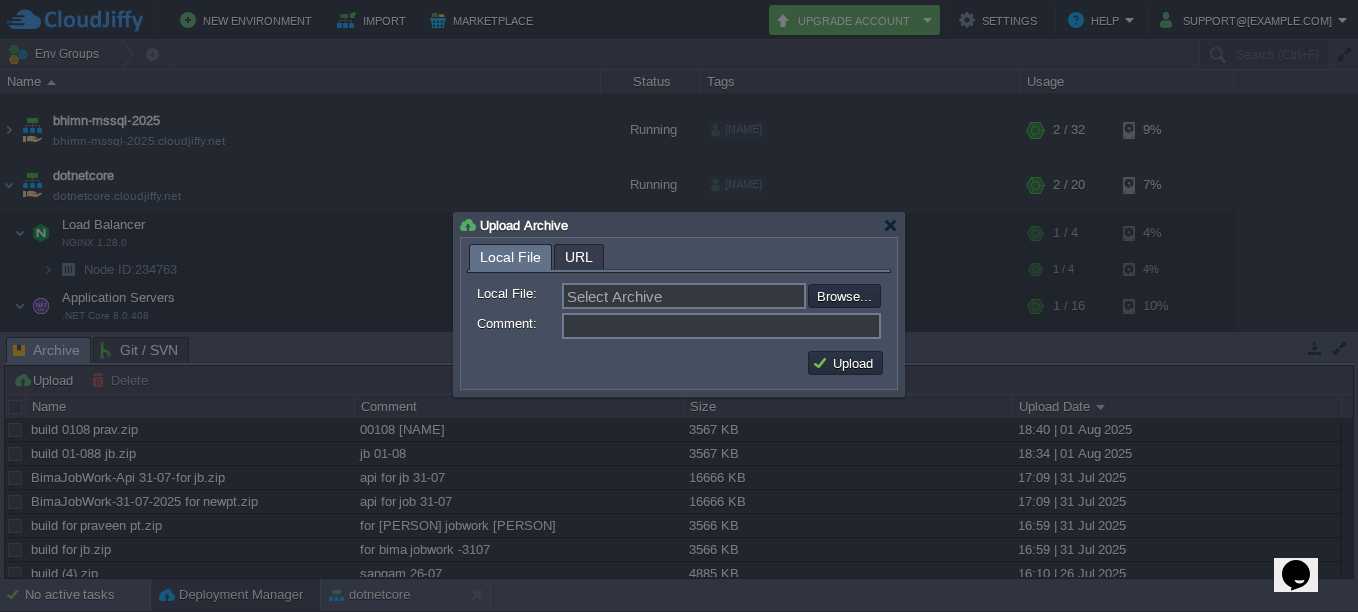 type on "C:\fakepath\publish.zip" 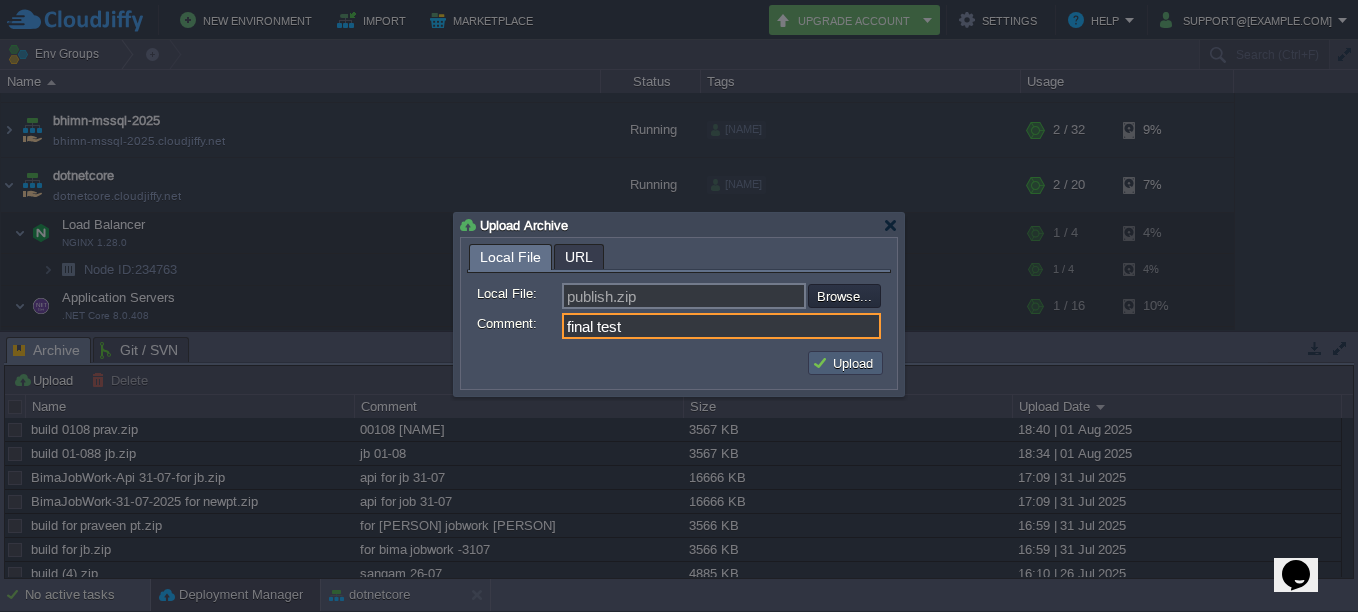 type on "final test" 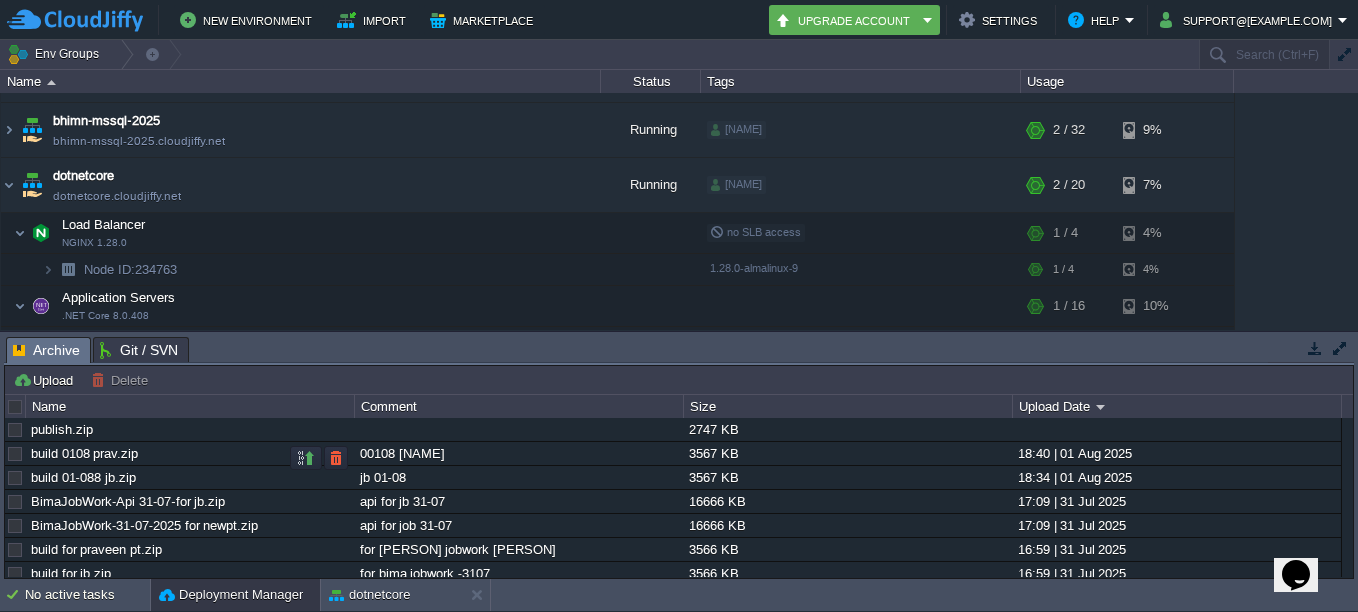 scroll, scrollTop: 0, scrollLeft: 0, axis: both 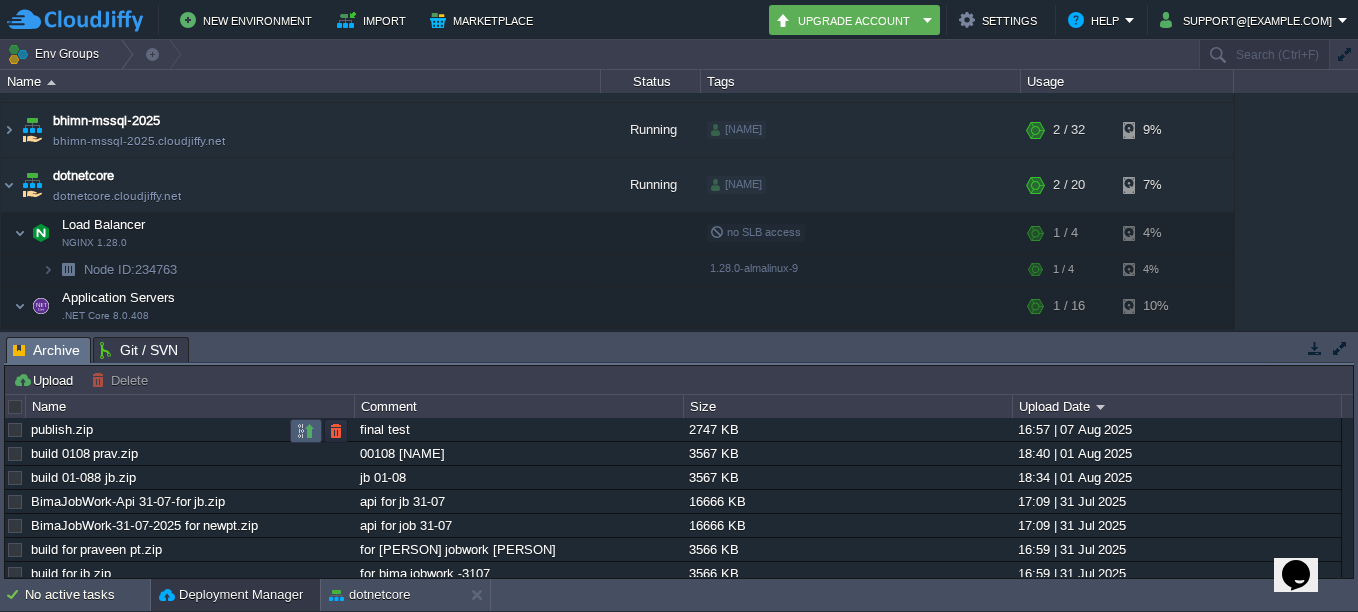 click at bounding box center (306, 431) 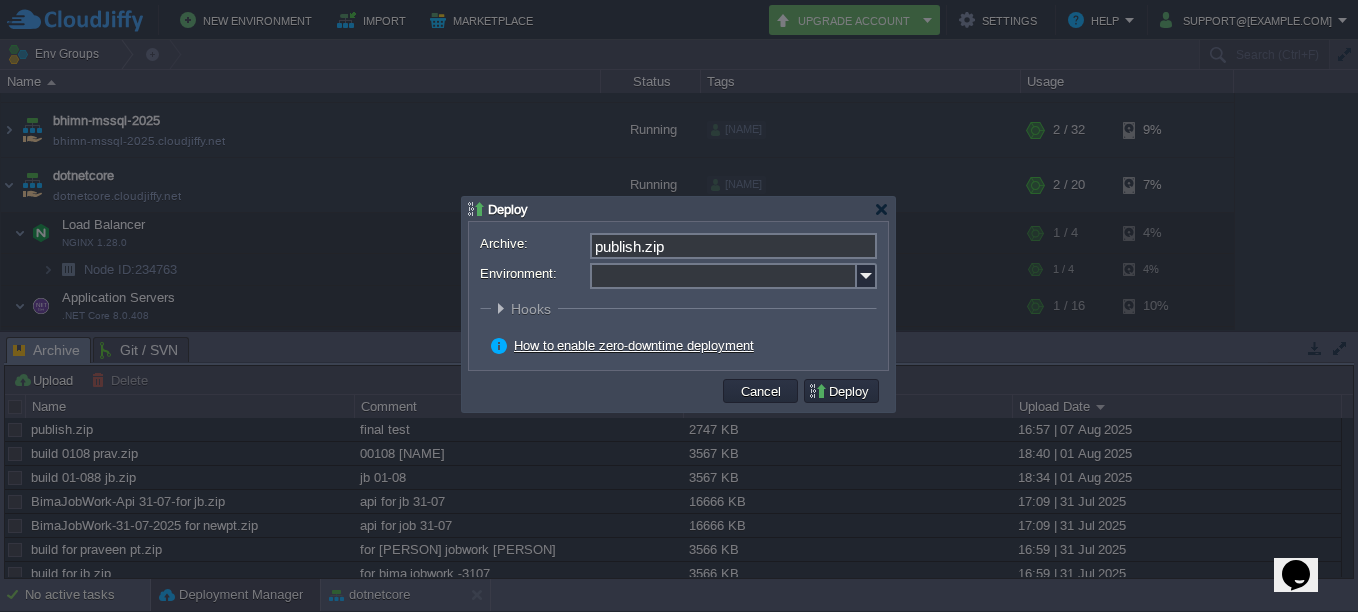 click on "Environment:" at bounding box center [723, 276] 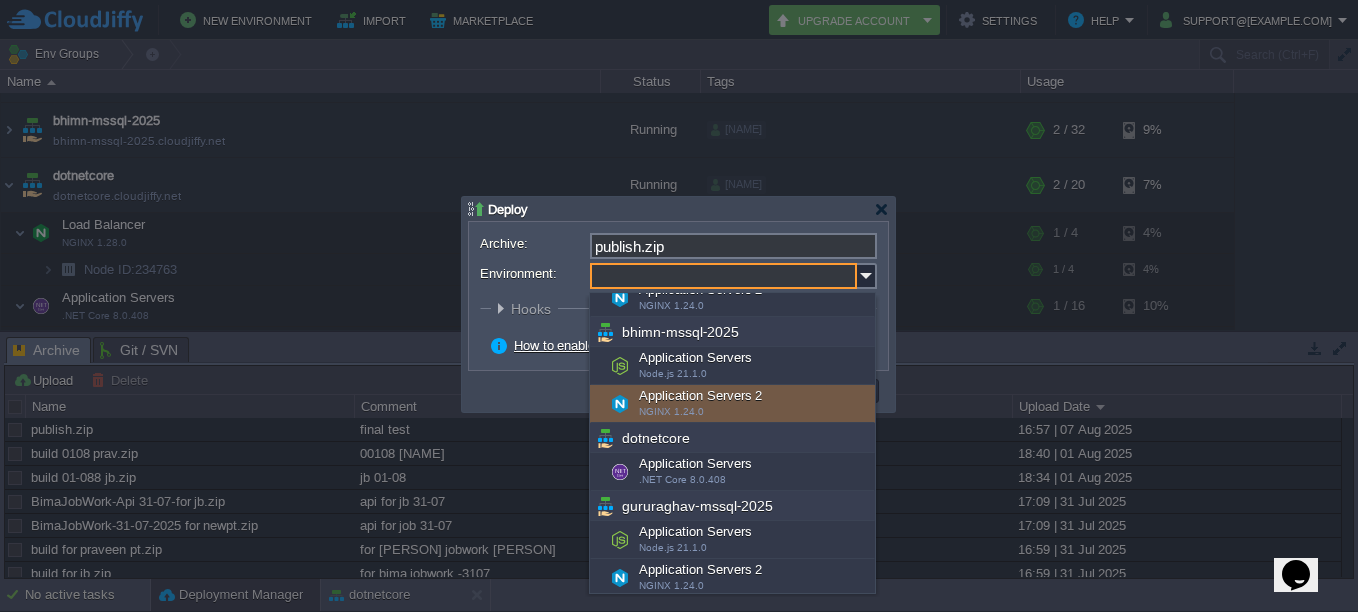 scroll, scrollTop: 300, scrollLeft: 0, axis: vertical 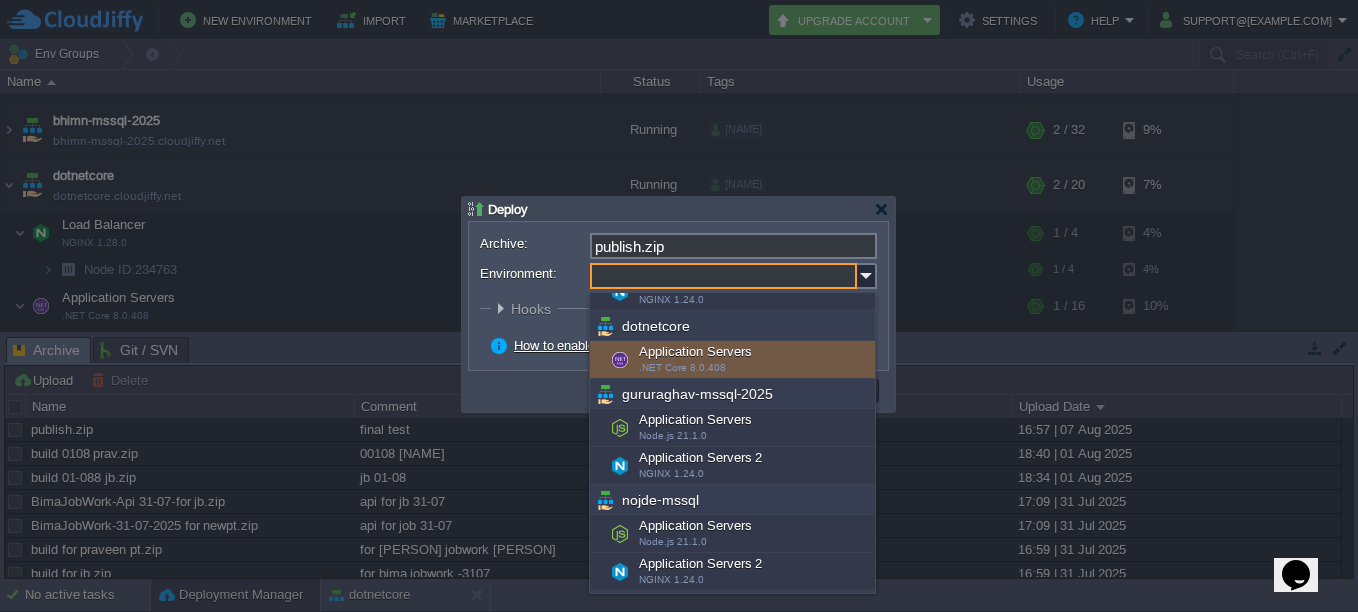 click on "Application Servers .NET Core 8.0.408" at bounding box center [732, 360] 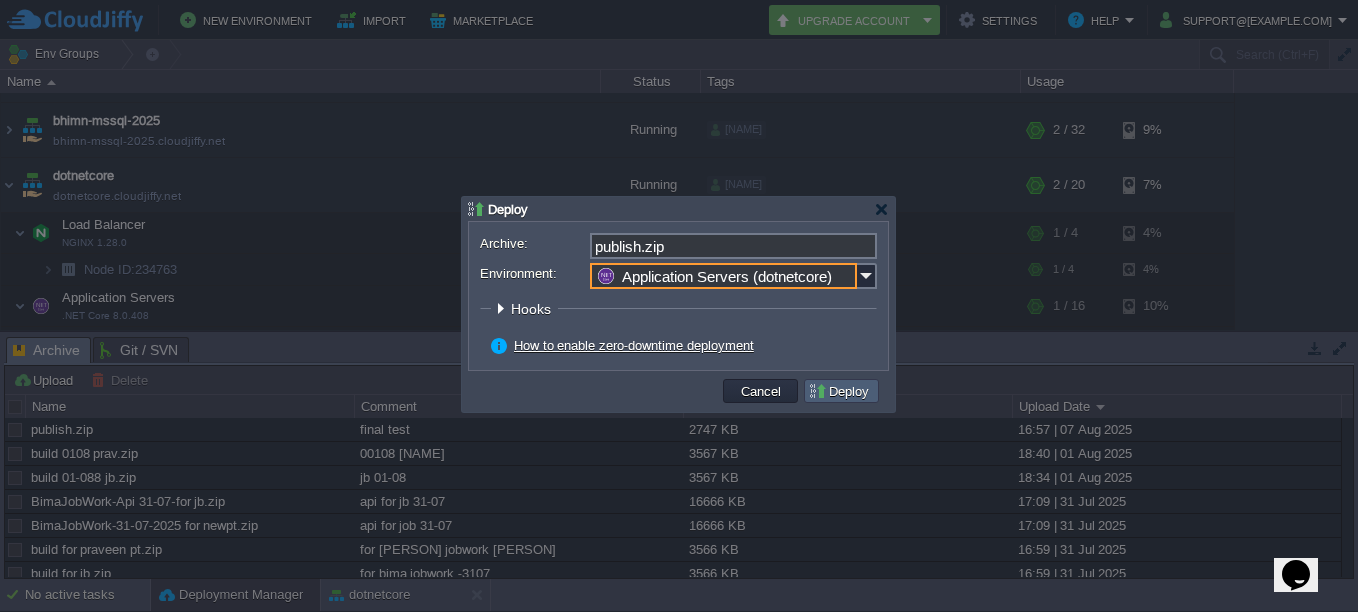 click on "Deploy" at bounding box center [841, 391] 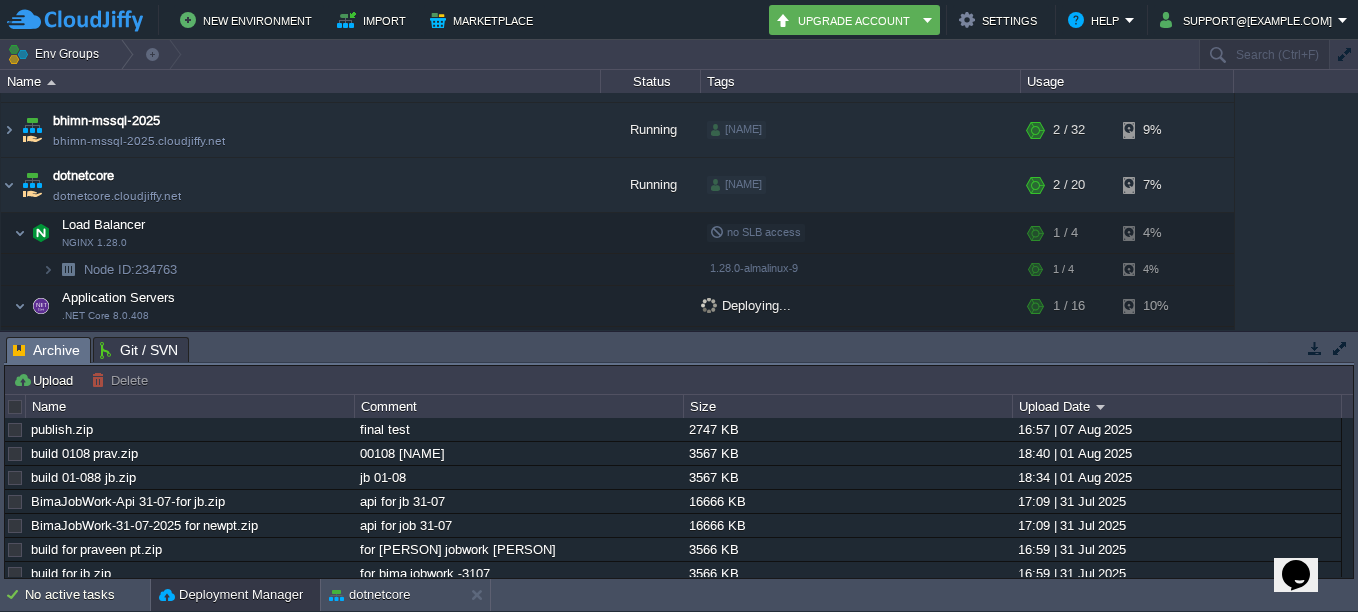 scroll, scrollTop: 185, scrollLeft: 0, axis: vertical 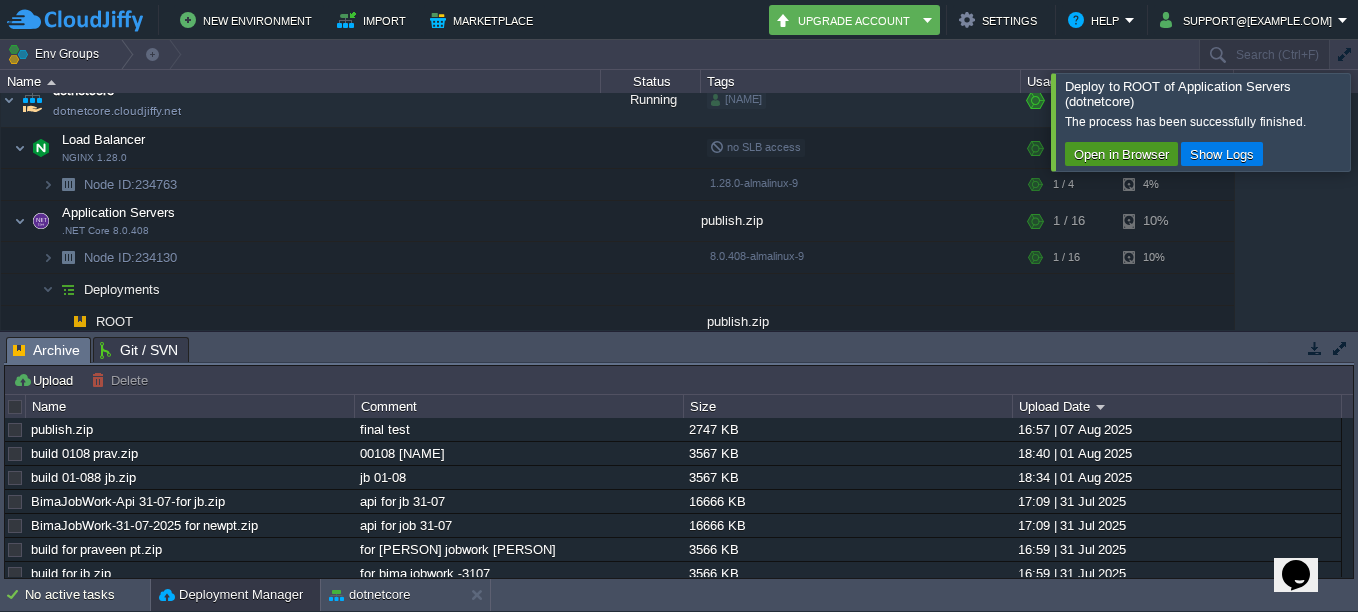 click on "Open in Browser" at bounding box center [1121, 154] 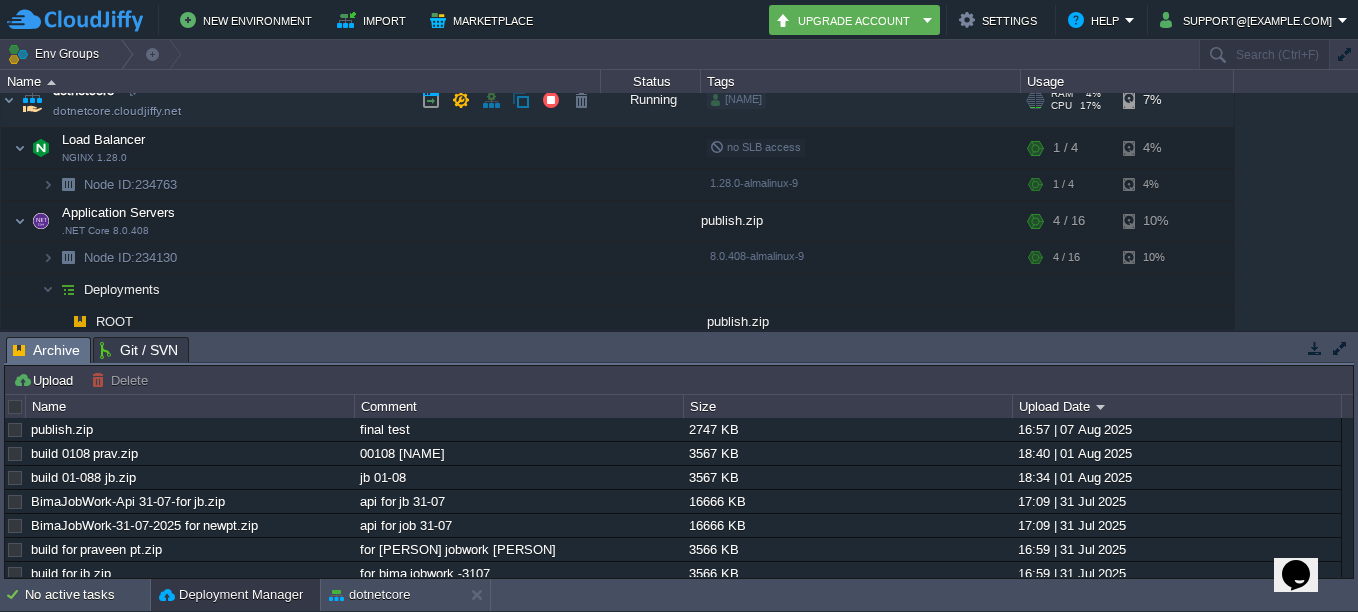 scroll, scrollTop: 85, scrollLeft: 0, axis: vertical 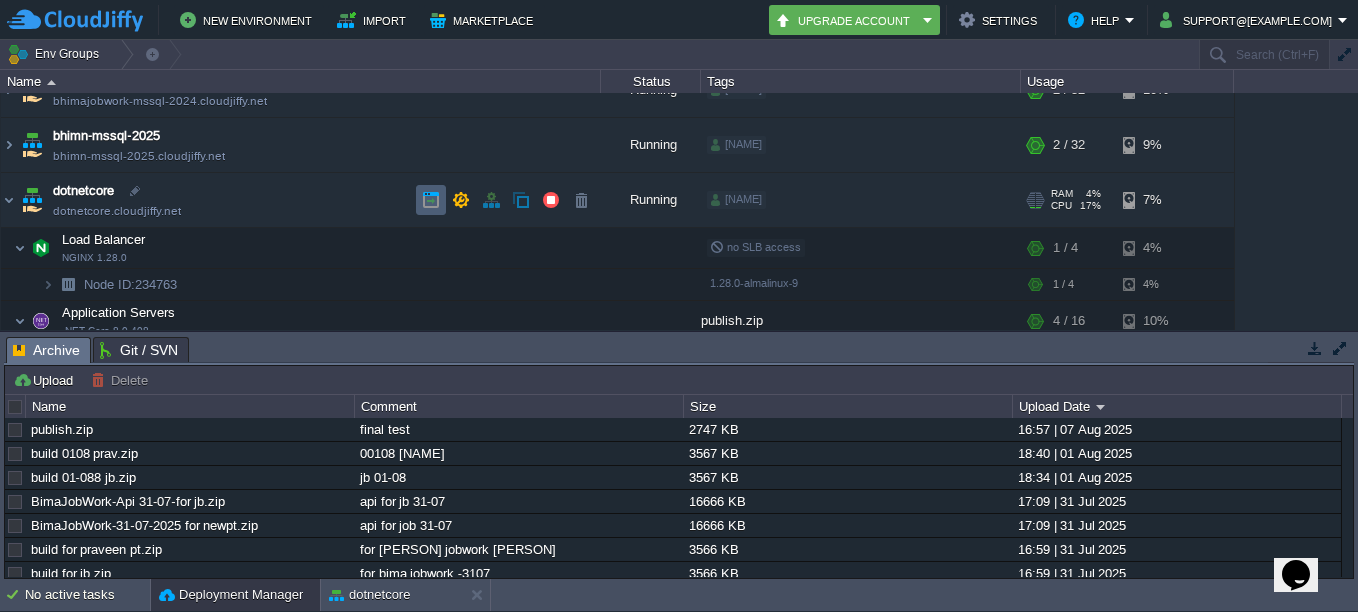 click at bounding box center [431, 200] 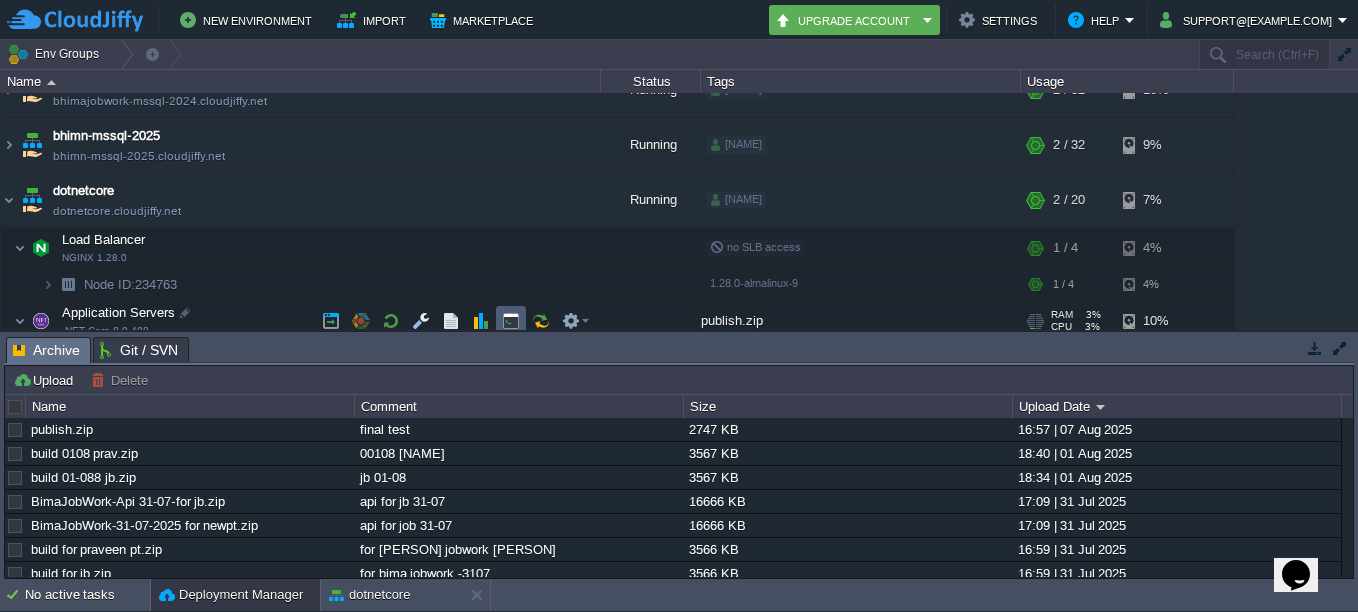 click at bounding box center [511, 321] 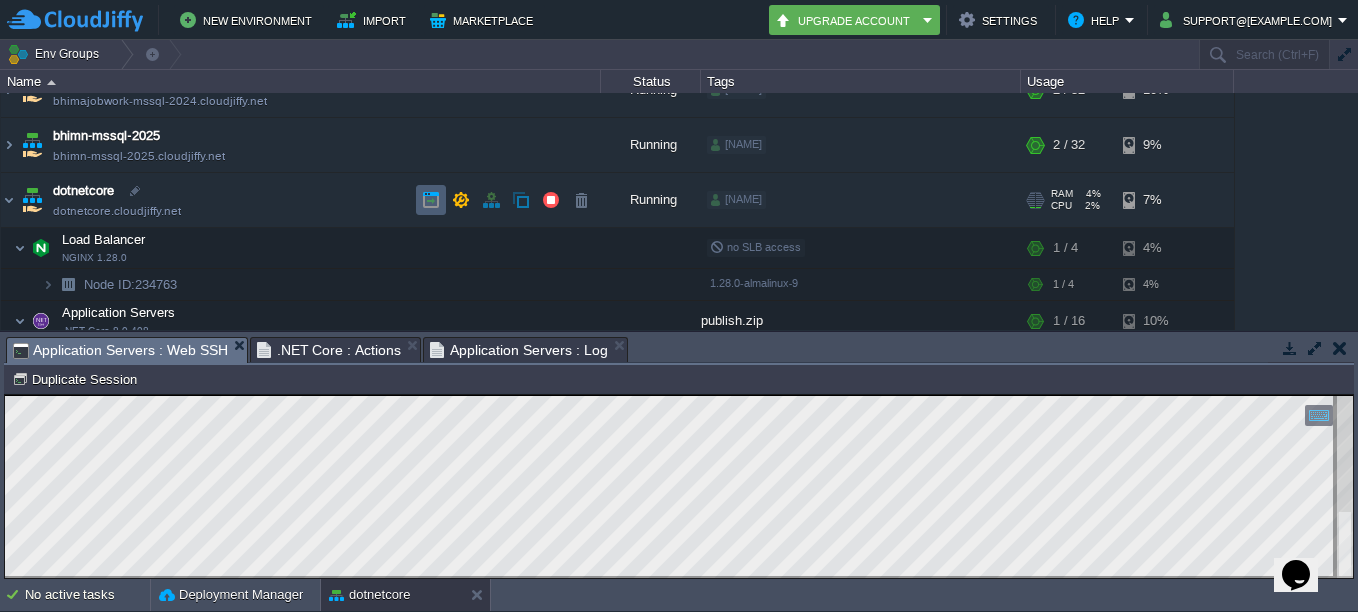 click at bounding box center (431, 200) 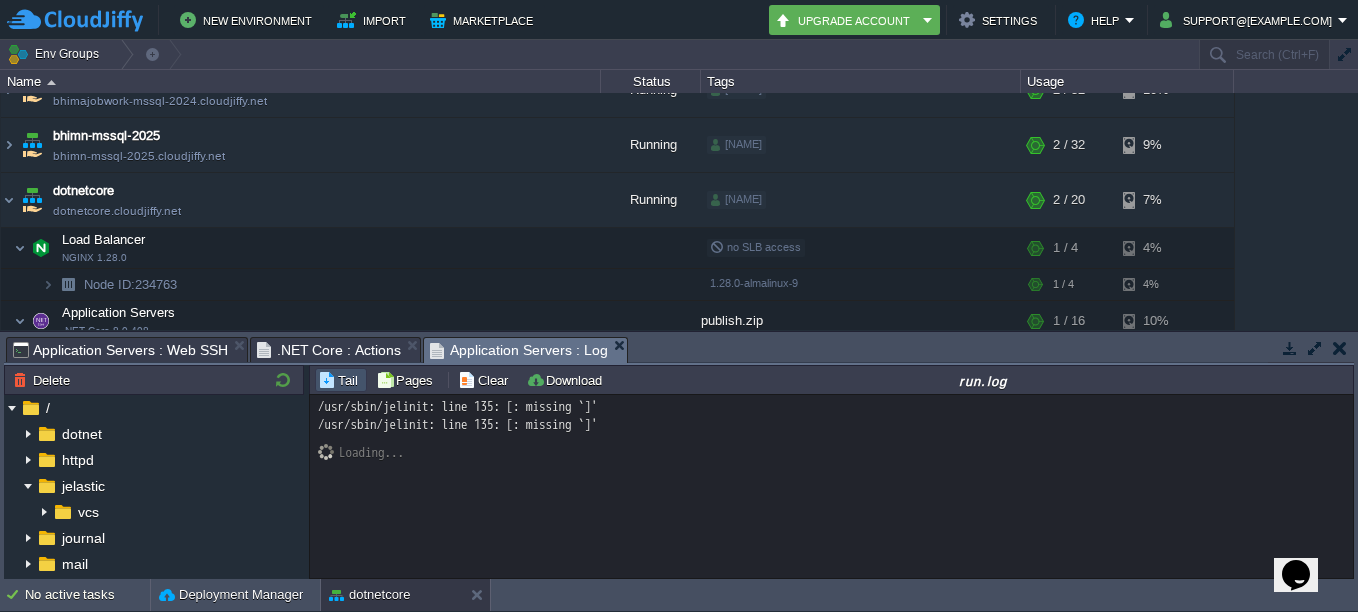 click on "Application Servers : Log" at bounding box center [519, 350] 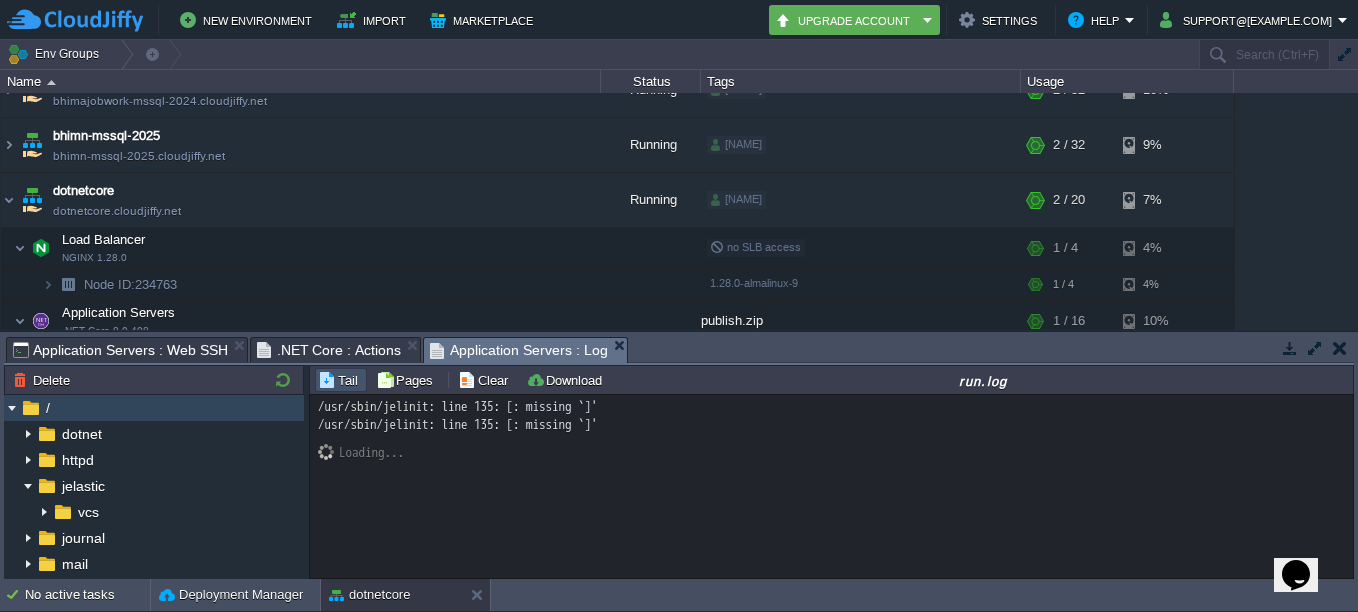 click at bounding box center (12, 408) 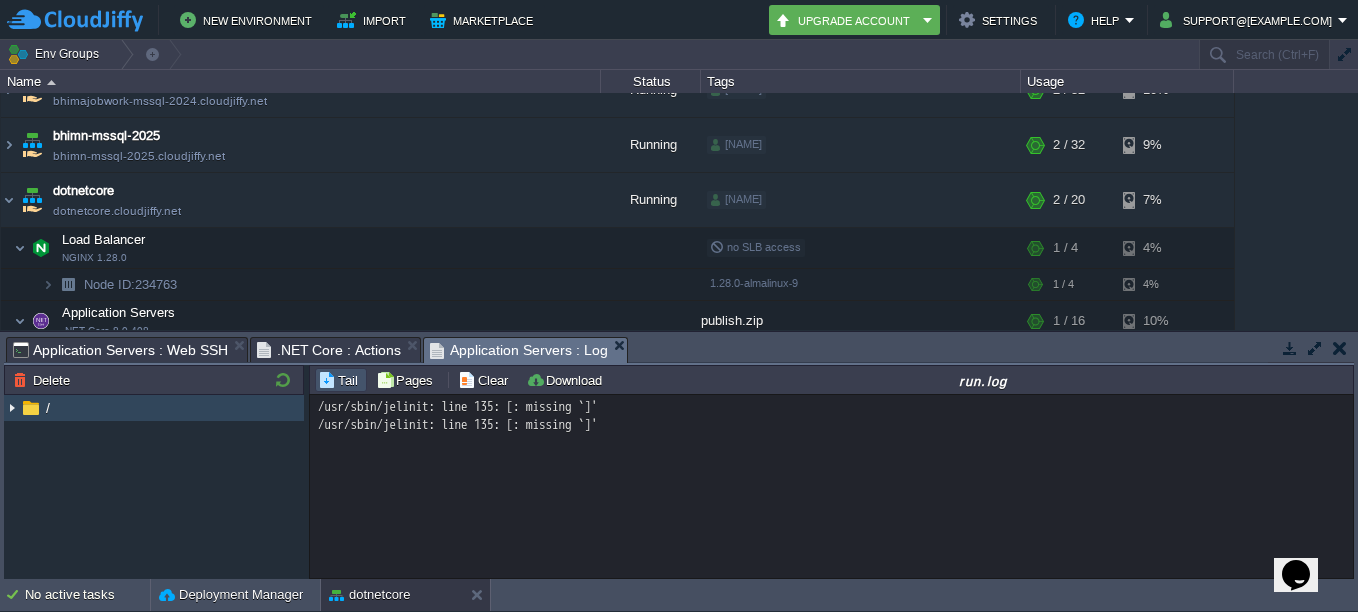 click at bounding box center (12, 408) 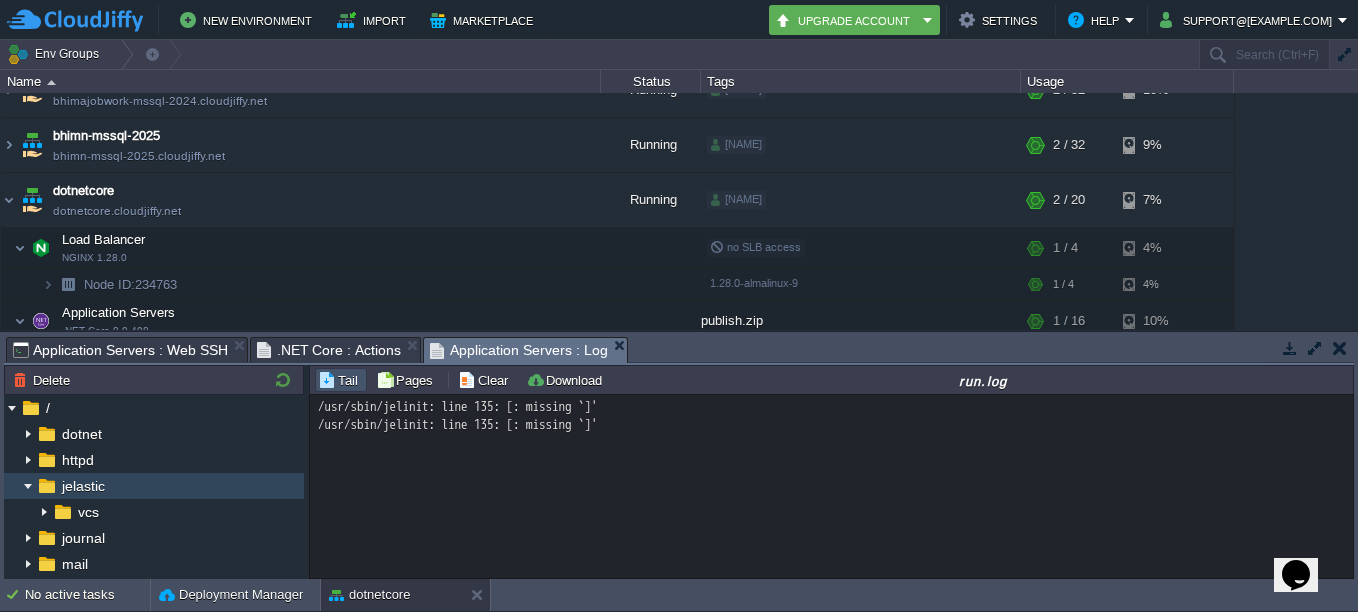 click at bounding box center (28, 486) 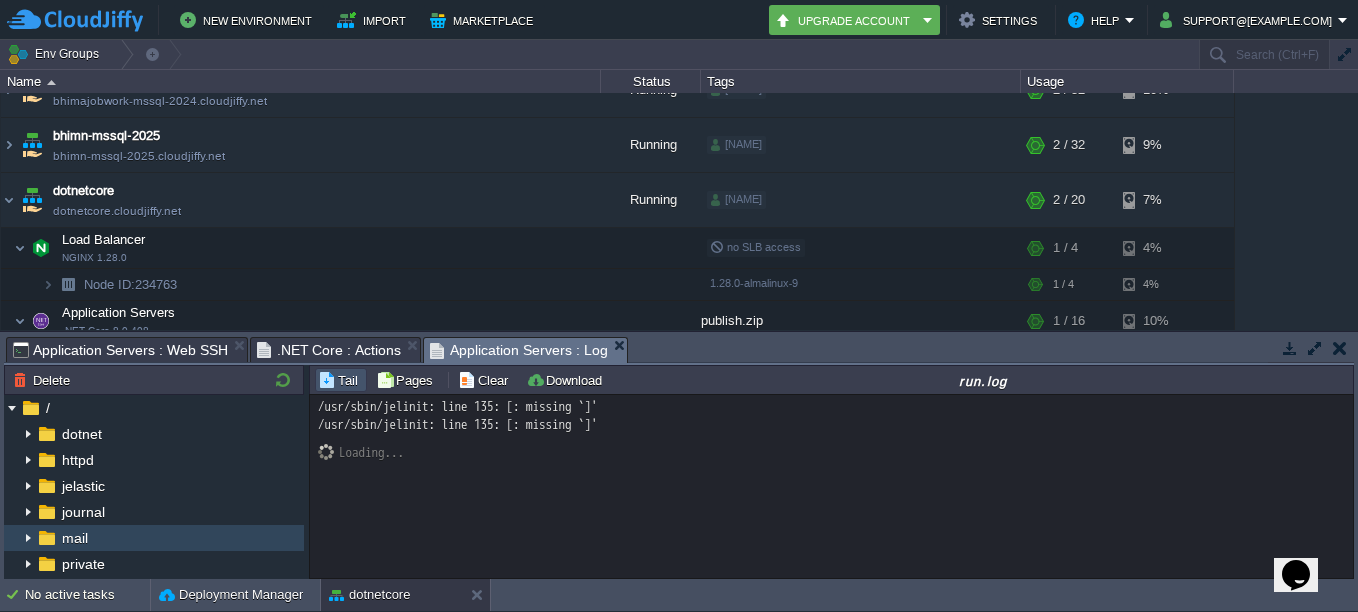 scroll, scrollTop: 200, scrollLeft: 0, axis: vertical 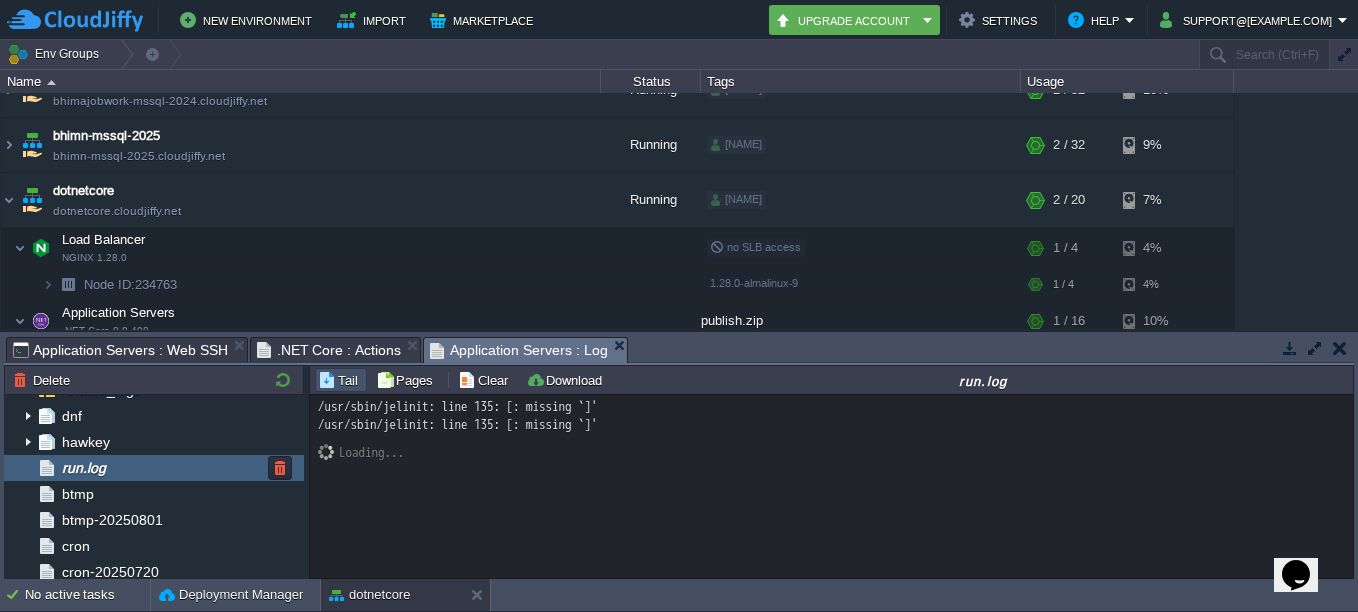click on "run.log" at bounding box center [83, 468] 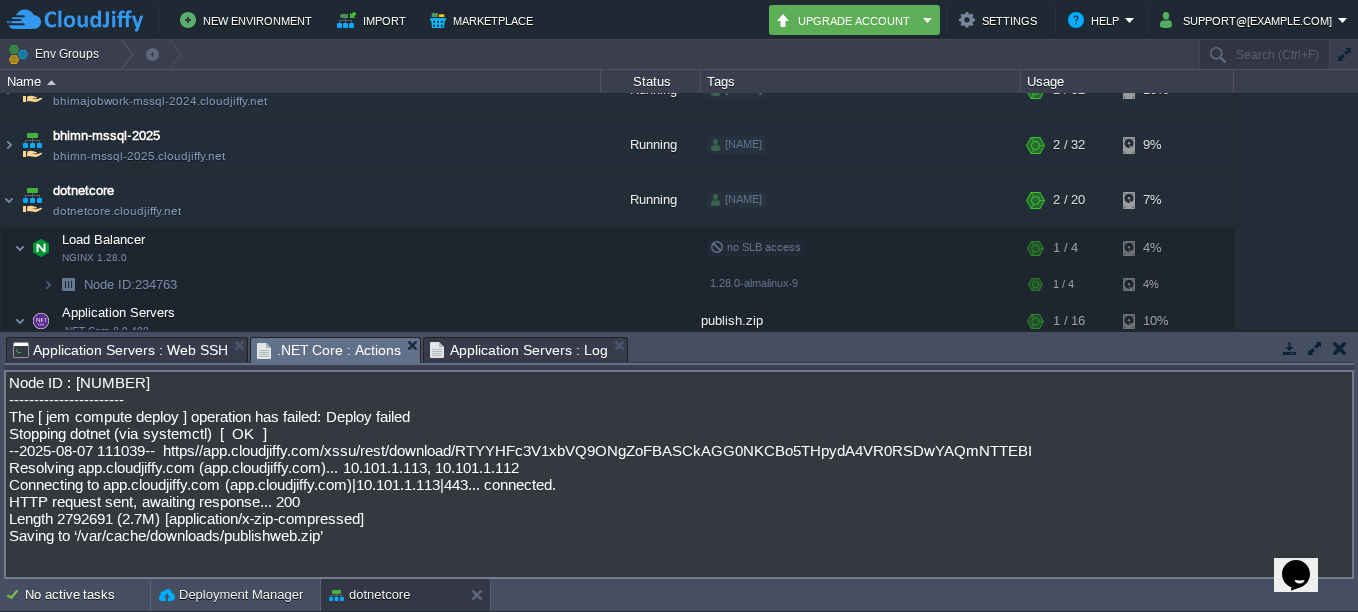 click on ".NET Core : Actions" at bounding box center [329, 350] 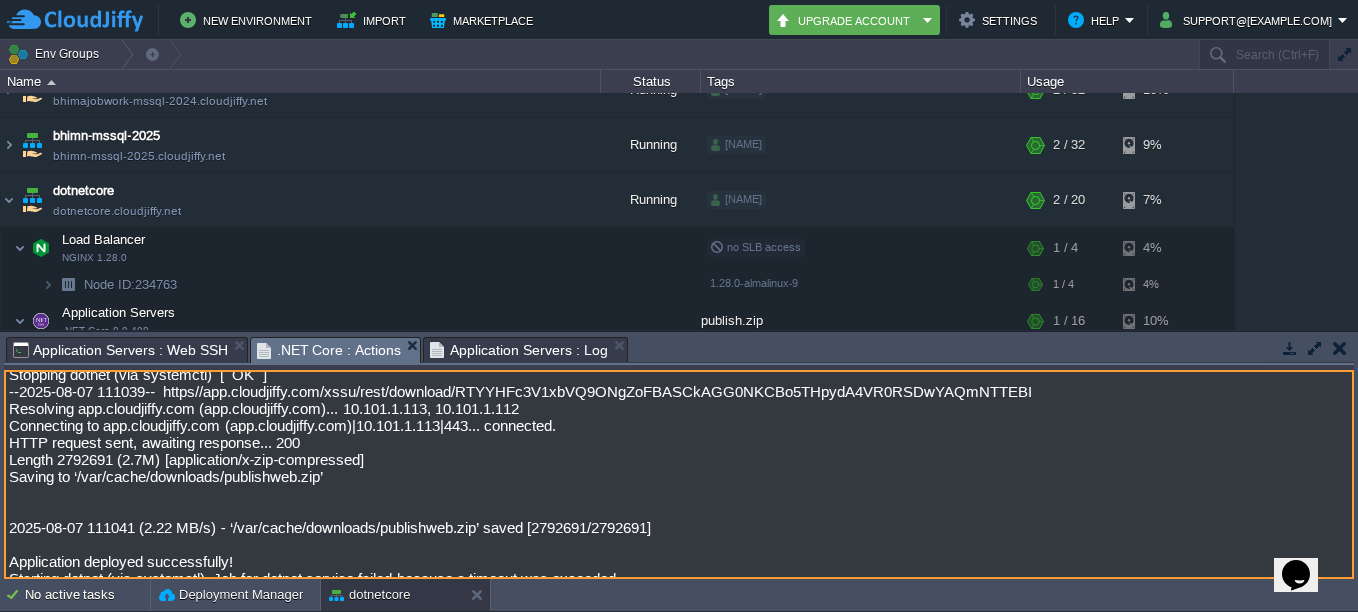 scroll, scrollTop: 0, scrollLeft: 0, axis: both 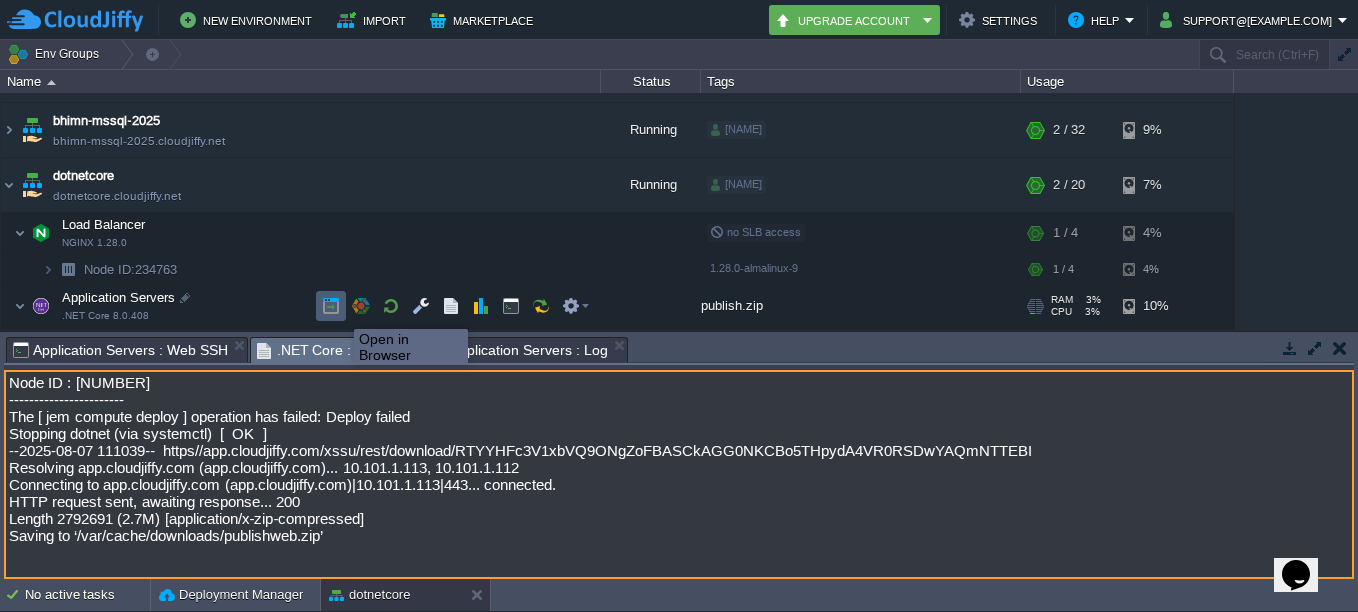 click at bounding box center [331, 306] 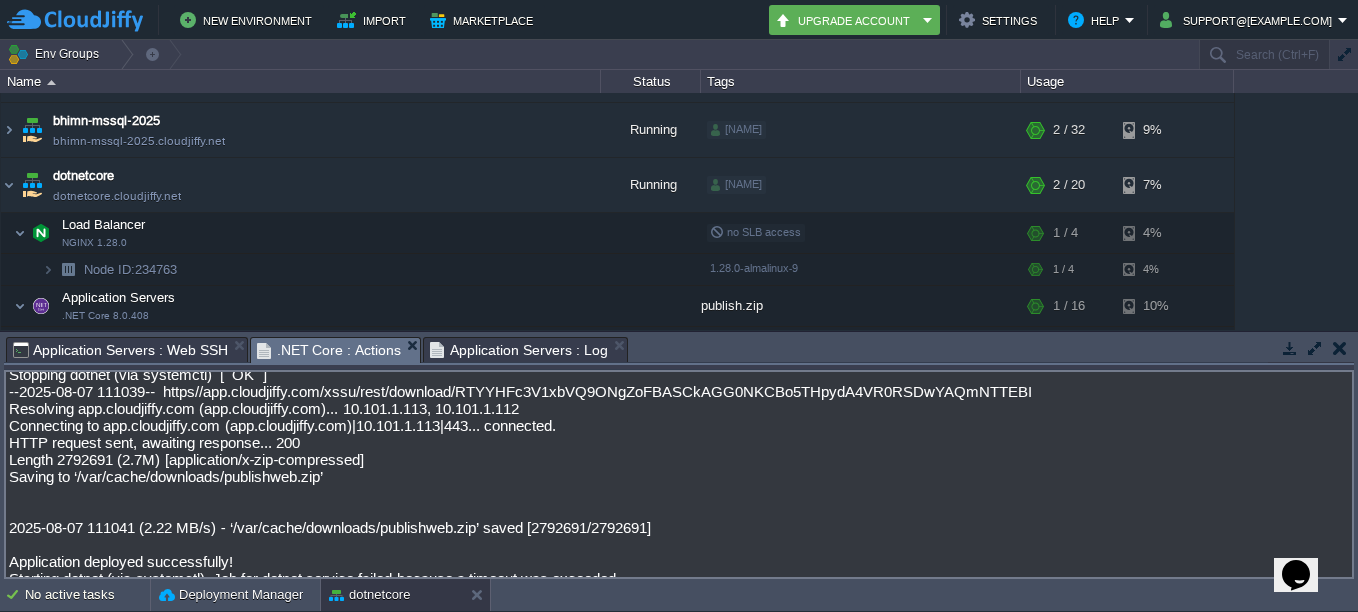 scroll, scrollTop: 123, scrollLeft: 0, axis: vertical 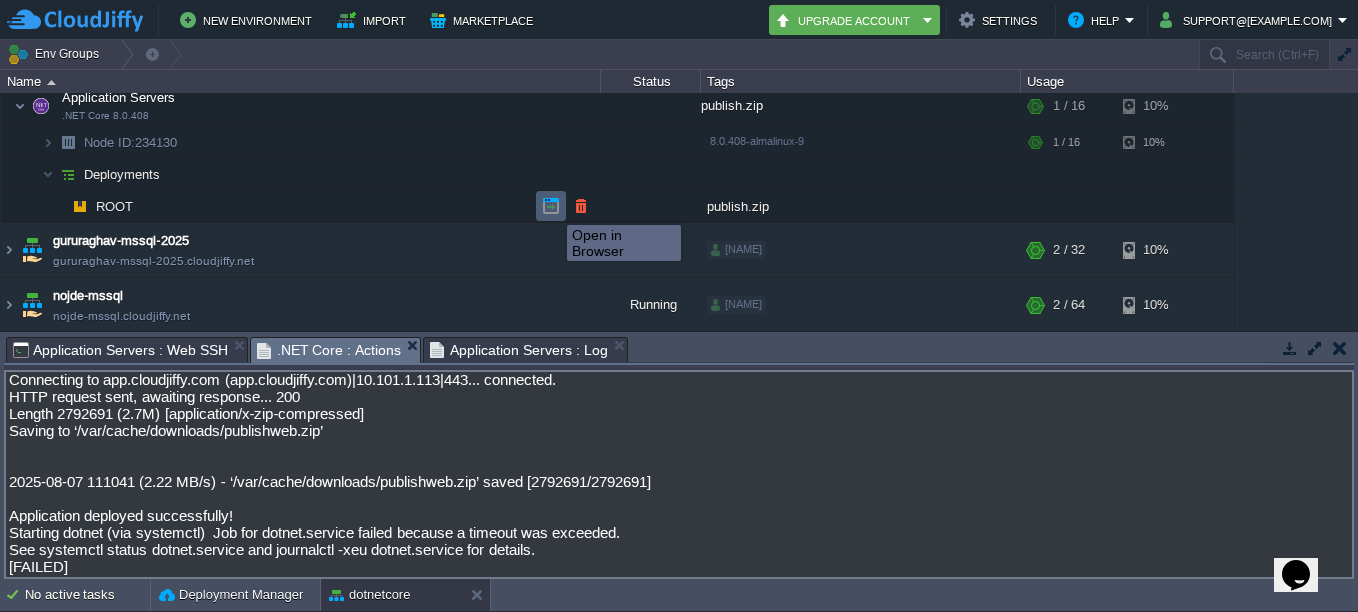 click at bounding box center [551, 206] 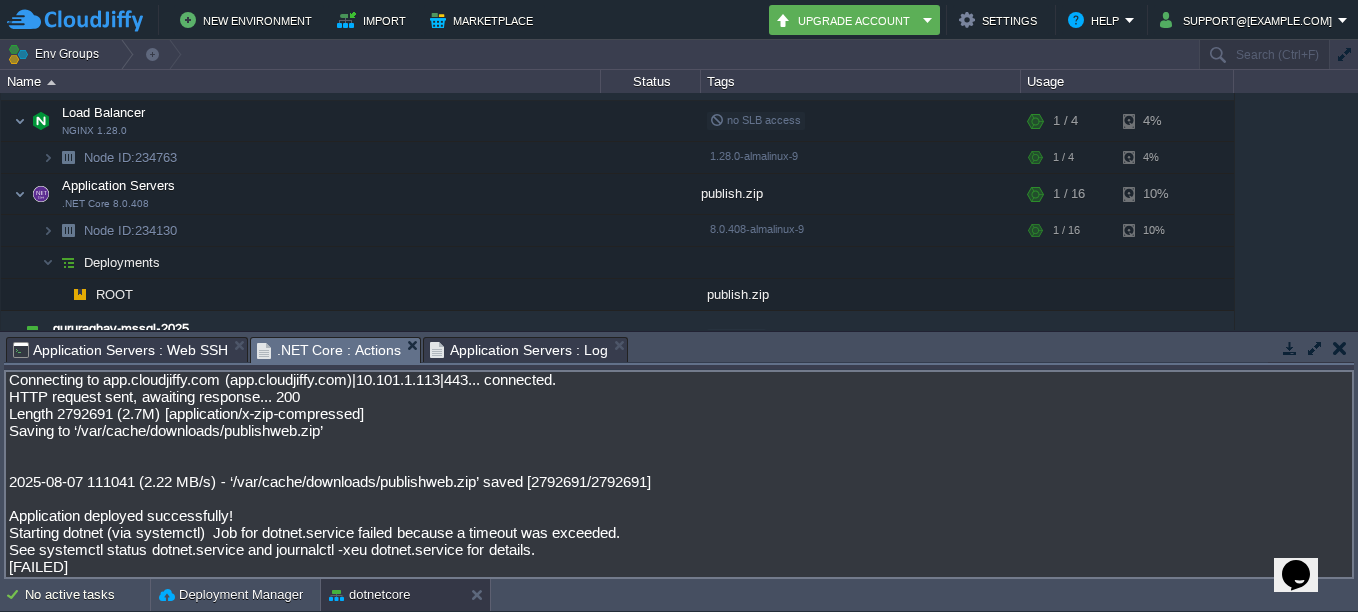 scroll, scrollTop: 300, scrollLeft: 0, axis: vertical 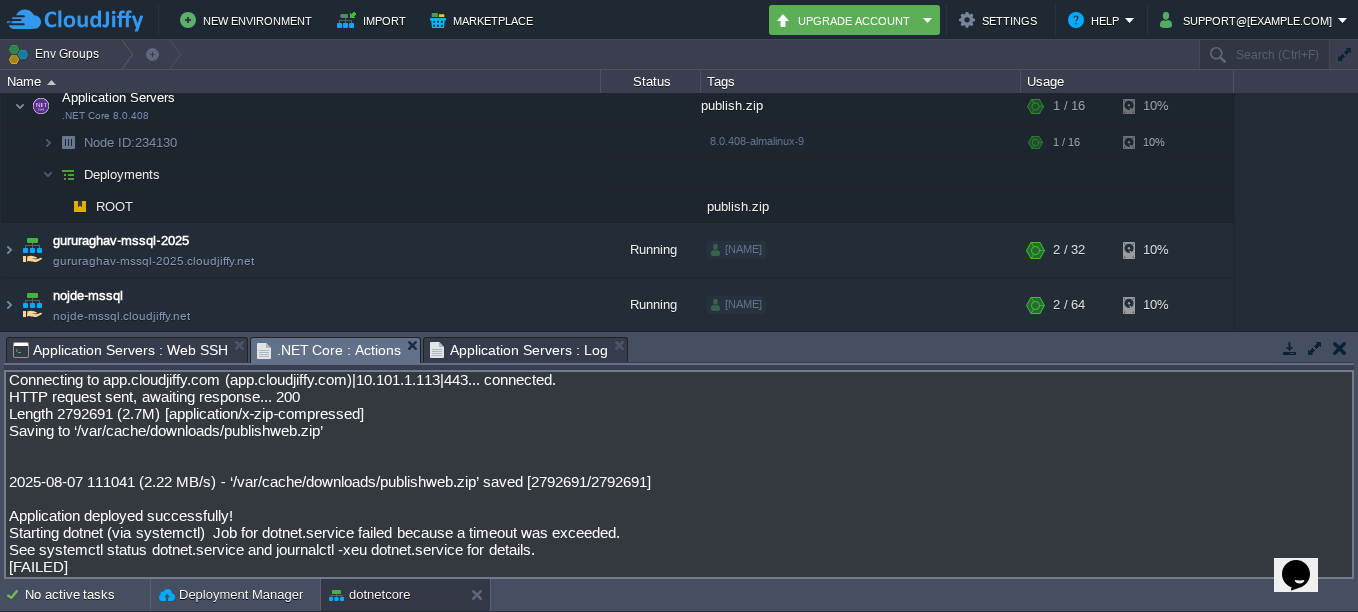 click on "Application Servers : Log" at bounding box center [519, 350] 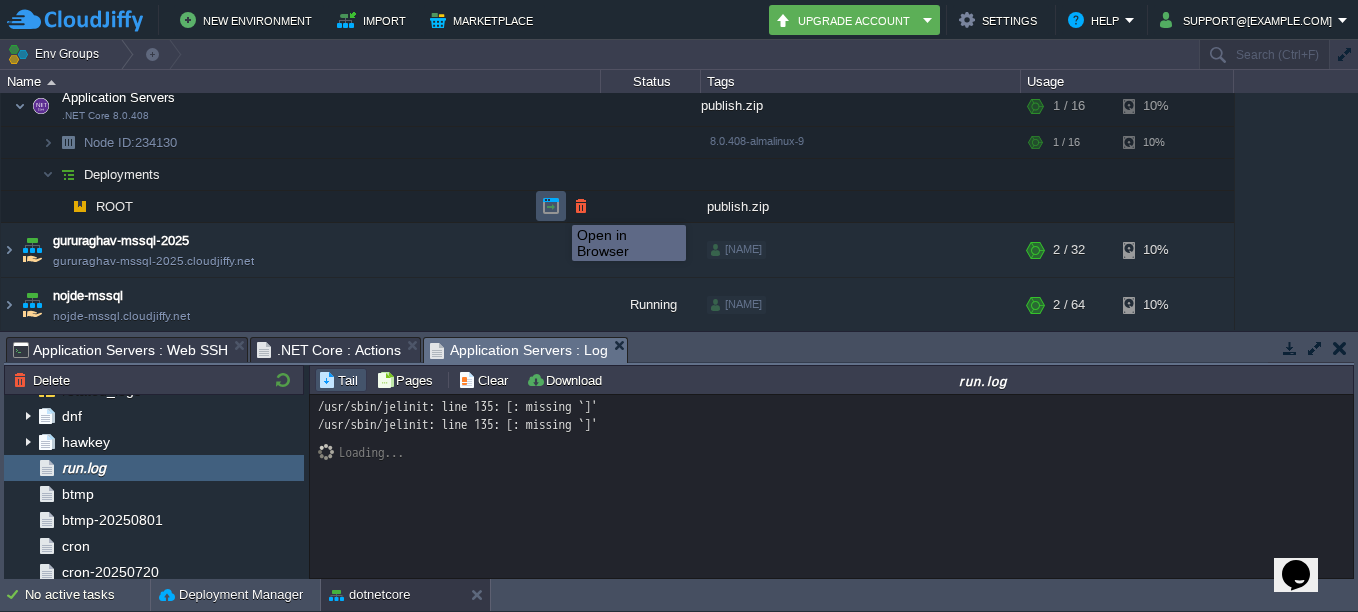 click at bounding box center [551, 206] 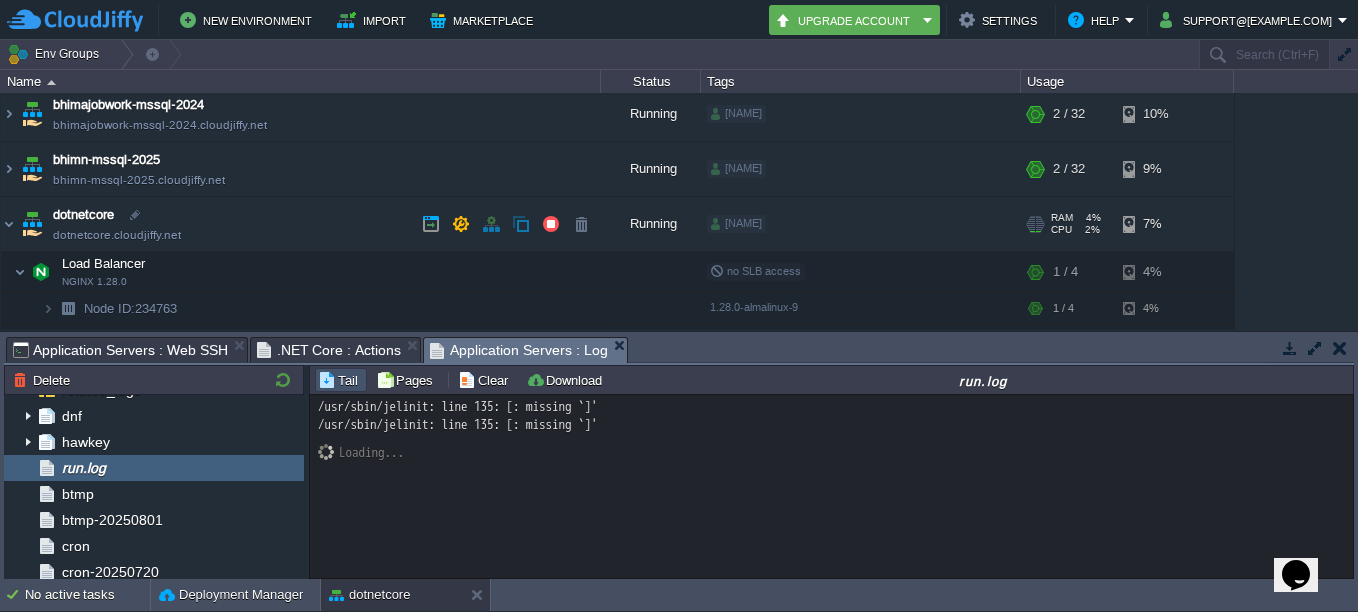 scroll, scrollTop: 0, scrollLeft: 0, axis: both 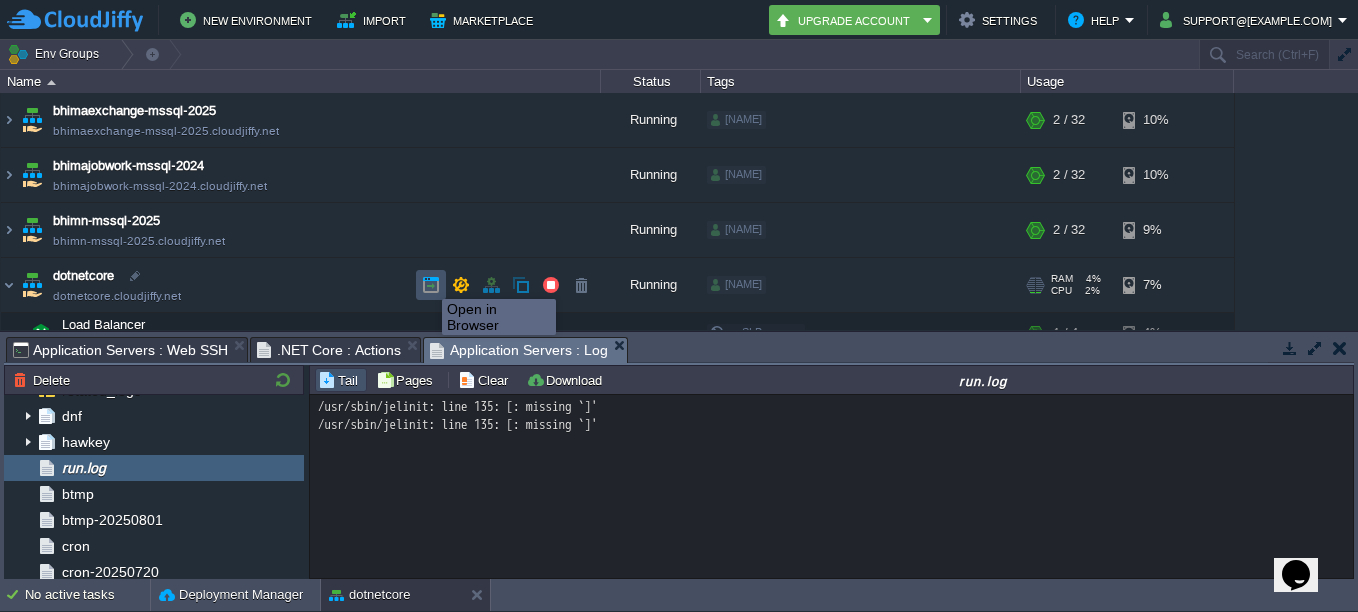 click at bounding box center [431, 285] 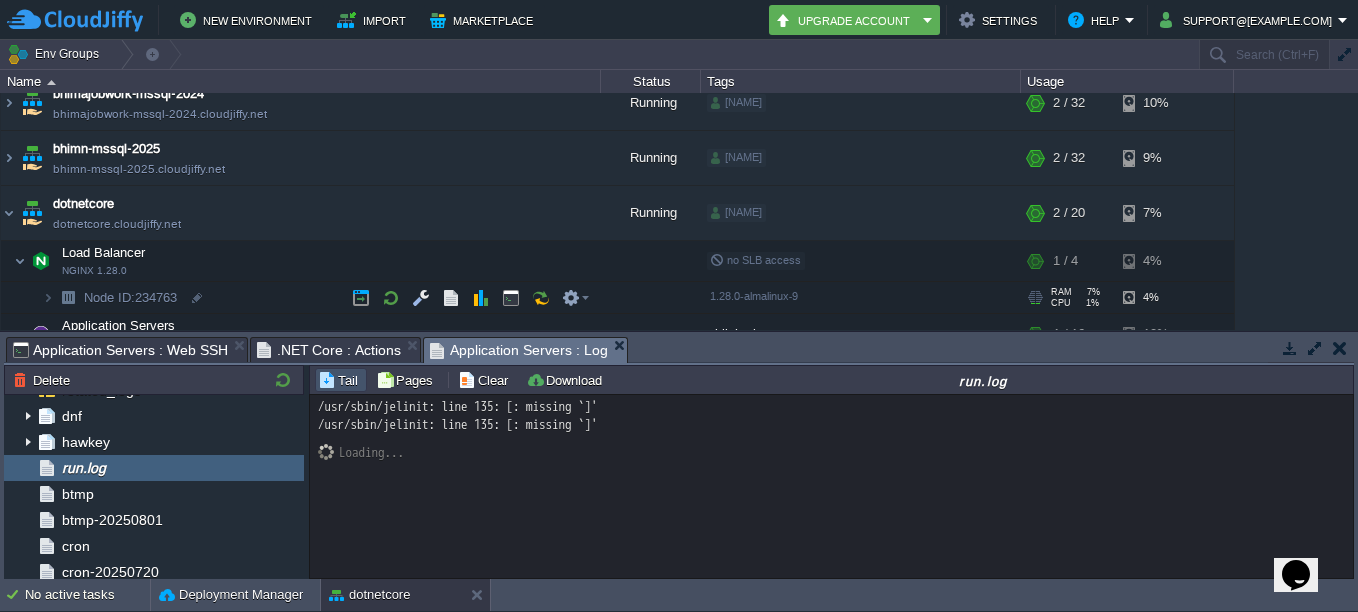 scroll, scrollTop: 100, scrollLeft: 0, axis: vertical 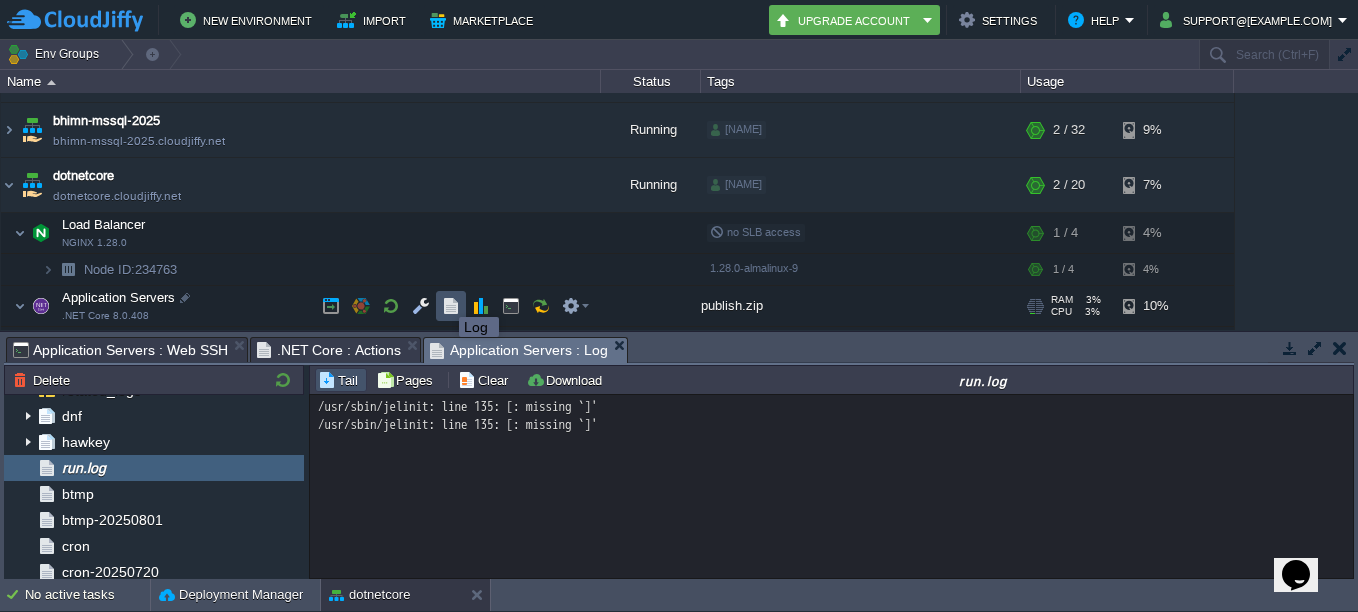 click at bounding box center (451, 306) 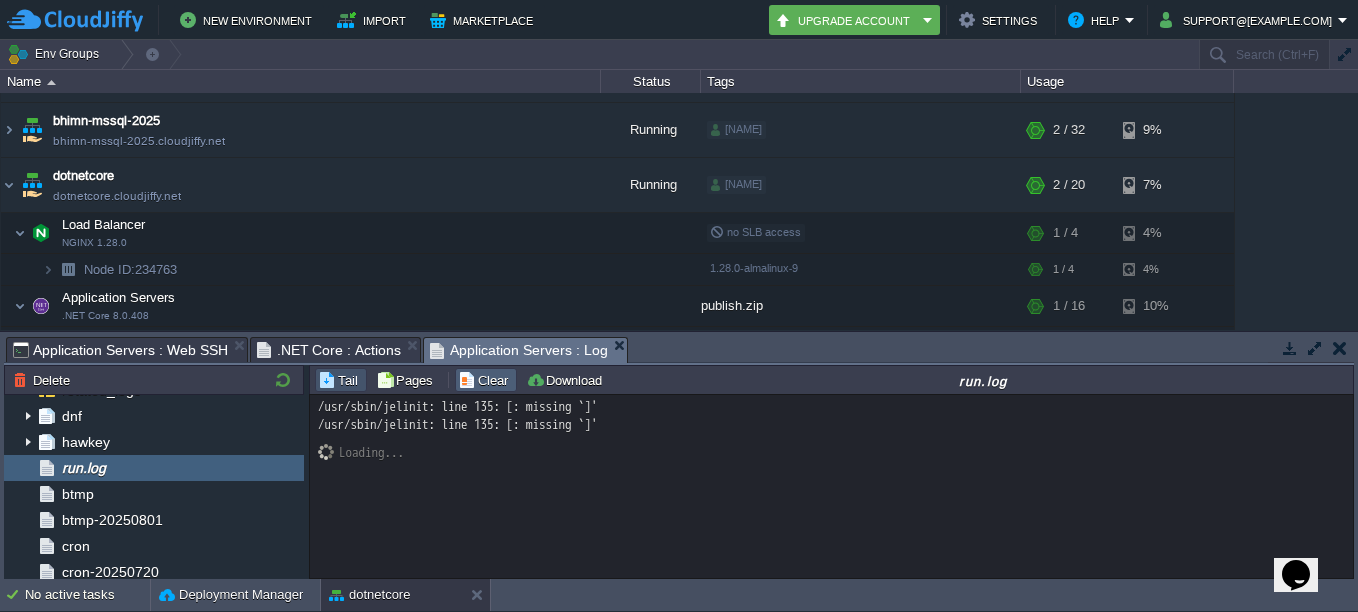 click on "Clear" at bounding box center (486, 380) 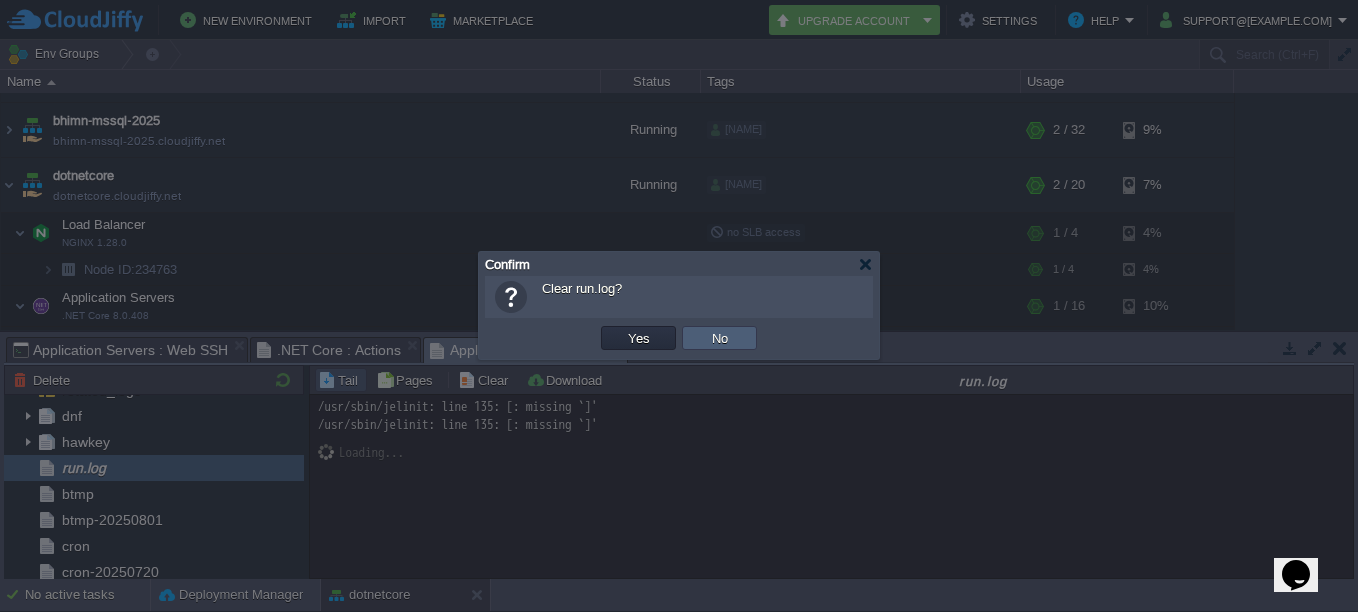 click on "No" at bounding box center (720, 338) 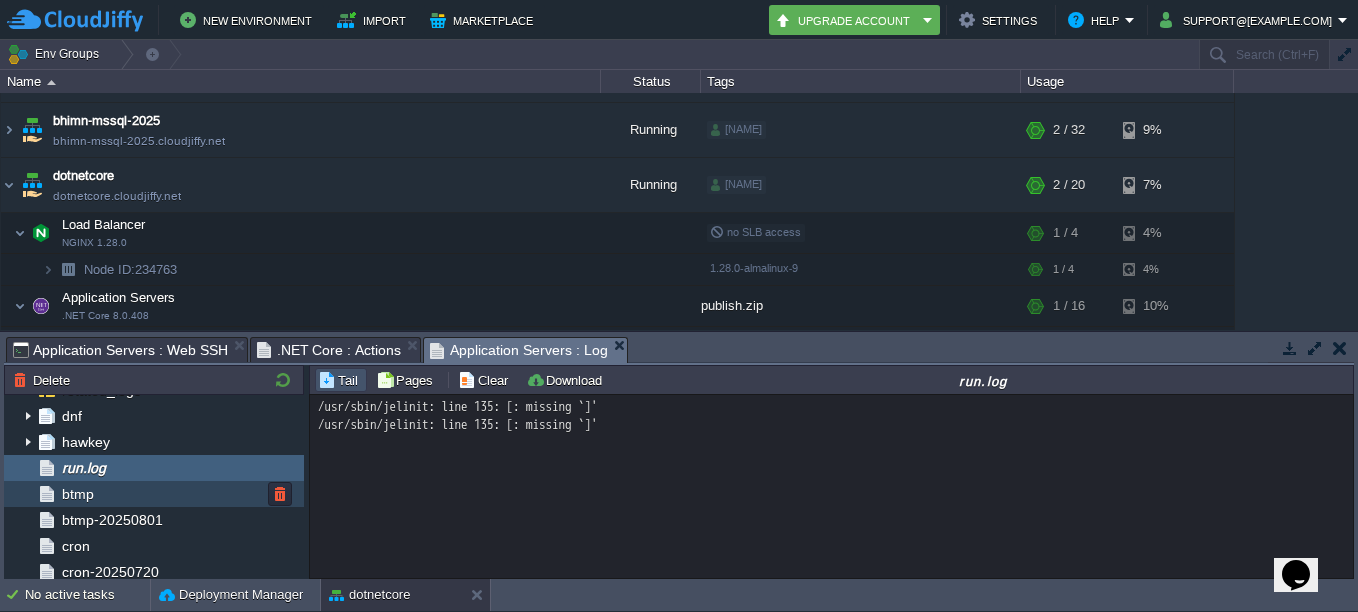 scroll, scrollTop: 0, scrollLeft: 0, axis: both 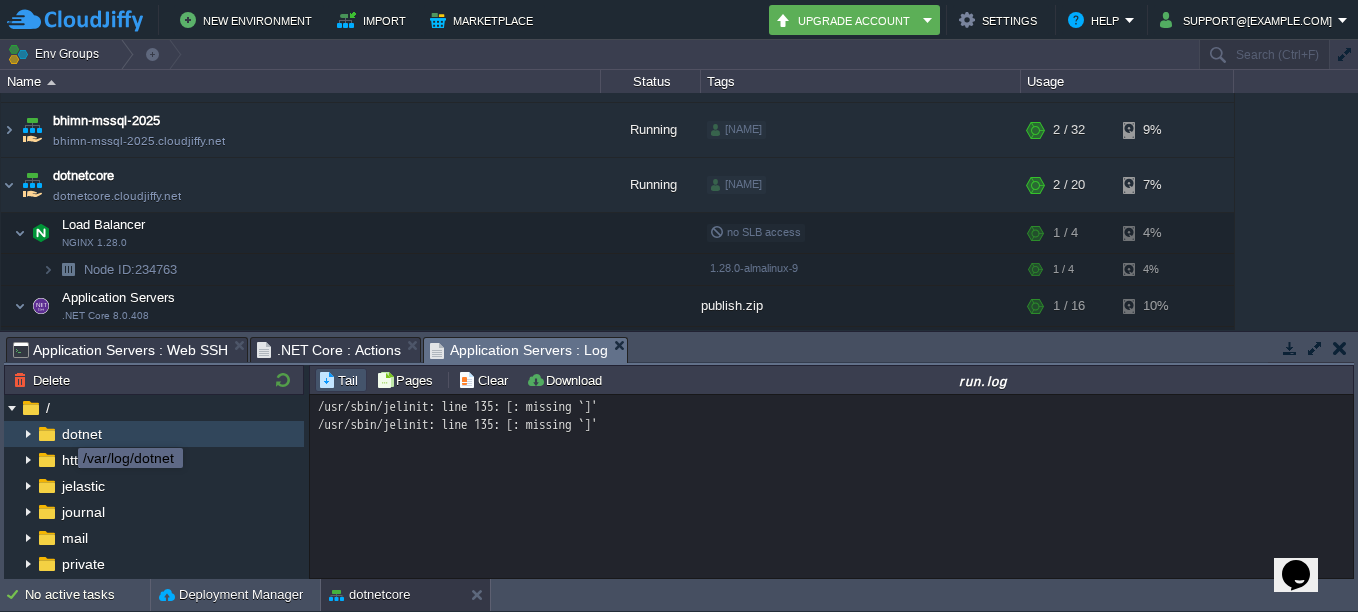 click on "dotnet" at bounding box center (81, 434) 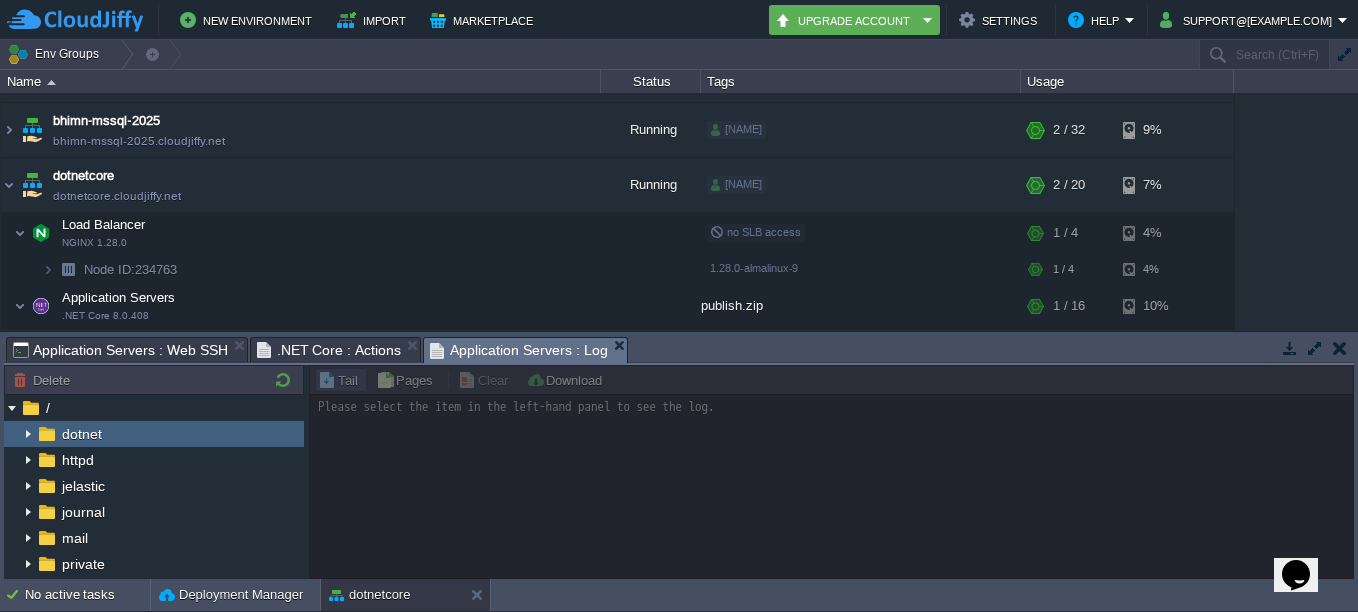 click at bounding box center [28, 434] 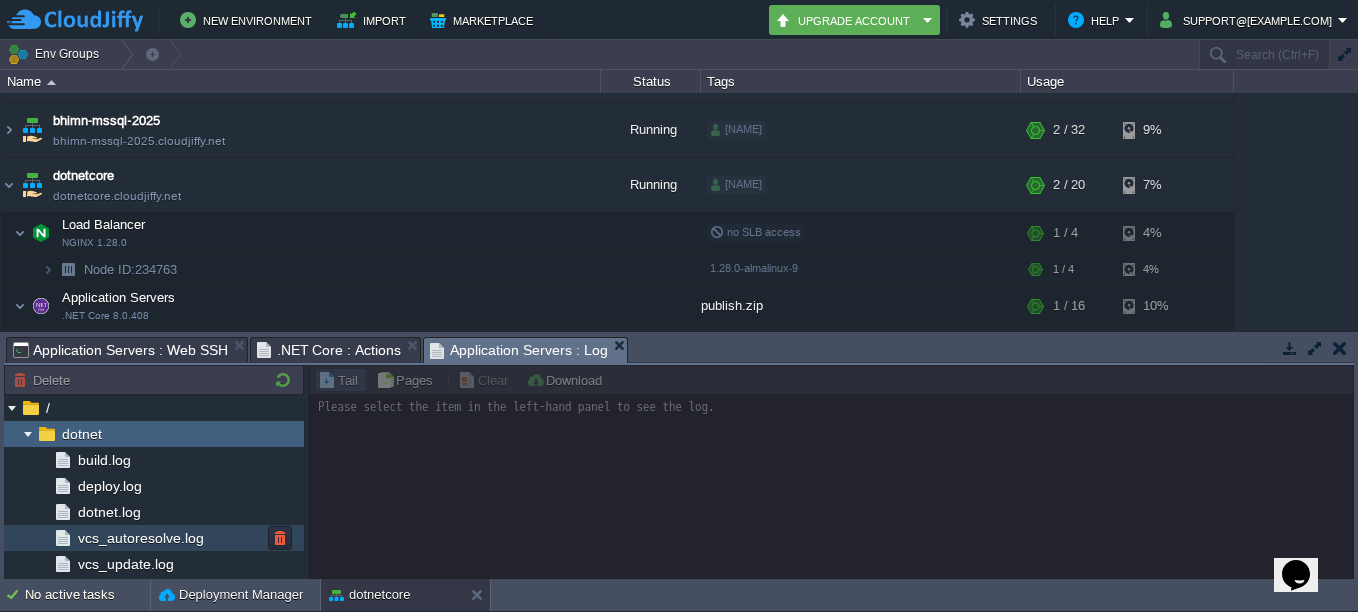 scroll, scrollTop: 100, scrollLeft: 0, axis: vertical 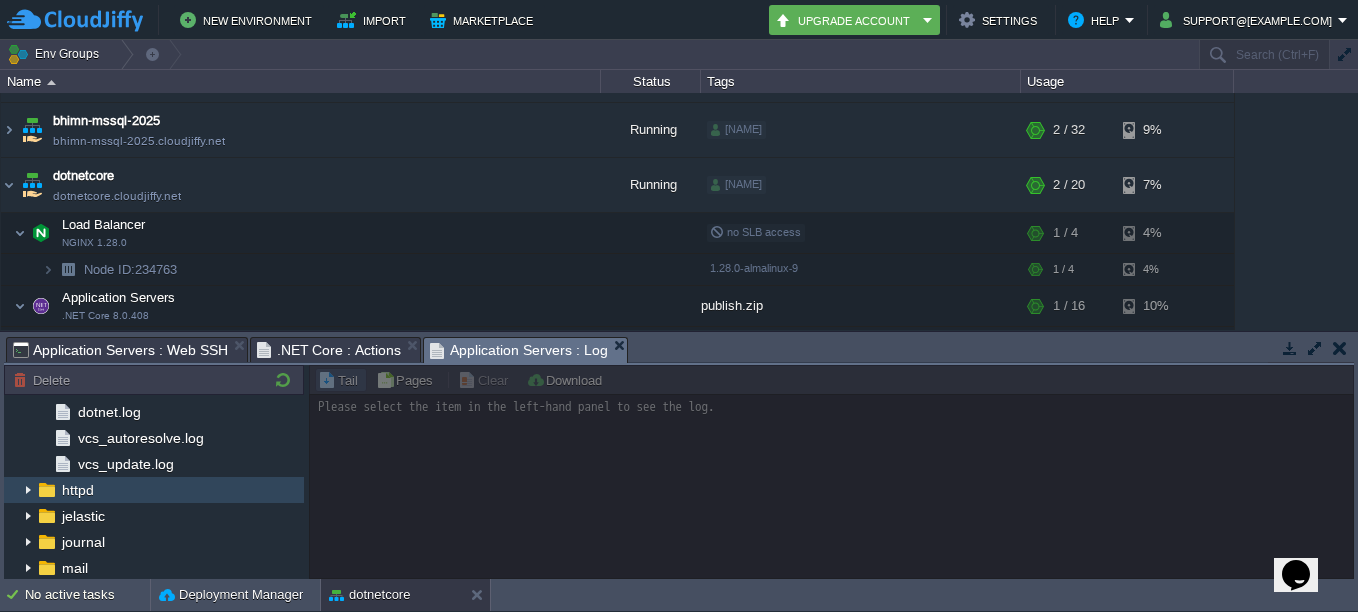 click at bounding box center (28, 490) 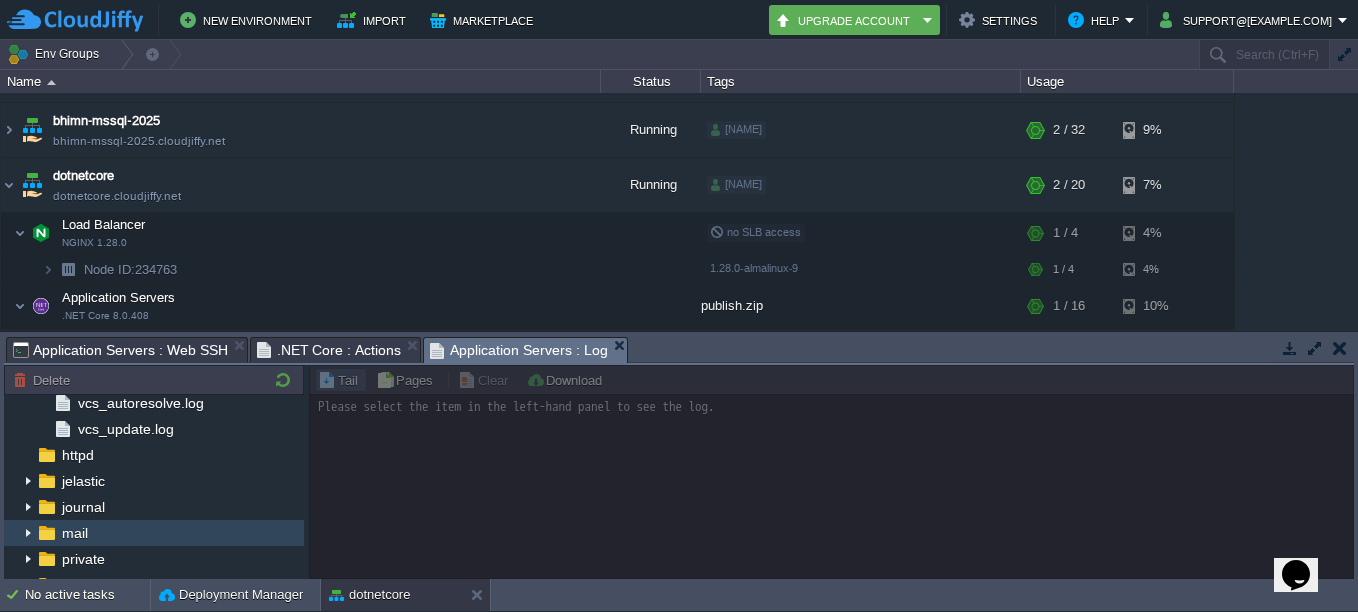 scroll, scrollTop: 35, scrollLeft: 0, axis: vertical 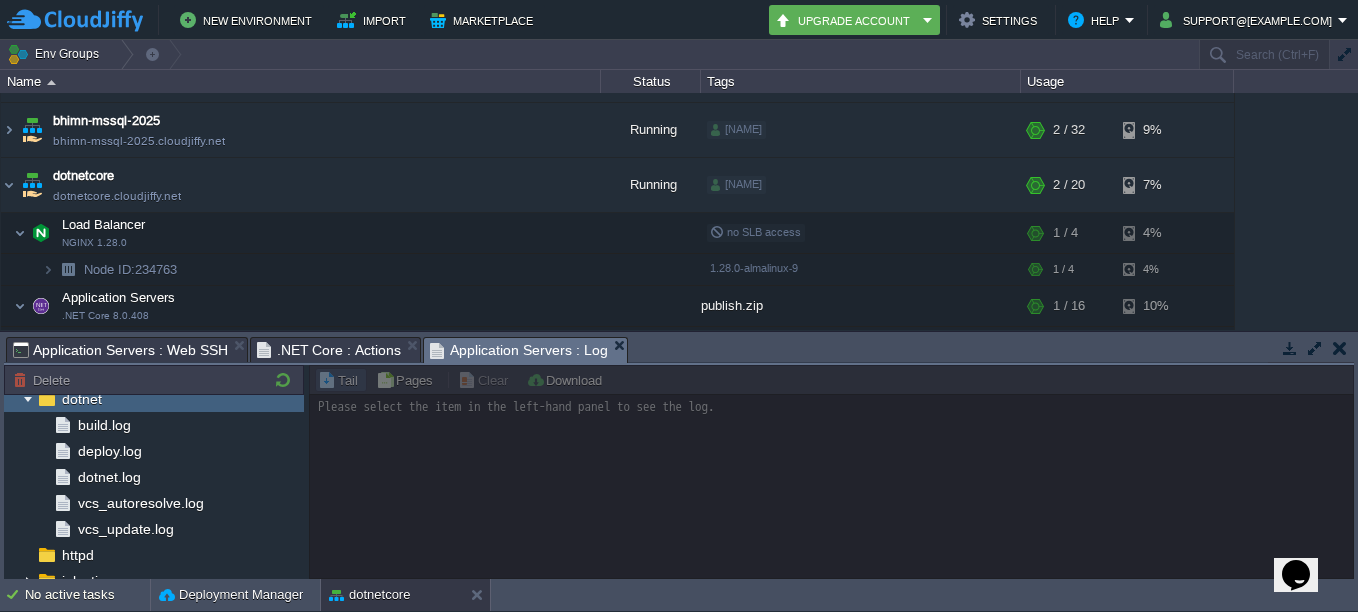 click at bounding box center [831, 472] 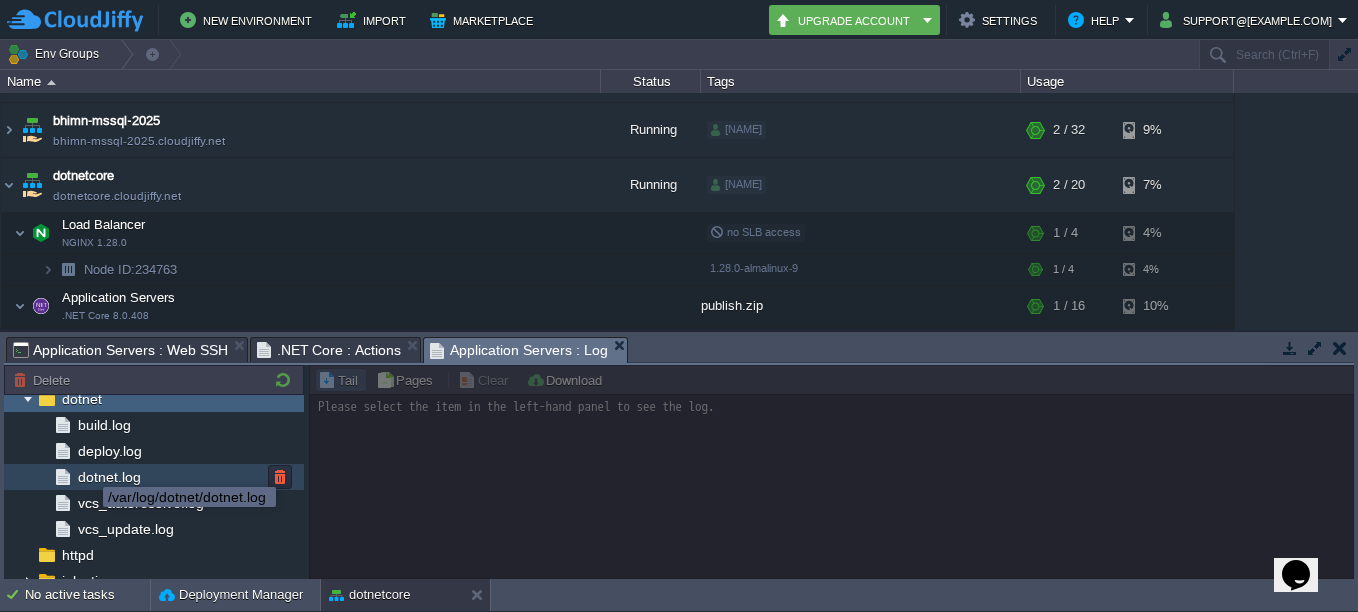 click on "dotnet.log" at bounding box center (109, 477) 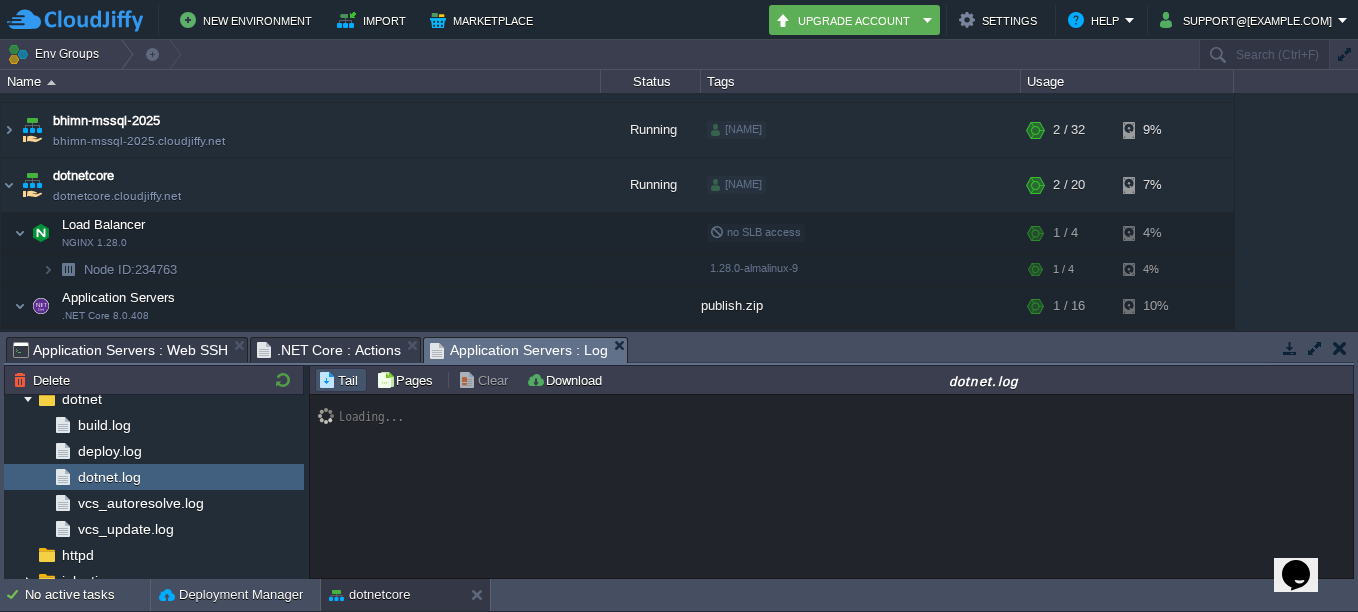 click on "Loading..." at bounding box center [831, 486] 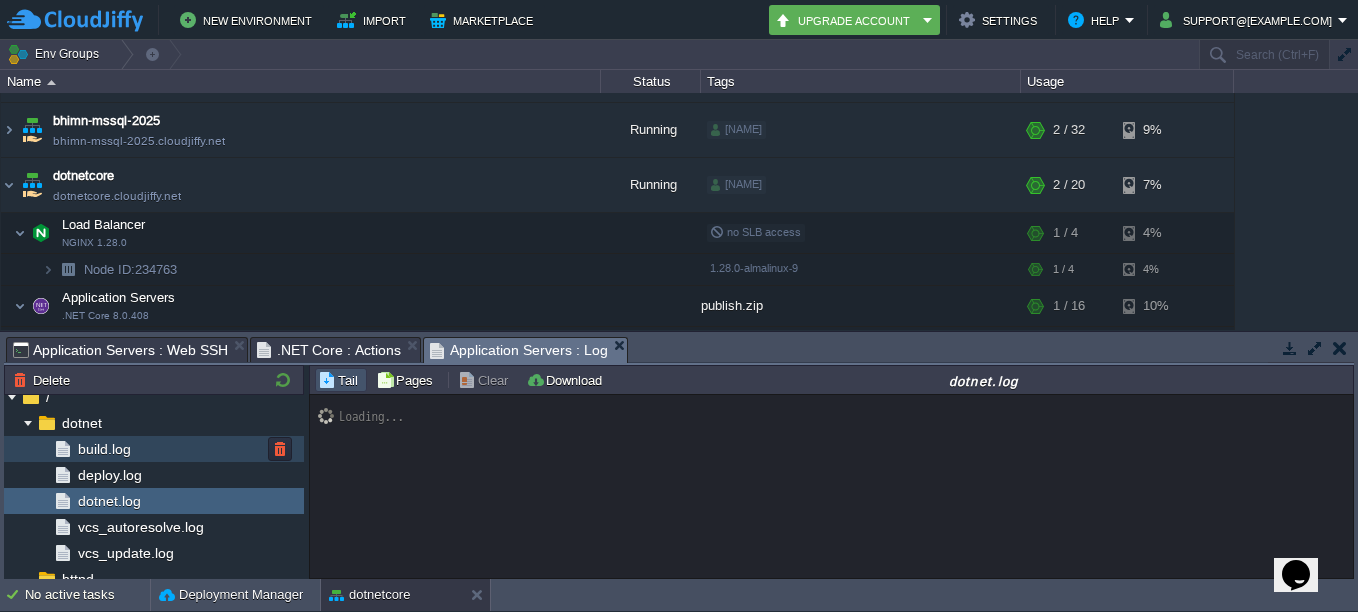 scroll, scrollTop: 0, scrollLeft: 0, axis: both 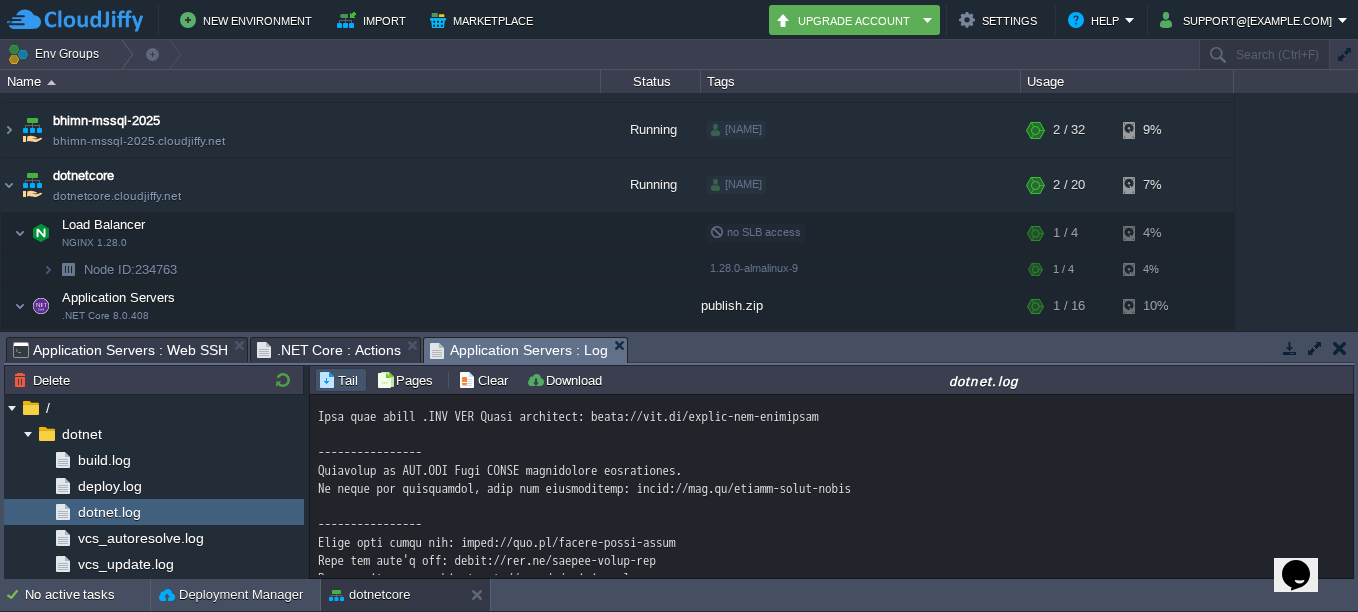 click at bounding box center (831, -5469) 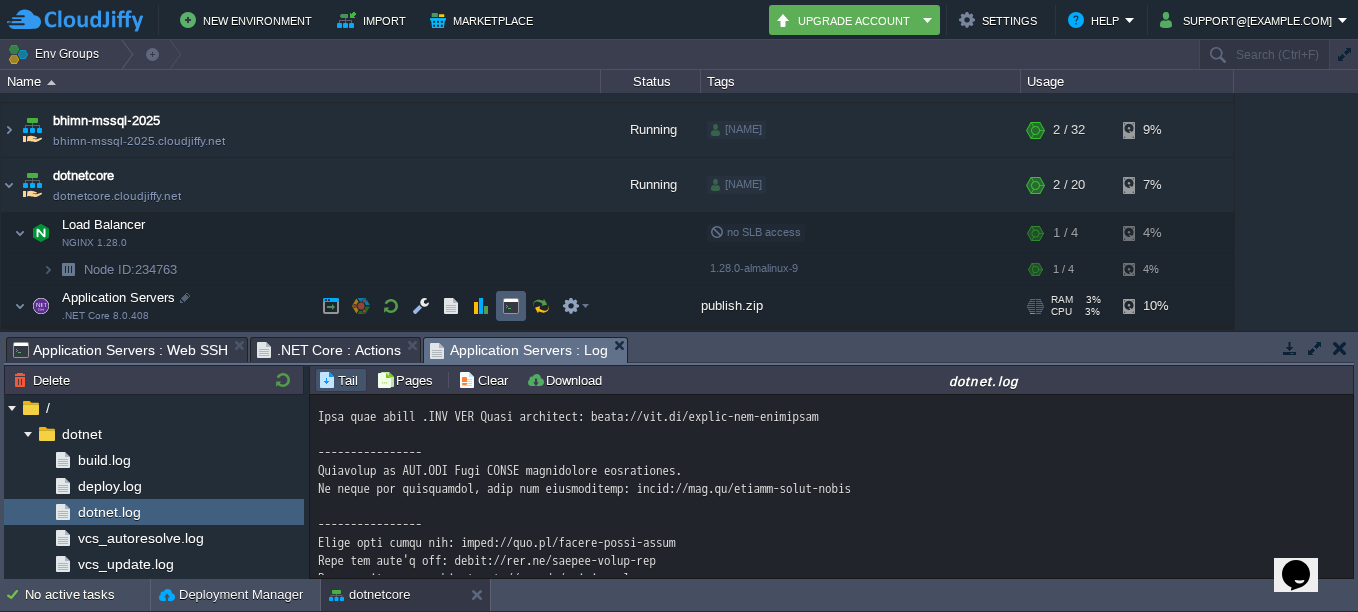click at bounding box center [511, 306] 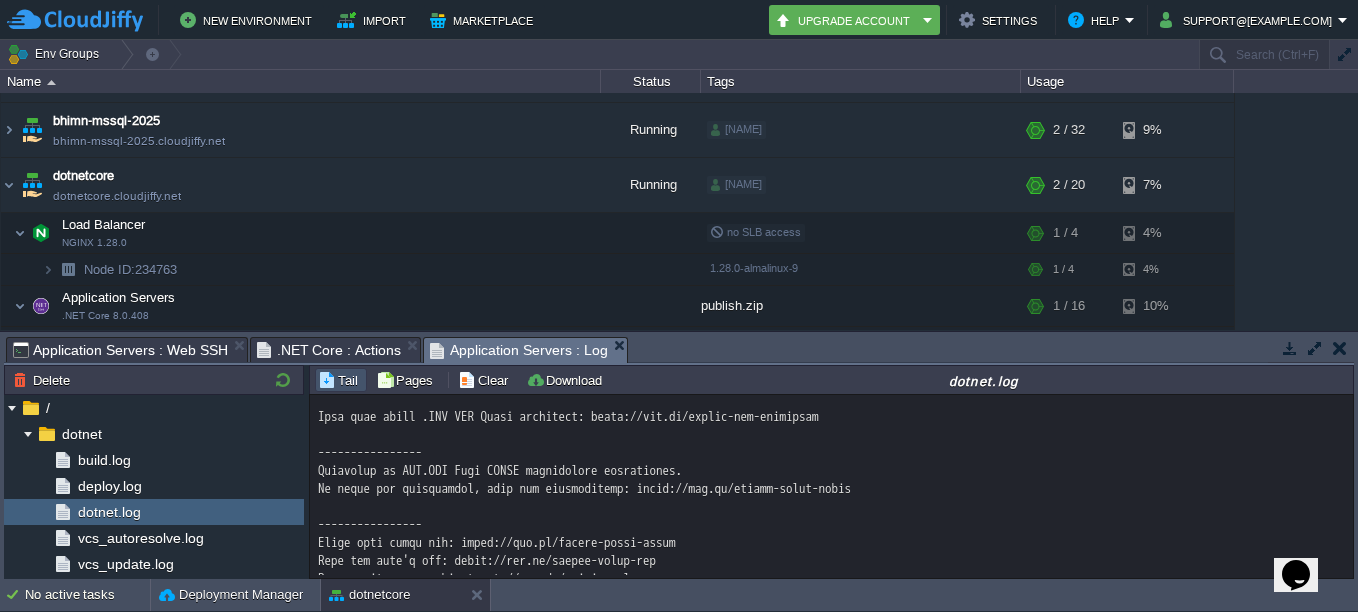 click on "Application Servers : Log" at bounding box center [519, 350] 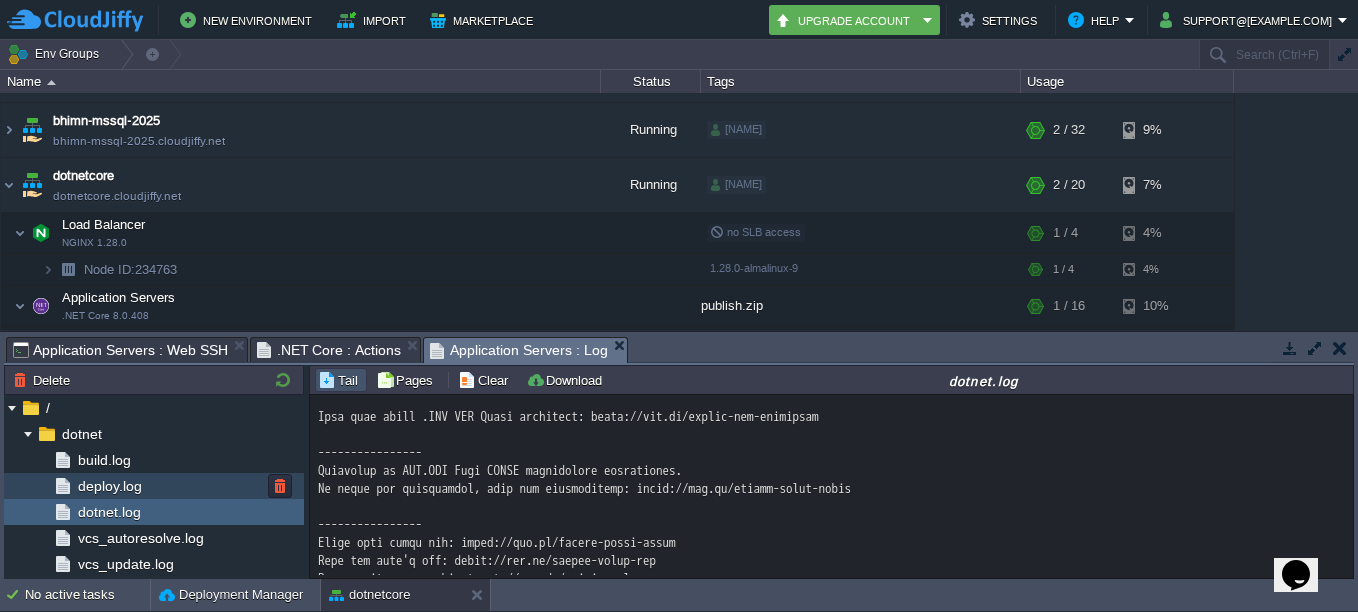 click on "deploy.log" at bounding box center [109, 486] 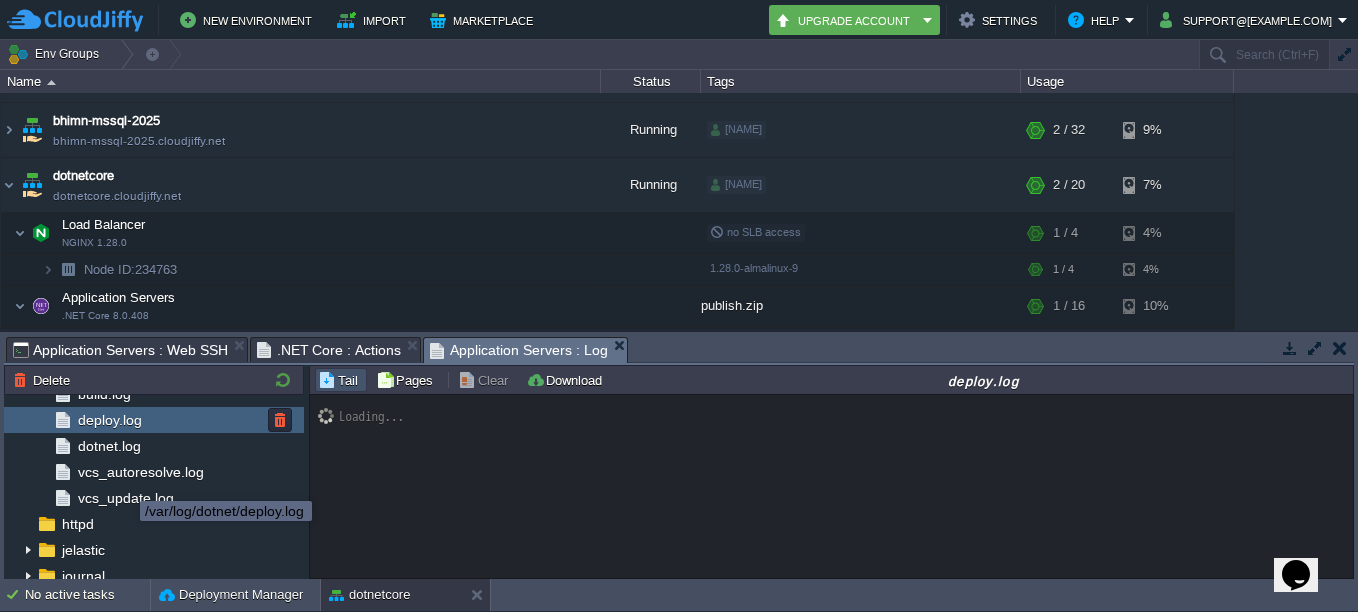 scroll, scrollTop: 100, scrollLeft: 0, axis: vertical 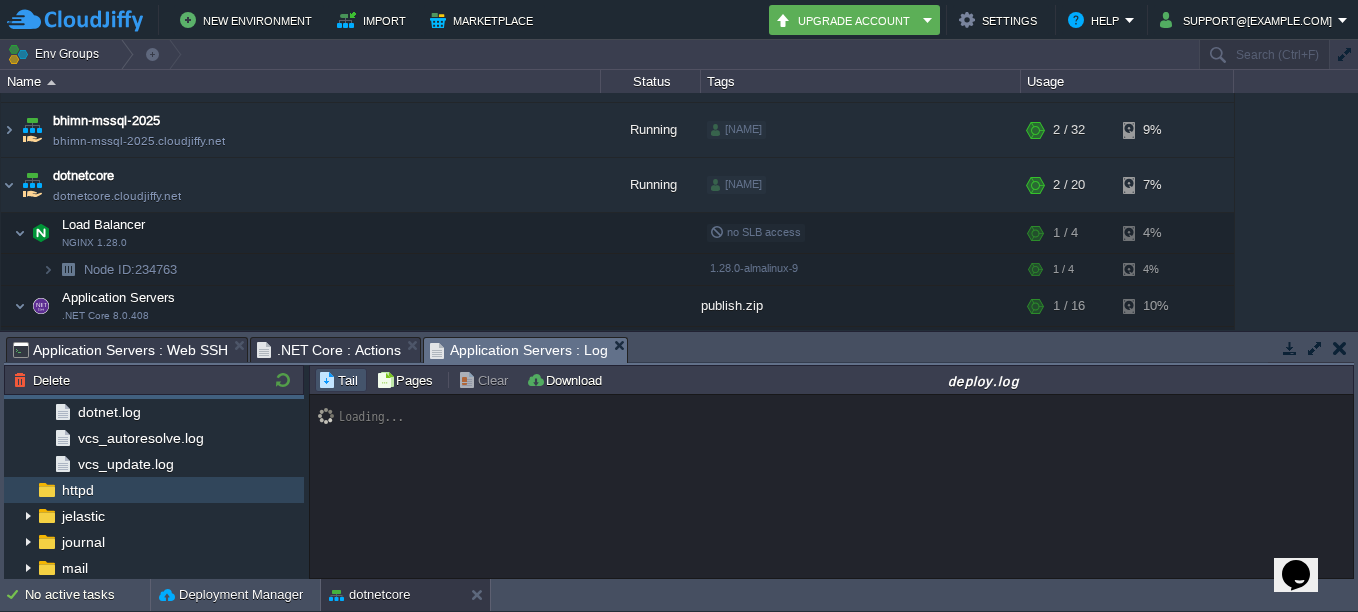 click at bounding box center [47, 490] 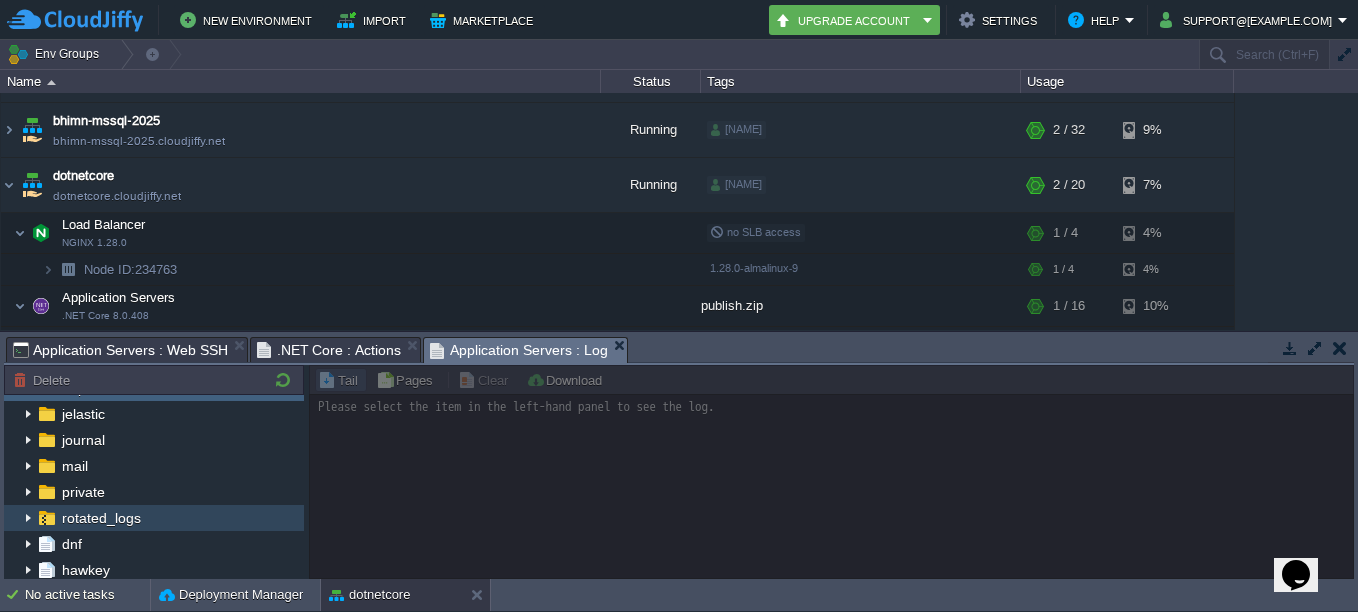 scroll, scrollTop: 300, scrollLeft: 0, axis: vertical 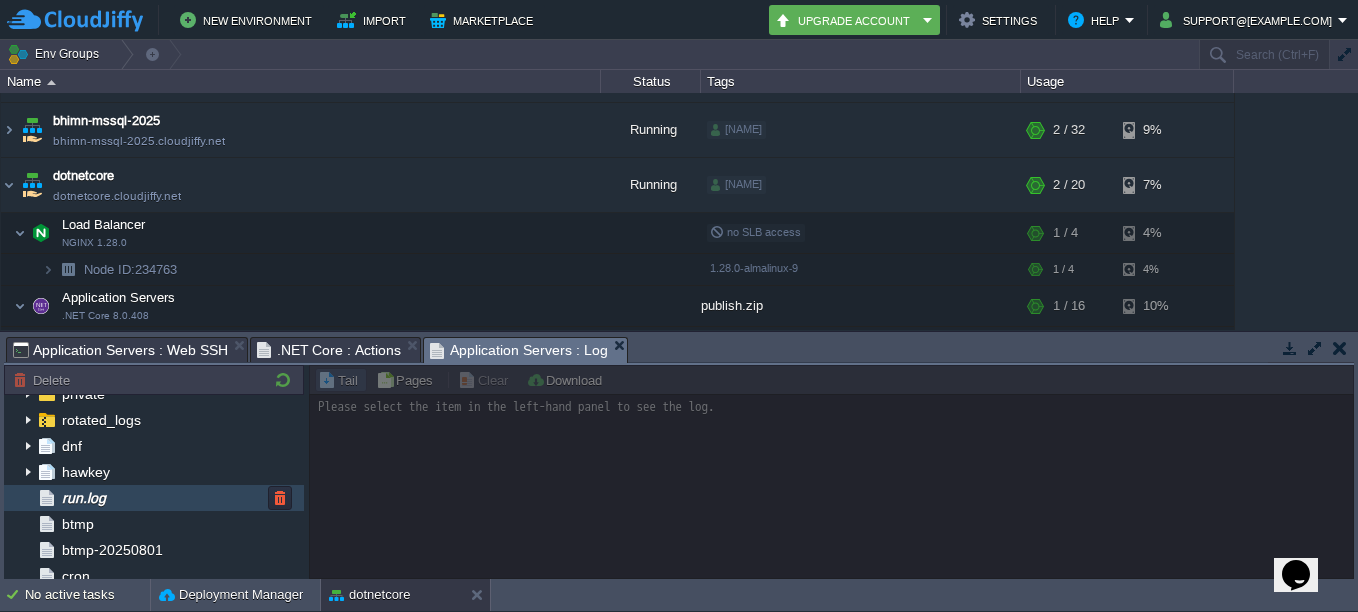 click on "run.log" at bounding box center (83, 498) 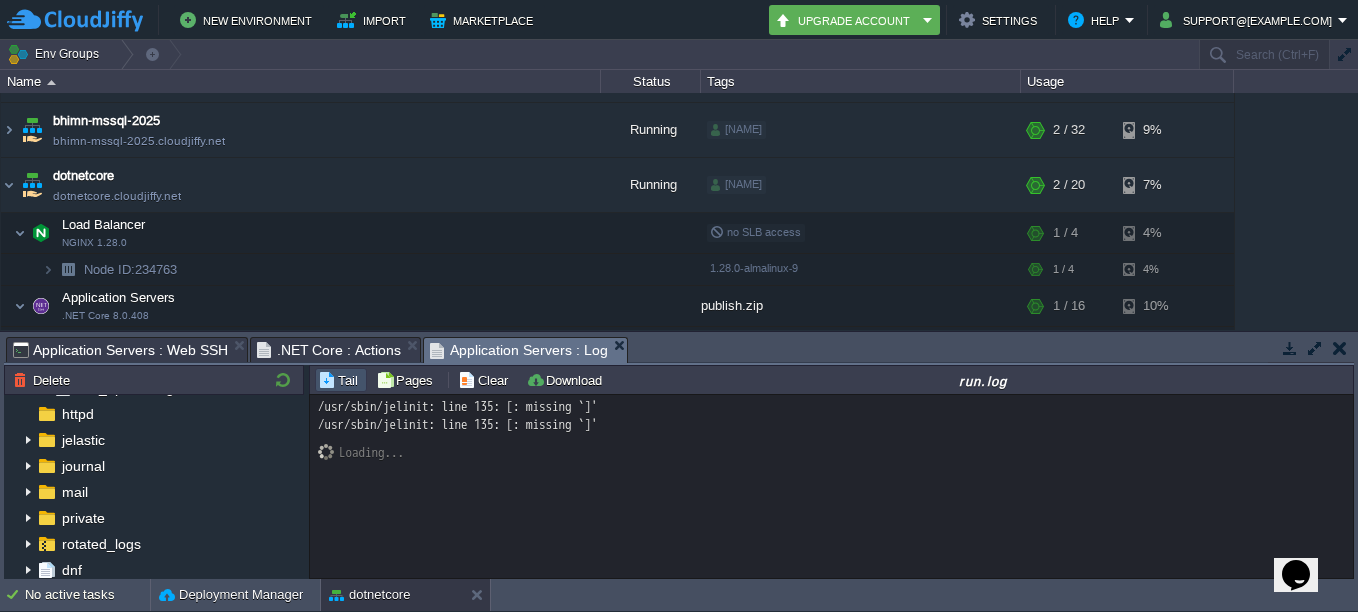 scroll, scrollTop: 0, scrollLeft: 0, axis: both 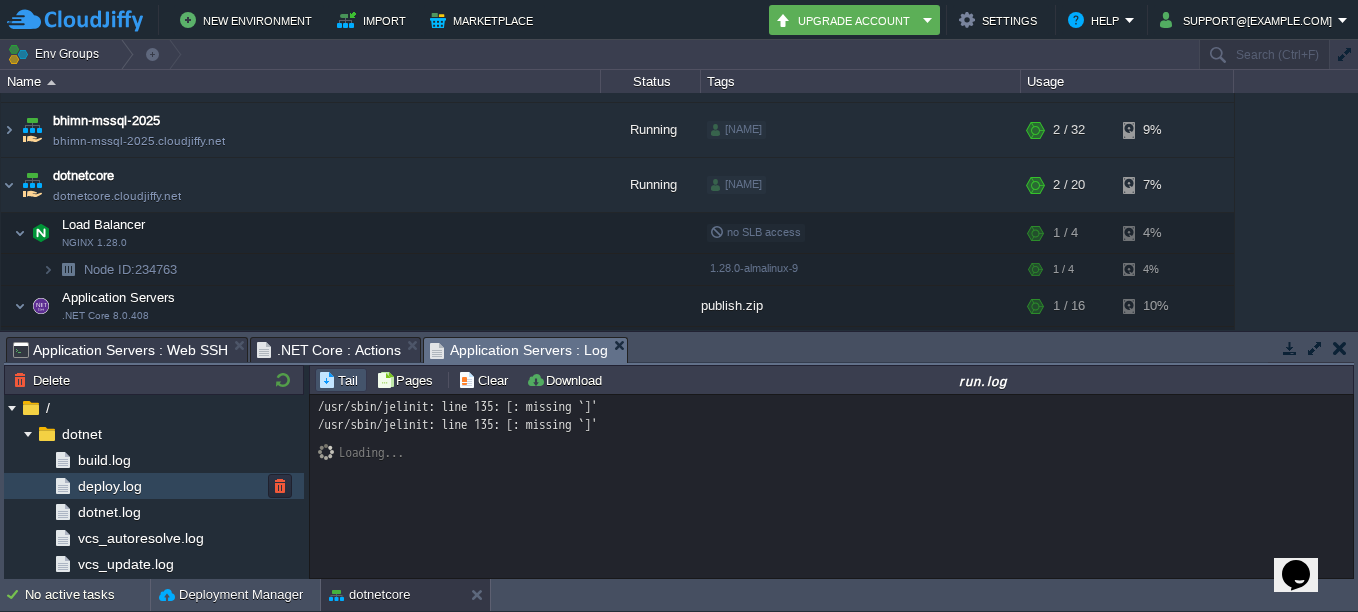 click on "deploy.log" at bounding box center [109, 486] 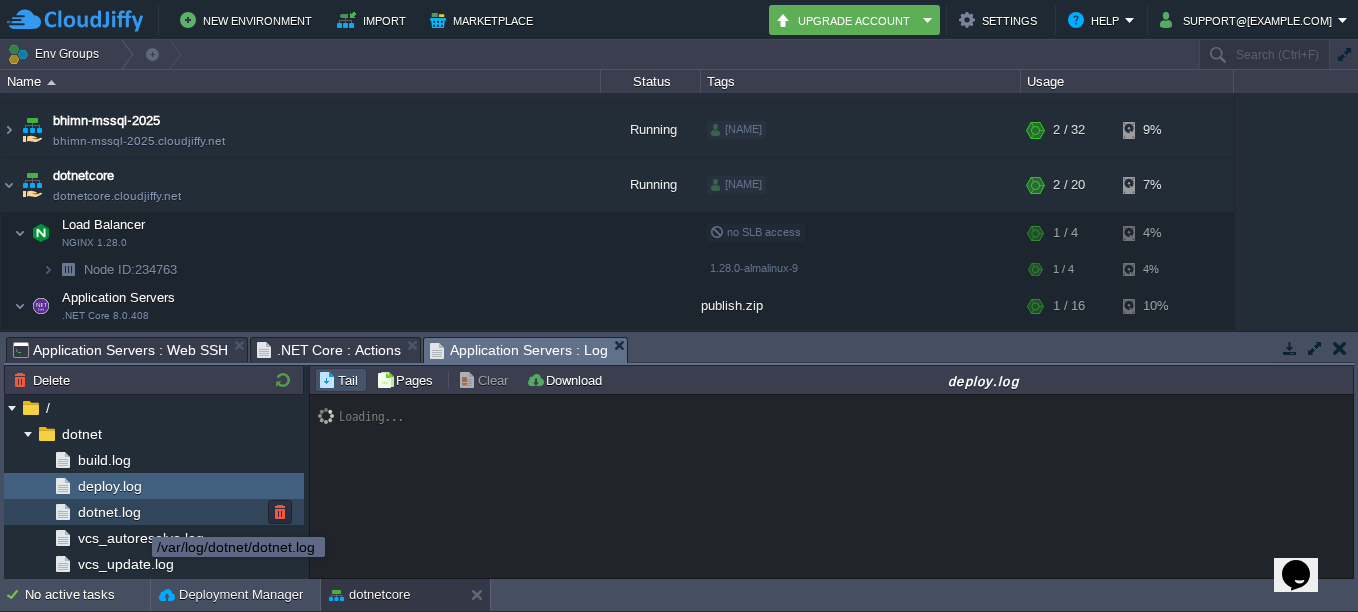 click on "dotnet.log" at bounding box center [109, 512] 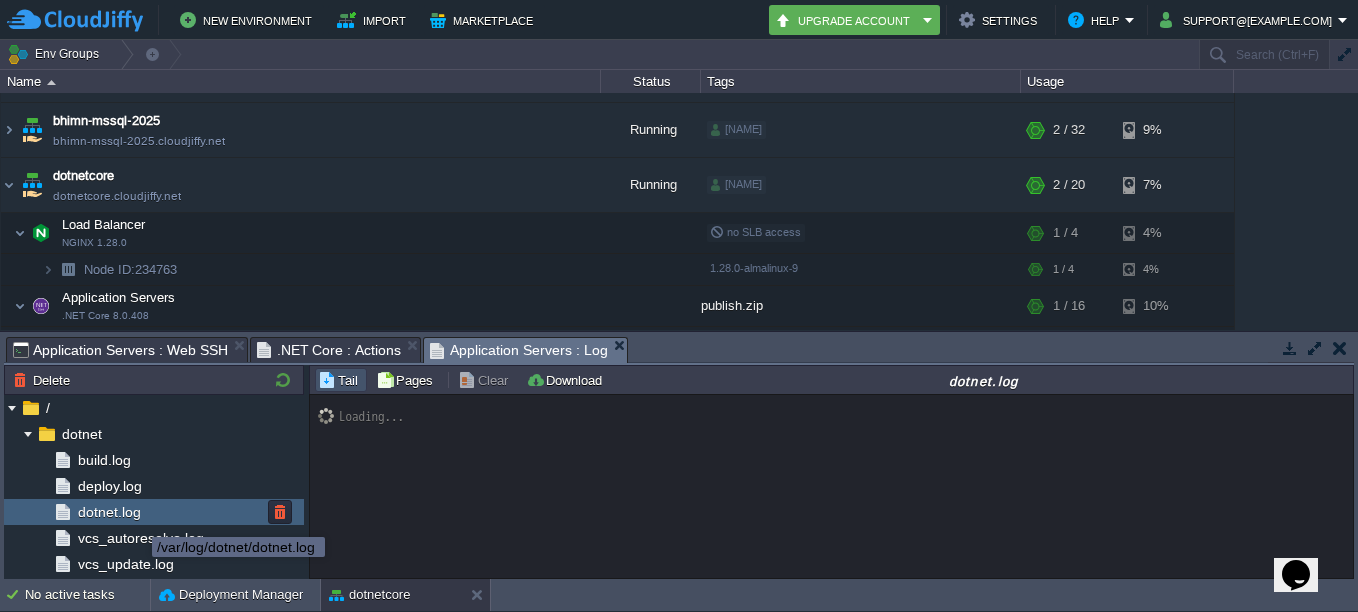 click on "dotnet.log" at bounding box center [109, 512] 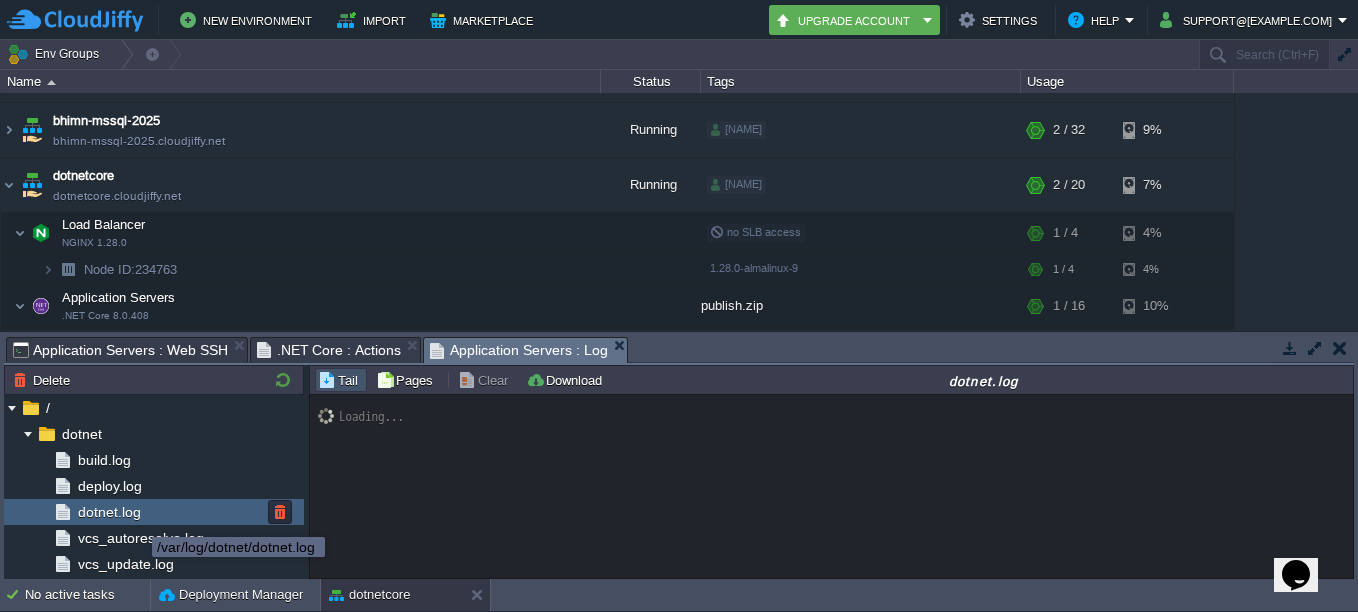 click on "dotnet.log" at bounding box center [109, 512] 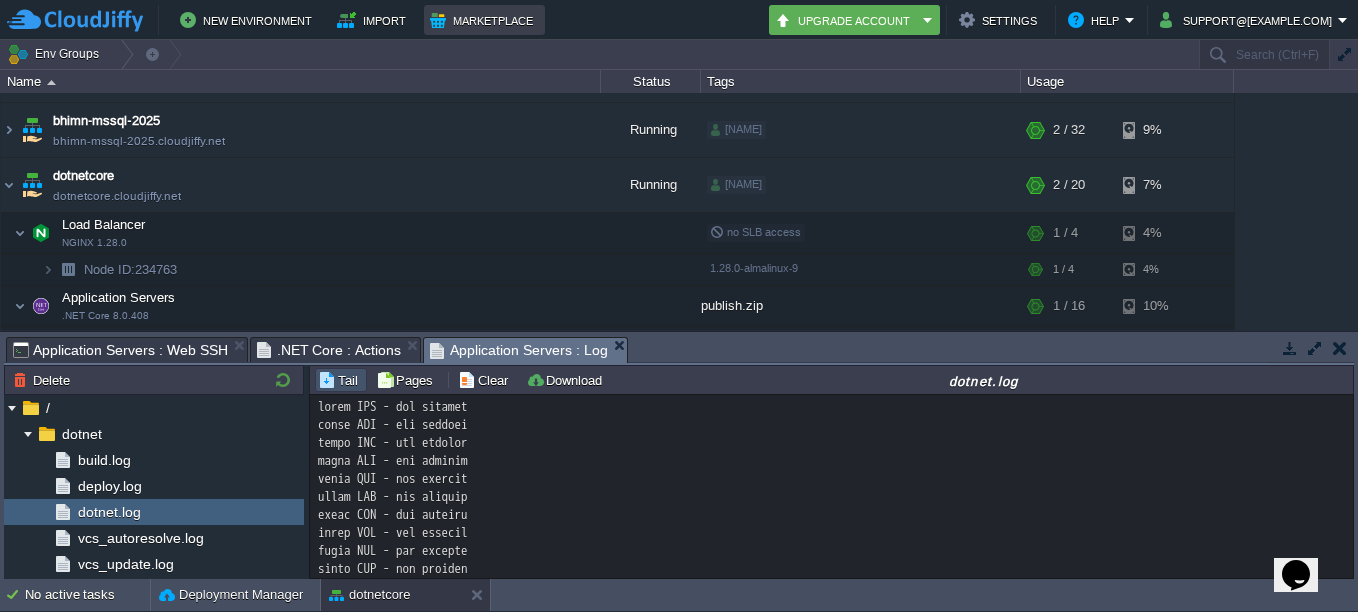 scroll, scrollTop: 14894, scrollLeft: 0, axis: vertical 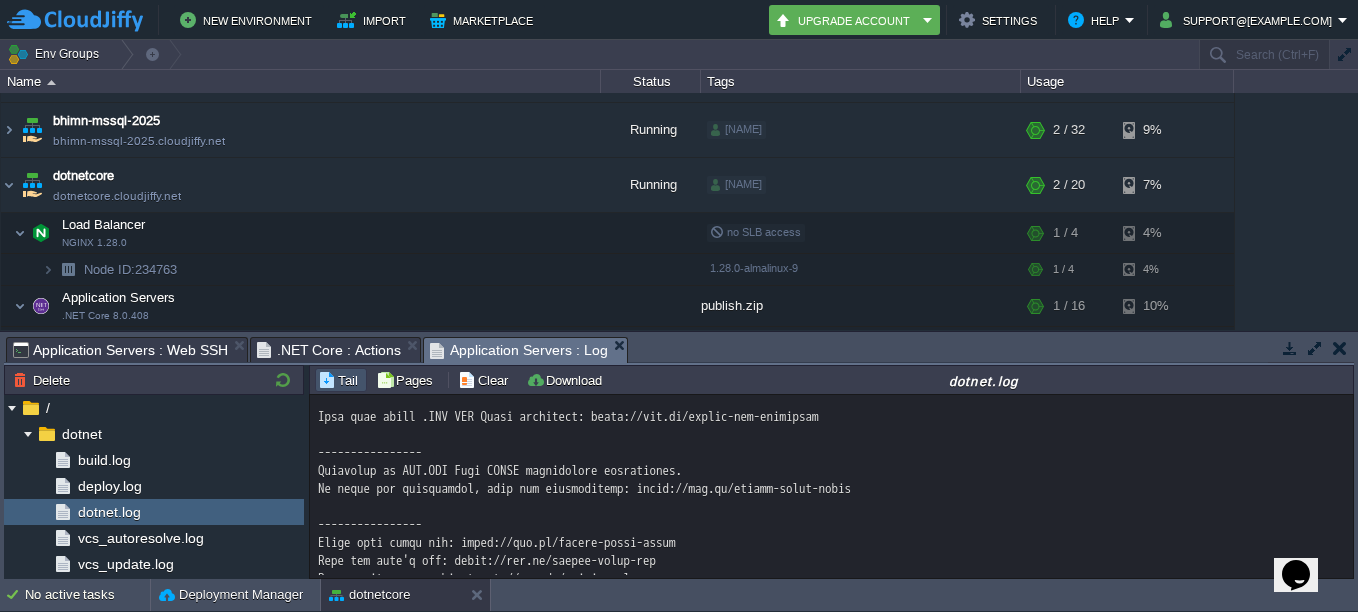 click at bounding box center [831, -5469] 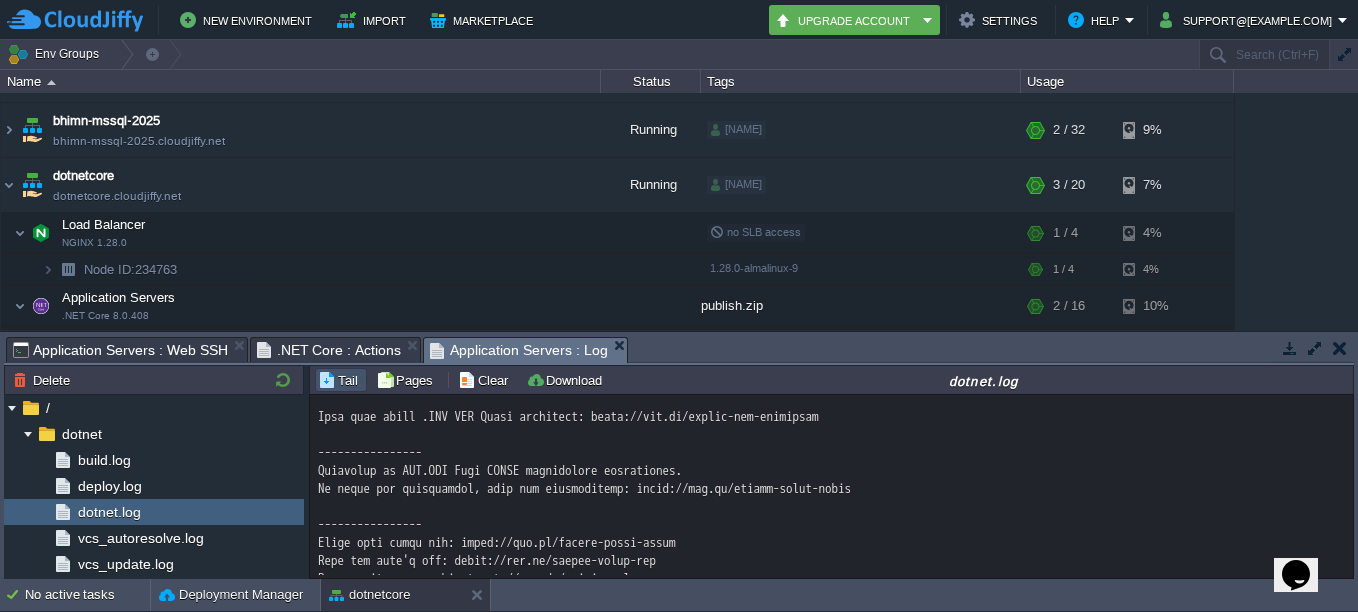 drag, startPoint x: 763, startPoint y: 531, endPoint x: 905, endPoint y: 532, distance: 142.00352 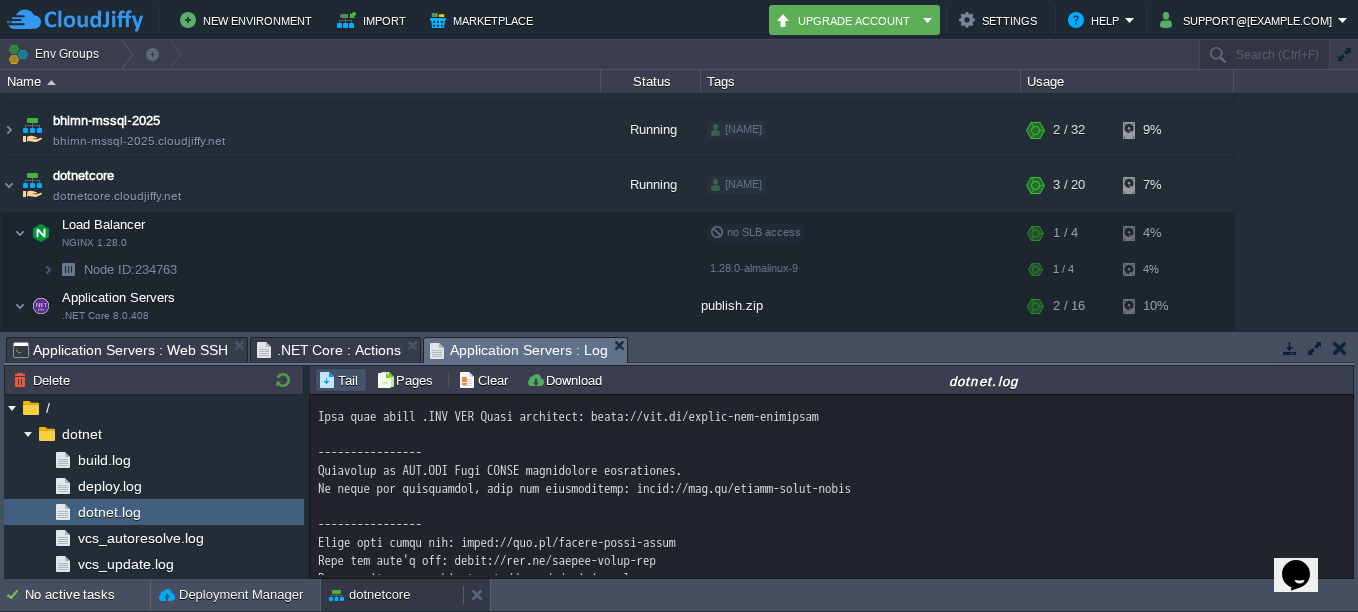 click on "dotnetcore" at bounding box center [369, 595] 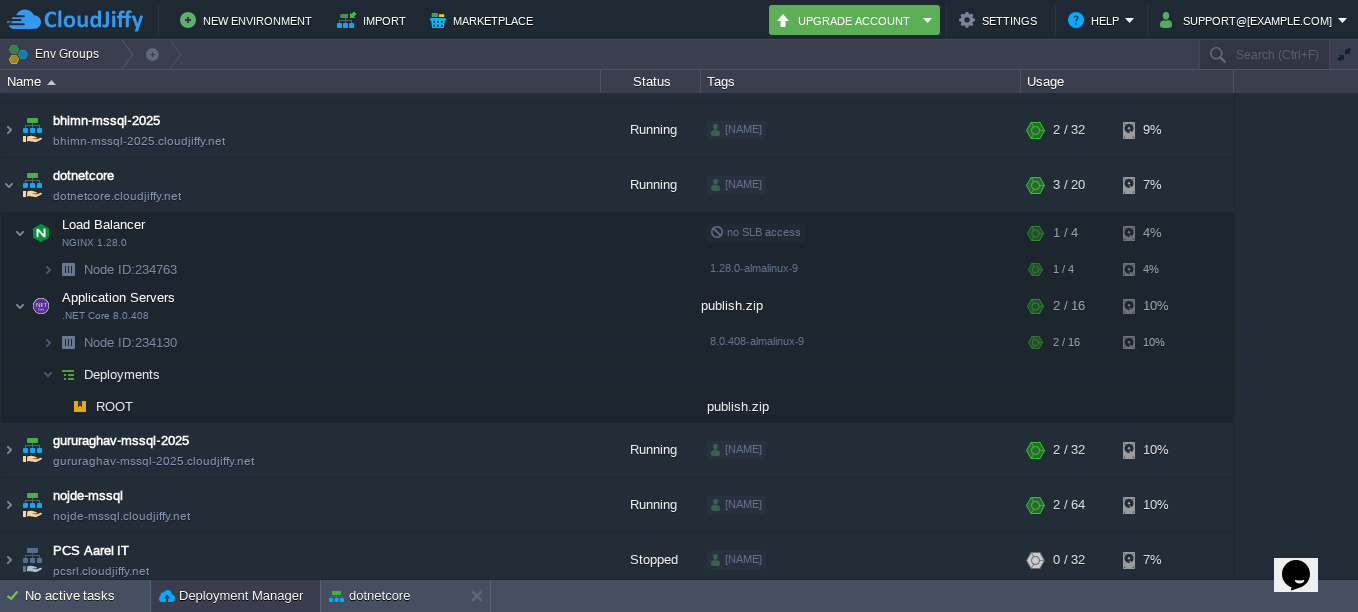 click on "Deployment Manager" at bounding box center [231, 596] 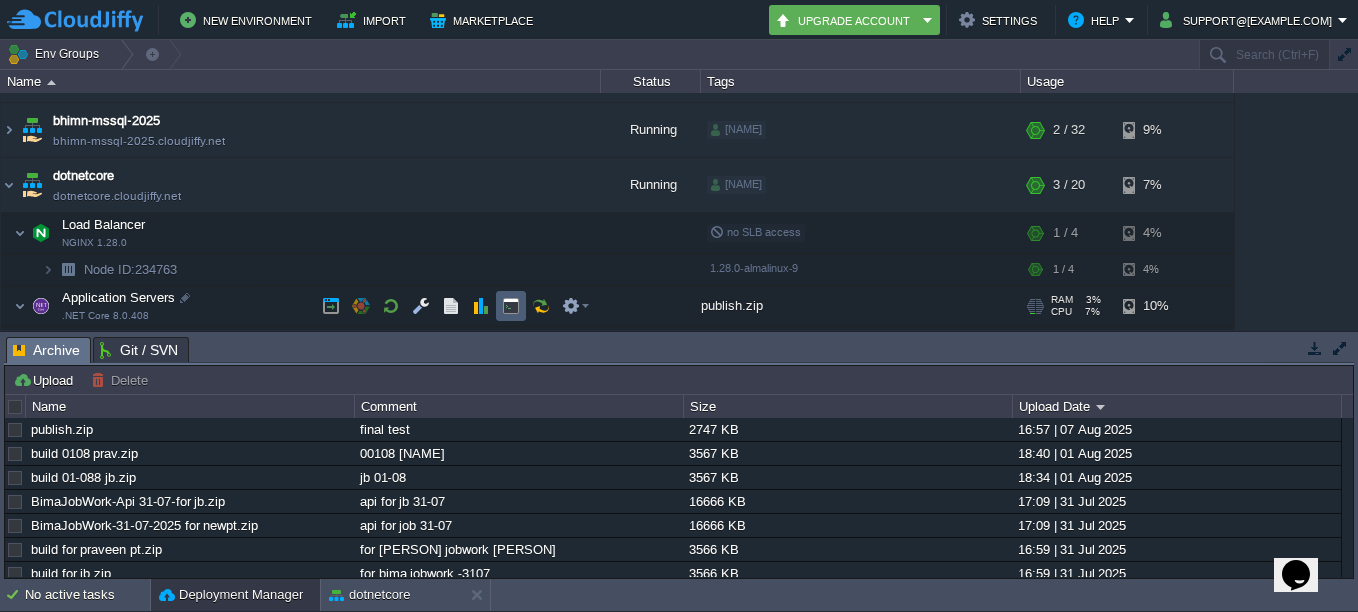 click at bounding box center (511, 306) 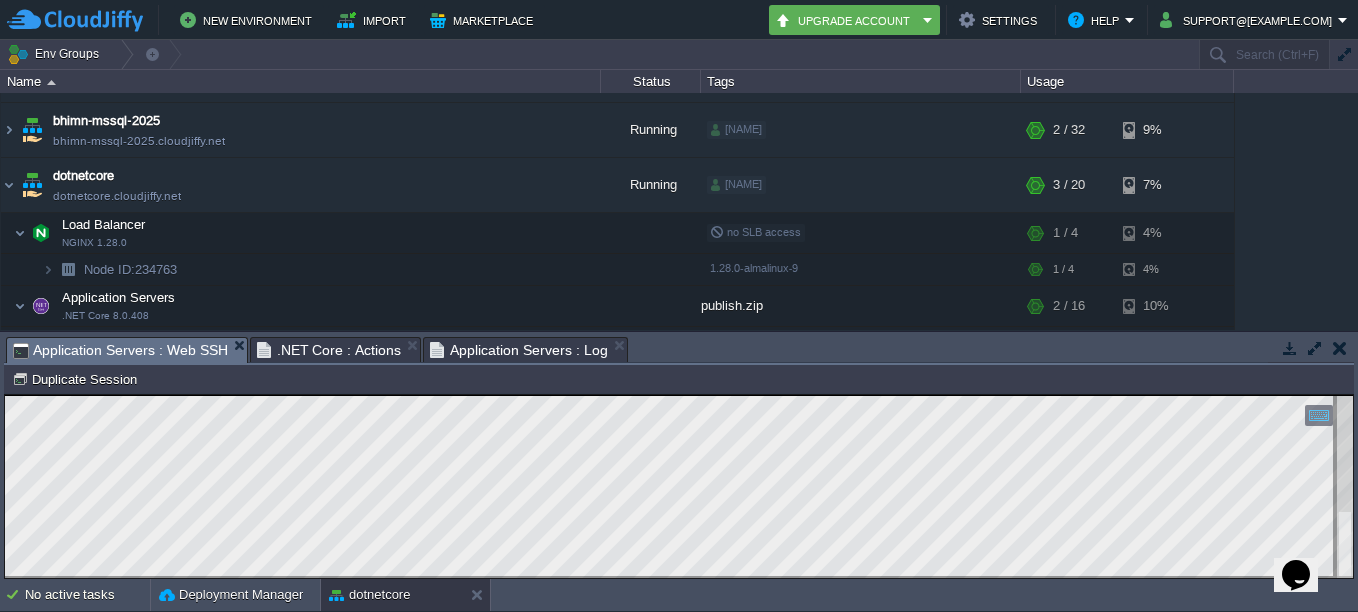 click on ".NET Core : Actions" at bounding box center (329, 350) 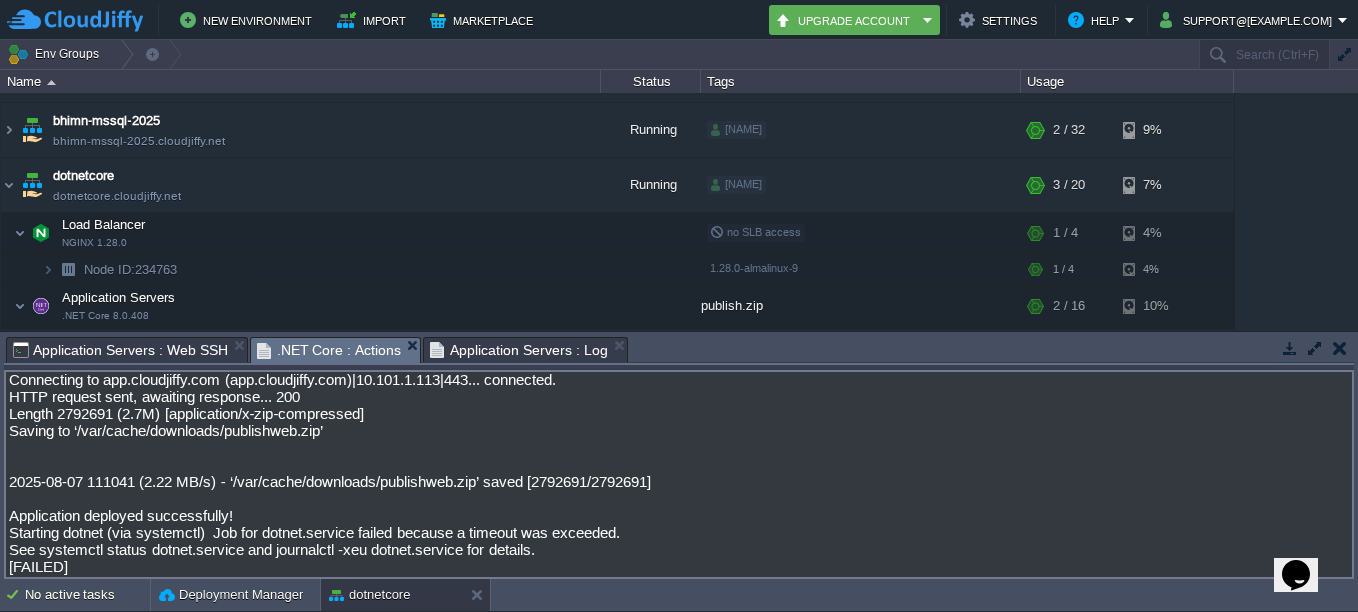 click on "Application Servers : Log" at bounding box center [519, 350] 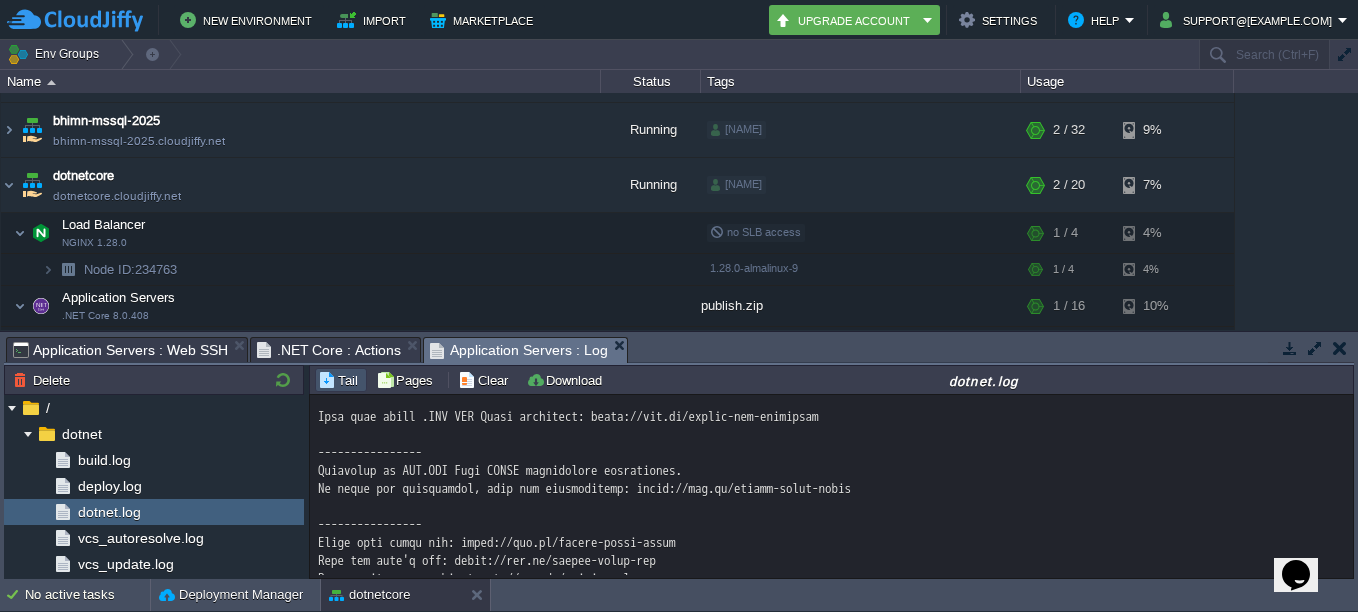 click on ".NET Core : Actions" at bounding box center (329, 350) 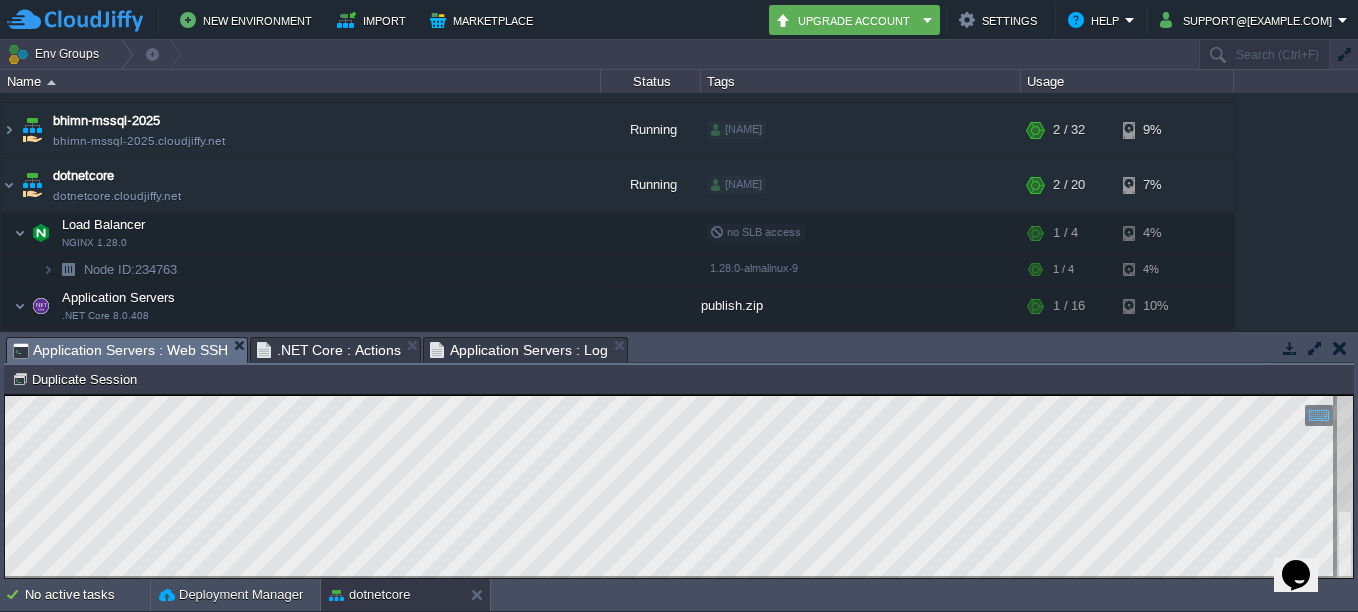 click on "Application Servers : Web SSH" at bounding box center (120, 350) 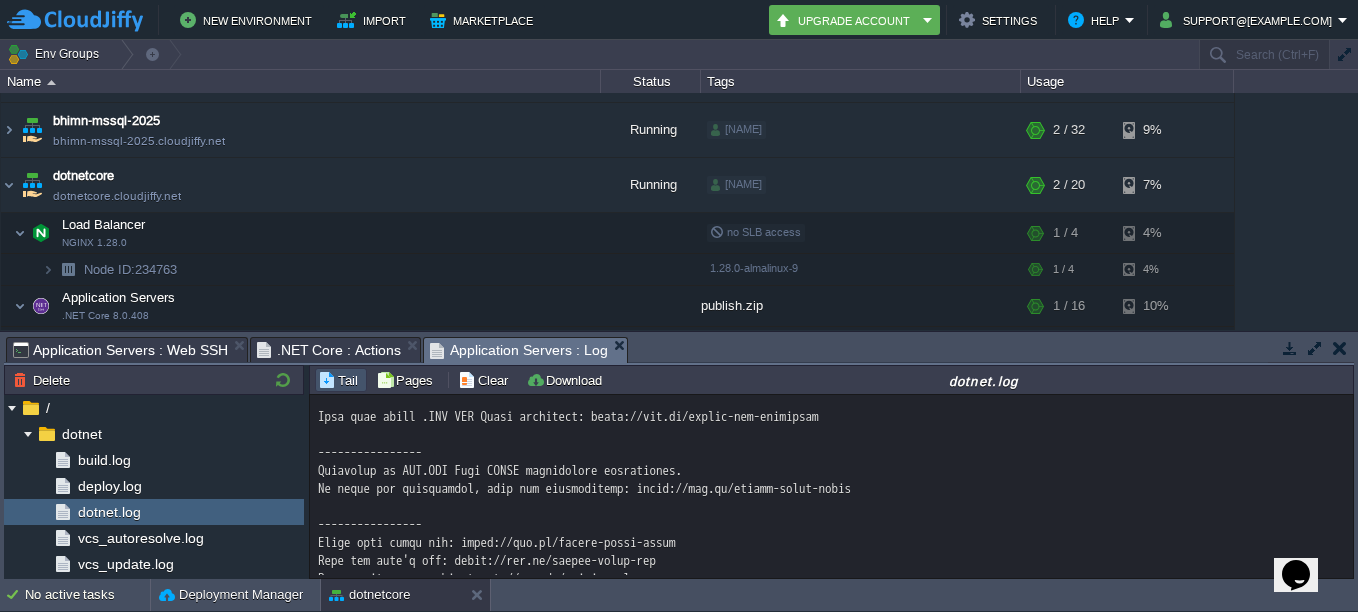 click at bounding box center [831, -5469] 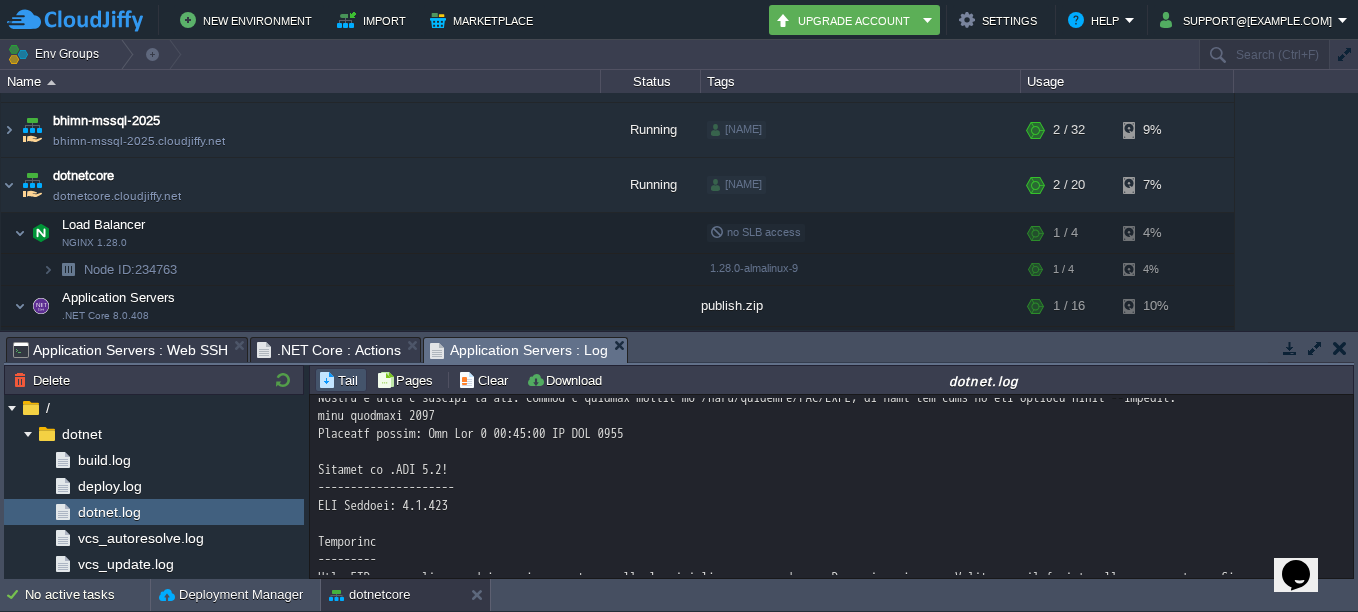 scroll, scrollTop: 14670, scrollLeft: 0, axis: vertical 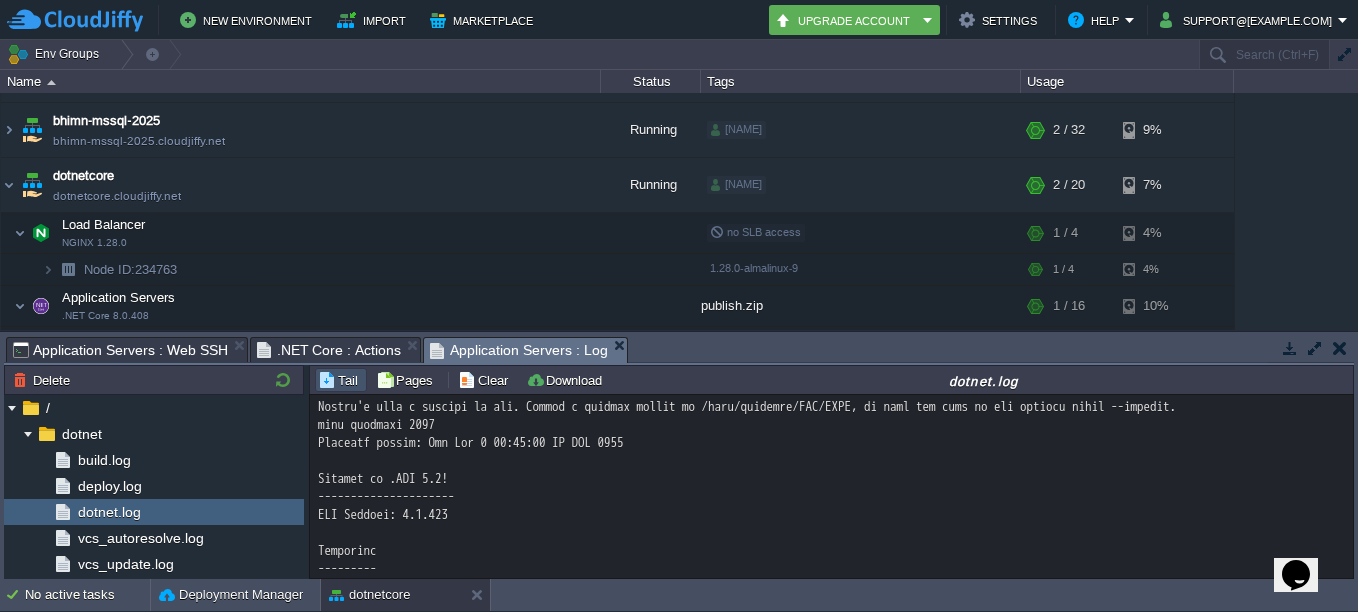 drag, startPoint x: 455, startPoint y: 539, endPoint x: 322, endPoint y: 525, distance: 133.73482 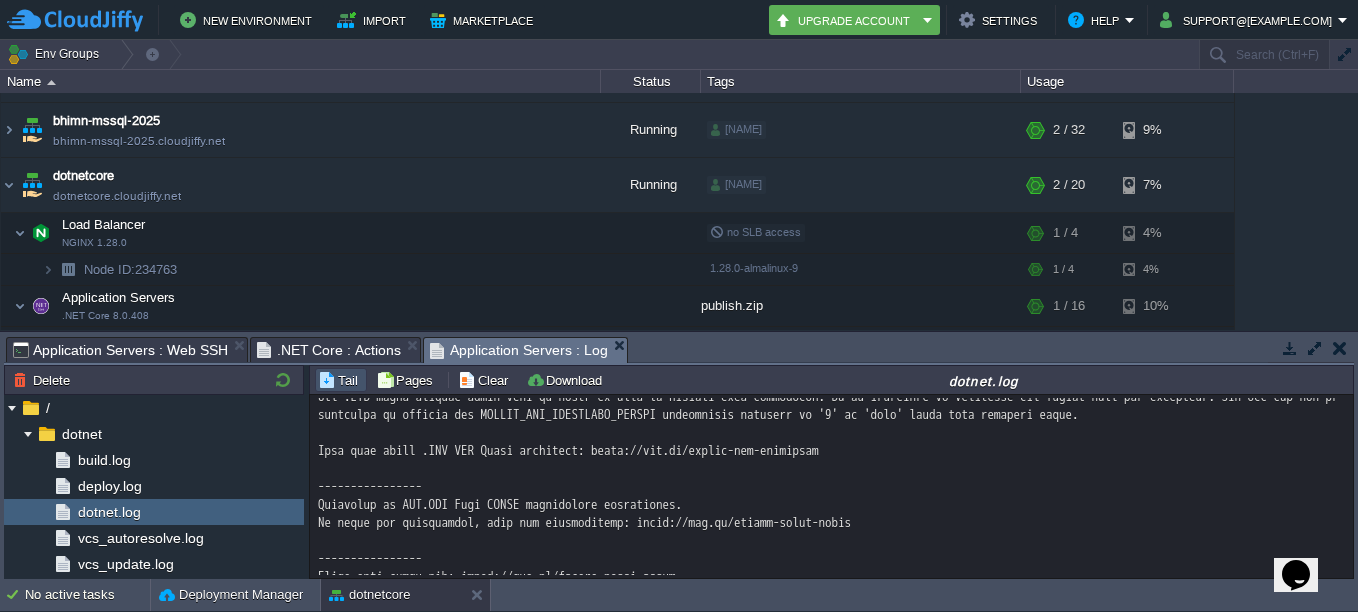 scroll, scrollTop: 14894, scrollLeft: 0, axis: vertical 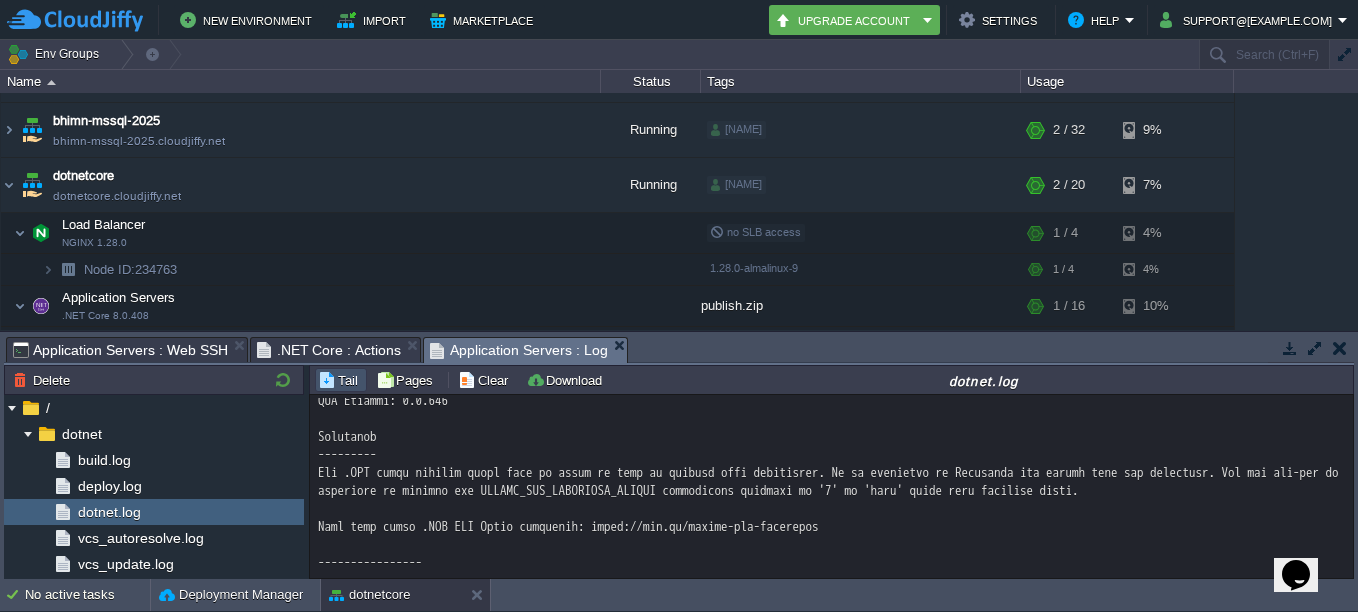 drag, startPoint x: 487, startPoint y: 539, endPoint x: 329, endPoint y: 563, distance: 159.8124 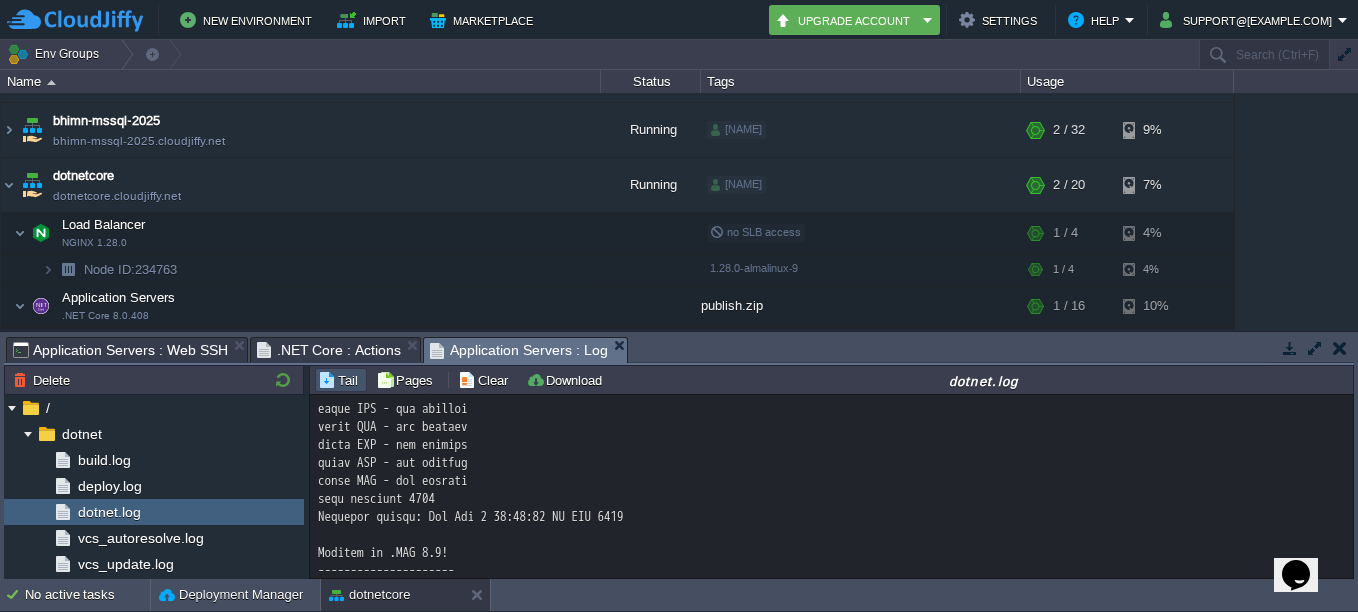 scroll, scrollTop: 13956, scrollLeft: 0, axis: vertical 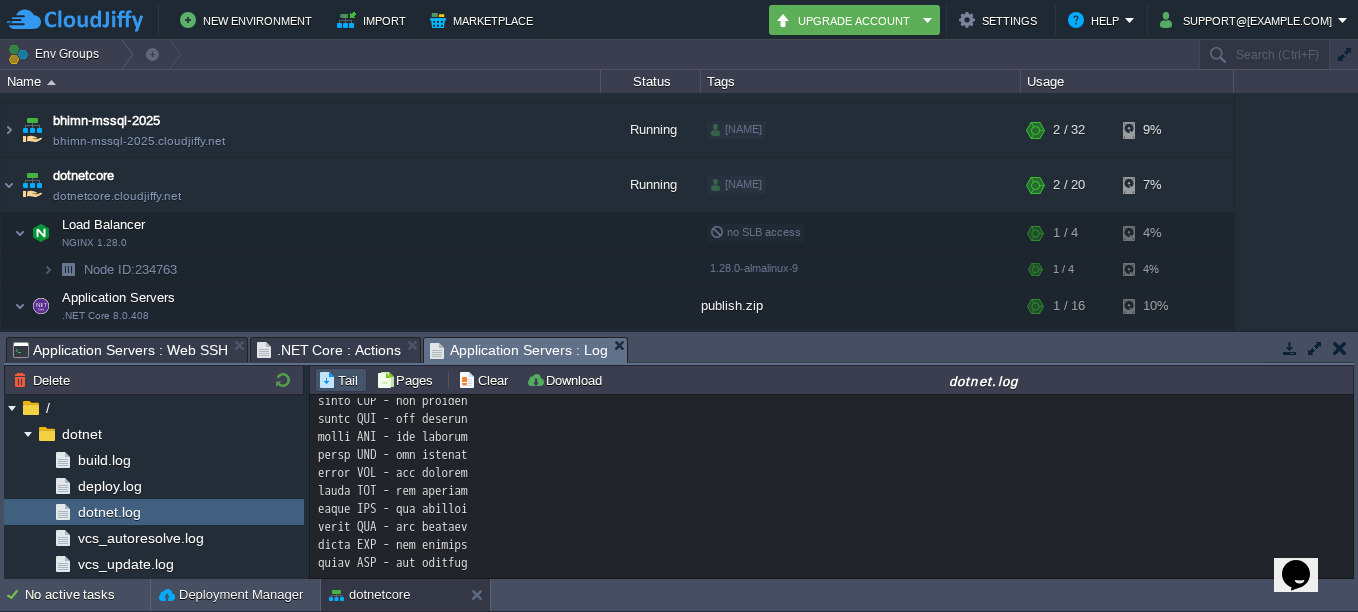 click on "Loading..." at bounding box center (831, 486) 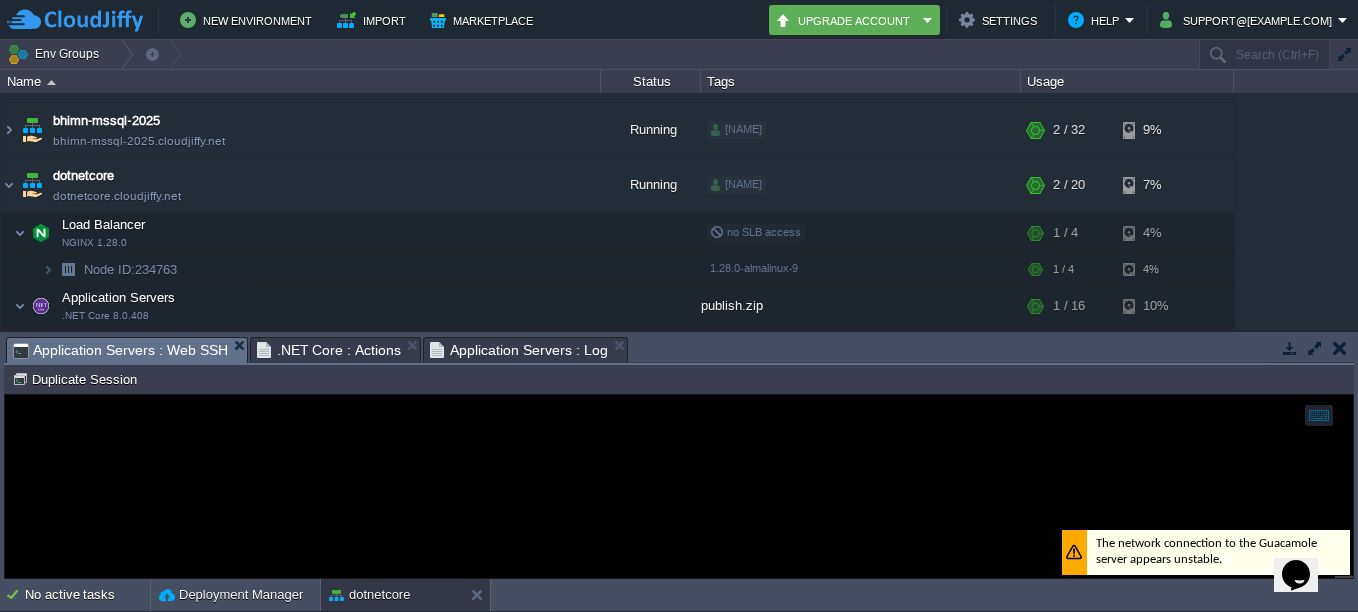 click on "Application Servers : Web SSH" at bounding box center (120, 350) 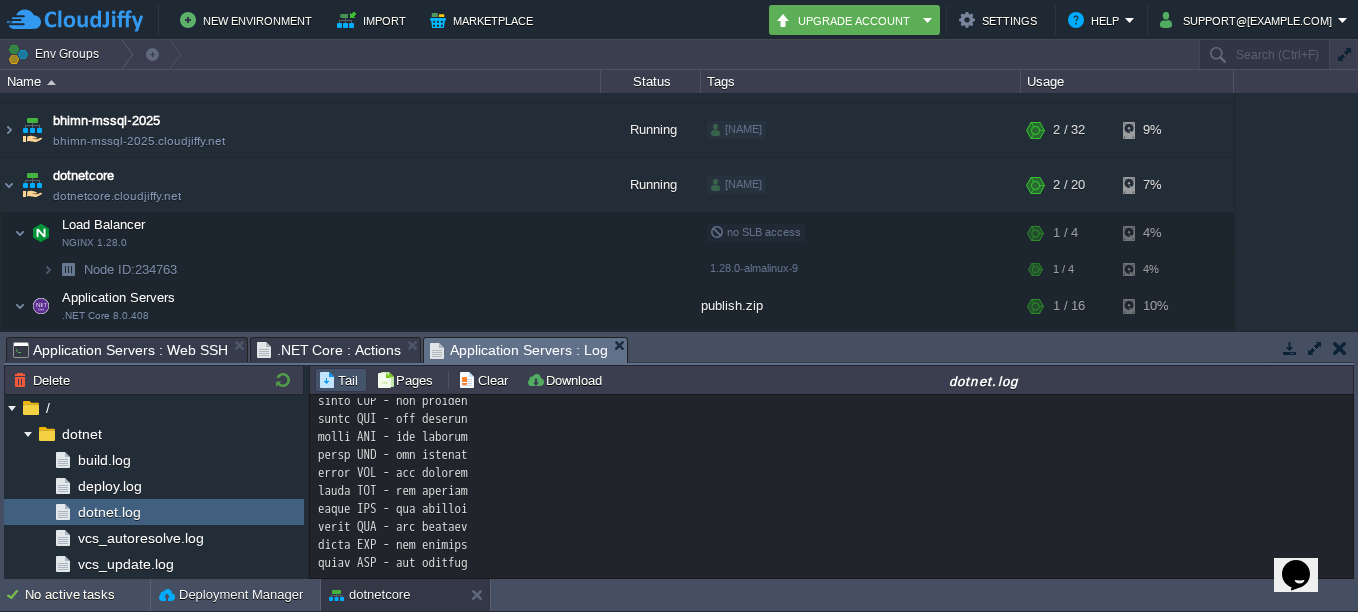 click on "Application Servers : Log" at bounding box center (519, 350) 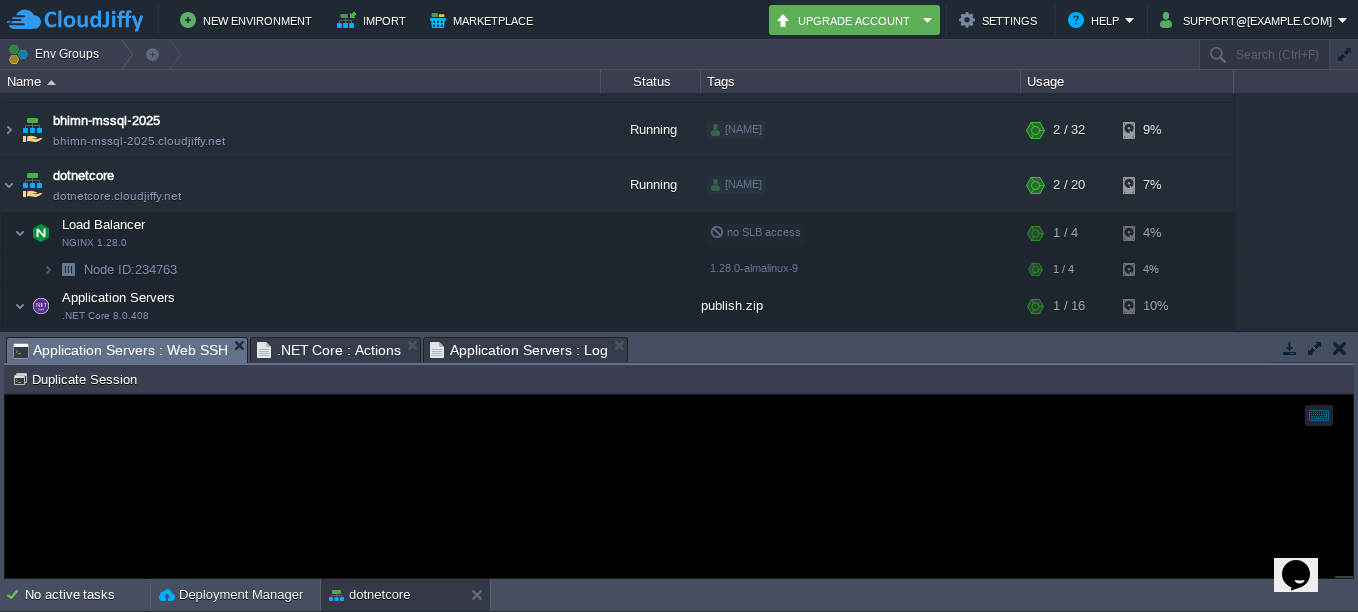 click on "Application Servers : Web SSH" at bounding box center (120, 350) 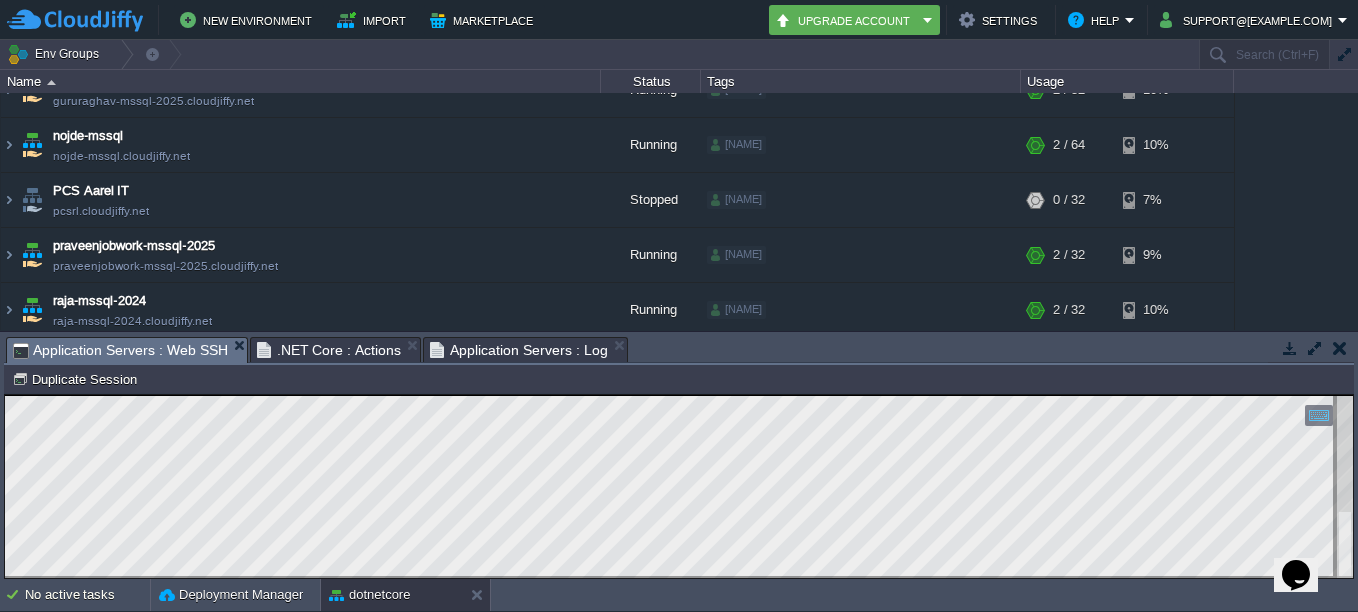 scroll, scrollTop: 500, scrollLeft: 0, axis: vertical 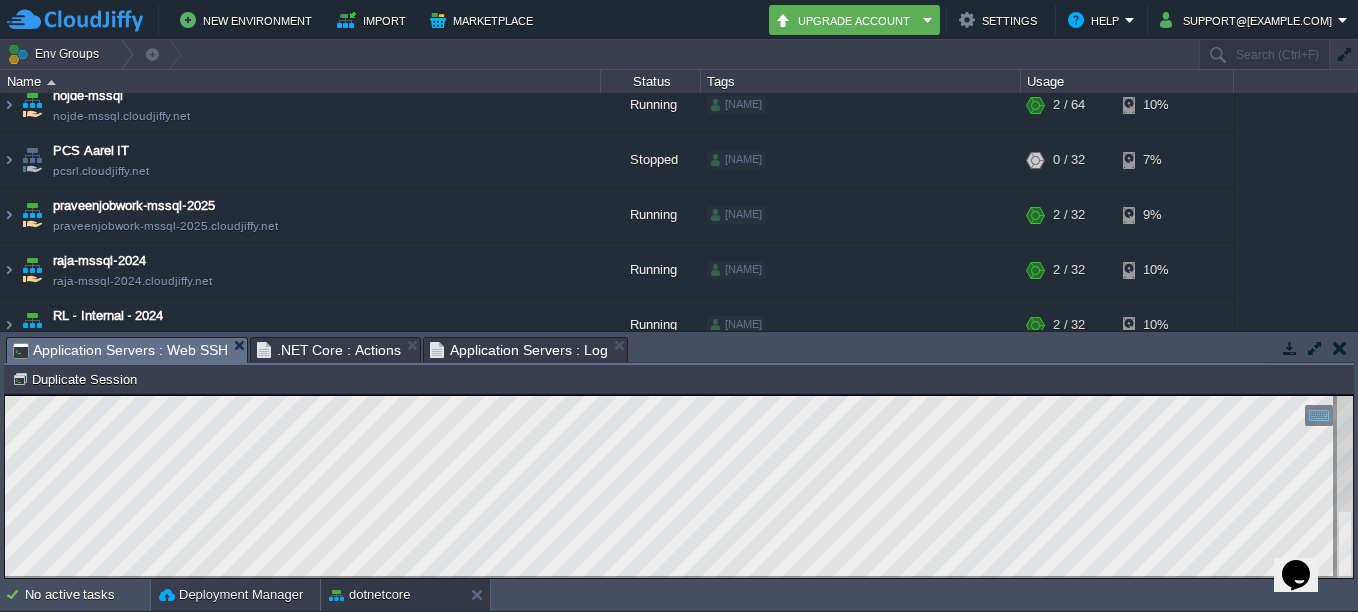 click on "Deployment Manager" at bounding box center (231, 595) 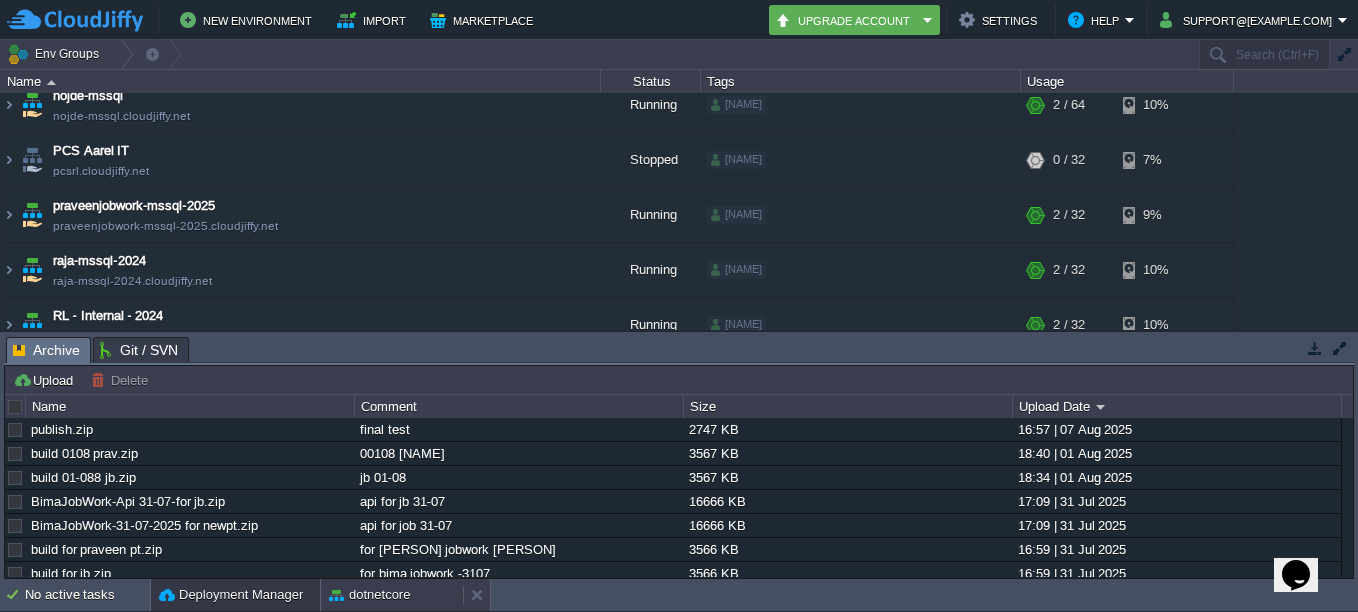 click on "dotnetcore" at bounding box center (369, 595) 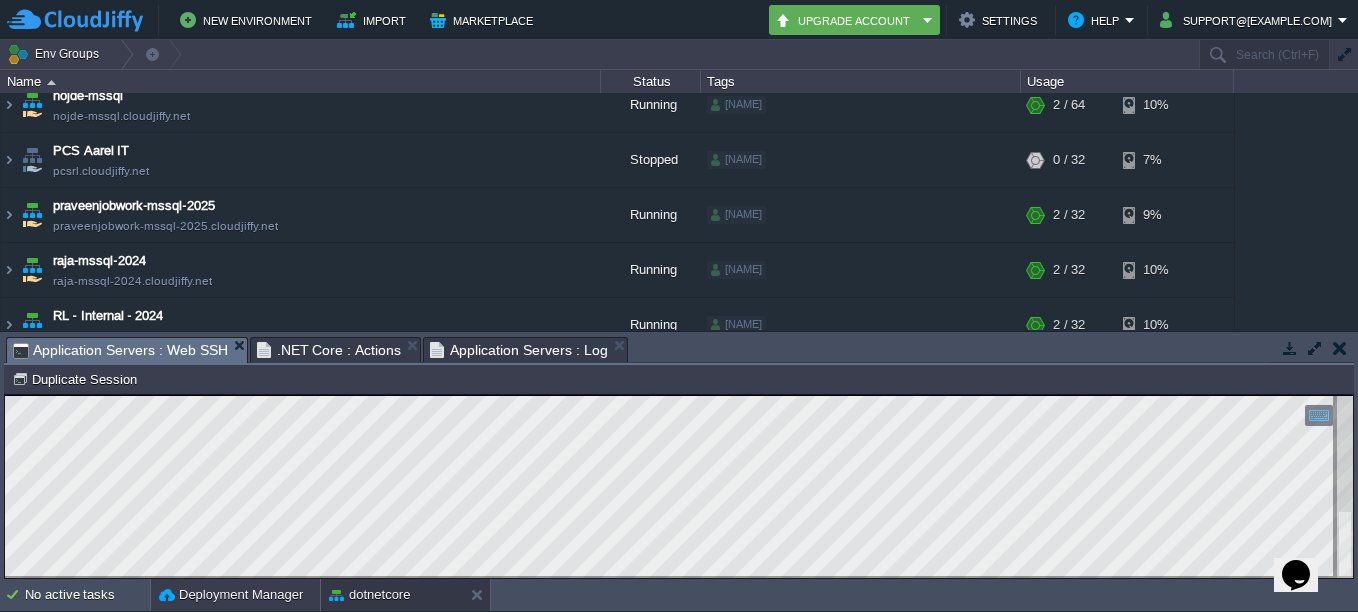 click on "Deployment Manager" at bounding box center [231, 595] 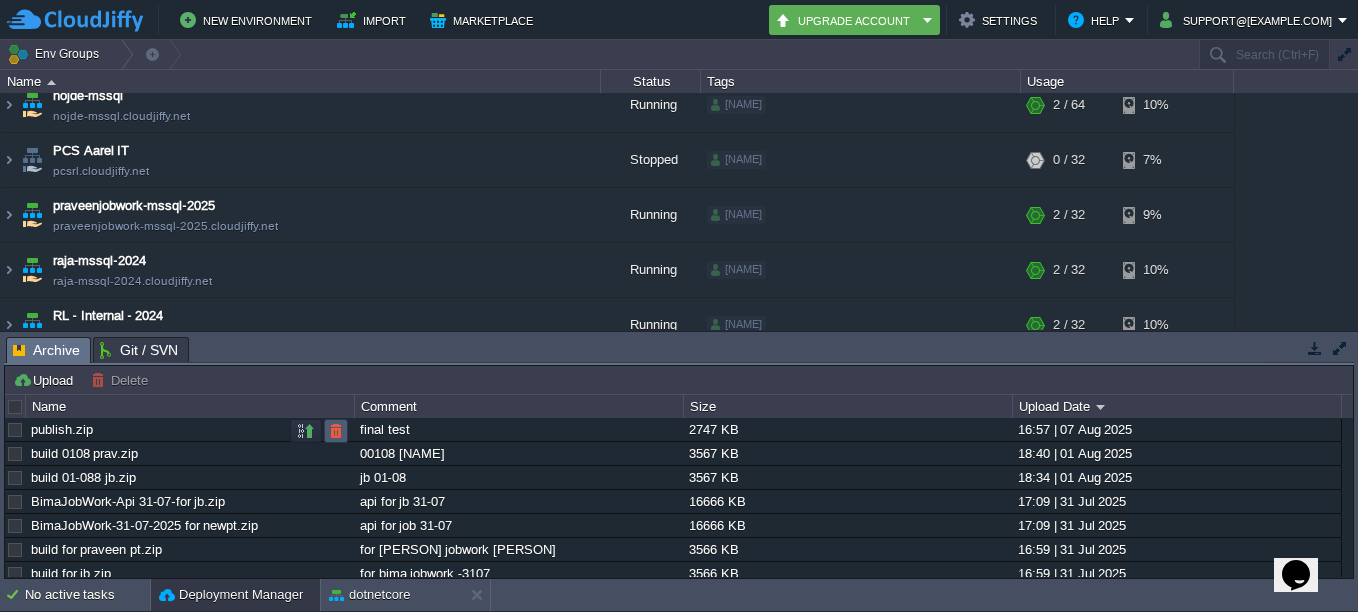 click at bounding box center [336, 431] 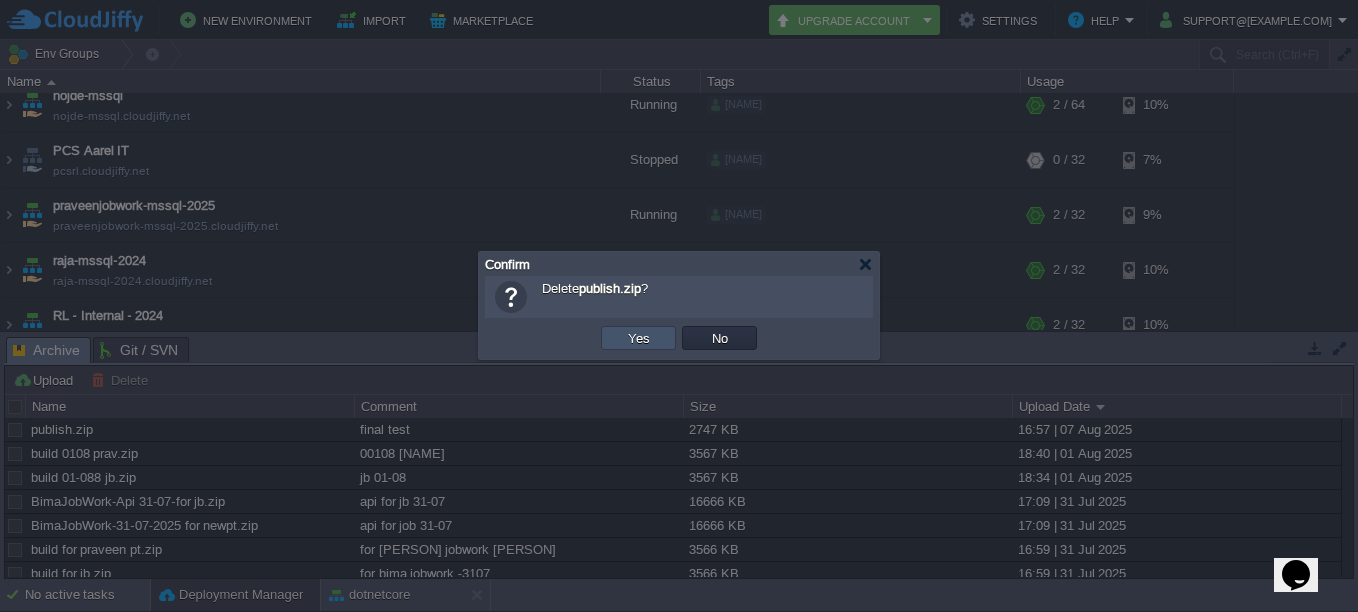 click on "Yes" at bounding box center (639, 338) 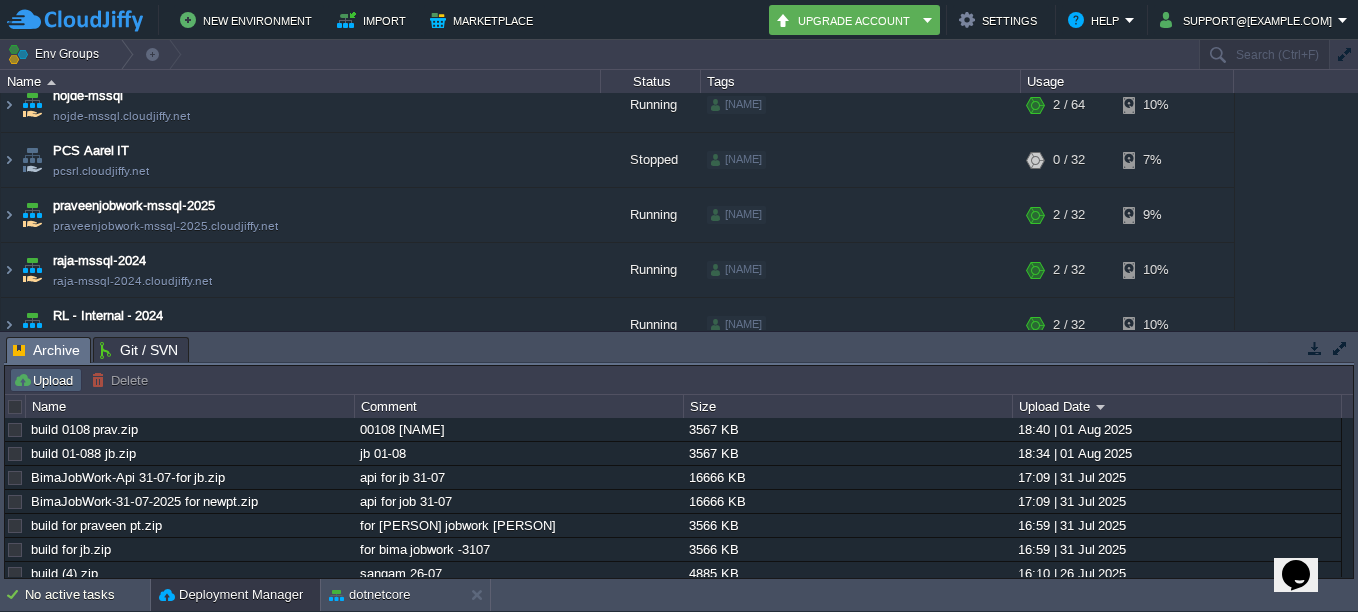 click on "Upload" at bounding box center [46, 380] 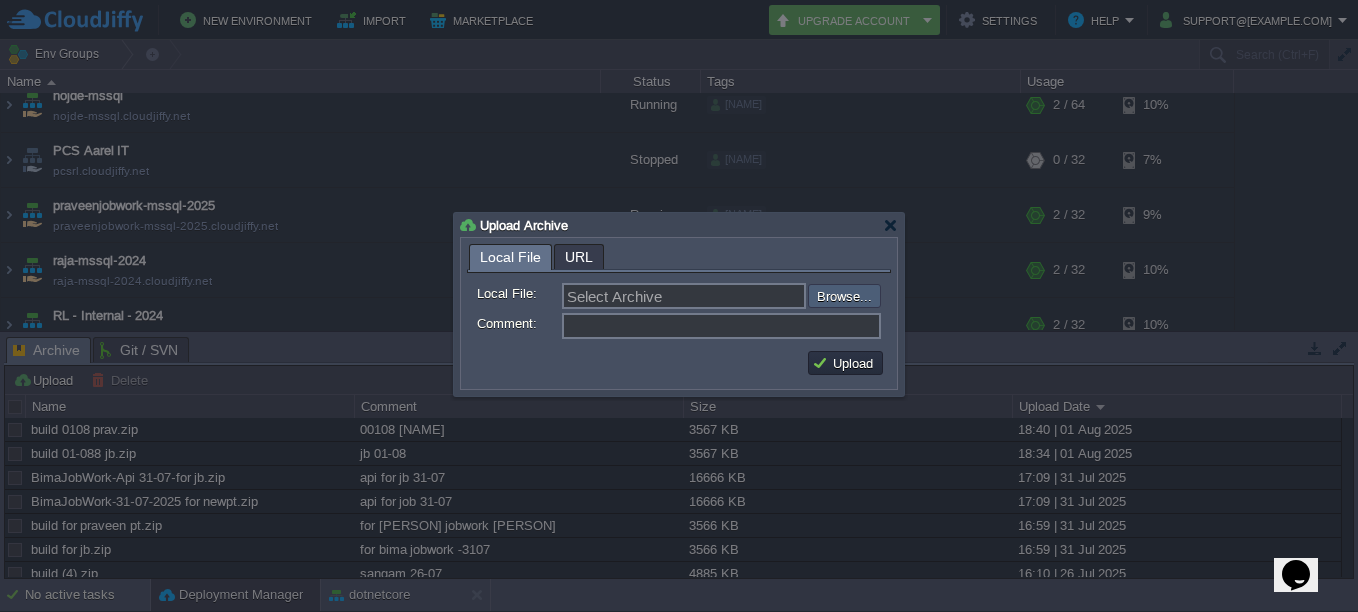 click at bounding box center (754, 296) 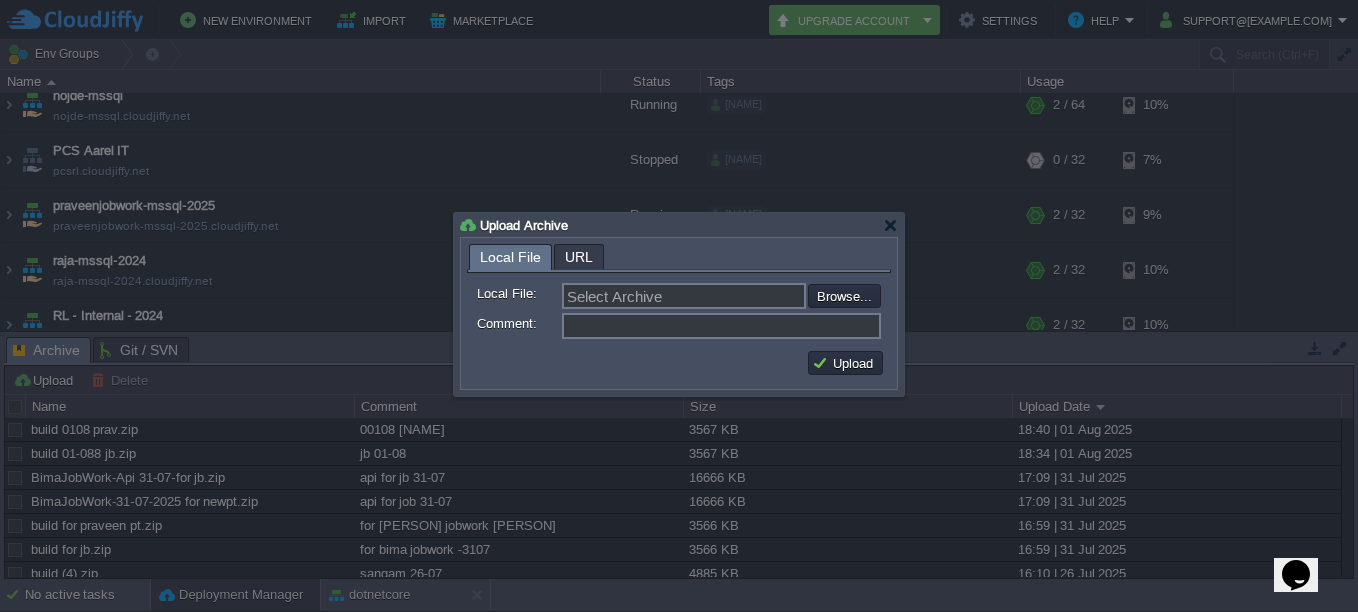type on "C:\fakepath\publish.zip" 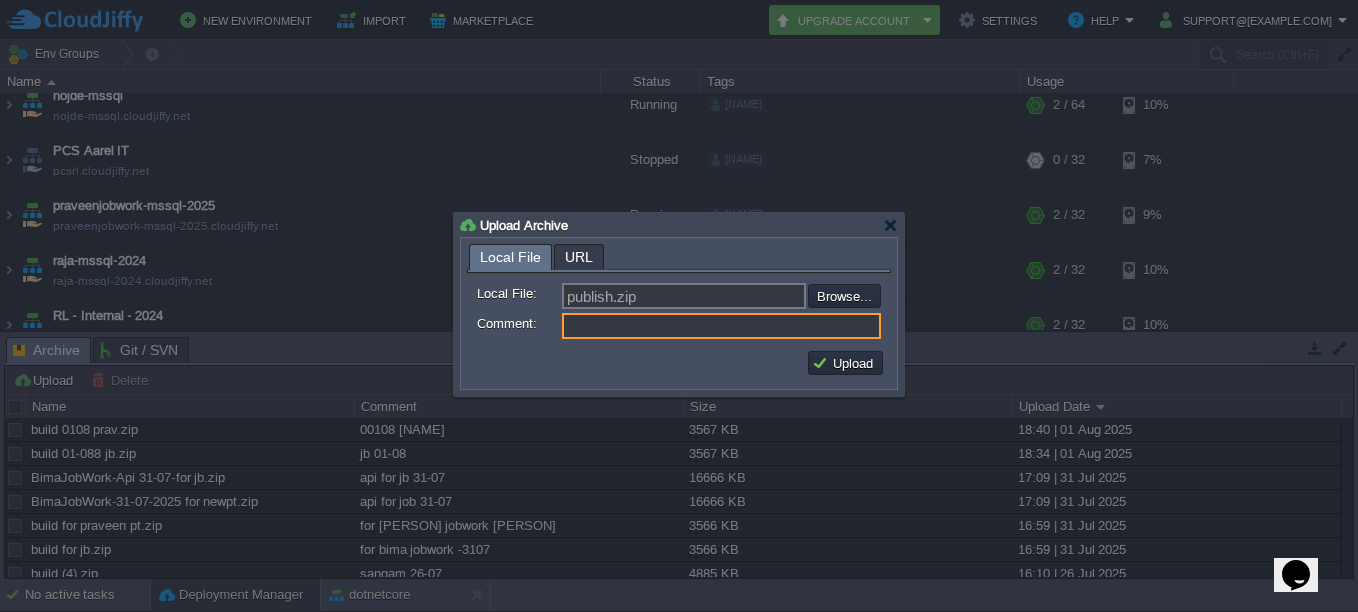click on "Comment:" at bounding box center (721, 326) 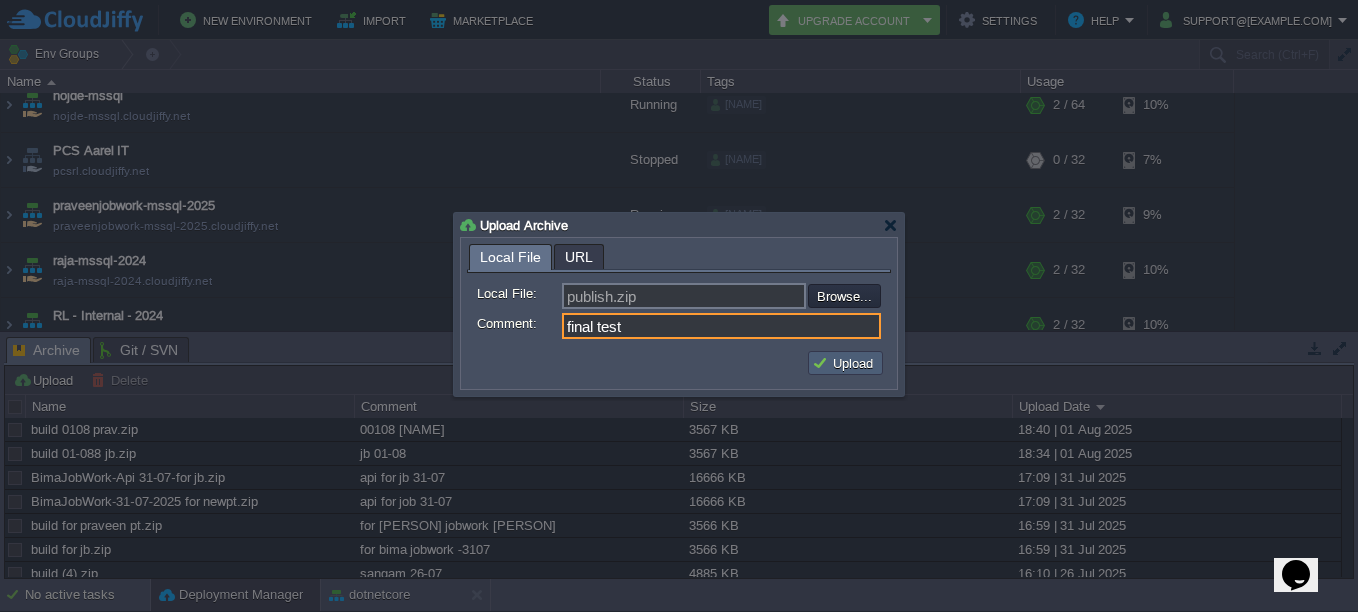 type on "final test" 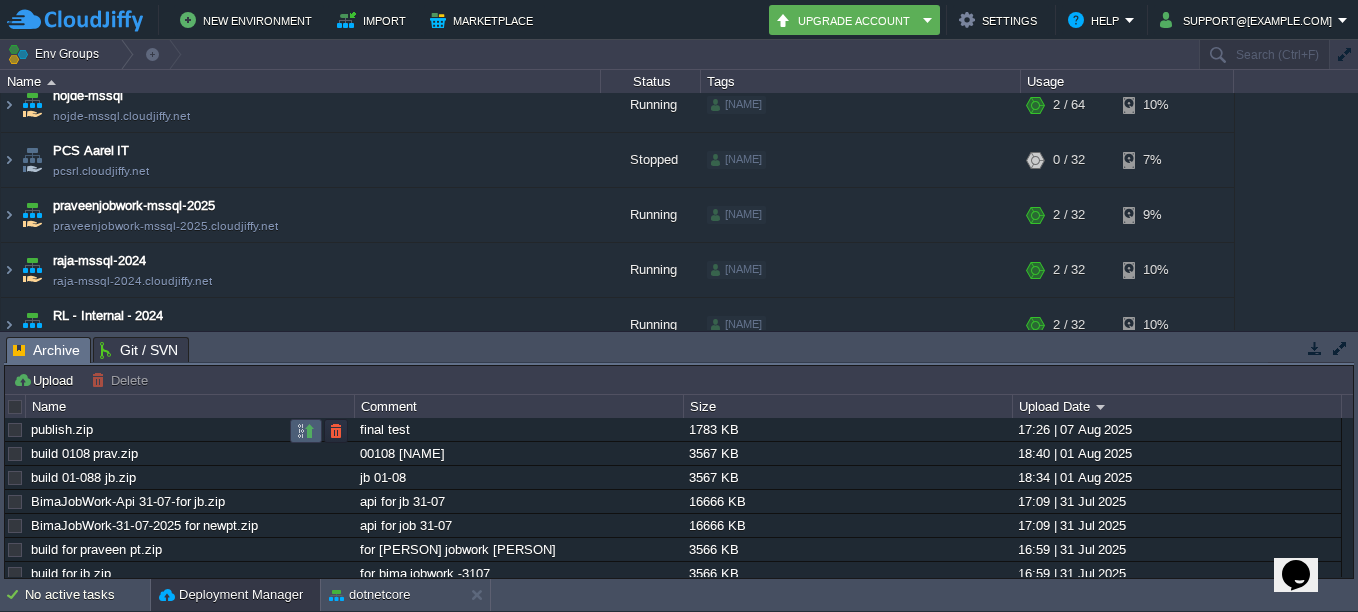 click at bounding box center (306, 431) 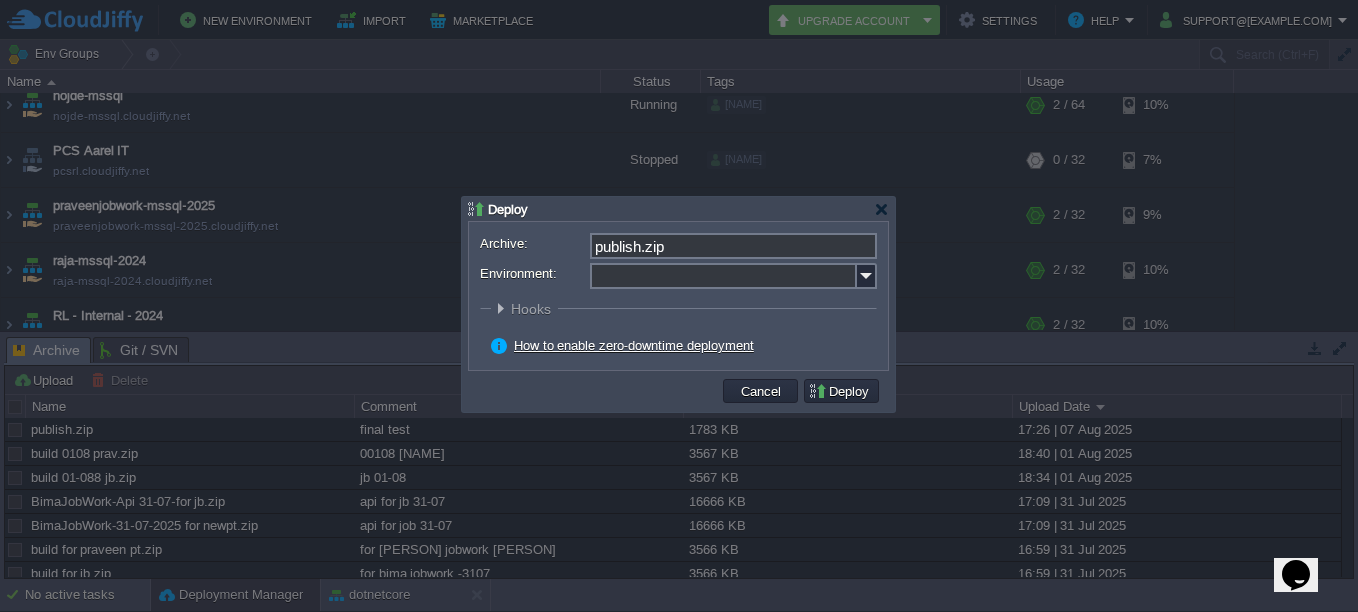 click on "Environment:" at bounding box center (723, 276) 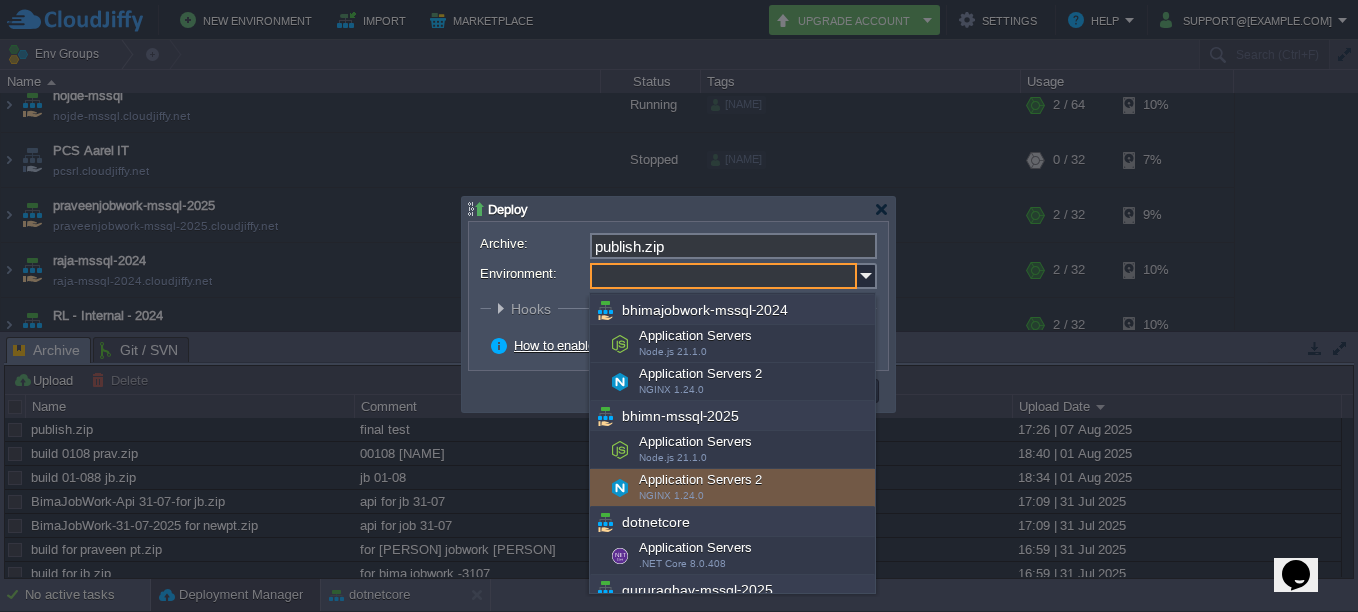 scroll, scrollTop: 200, scrollLeft: 0, axis: vertical 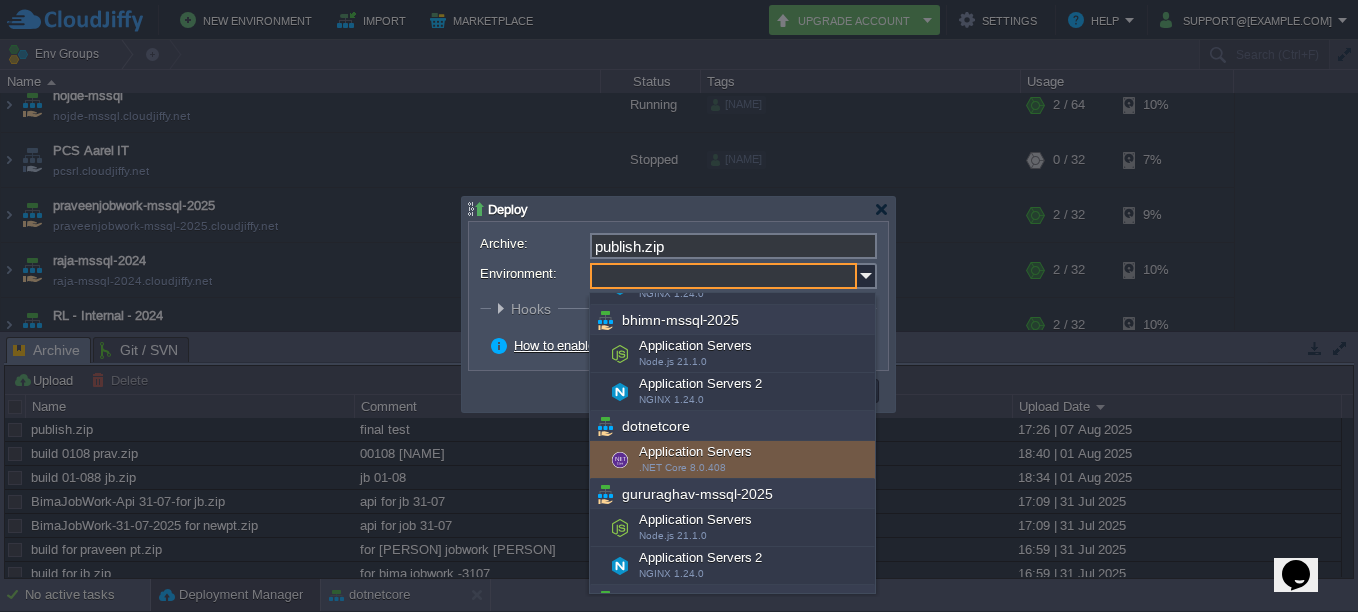click on "dotnetcore" at bounding box center [732, 426] 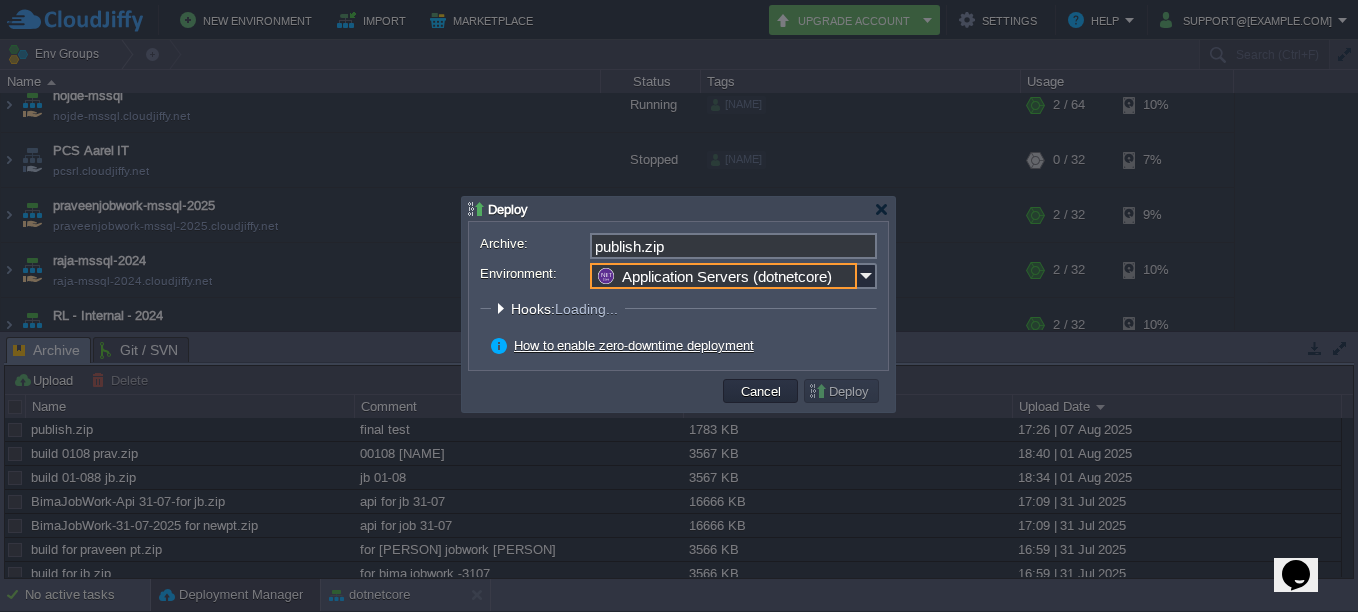 click on "publish.zip" at bounding box center [733, 246] 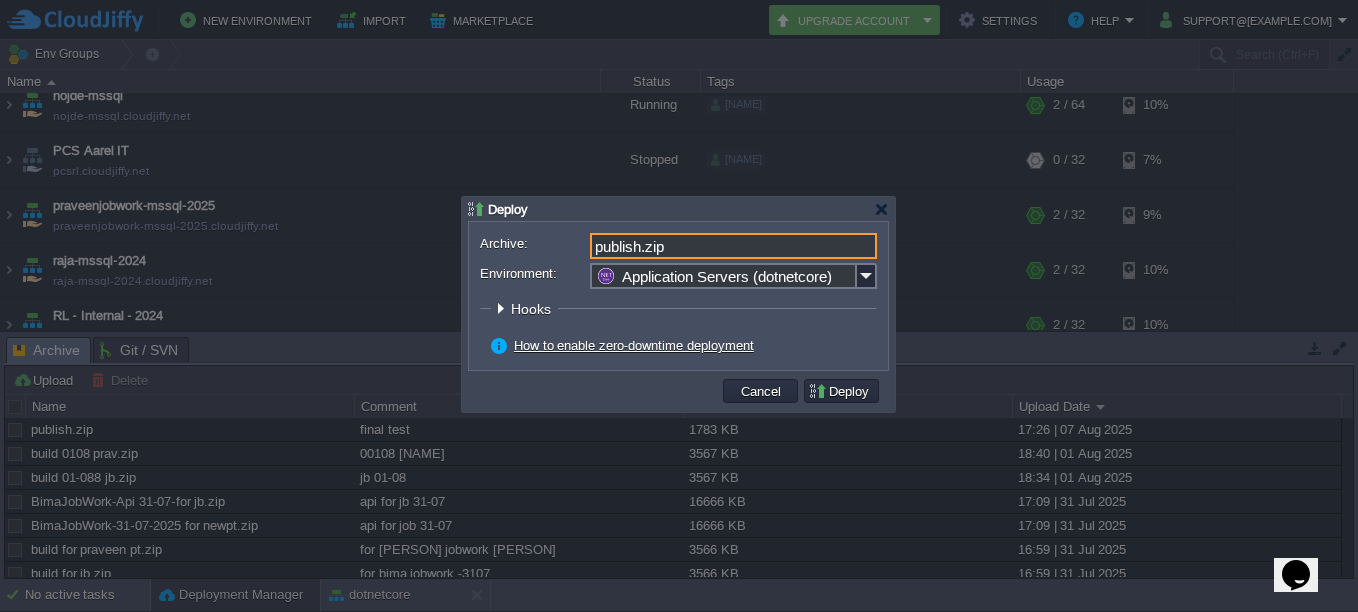 scroll, scrollTop: 86, scrollLeft: 0, axis: vertical 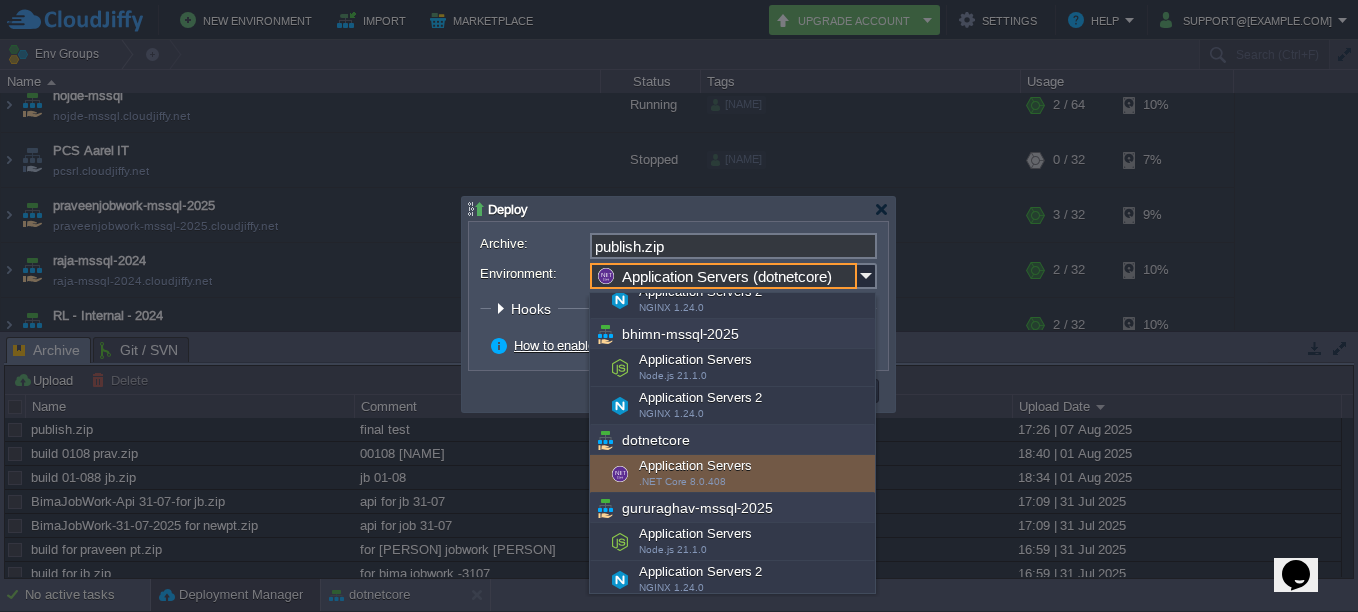 click at bounding box center (620, 474) 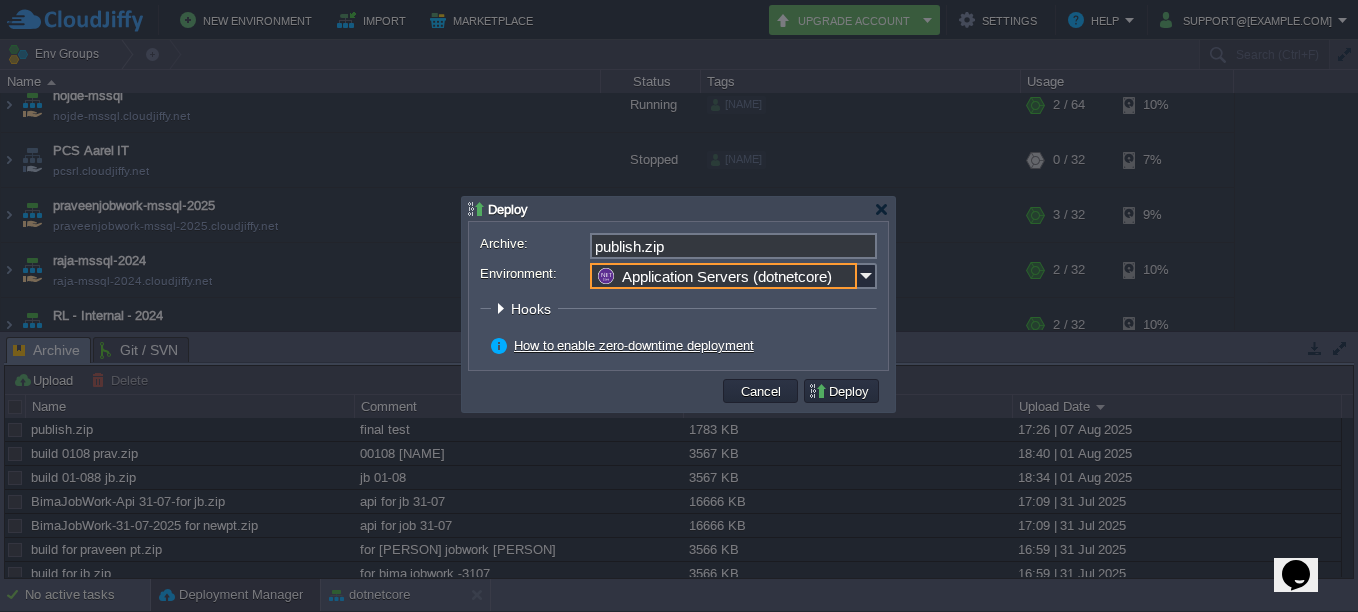 type on "Application Servers (dotnetcore)" 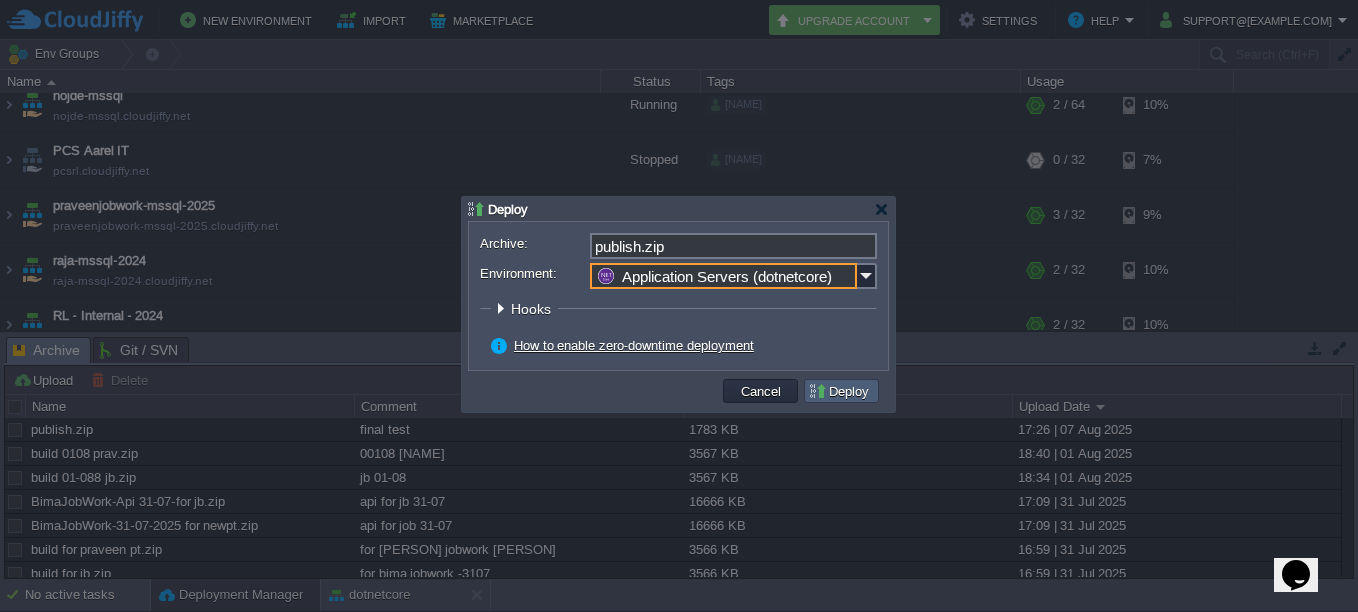 click on "Deploy" at bounding box center (841, 391) 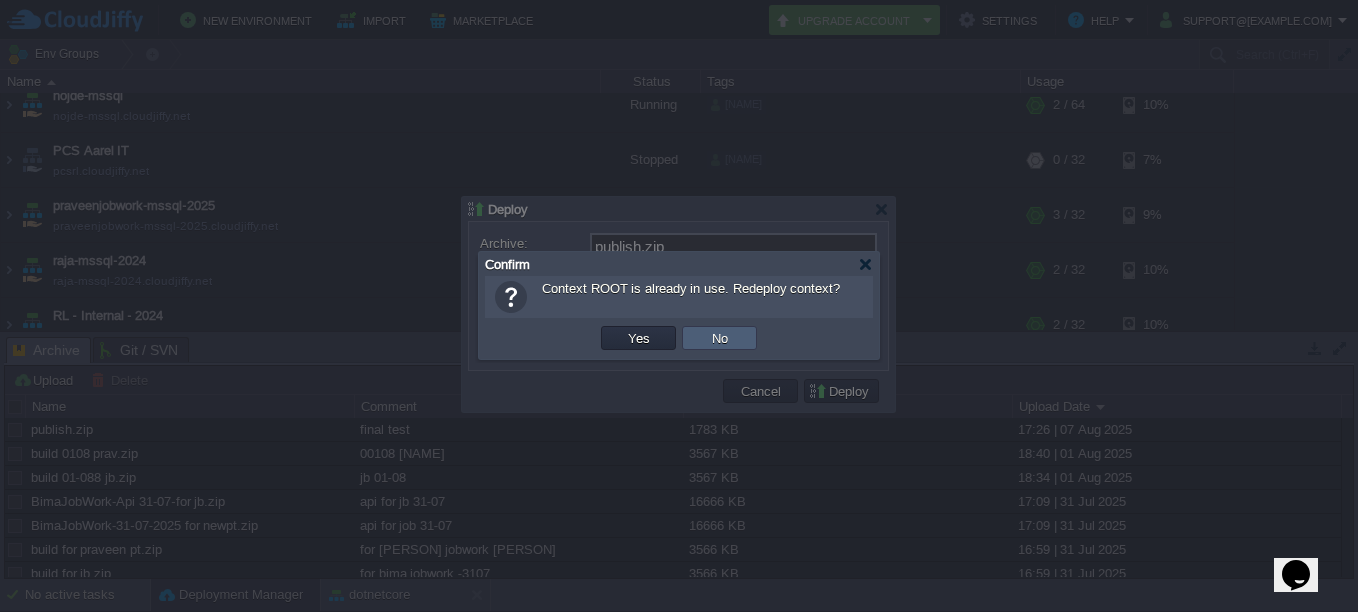 click on "No" at bounding box center (720, 338) 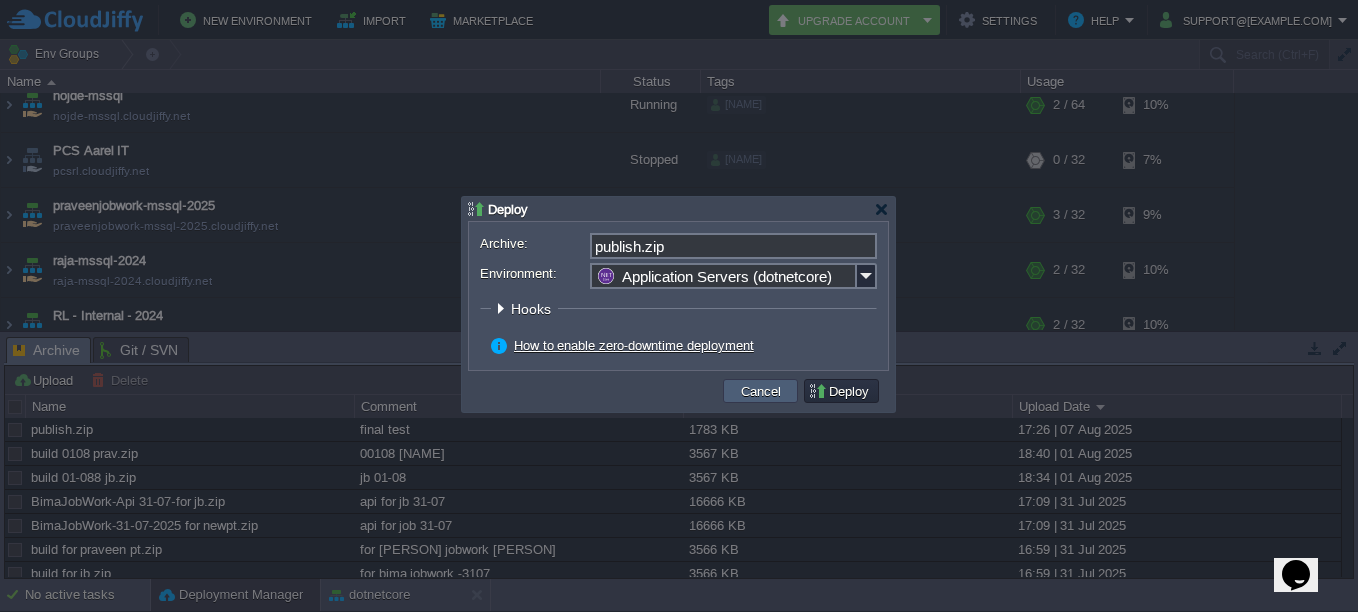 click on "Cancel" at bounding box center (761, 391) 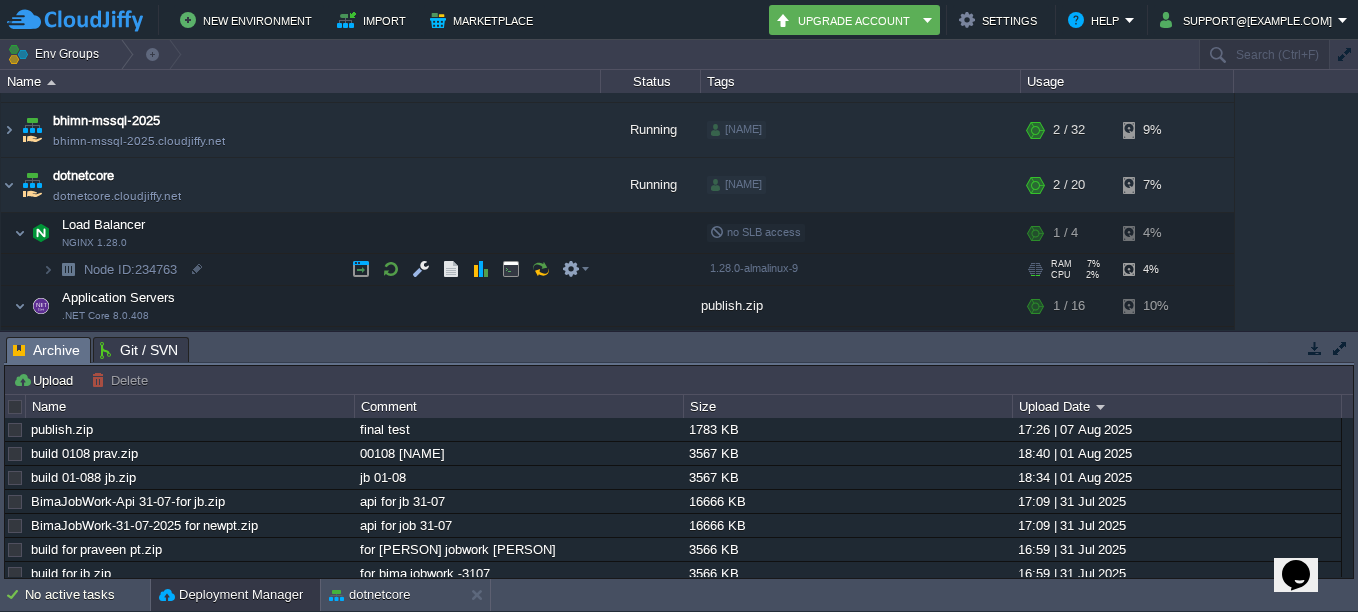 scroll, scrollTop: 200, scrollLeft: 0, axis: vertical 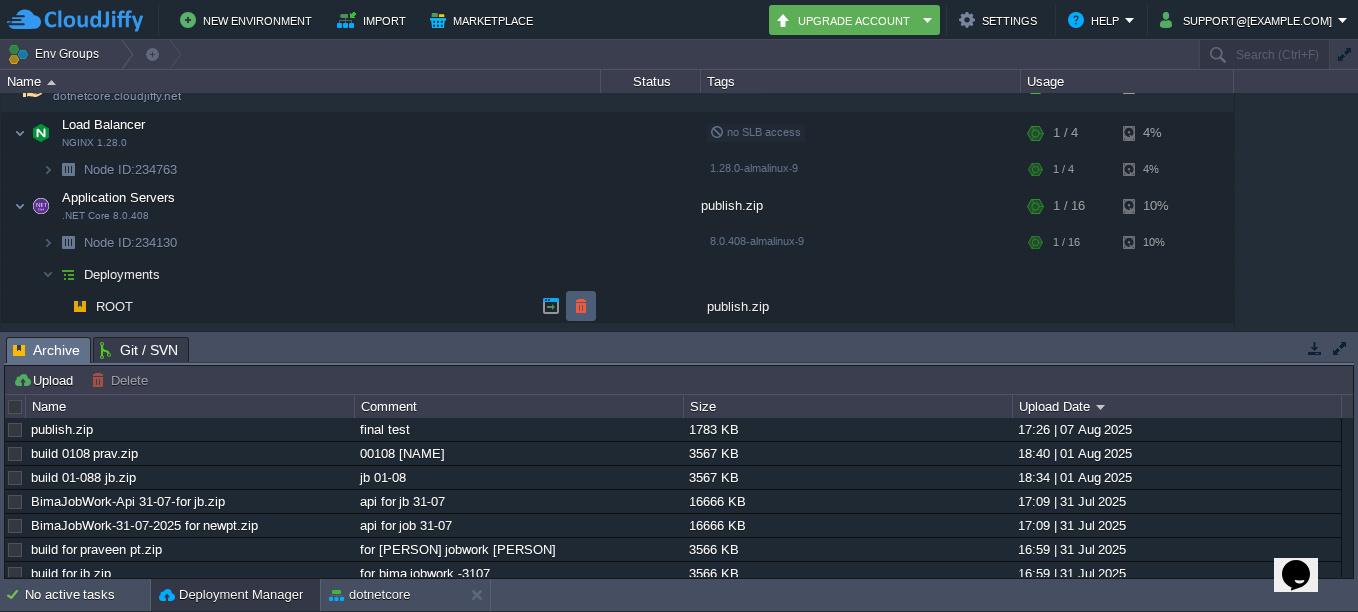 click at bounding box center [581, 306] 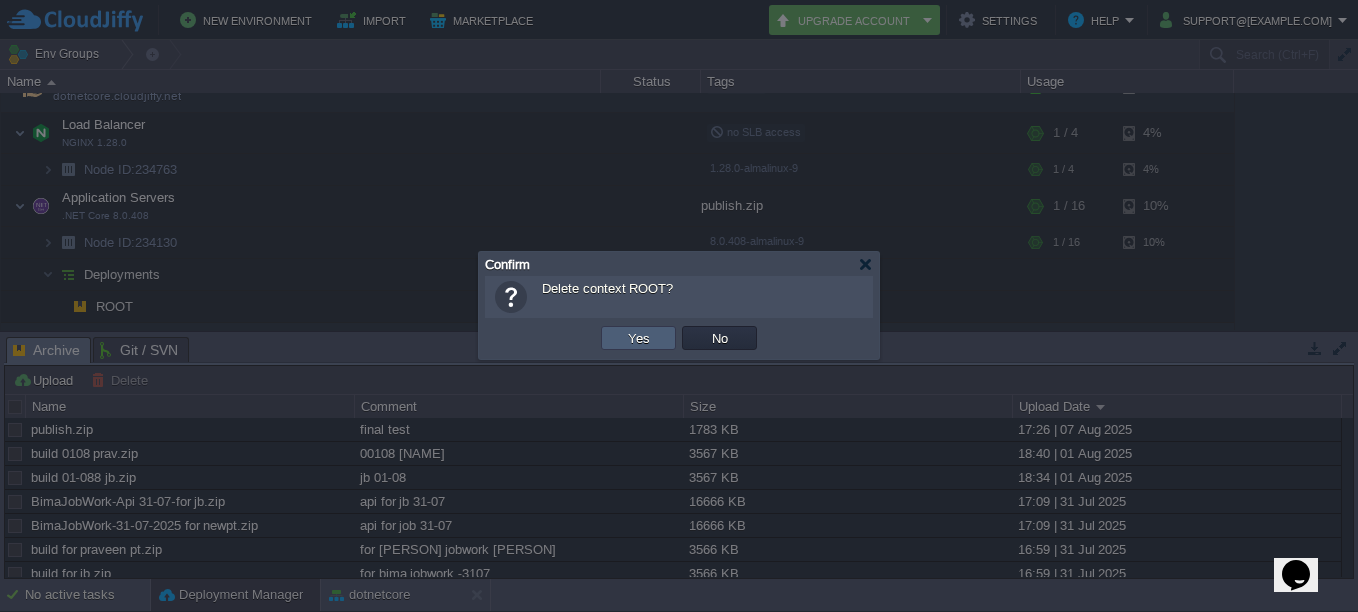 click on "Yes" at bounding box center (639, 338) 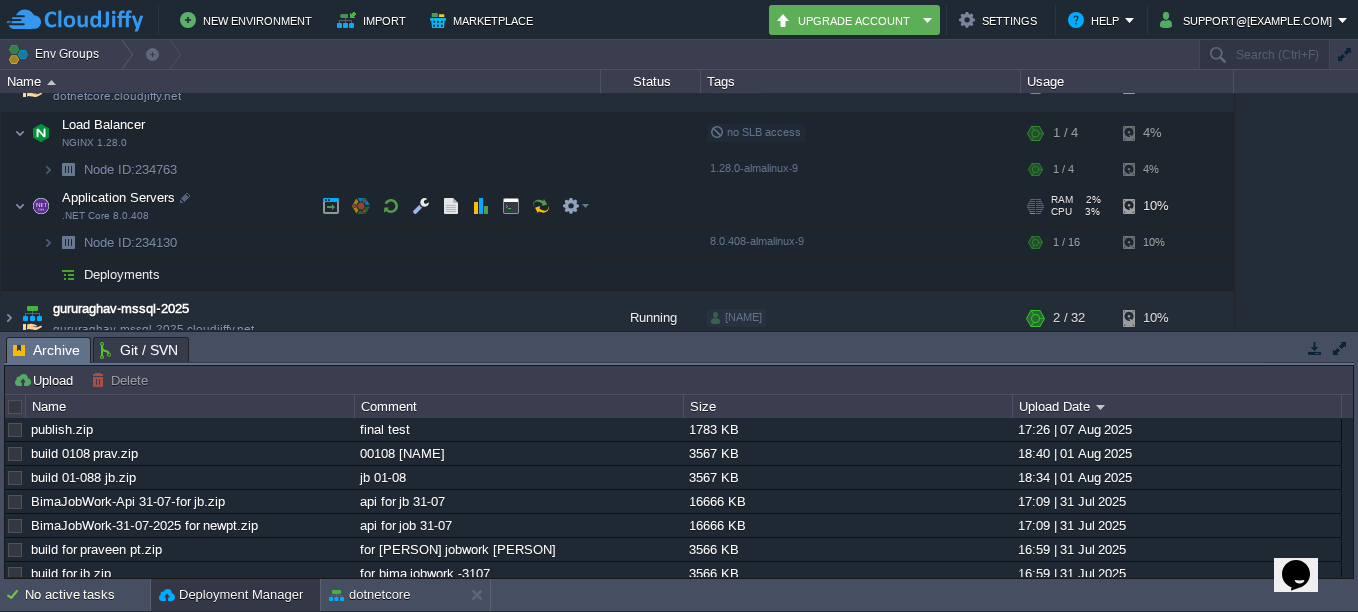 scroll, scrollTop: 100, scrollLeft: 0, axis: vertical 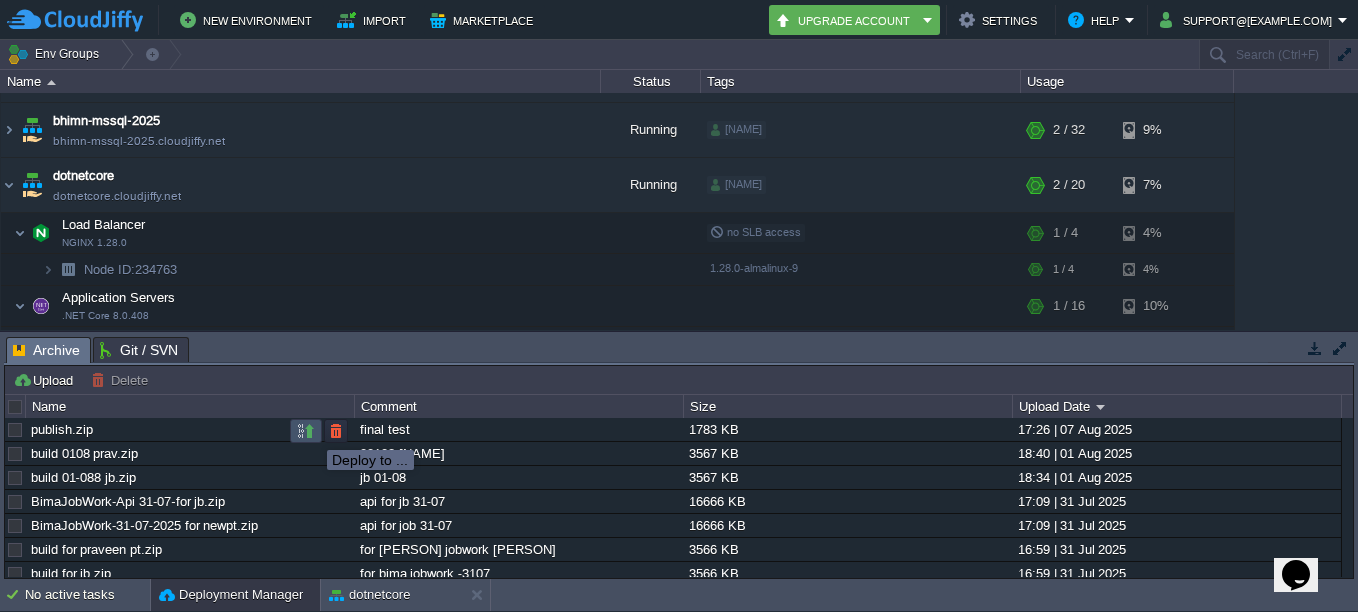 click at bounding box center (306, 431) 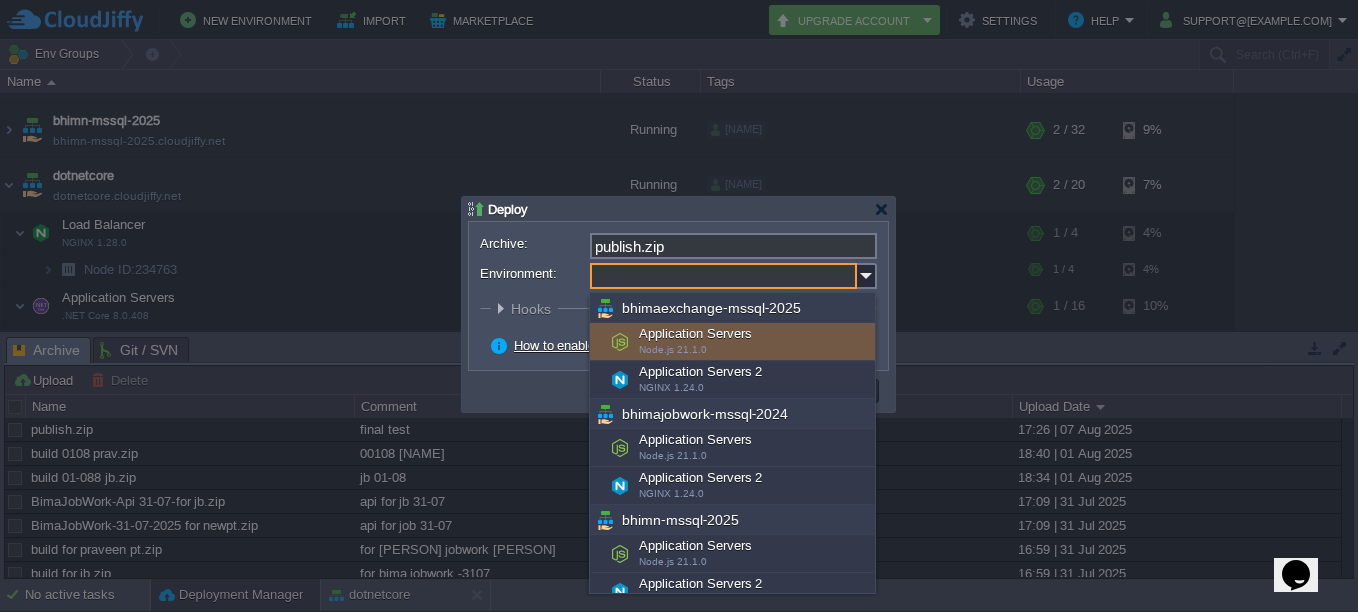 click on "Environment:" at bounding box center [723, 276] 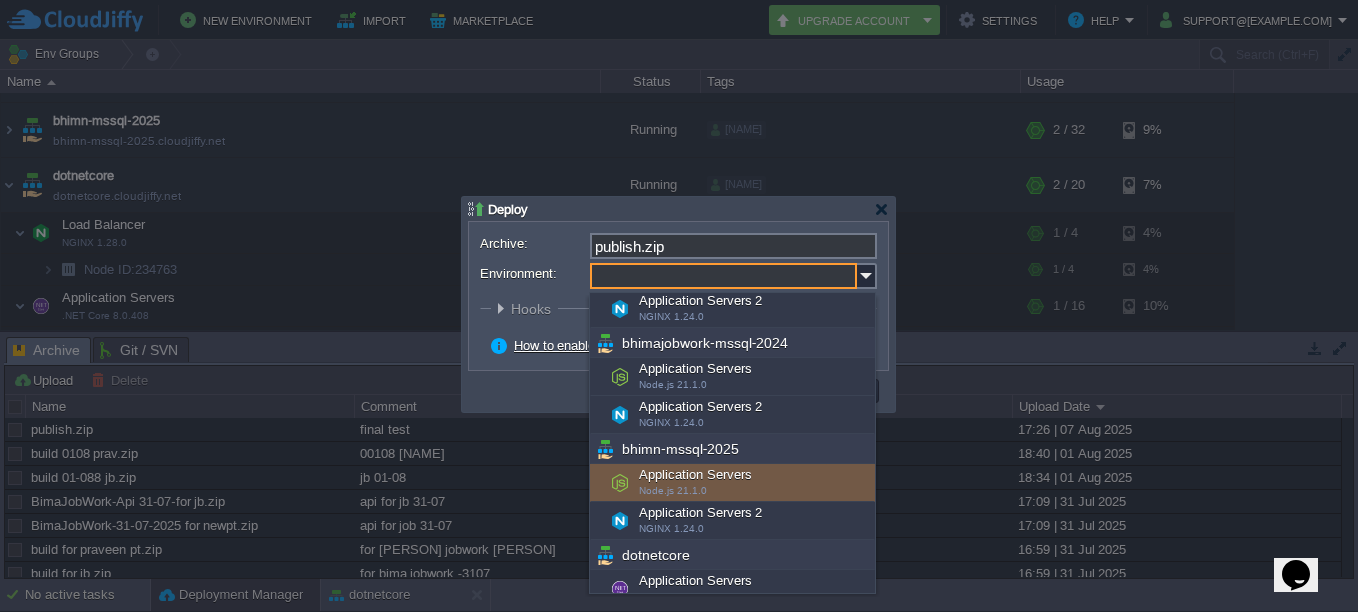 scroll, scrollTop: 100, scrollLeft: 0, axis: vertical 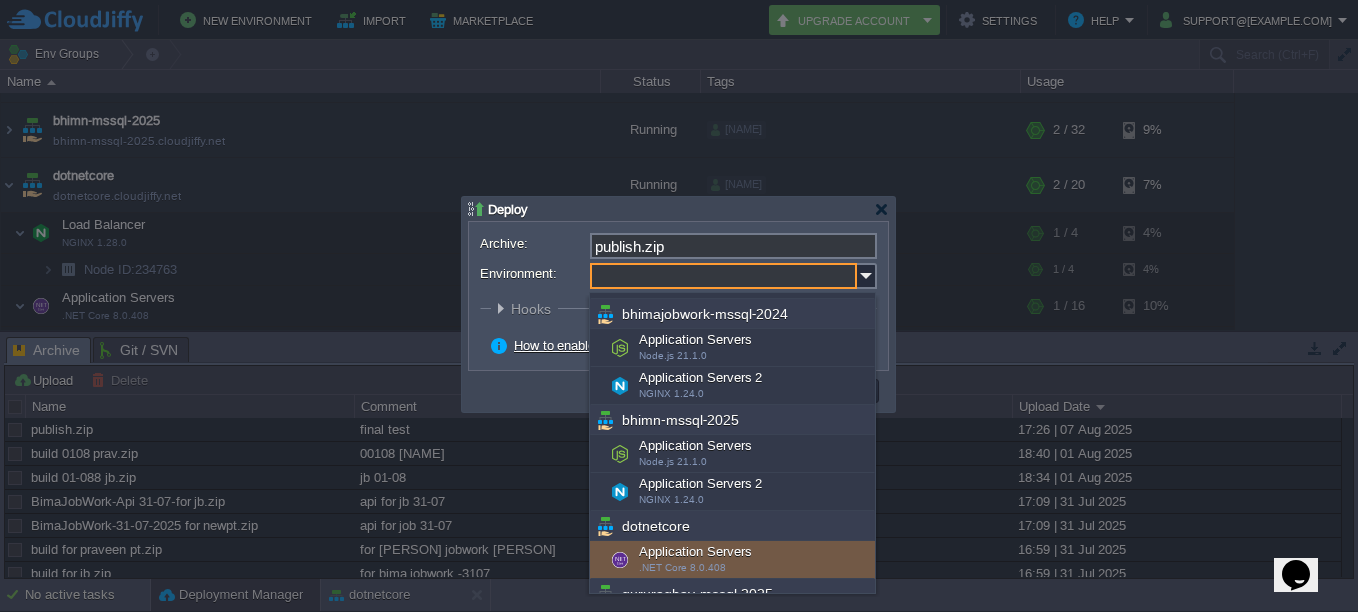 click on "Application Servers .NET Core 8.0.408" at bounding box center [732, 560] 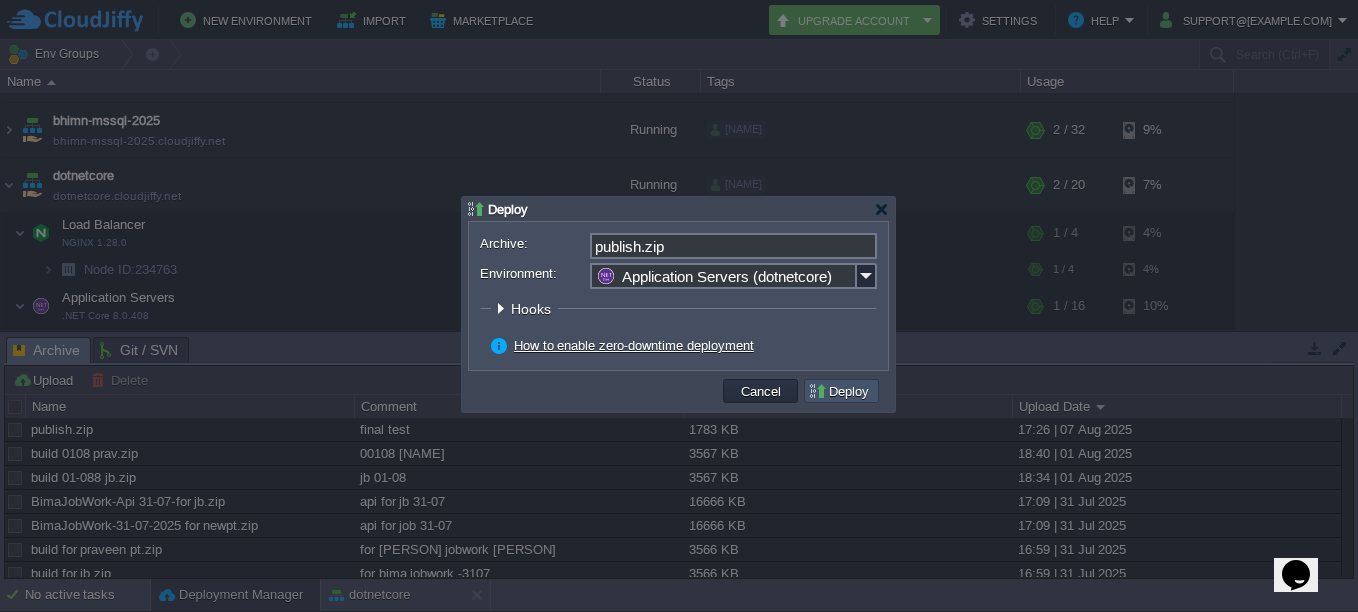 click on "Deploy" at bounding box center (841, 391) 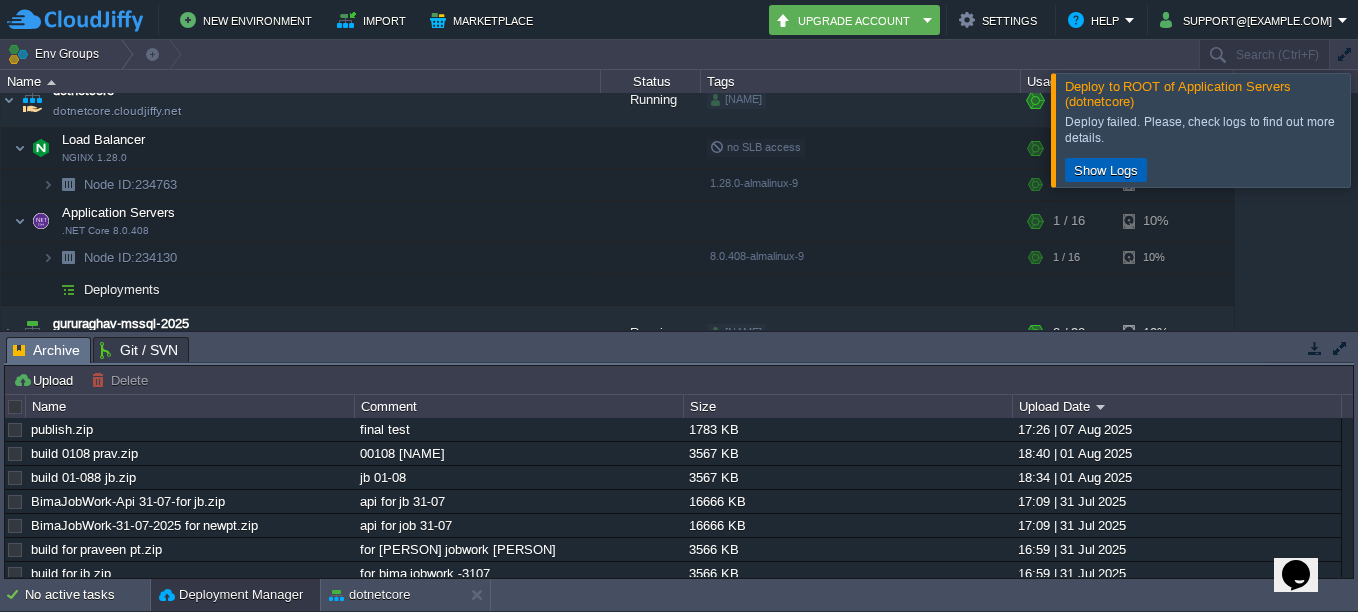 click on "Show Logs" at bounding box center [1106, 170] 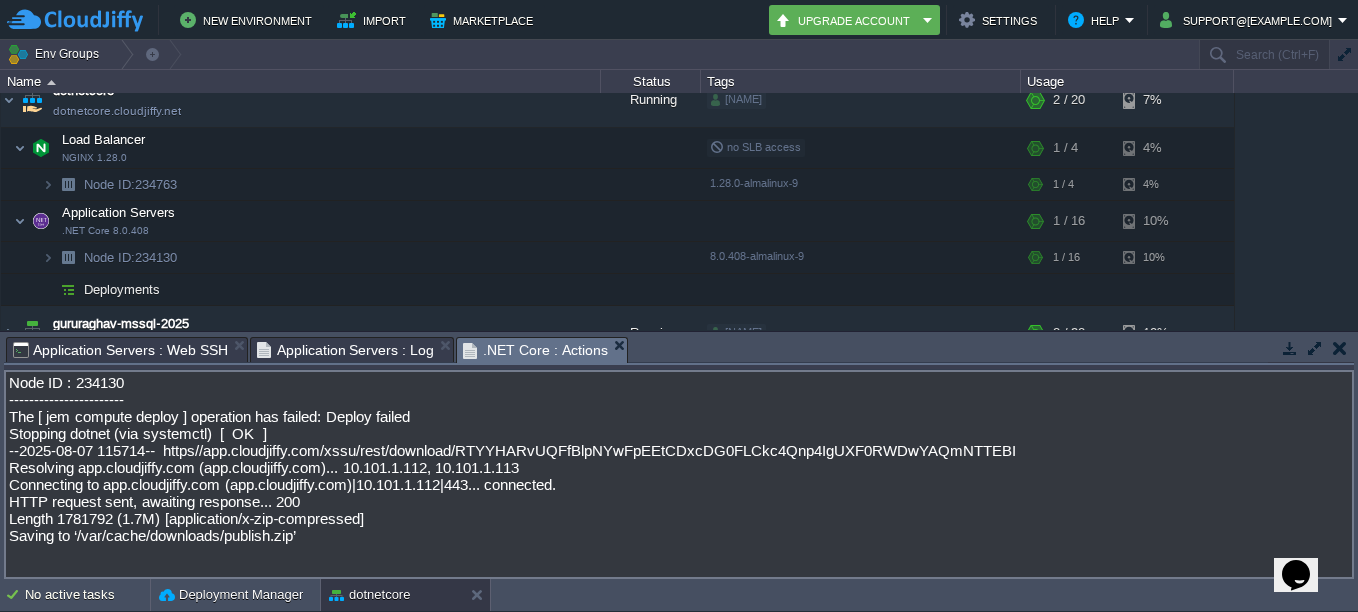scroll, scrollTop: 123, scrollLeft: 0, axis: vertical 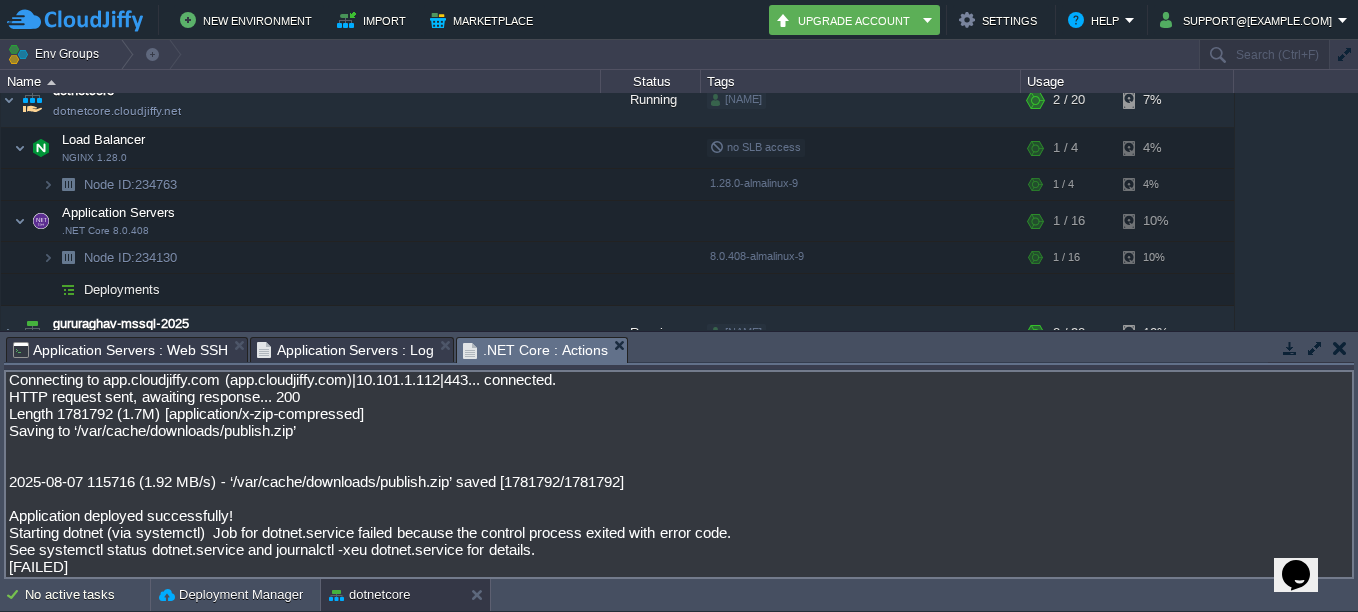 click on "Node ID : 234130
-----------------------
The [ jem compute deploy ] operation has failed: Deploy failed
Stopping dotnet (via systemctl)  [  OK  ]
--2025-08-07 115714--  https//app.cloudjiffy.com/xssu/rest/download/RTYYHARvUQFfBlpNYwFpEEtCDxcDG0FLCkc4Qnp4IgUXF0RWDwYAQmNTTEBI
Resolving app.cloudjiffy.com (app.cloudjiffy.com)... 10.101.1.112, 10.101.1.113
Connecting to app.cloudjiffy.com (app.cloudjiffy.com)|10.101.1.112|443... connected.
HTTP request sent, awaiting response... 200
Length 1781792 (1.7M) [application/x-zip-compressed]
Saving to ‘/var/cache/downloads/publish.zip’
2025-08-07 115716 (1.92 MB/s) - ‘/var/cache/downloads/publish.zip’ saved [1781792/1781792]
Application deployed successfully!
Starting dotnet (via systemctl)  Job for dotnet.service failed because the control process exited with error code.
See systemctl status dotnet.service and journalctl -xeu dotnet.service for details.
[FAILED]" at bounding box center (679, 474) 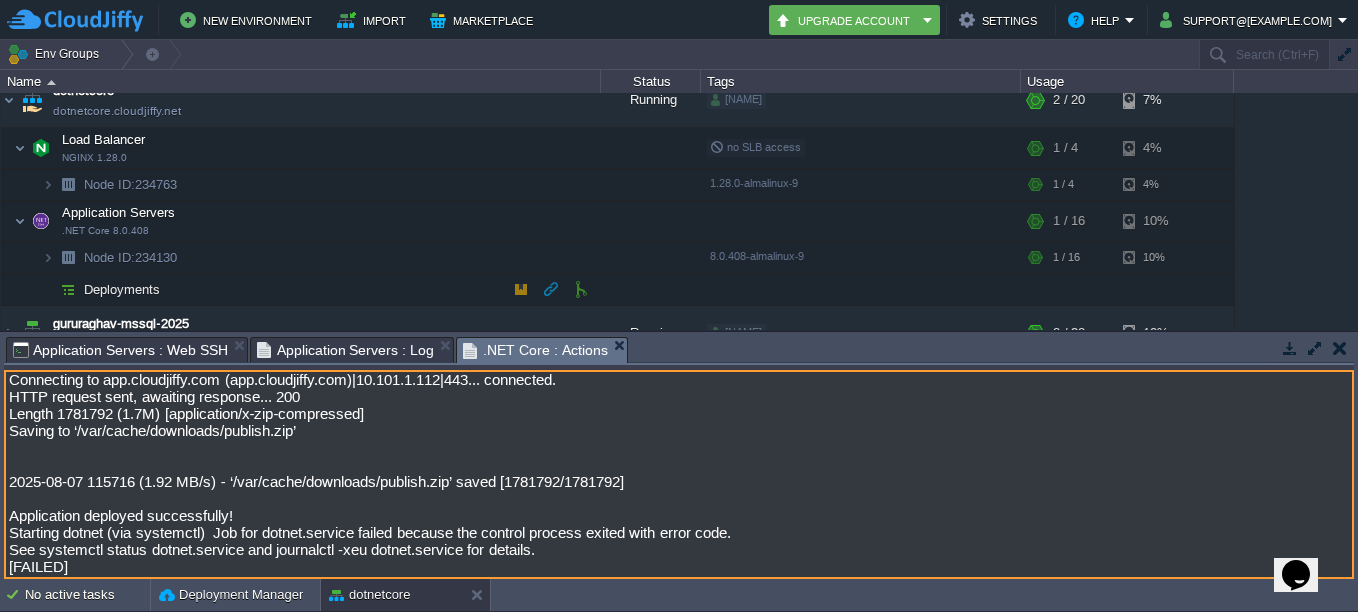 click at bounding box center [68, 289] 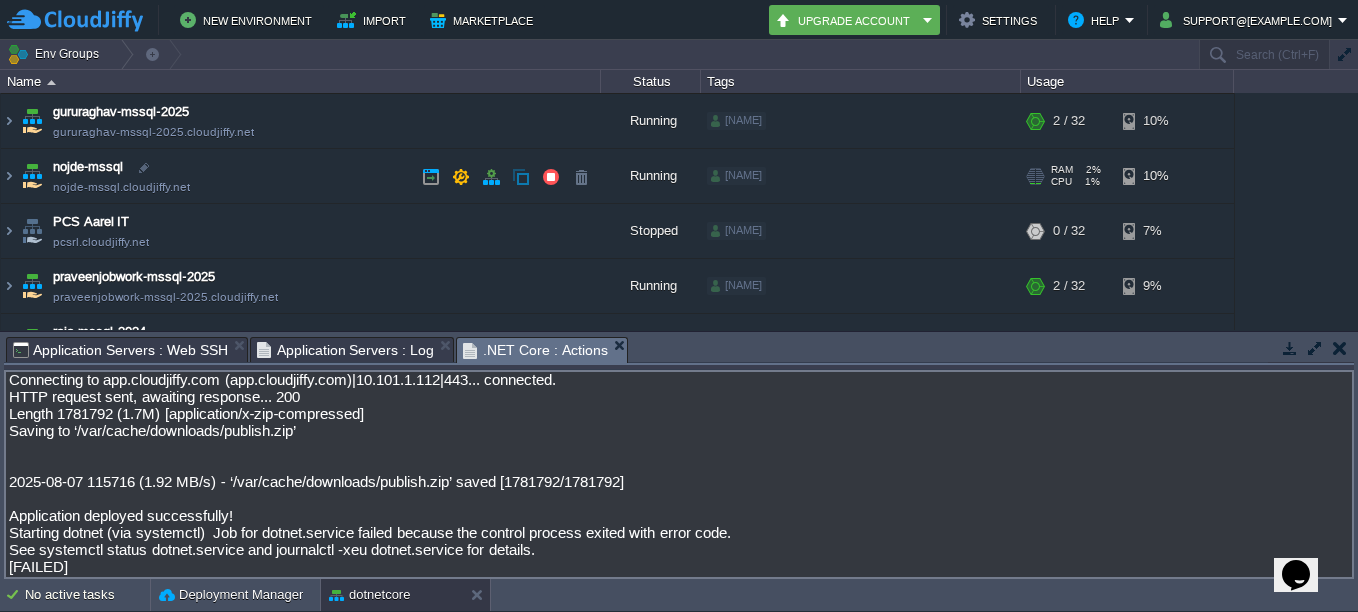 scroll, scrollTop: 285, scrollLeft: 0, axis: vertical 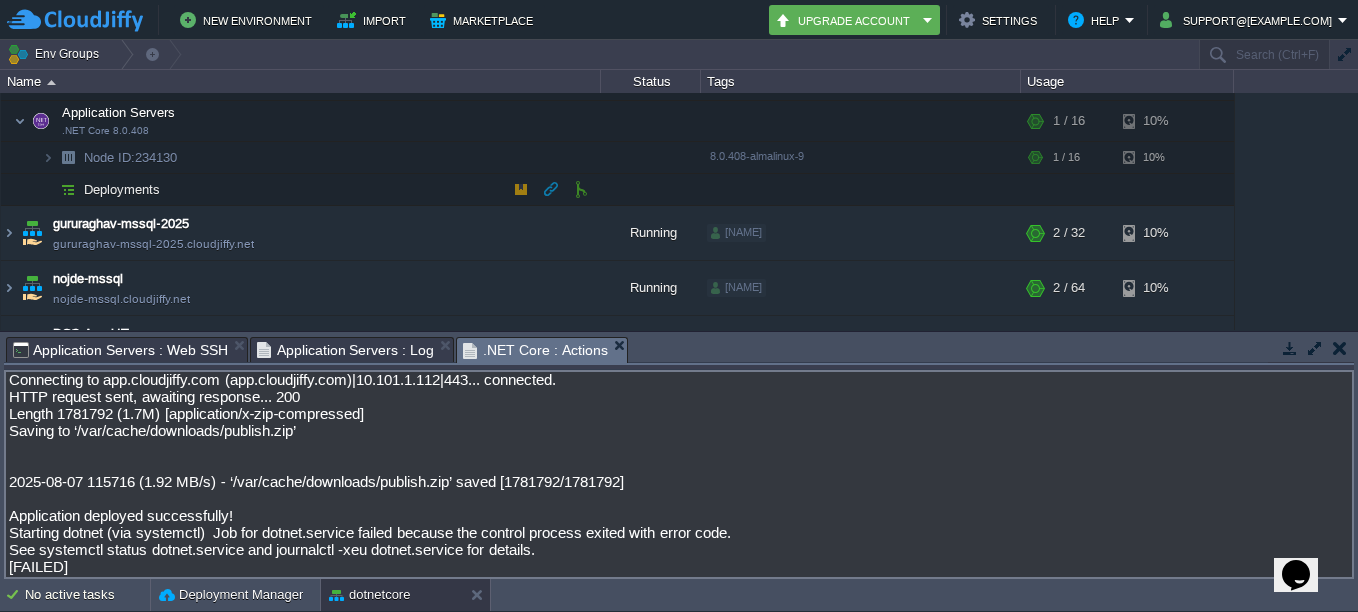 click at bounding box center [68, 189] 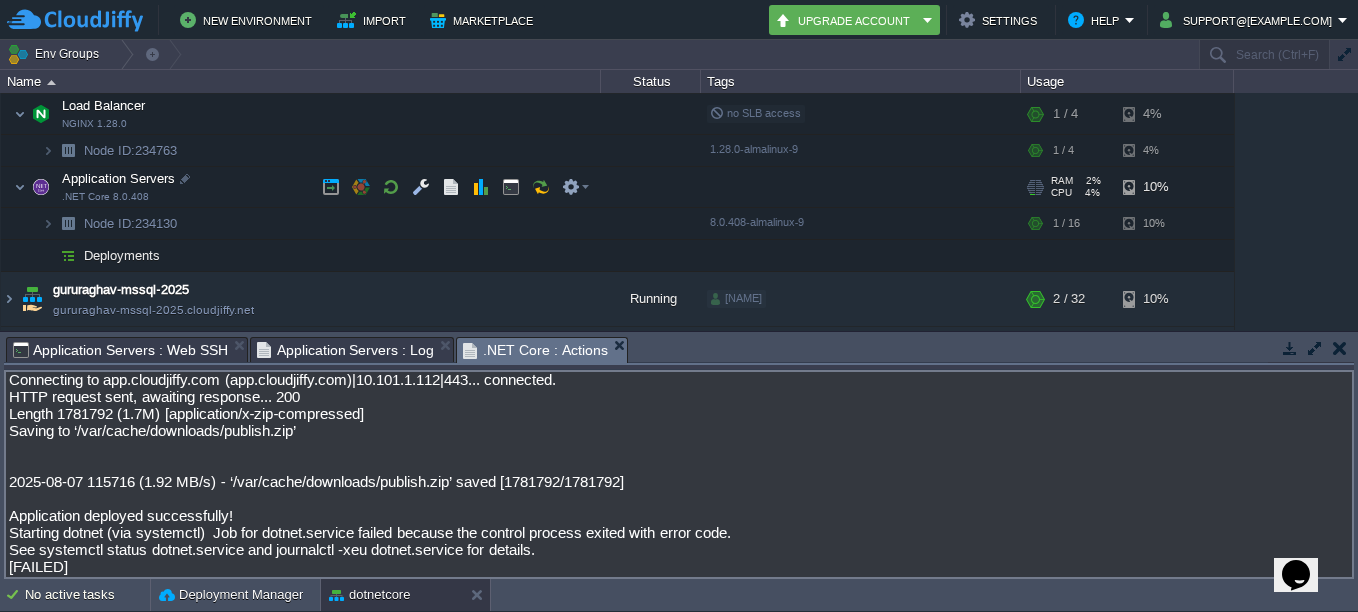 scroll, scrollTop: 185, scrollLeft: 0, axis: vertical 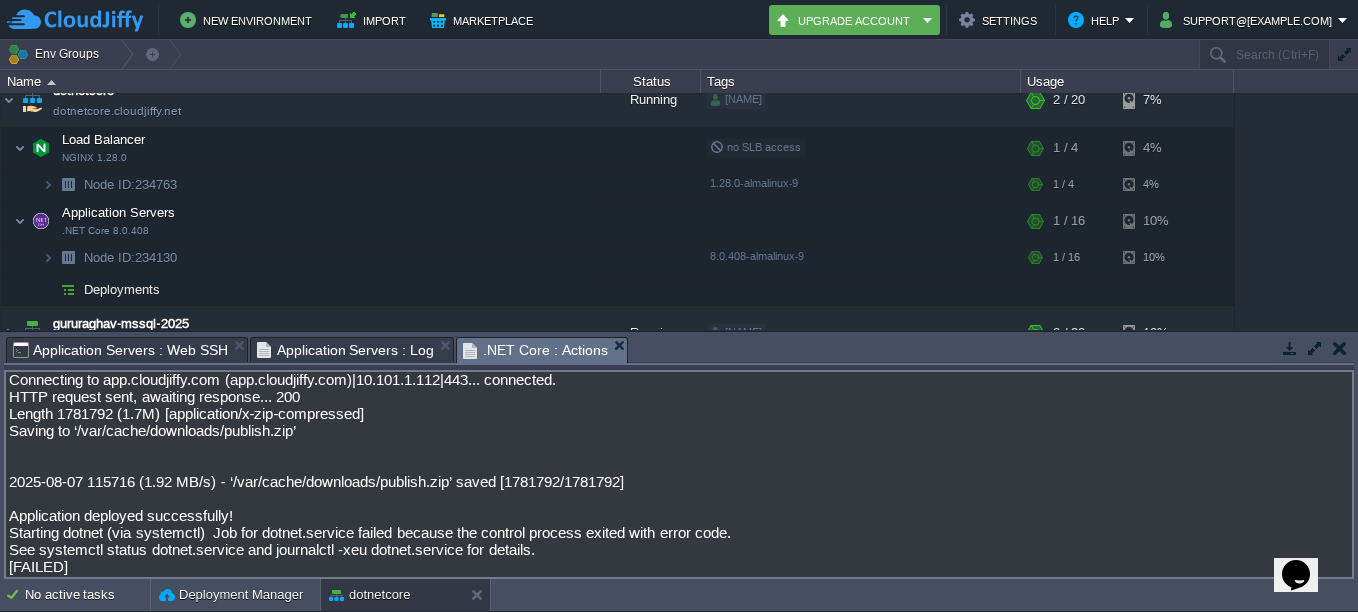 click on "Node ID : 234130
-----------------------
The [ jem compute deploy ] operation has failed: Deploy failed
Stopping dotnet (via systemctl)  [  OK  ]
--2025-08-07 115714--  https//app.cloudjiffy.com/xssu/rest/download/RTYYHARvUQFfBlpNYwFpEEtCDxcDG0FLCkc4Qnp4IgUXF0RWDwYAQmNTTEBI
Resolving app.cloudjiffy.com (app.cloudjiffy.com)... 10.101.1.112, 10.101.1.113
Connecting to app.cloudjiffy.com (app.cloudjiffy.com)|10.101.1.112|443... connected.
HTTP request sent, awaiting response... 200
Length 1781792 (1.7M) [application/x-zip-compressed]
Saving to ‘/var/cache/downloads/publish.zip’
2025-08-07 115716 (1.92 MB/s) - ‘/var/cache/downloads/publish.zip’ saved [1781792/1781792]
Application deployed successfully!
Starting dotnet (via systemctl)  Job for dotnet.service failed because the control process exited with error code.
See systemctl status dotnet.service and journalctl -xeu dotnet.service for details.
[FAILED]" at bounding box center (679, 474) 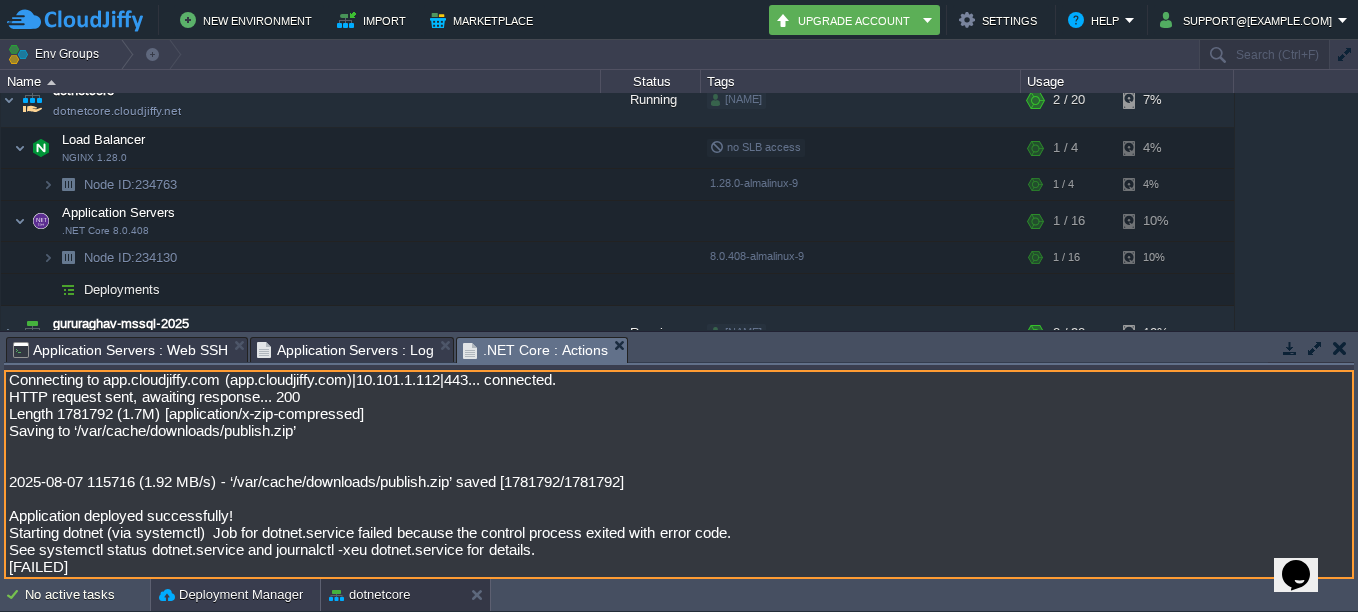 click on "Deployment Manager" at bounding box center [231, 595] 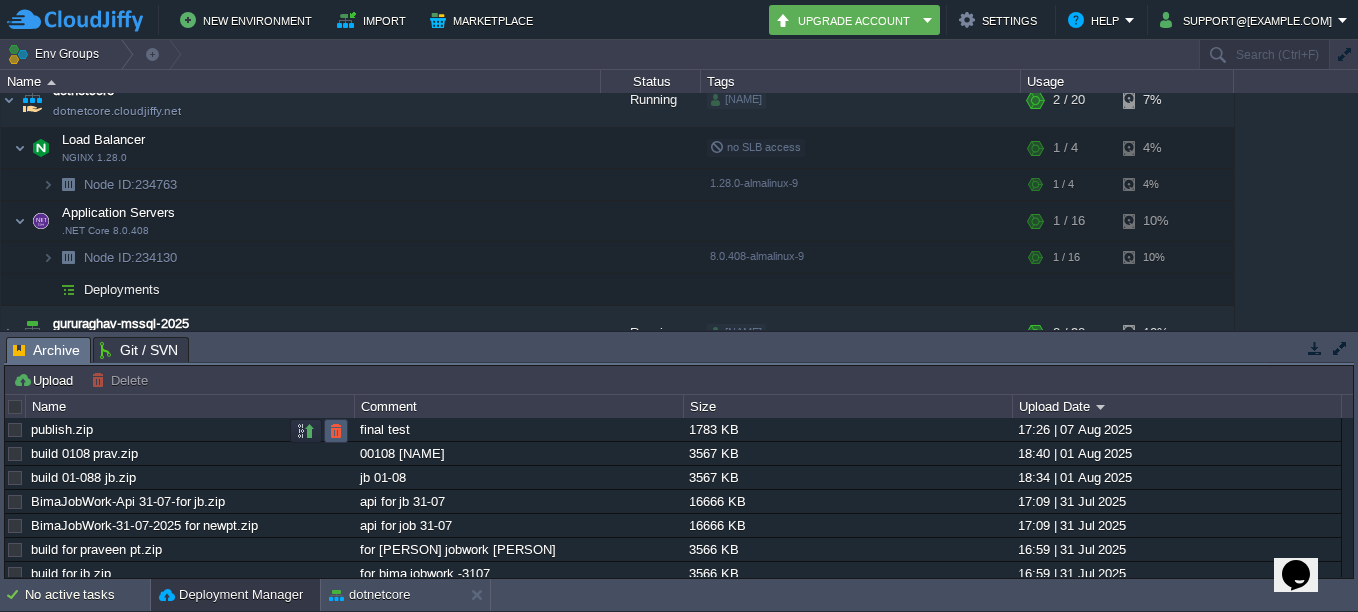 click at bounding box center (336, 431) 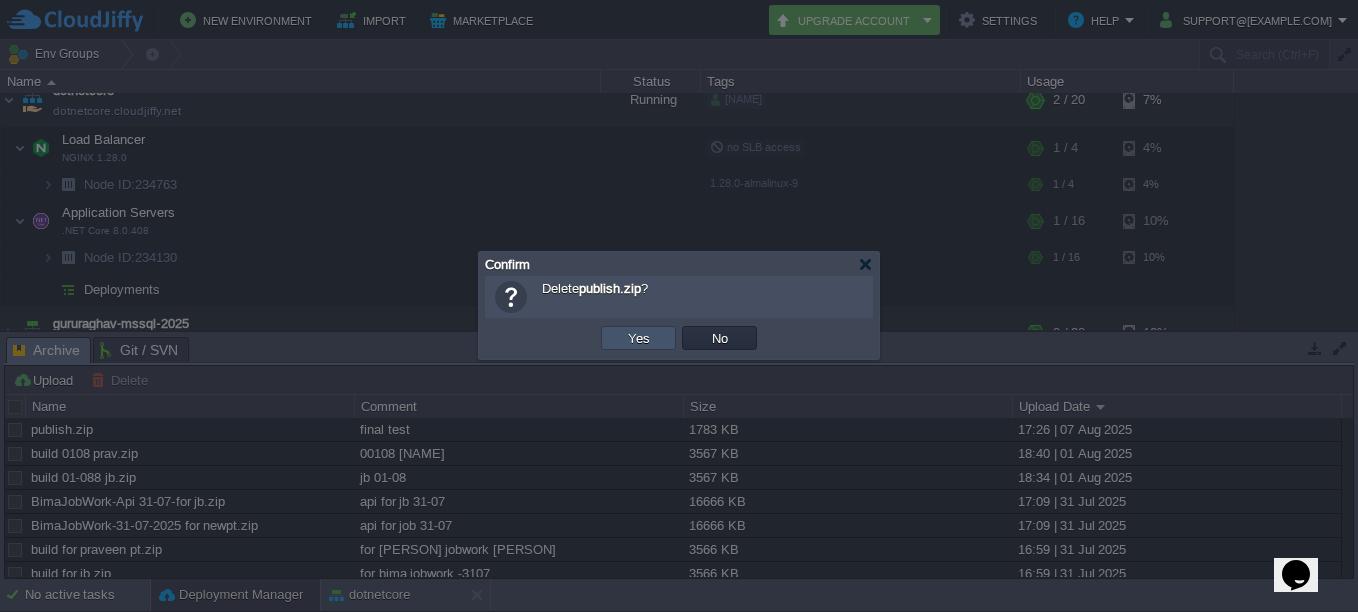 click on "Yes" at bounding box center [639, 338] 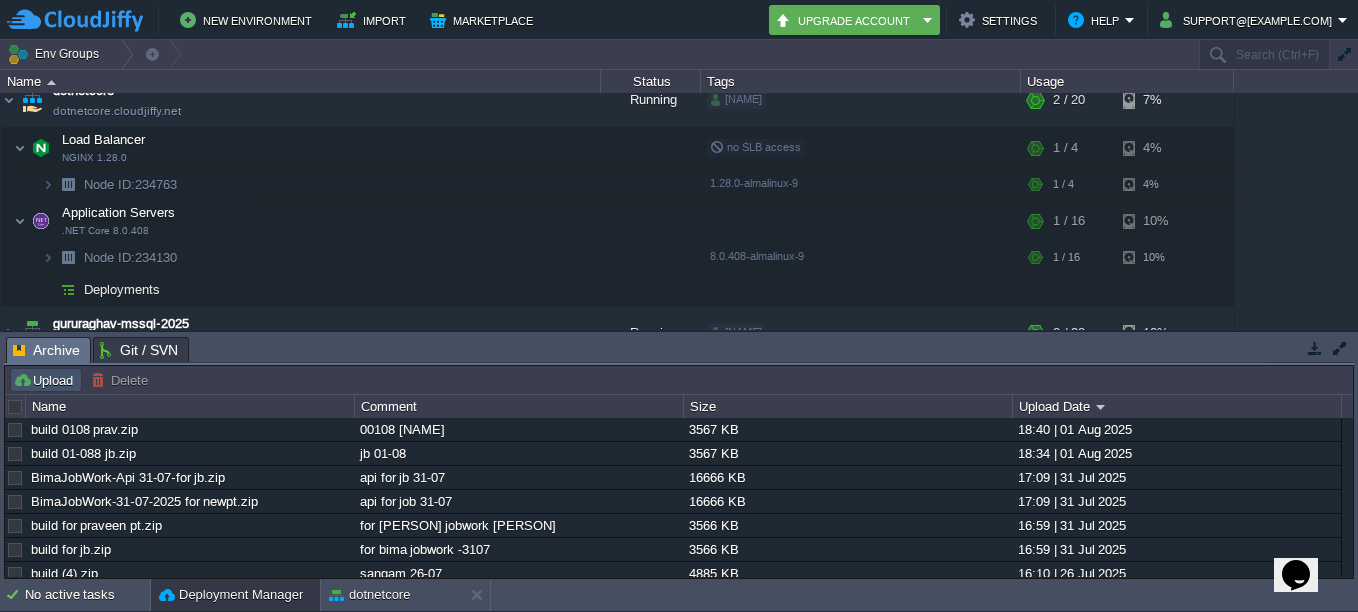 click on "Upload" at bounding box center (46, 380) 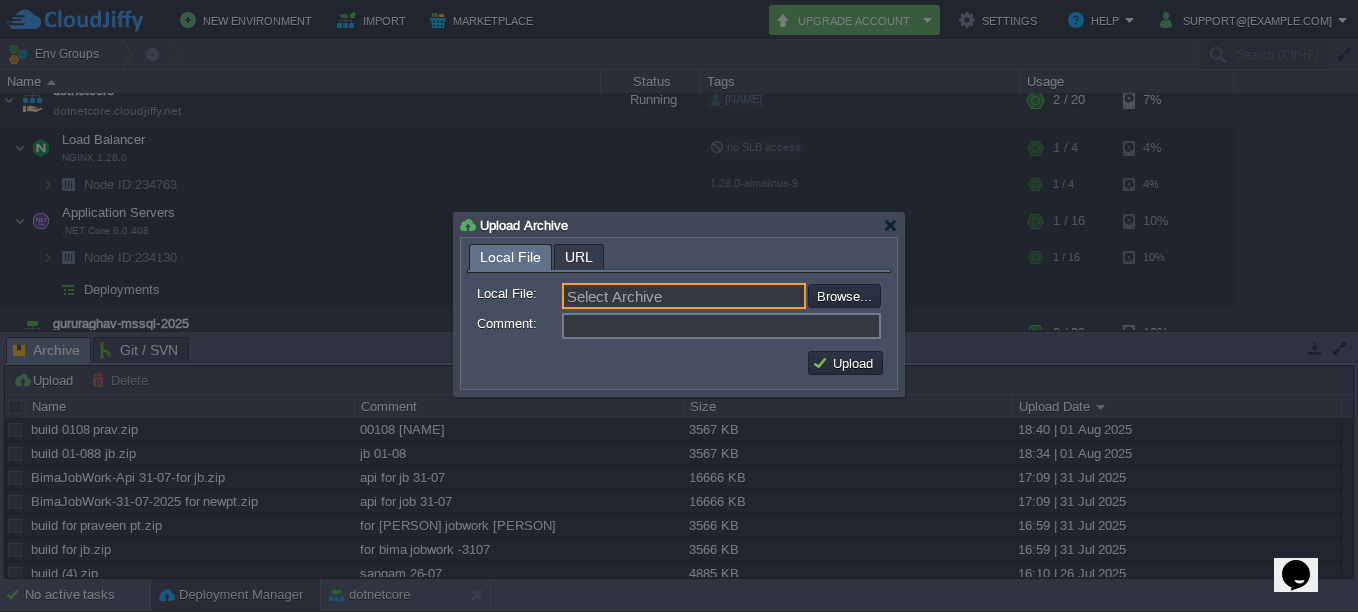 click on "Select Archive" at bounding box center (684, 296) 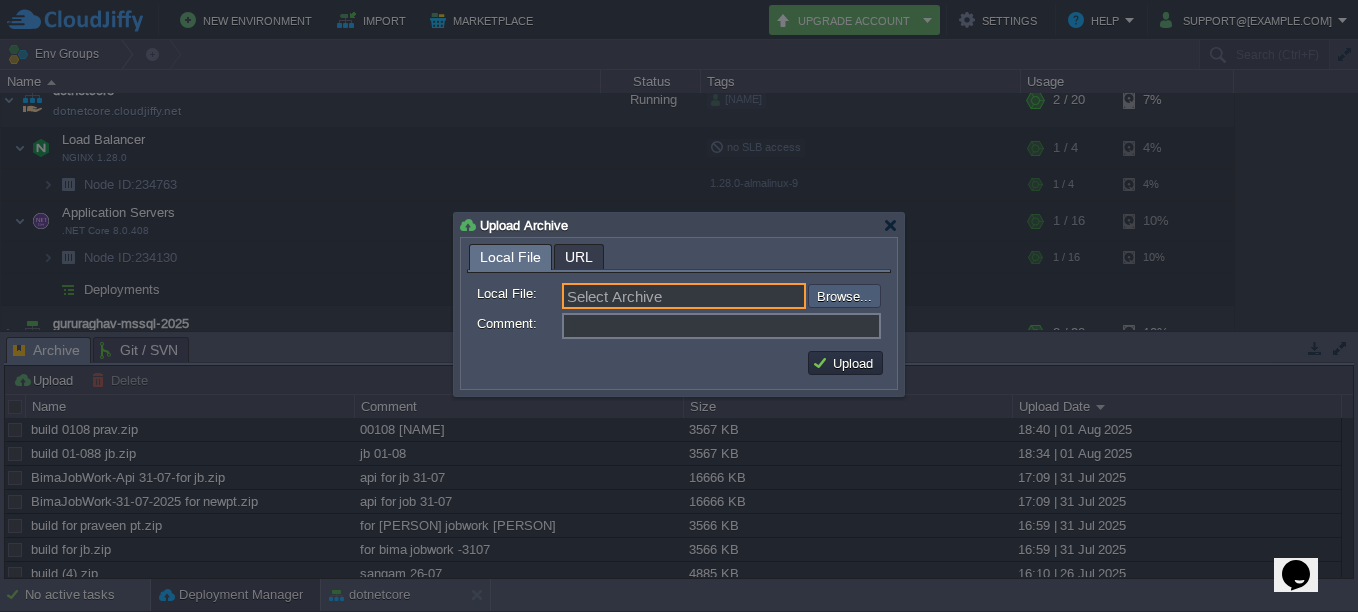 click at bounding box center [754, 296] 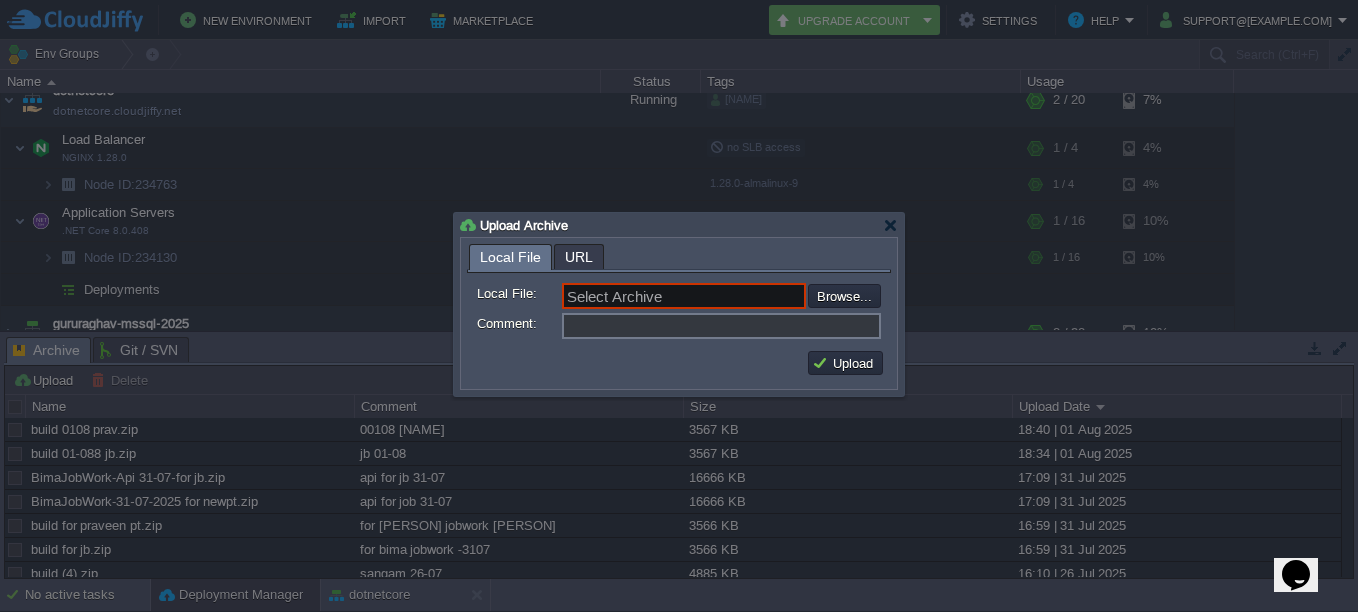 type on "C:\fakepath\publish.zip" 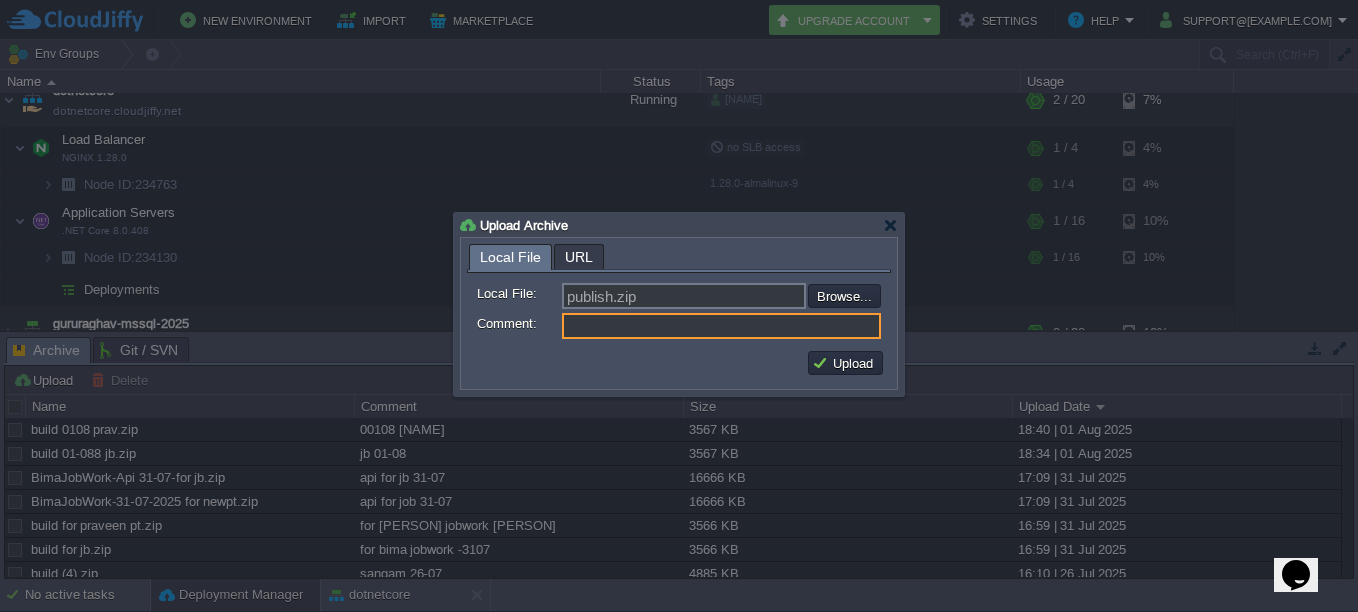 click on "Comment:" at bounding box center [721, 326] 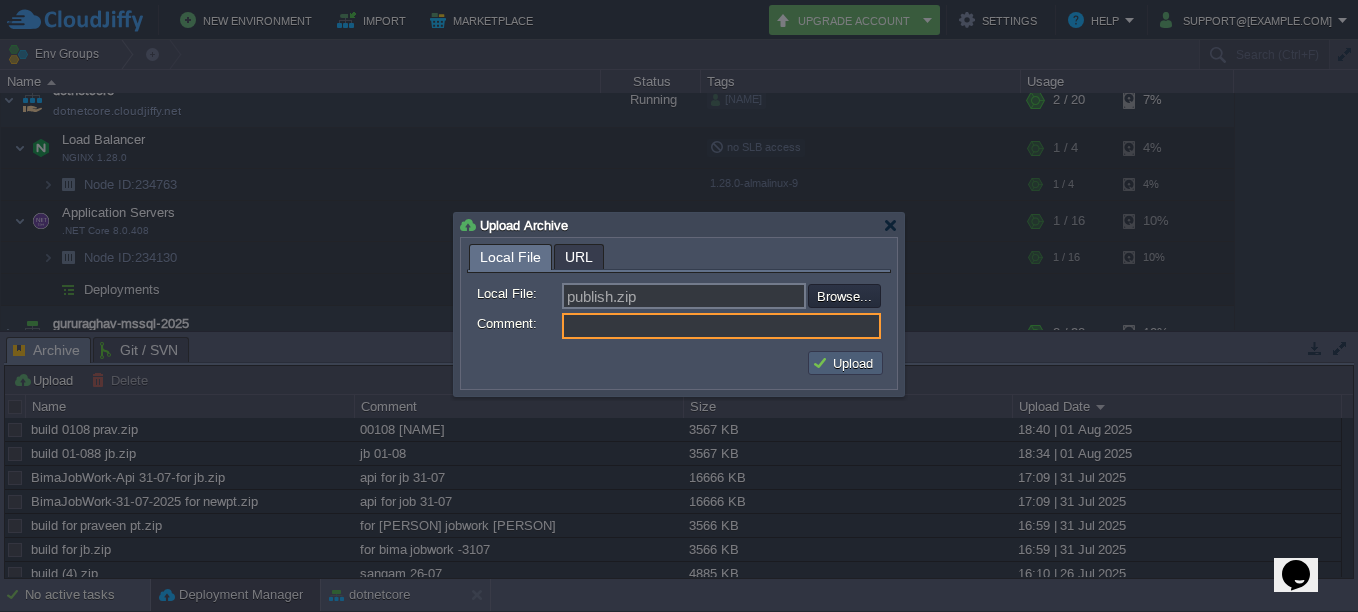 click on "Upload" at bounding box center [845, 363] 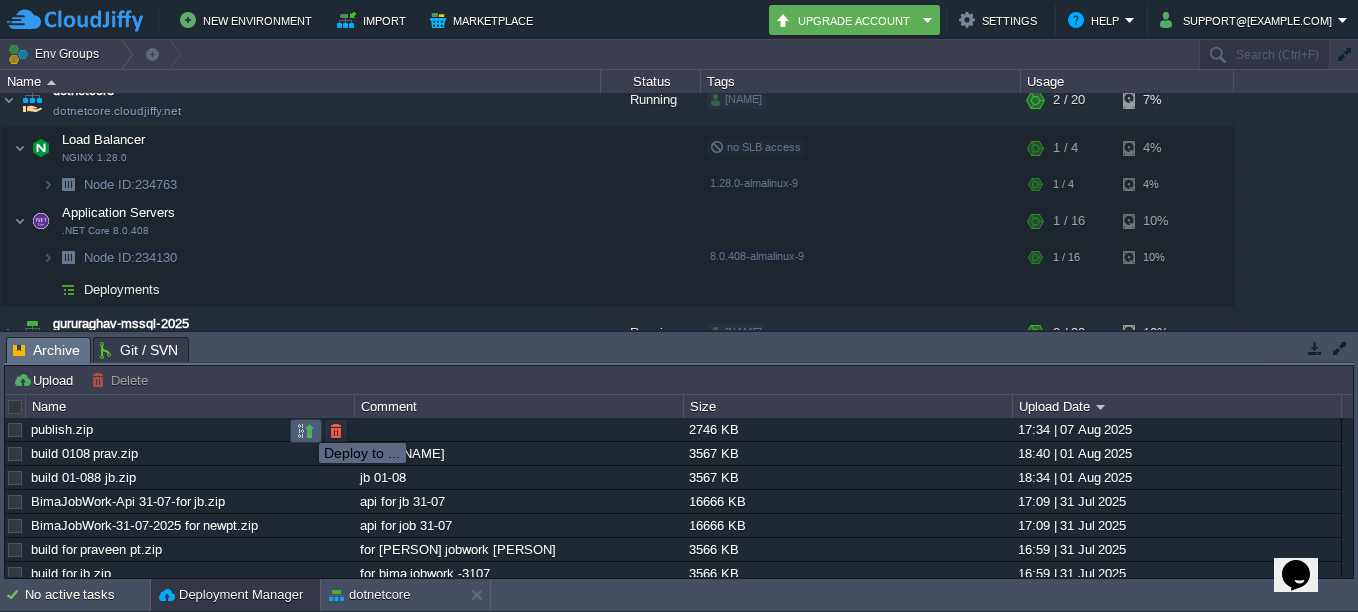click at bounding box center (306, 431) 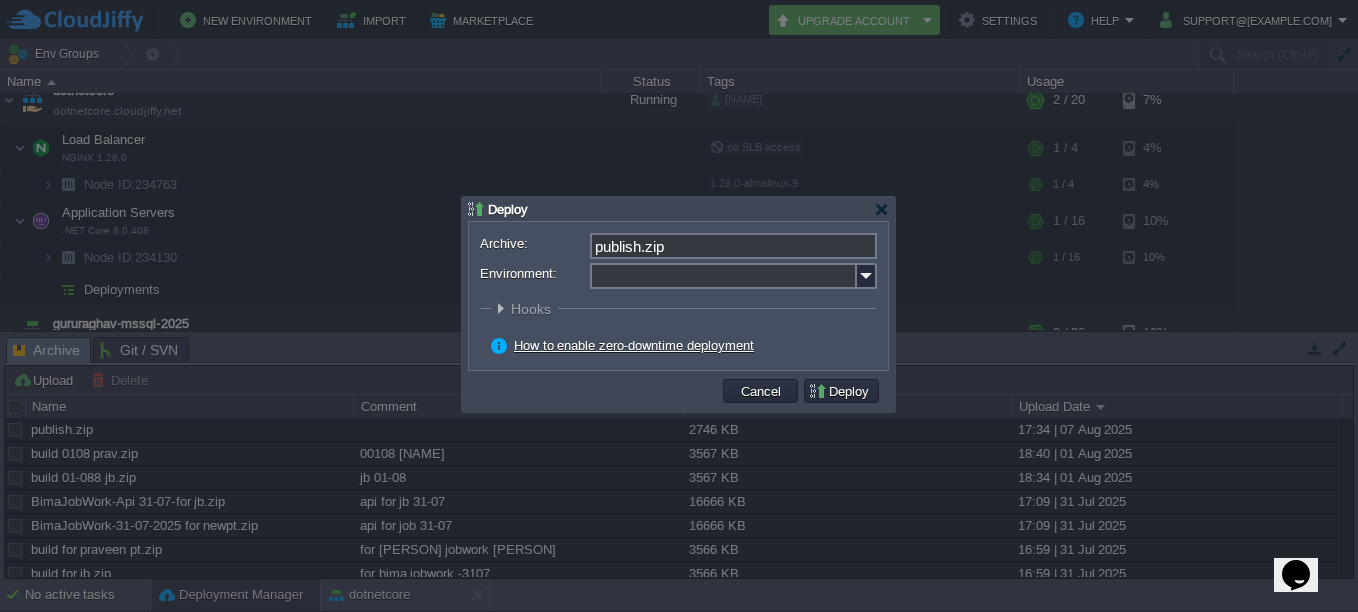 click on "Environment:" at bounding box center (723, 276) 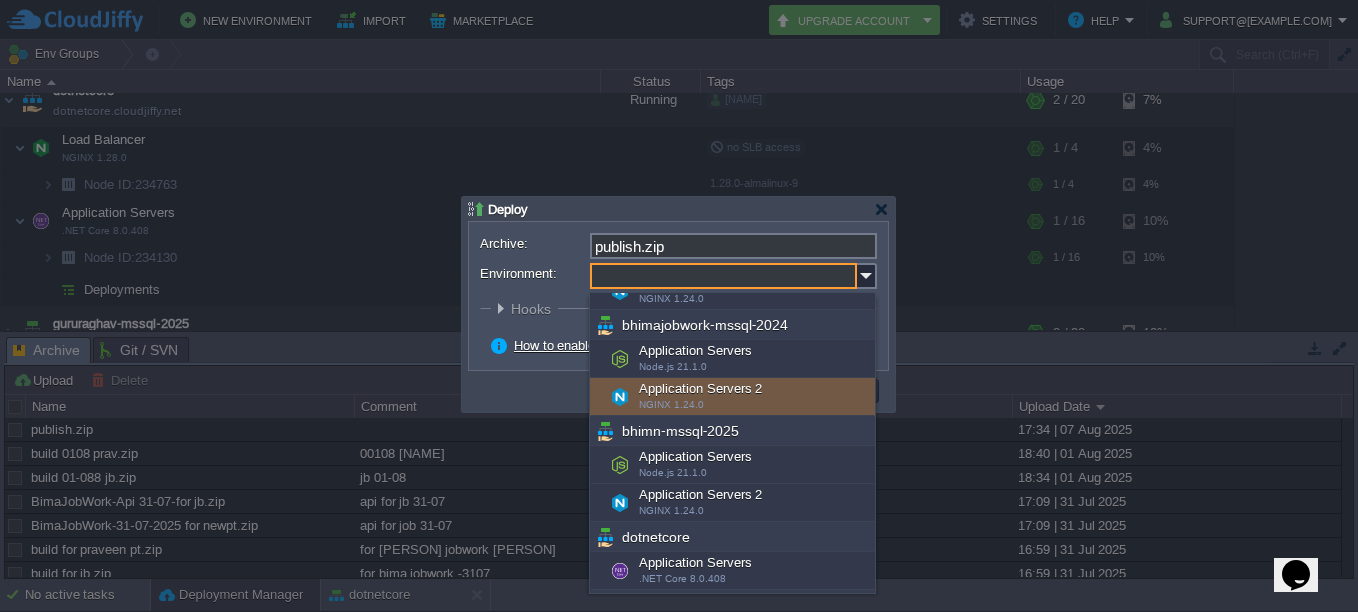 scroll, scrollTop: 200, scrollLeft: 0, axis: vertical 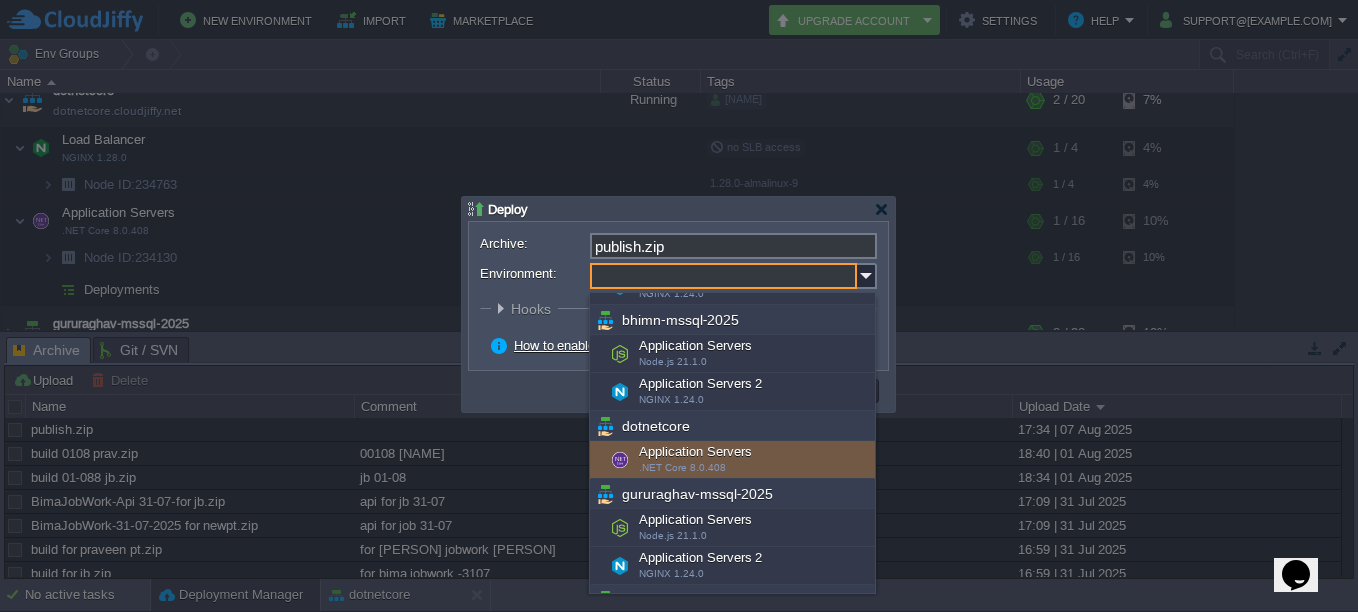 click on "Application Servers .NET Core 8.0.408" at bounding box center [732, 460] 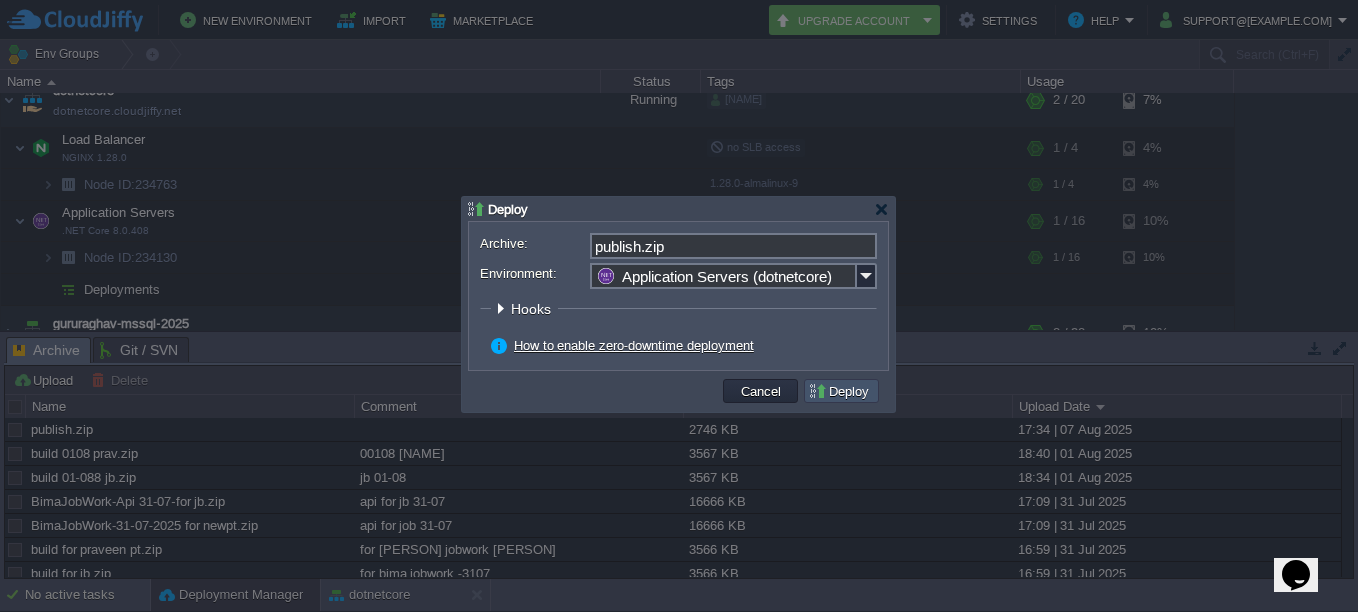 click on "Deploy" at bounding box center (841, 391) 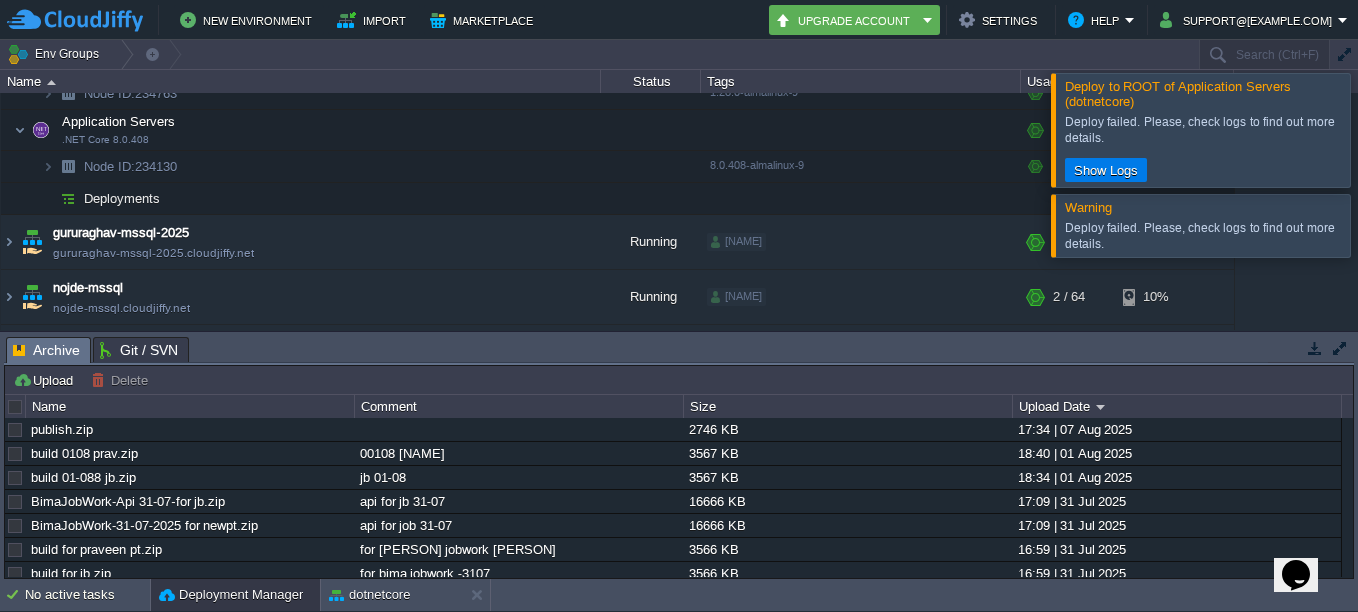 scroll, scrollTop: 298, scrollLeft: 0, axis: vertical 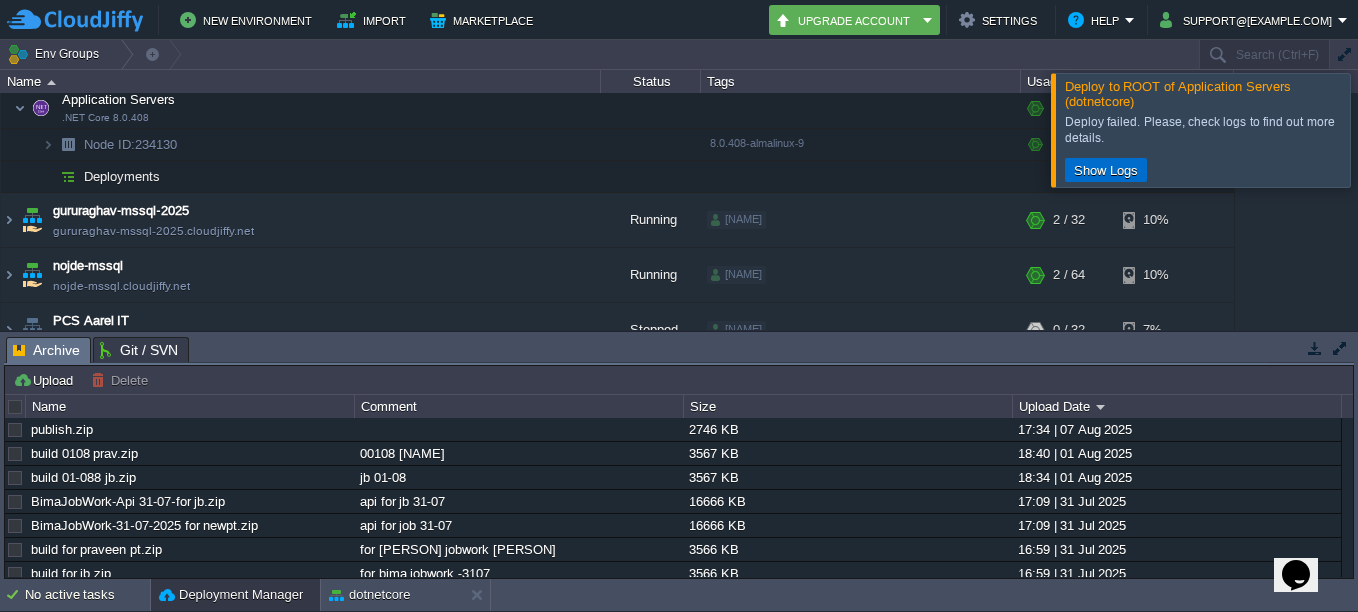 click on "Show Logs" at bounding box center [1106, 170] 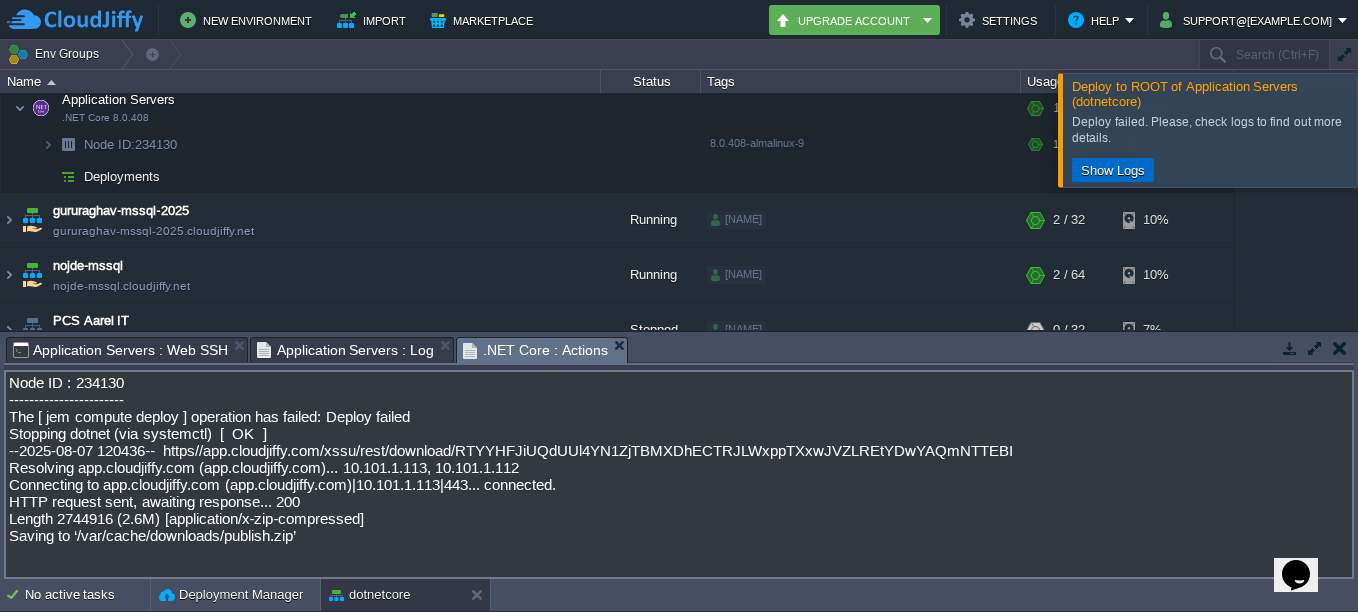 scroll, scrollTop: 123, scrollLeft: 0, axis: vertical 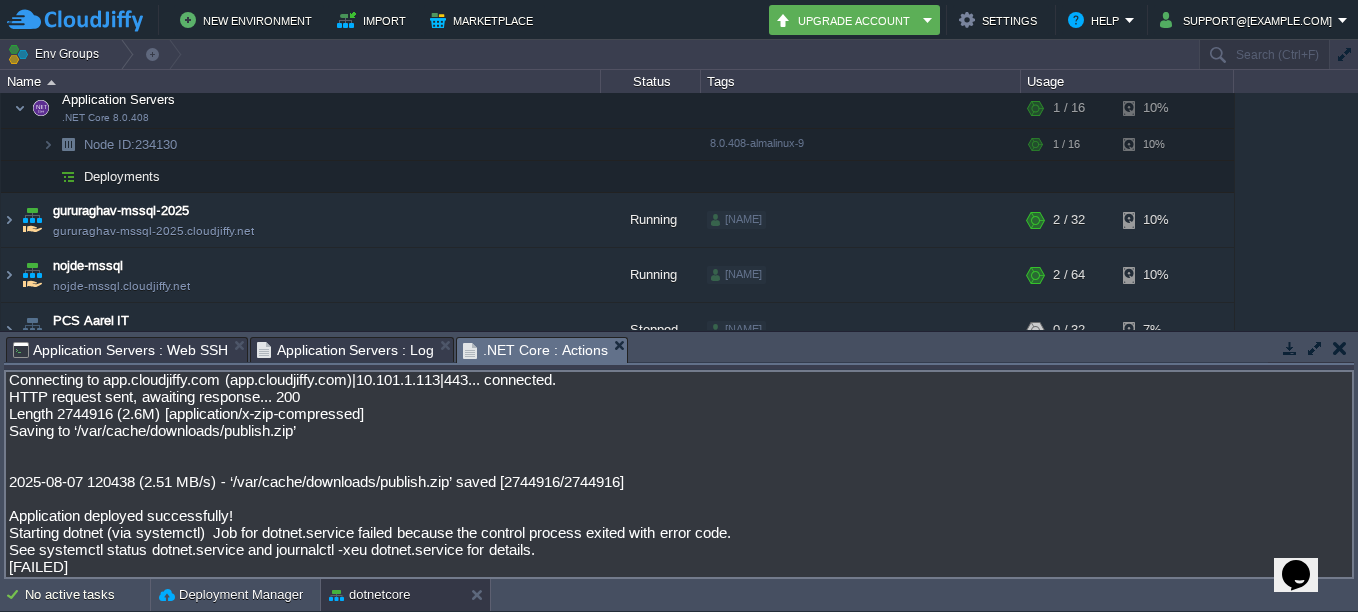 click on "Node ID : 234130
-----------------------
The [ jem compute deploy ] operation has failed: Deploy failed
Stopping dotnet (via systemctl)  [  OK  ]
--2025-08-07 120436--  https//app.cloudjiffy.com/xssu/rest/download/RTYYHFJiUQdUUl4YN1ZjTBMXDhECTRJLWxppTXxwJVZLREtYDwYAQmNTTEBI
Resolving app.cloudjiffy.com (app.cloudjiffy.com)... 10.101.1.113, 10.101.1.112
Connecting to app.cloudjiffy.com (app.cloudjiffy.com)|10.101.1.113|443... connected.
HTTP request sent, awaiting response... 200
Length 2744916 (2.6M) [application/x-zip-compressed]
Saving to ‘/var/cache/downloads/publish.zip’
2025-08-07 120438 (2.51 MB/s) - ‘/var/cache/downloads/publish.zip’ saved [2744916/2744916]
Application deployed successfully!
Starting dotnet (via systemctl)  Job for dotnet.service failed because the control process exited with error code.
See systemctl status dotnet.service and journalctl -xeu dotnet.service for details.
[FAILED]" at bounding box center (679, 474) 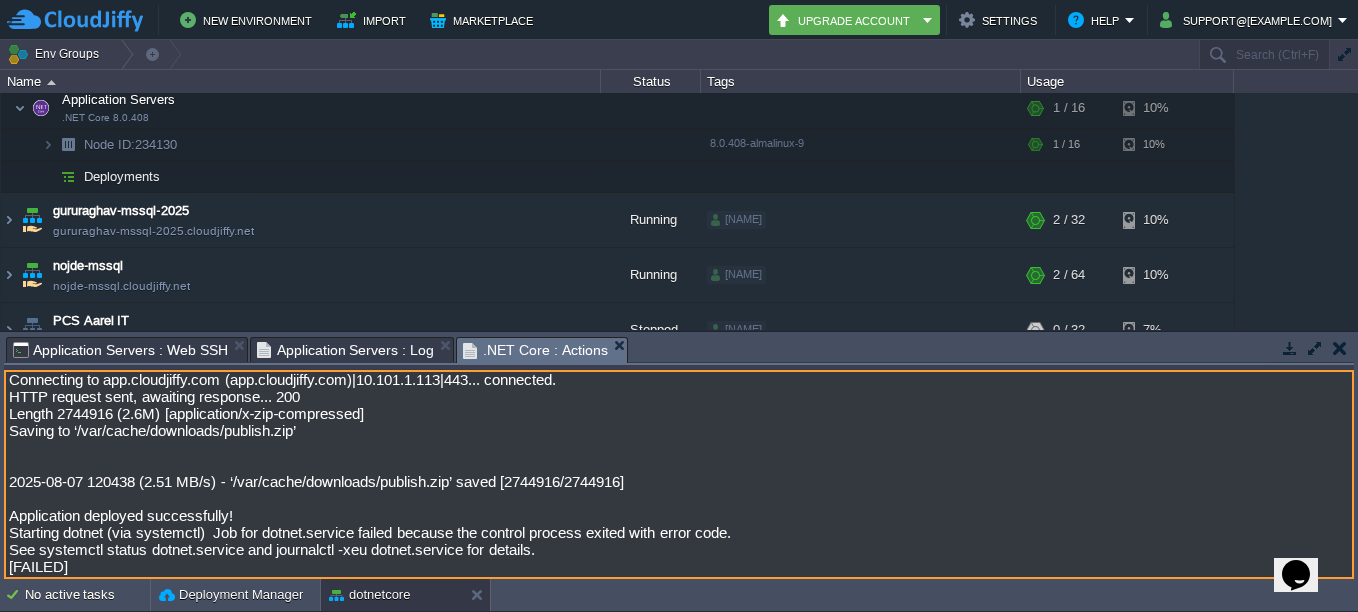 click on "Node ID : 234130
-----------------------
The [ jem compute deploy ] operation has failed: Deploy failed
Stopping dotnet (via systemctl)  [  OK  ]
--2025-08-07 120436--  https//app.cloudjiffy.com/xssu/rest/download/RTYYHFJiUQdUUl4YN1ZjTBMXDhECTRJLWxppTXxwJVZLREtYDwYAQmNTTEBI
Resolving app.cloudjiffy.com (app.cloudjiffy.com)... 10.101.1.113, 10.101.1.112
Connecting to app.cloudjiffy.com (app.cloudjiffy.com)|10.101.1.113|443... connected.
HTTP request sent, awaiting response... 200
Length 2744916 (2.6M) [application/x-zip-compressed]
Saving to ‘/var/cache/downloads/publish.zip’
2025-08-07 120438 (2.51 MB/s) - ‘/var/cache/downloads/publish.zip’ saved [2744916/2744916]
Application deployed successfully!
Starting dotnet (via systemctl)  Job for dotnet.service failed because the control process exited with error code.
See systemctl status dotnet.service and journalctl -xeu dotnet.service for details.
[FAILED]" at bounding box center (679, 474) 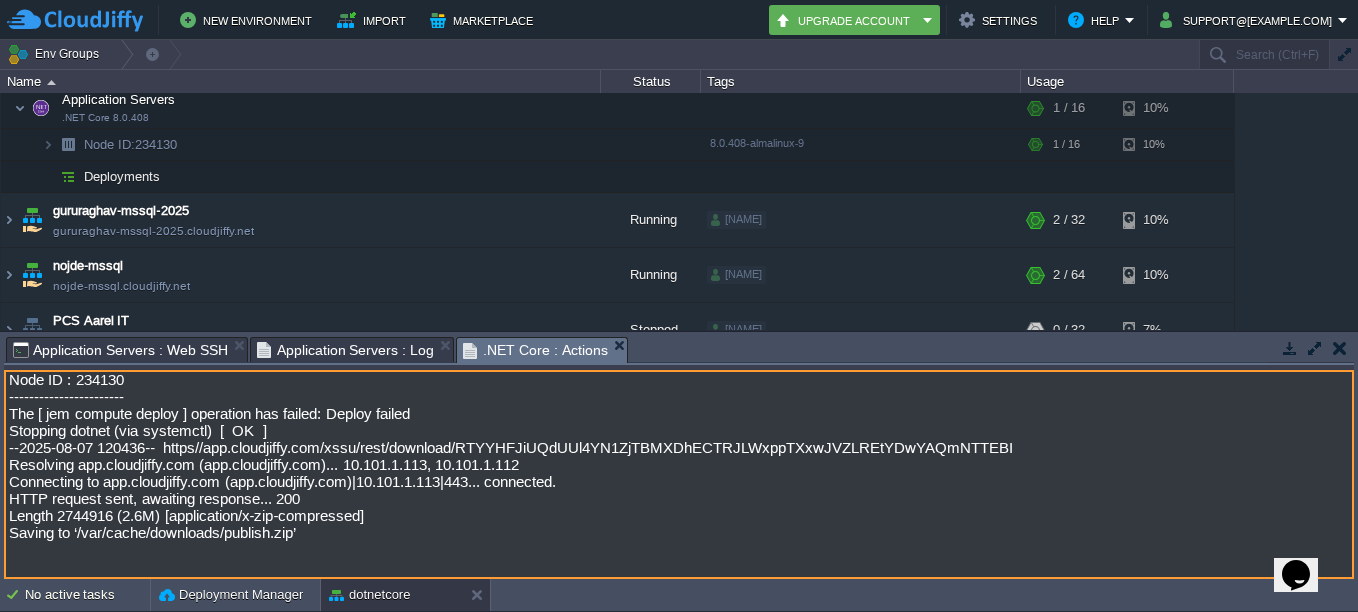 scroll, scrollTop: 0, scrollLeft: 0, axis: both 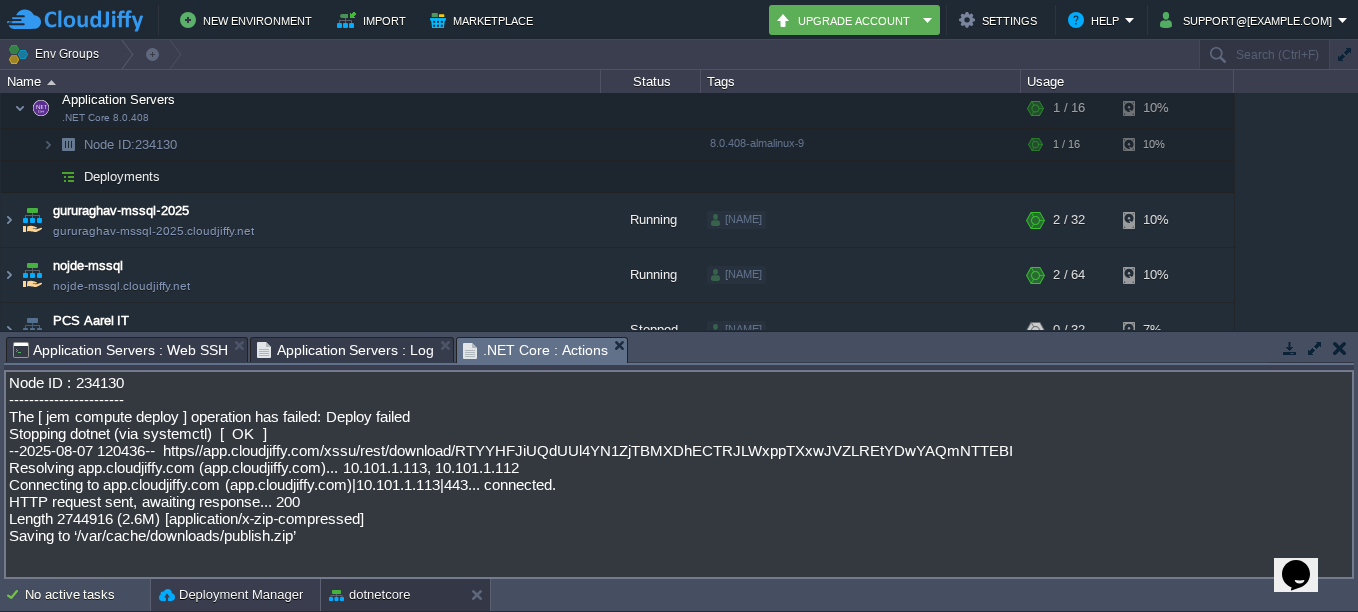 click on "Deployment Manager" at bounding box center (231, 595) 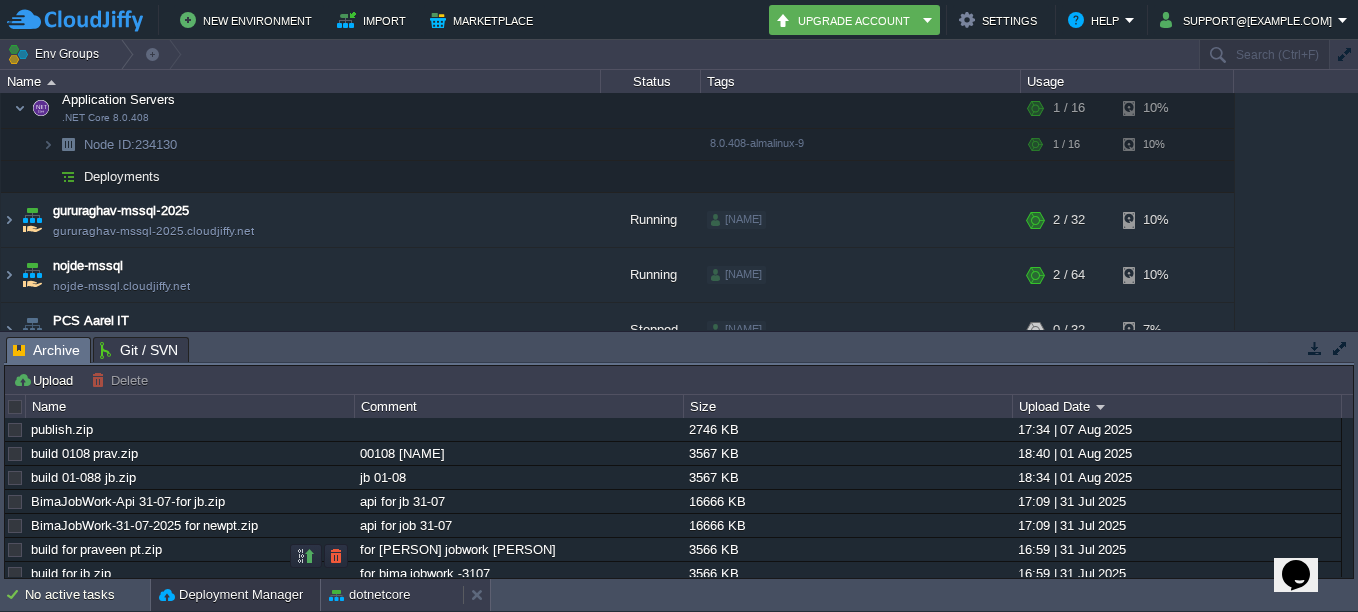 click on "dotnetcore" at bounding box center [369, 595] 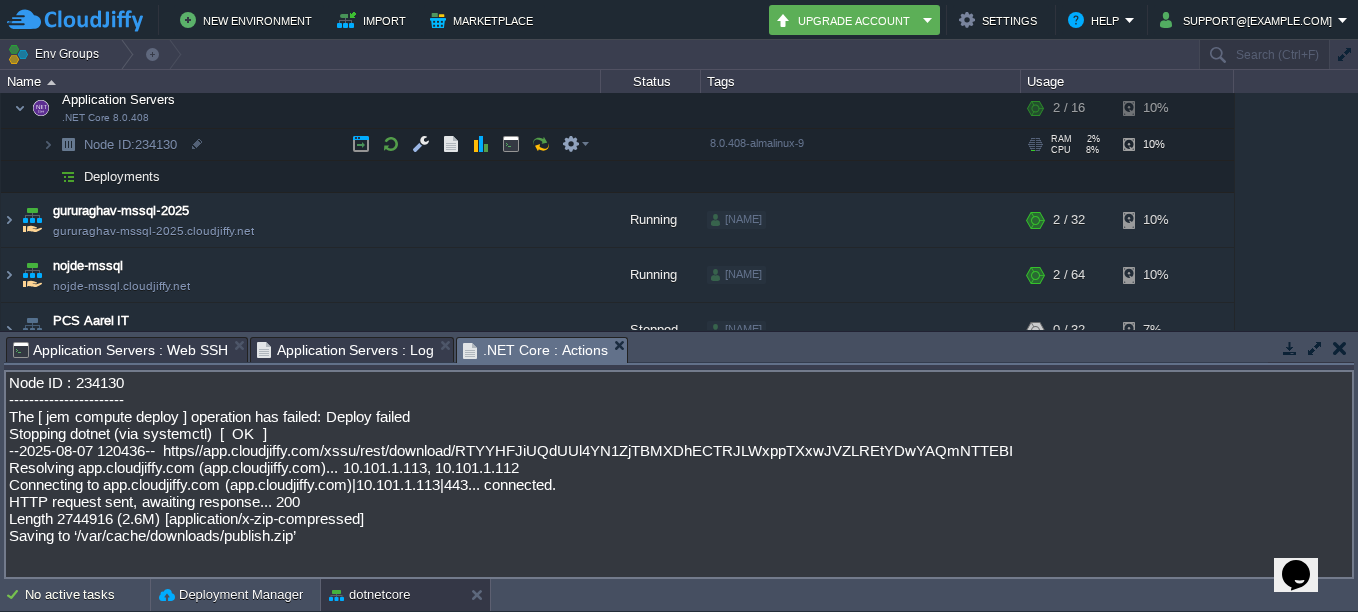 scroll, scrollTop: 198, scrollLeft: 0, axis: vertical 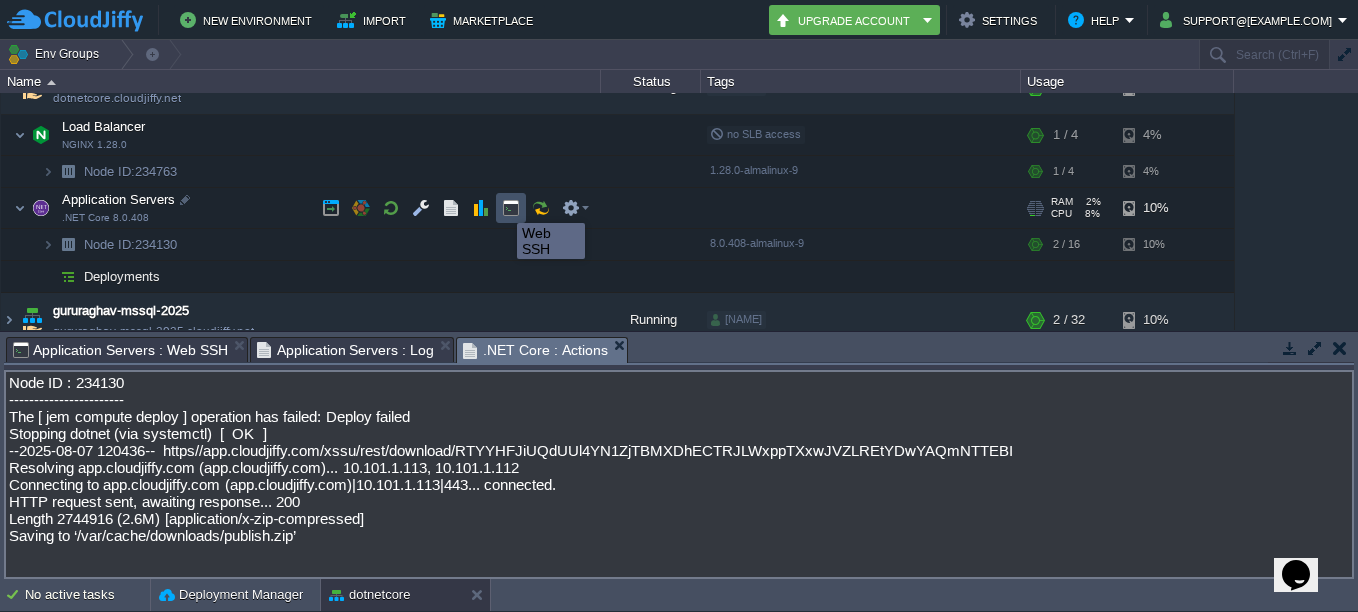 click at bounding box center (511, 208) 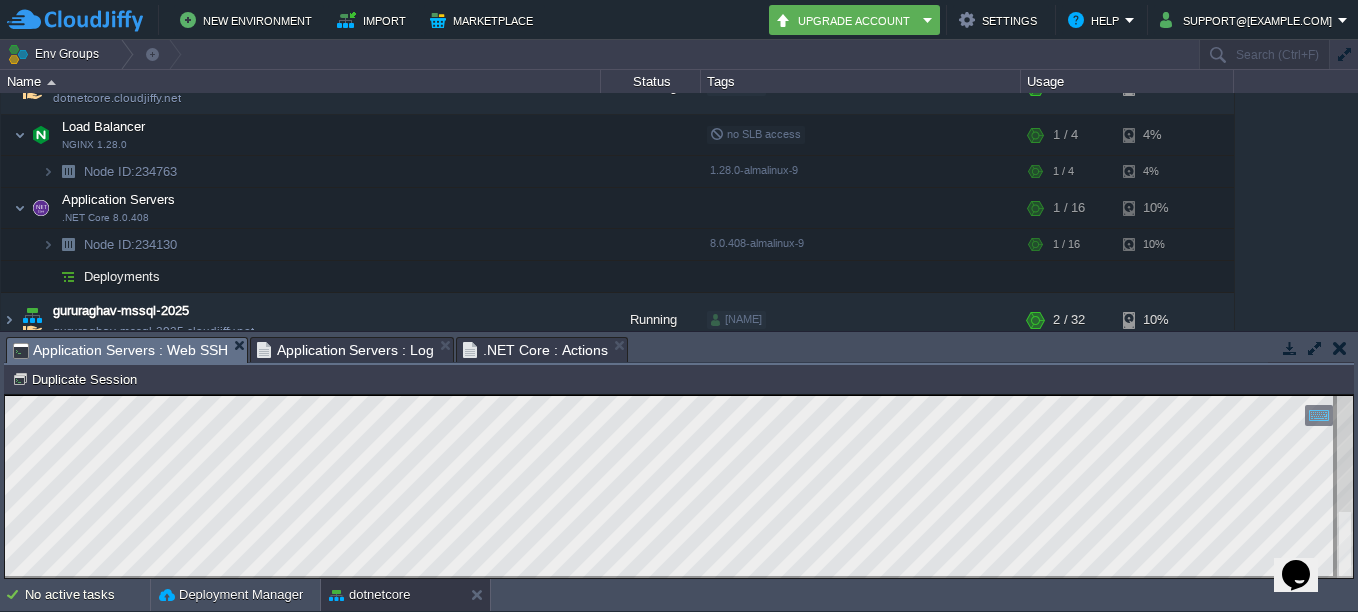 click on "Application Servers : Log" at bounding box center (346, 350) 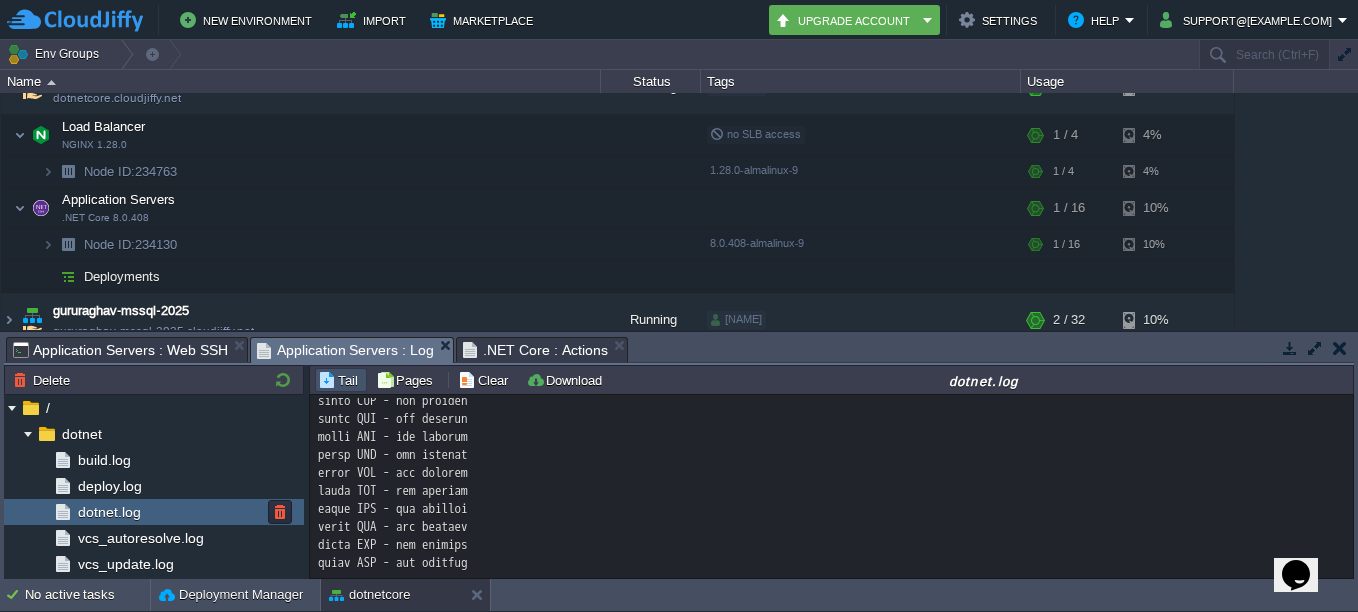 click on "dotnet.log" at bounding box center [109, 512] 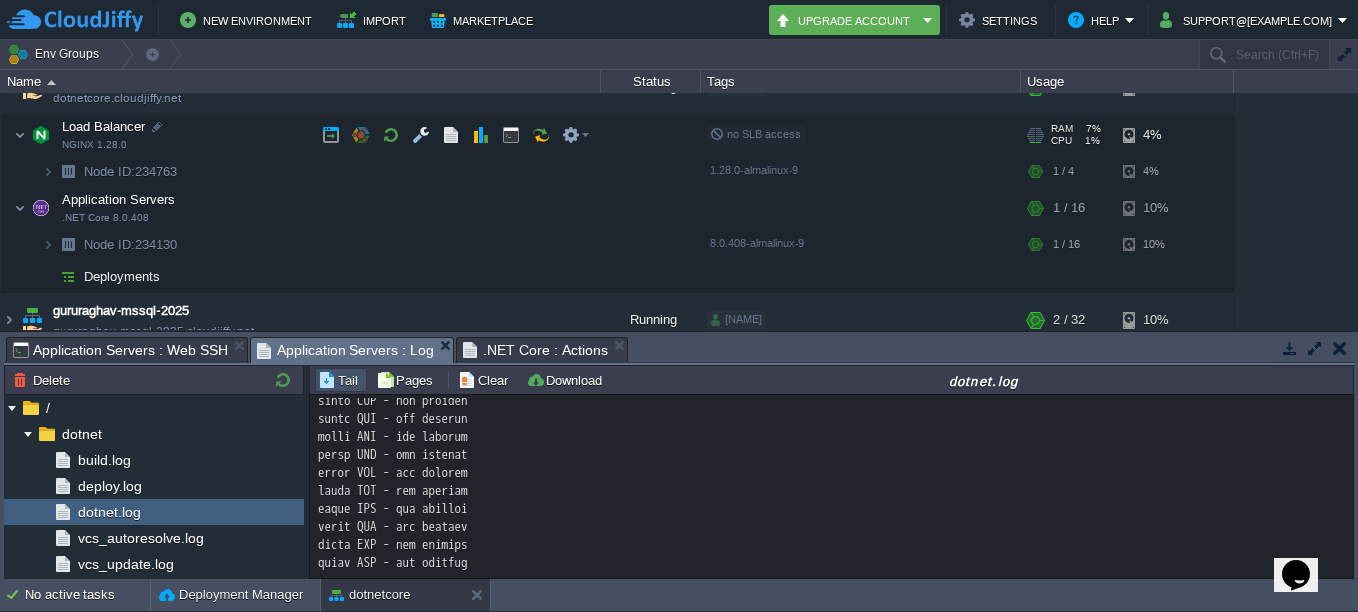 scroll, scrollTop: 98, scrollLeft: 0, axis: vertical 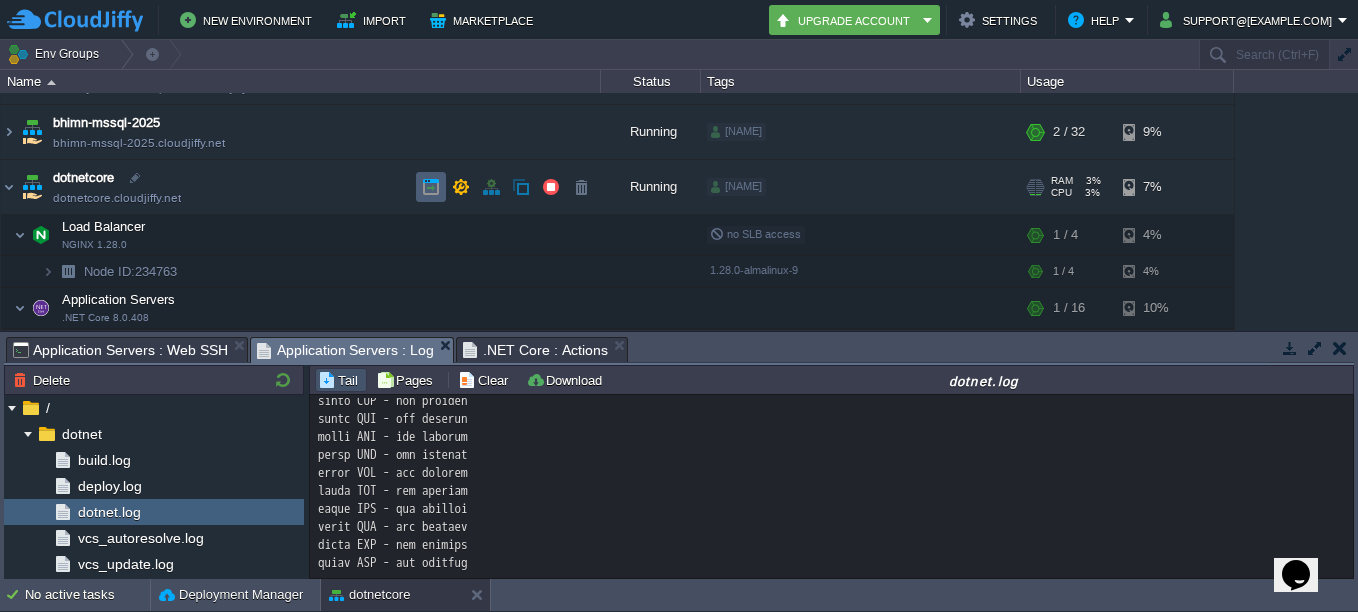 click at bounding box center (431, 187) 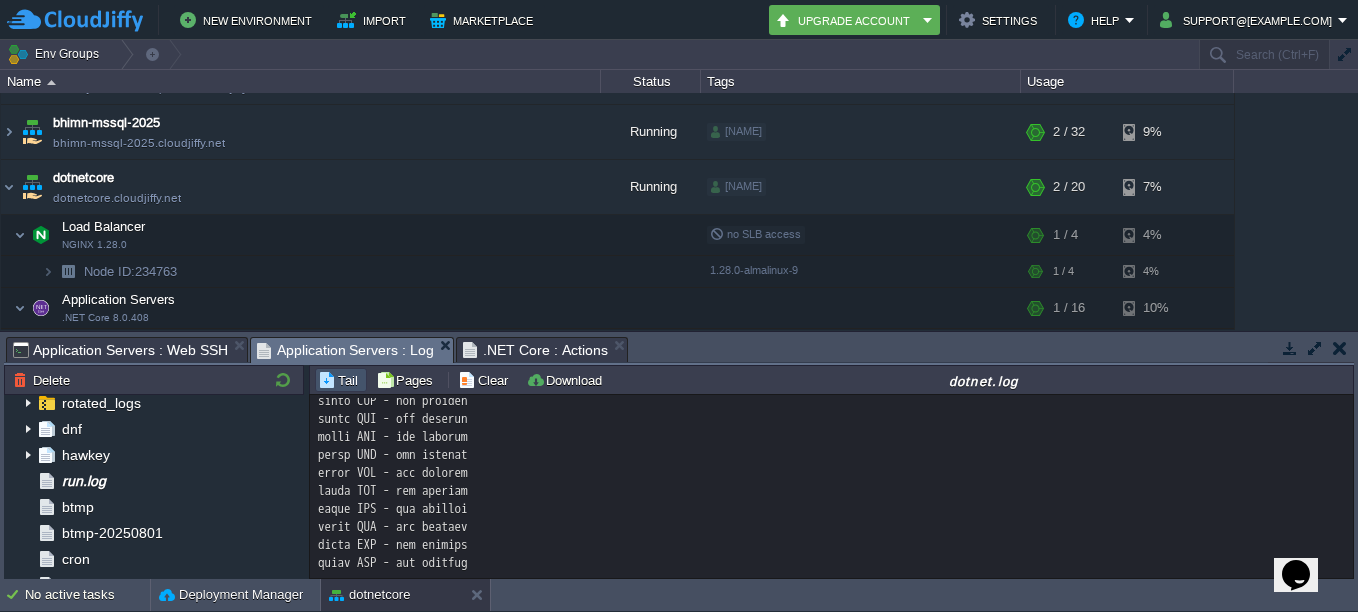 scroll, scrollTop: 400, scrollLeft: 0, axis: vertical 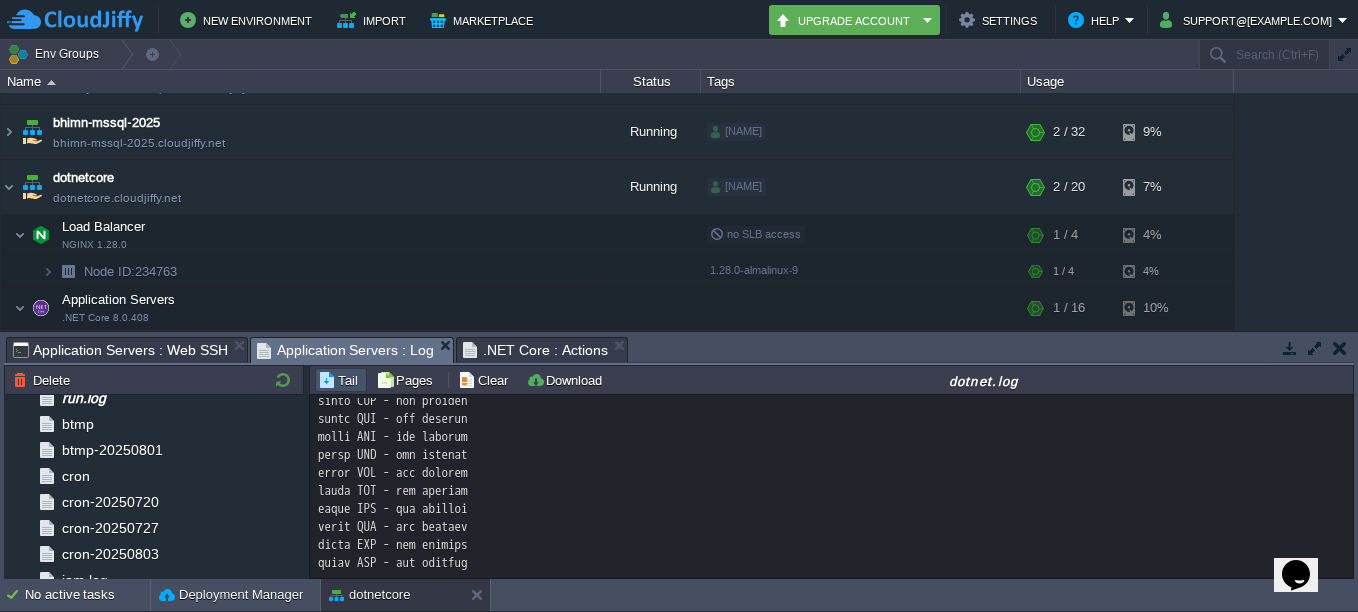 click at bounding box center (831, -652) 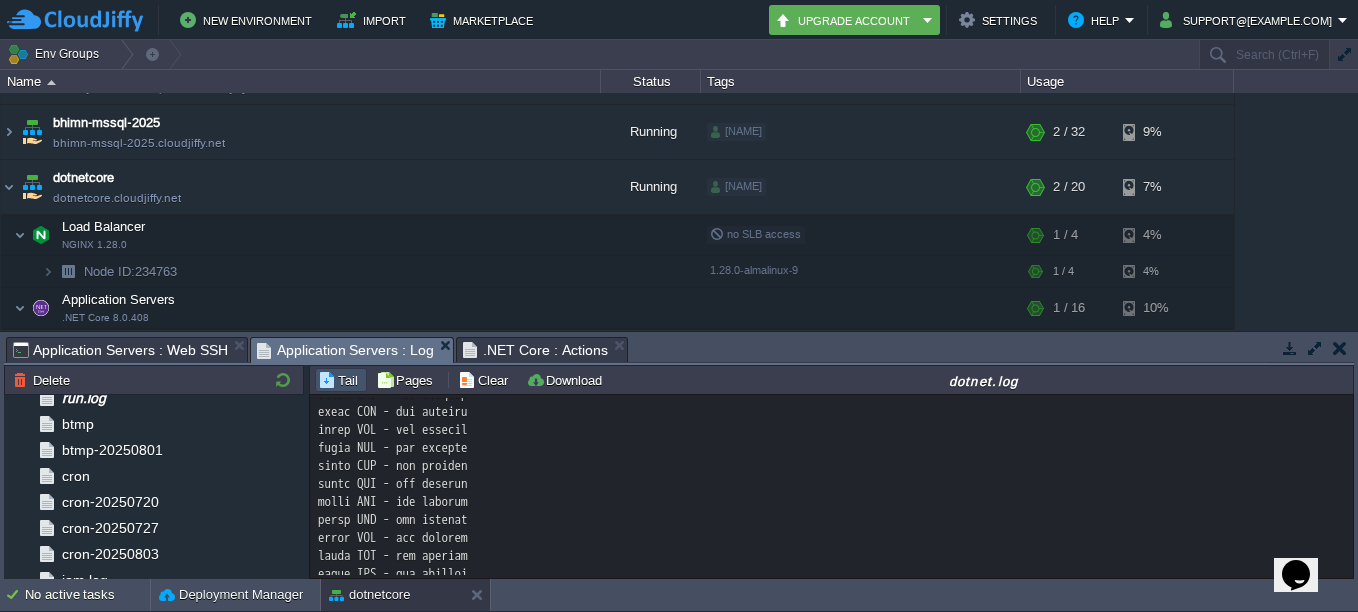 scroll, scrollTop: 13856, scrollLeft: 0, axis: vertical 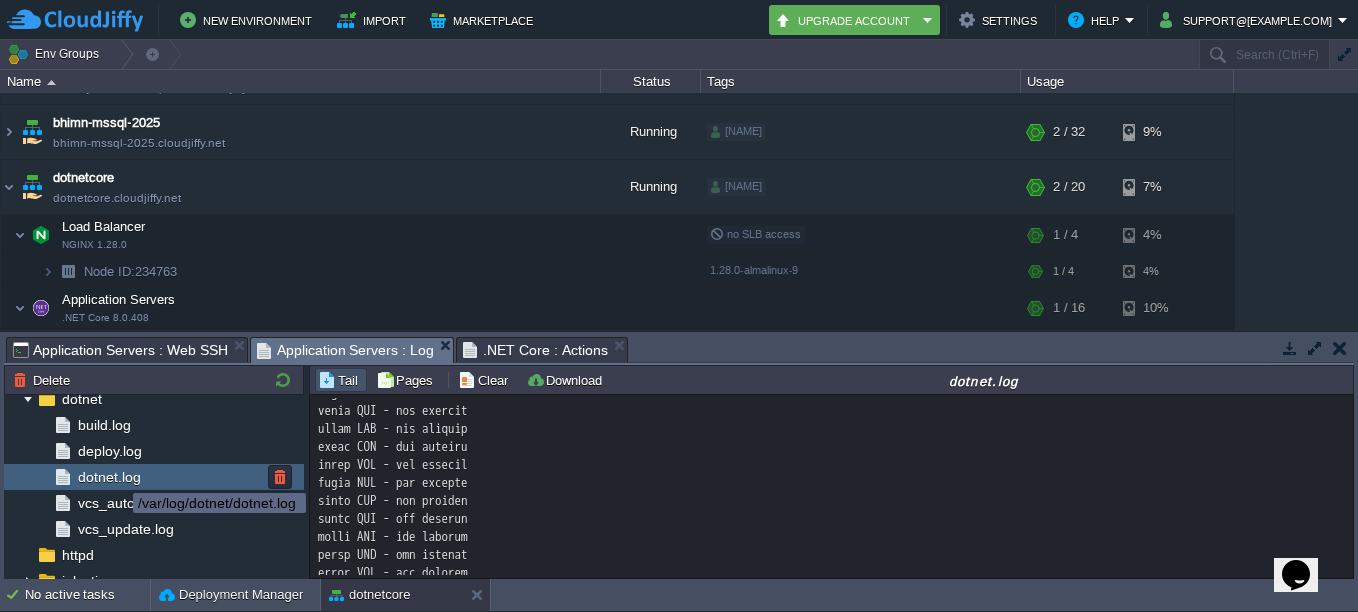 click on "dotnet.log" at bounding box center (109, 477) 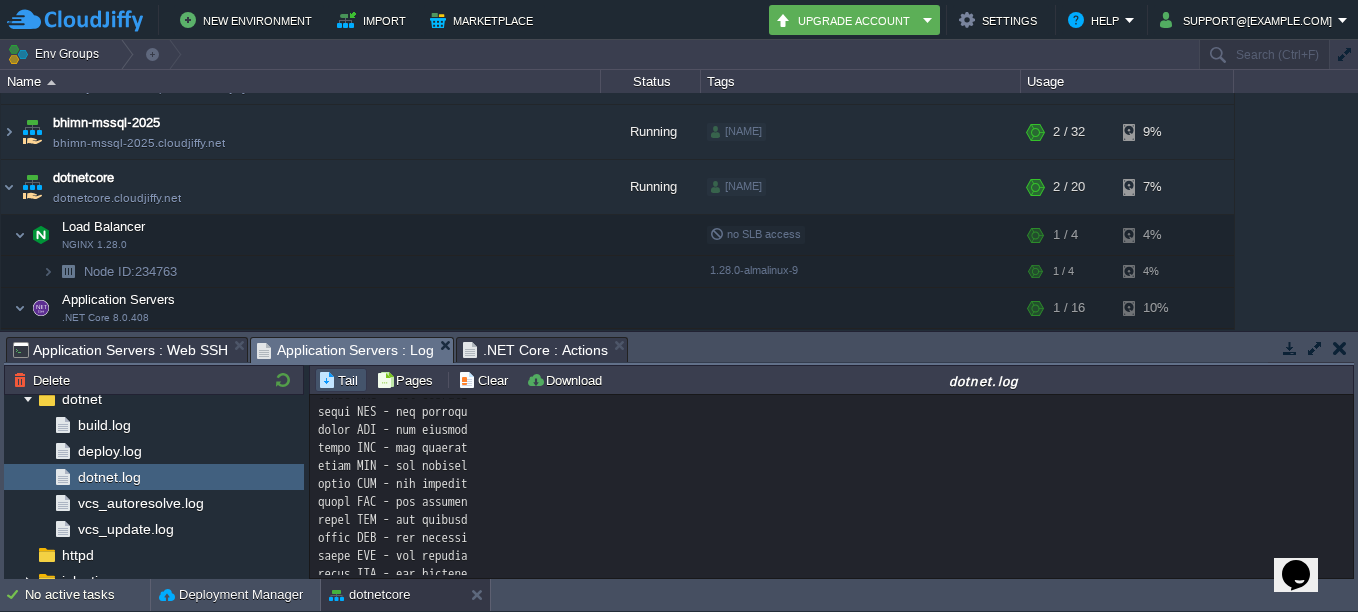 scroll, scrollTop: 16256, scrollLeft: 0, axis: vertical 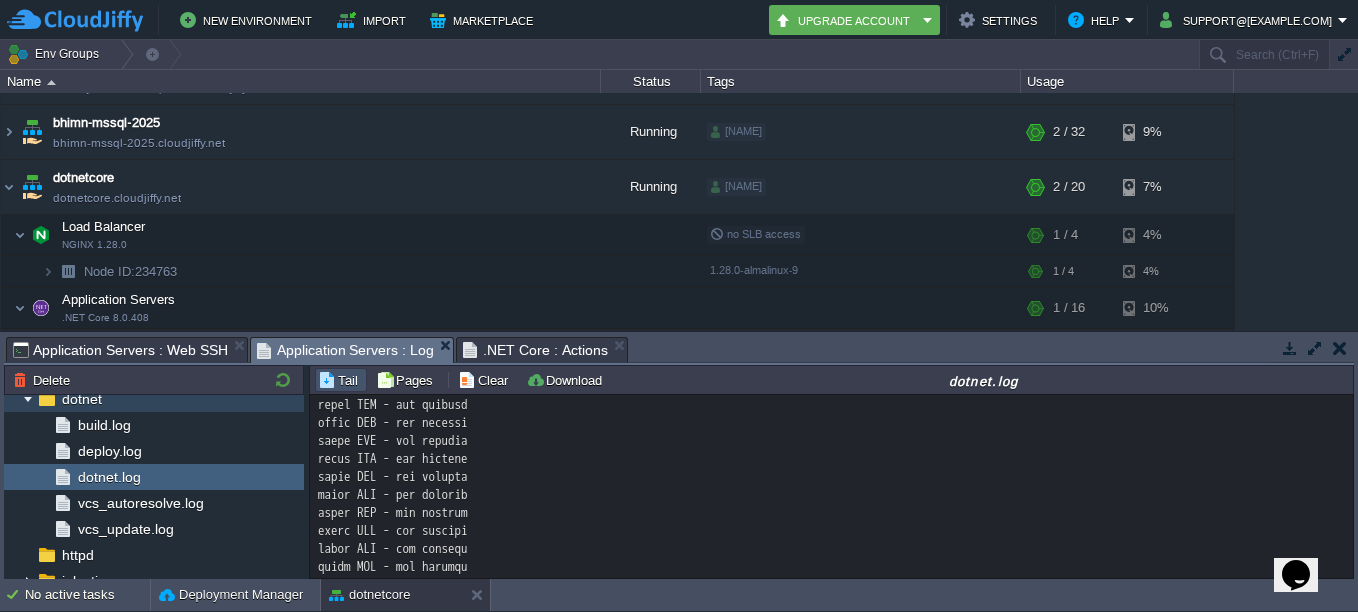click at bounding box center (28, 399) 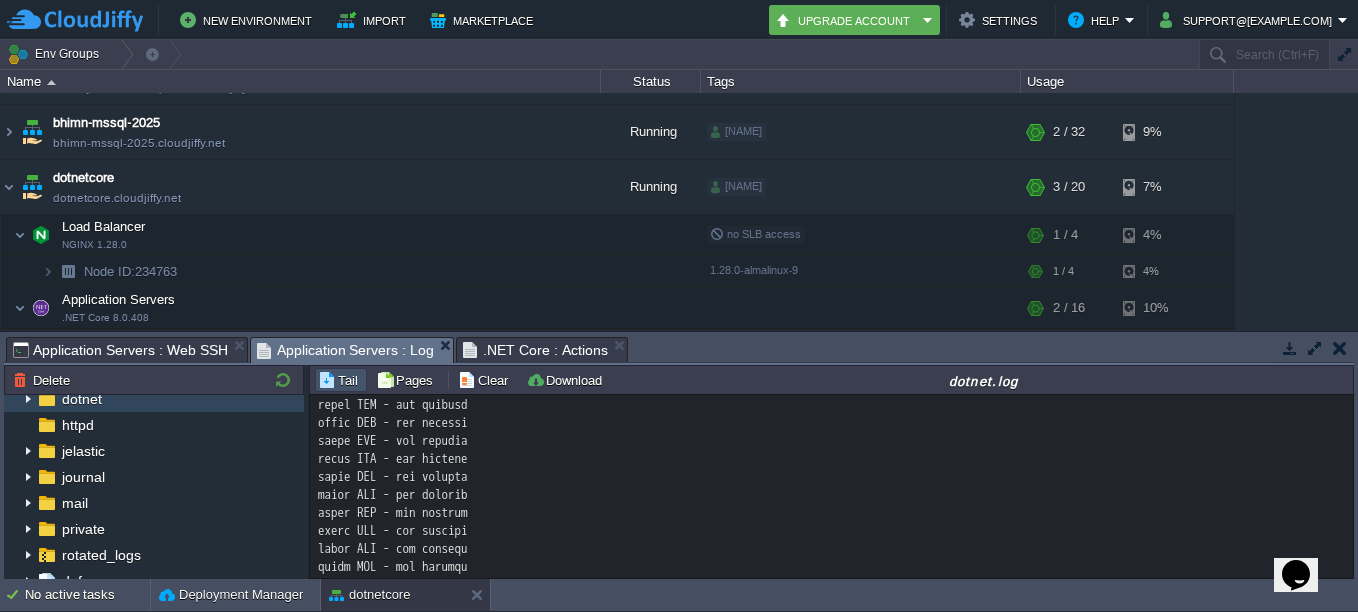 click on "dotnet" at bounding box center (81, 399) 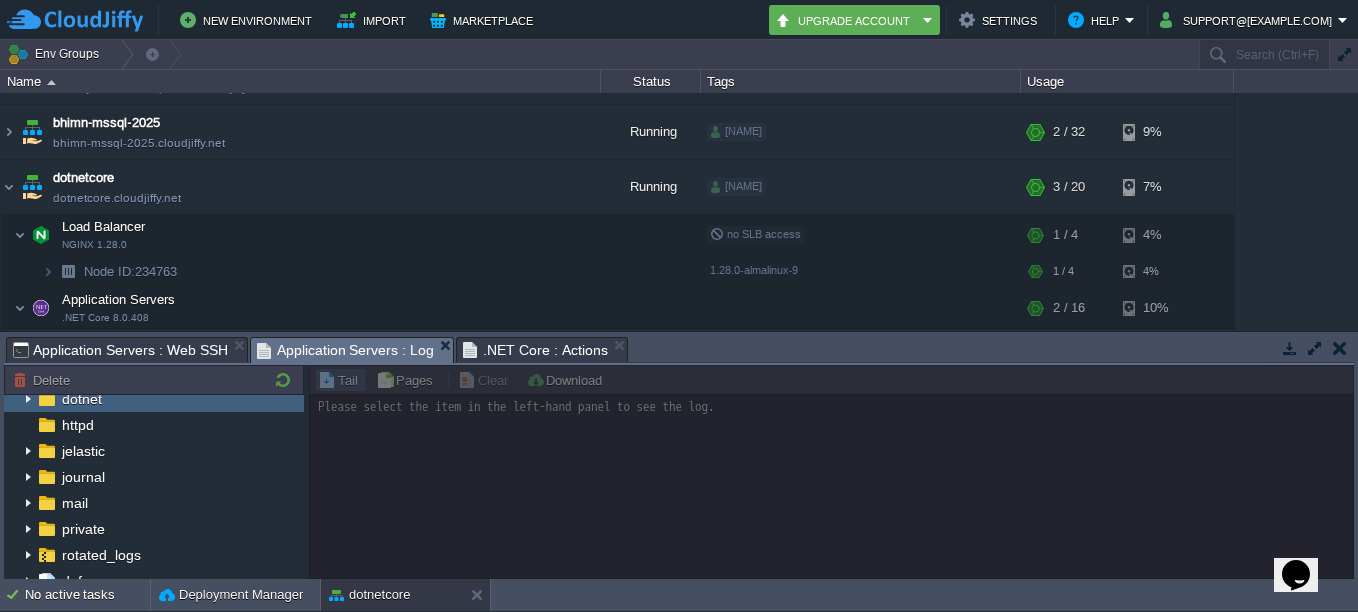 scroll, scrollTop: 0, scrollLeft: 0, axis: both 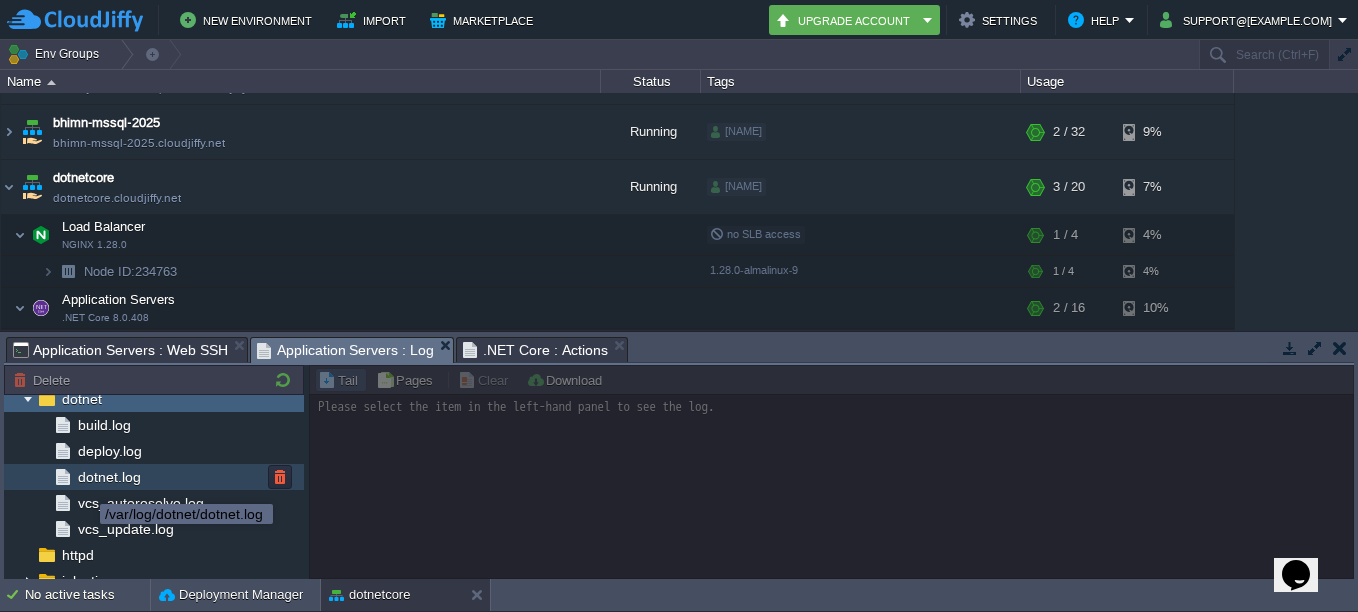 click on "dotnet.log" at bounding box center [109, 477] 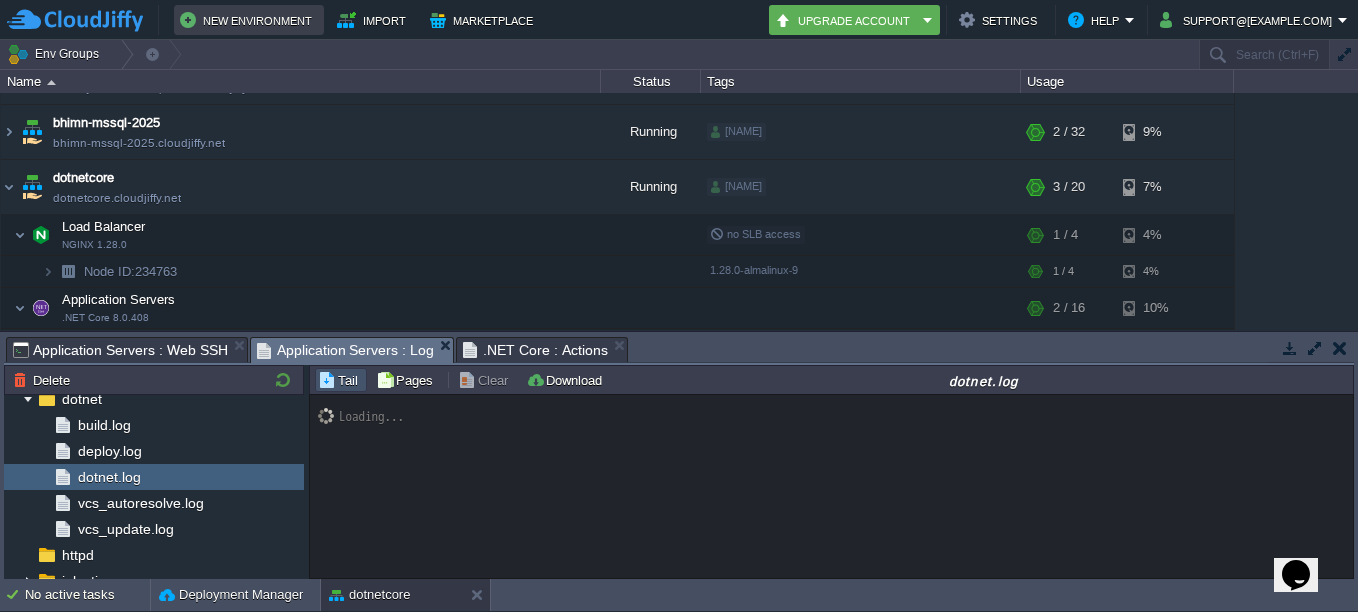 scroll, scrollTop: 14924, scrollLeft: 0, axis: vertical 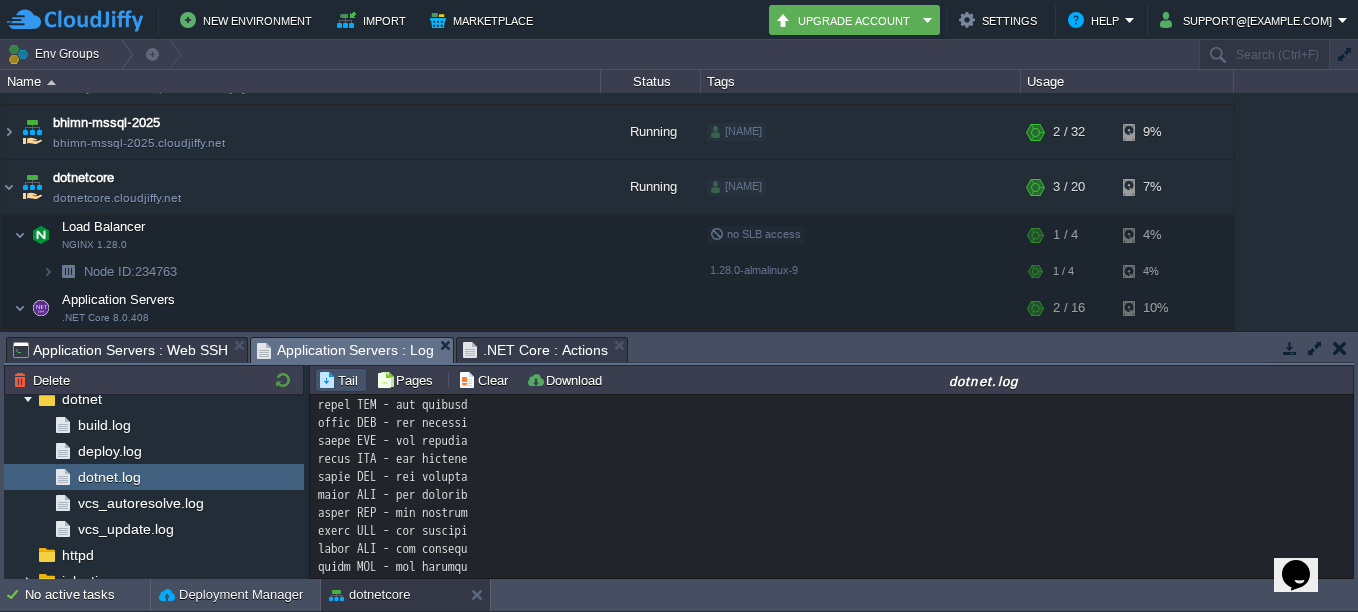 click at bounding box center [831, -5481] 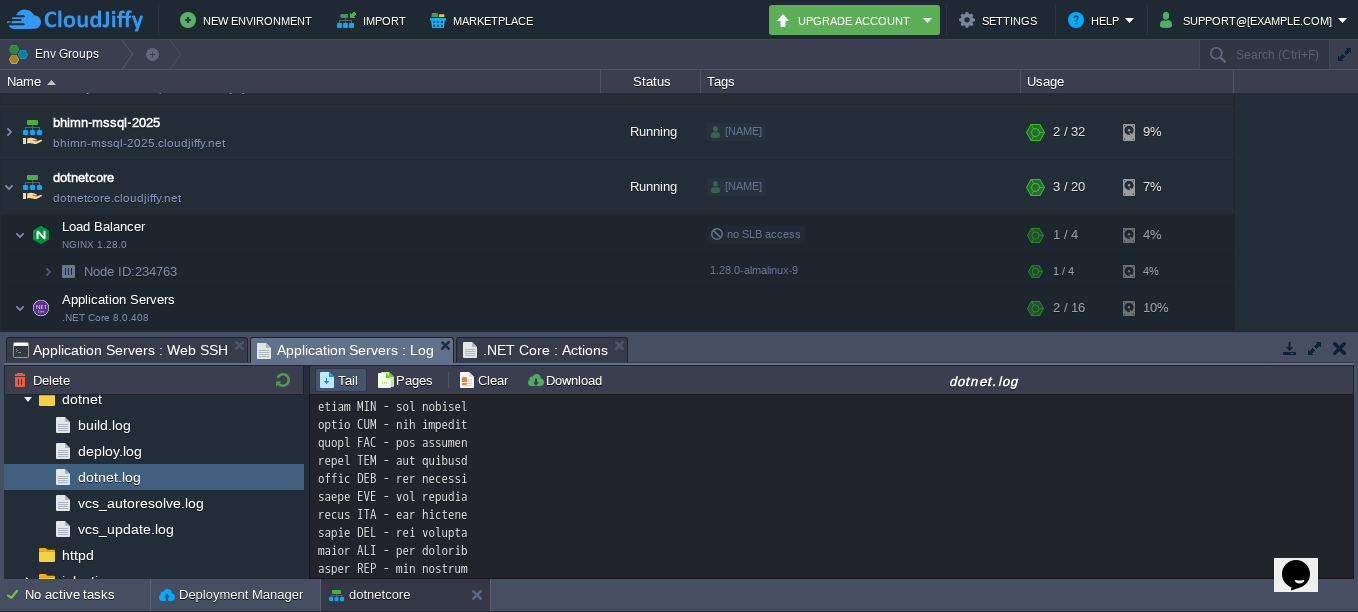 scroll, scrollTop: 14824, scrollLeft: 0, axis: vertical 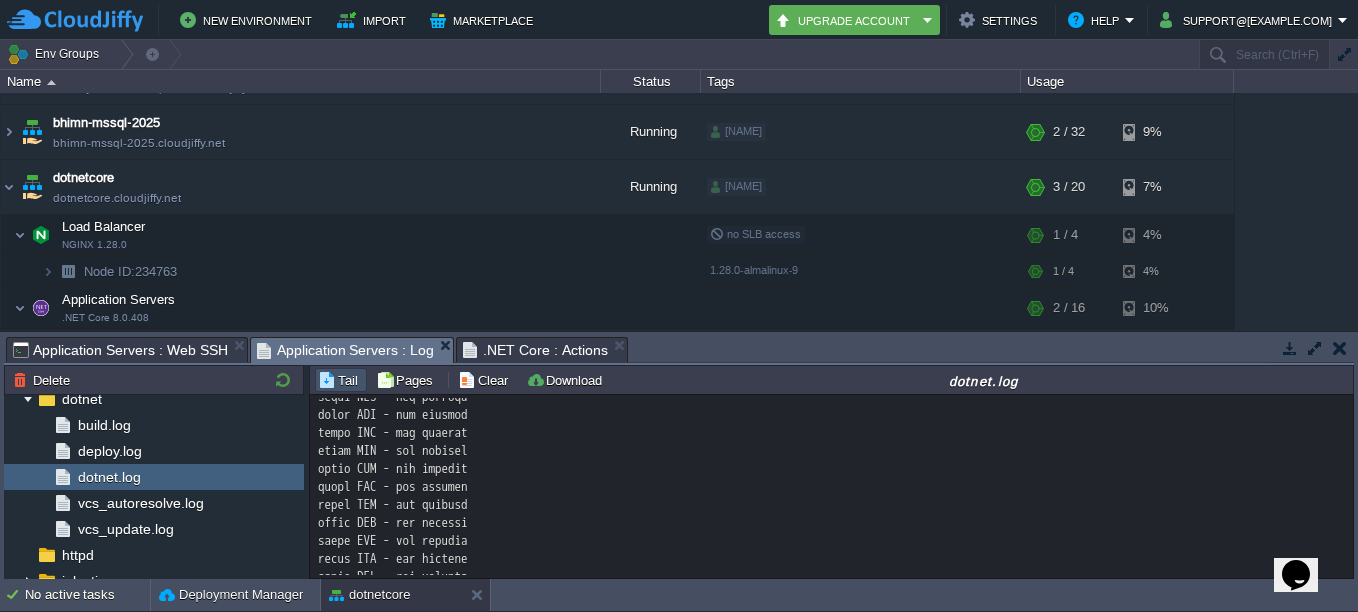 click at bounding box center [831, -5381] 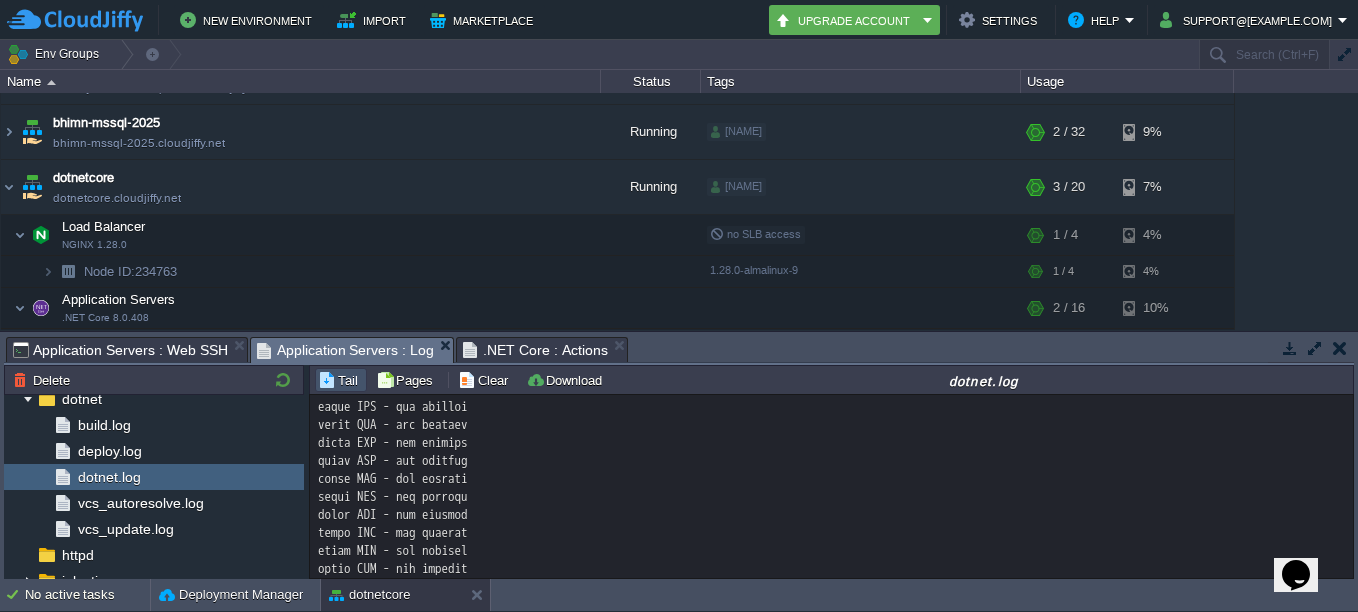 scroll, scrollTop: 14824, scrollLeft: 0, axis: vertical 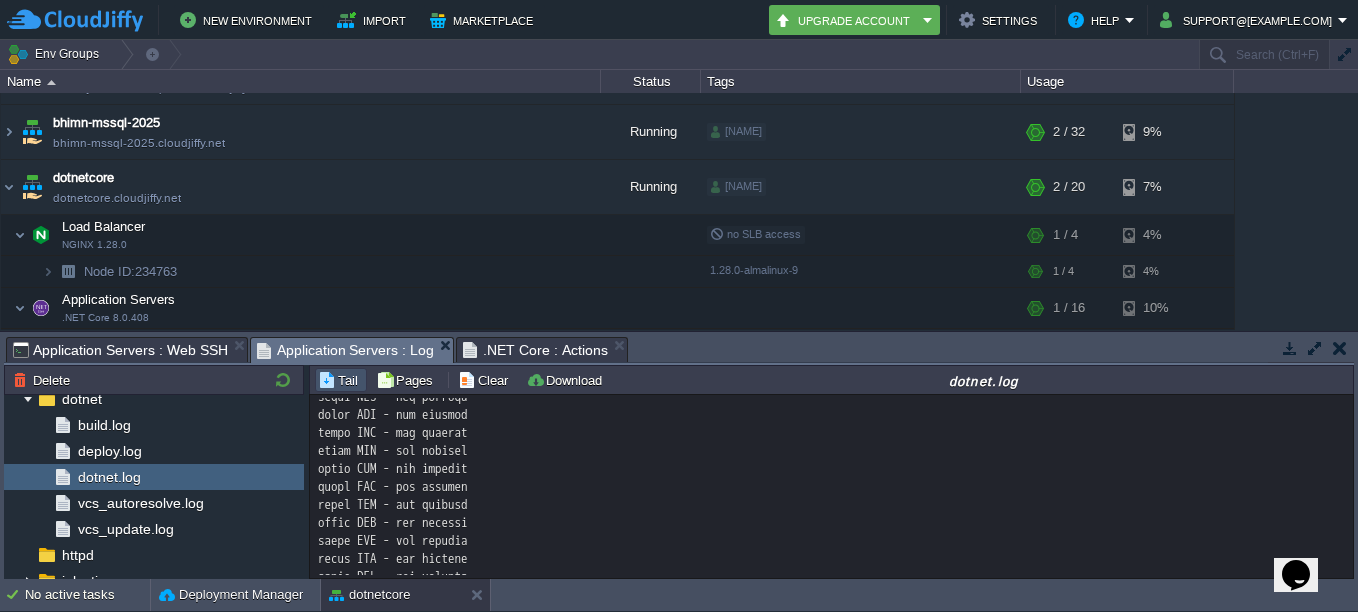 click on "Application Servers : Web SSH" at bounding box center (120, 350) 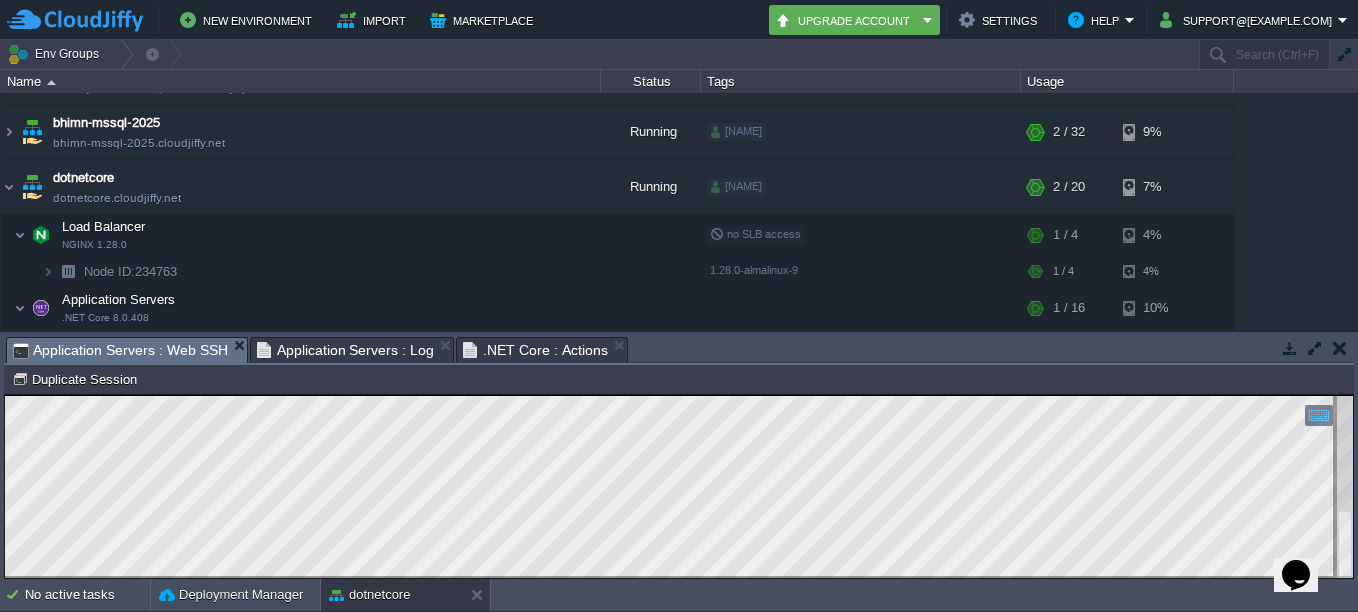 click on ".NET Core : Actions" at bounding box center [535, 350] 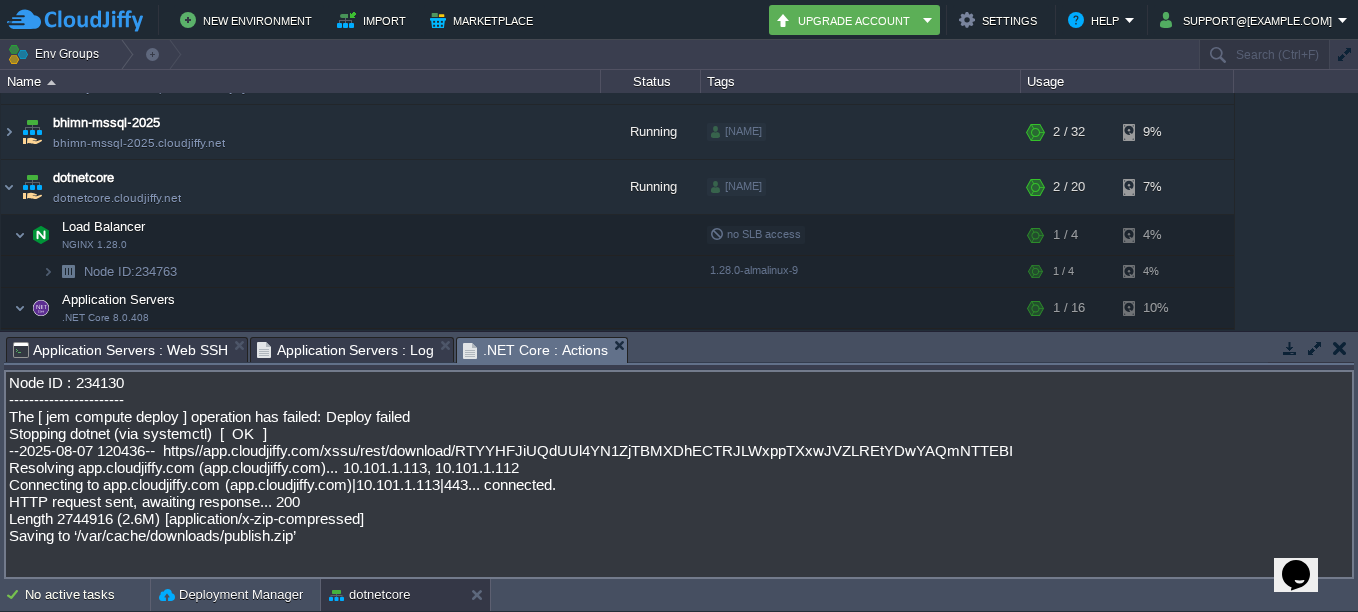 click on "Application Servers : Log" at bounding box center (346, 350) 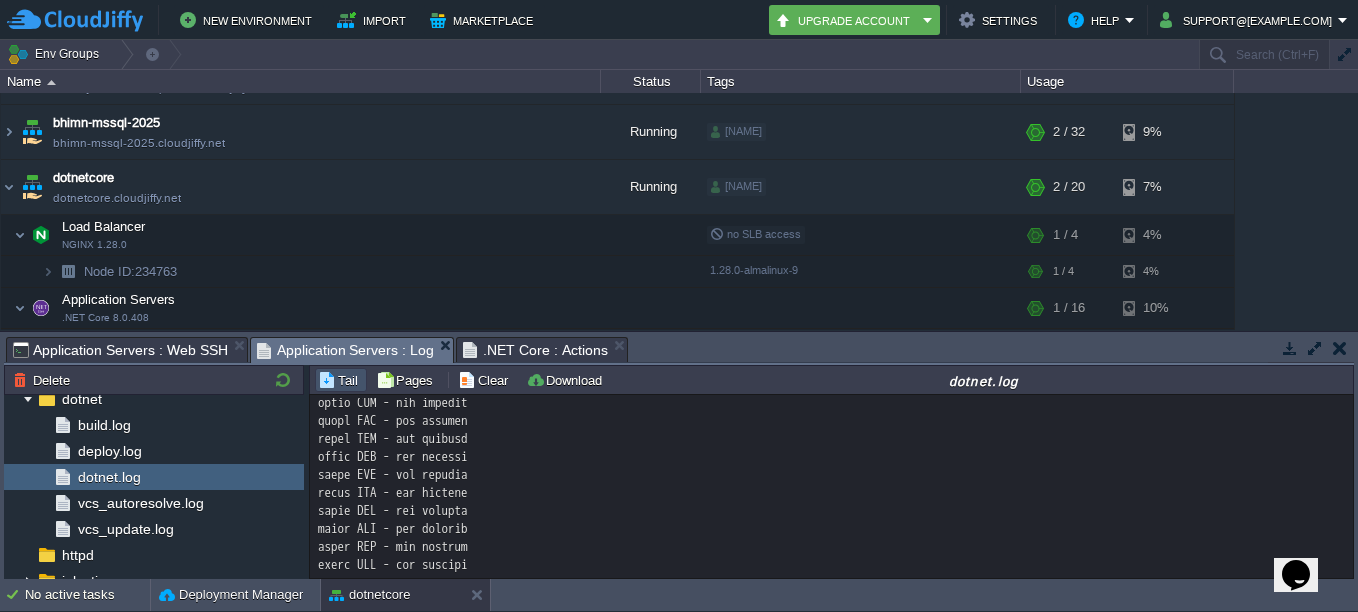 scroll, scrollTop: 14924, scrollLeft: 0, axis: vertical 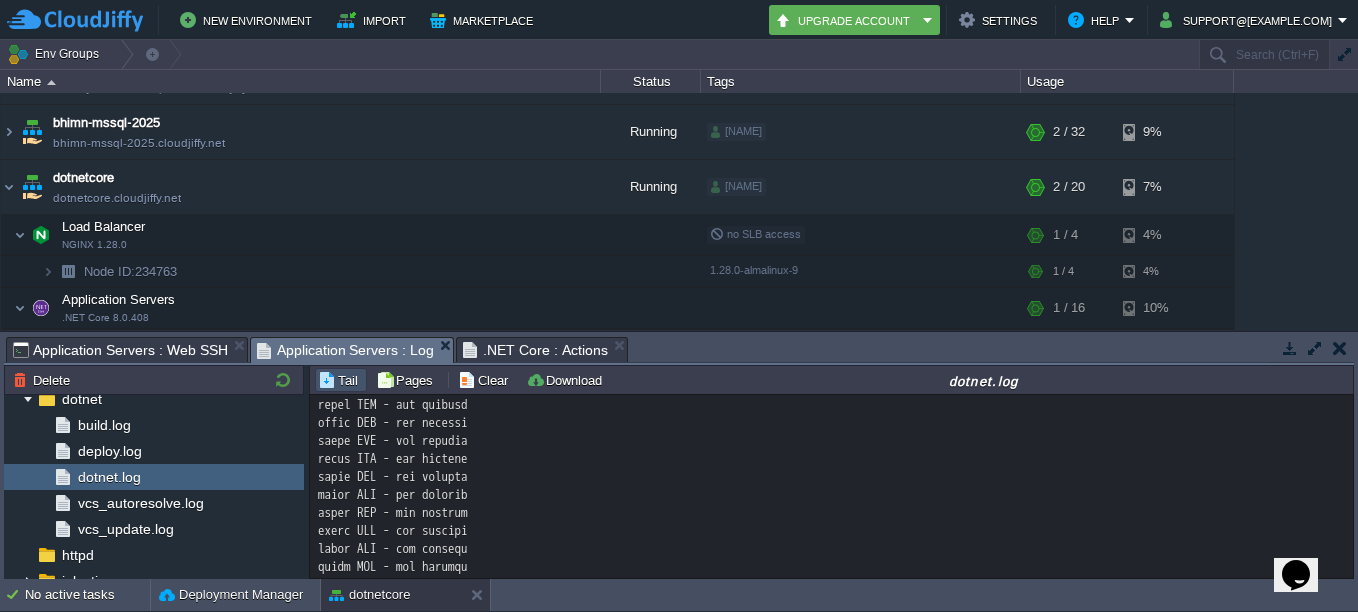 click on ".NET Core : Actions" at bounding box center (535, 350) 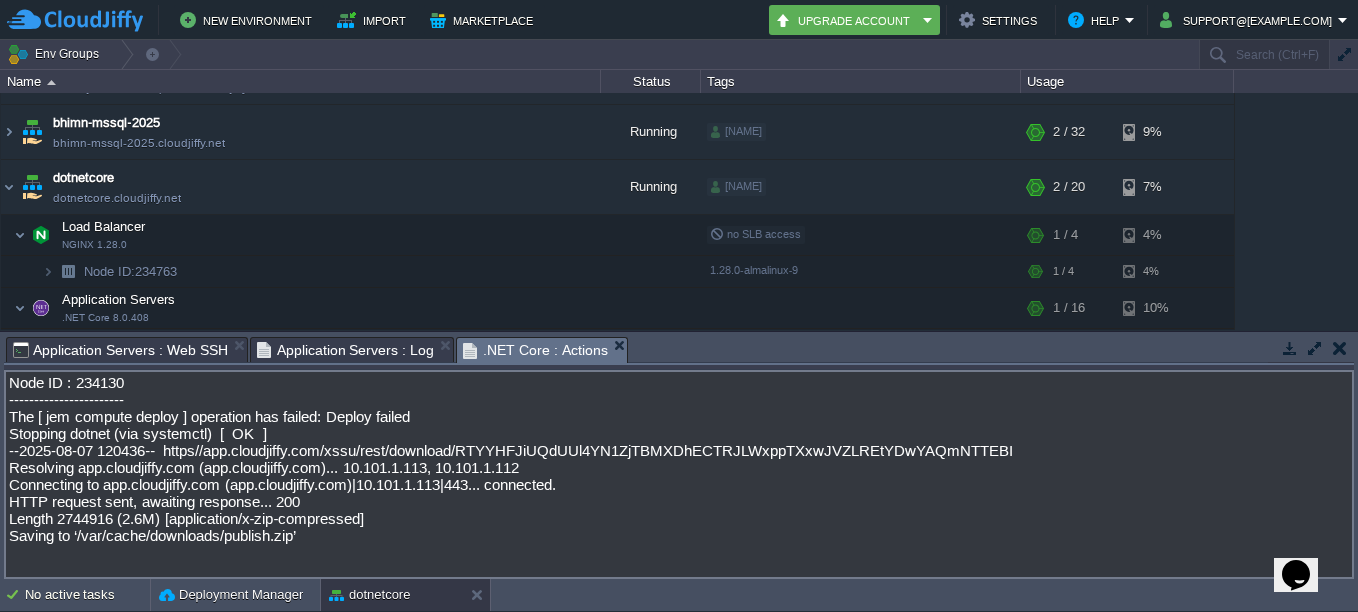 click on "Application Servers : Web SSH" at bounding box center (120, 350) 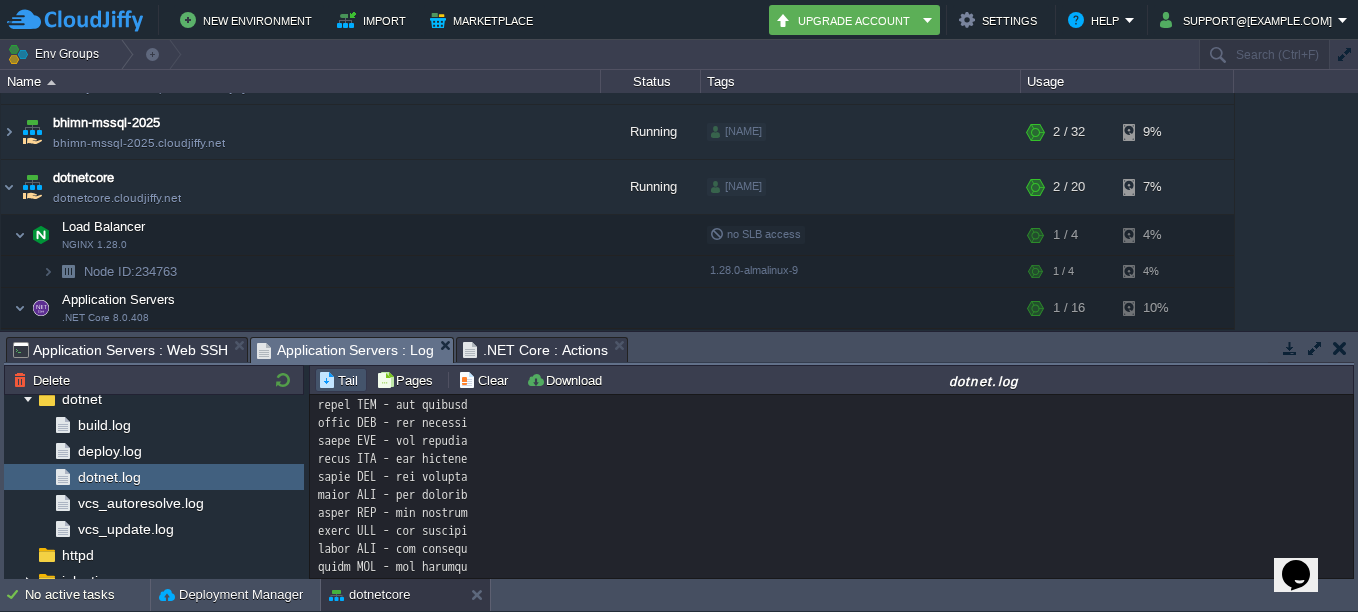 click on "Application Servers : Log" at bounding box center [346, 350] 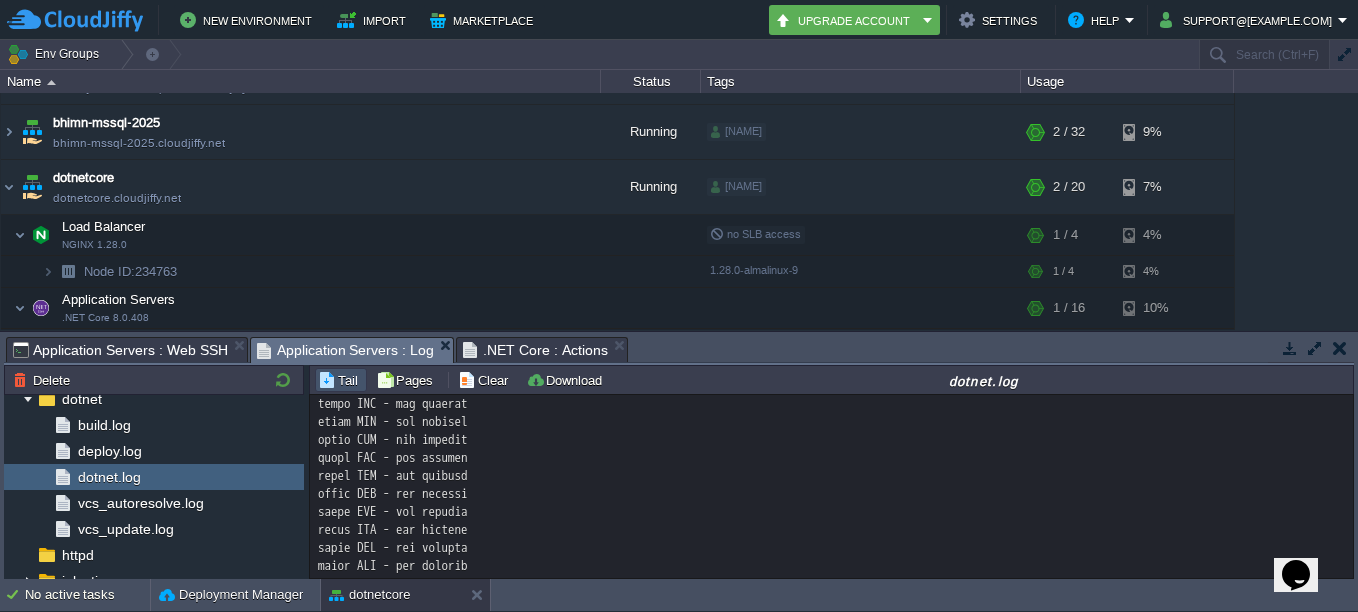 scroll, scrollTop: 14824, scrollLeft: 0, axis: vertical 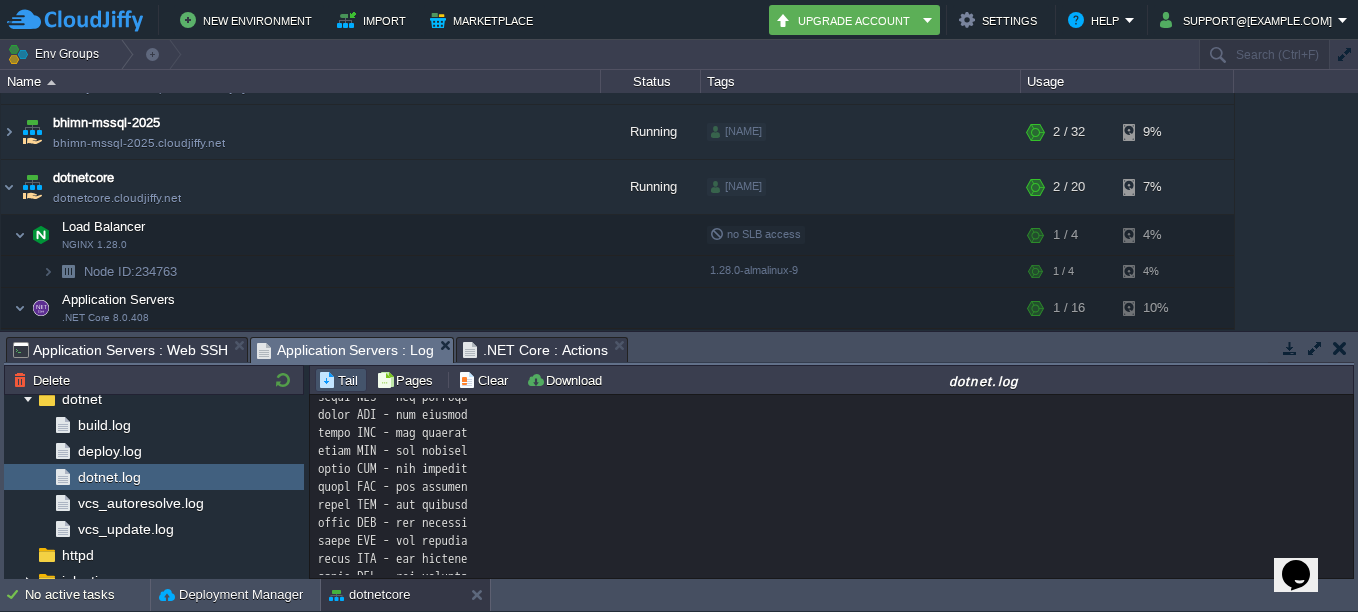 drag, startPoint x: 921, startPoint y: 480, endPoint x: 1198, endPoint y: 475, distance: 277.04514 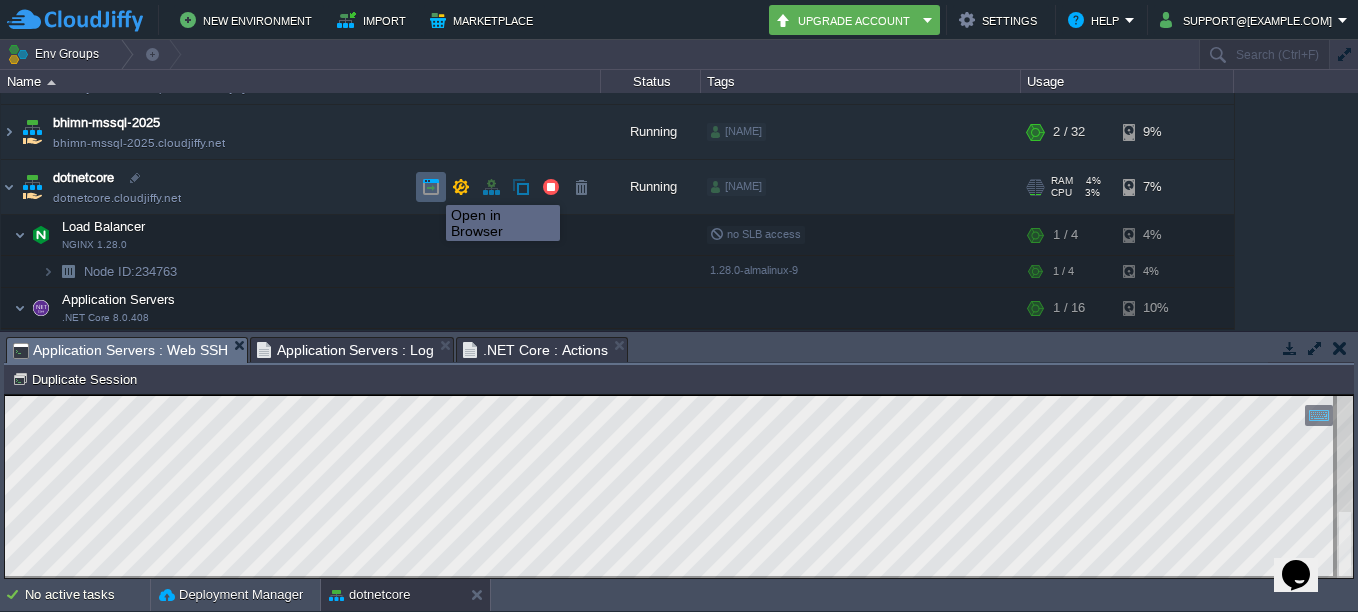 click at bounding box center (431, 187) 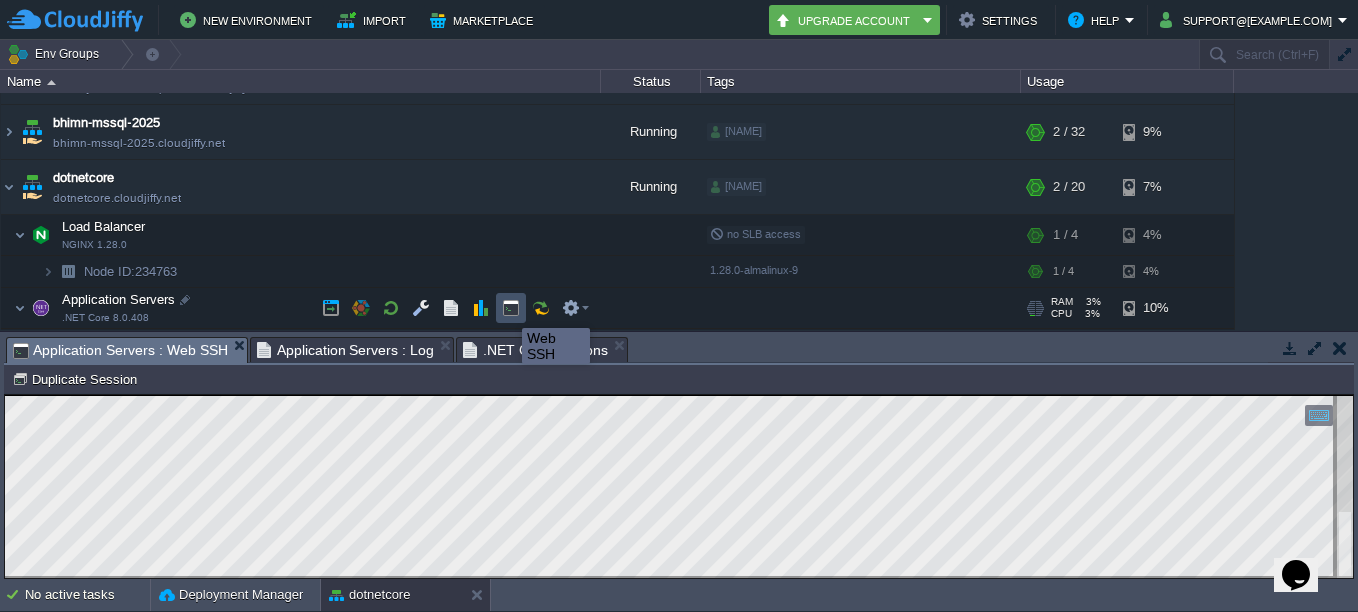 click at bounding box center (511, 308) 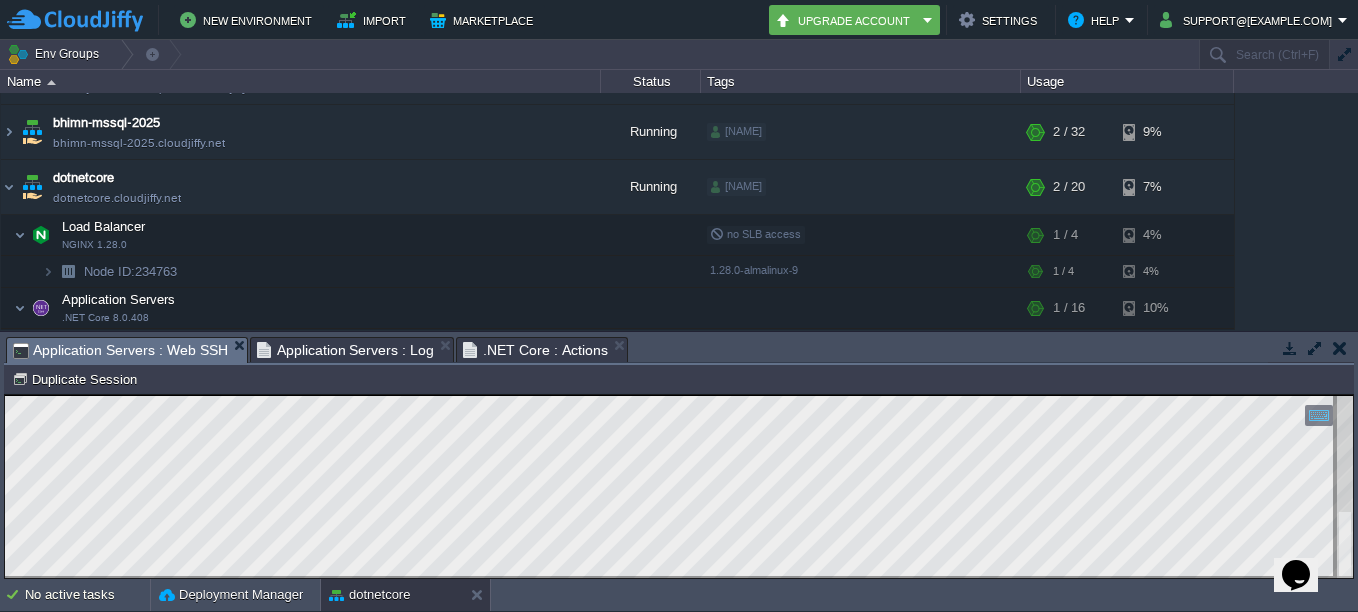 click on "Copy:                  Ctrl + Shift + C                                          Paste:                  Ctrl + V                                         Settings:                  Ctrl + Shift + Alt
0" at bounding box center (679, 395) 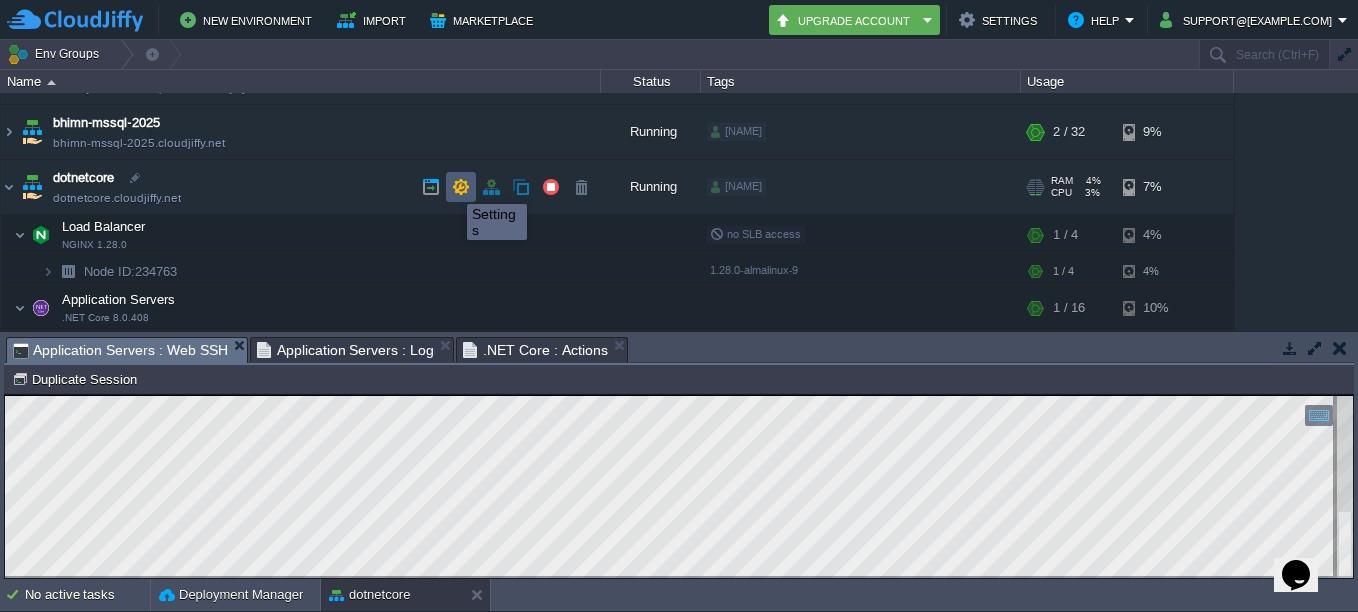 click at bounding box center (461, 187) 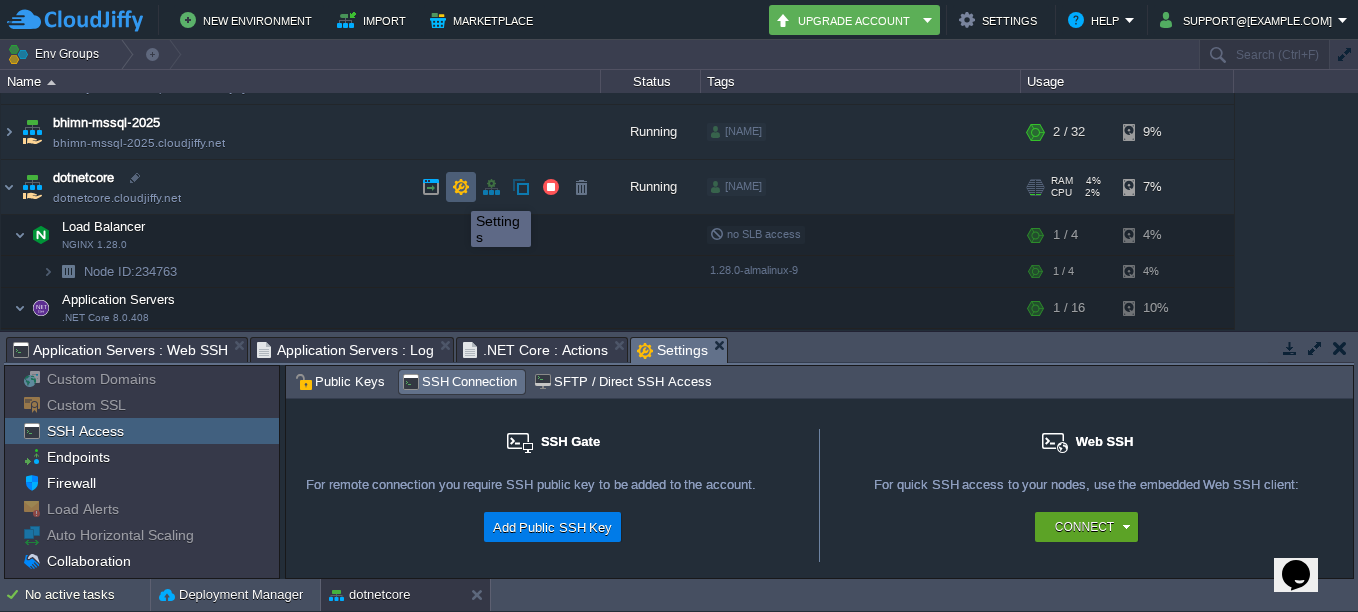 click at bounding box center [461, 187] 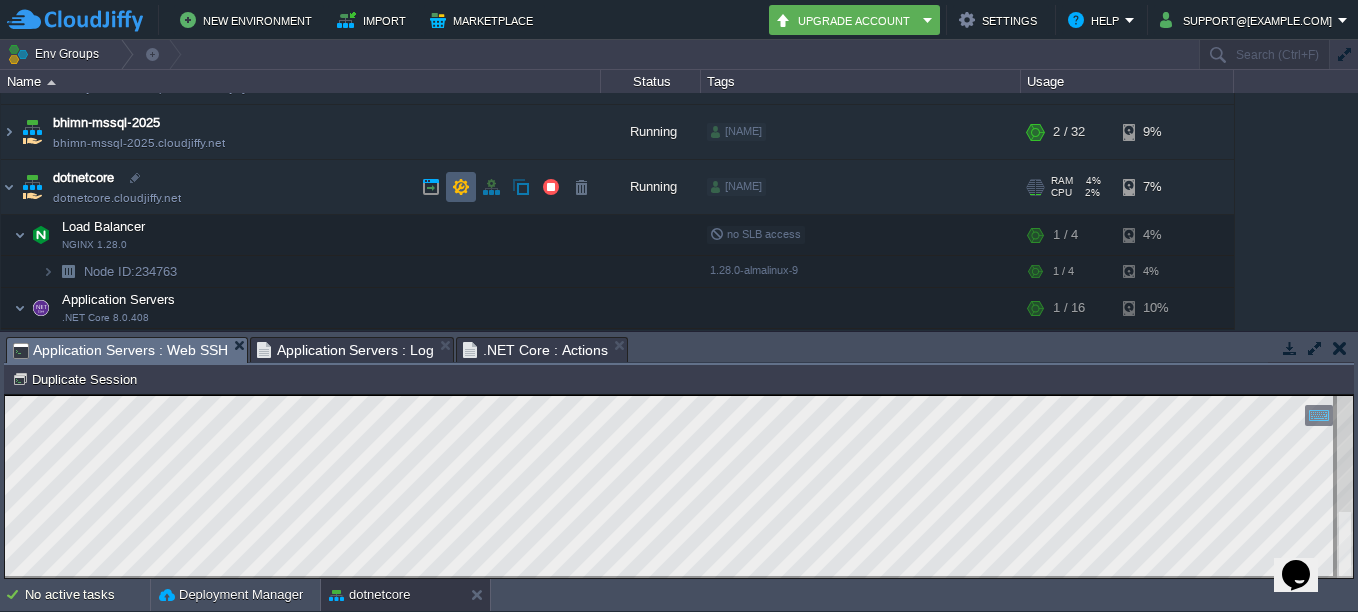 click at bounding box center [461, 187] 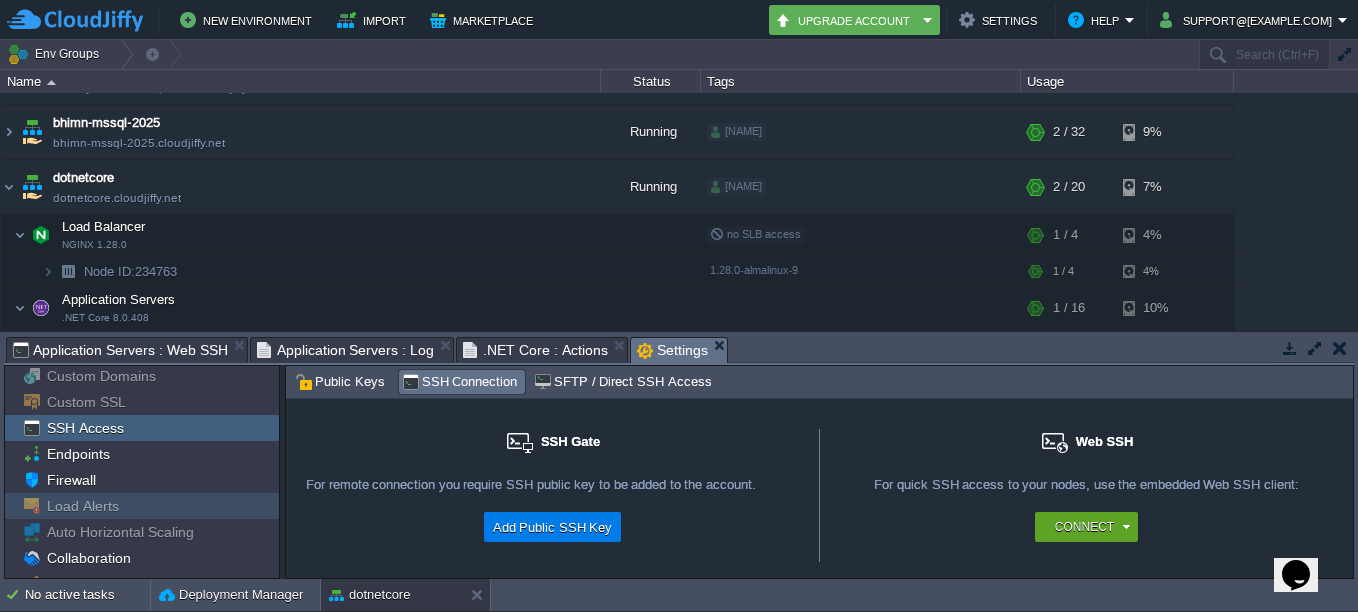 scroll, scrollTop: 0, scrollLeft: 0, axis: both 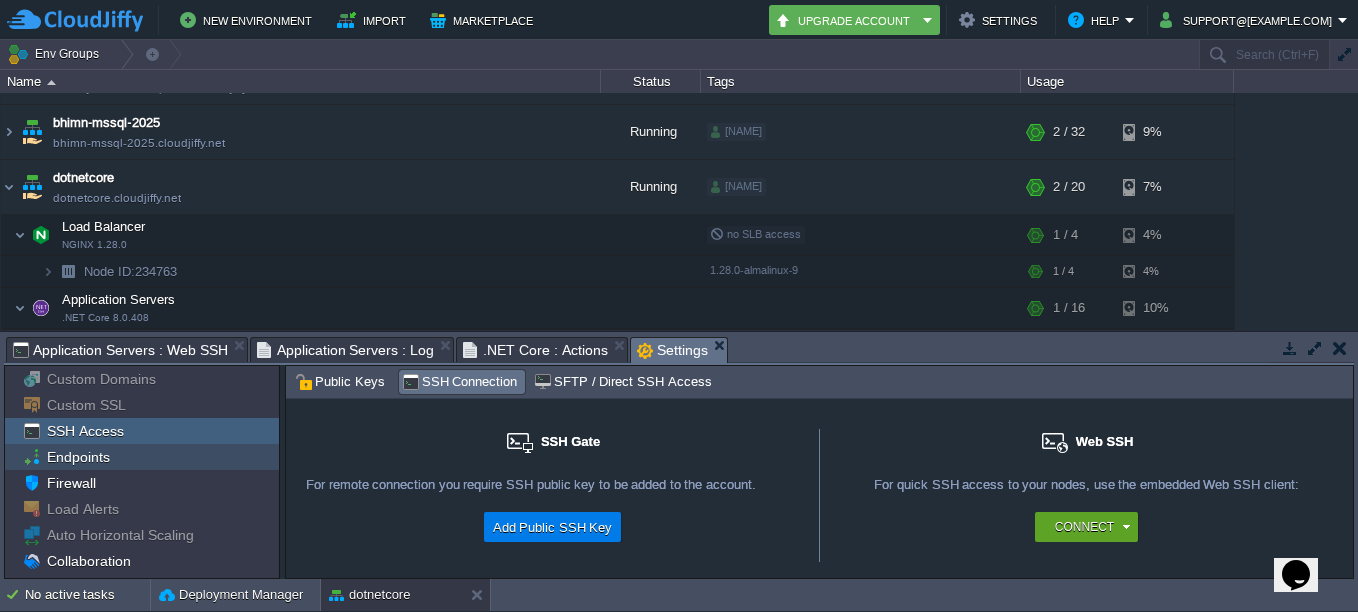 click on "Endpoints" at bounding box center (78, 457) 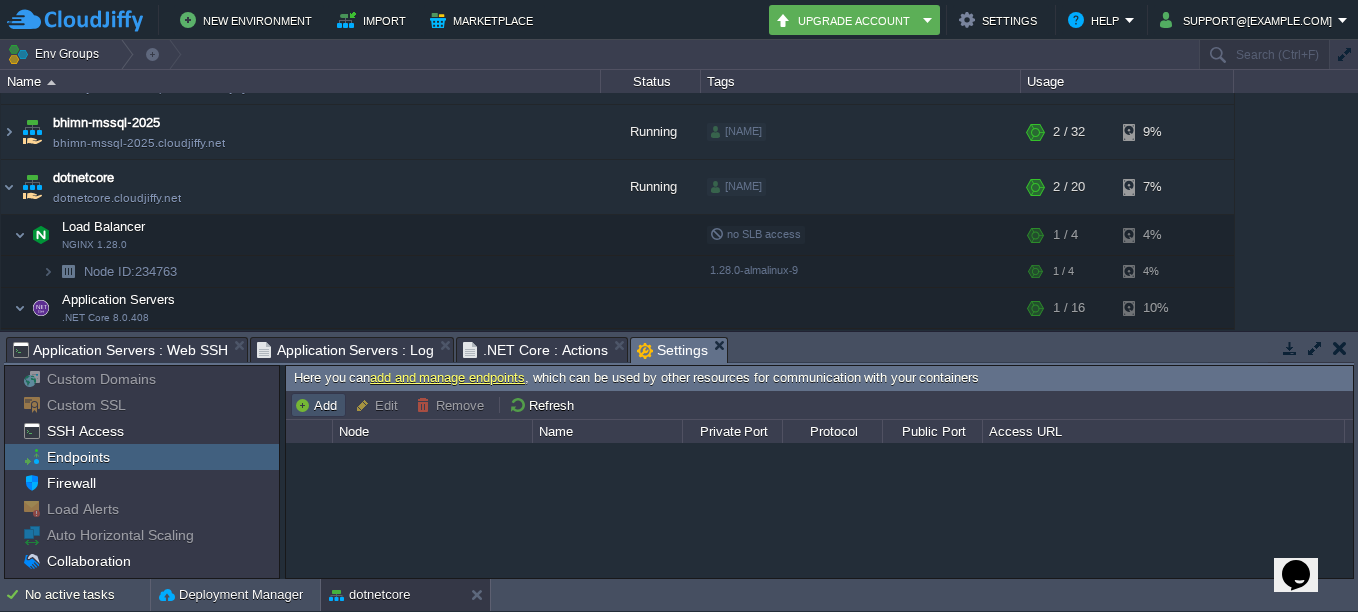 click on "Add" at bounding box center [318, 405] 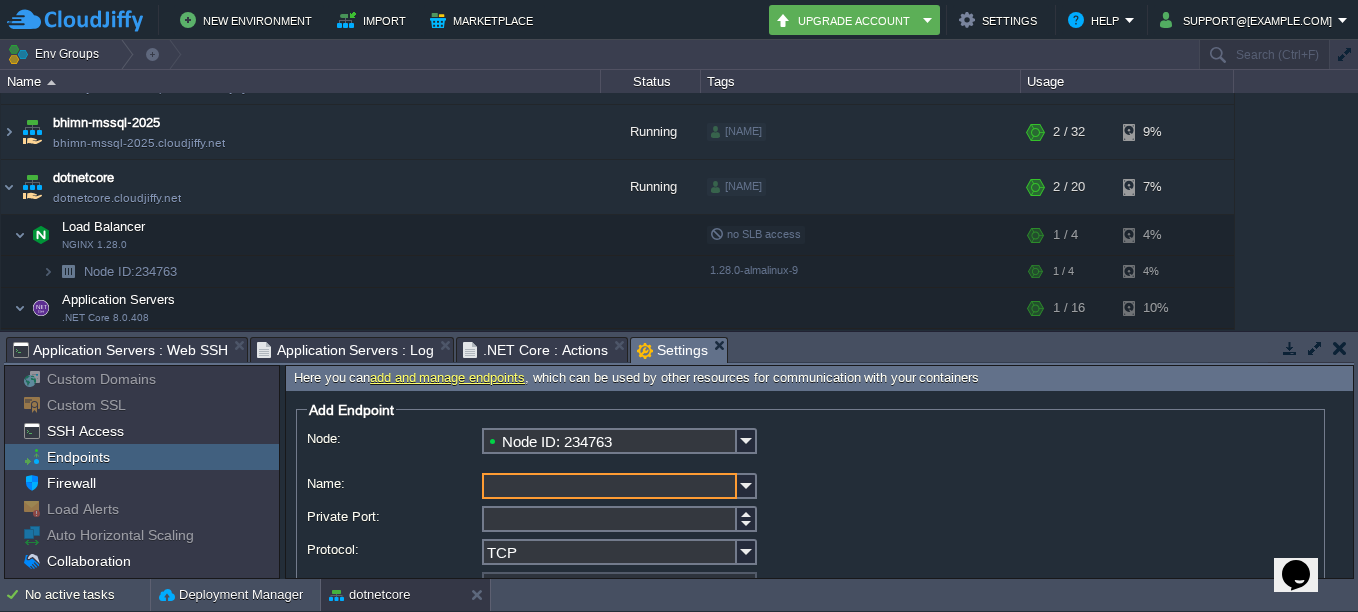 click on "Name:" at bounding box center (609, 486) 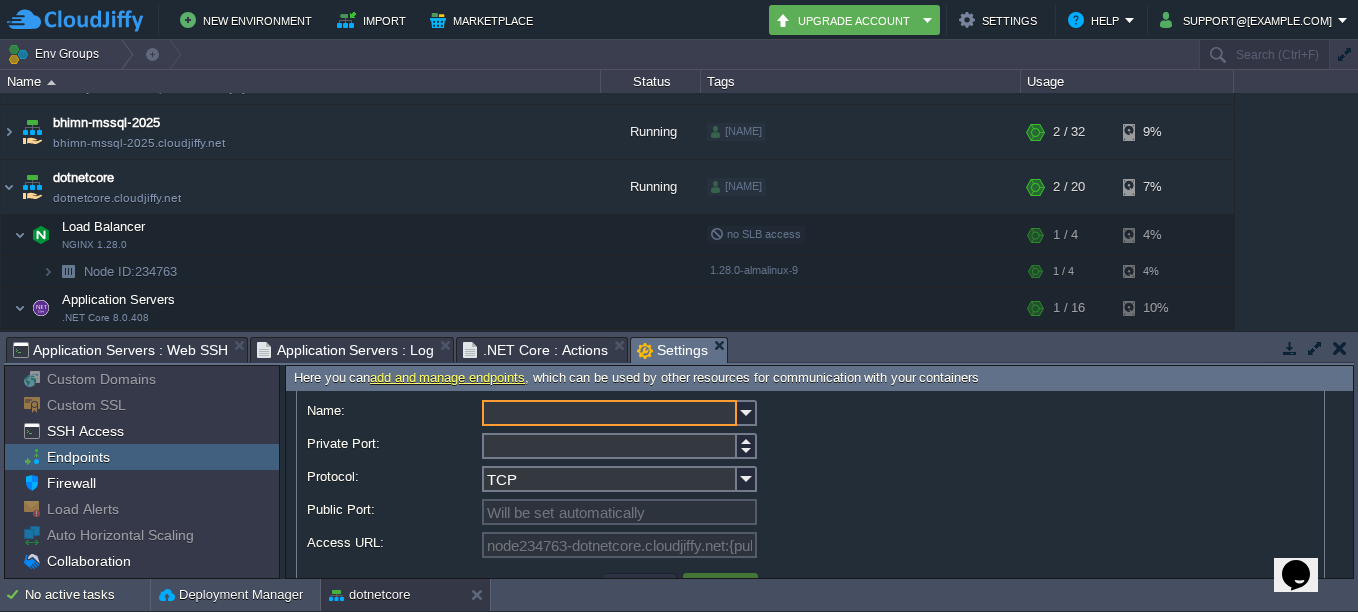 scroll, scrollTop: 132, scrollLeft: 0, axis: vertical 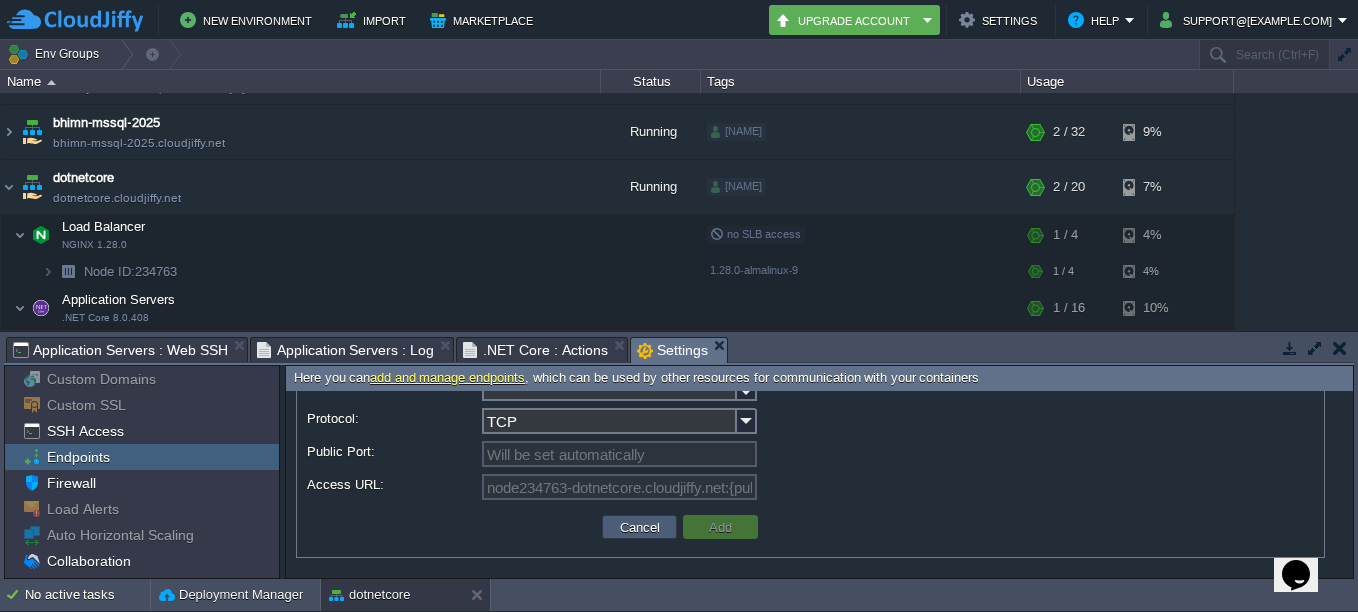 click on "Cancel" at bounding box center (640, 527) 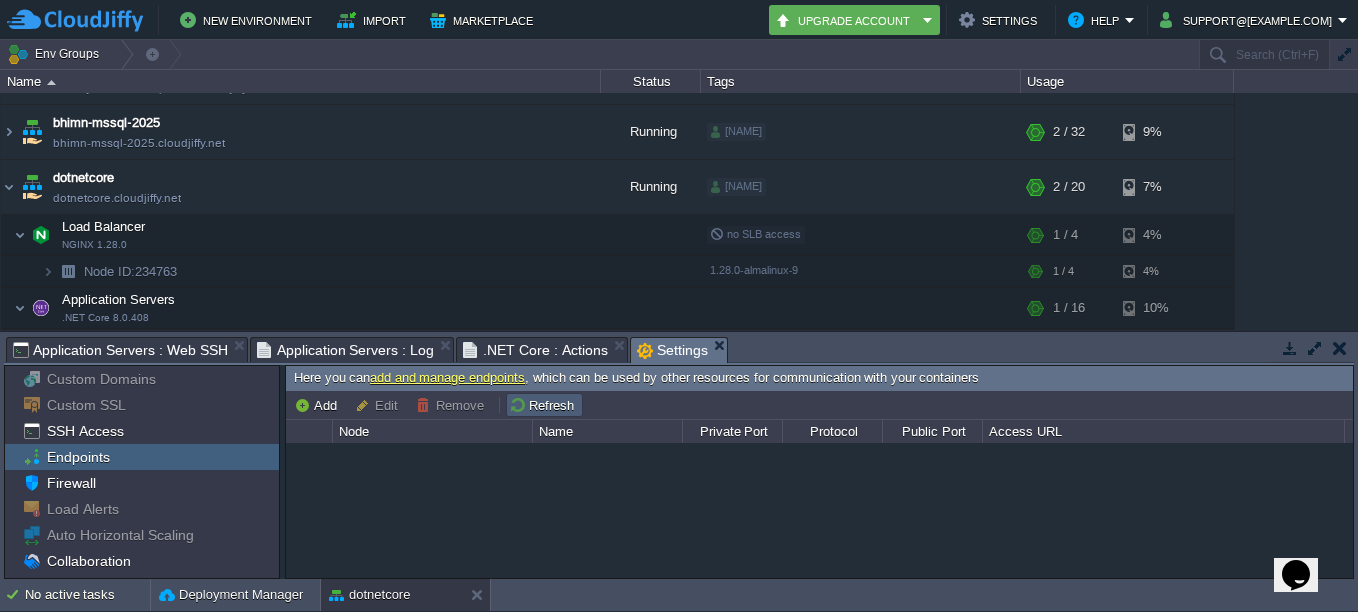 click on "Refresh" at bounding box center [544, 405] 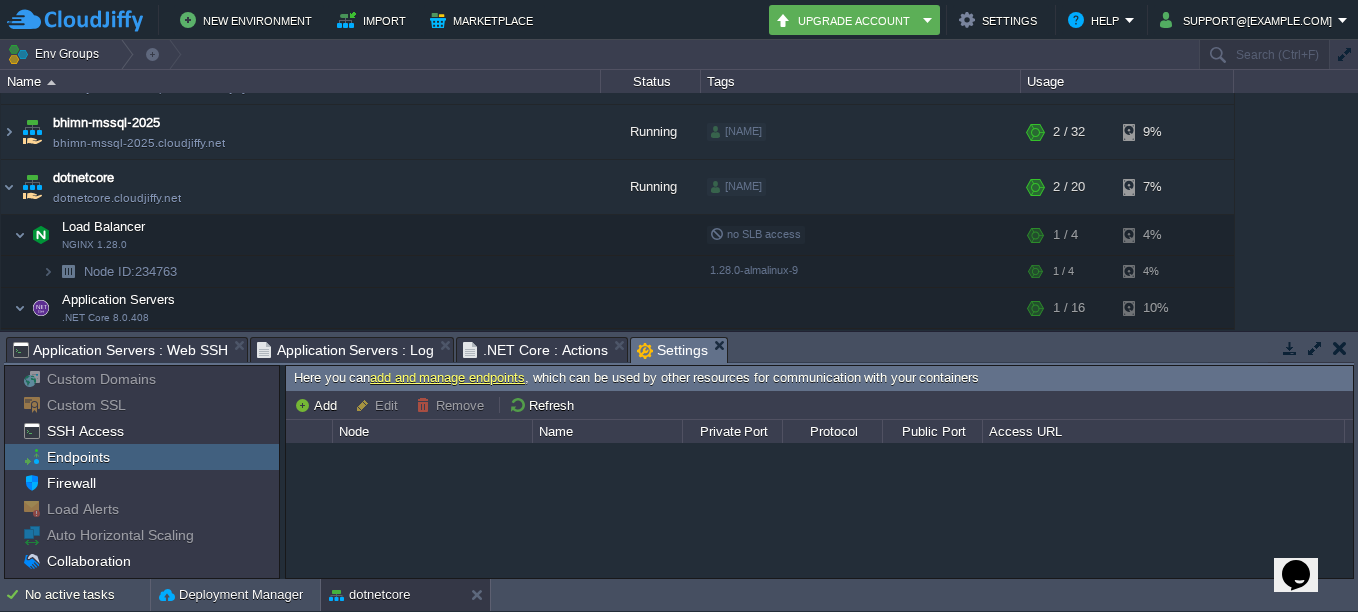 type 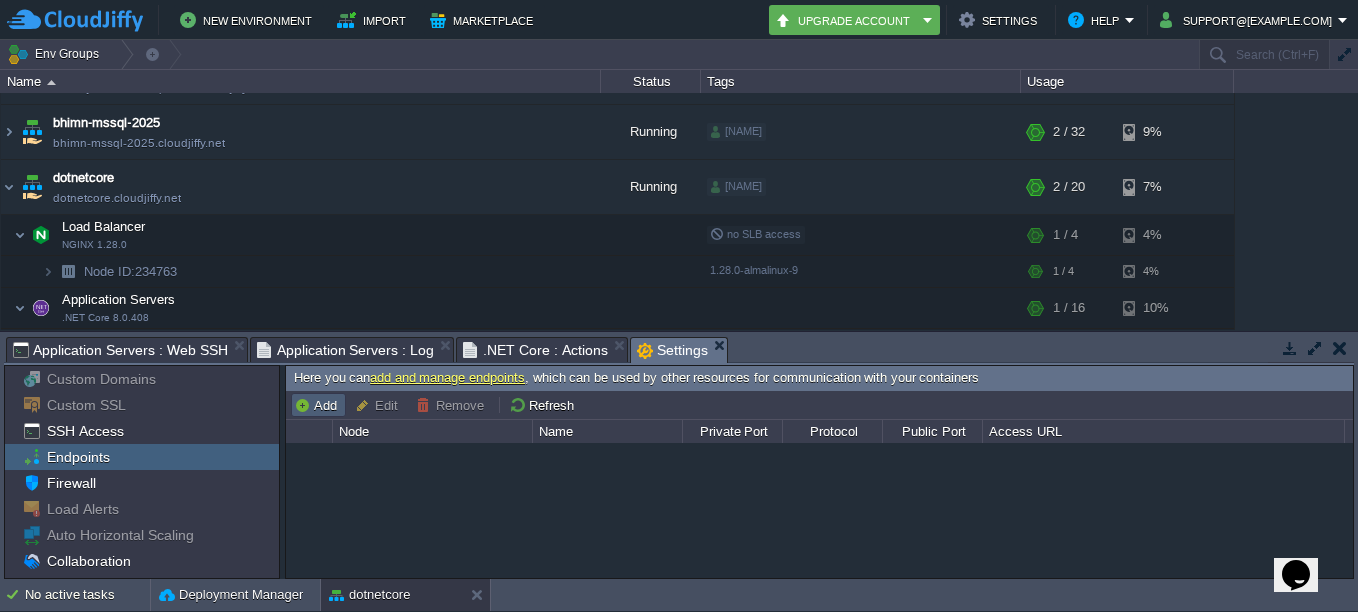 click on "Add" at bounding box center (318, 405) 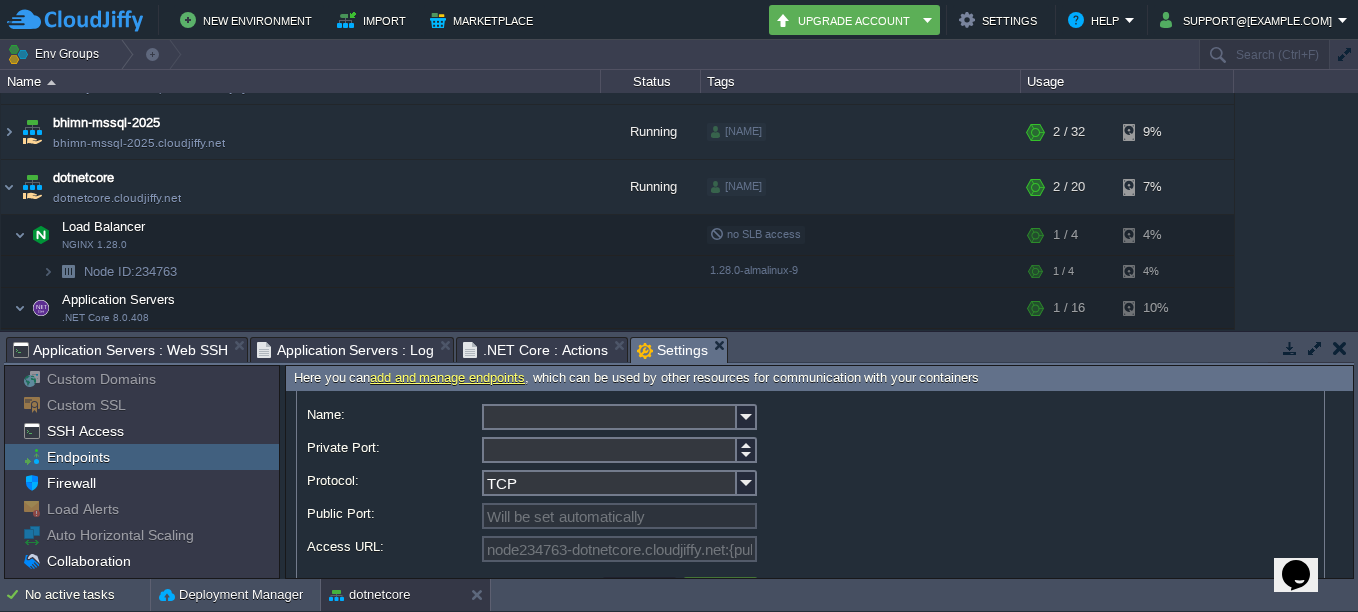 scroll, scrollTop: 100, scrollLeft: 0, axis: vertical 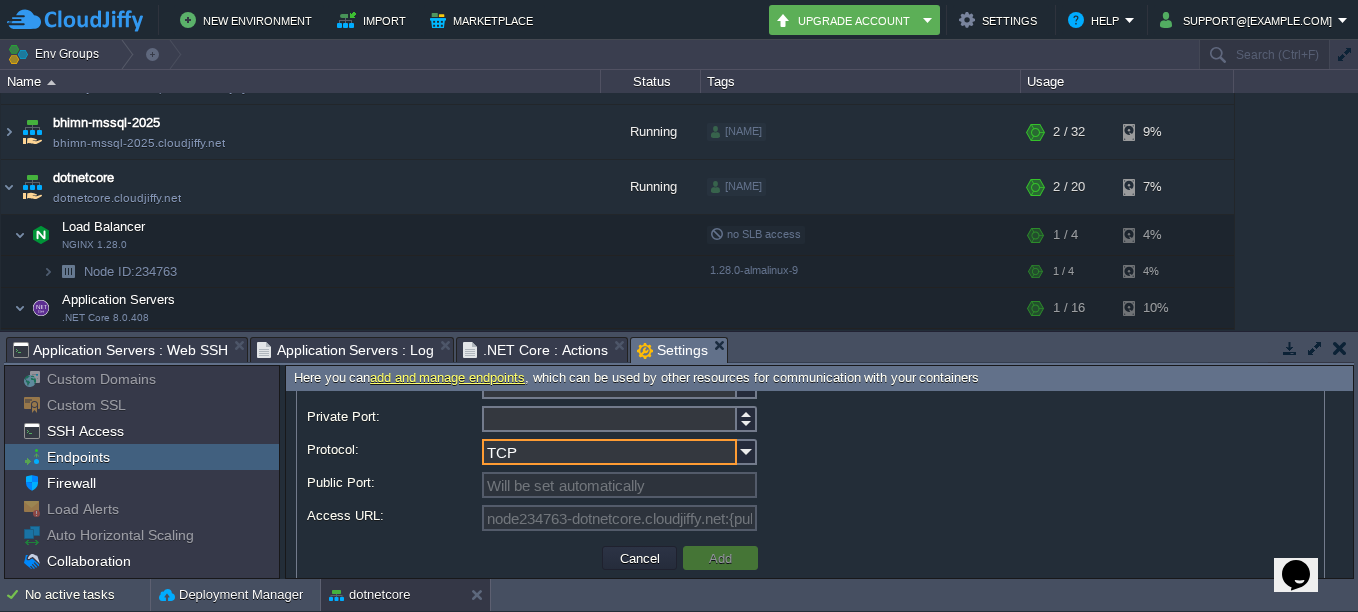 click on "TCP" at bounding box center [609, 452] 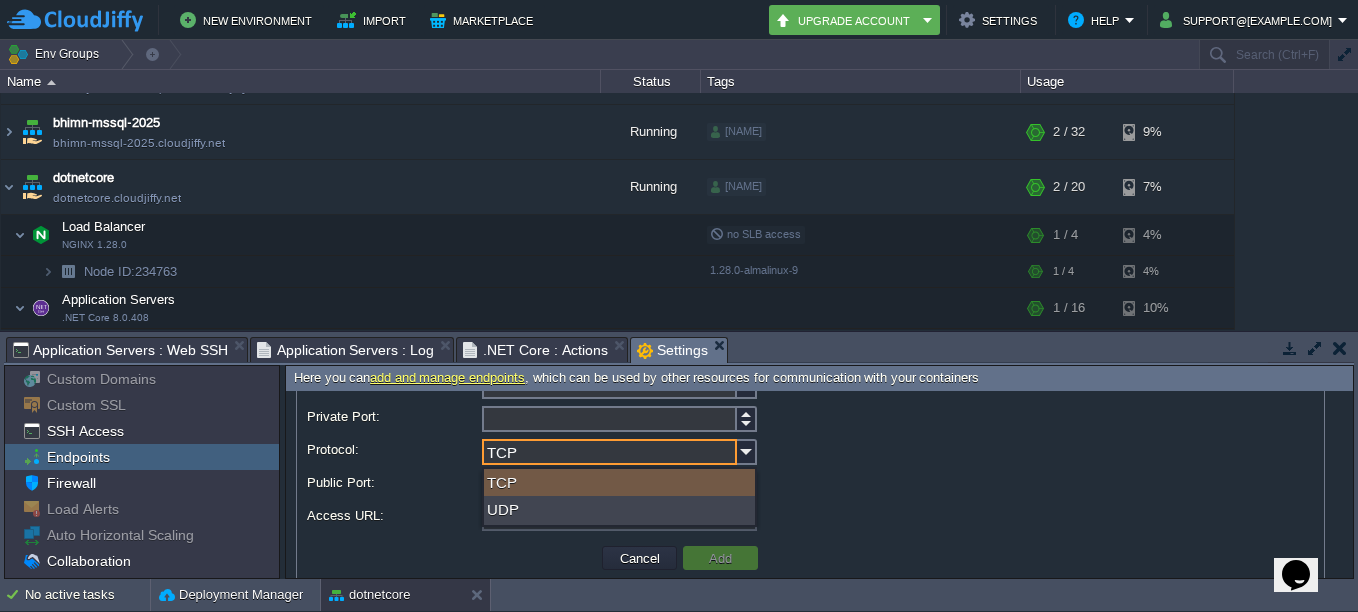 click on "TCP" at bounding box center [609, 452] 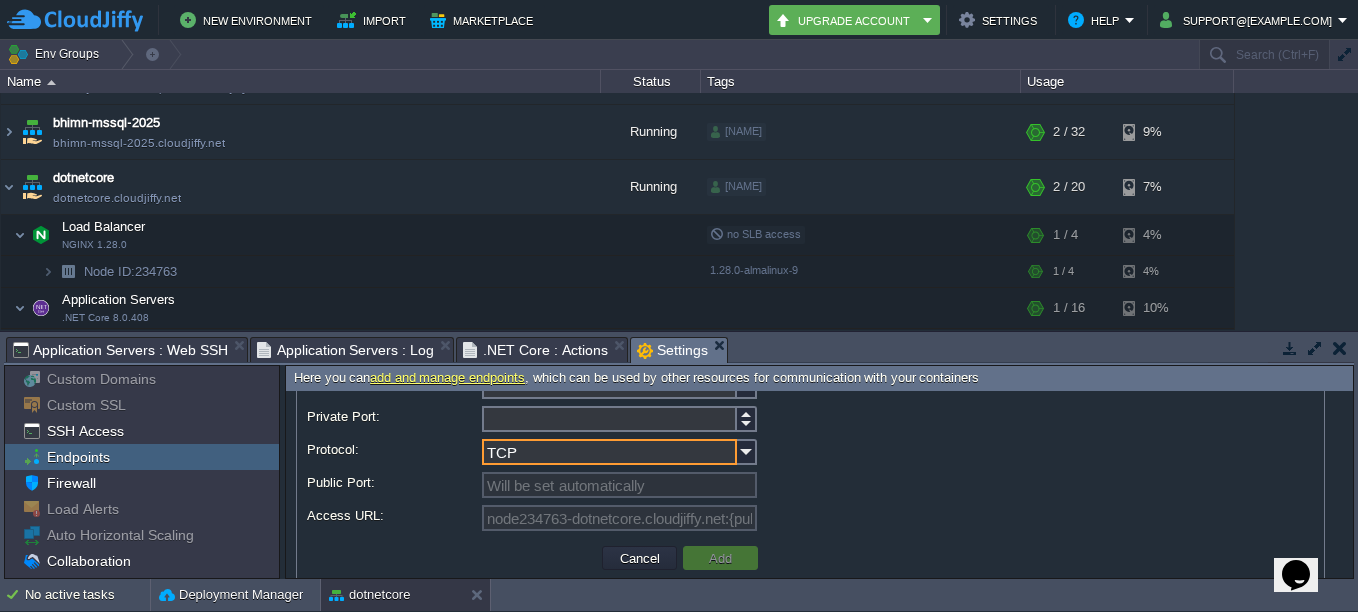 click on "Will be set automatically" at bounding box center [810, 486] 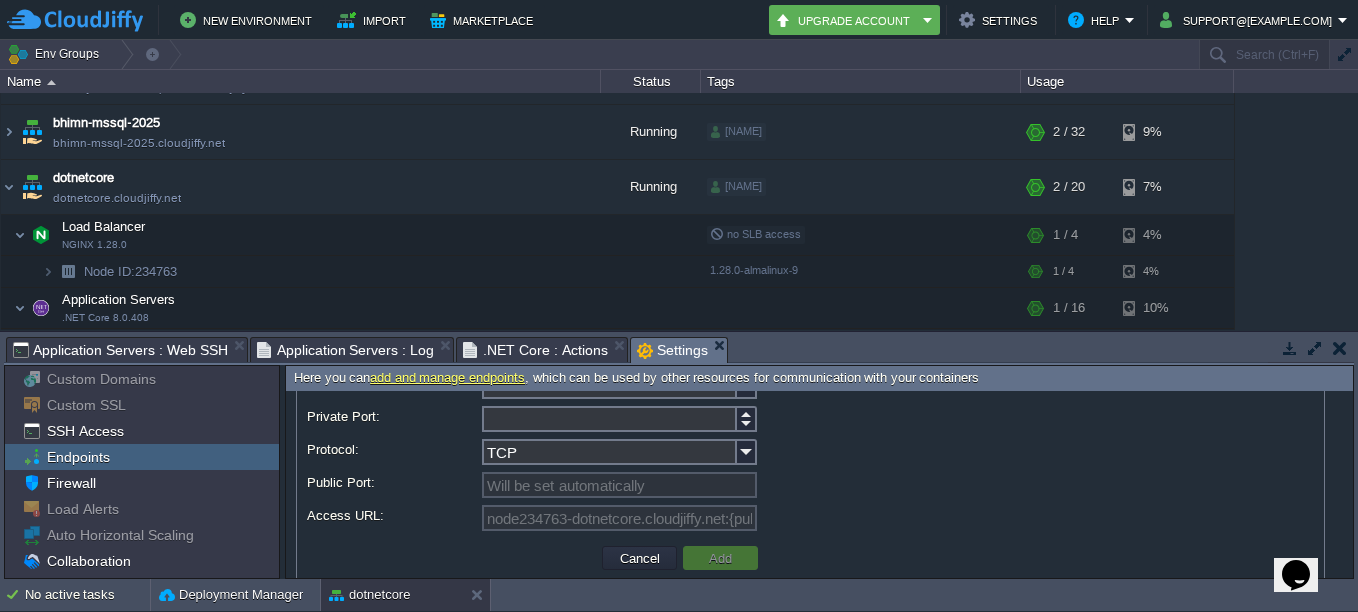 scroll, scrollTop: 0, scrollLeft: 0, axis: both 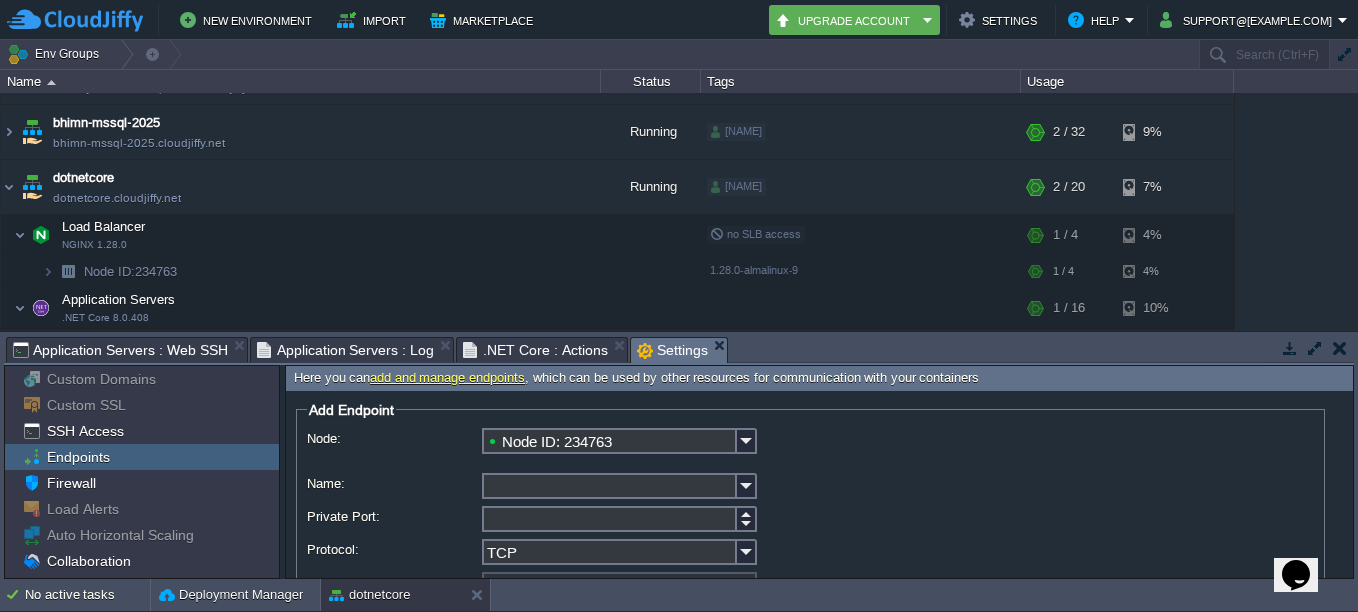 click on "Name:" at bounding box center [609, 486] 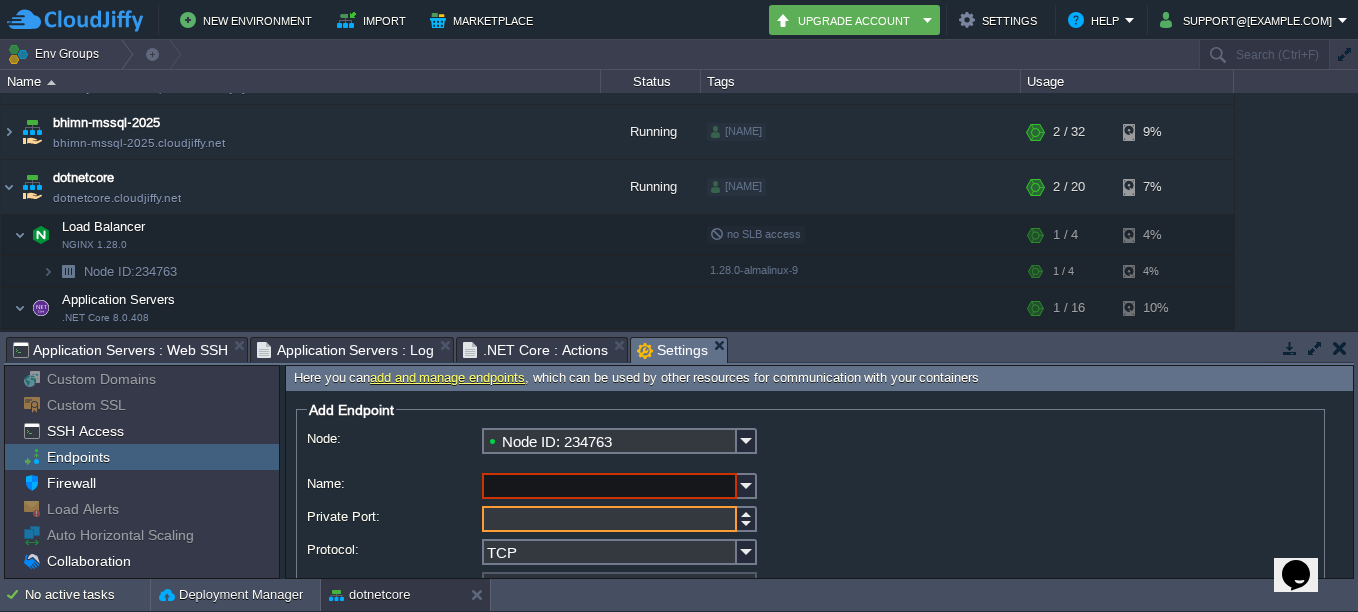 click on "Private Port:" at bounding box center [609, 519] 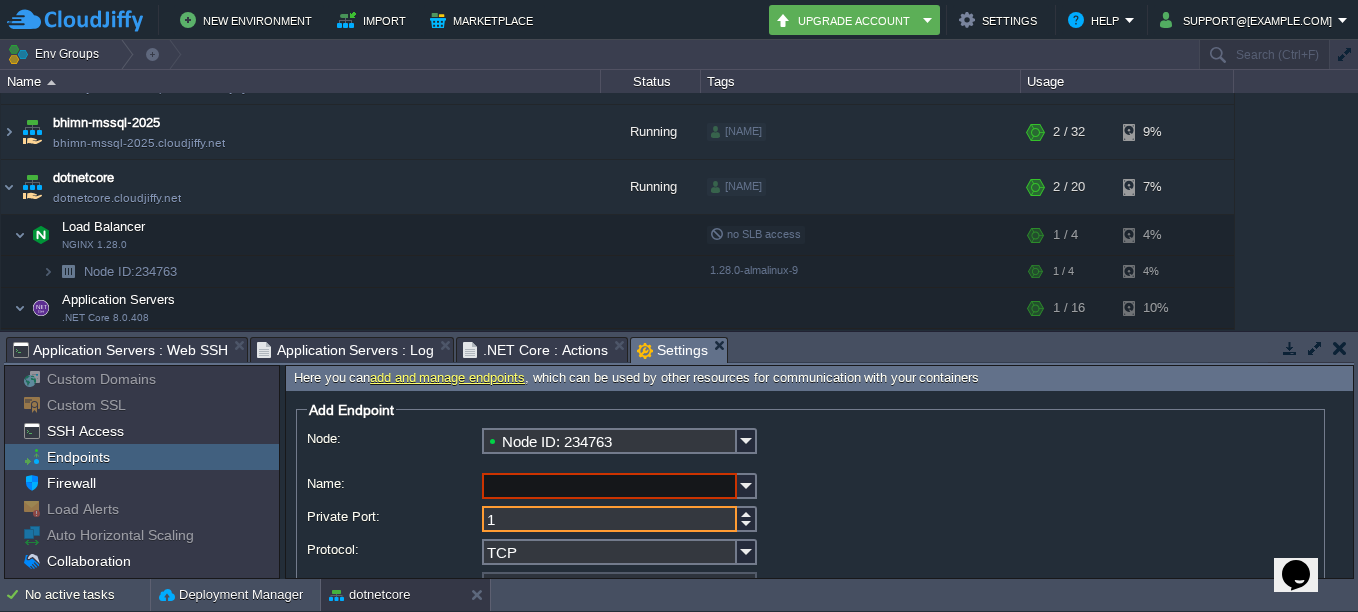 click on "Node ID: 234763" at bounding box center [810, 448] 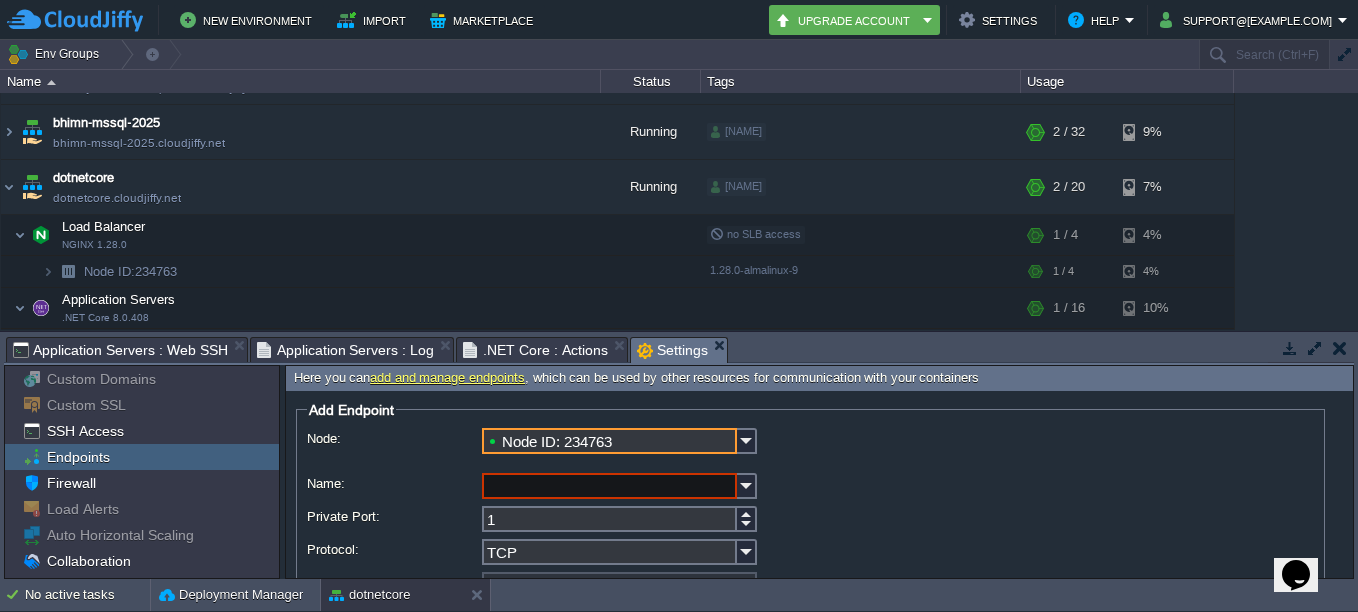 click on "Node ID: 234763" at bounding box center (609, 441) 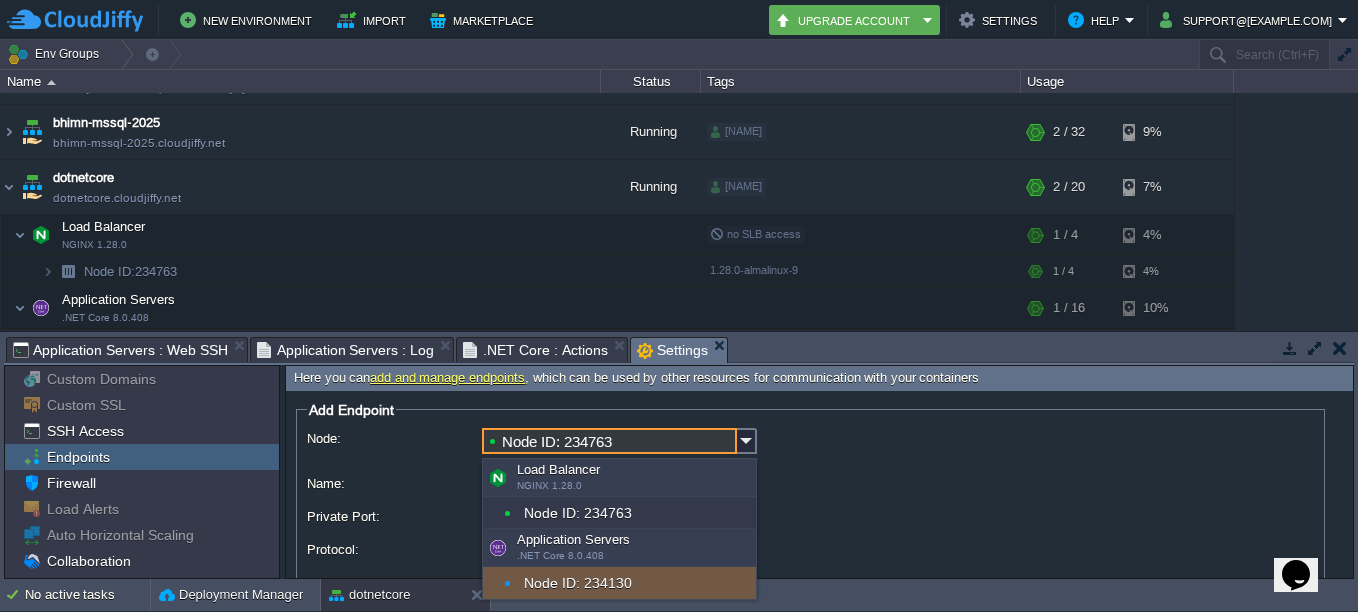 click on "Node ID: 234130" at bounding box center [619, 583] 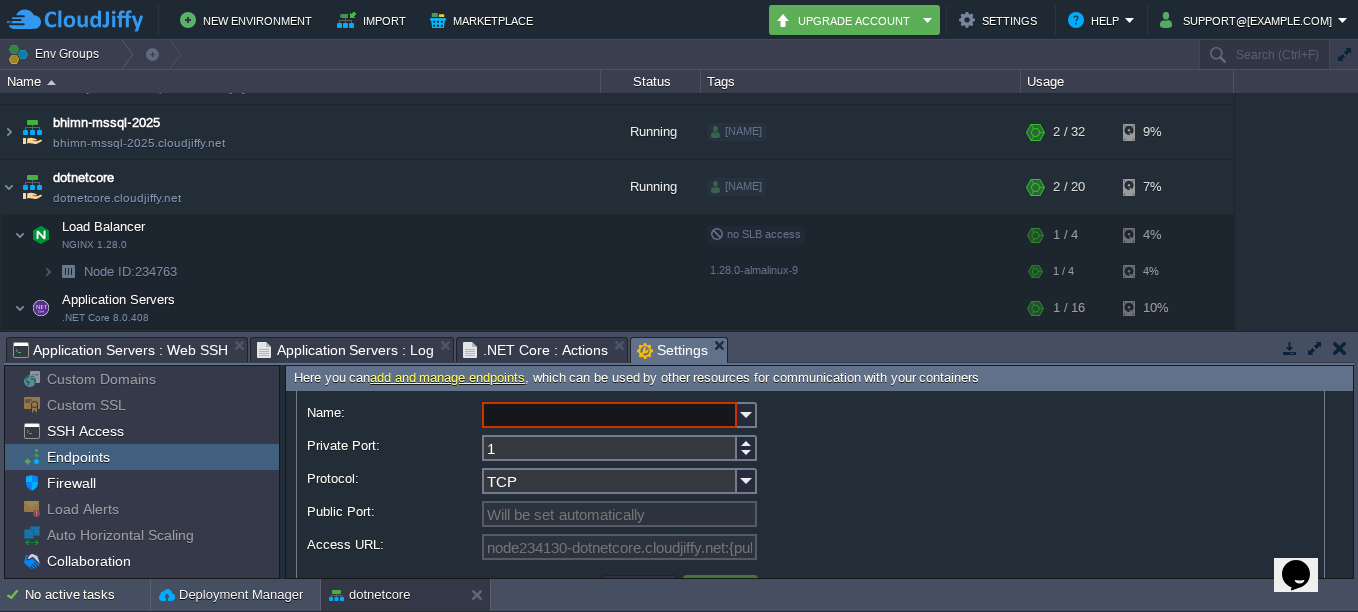 scroll, scrollTop: 100, scrollLeft: 0, axis: vertical 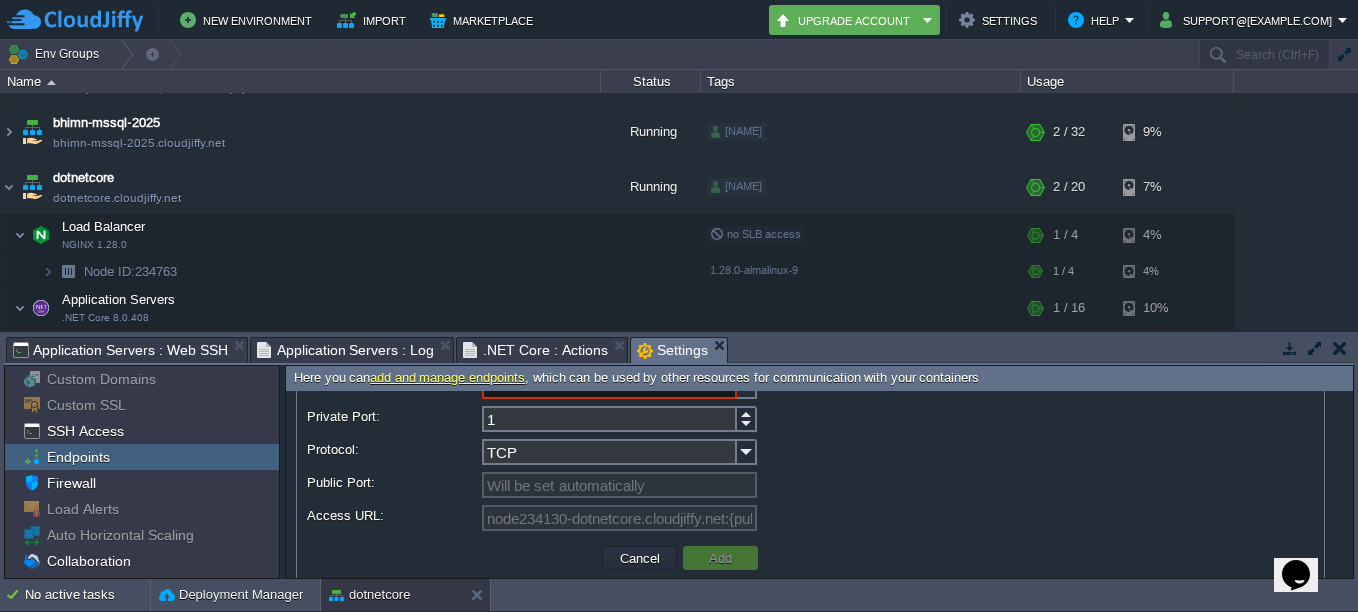 click on "1" at bounding box center (609, 419) 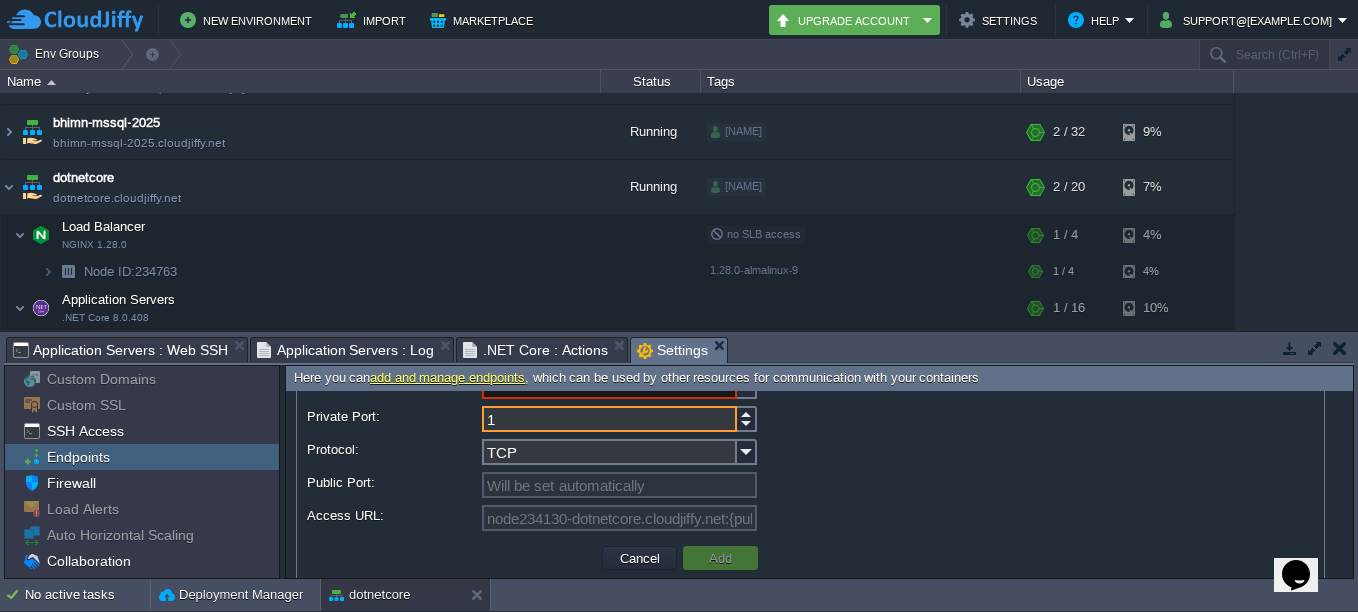 click on "TCP" at bounding box center [609, 452] 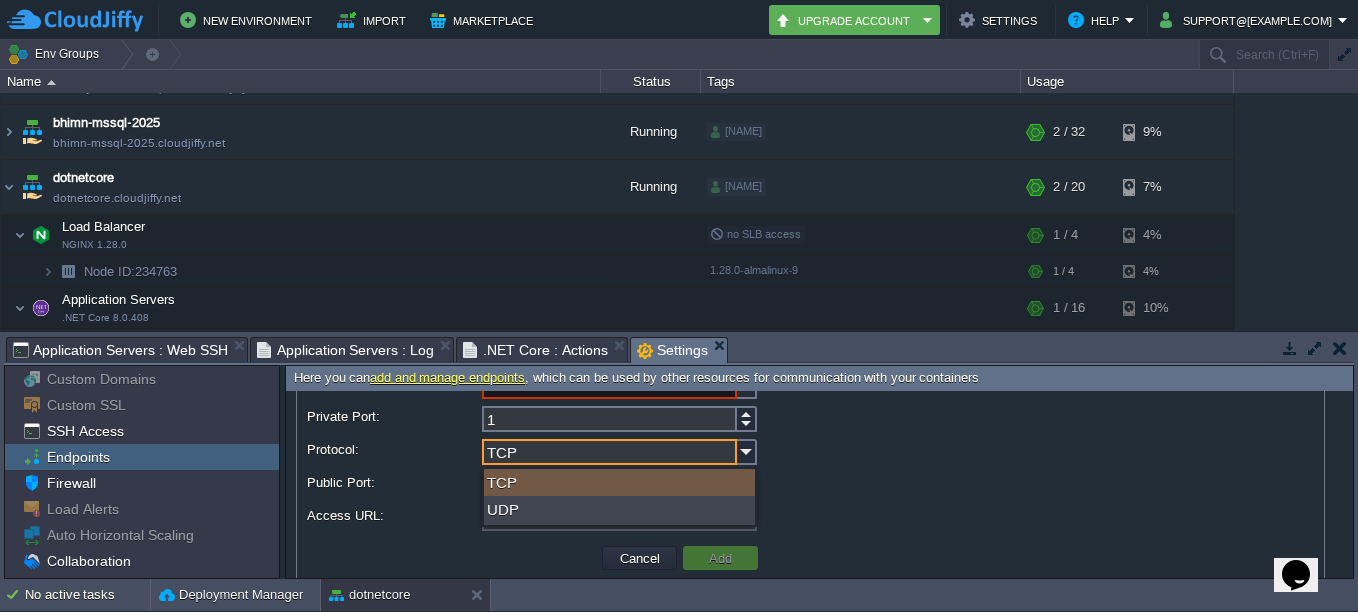 click on "TCP" at bounding box center (609, 452) 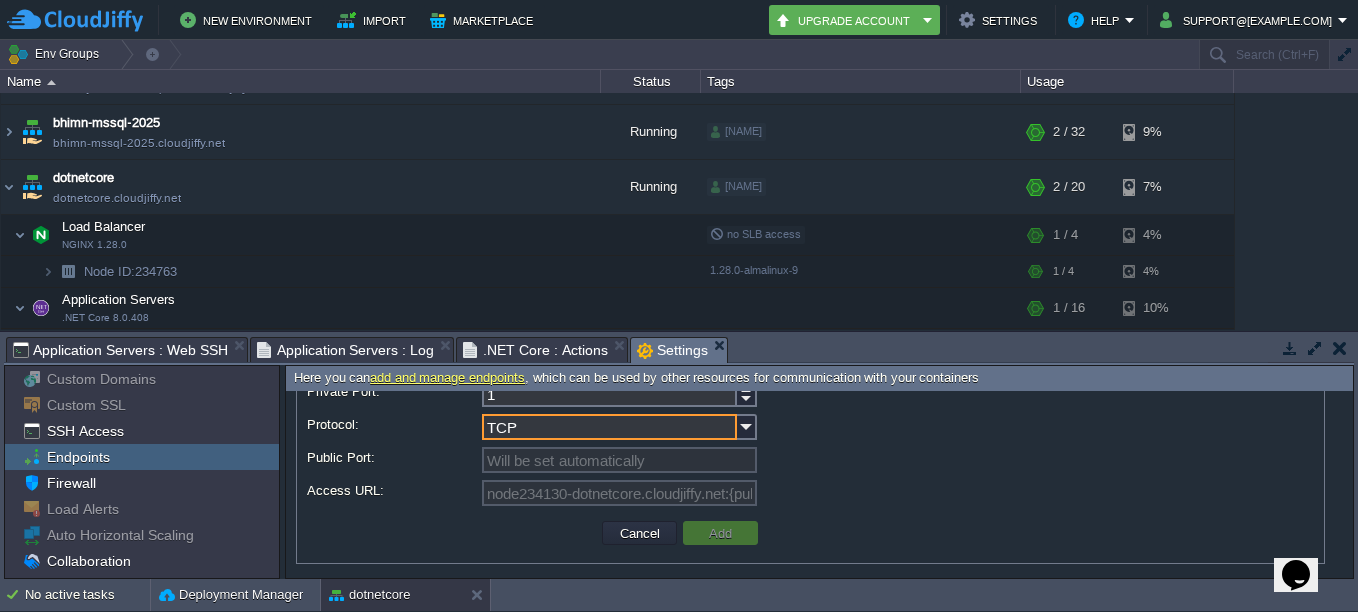 scroll, scrollTop: 132, scrollLeft: 0, axis: vertical 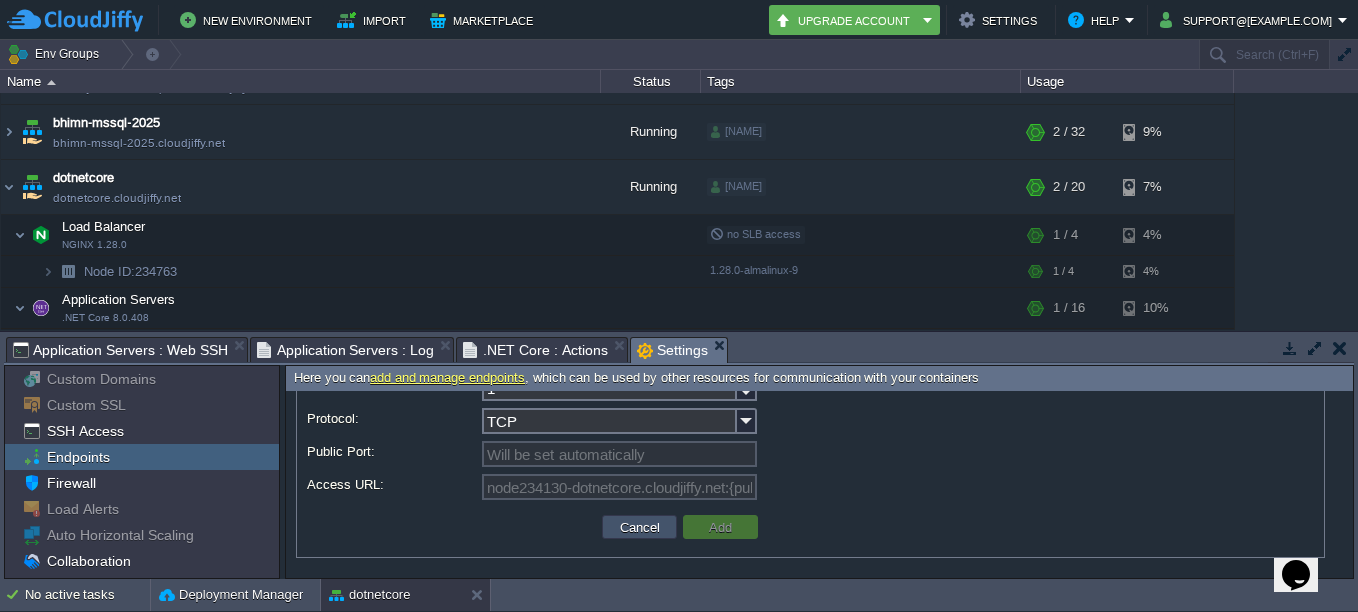 click on "Cancel" at bounding box center [640, 527] 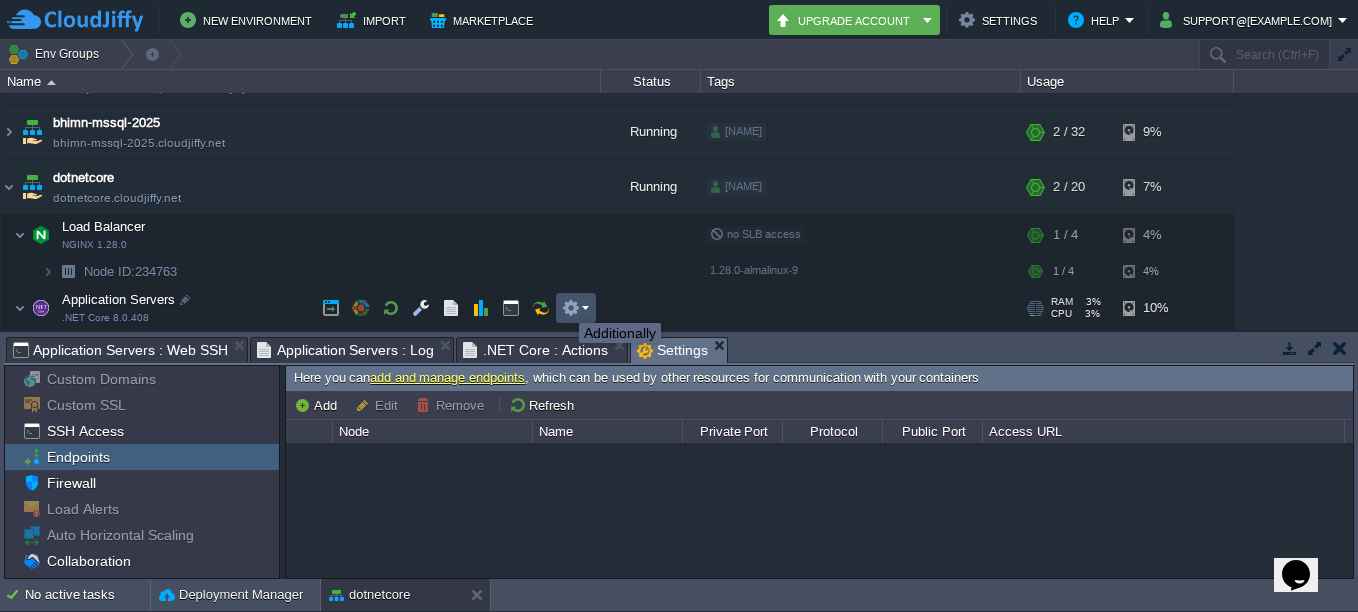 click at bounding box center (571, 308) 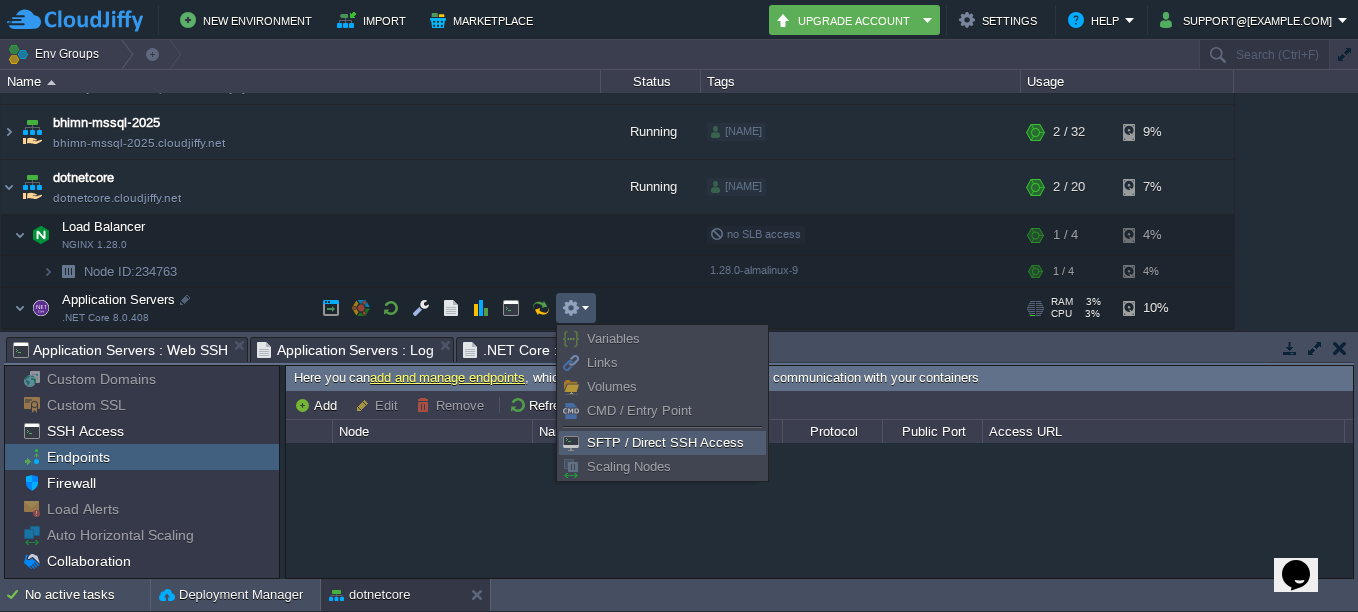 click on "SFTP / Direct SSH Access" at bounding box center [665, 442] 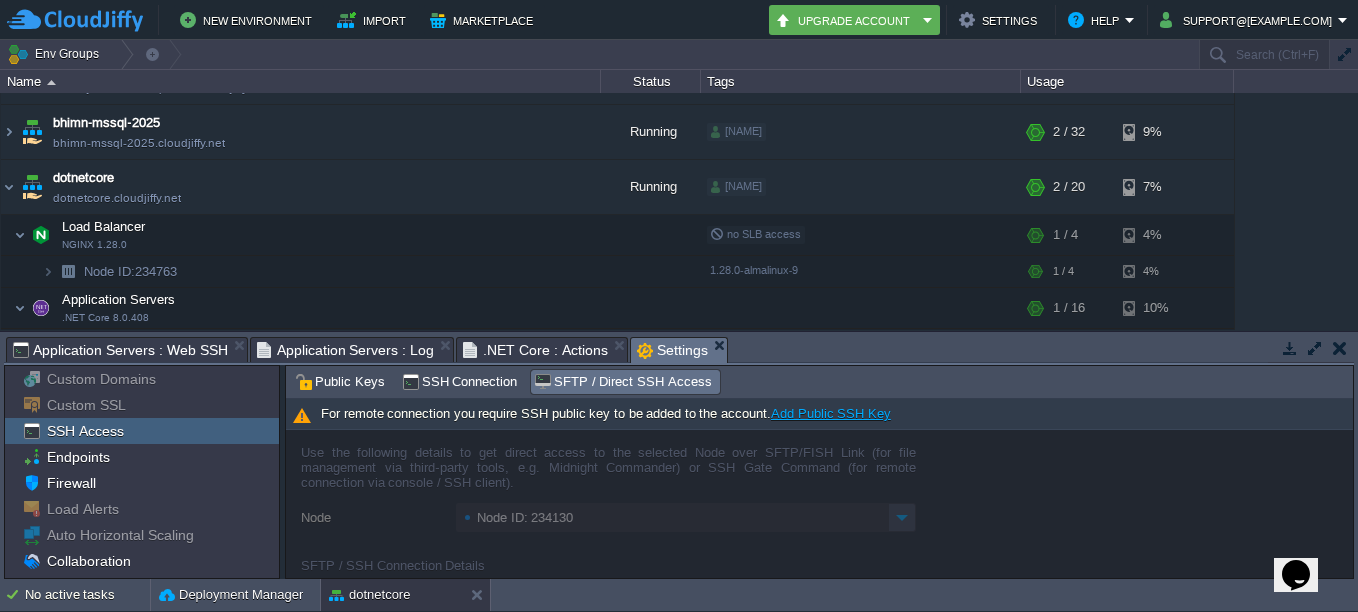 click on "SSH Access" at bounding box center (85, 431) 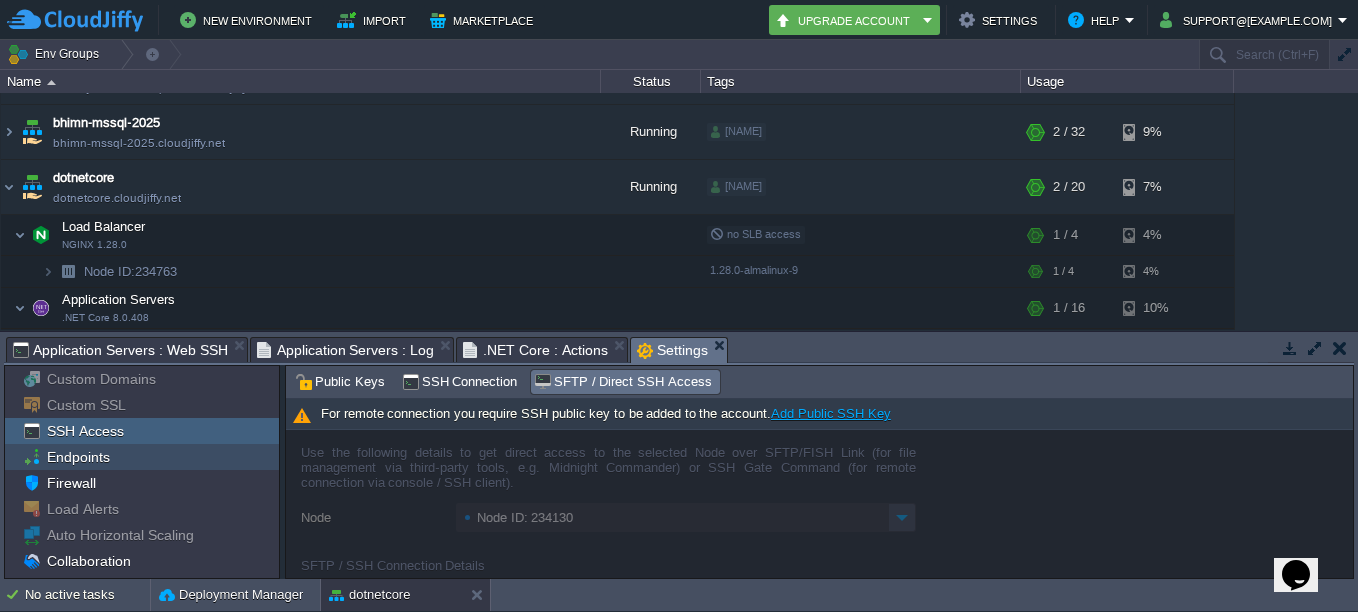 click on "Endpoints" at bounding box center [78, 457] 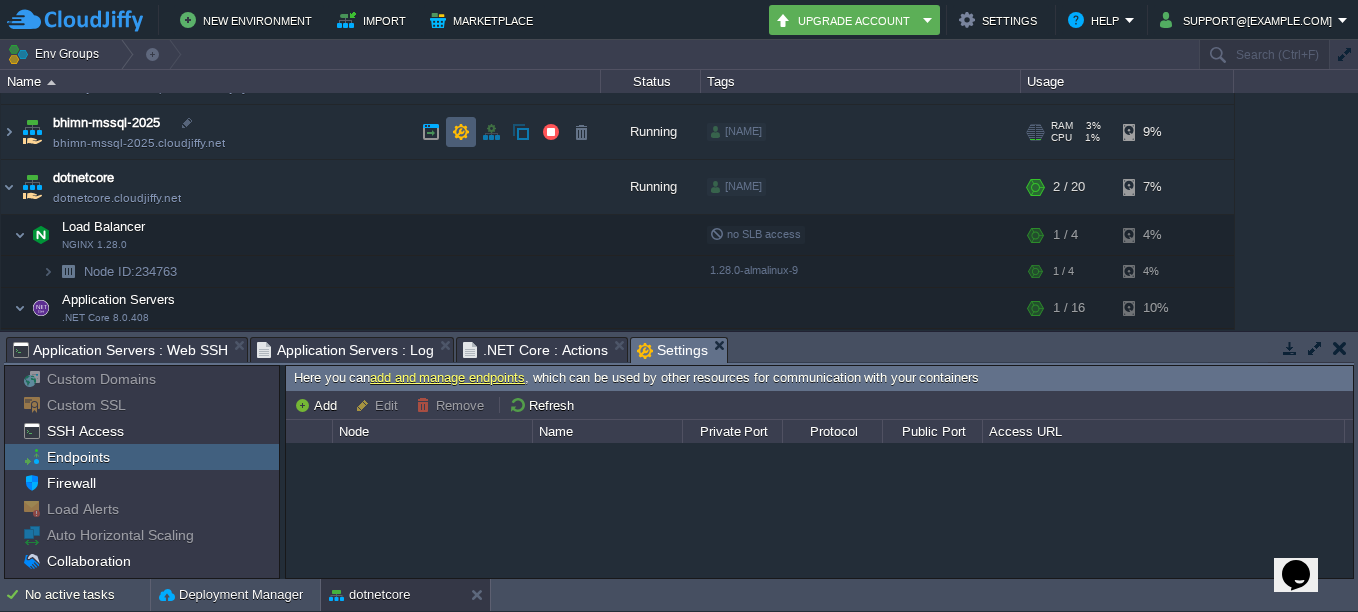 click at bounding box center (461, 132) 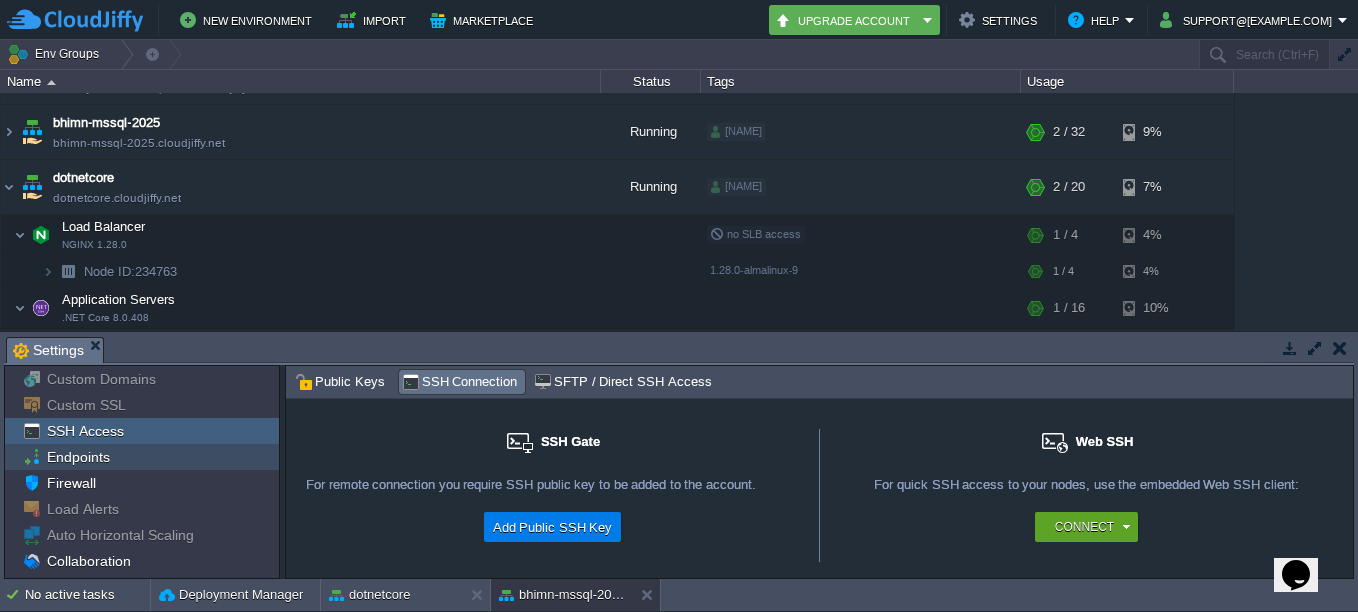 click on "Endpoints" at bounding box center [142, 457] 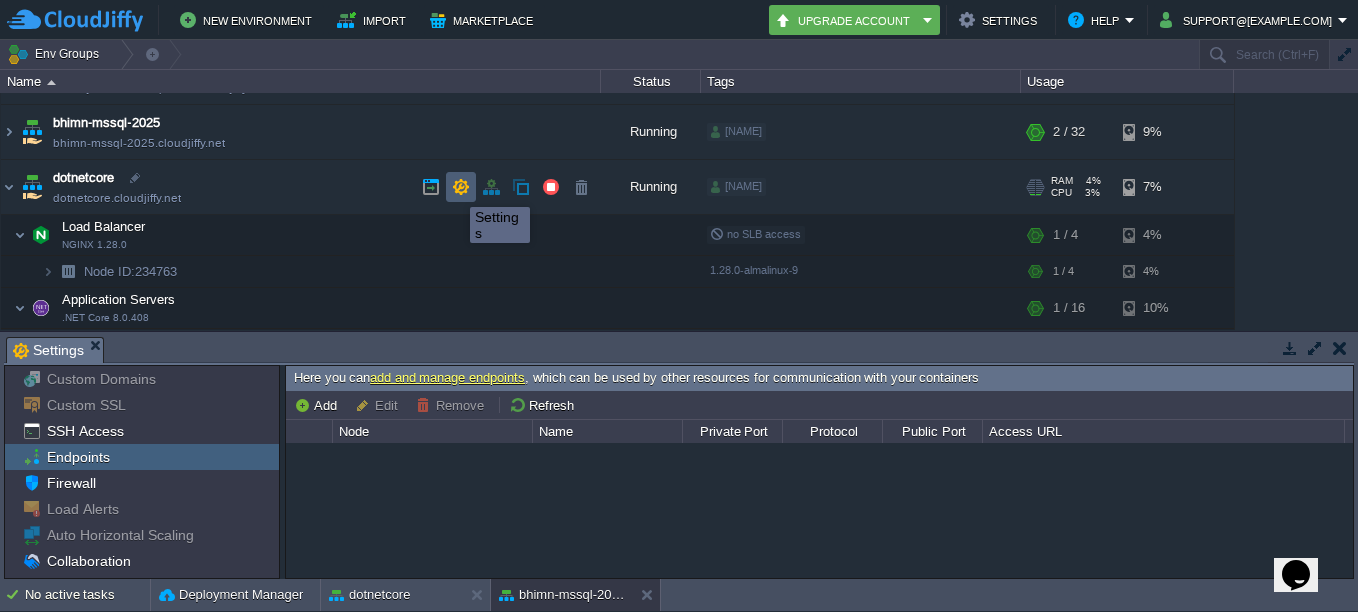click at bounding box center [461, 187] 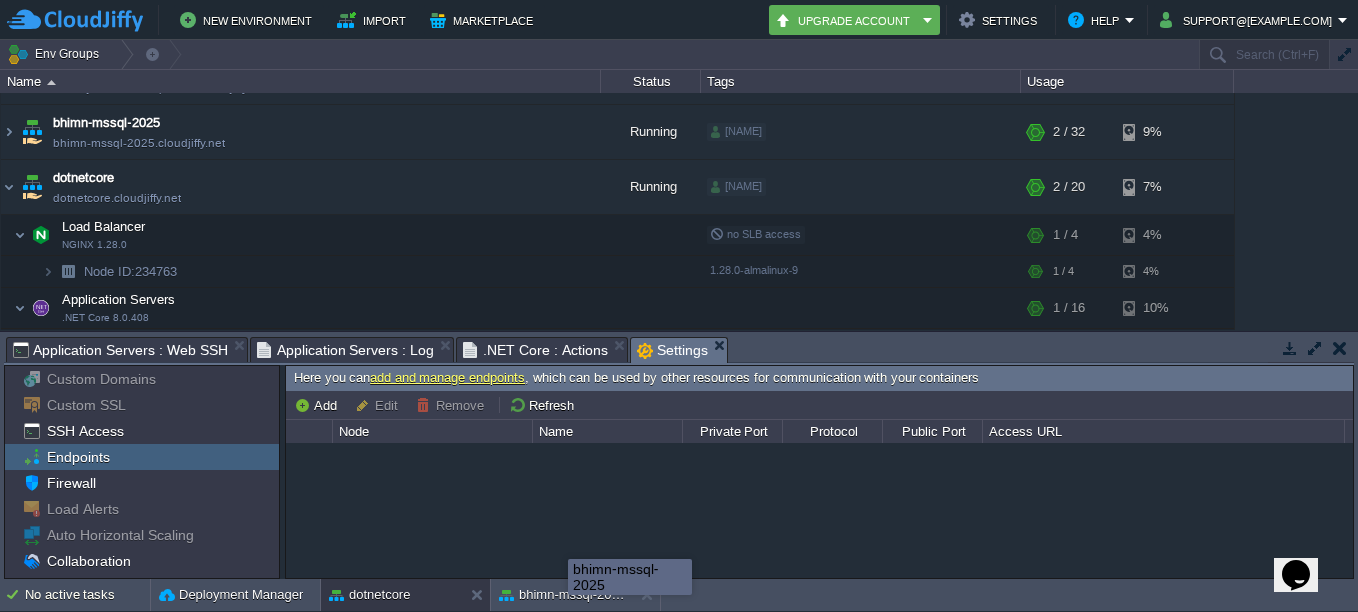 click on "bhimn-mssql-2025" at bounding box center [630, 577] 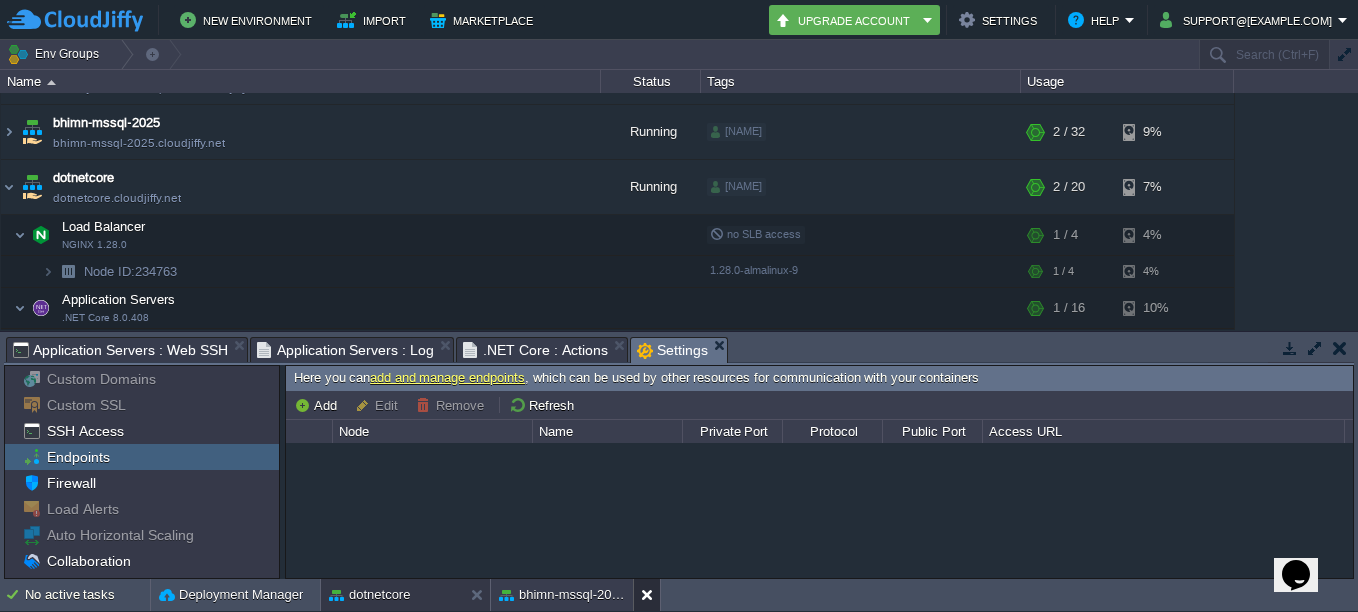 click on "bhimn-mssql-2025" at bounding box center (0, 0) 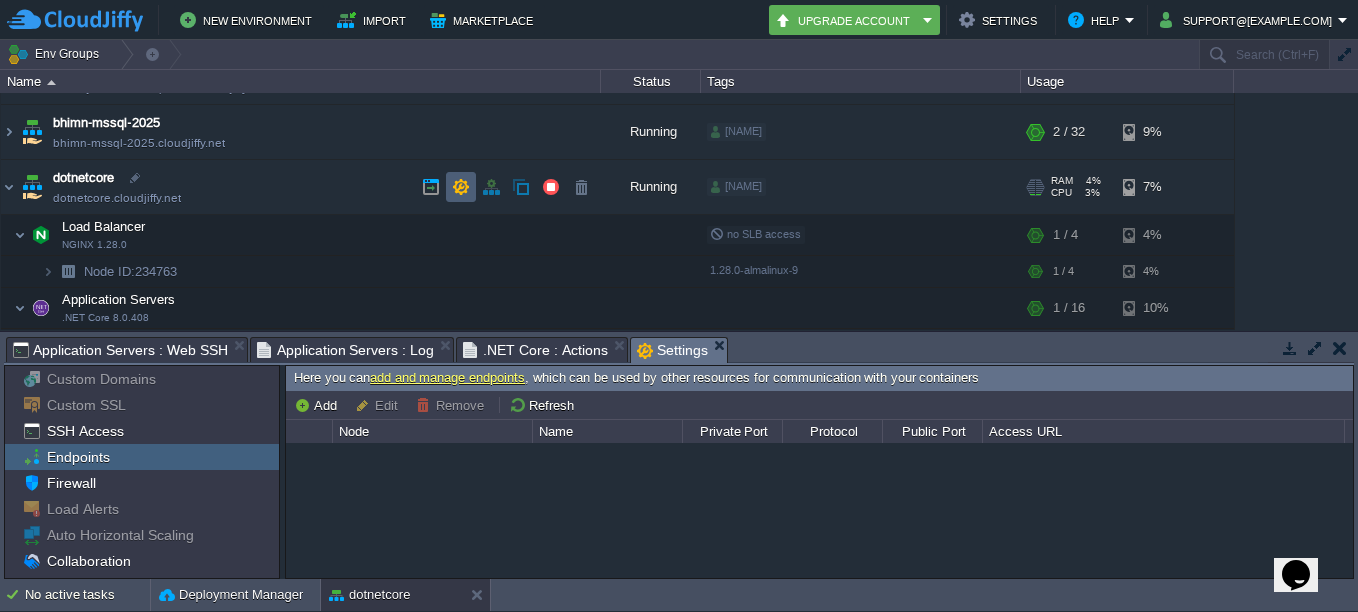 click at bounding box center [461, 187] 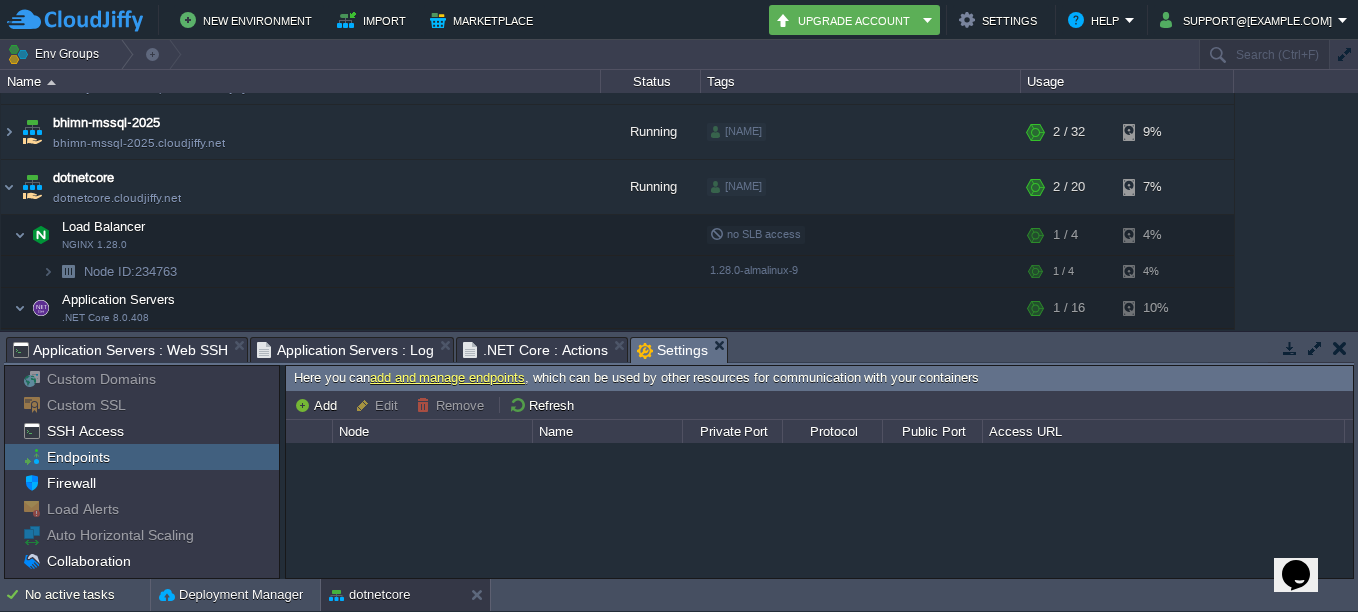 click on "Endpoints" at bounding box center [78, 457] 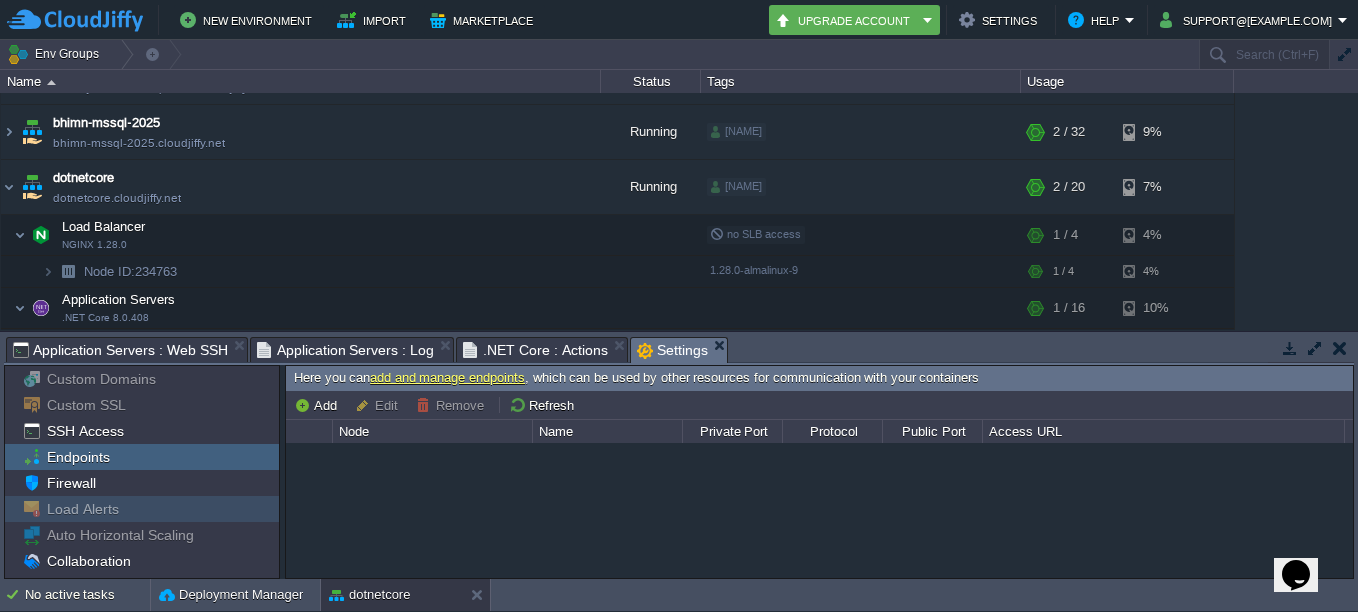 scroll, scrollTop: 100, scrollLeft: 0, axis: vertical 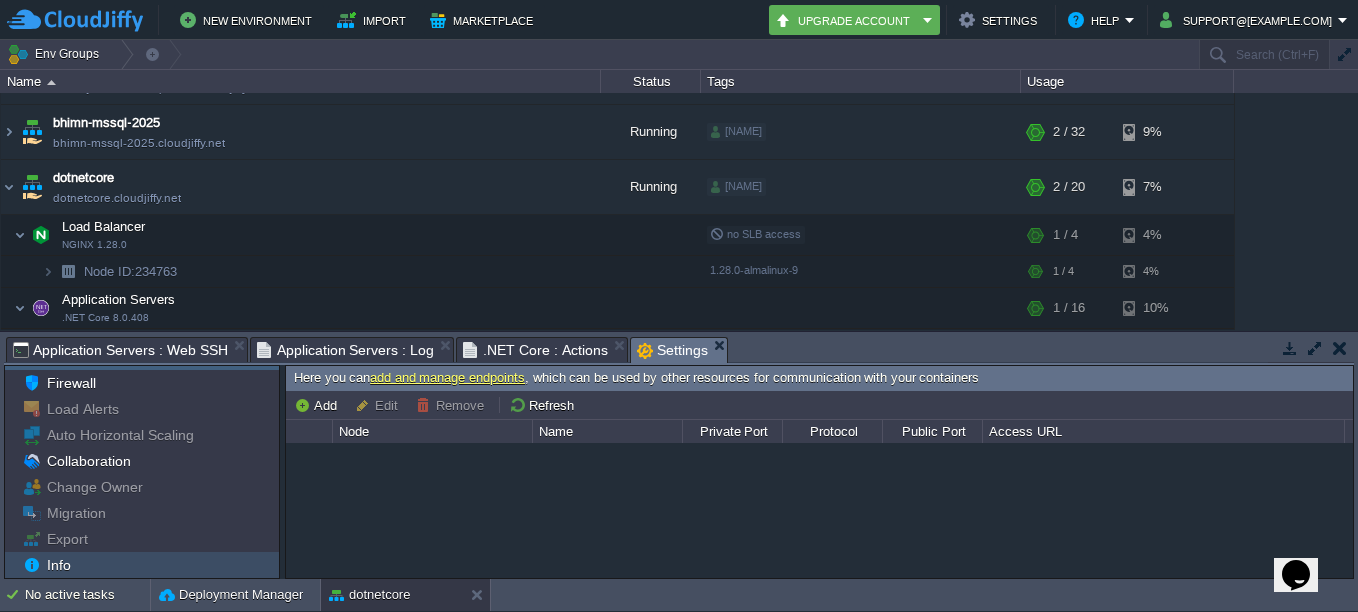 click on "Info" at bounding box center (58, 565) 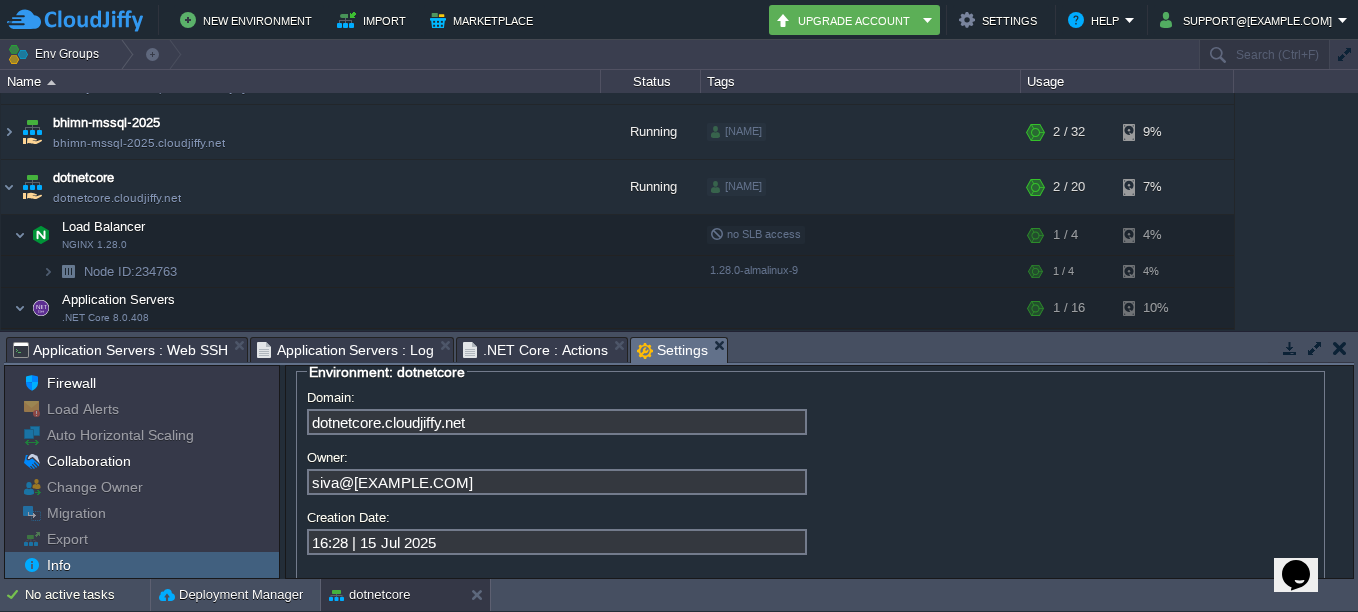 scroll, scrollTop: 0, scrollLeft: 0, axis: both 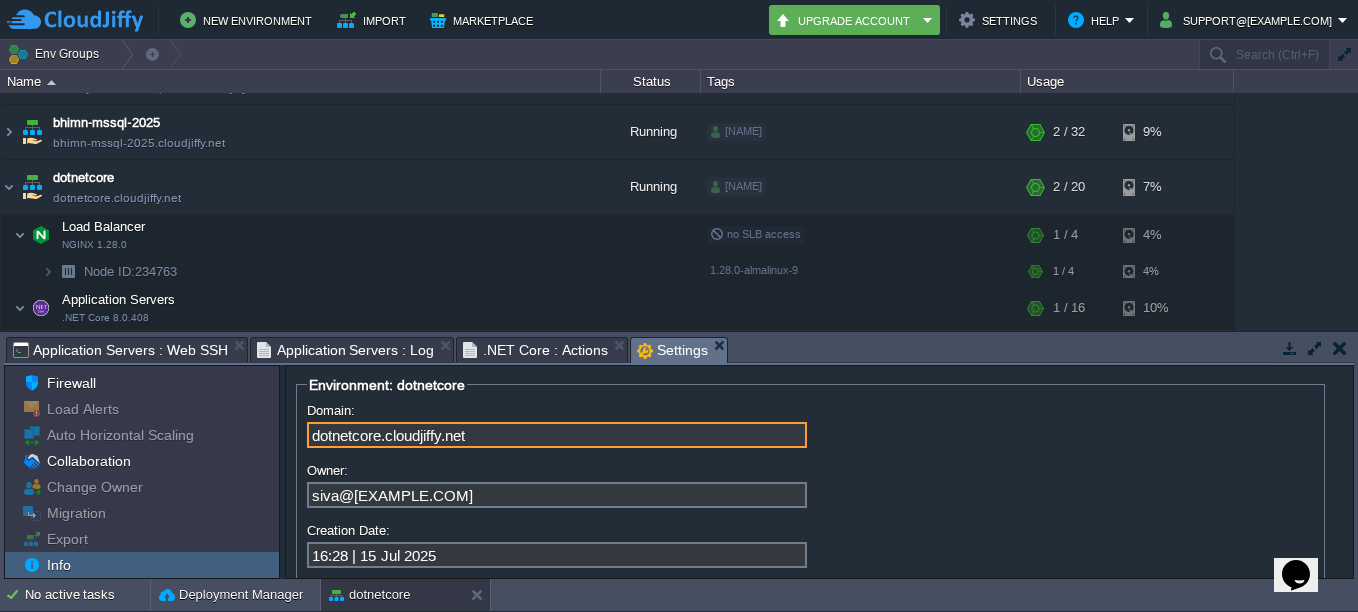 click on "dotnetcore.cloudjiffy.net" at bounding box center [557, 435] 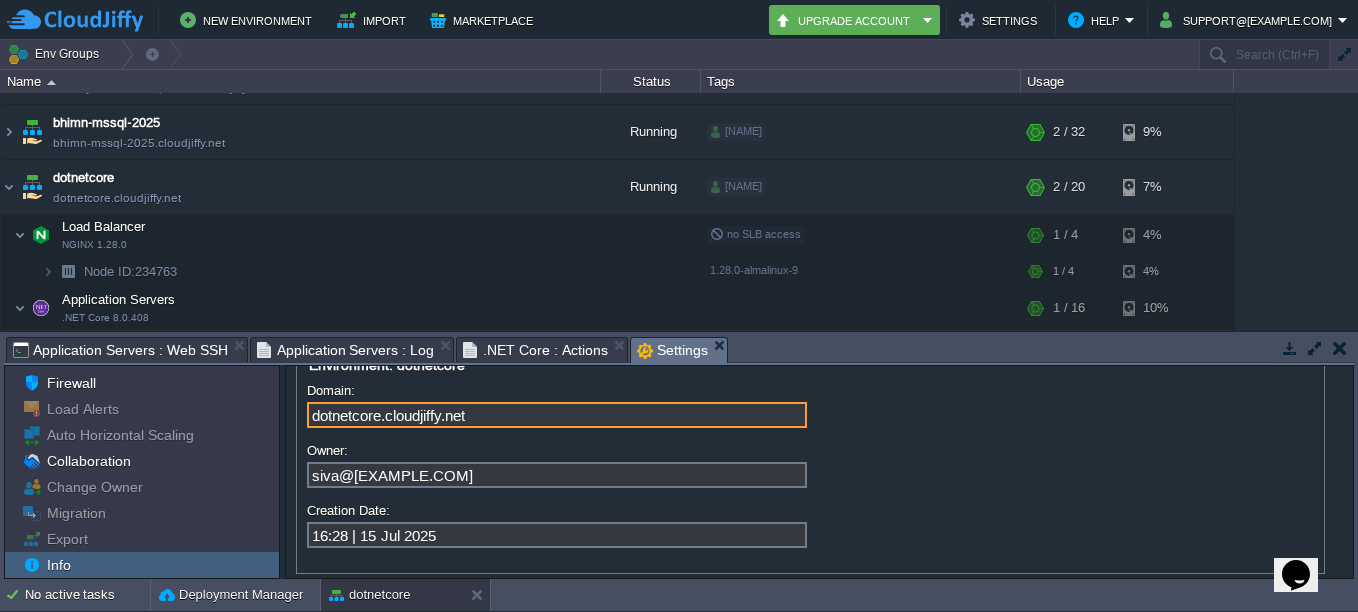 scroll, scrollTop: 40, scrollLeft: 0, axis: vertical 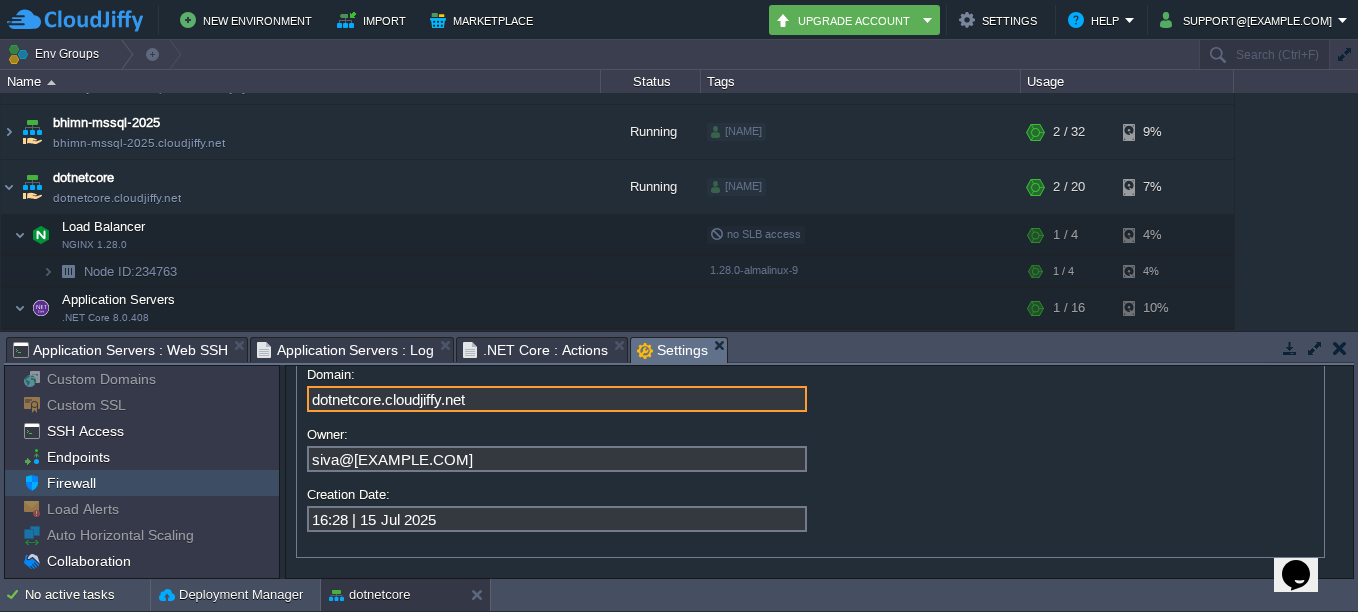 click on "Firewall" at bounding box center (71, 483) 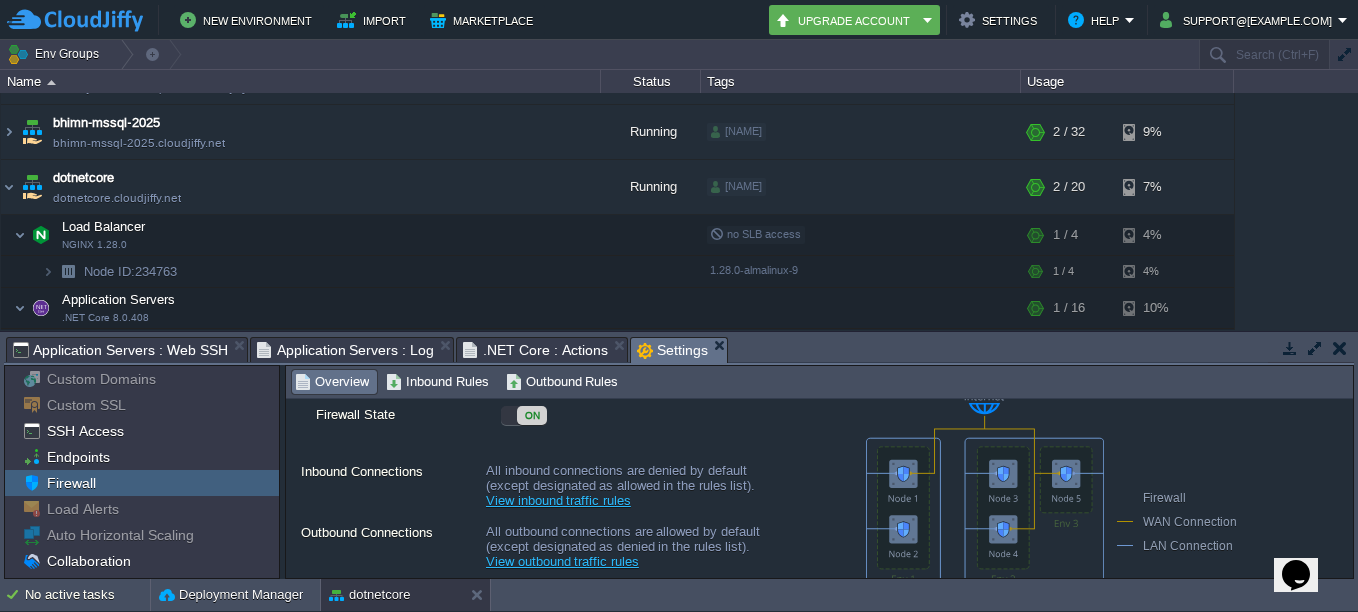 scroll, scrollTop: 170, scrollLeft: 0, axis: vertical 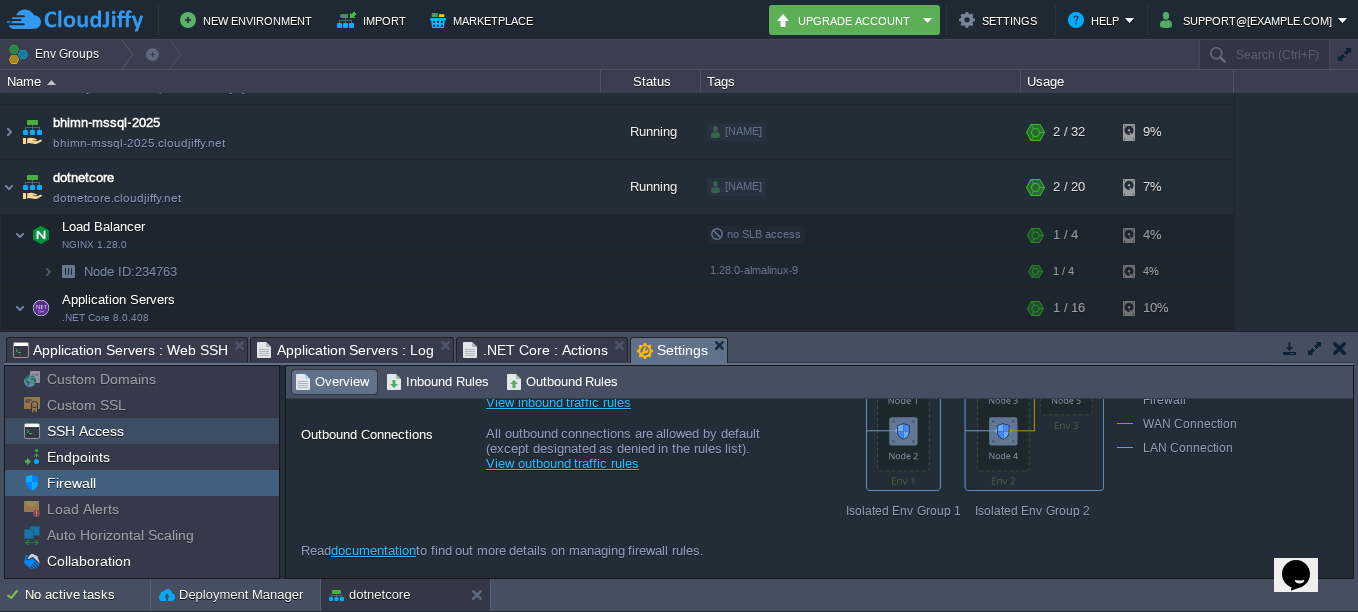 click on "SSH Access" at bounding box center [85, 431] 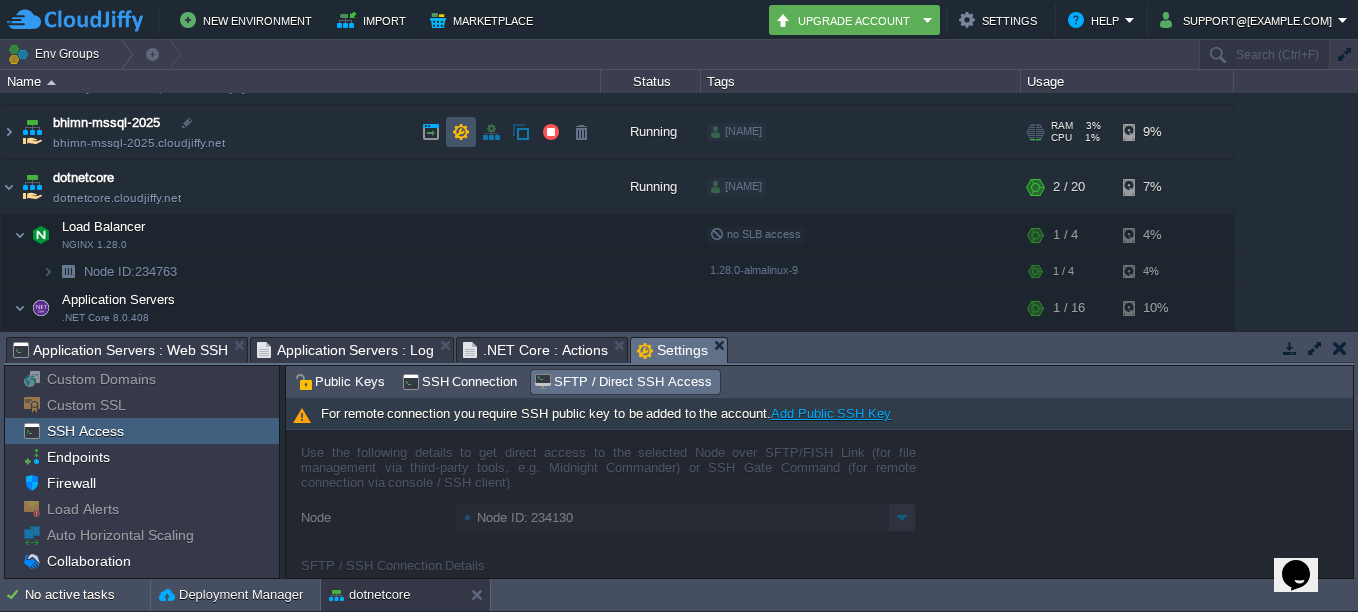 click at bounding box center (461, 132) 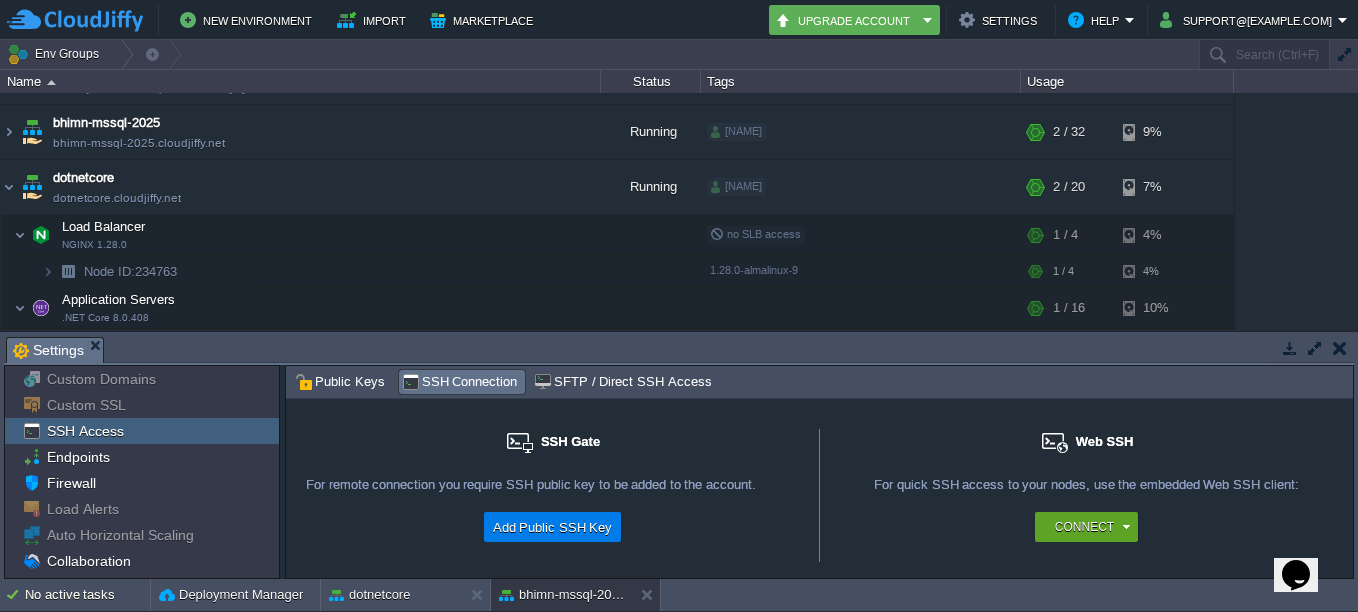 click on "SSH Access" at bounding box center (85, 431) 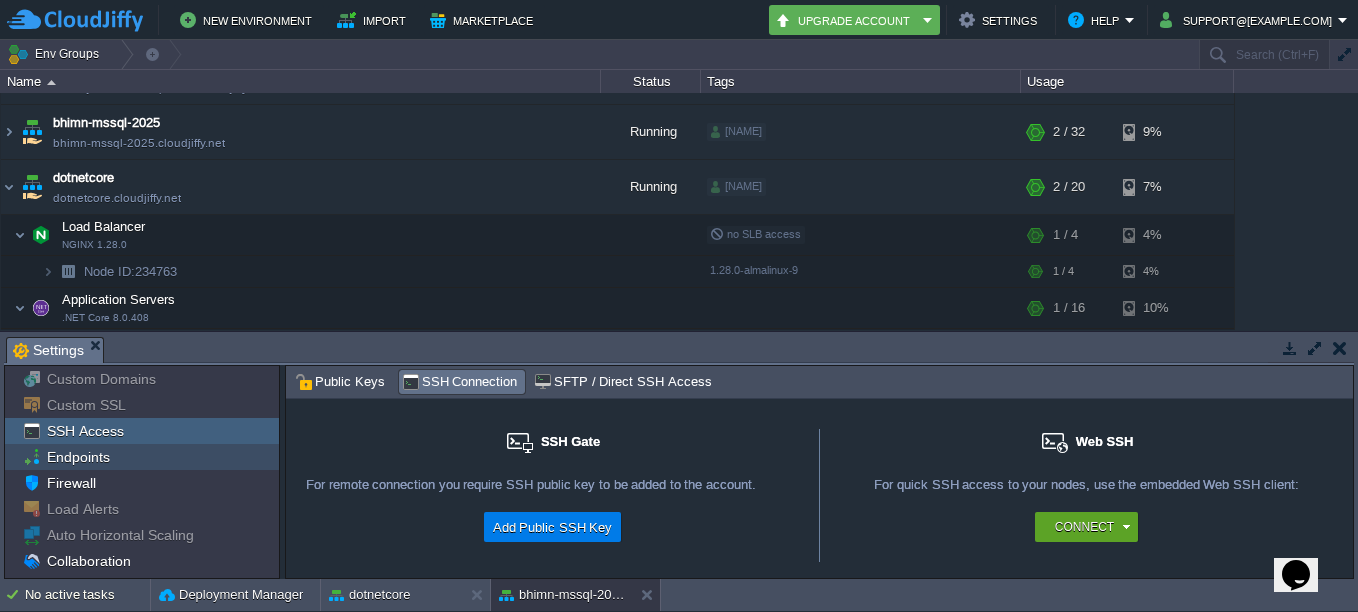 click on "Endpoints" at bounding box center (78, 457) 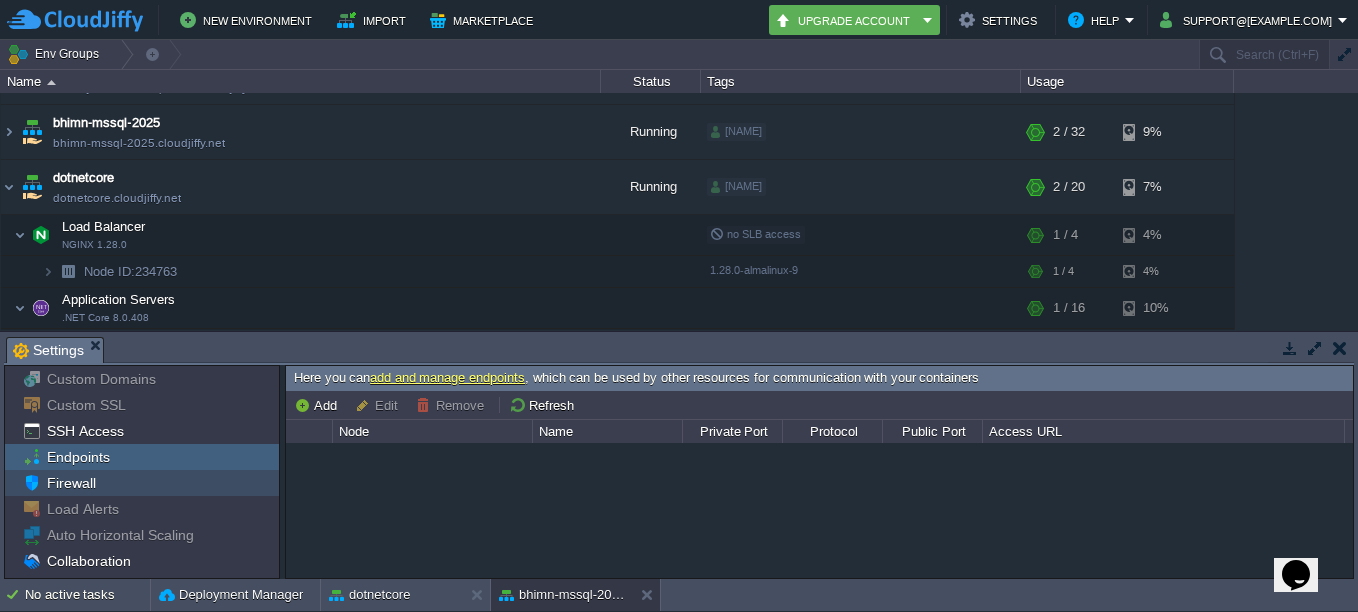 click on "Firewall" at bounding box center (71, 483) 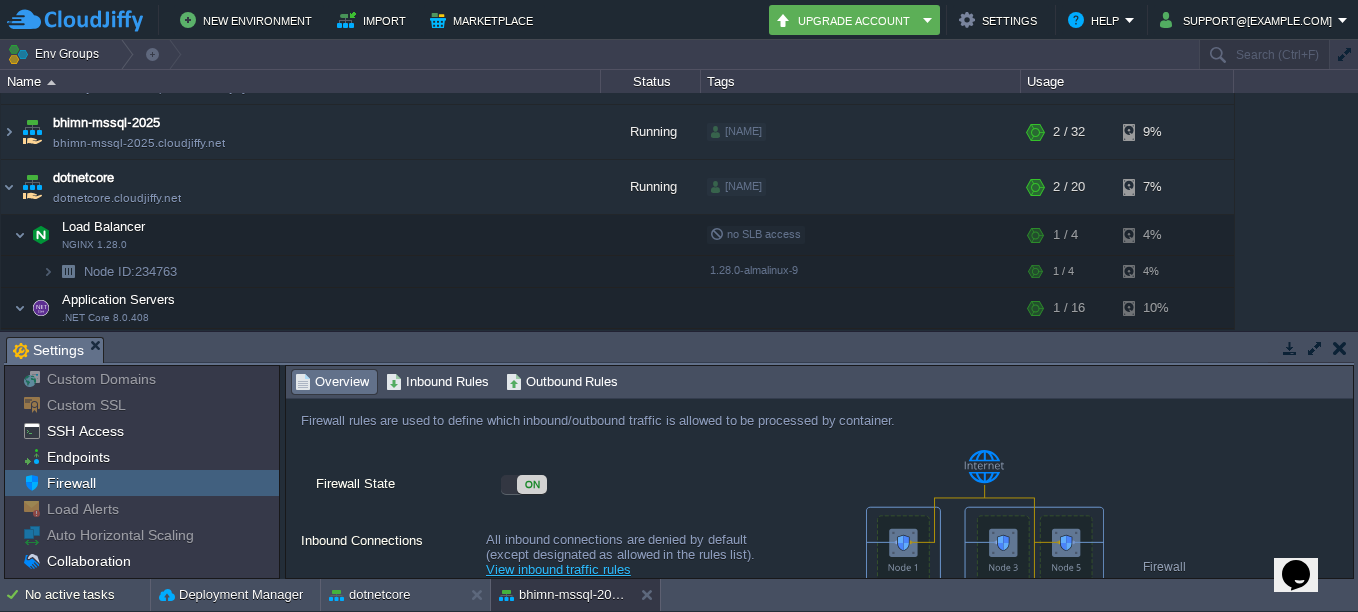 scroll, scrollTop: 0, scrollLeft: 0, axis: both 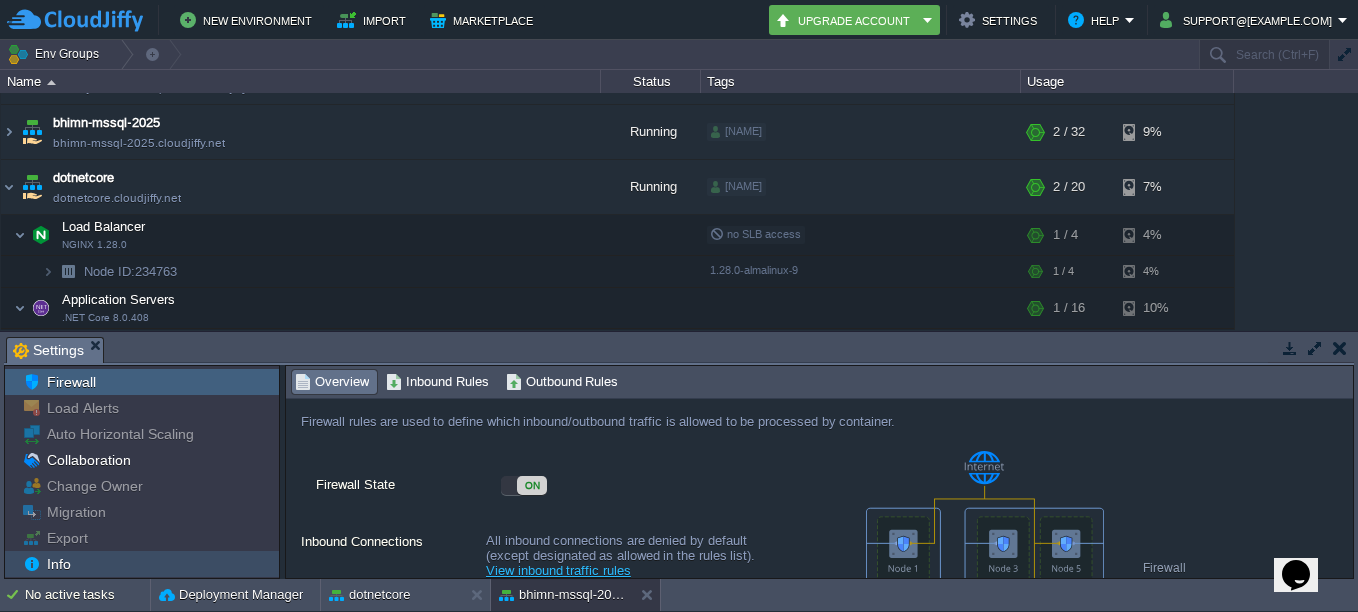 click on "Info" at bounding box center (58, 564) 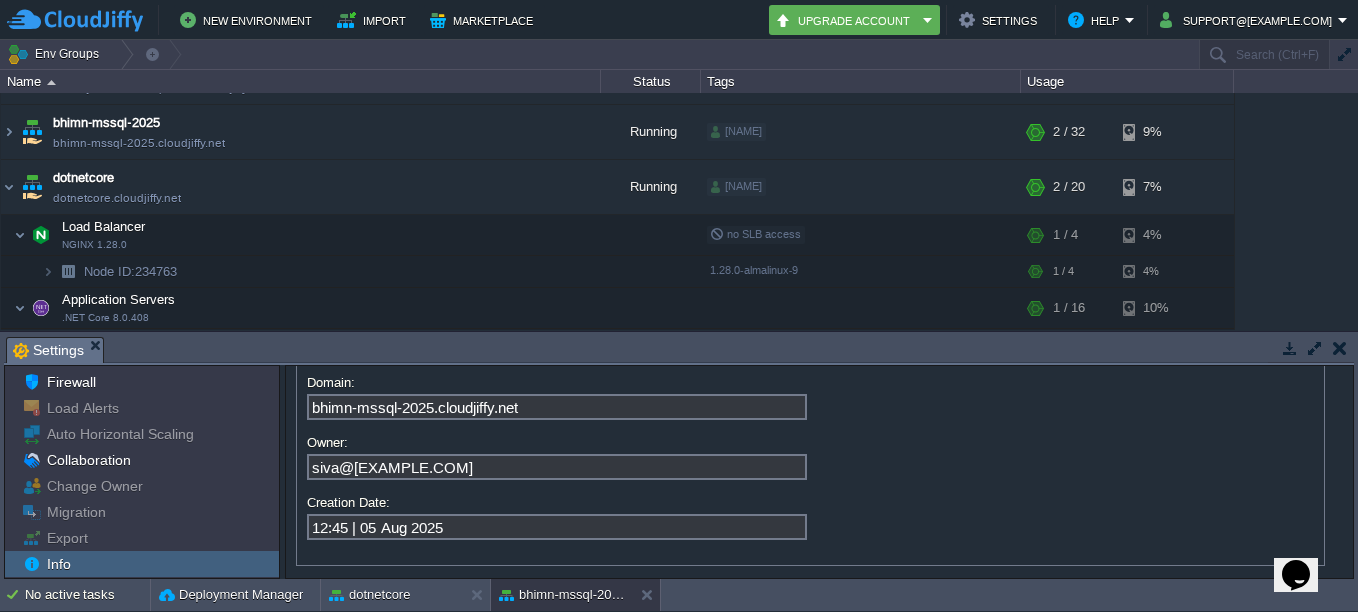 scroll, scrollTop: 40, scrollLeft: 0, axis: vertical 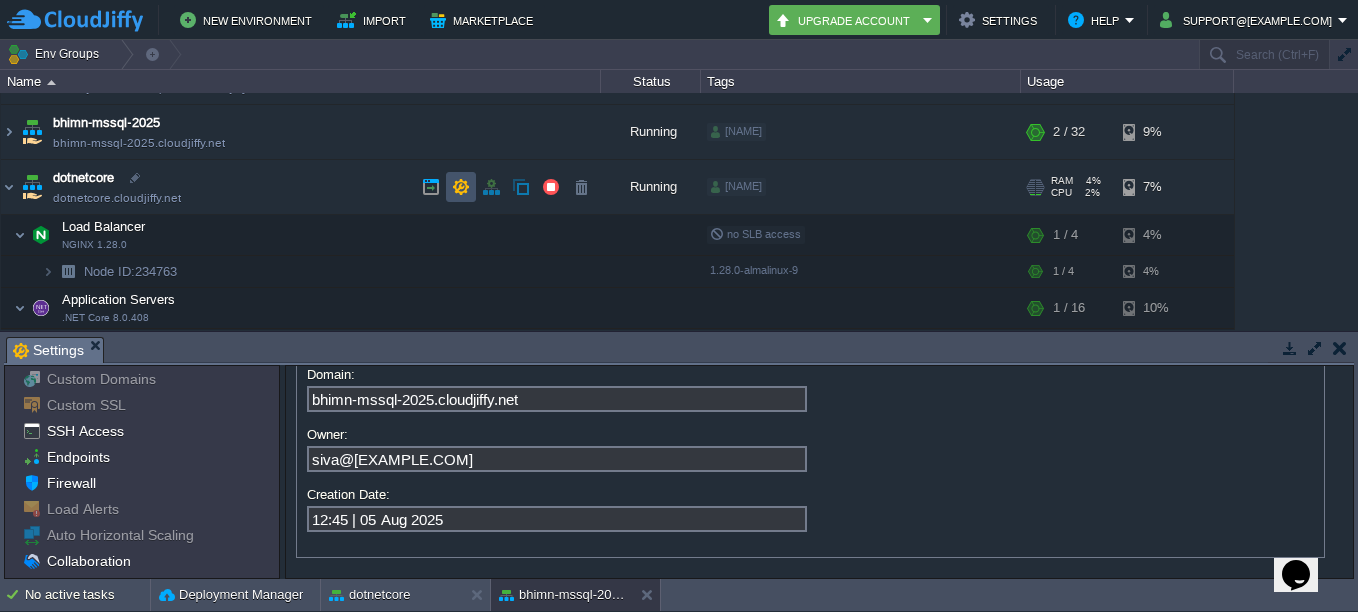 click at bounding box center (461, 187) 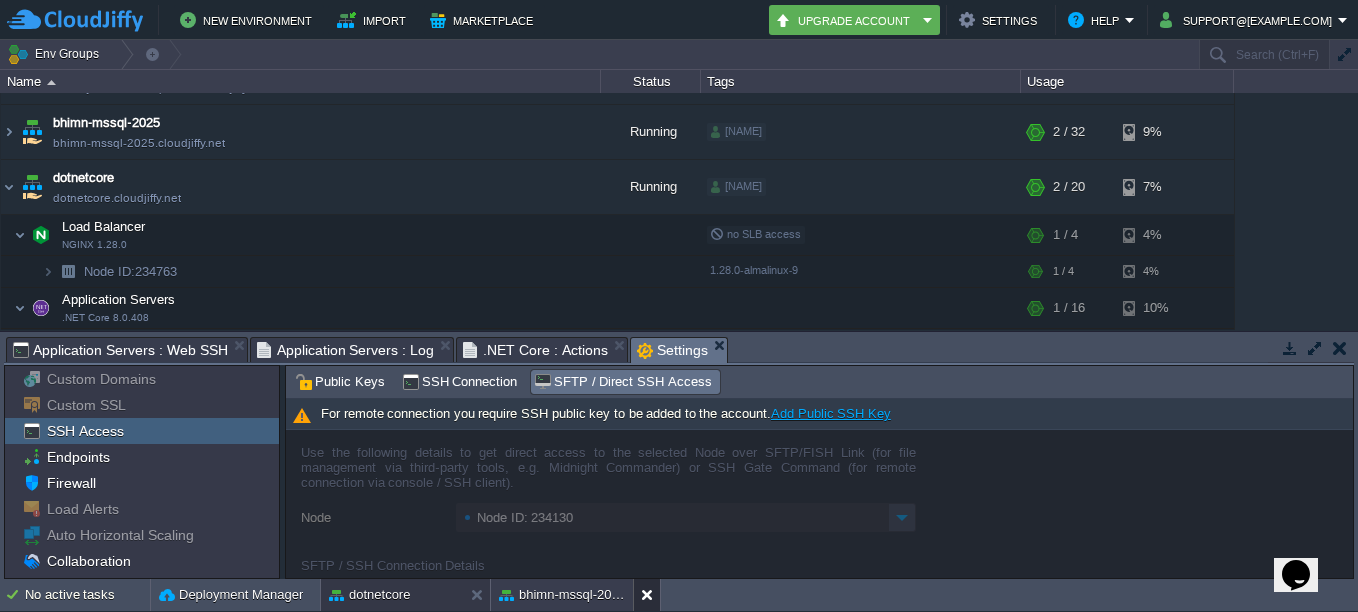 click on "bhimn-mssql-2025" at bounding box center (0, 0) 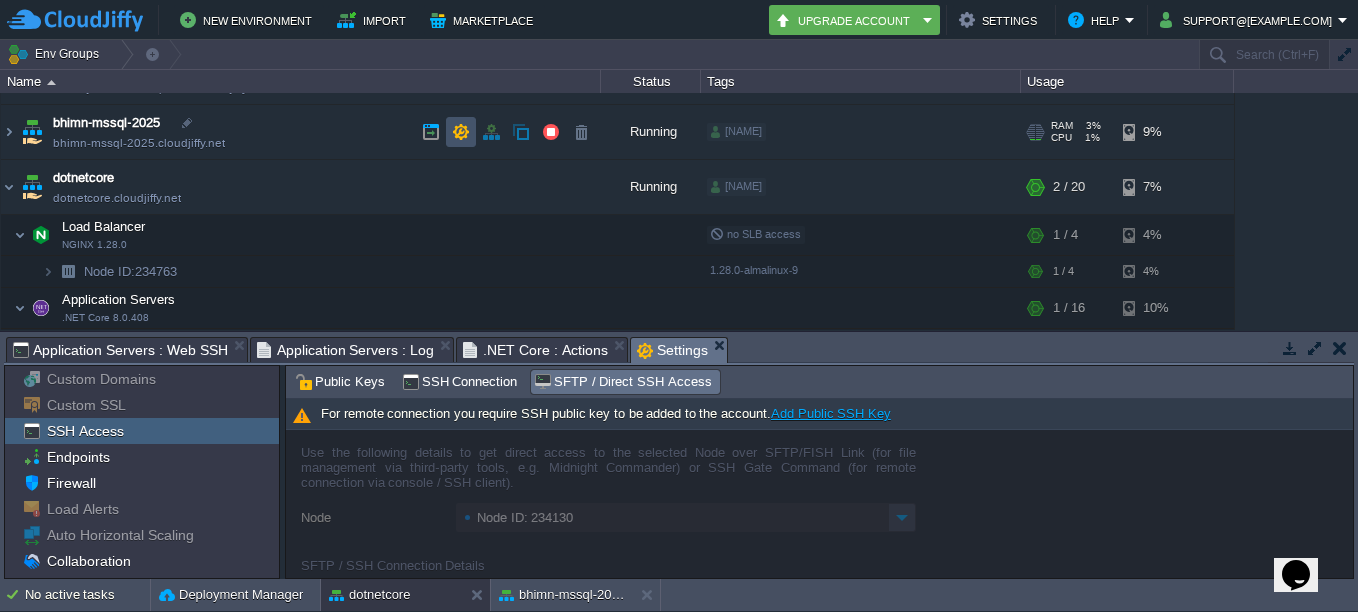 click at bounding box center [461, 132] 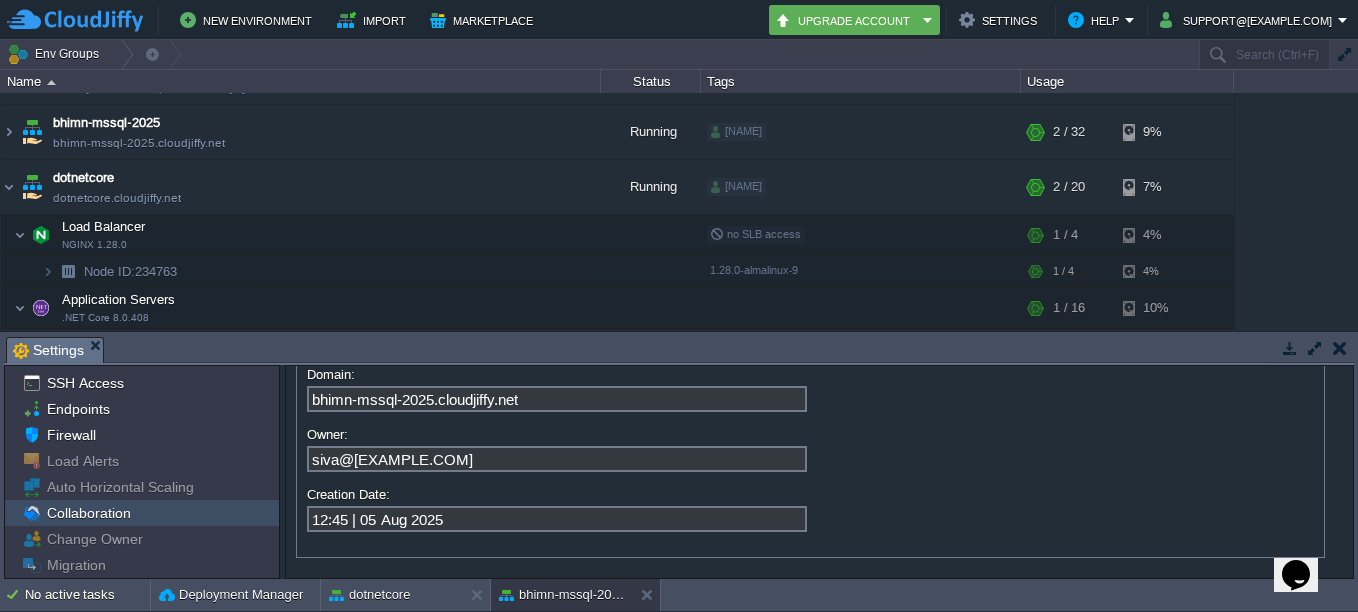scroll, scrollTop: 0, scrollLeft: 0, axis: both 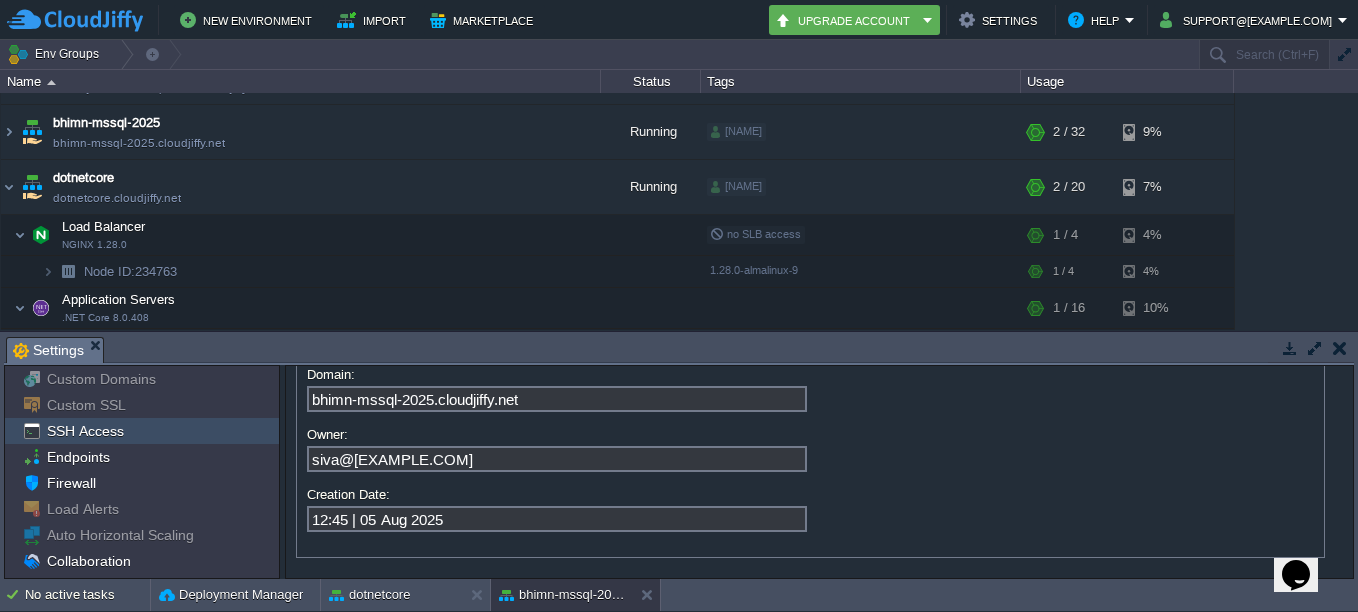 click on "SSH Access" at bounding box center [85, 431] 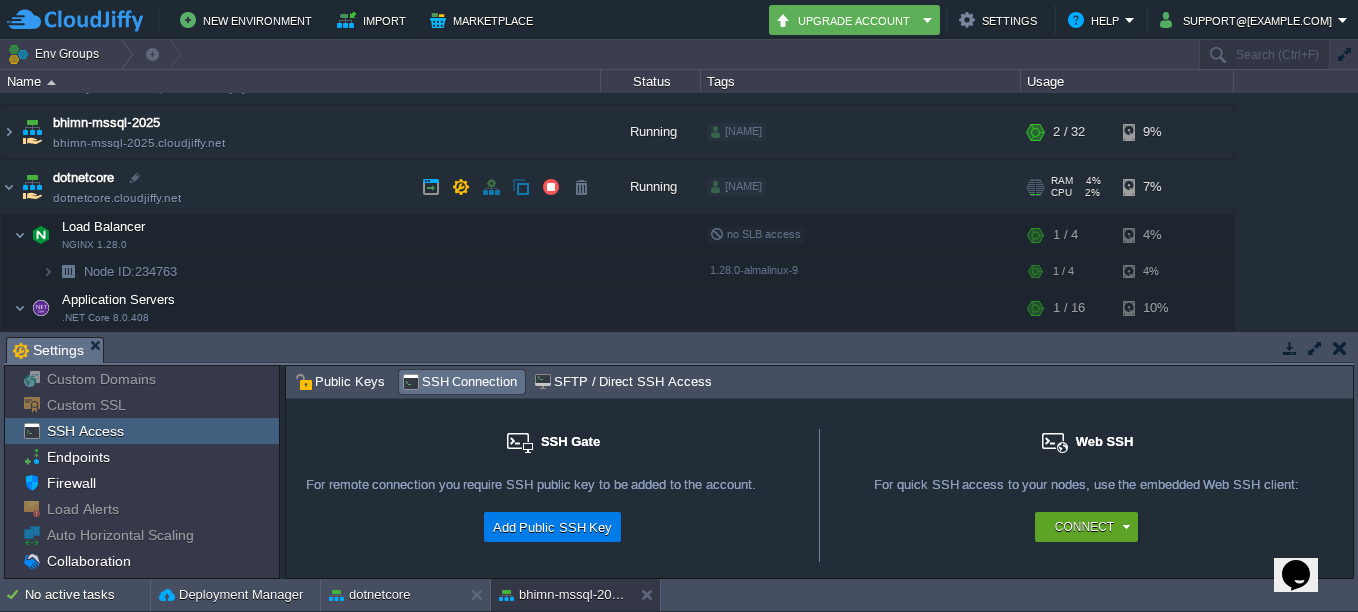 click on "dotnetcore" at bounding box center [83, 178] 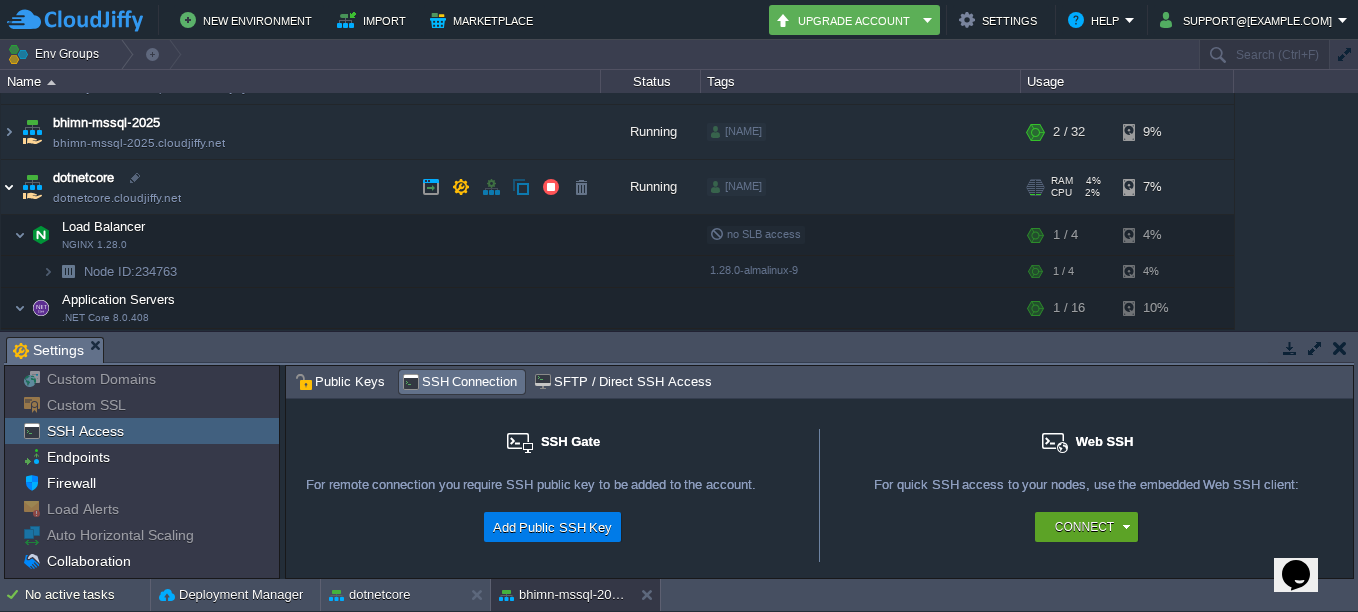 click at bounding box center [9, 187] 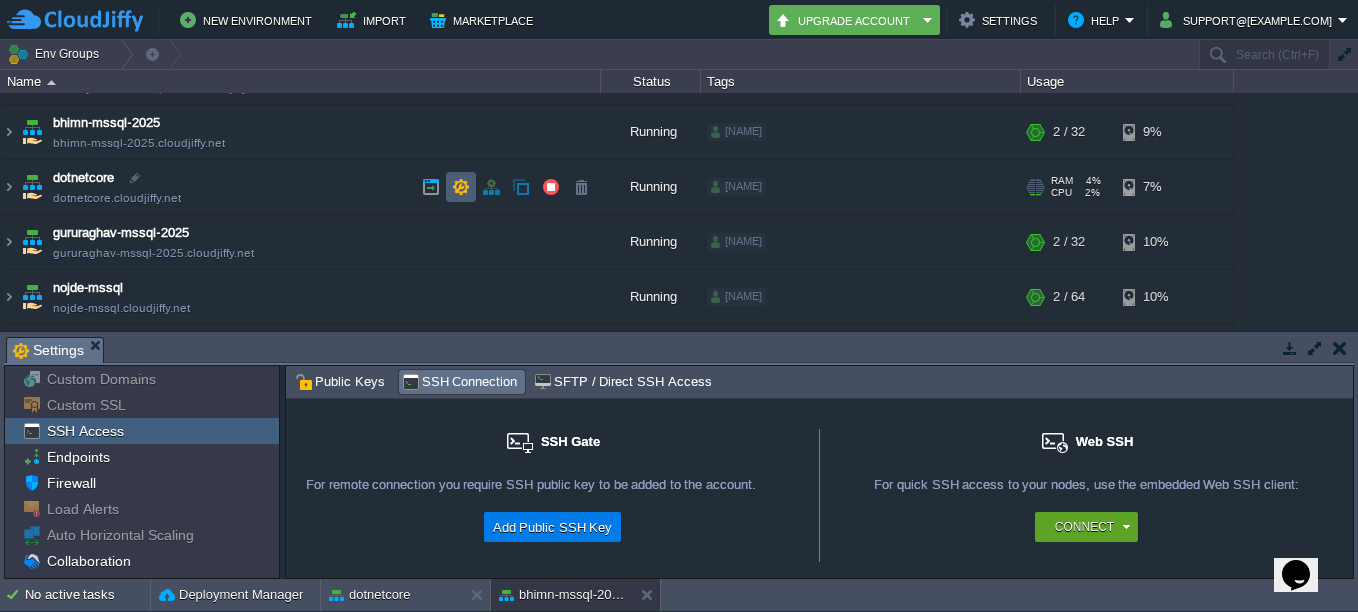 click at bounding box center (461, 187) 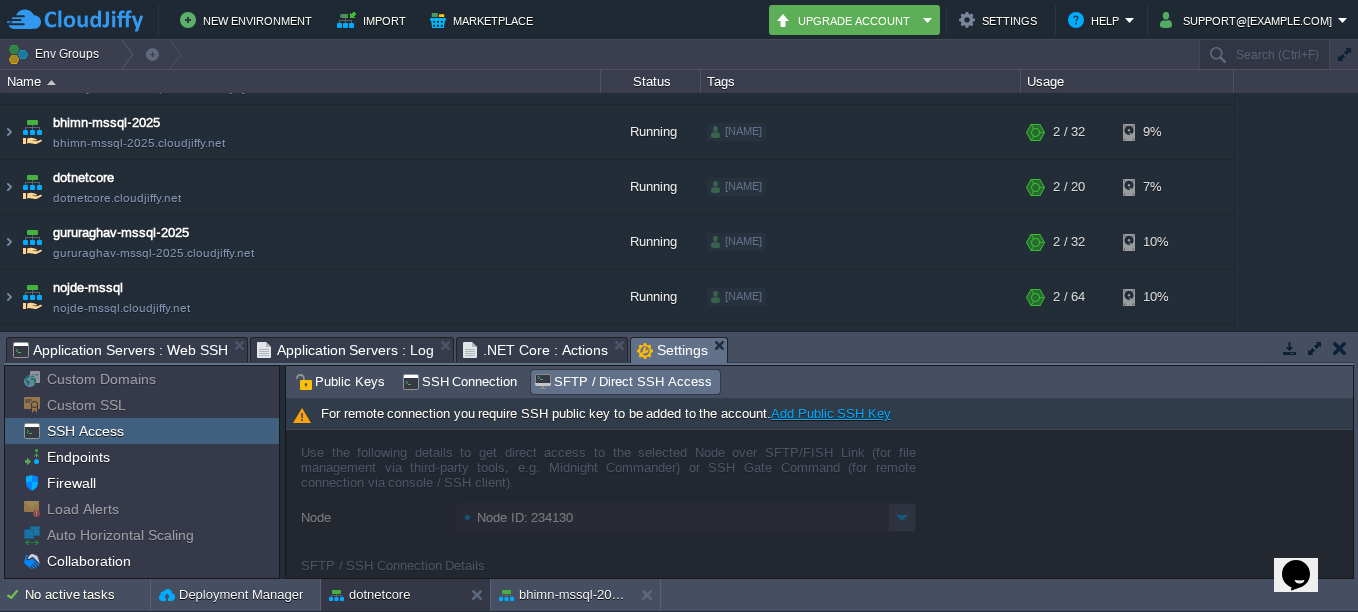click on "Add Public SSH Key" at bounding box center [831, 413] 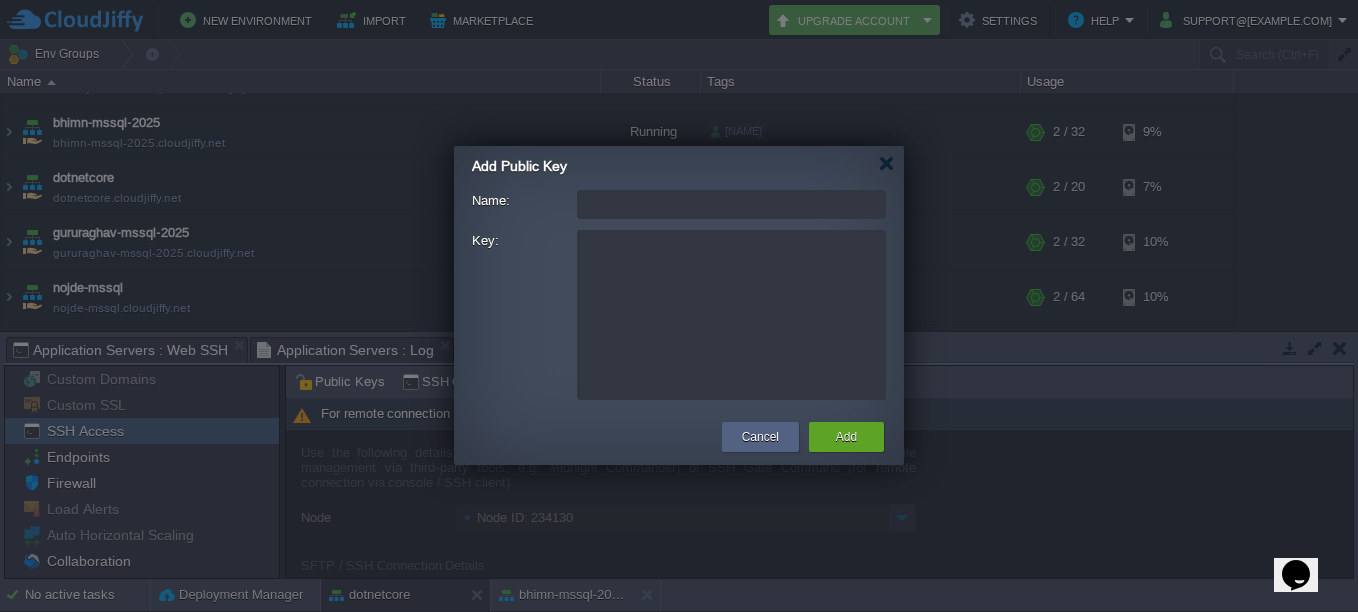 click on "Name:" at bounding box center [731, 204] 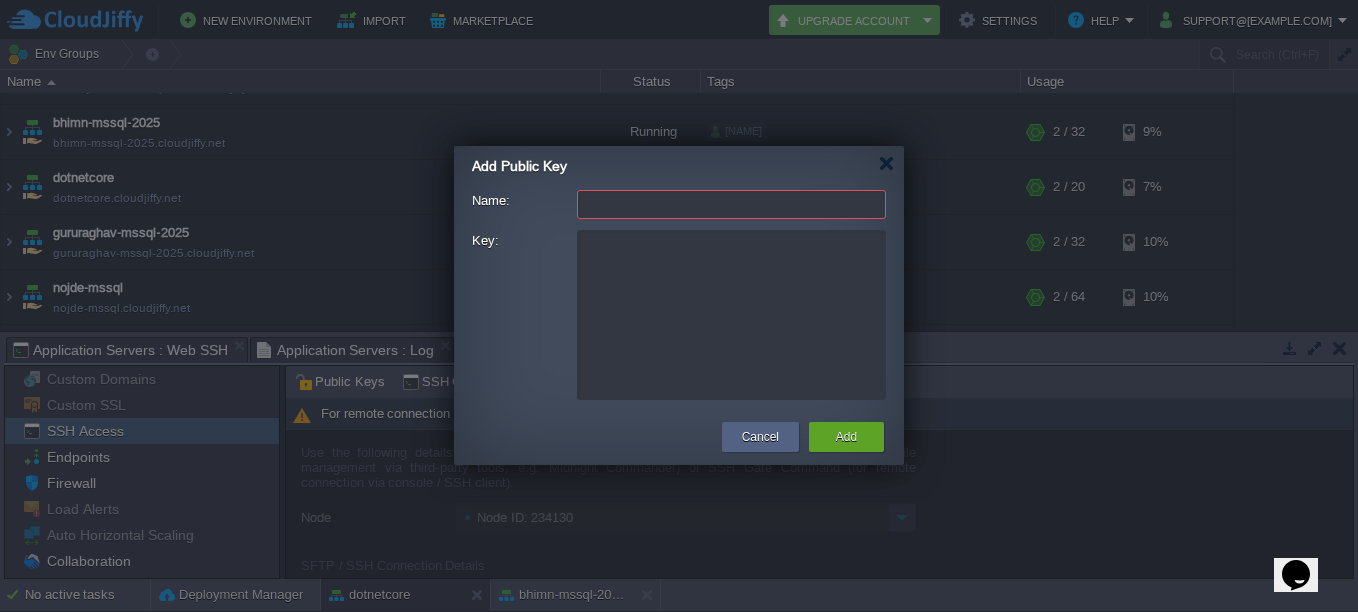 click on "Key:" at bounding box center (731, 315) 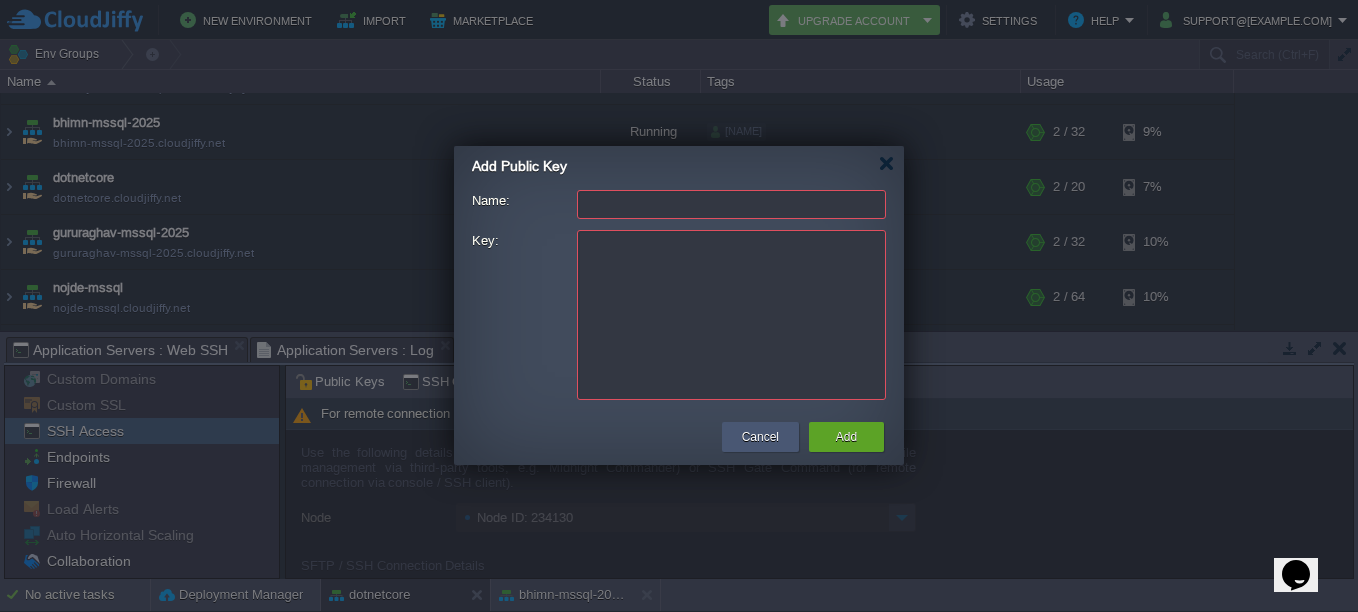click on "Cancel" at bounding box center [760, 437] 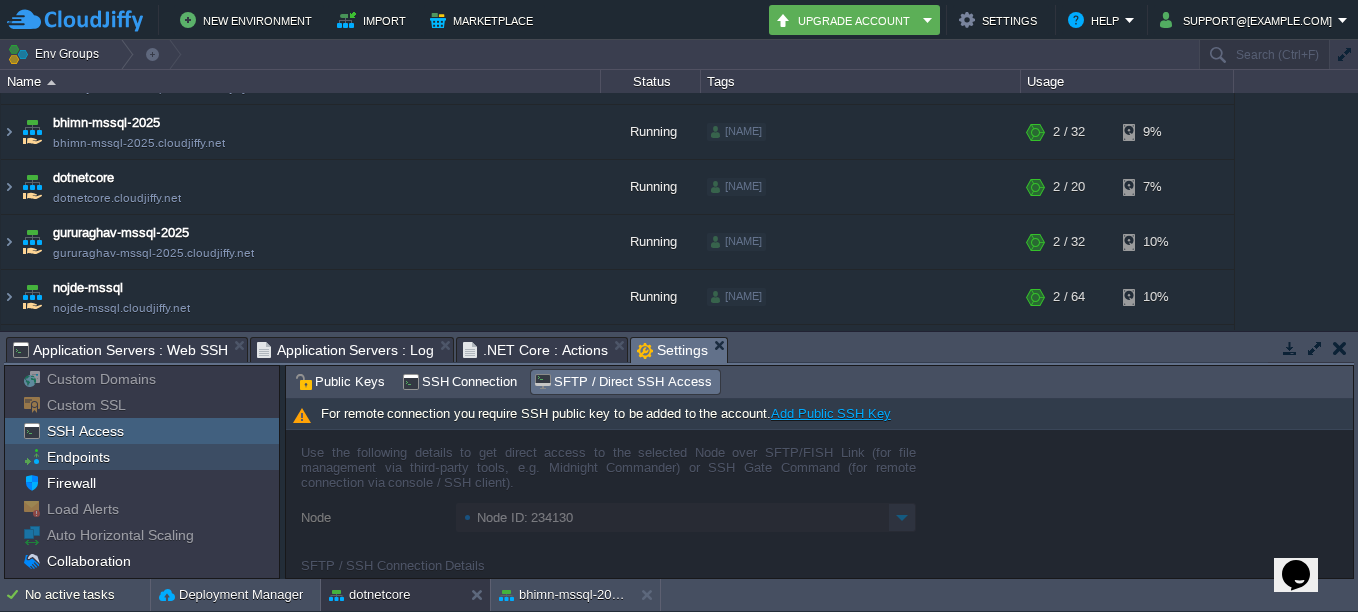 click on "Endpoints" at bounding box center [78, 457] 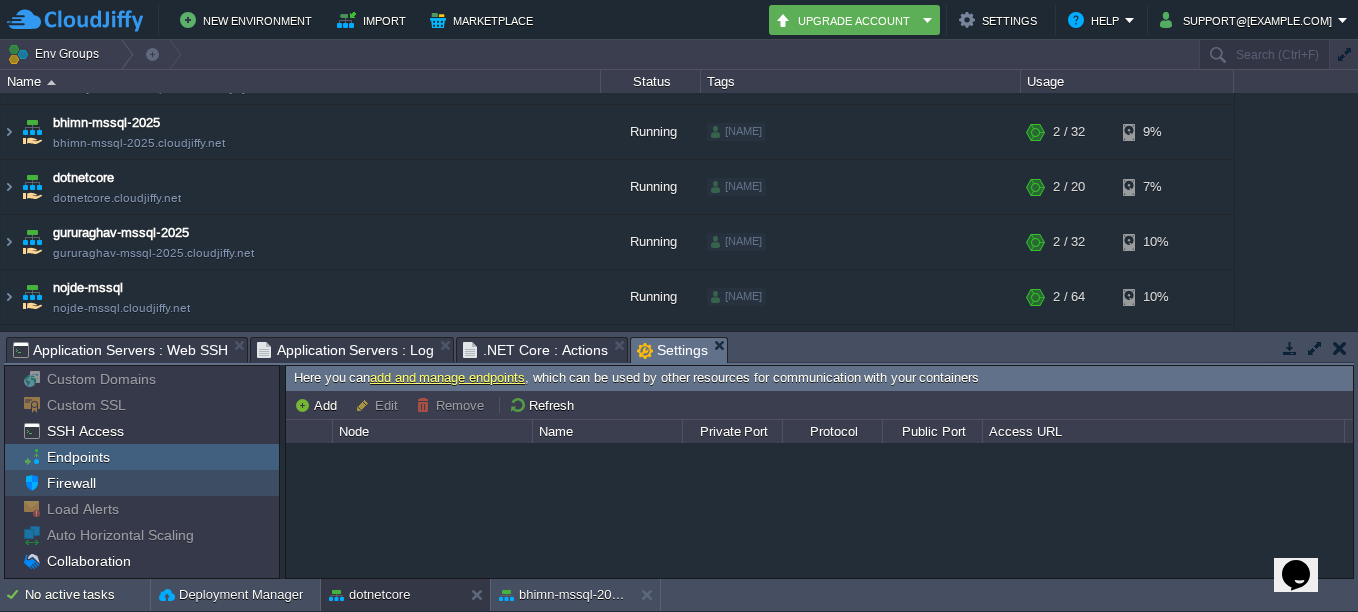 click on "Firewall" at bounding box center (71, 483) 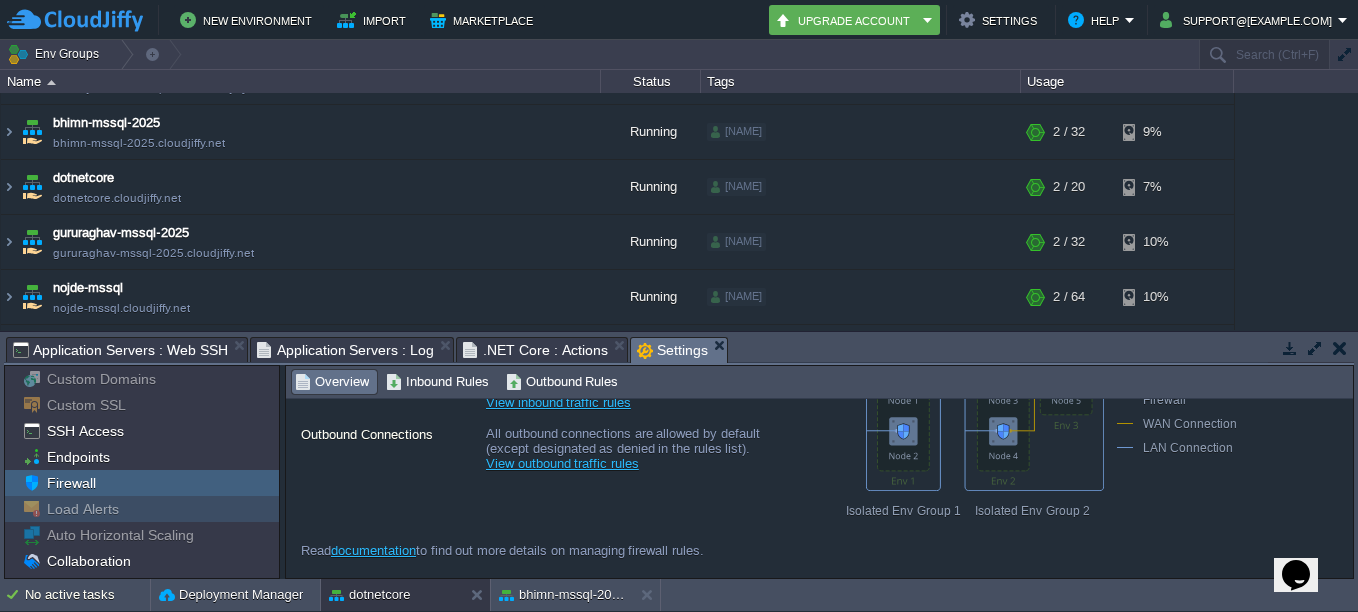 scroll, scrollTop: 101, scrollLeft: 0, axis: vertical 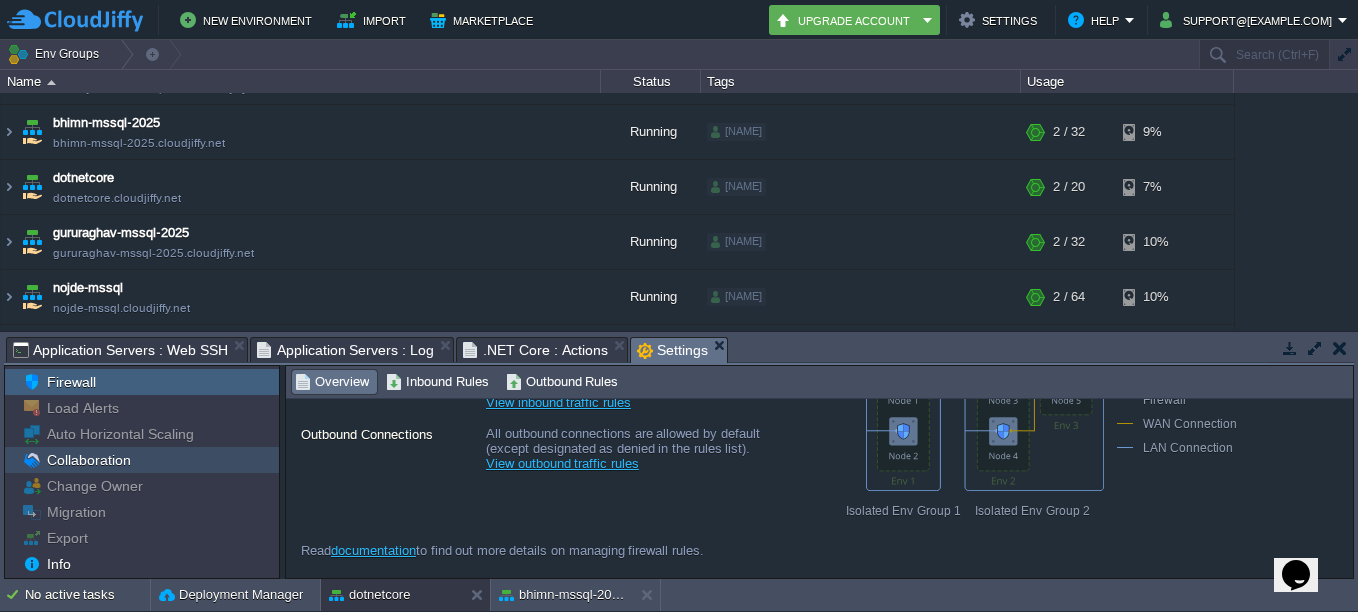 click on "Collaboration" at bounding box center (88, 460) 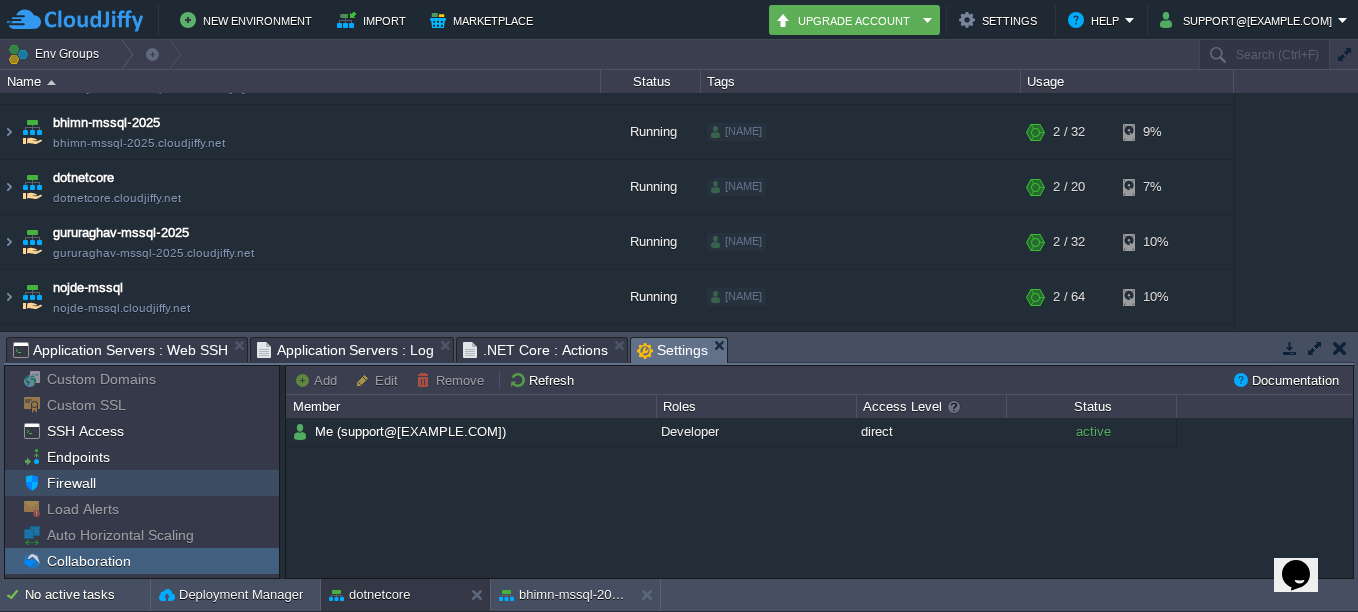 scroll, scrollTop: 101, scrollLeft: 0, axis: vertical 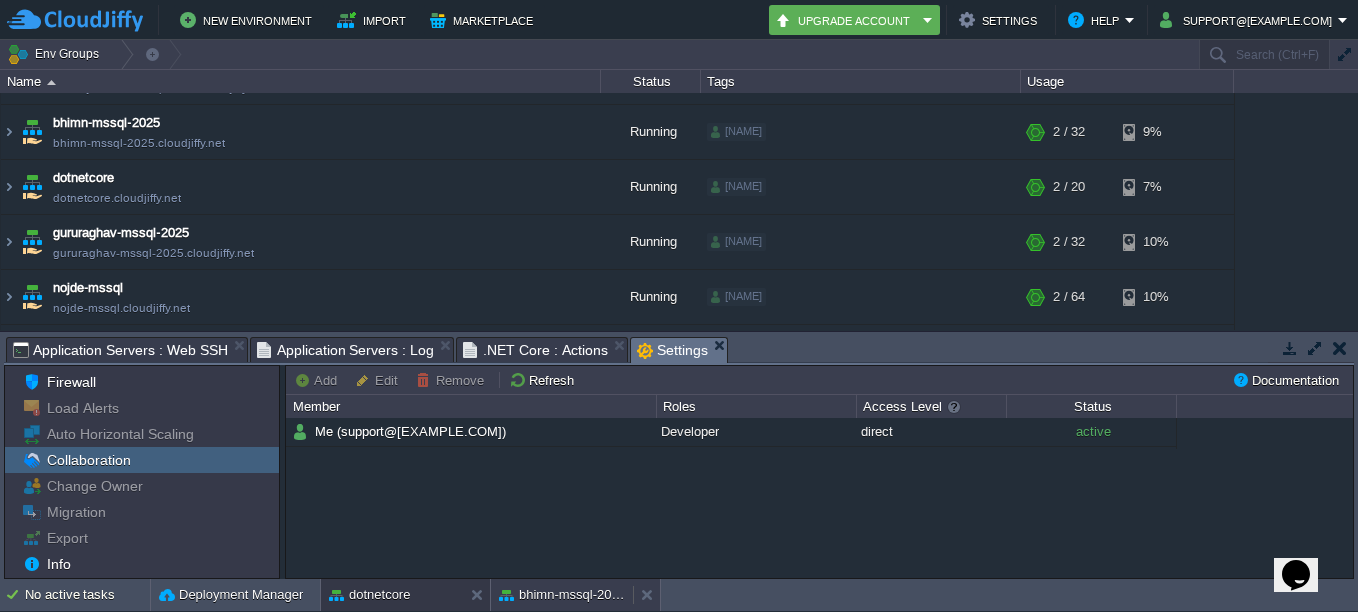 click on "New Environment Import Marketplace Bonus ₹0.00 Upgrade Account   Settings Help support@aarelit.com         Env Groups                     Search (Ctrl+F)         auto-gen Name Status Tags Usage bhimaexchange-mssql-2025 bhimaexchange-mssql-2025.cloudjiffy.net Running                  siva              + Add to Env Group                                                                                                                                                            RAM                 4%                                         CPU                 1%                             2 / 32                    10%     bhimajobwork-mssql-2024 bhimajobwork-mssql-2024.cloudjiffy.net Running                  siva              + Add to Env Group                                                                                                                                                            RAM                 4%                                         CPU                 1%" at bounding box center (679, 306) 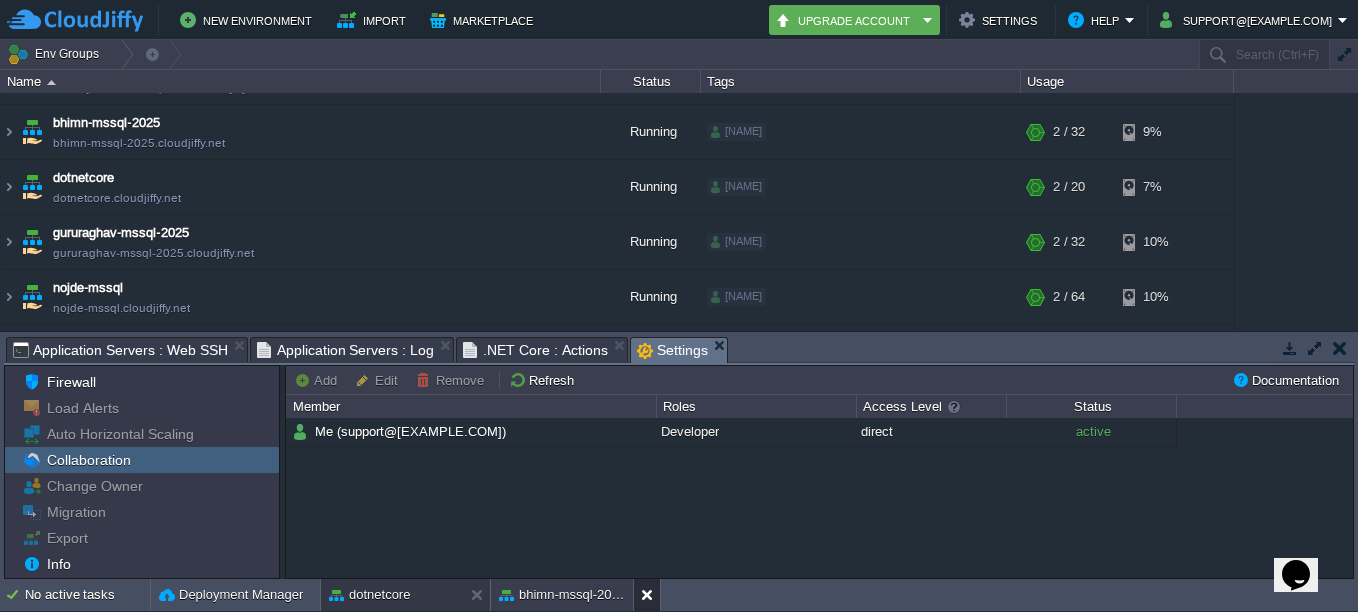 click at bounding box center (651, 595) 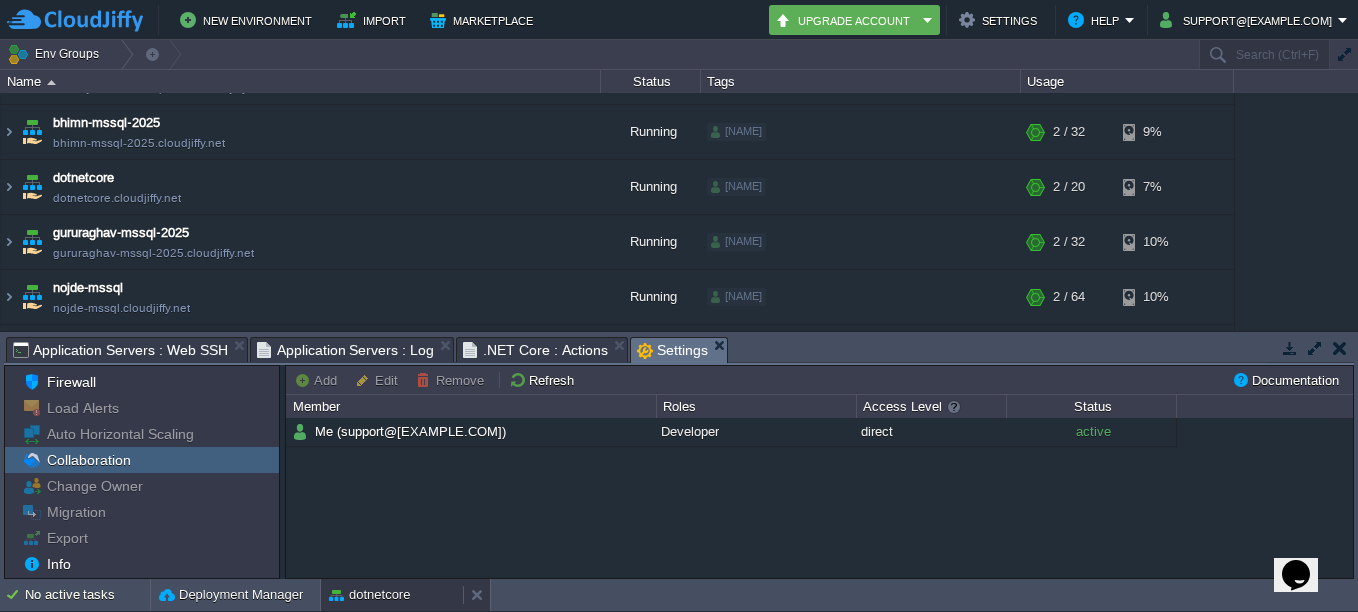 click on "dotnetcore" at bounding box center [369, 595] 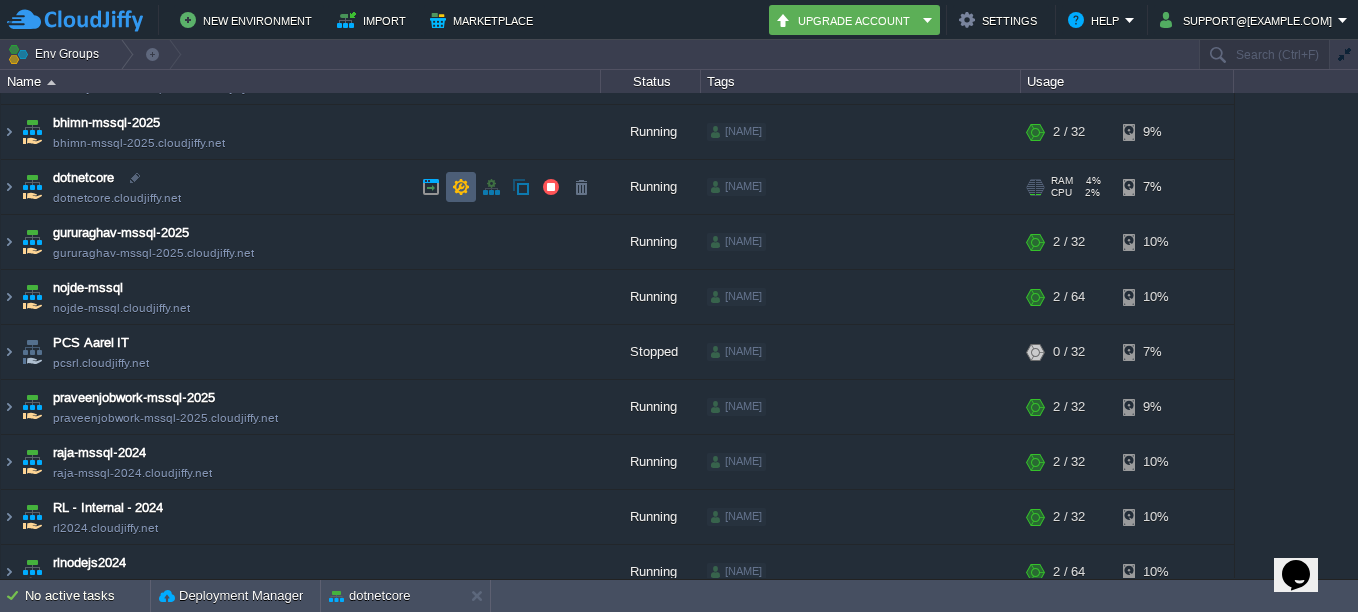 click at bounding box center [461, 187] 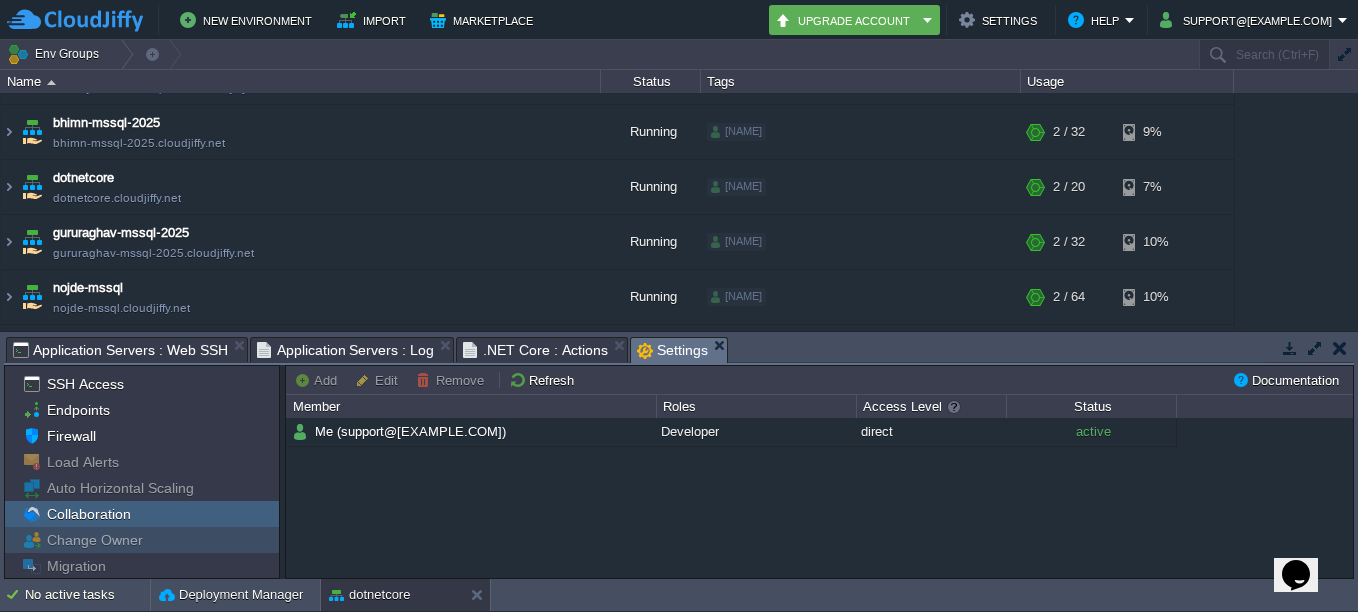 scroll, scrollTop: 0, scrollLeft: 0, axis: both 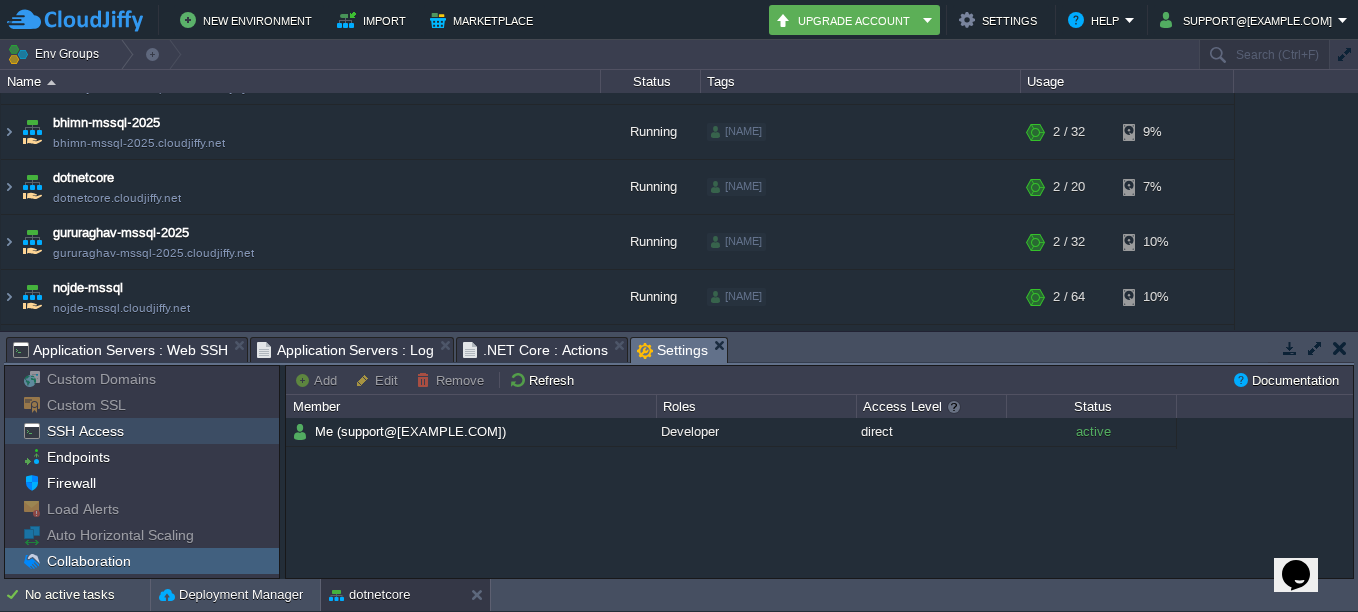 click on "SSH Access" at bounding box center (85, 431) 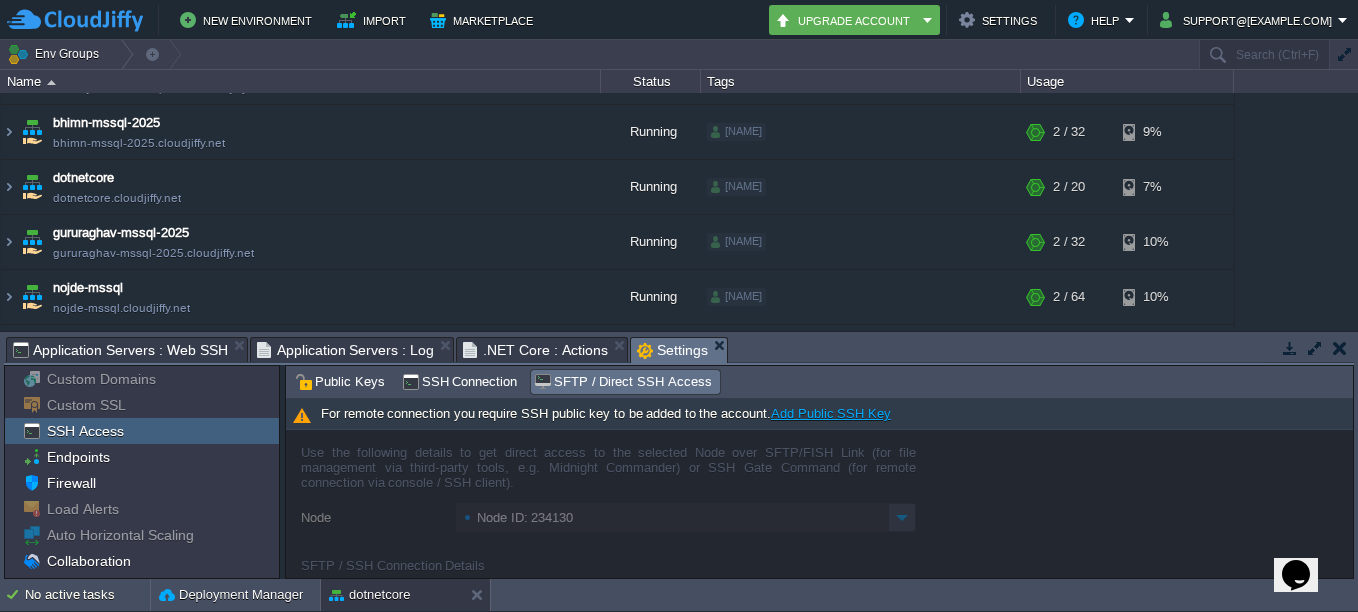 click on "SFTP / Direct SSH Access" at bounding box center (622, 382) 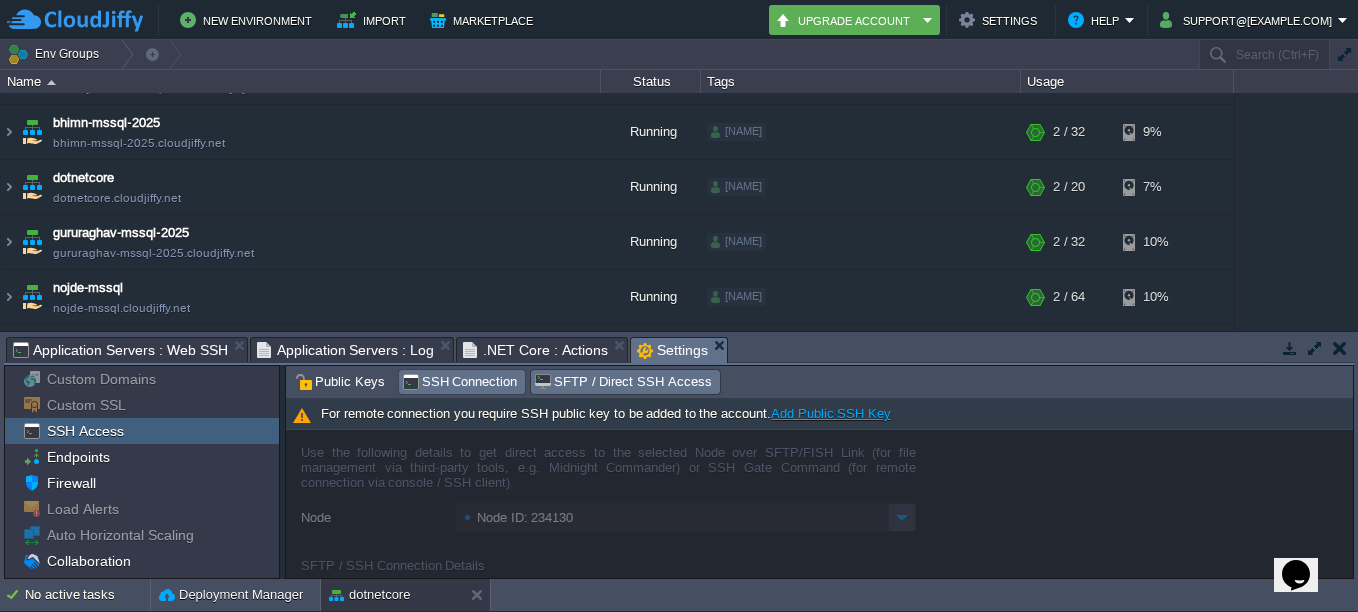 click on "SSH Connection" at bounding box center (460, 382) 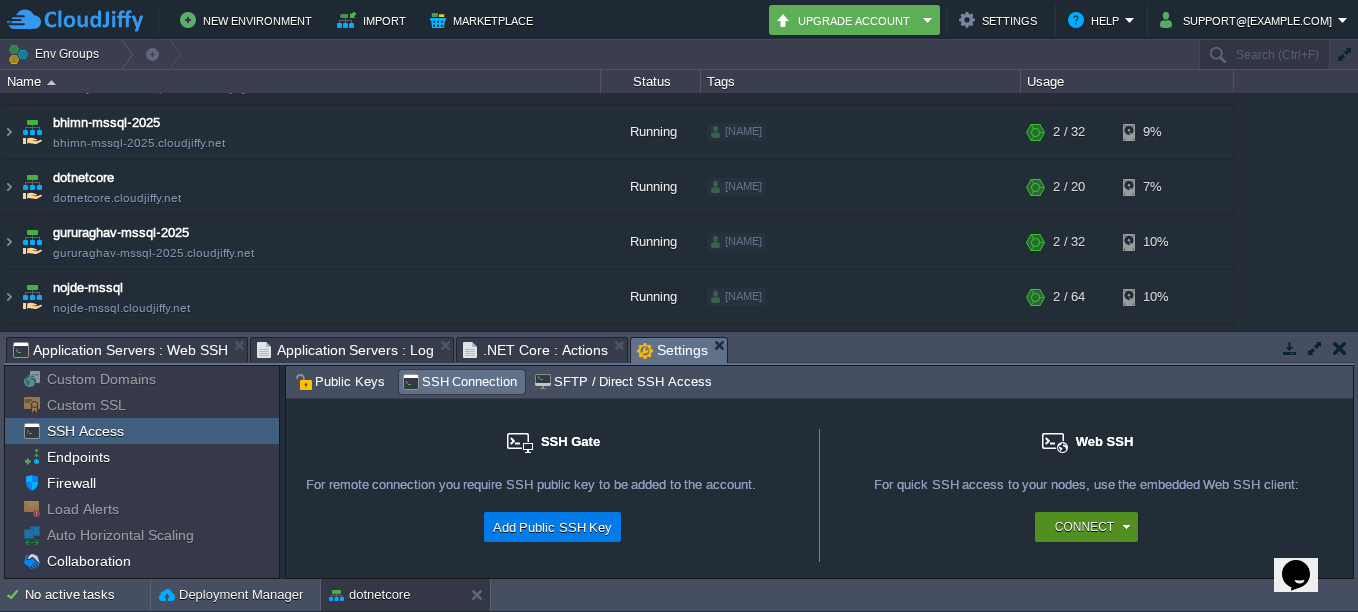 click on "Connect" at bounding box center (1084, 527) 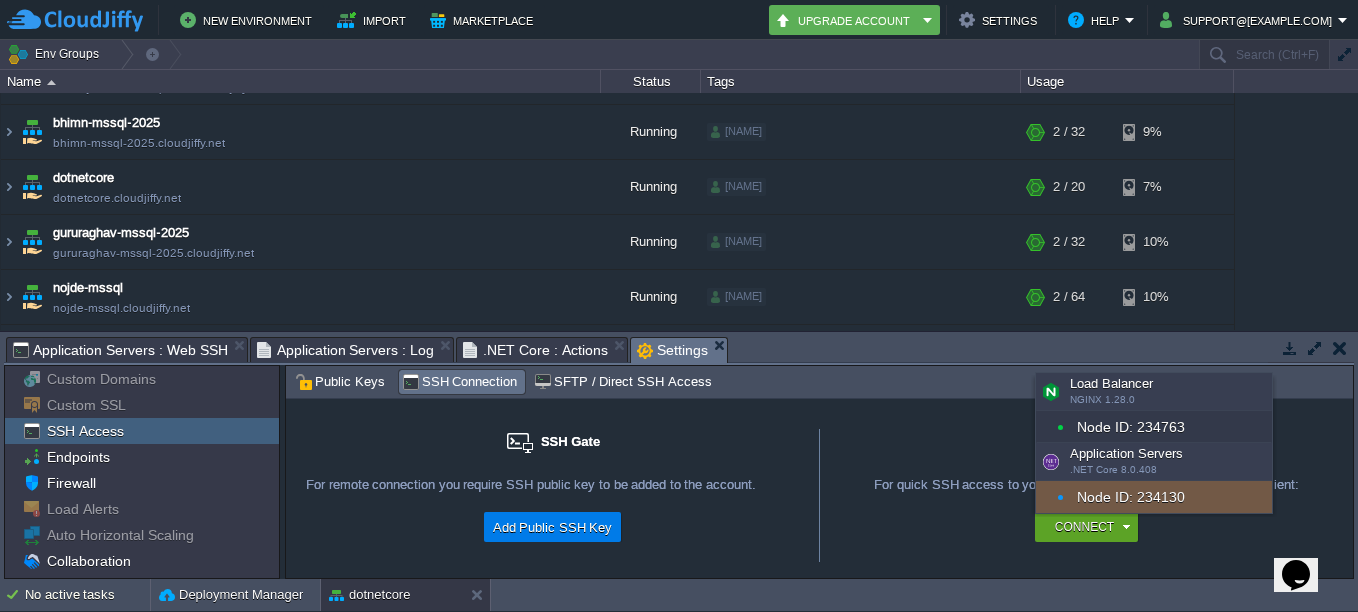 click on "Node ID: 234130" at bounding box center (1154, 497) 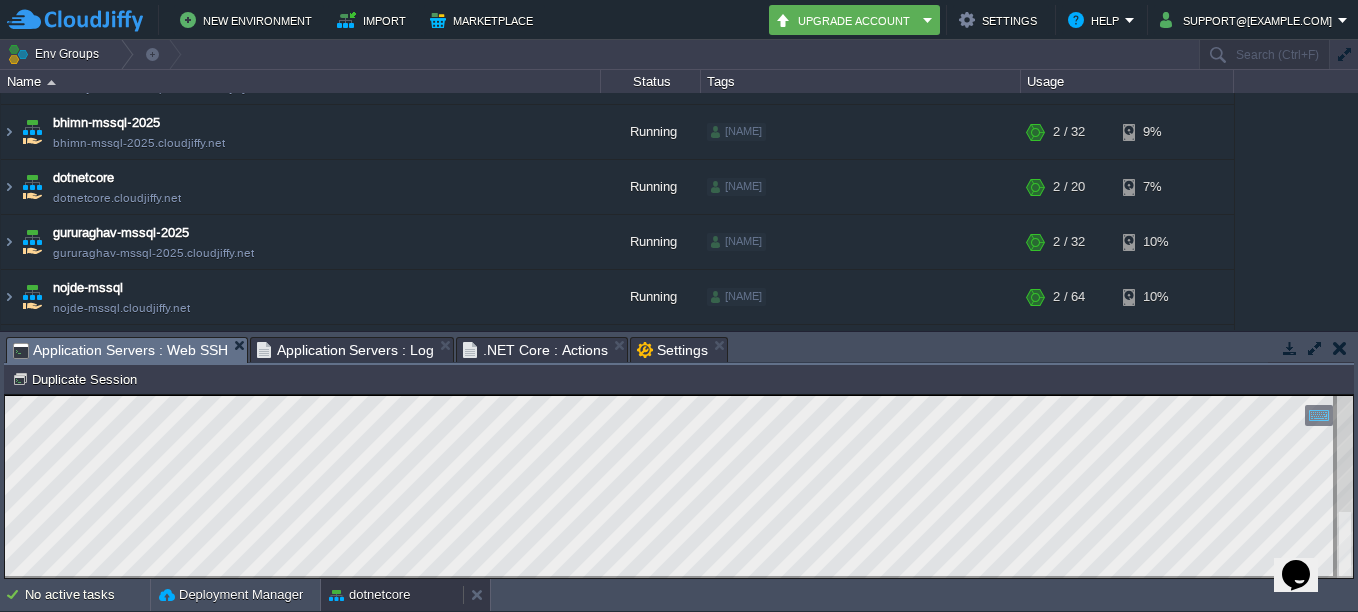 click on "dotnetcore" at bounding box center (369, 595) 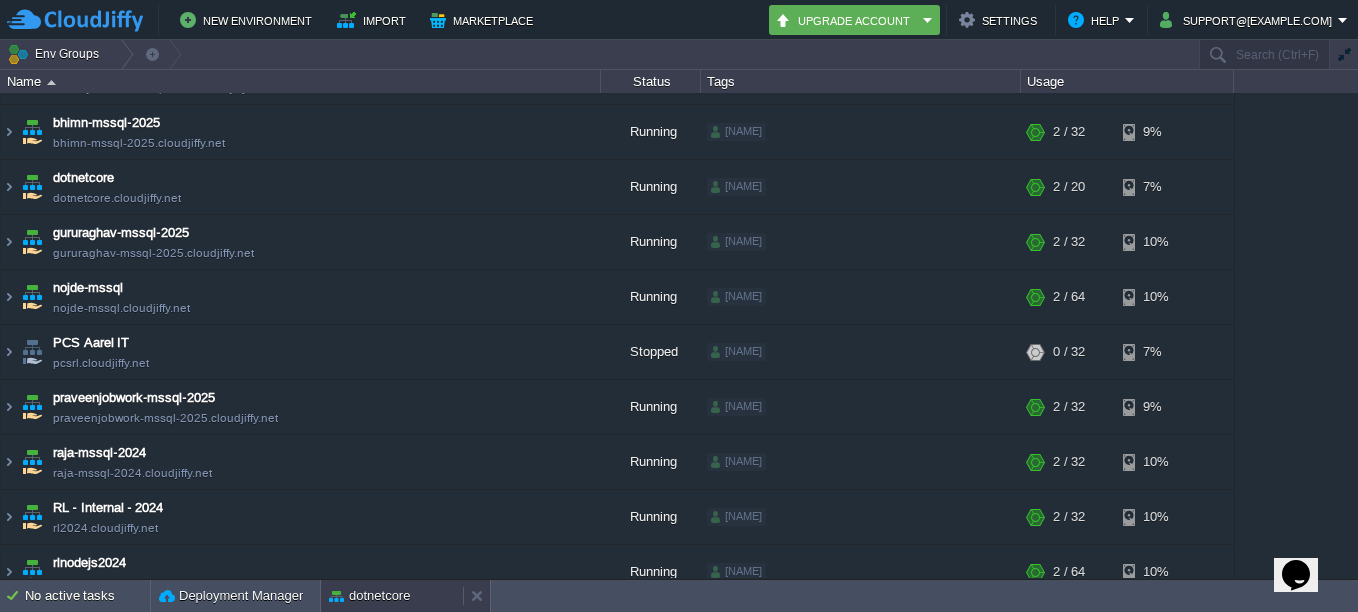 click on "dotnetcore" at bounding box center [369, 596] 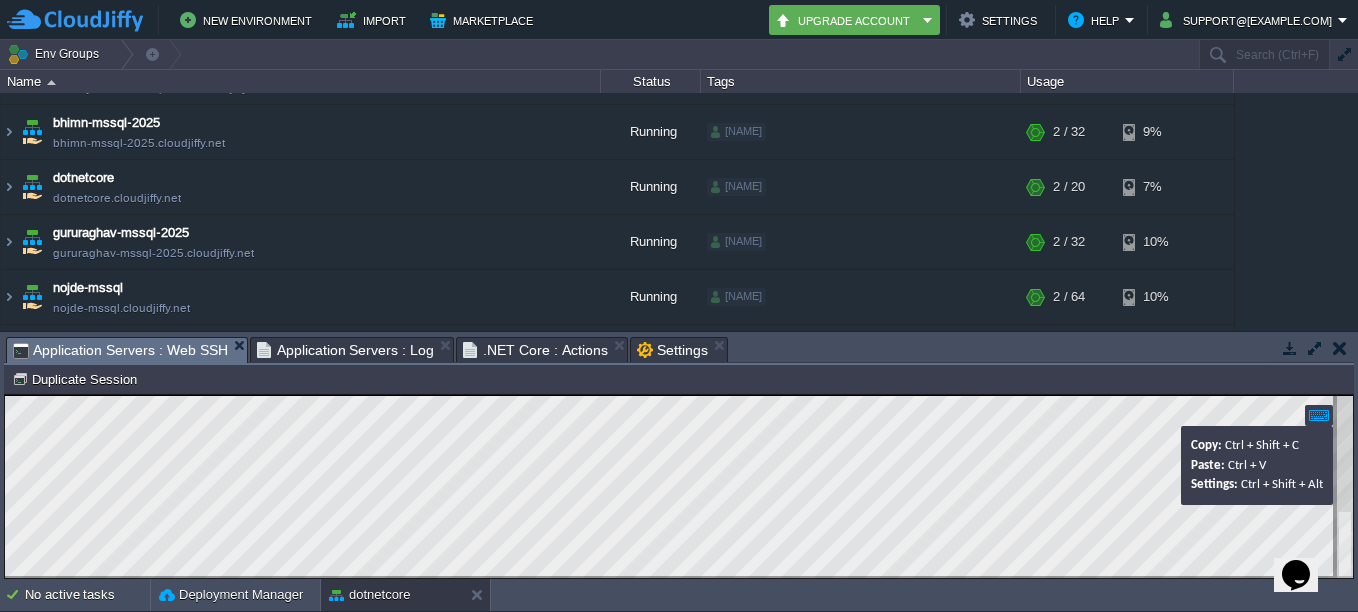 click at bounding box center [1319, 415] 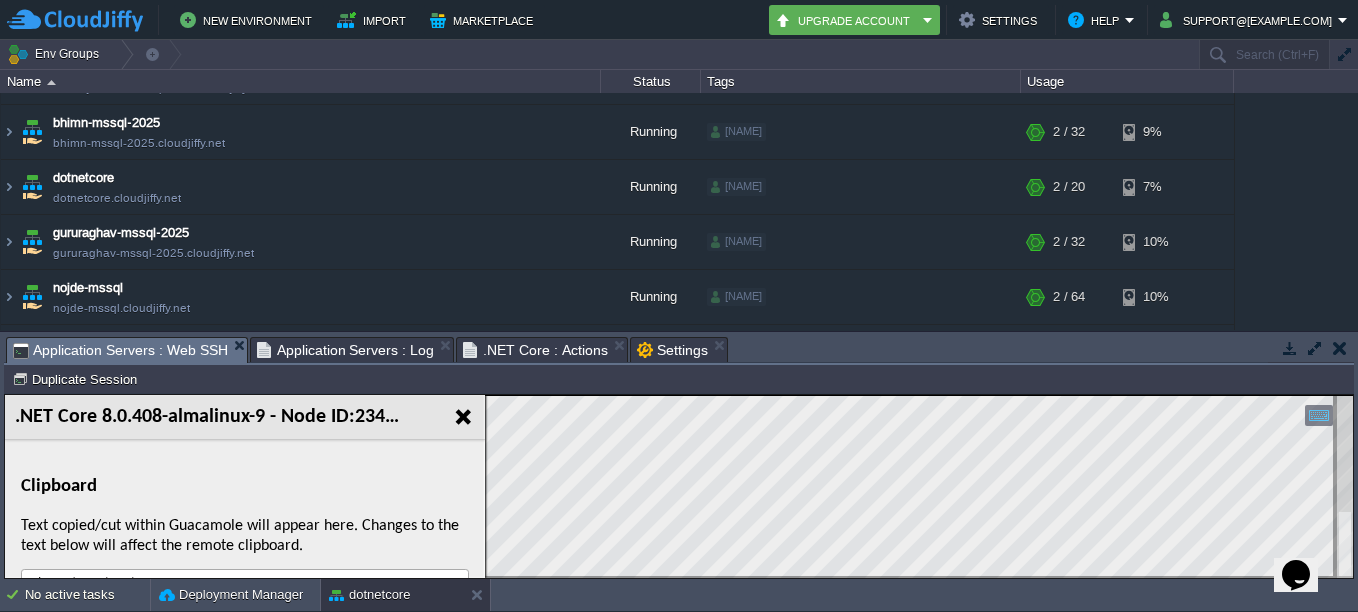 click on "Clipboard" at bounding box center [245, 486] 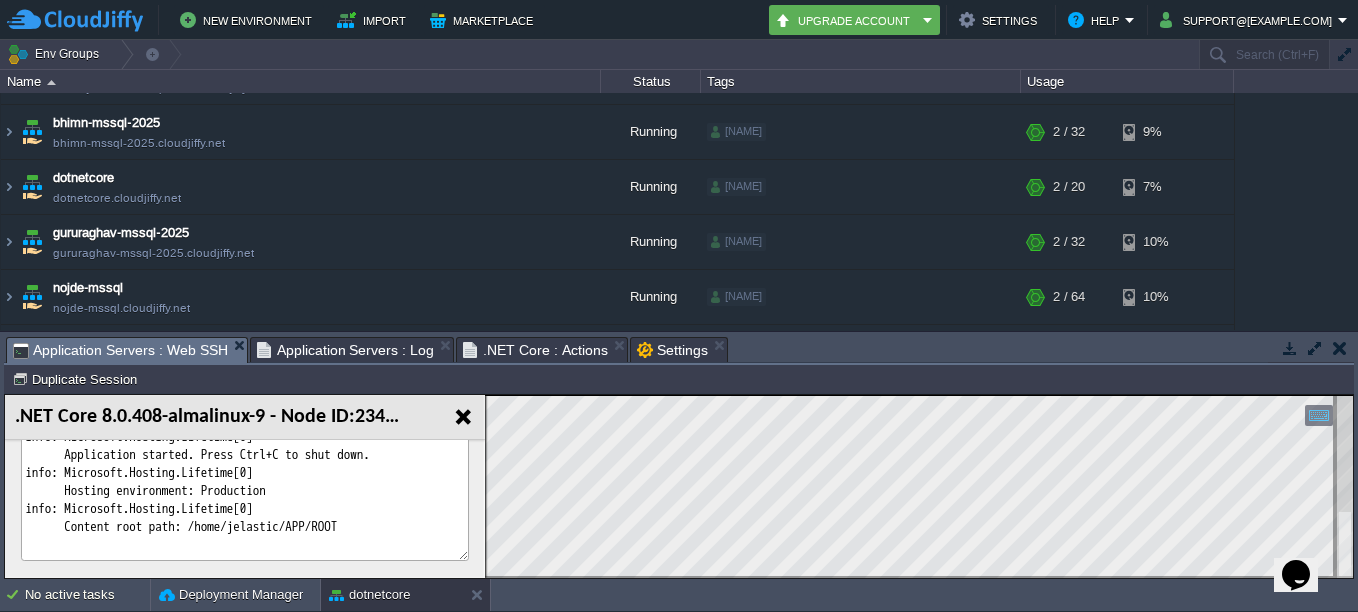 click on "nohup: ignoring input
info: Microsoft.Hosting.Lifetime[14]
Now listening on: http://0.0.0.0:8080
info: Microsoft.Hosting.Lifetime[0]
Application started. Press Ctrl+C to shut down.
info: Microsoft.Hosting.Lifetime[0]
Hosting environment: Production
info: Microsoft.Hosting.Lifetime[0]
Content root path: /home/jelastic/APP/ROOT" at bounding box center [245, 465] 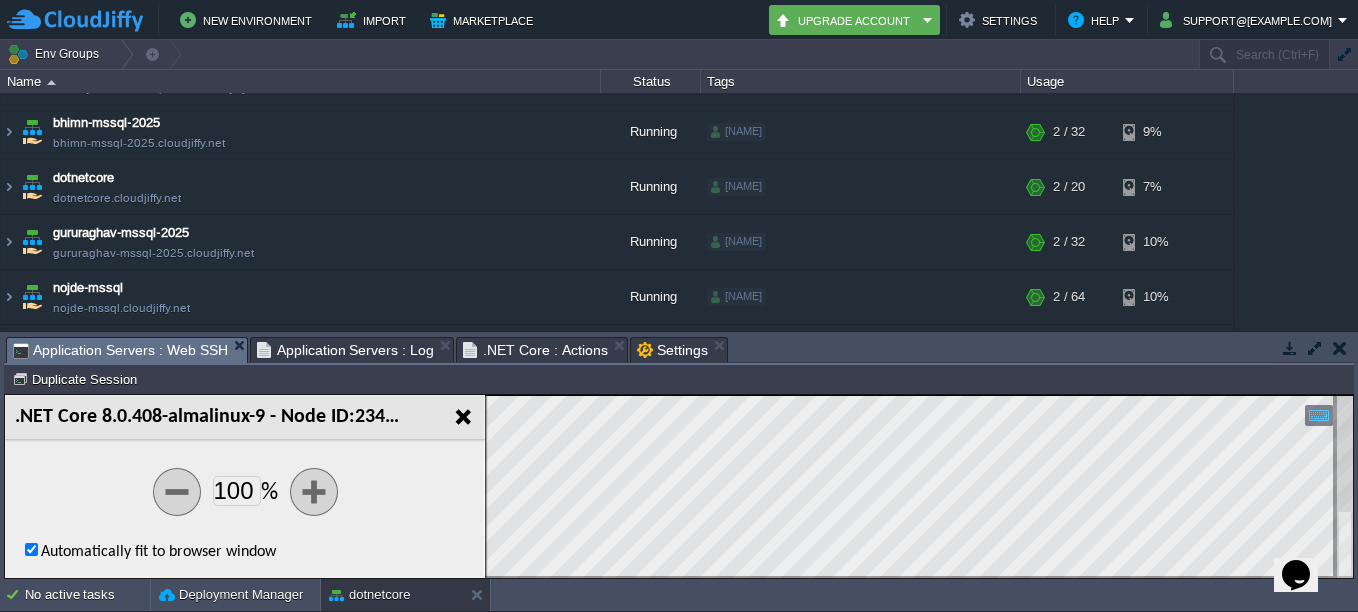 scroll, scrollTop: 1505, scrollLeft: 0, axis: vertical 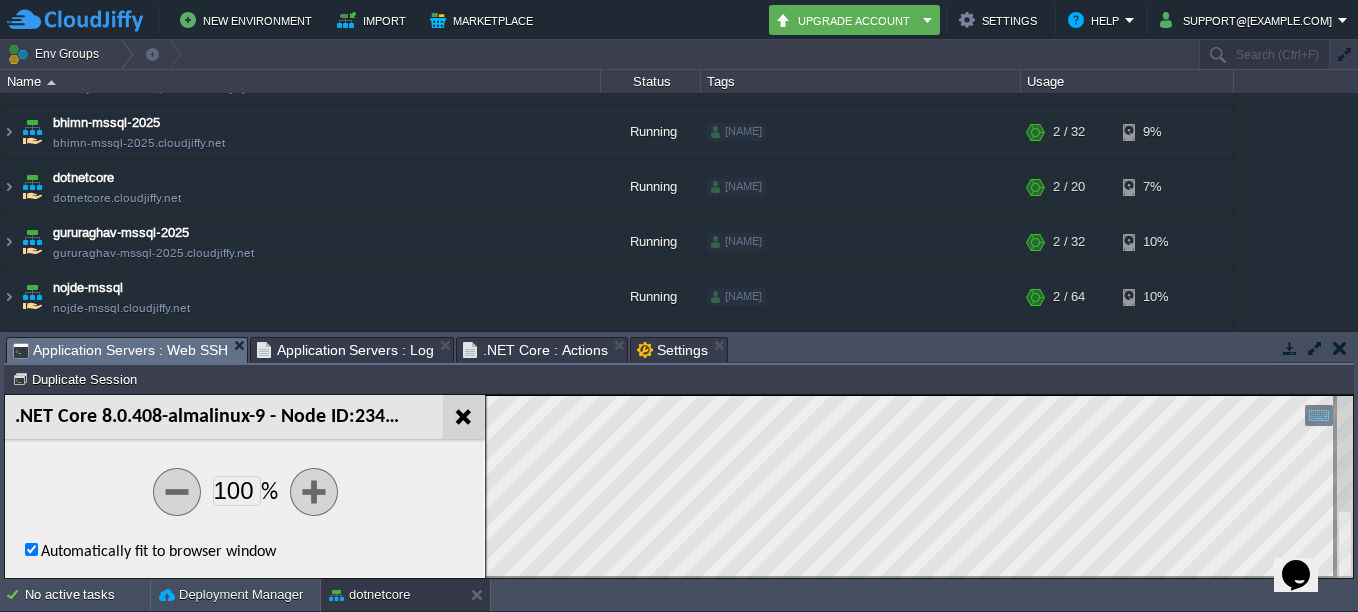click at bounding box center (464, 417) 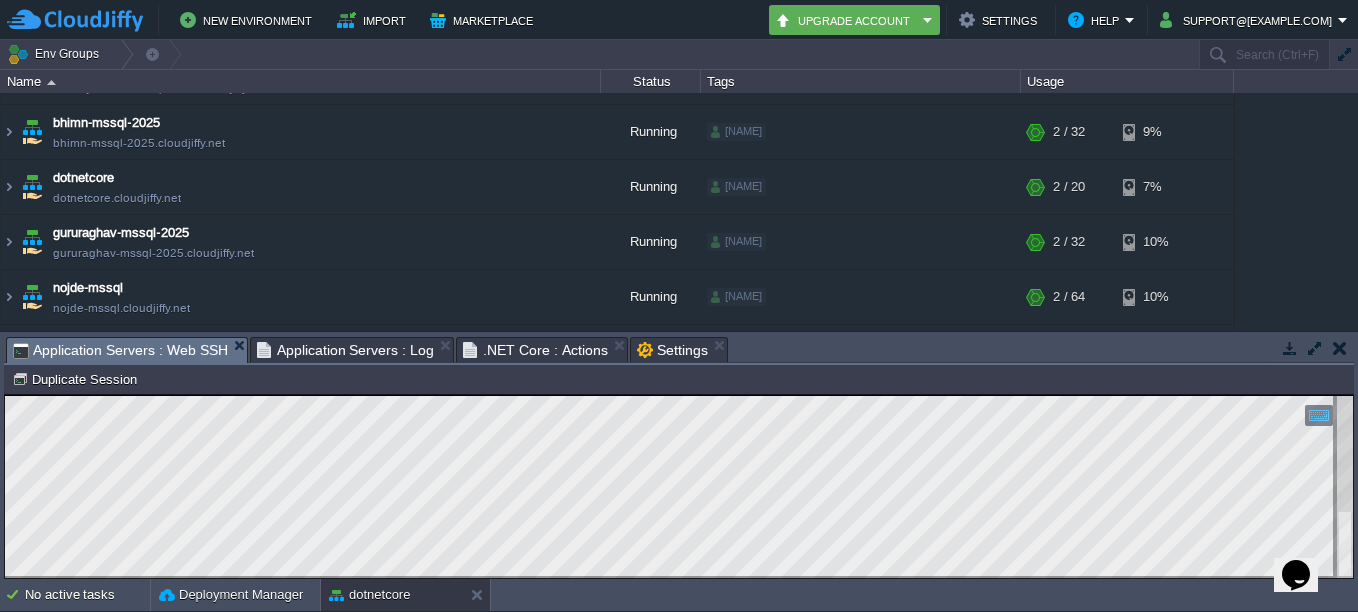 click on "Application Servers : Log" at bounding box center (346, 350) 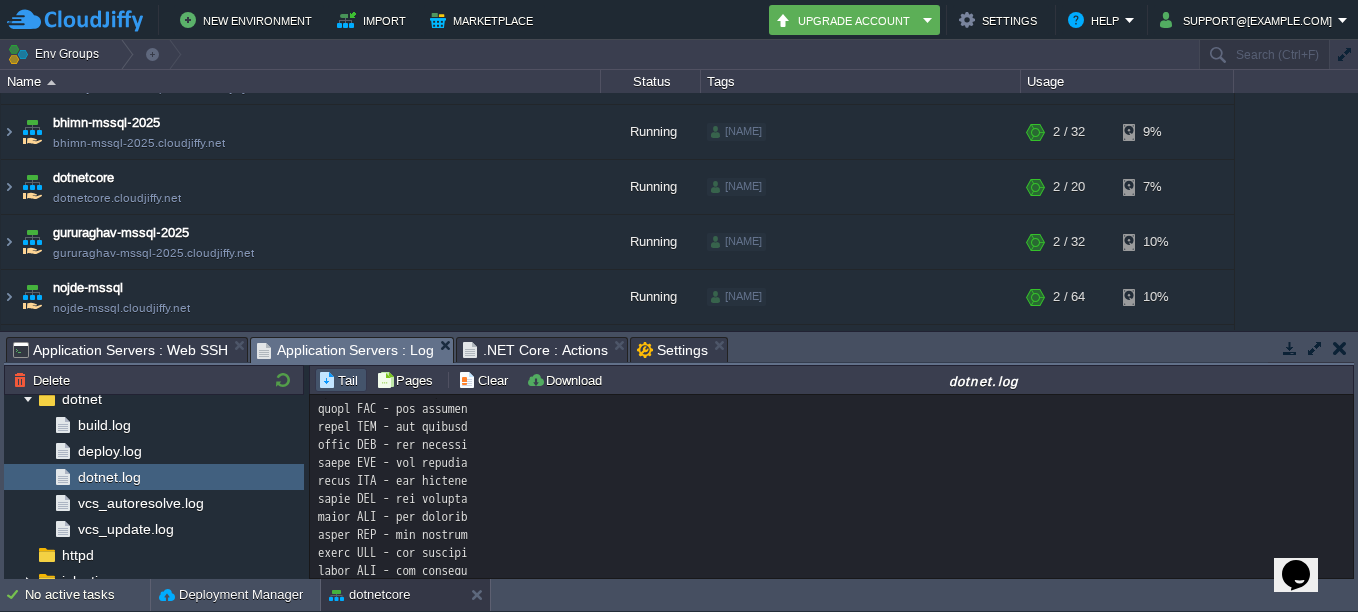 scroll, scrollTop: 14924, scrollLeft: 0, axis: vertical 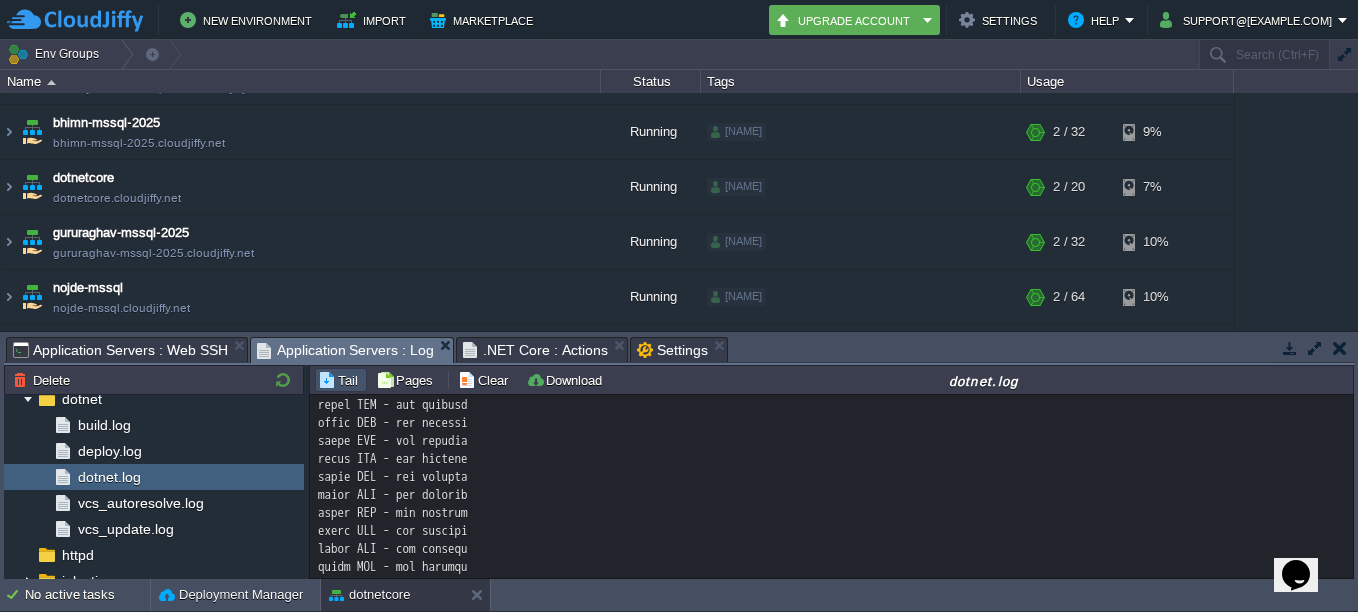 drag, startPoint x: 312, startPoint y: 540, endPoint x: 504, endPoint y: 545, distance: 192.0651 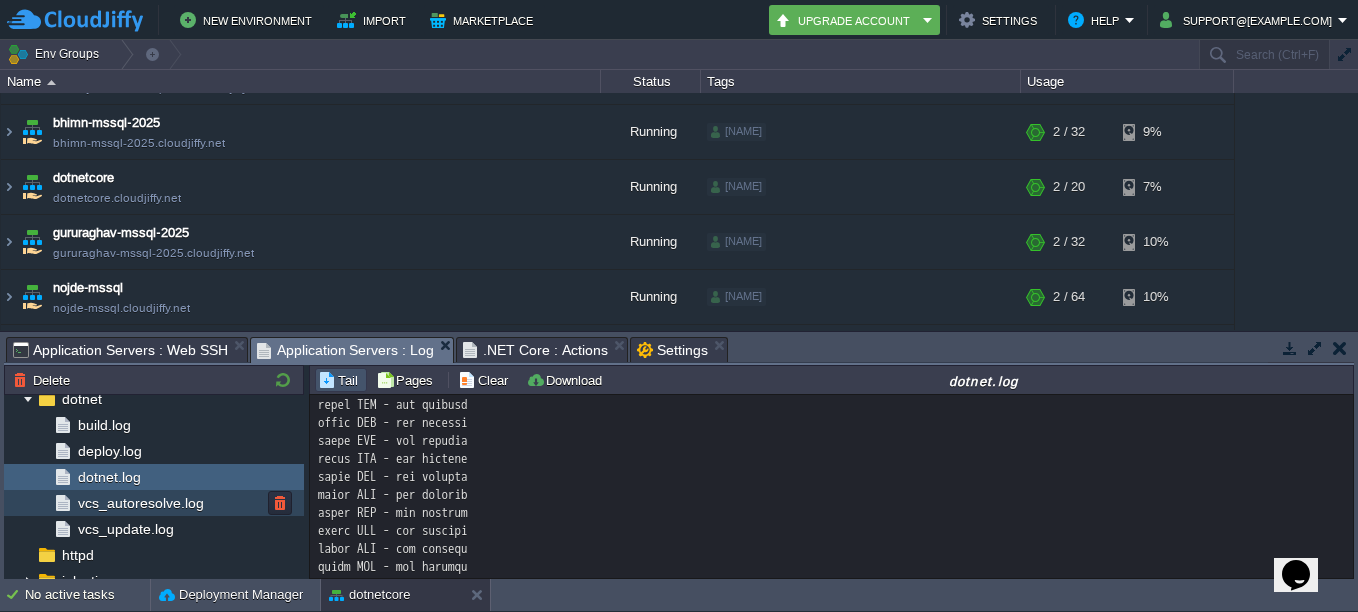 click on "vcs_autoresolve.log" at bounding box center (140, 503) 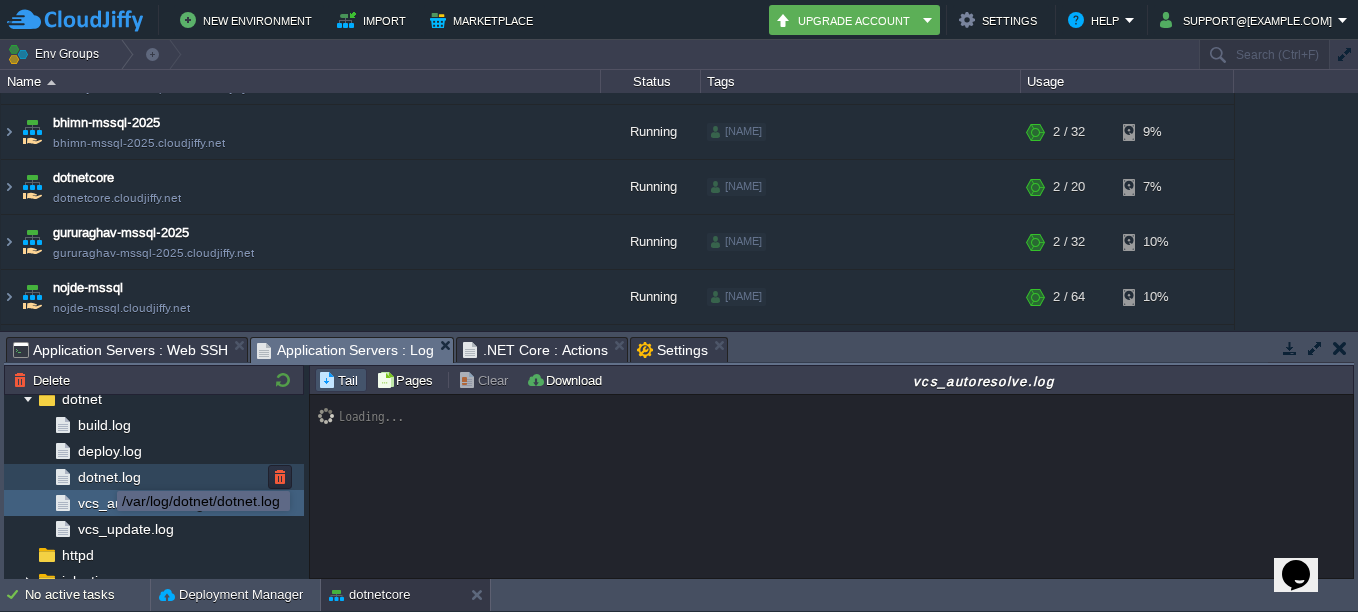 click on "dotnet.log" at bounding box center [109, 477] 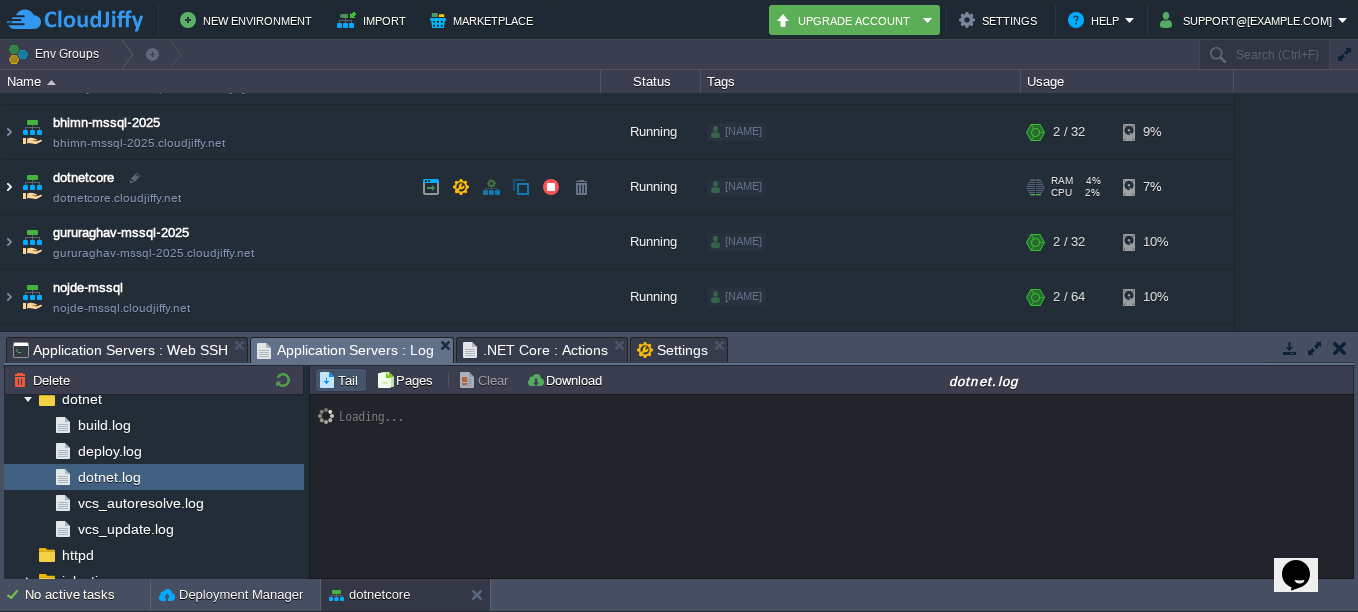 click at bounding box center [9, 187] 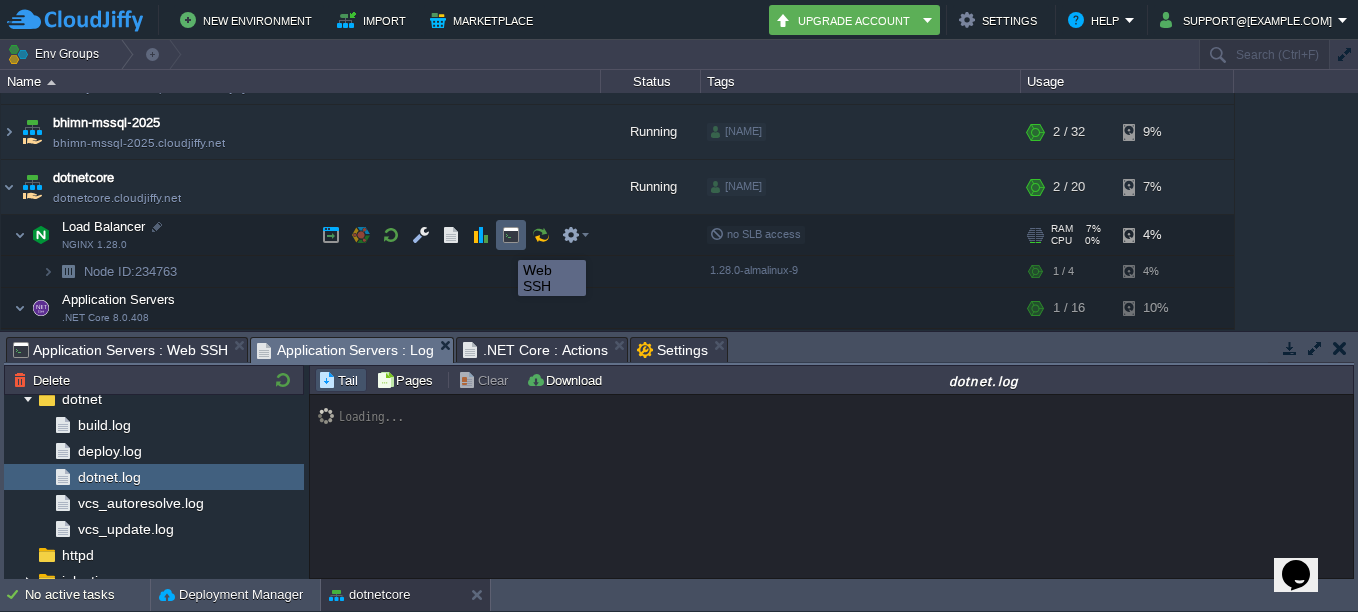 click at bounding box center [511, 235] 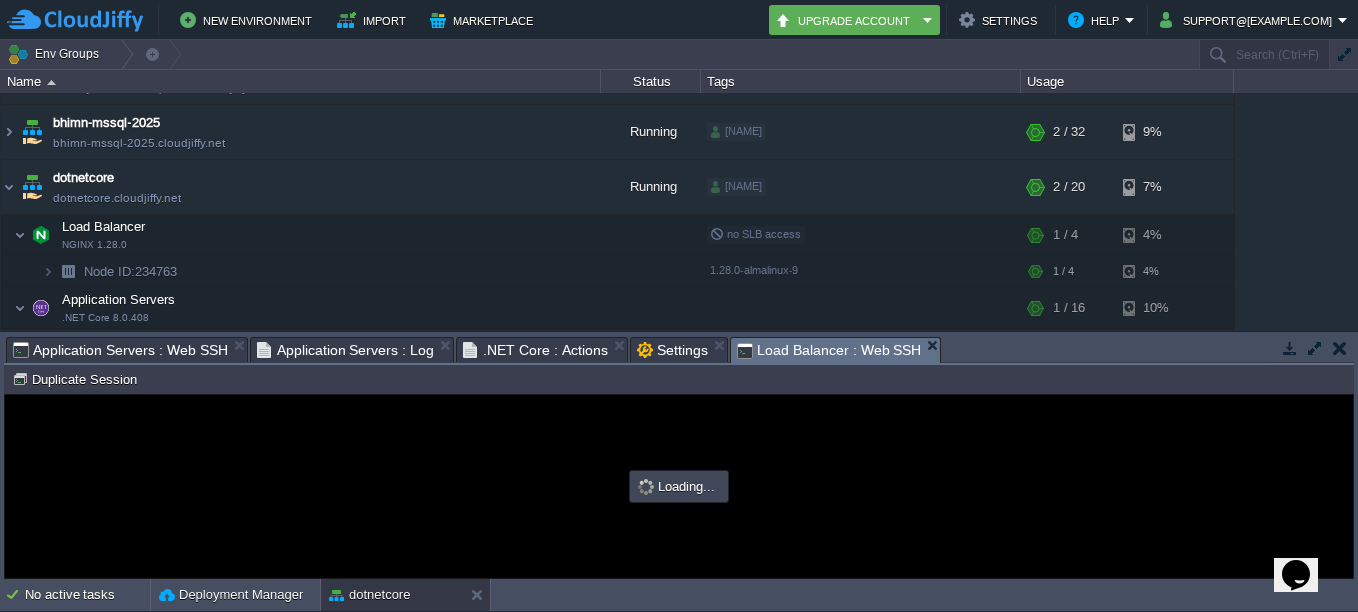 scroll, scrollTop: 0, scrollLeft: 0, axis: both 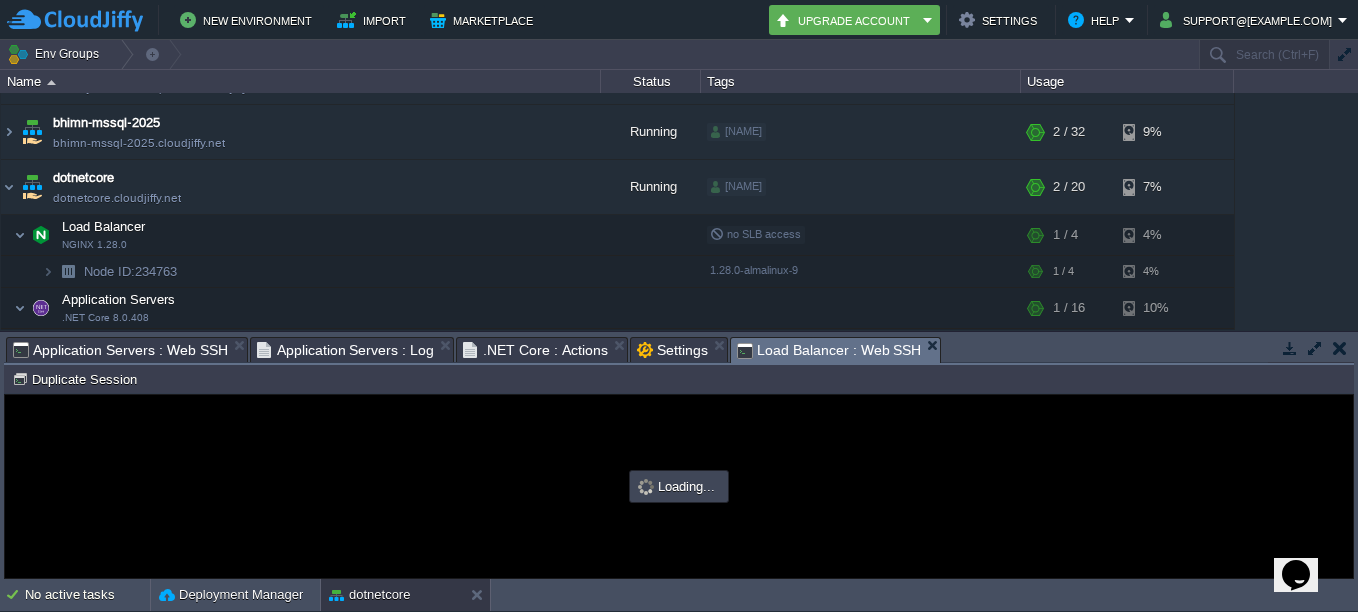type on "#000000" 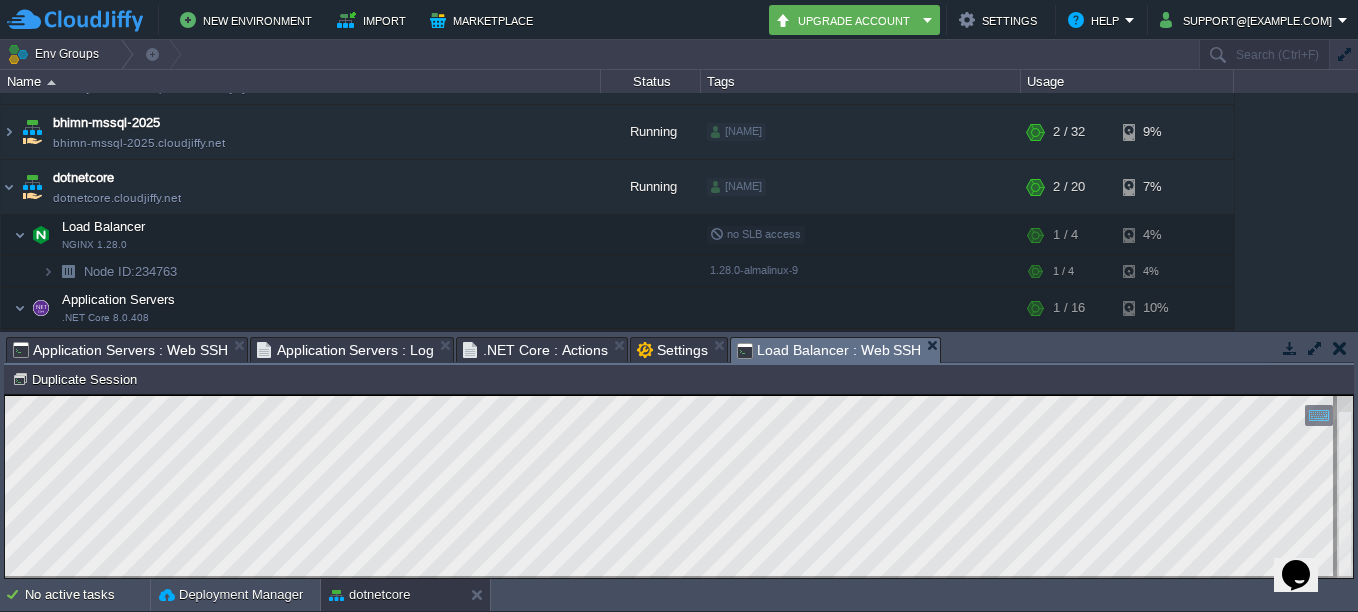 click on "Copy:                  Ctrl + Shift + C                                          Paste:                  Ctrl + V                                         Settings:                  Ctrl + Shift + Alt
0" at bounding box center (679, 395) 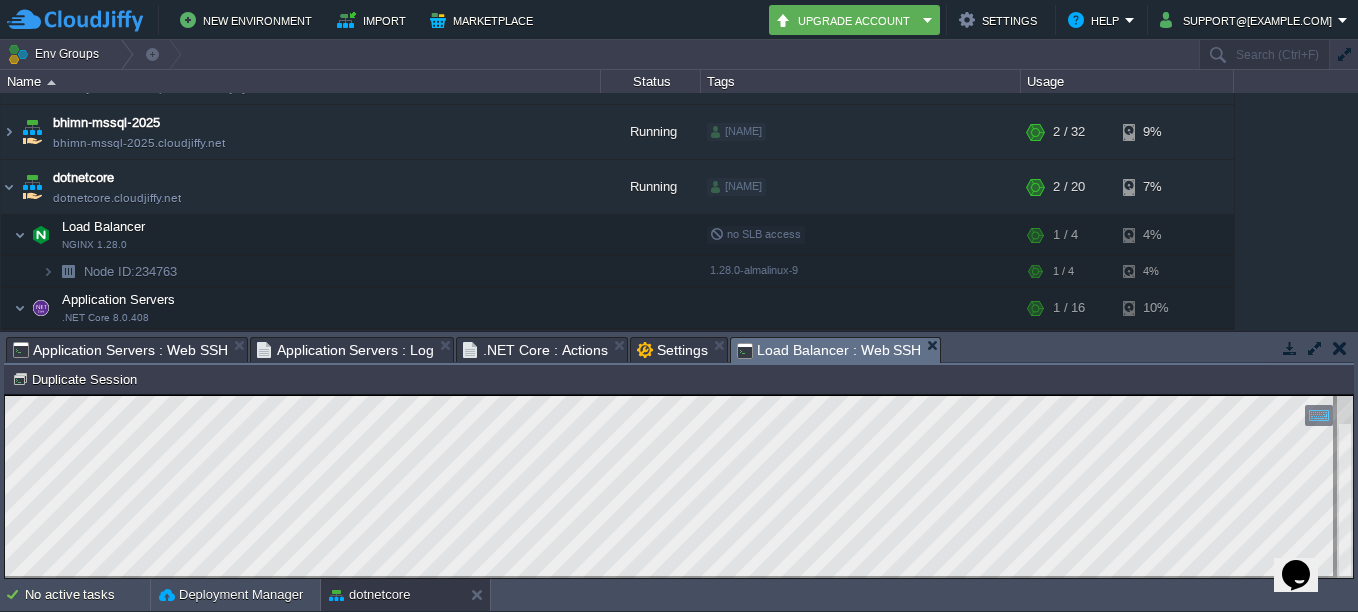 click on "Application Servers : Web SSH" at bounding box center [120, 350] 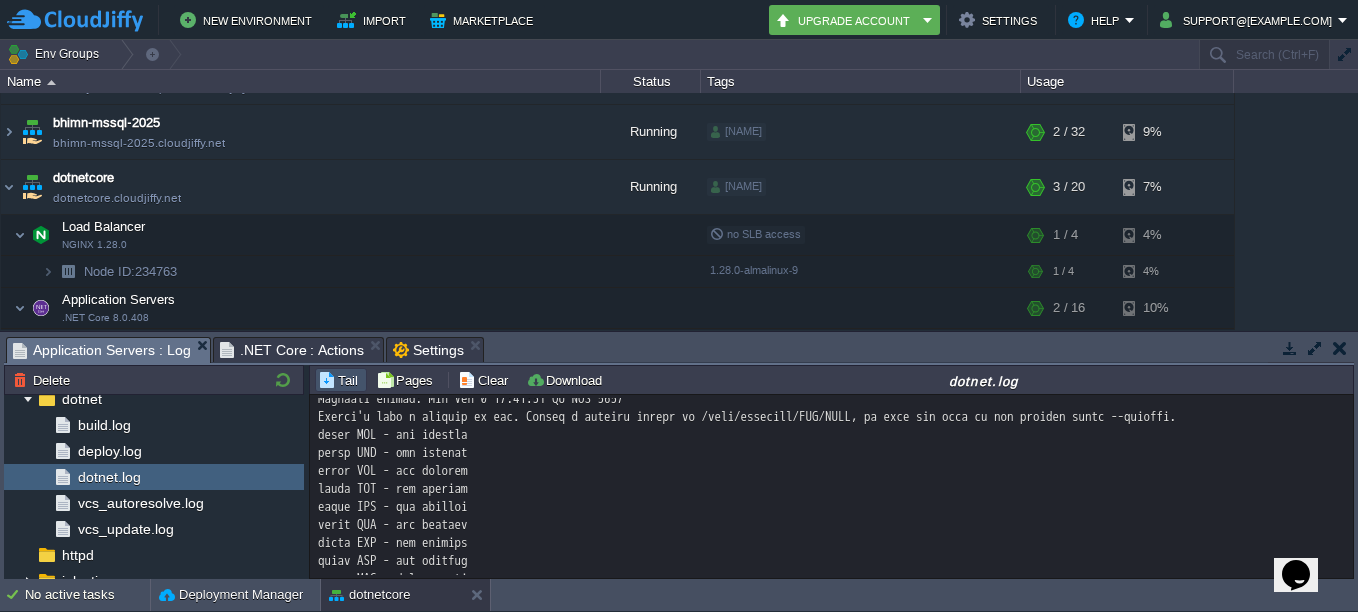 scroll, scrollTop: 600, scrollLeft: 0, axis: vertical 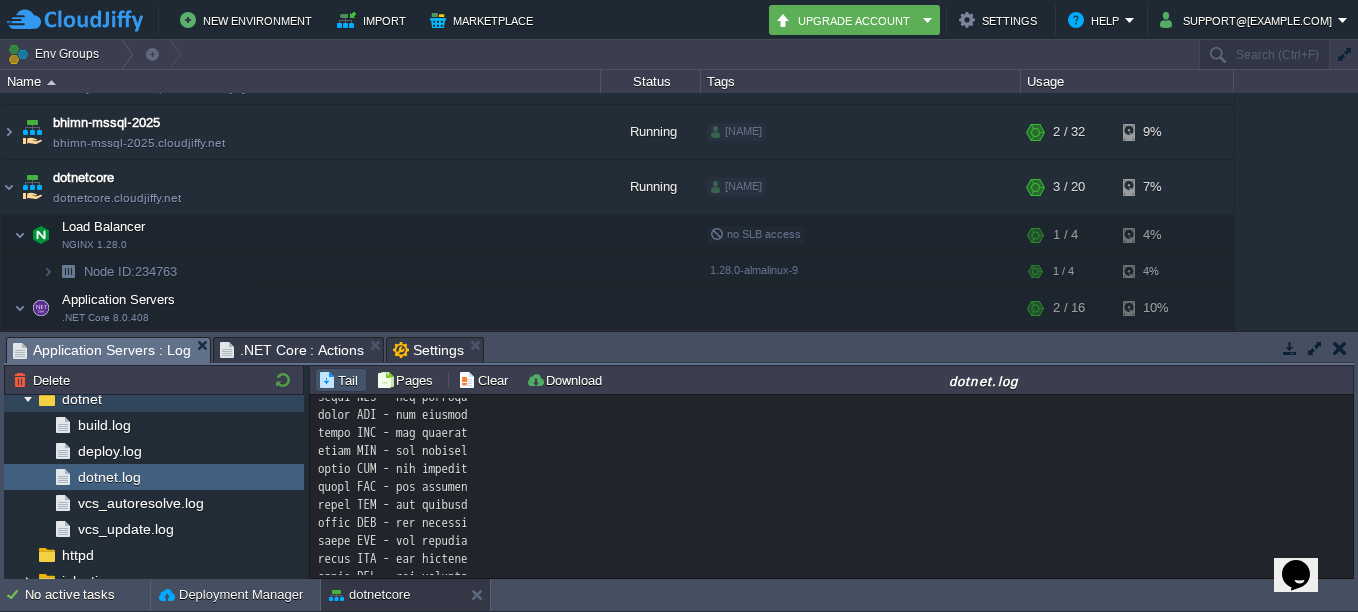 click at bounding box center [28, 399] 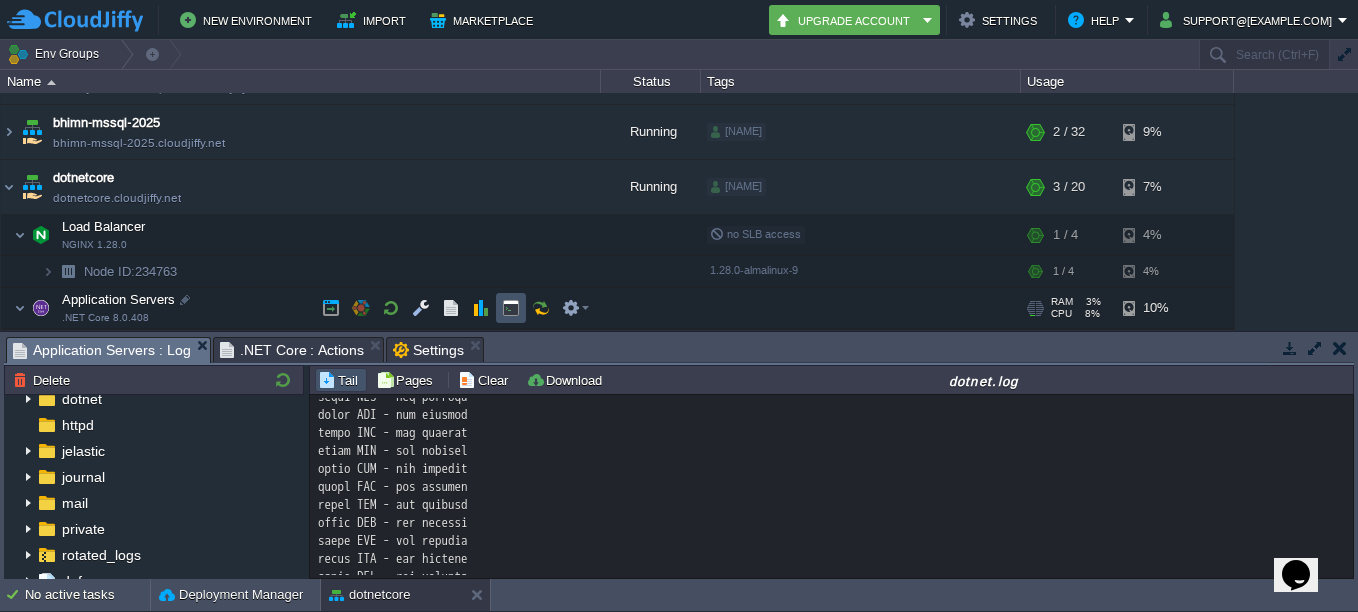 click at bounding box center (511, 308) 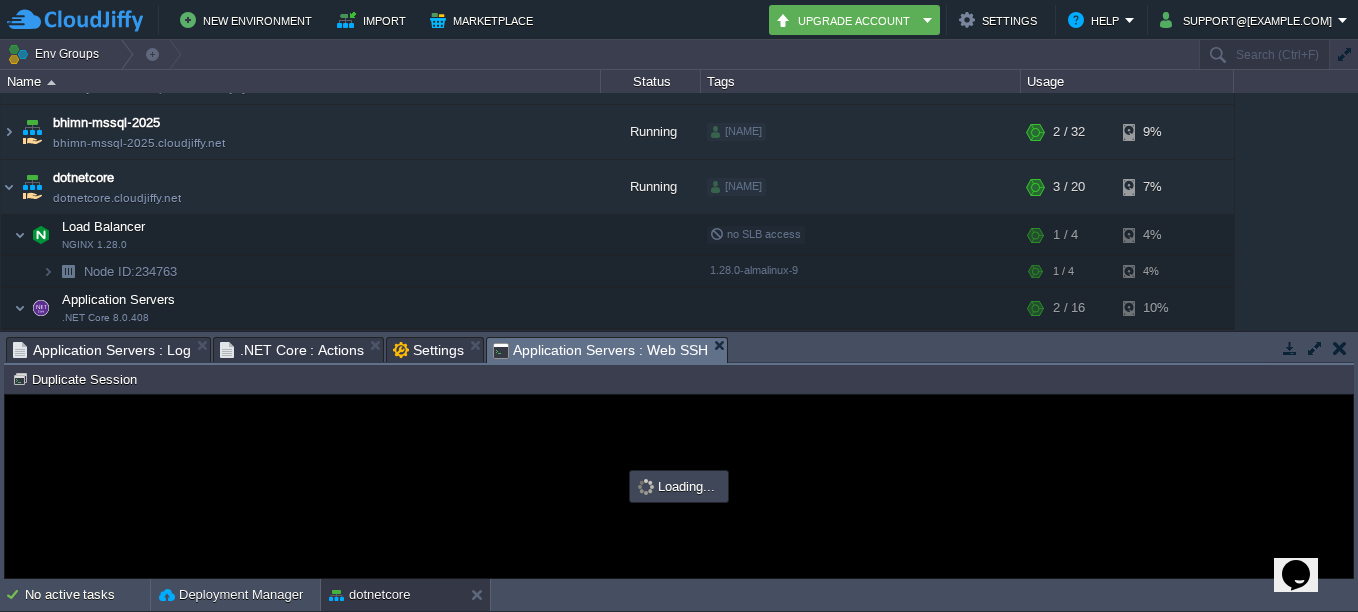 scroll, scrollTop: 0, scrollLeft: 0, axis: both 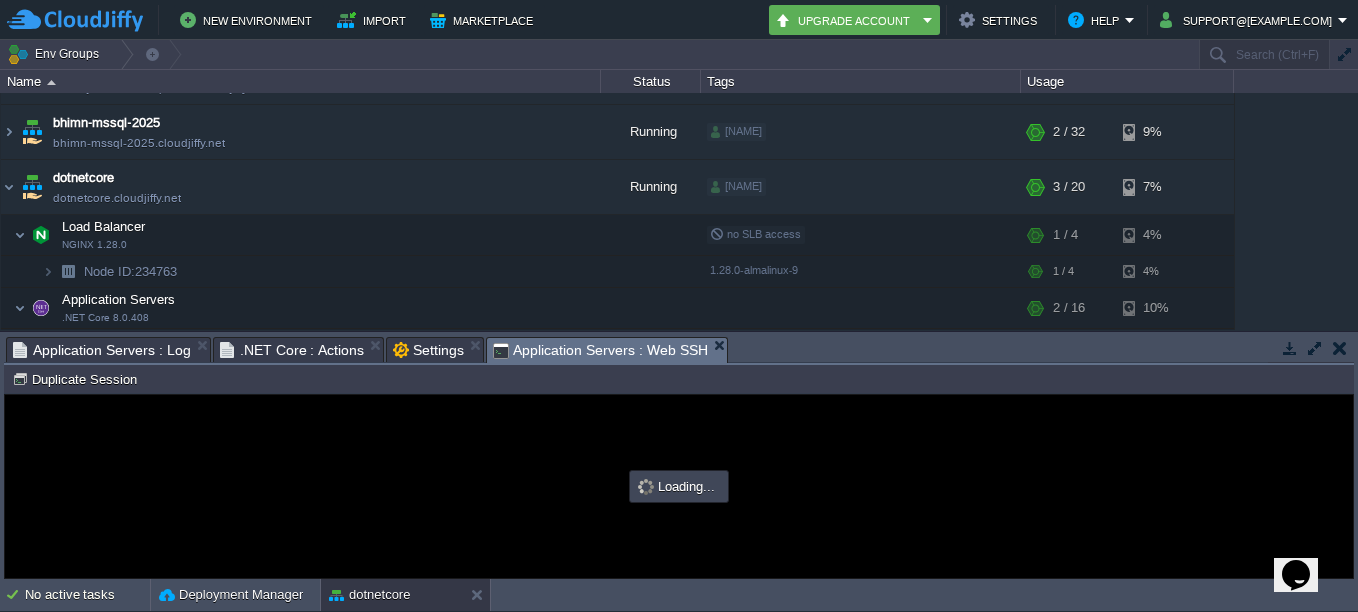 type on "#000000" 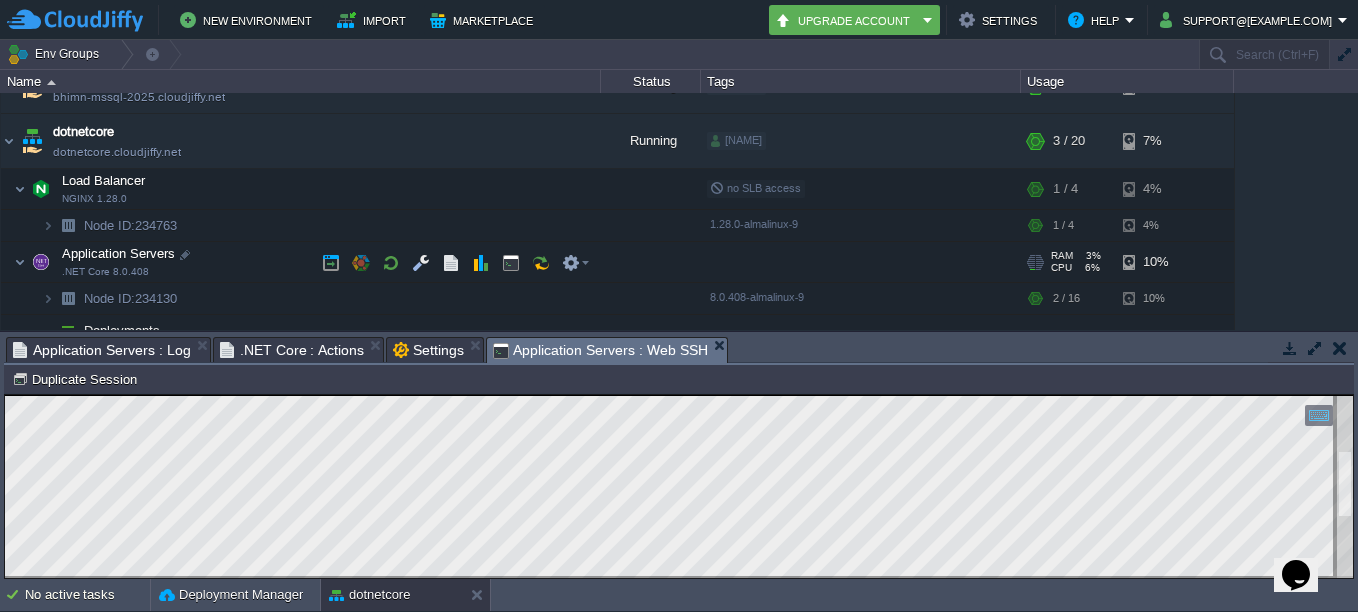 scroll, scrollTop: 256, scrollLeft: 0, axis: vertical 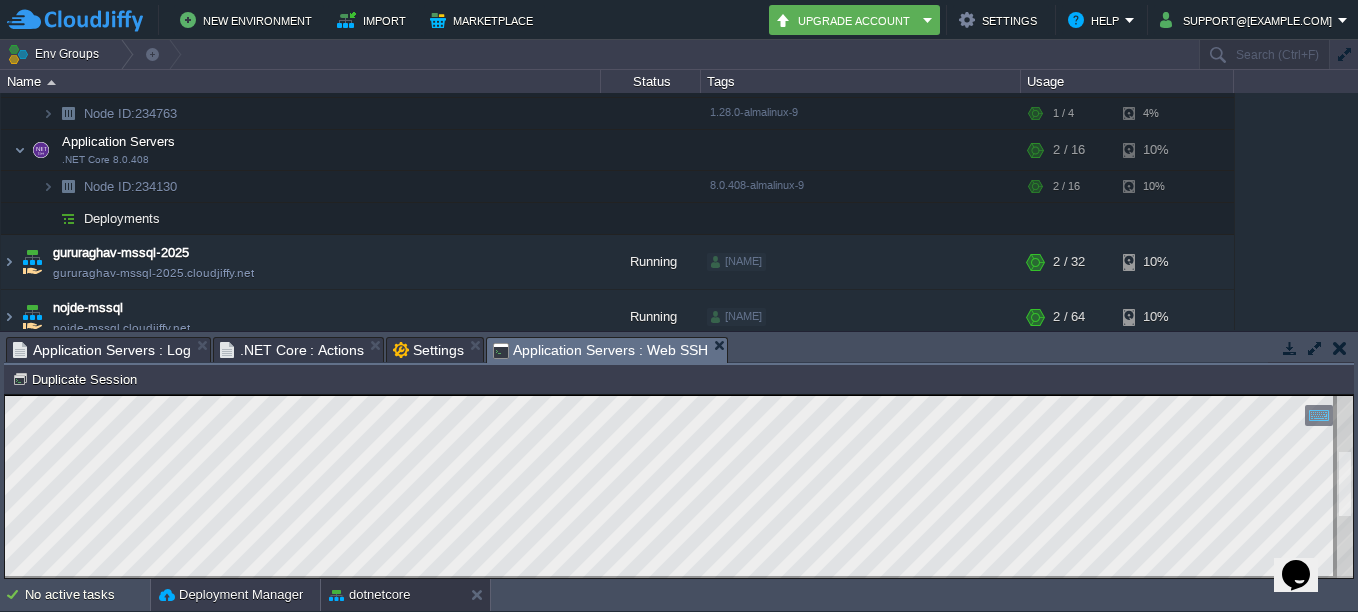 click on "Deployment Manager" at bounding box center (231, 595) 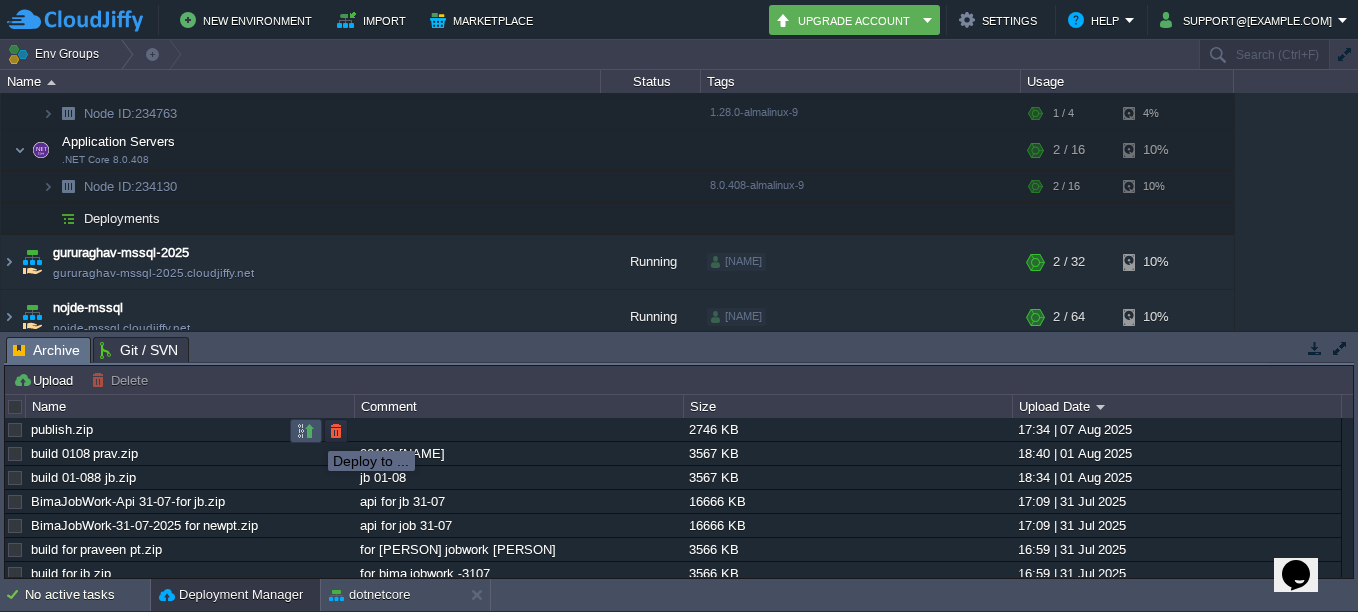 click at bounding box center (306, 431) 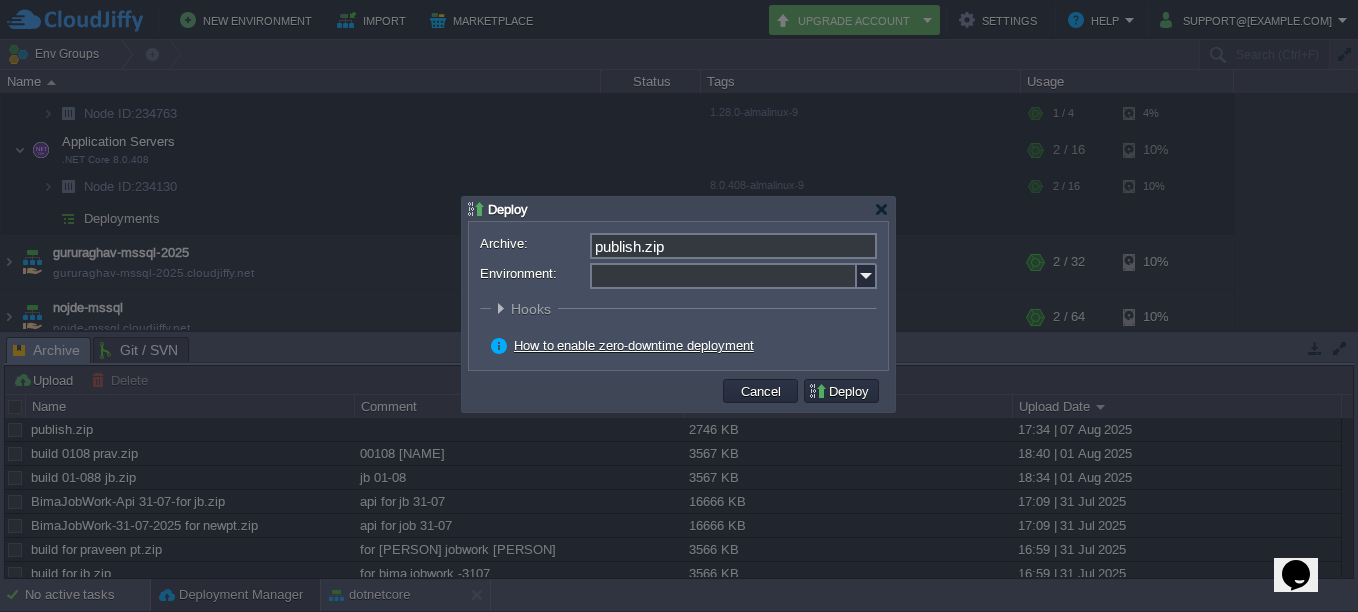 click on "Environment:" at bounding box center [723, 276] 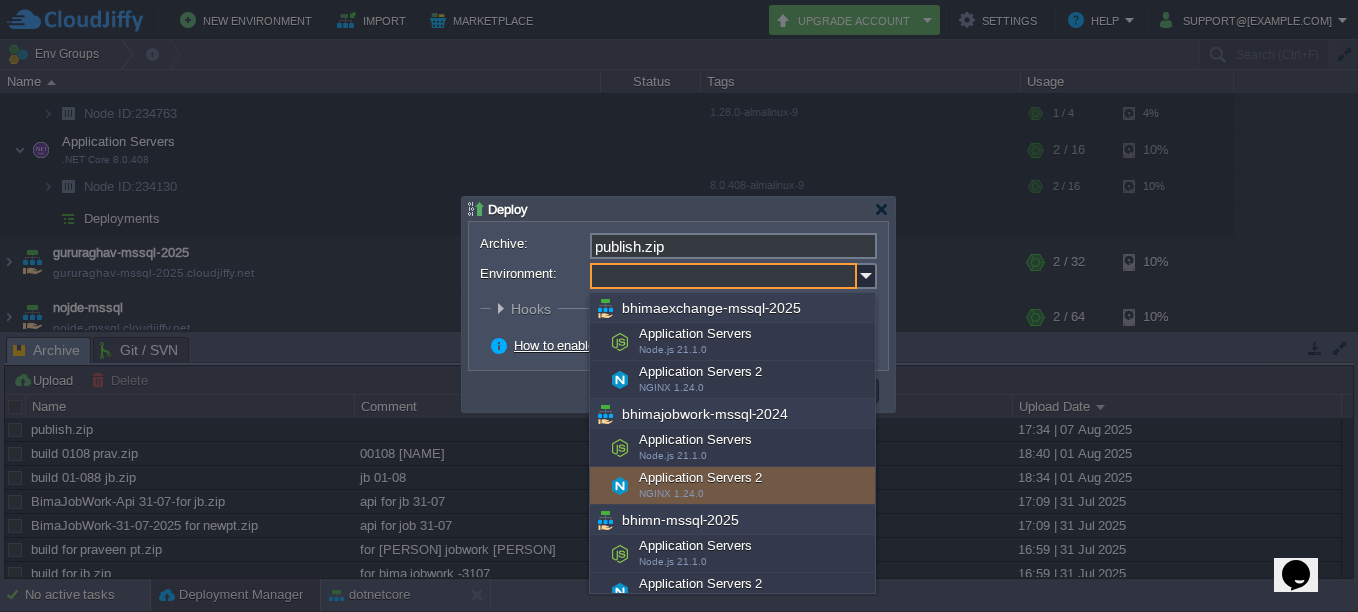 scroll, scrollTop: 200, scrollLeft: 0, axis: vertical 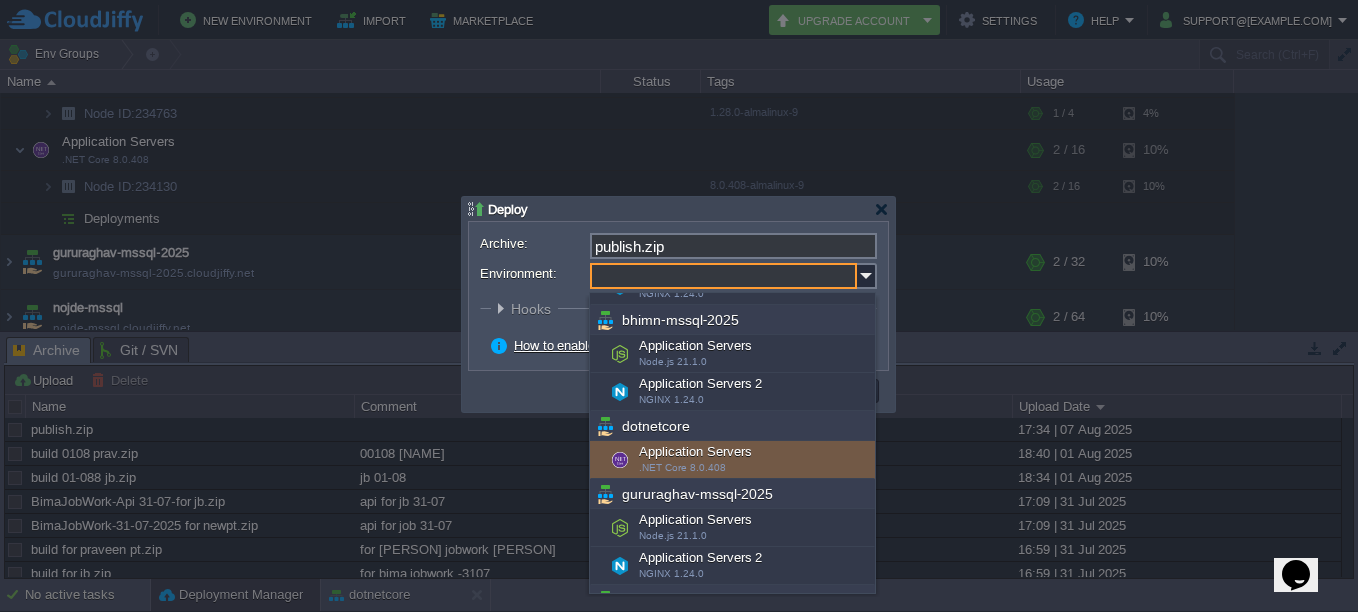 click on "Application Servers .NET Core 8.0.408" at bounding box center [732, 460] 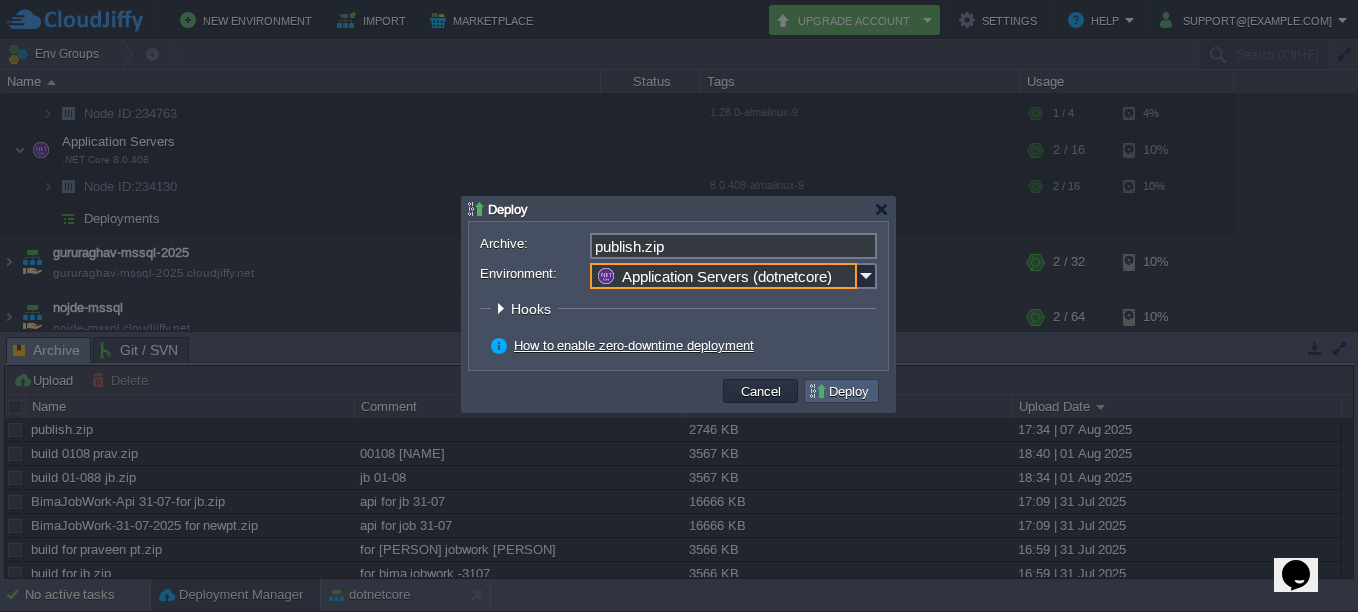 click on "Deploy" at bounding box center (841, 391) 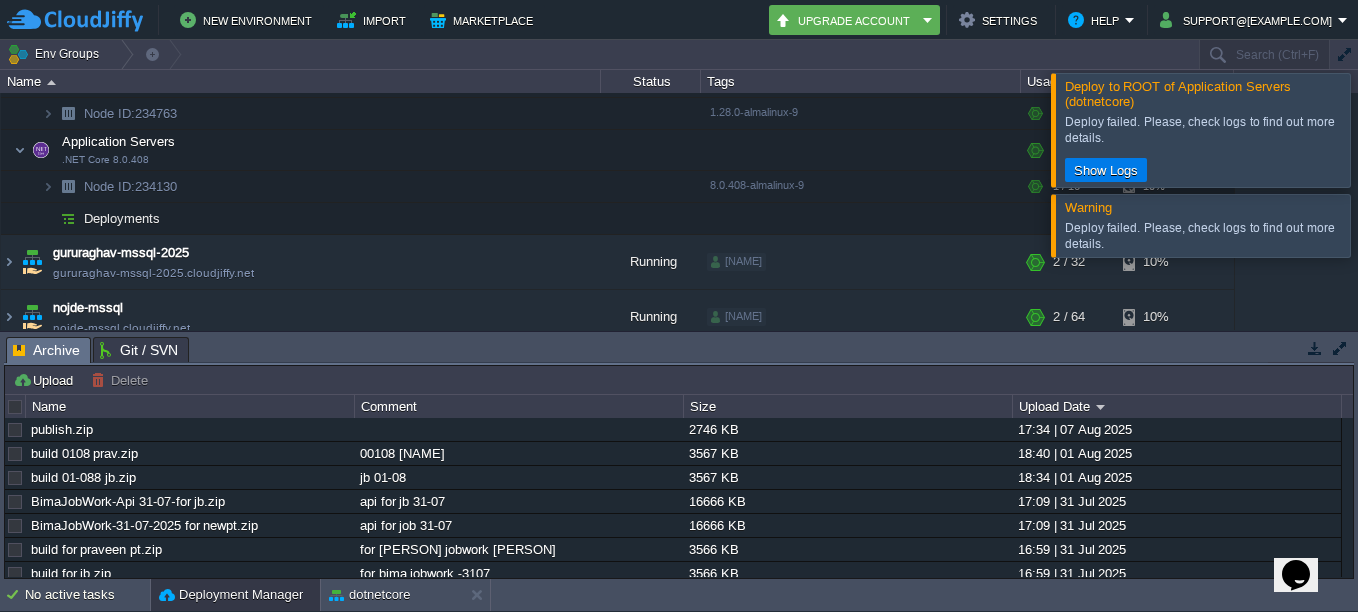 click at bounding box center [1382, 129] 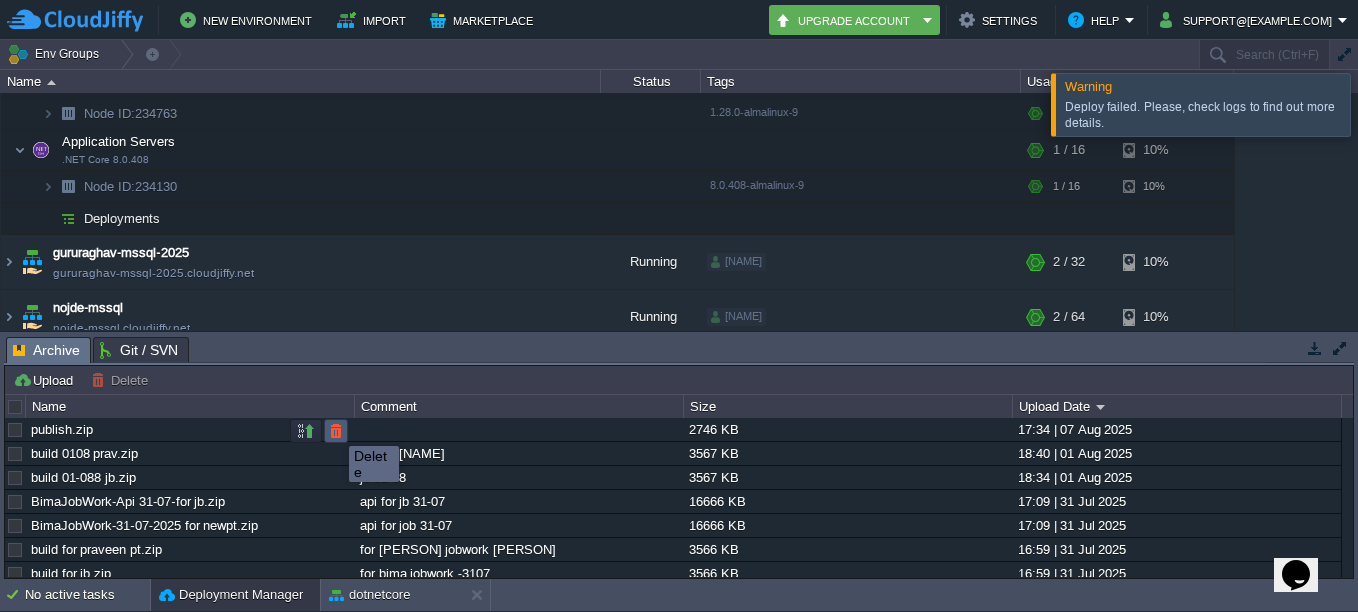 click at bounding box center (336, 431) 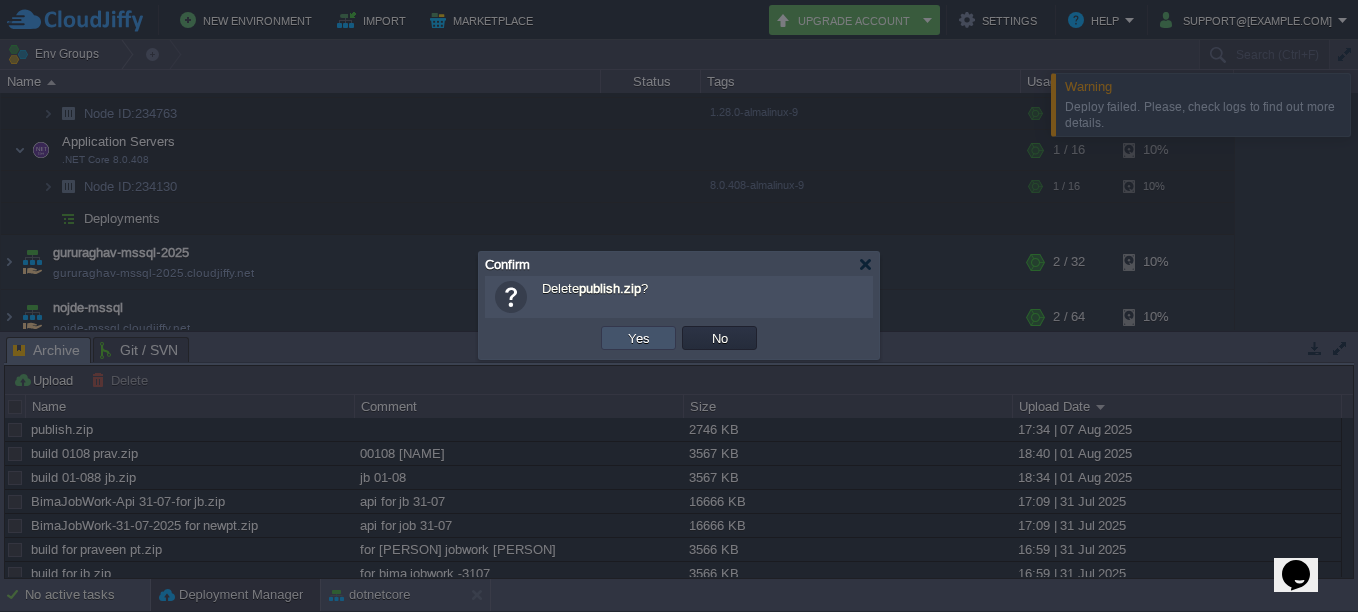 click on "Yes" at bounding box center [639, 338] 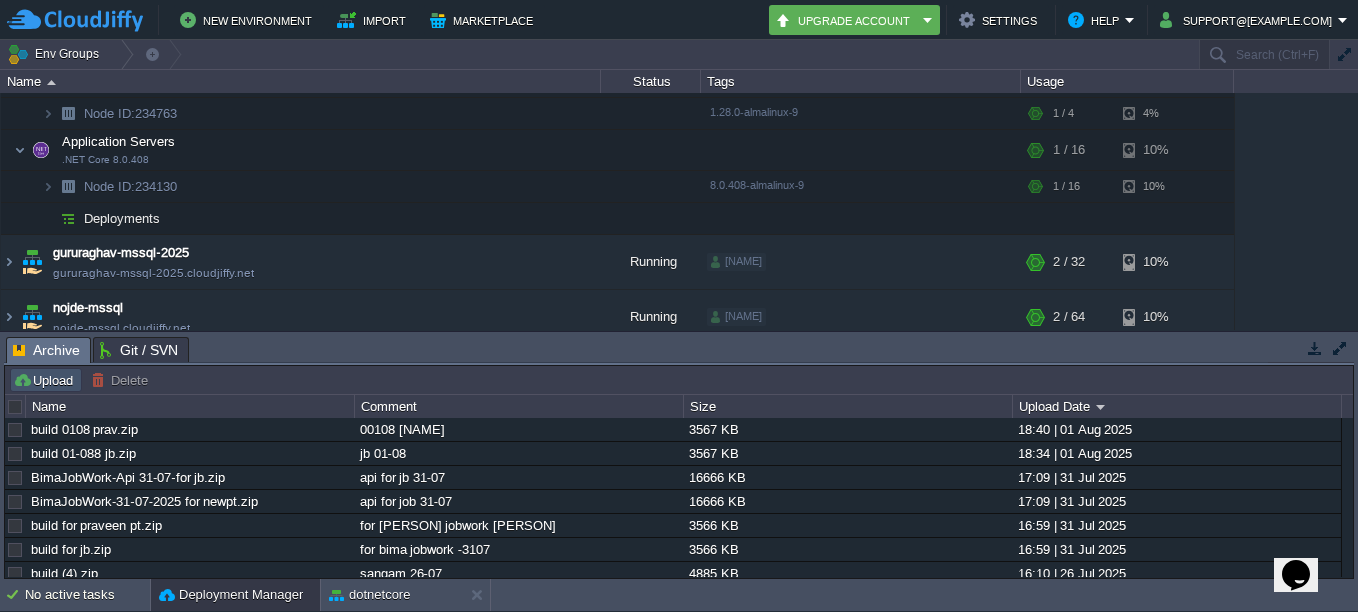 click on "Upload" at bounding box center (46, 380) 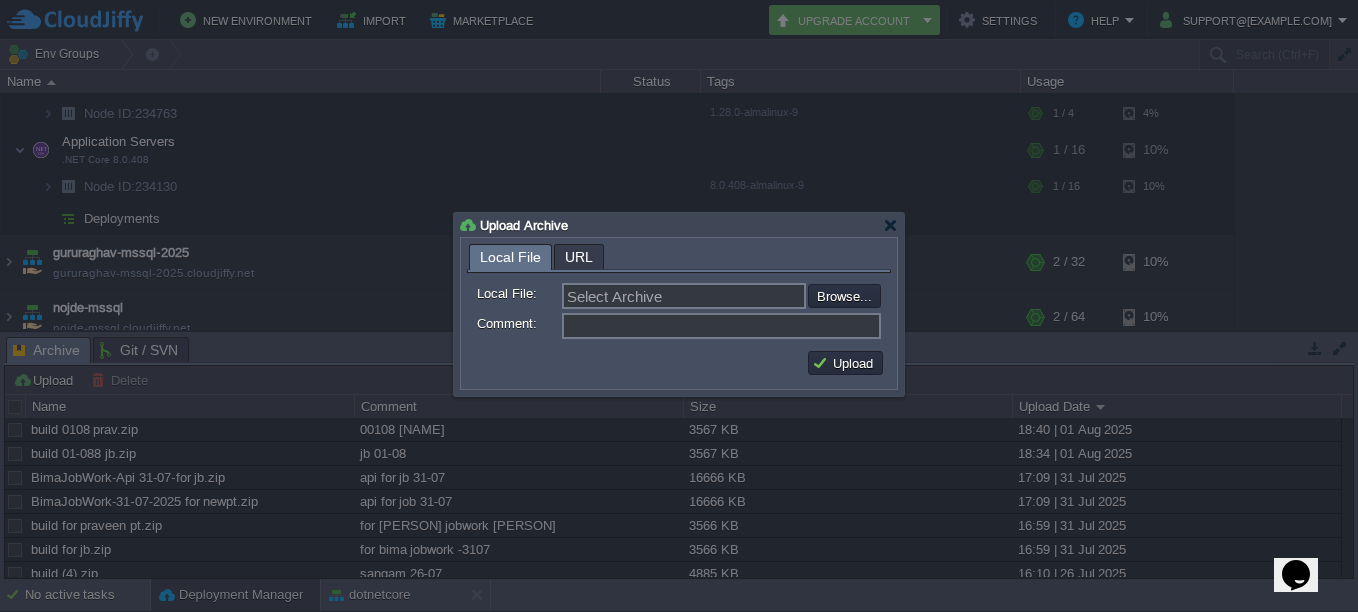 click on "Select Archive" at bounding box center (684, 296) 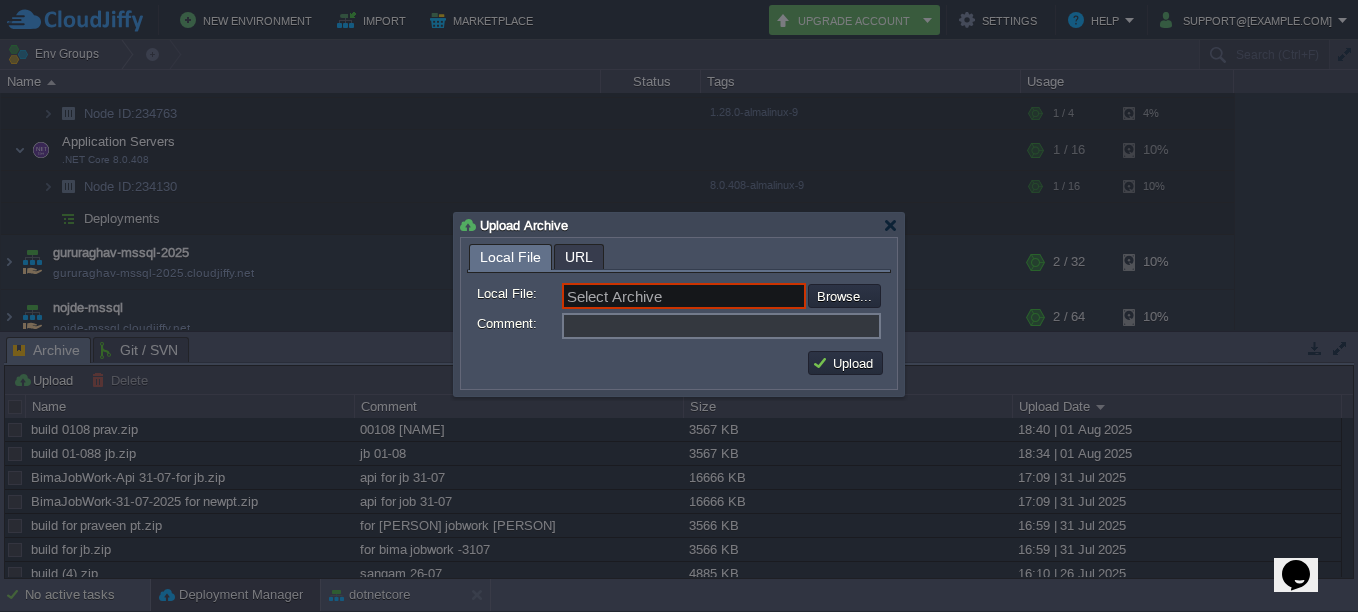 click on "Select Archive" at bounding box center [684, 296] 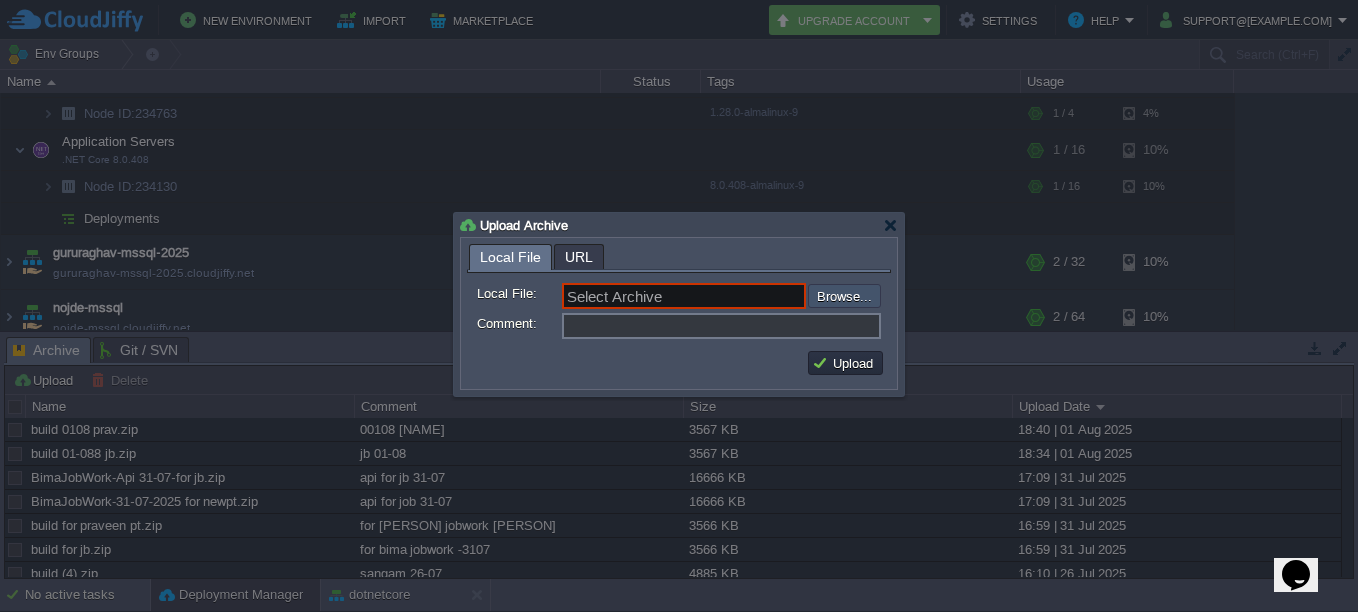 click at bounding box center [754, 296] 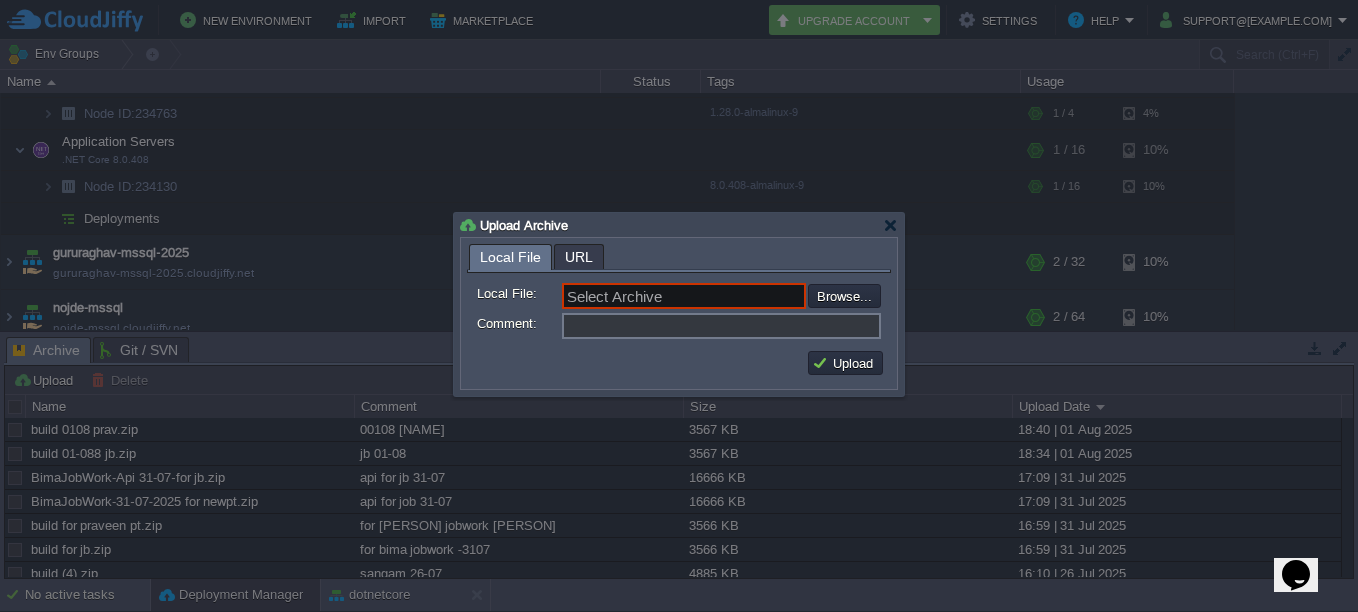 type on "C:\fakepath\publish.zip" 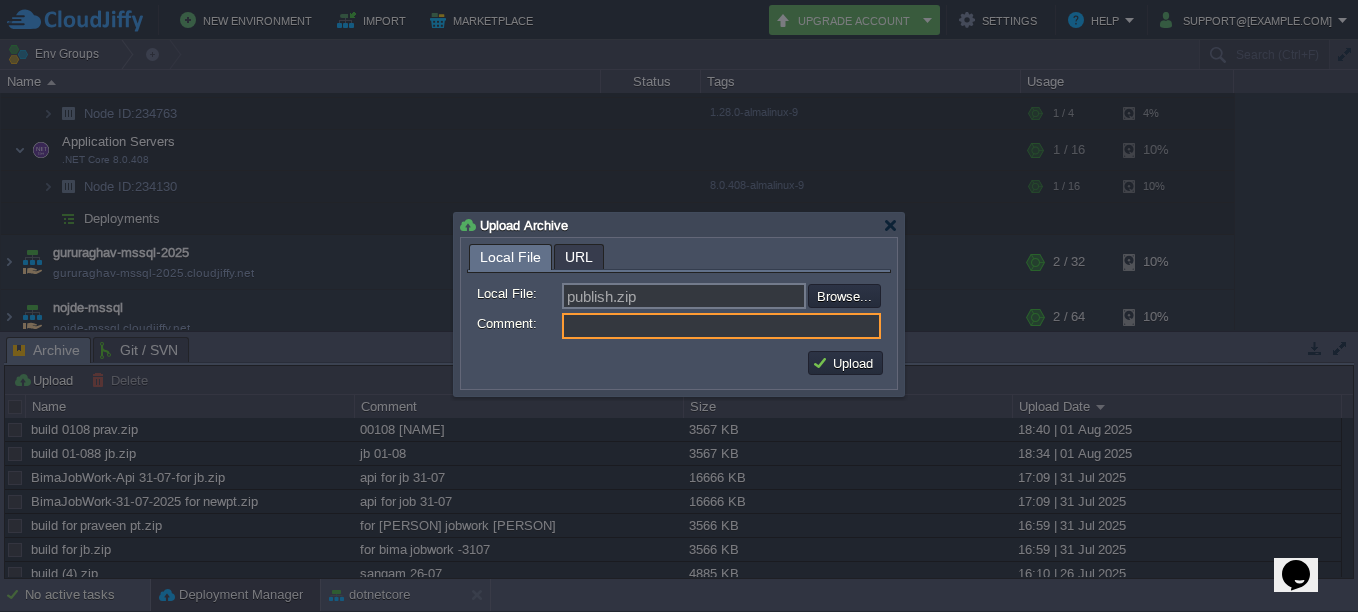 click on "Comment:" at bounding box center (721, 326) 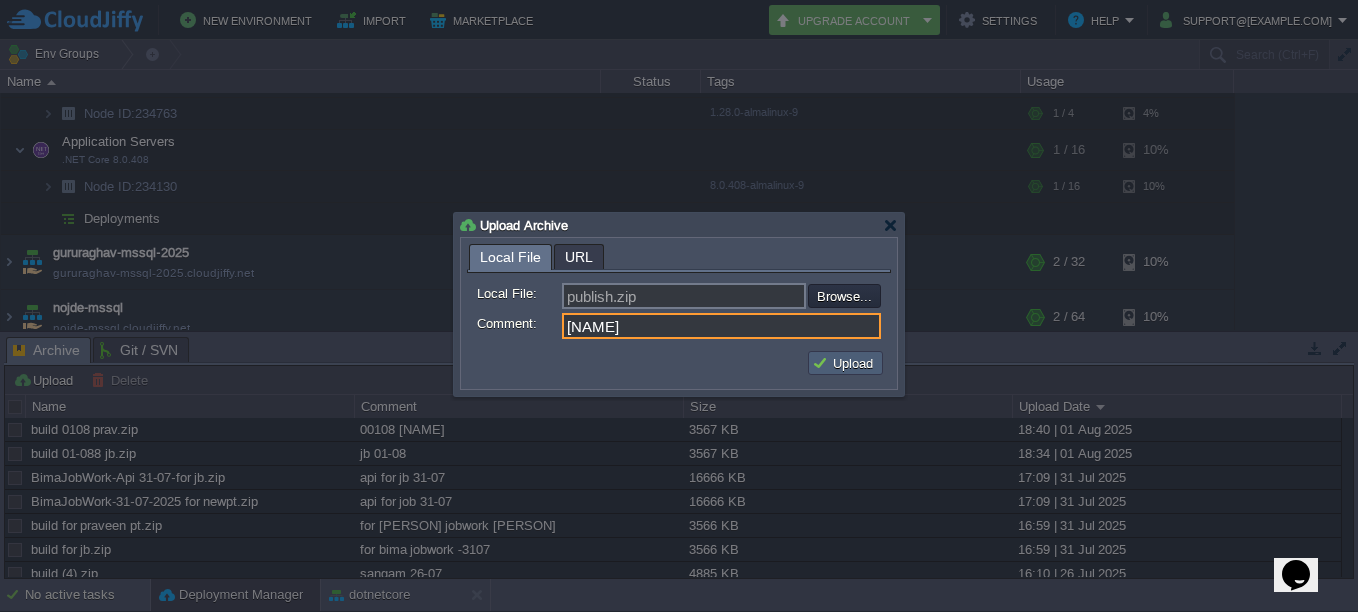 type on "sample" 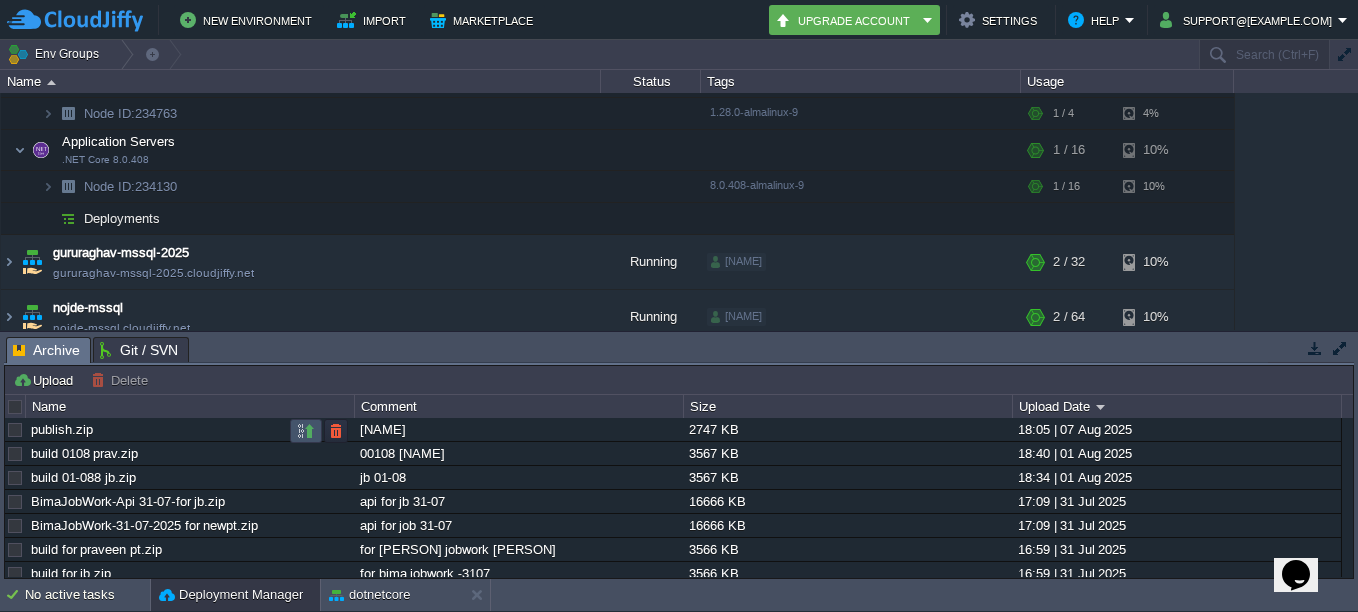 click at bounding box center (306, 431) 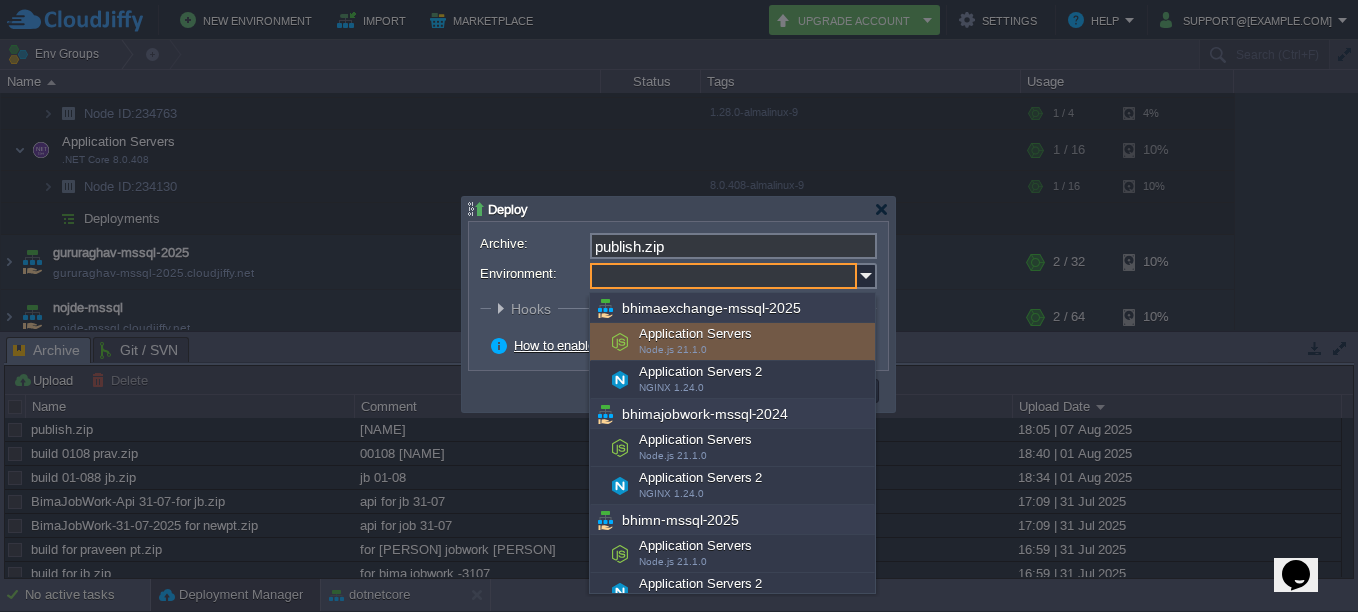 click on "Environment:" at bounding box center (723, 276) 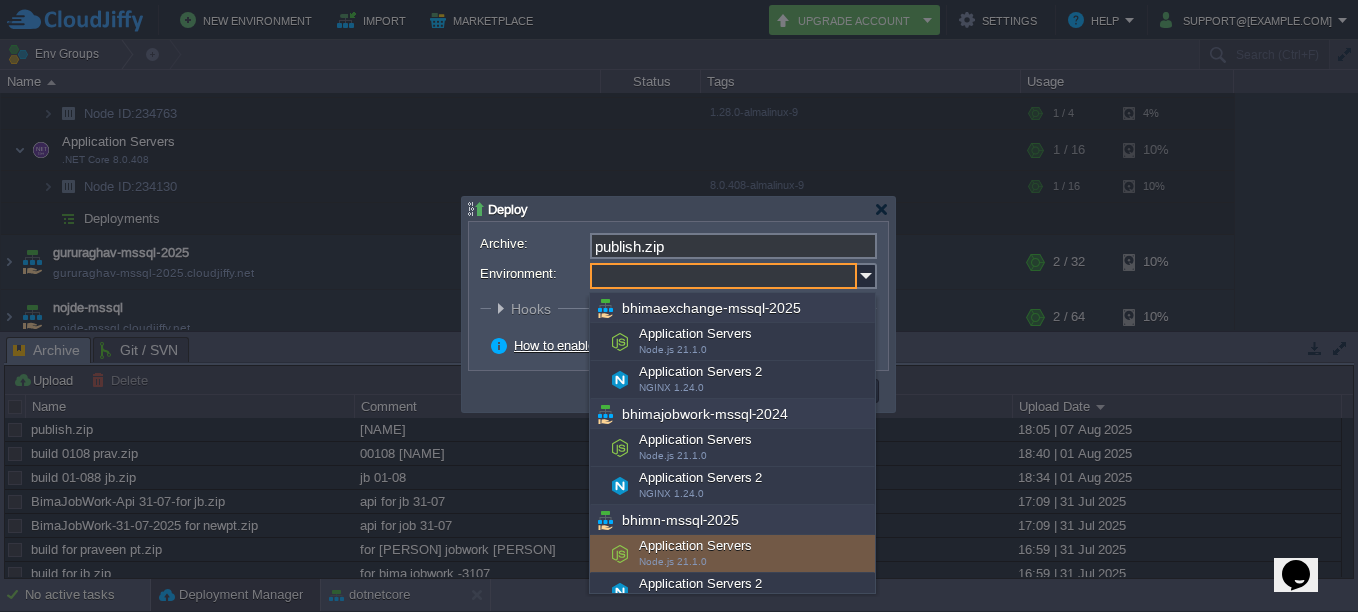 scroll, scrollTop: 100, scrollLeft: 0, axis: vertical 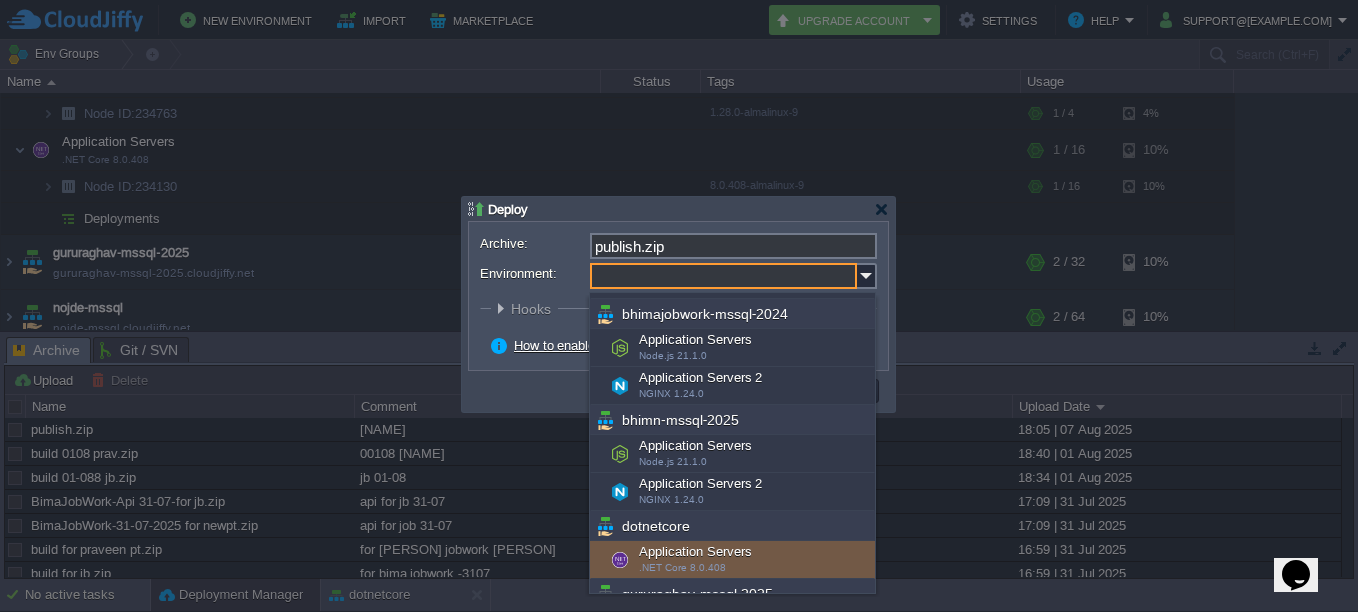 click on "Application Servers .NET Core 8.0.408" at bounding box center [732, 560] 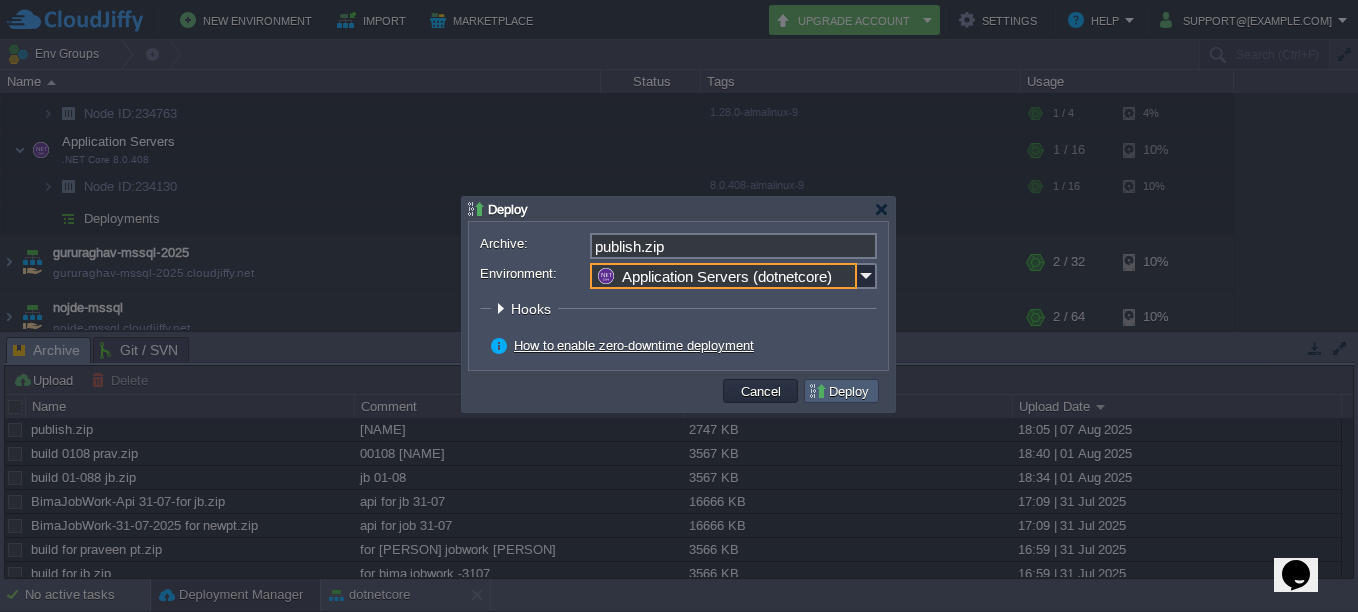 click on "Deploy" at bounding box center (841, 391) 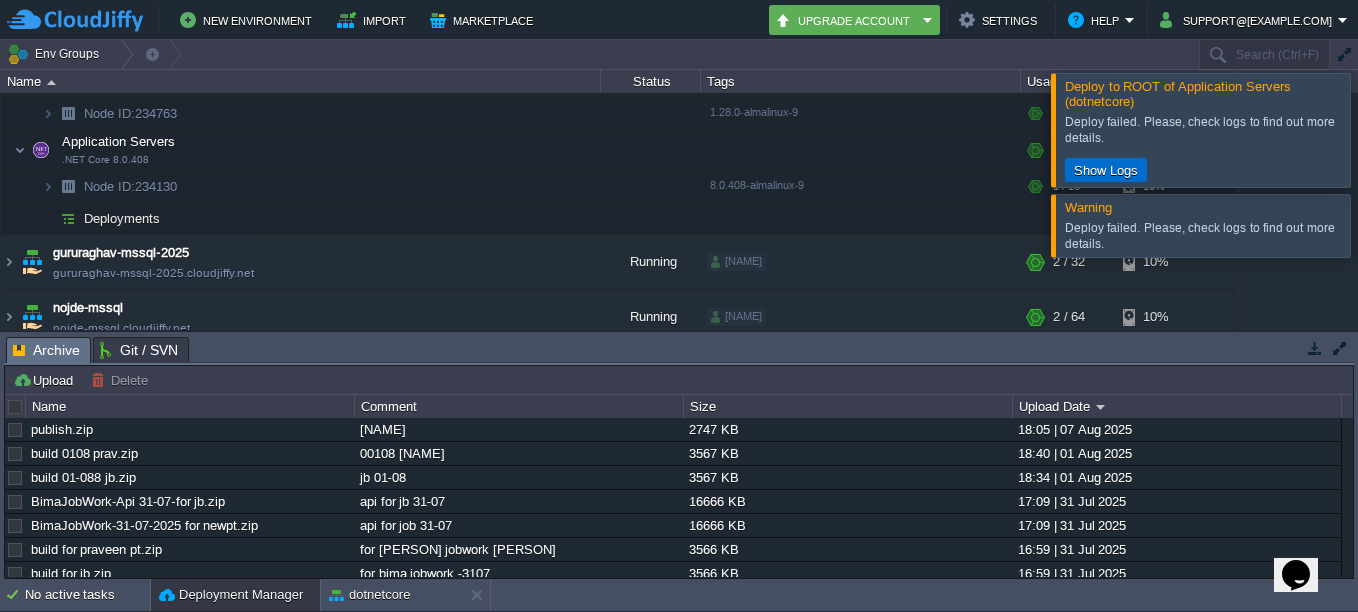 click on "Show Logs" at bounding box center [1106, 170] 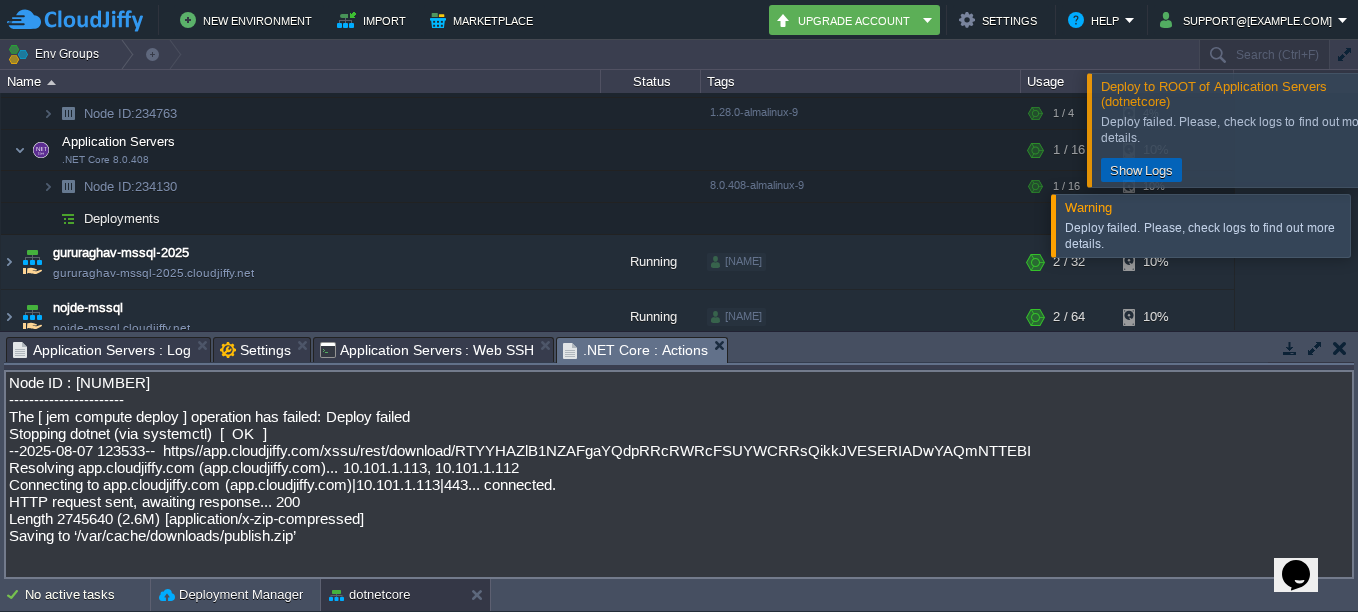 scroll, scrollTop: 123, scrollLeft: 0, axis: vertical 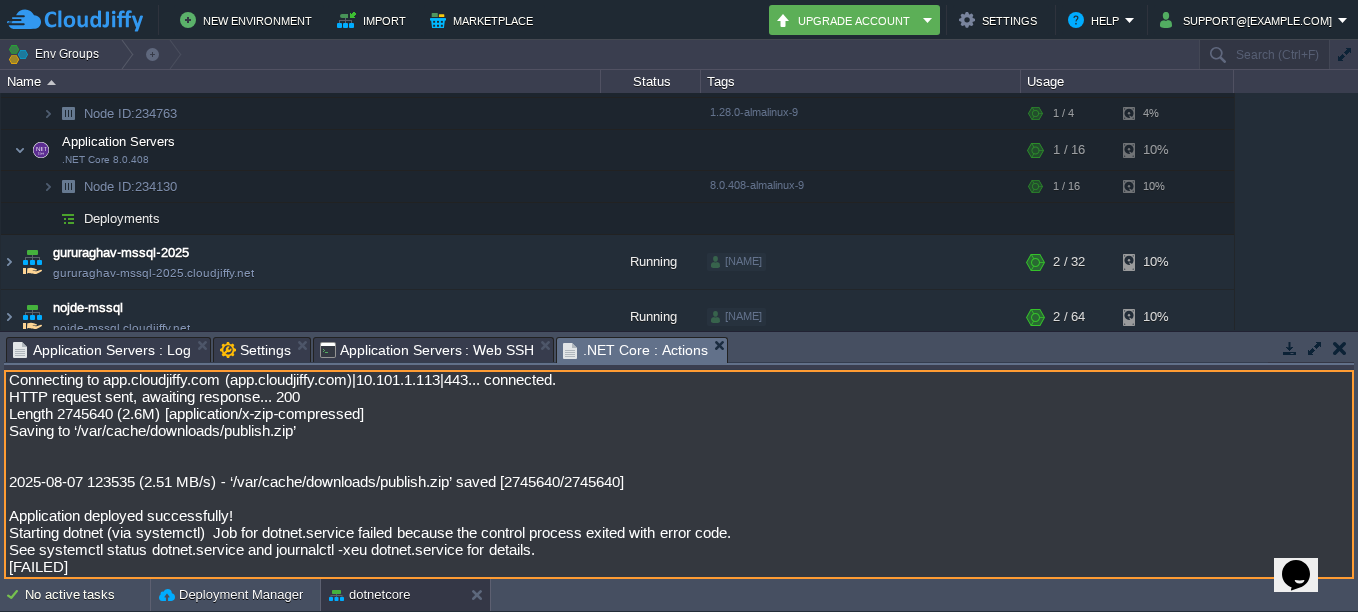click on "Node ID : 234130
-----------------------
The [ jem compute deploy ] operation has failed: Deploy failed
Stopping dotnet (via systemctl)  [  OK  ]
--2025-08-07 123533--  https//app.cloudjiffy.com/xssu/rest/download/RTYYHAZlB1NZAFgaYQdpRRcRWRcFSUYWCRRsQikkJVESERIADwYAQmNTTEBI
Resolving app.cloudjiffy.com (app.cloudjiffy.com)... 10.101.1.113, 10.101.1.112
Connecting to app.cloudjiffy.com (app.cloudjiffy.com)|10.101.1.113|443... connected.
HTTP request sent, awaiting response... 200
Length 2745640 (2.6M) [application/x-zip-compressed]
Saving to ‘/var/cache/downloads/publish.zip’
2025-08-07 123535 (2.51 MB/s) - ‘/var/cache/downloads/publish.zip’ saved [2745640/2745640]
Application deployed successfully!
Starting dotnet (via systemctl)  Job for dotnet.service failed because the control process exited with error code.
See systemctl status dotnet.service and journalctl -xeu dotnet.service for details.
[FAILED]" at bounding box center (679, 474) 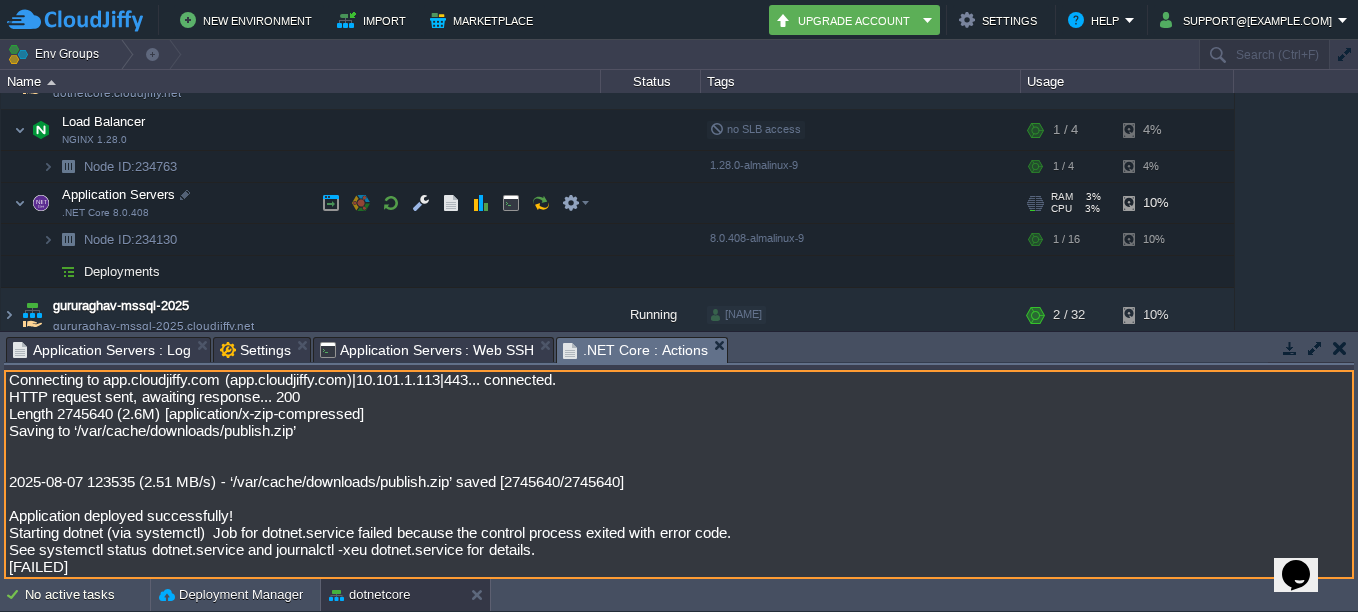 scroll, scrollTop: 156, scrollLeft: 0, axis: vertical 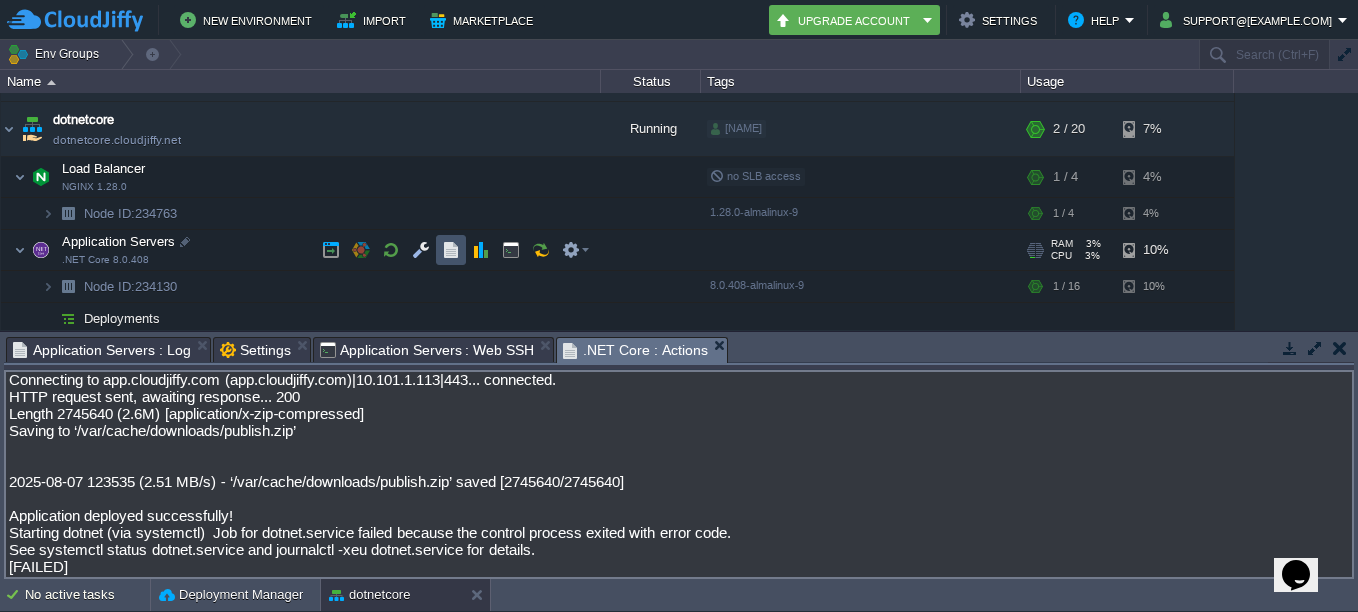 click at bounding box center (451, 250) 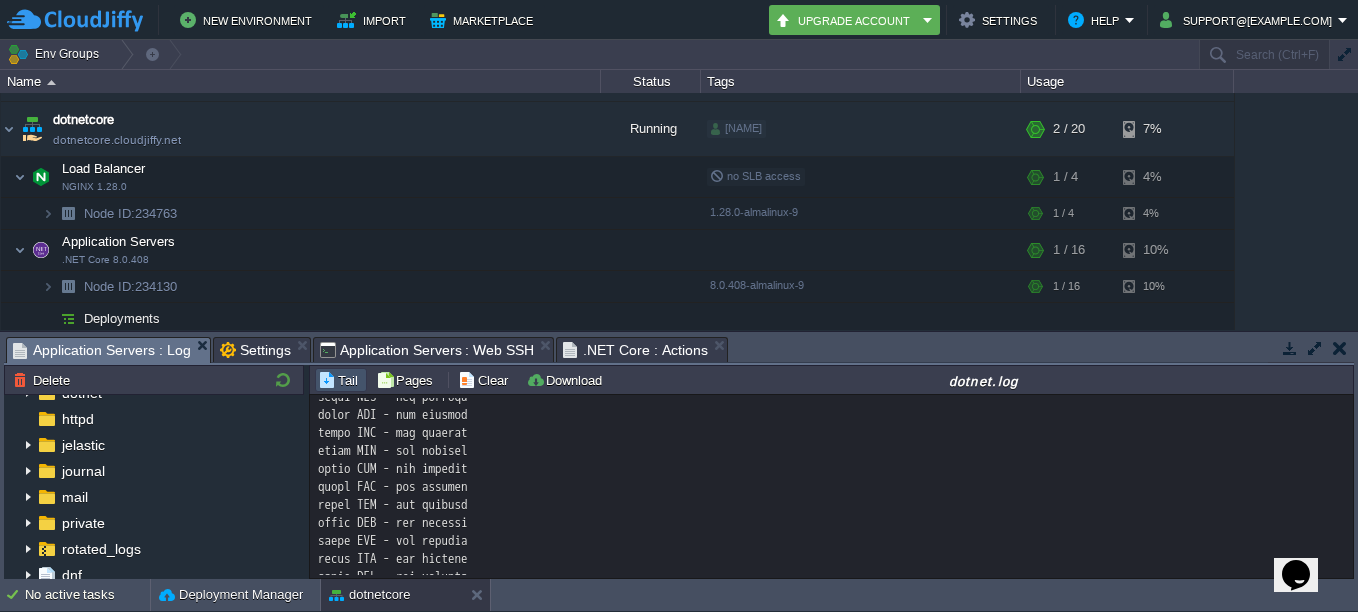 scroll, scrollTop: 35, scrollLeft: 0, axis: vertical 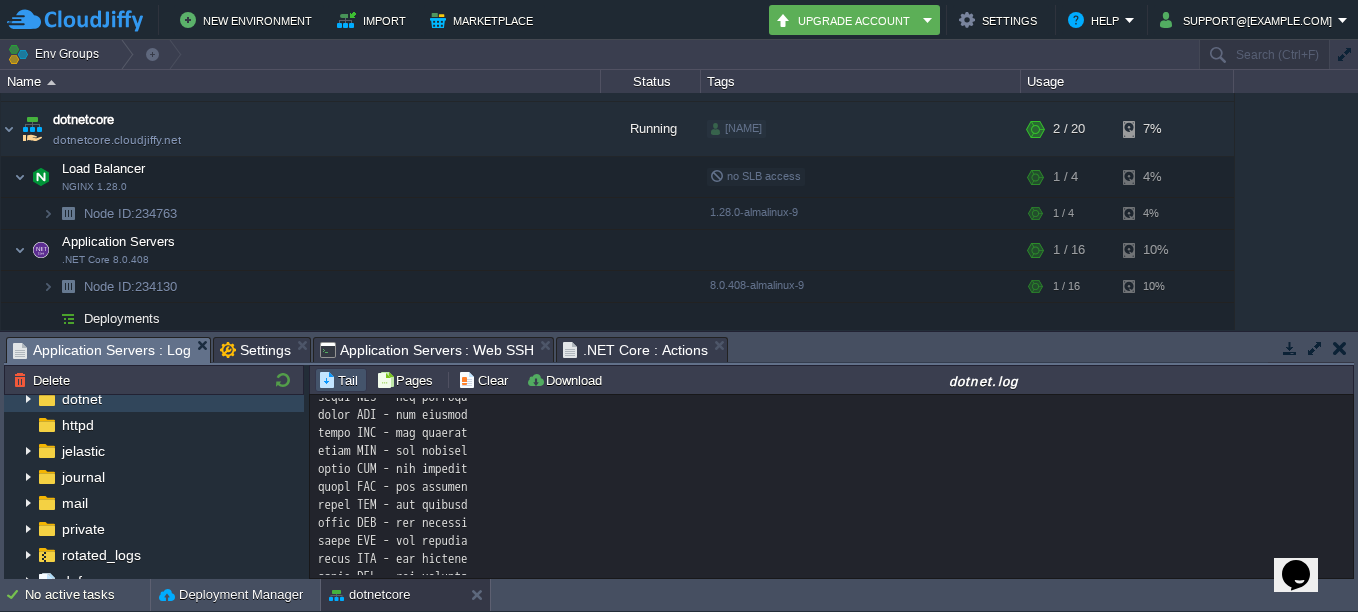 click on "dotnet" at bounding box center (81, 399) 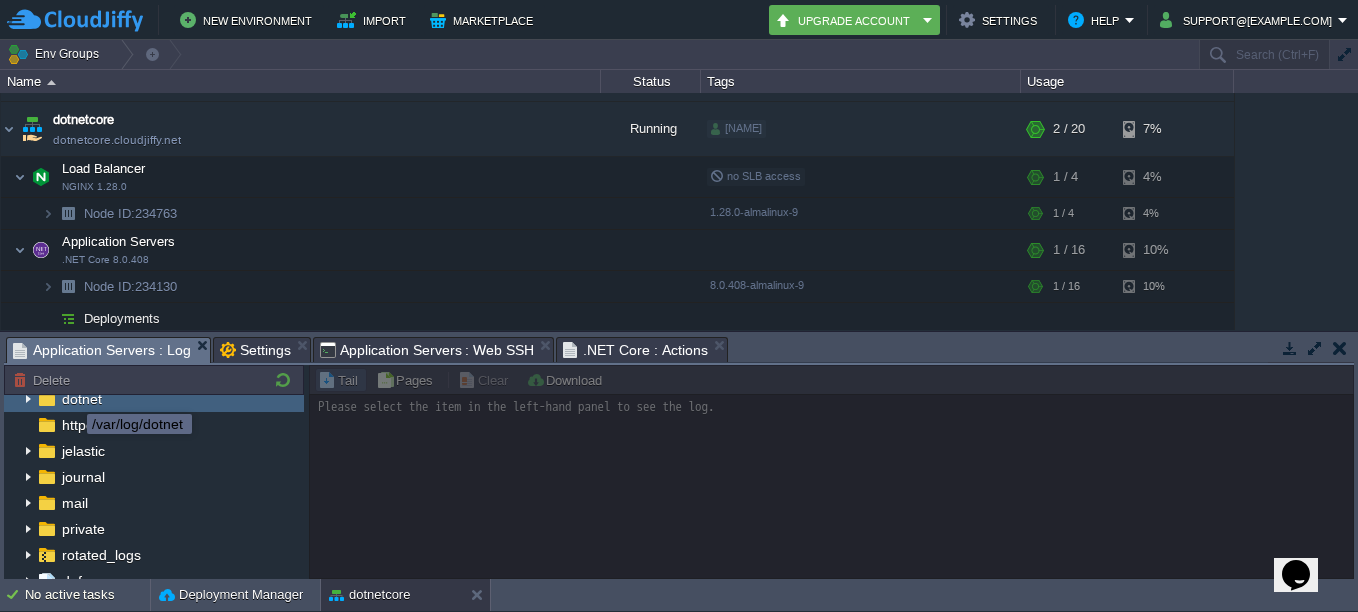 scroll, scrollTop: 0, scrollLeft: 0, axis: both 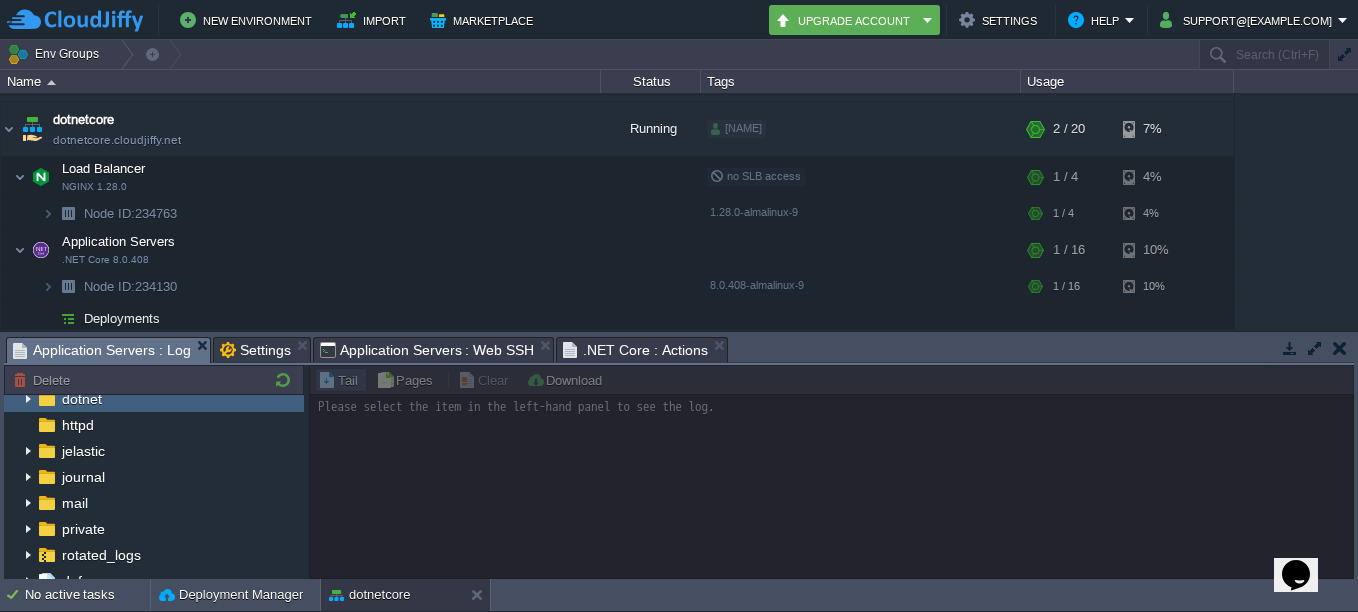 click at bounding box center (28, 399) 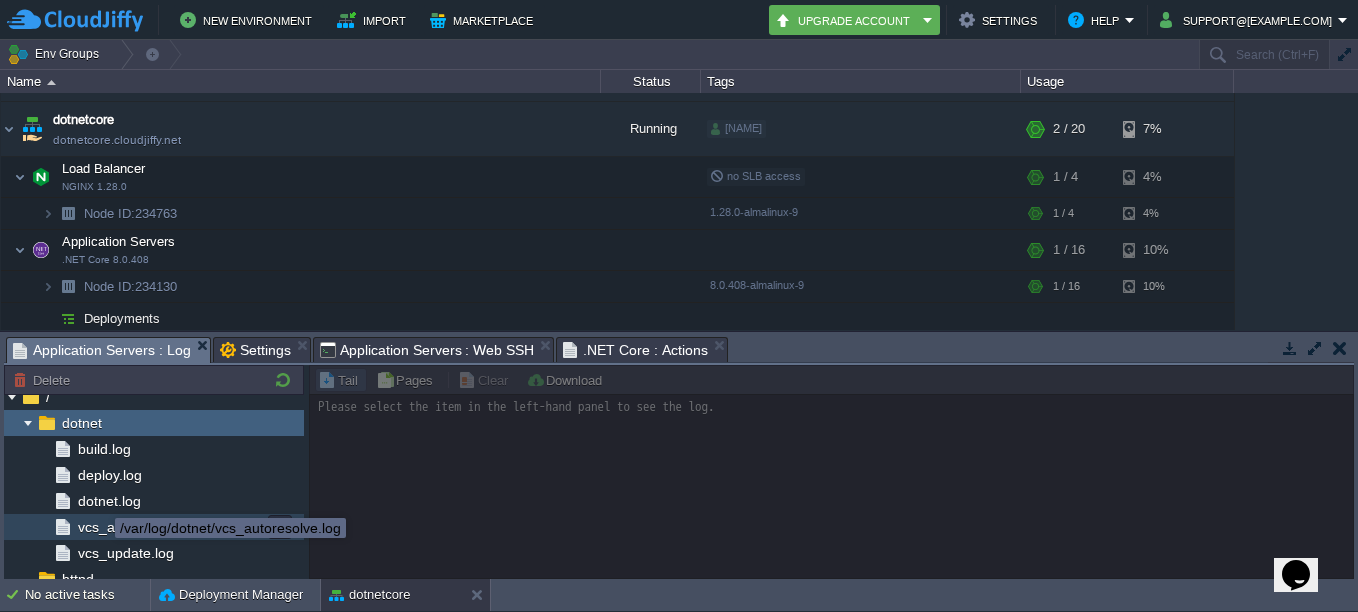 scroll, scrollTop: 0, scrollLeft: 0, axis: both 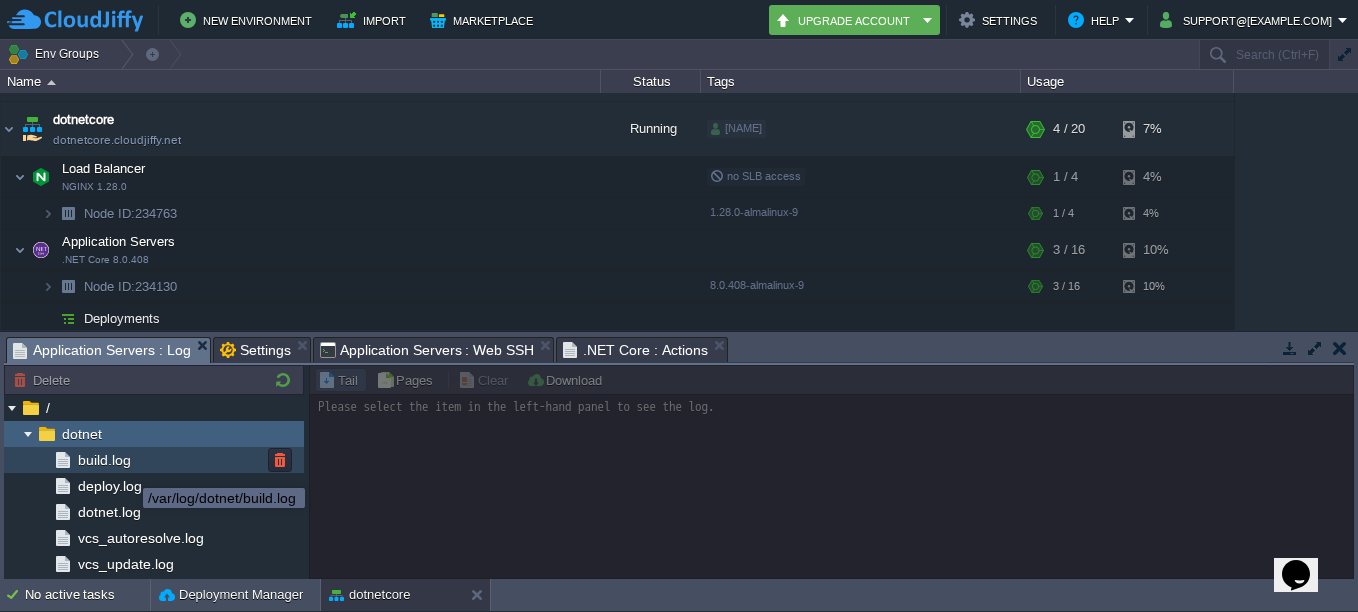 click on "build.log" at bounding box center (104, 460) 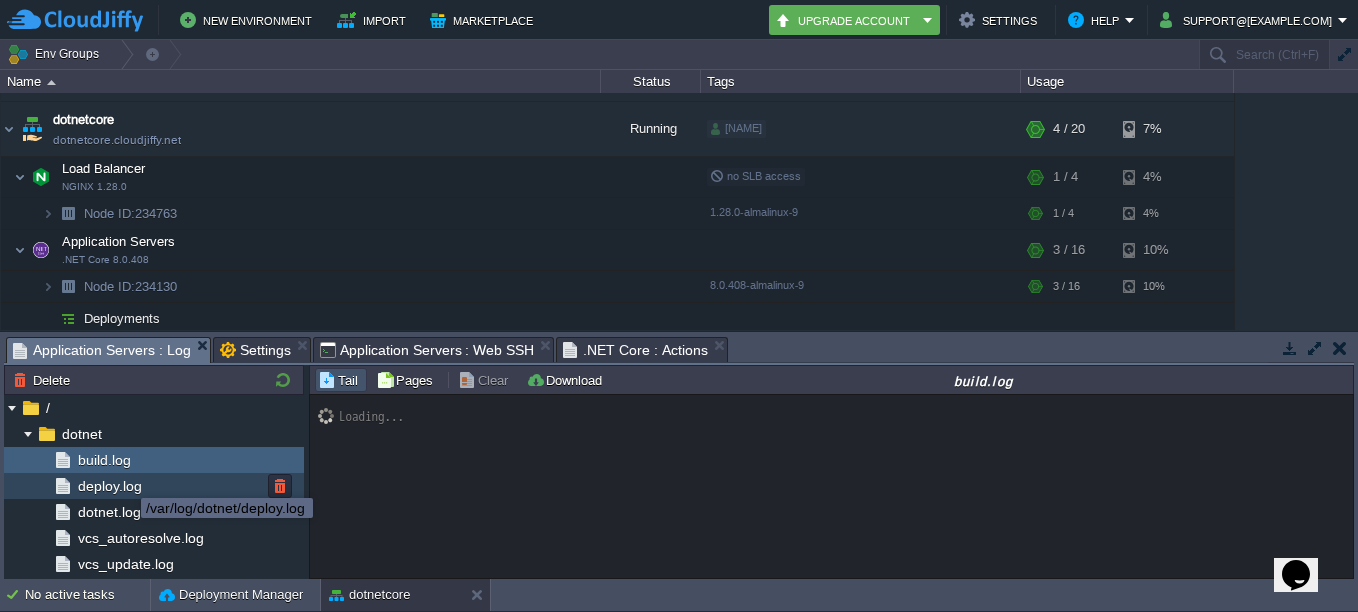click on "deploy.log" at bounding box center [109, 486] 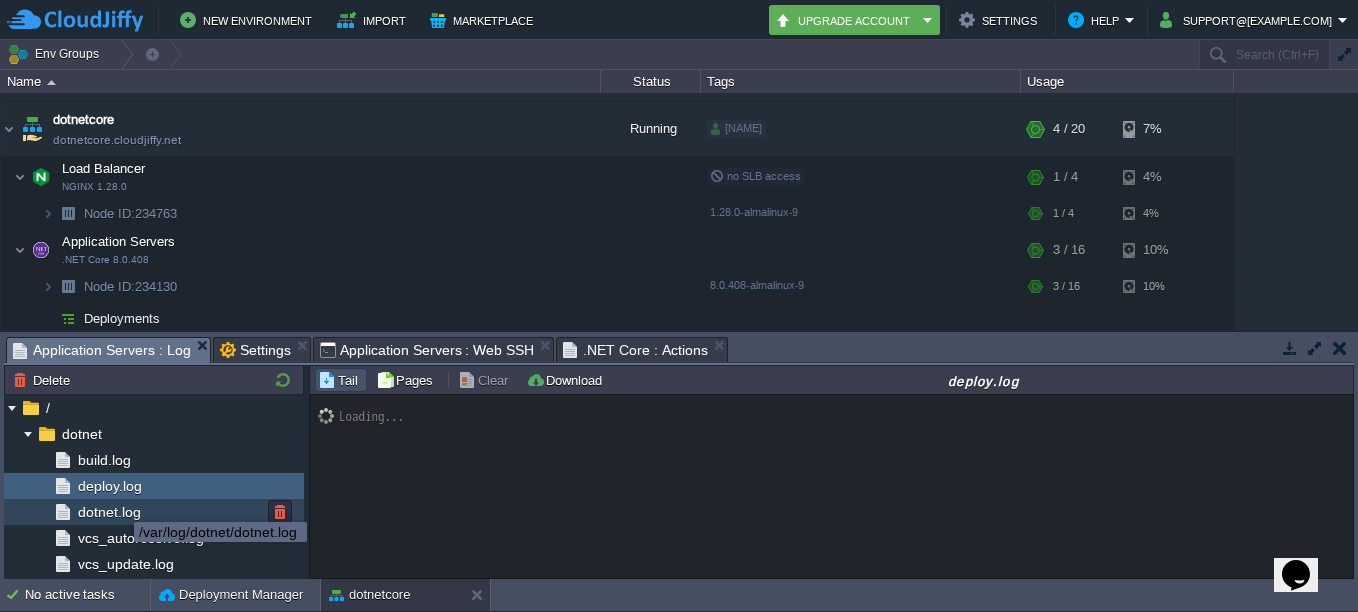 click on "dotnet.log" at bounding box center [109, 512] 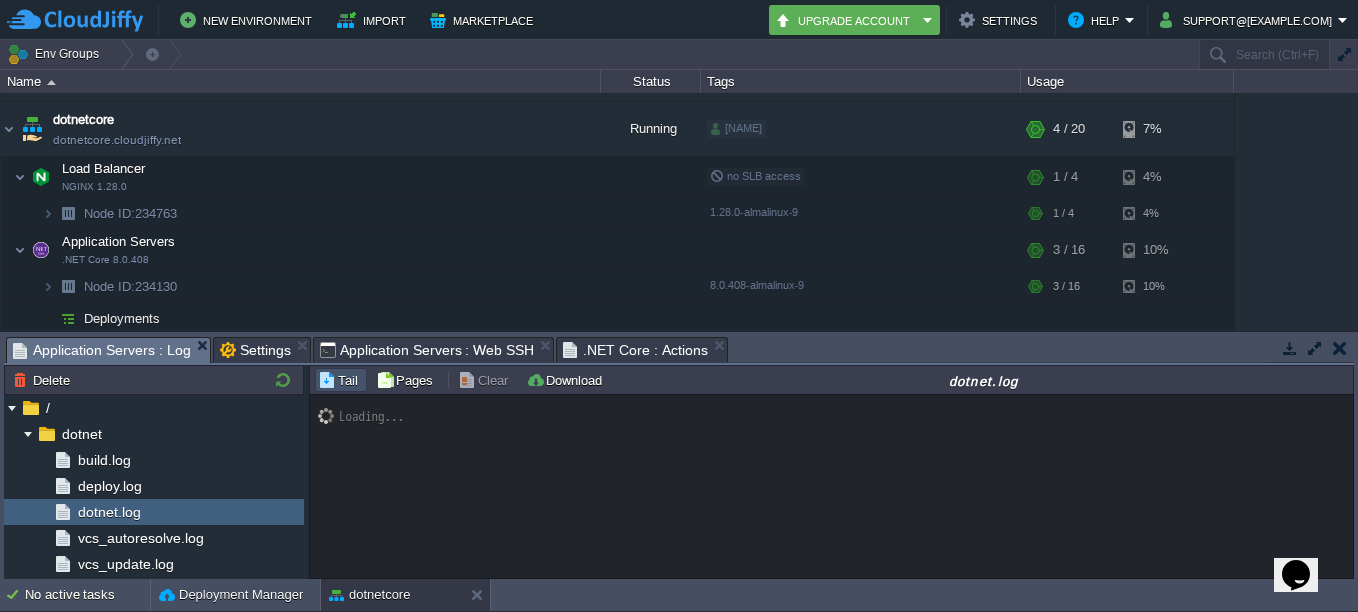 click on "Loading..." at bounding box center (831, 486) 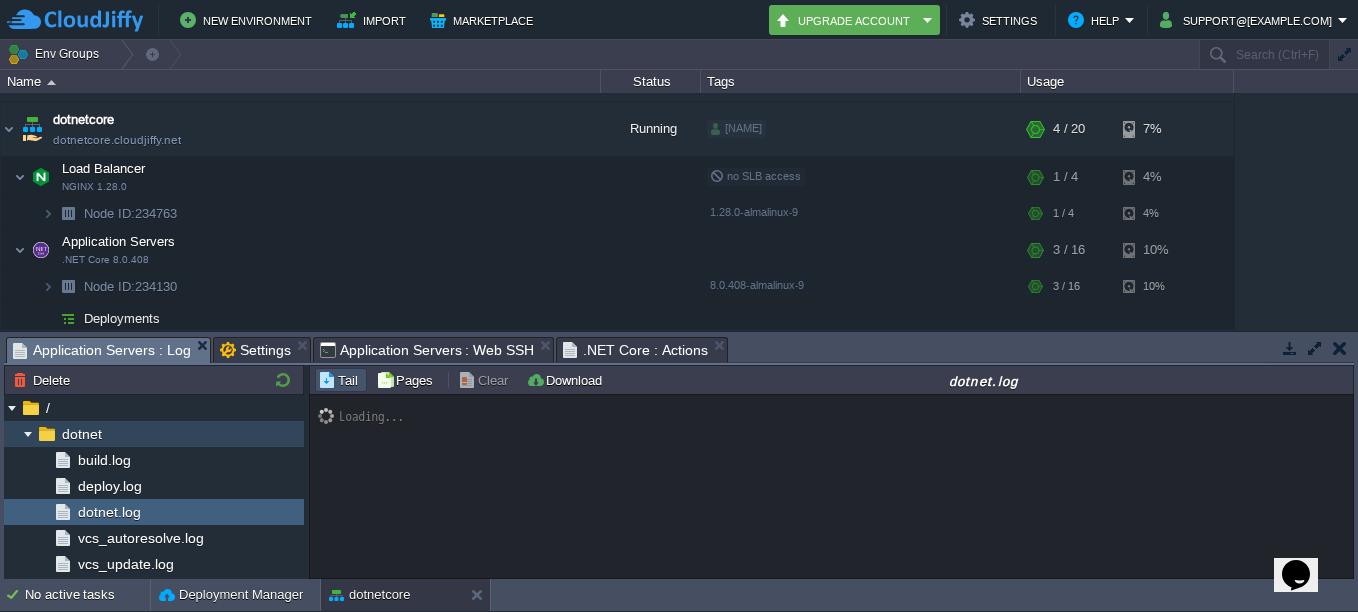 click at bounding box center [28, 434] 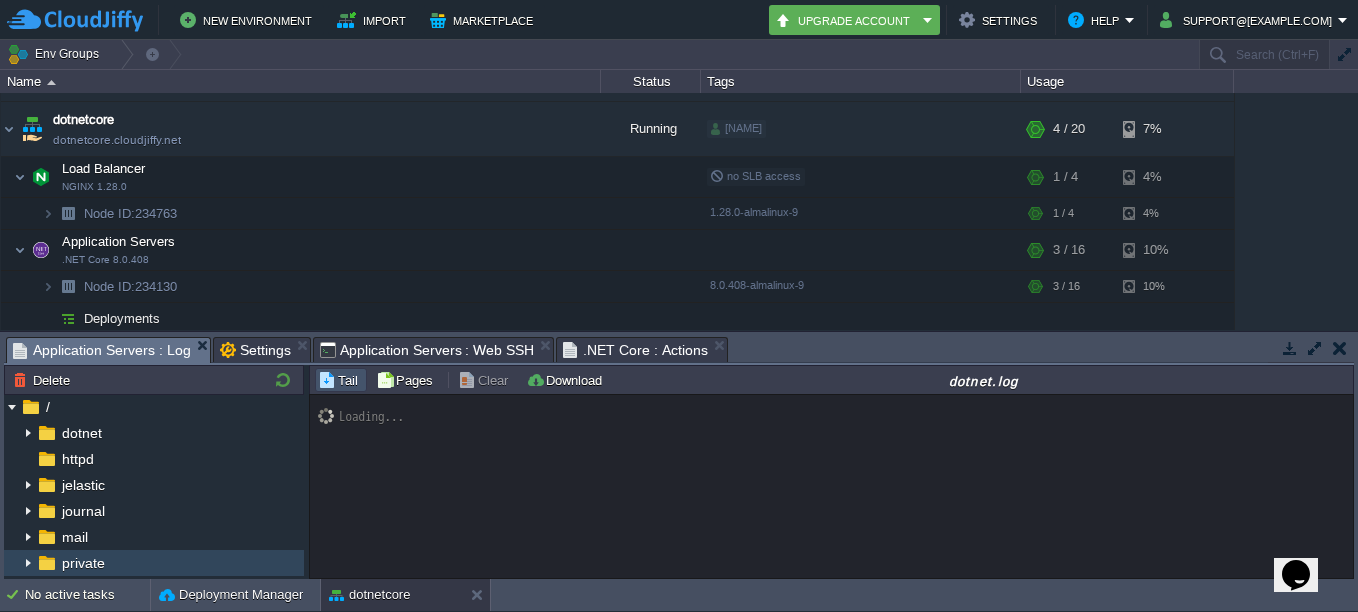 scroll, scrollTop: 0, scrollLeft: 0, axis: both 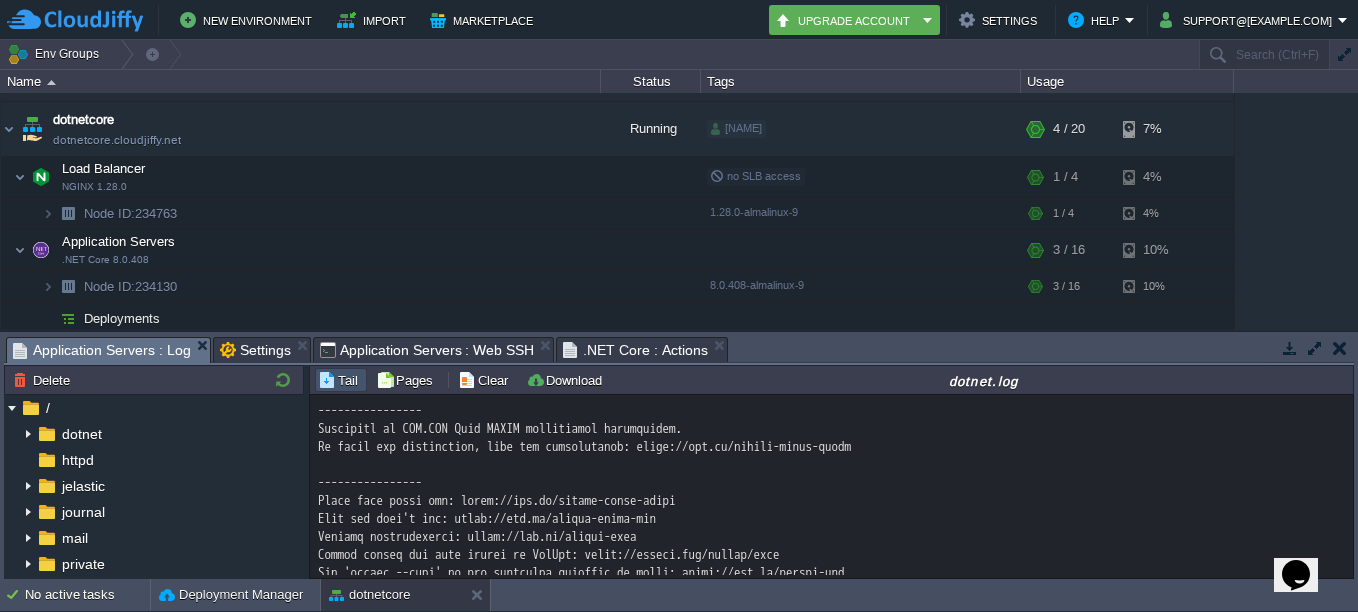 click at bounding box center (831, -5493) 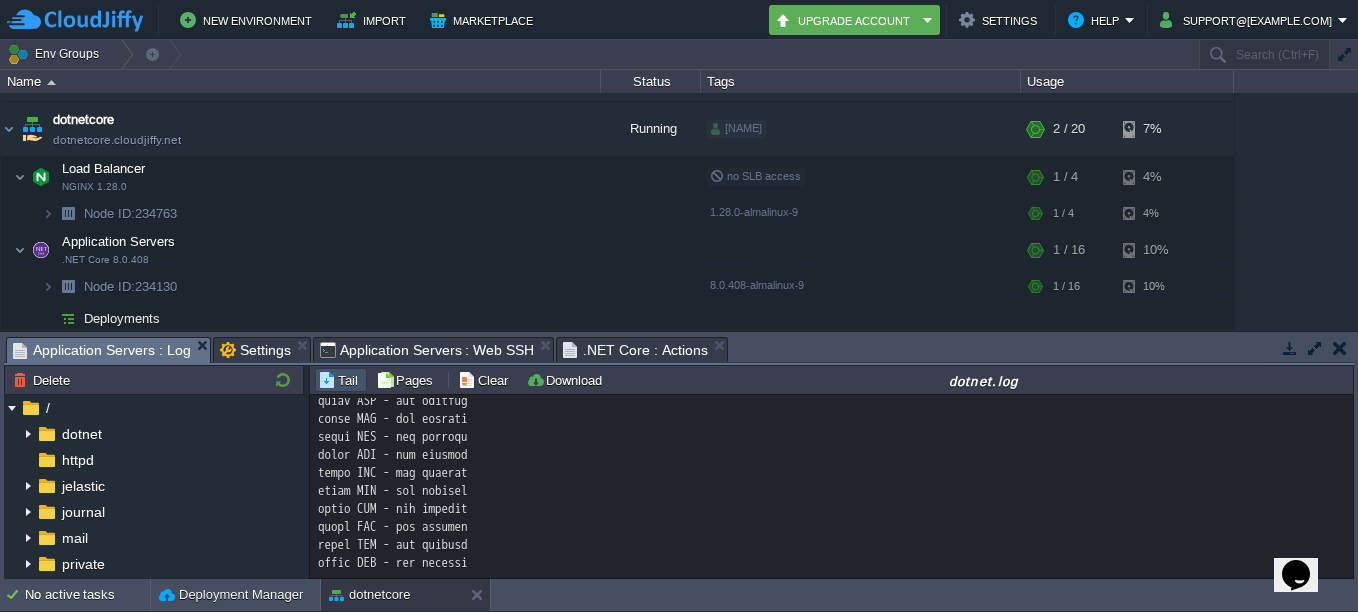 scroll, scrollTop: 14254, scrollLeft: 0, axis: vertical 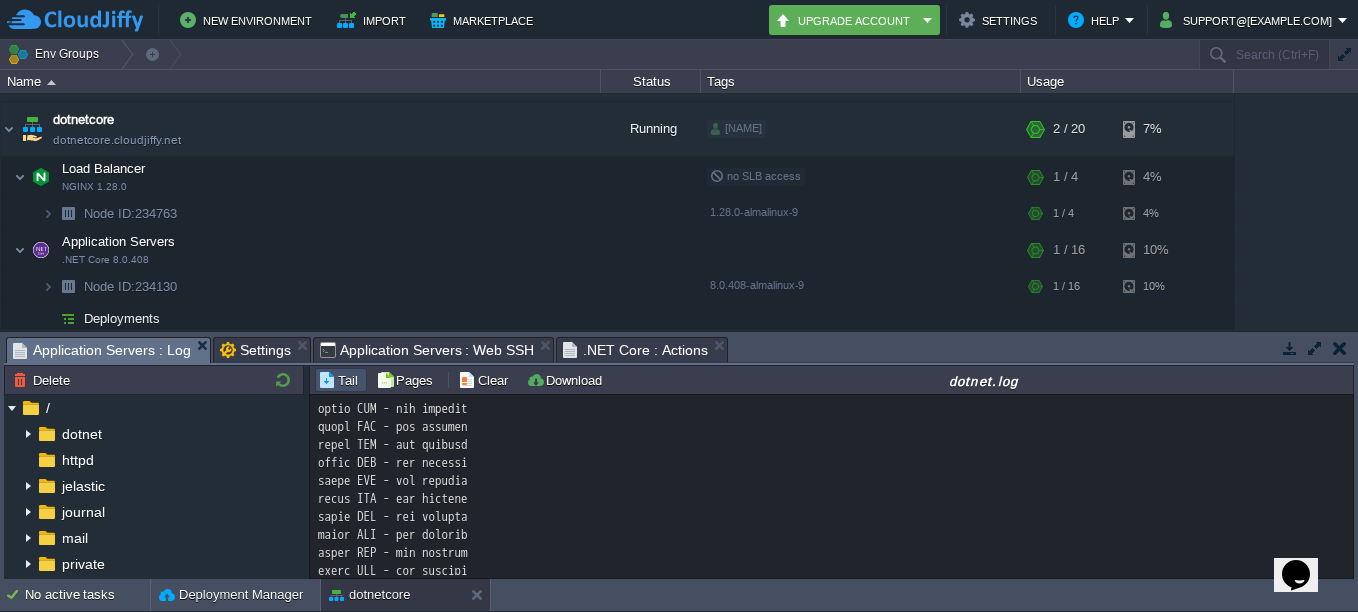 drag, startPoint x: 1272, startPoint y: 498, endPoint x: 333, endPoint y: 478, distance: 939.21295 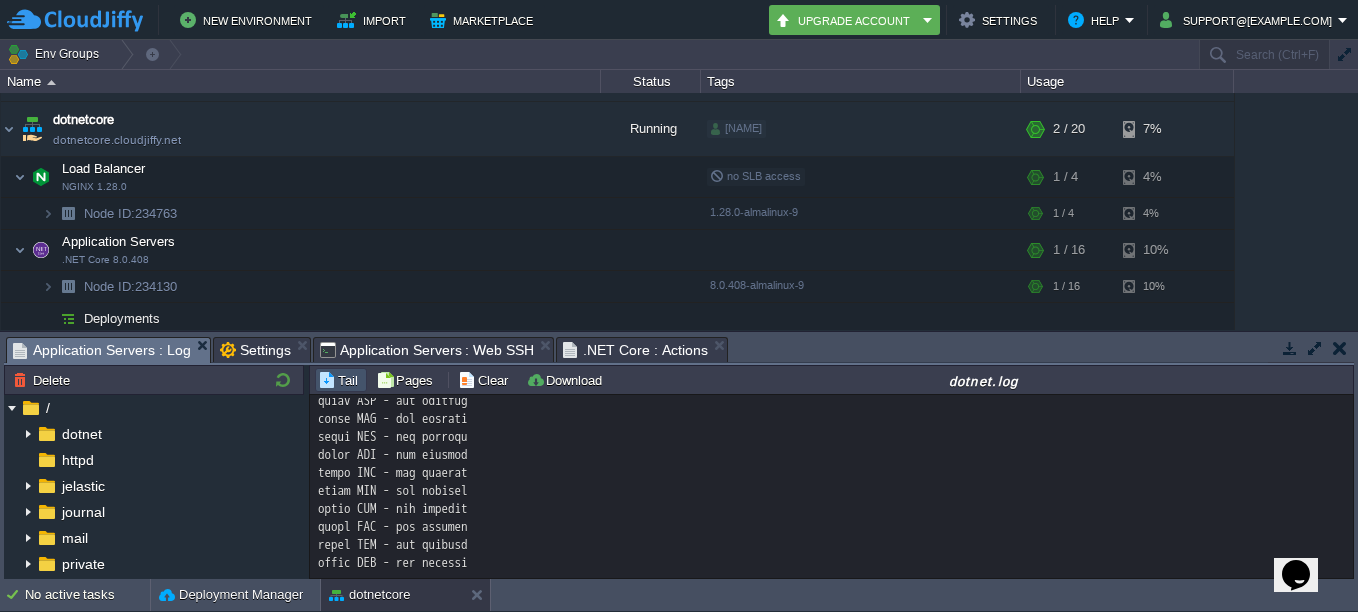 scroll, scrollTop: 14254, scrollLeft: 0, axis: vertical 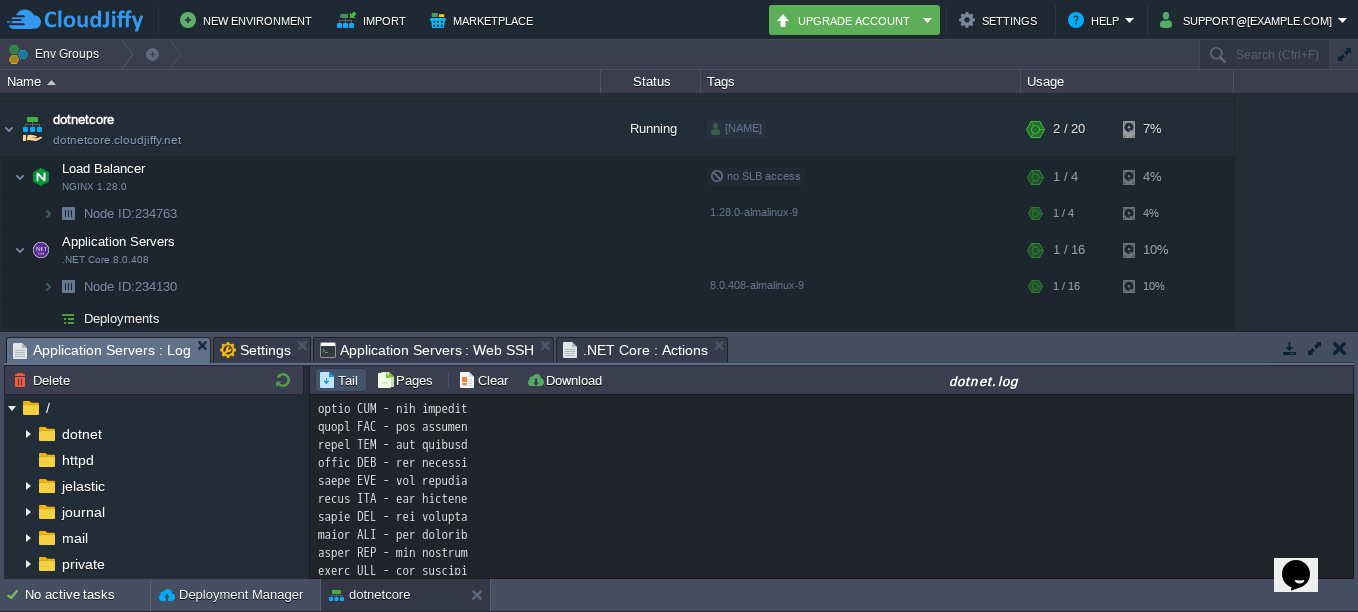 click at bounding box center (831, -4793) 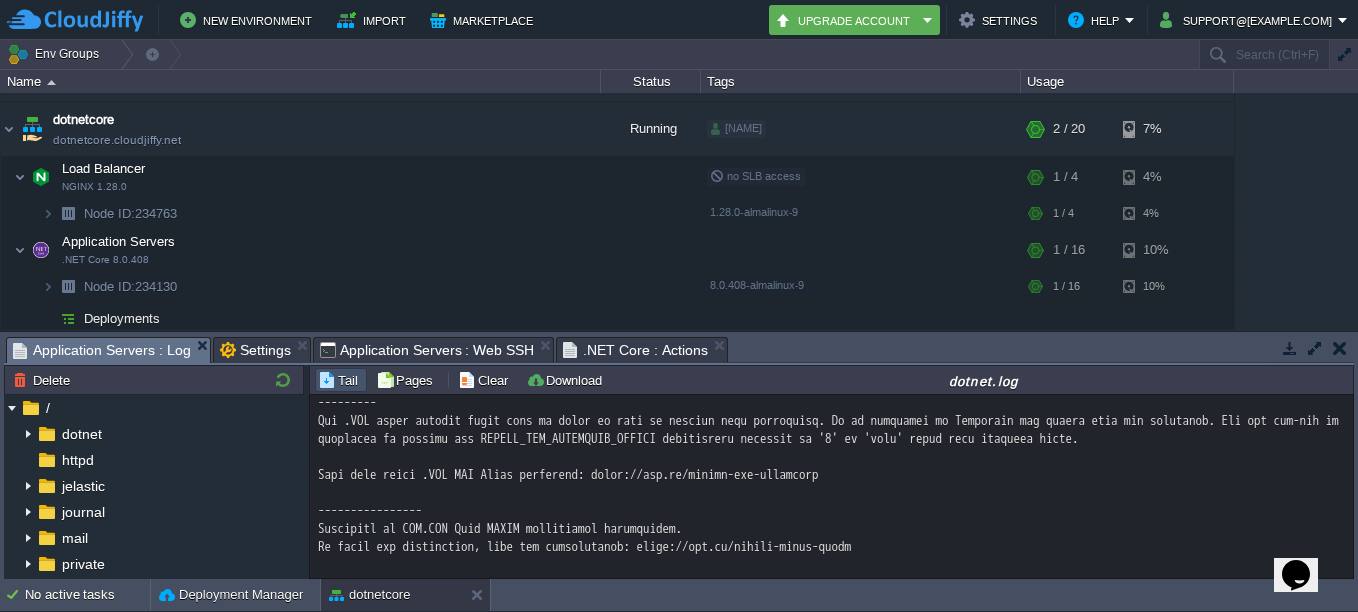 scroll, scrollTop: 14954, scrollLeft: 0, axis: vertical 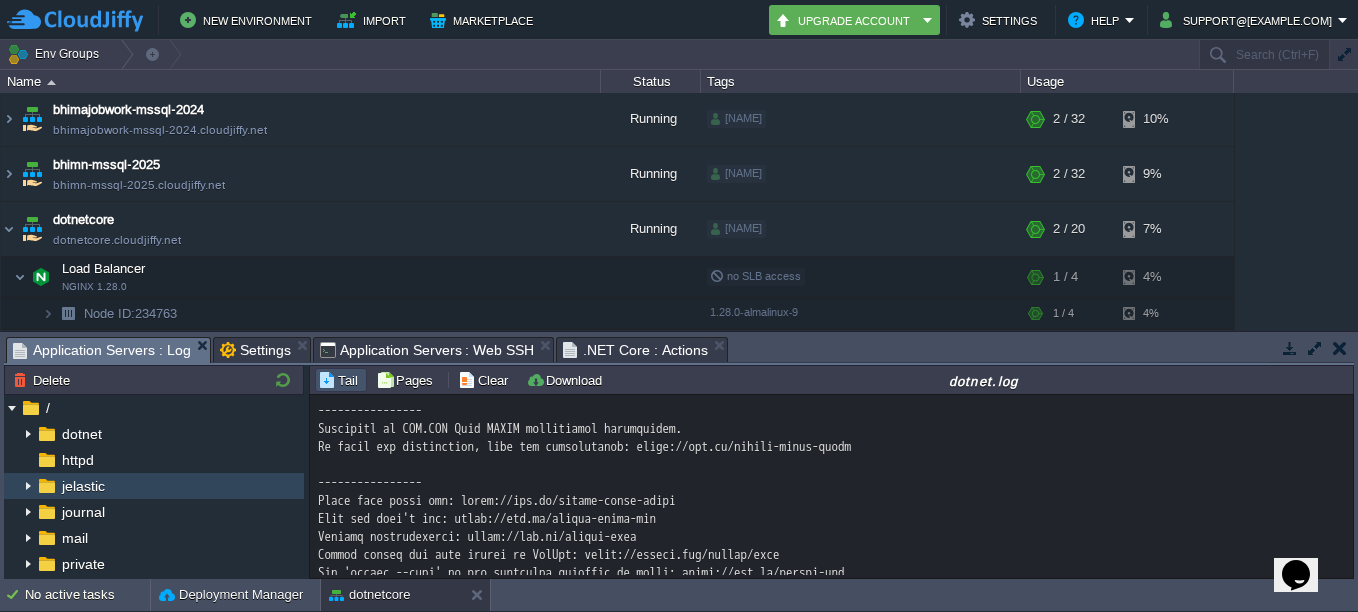 click at bounding box center (28, 486) 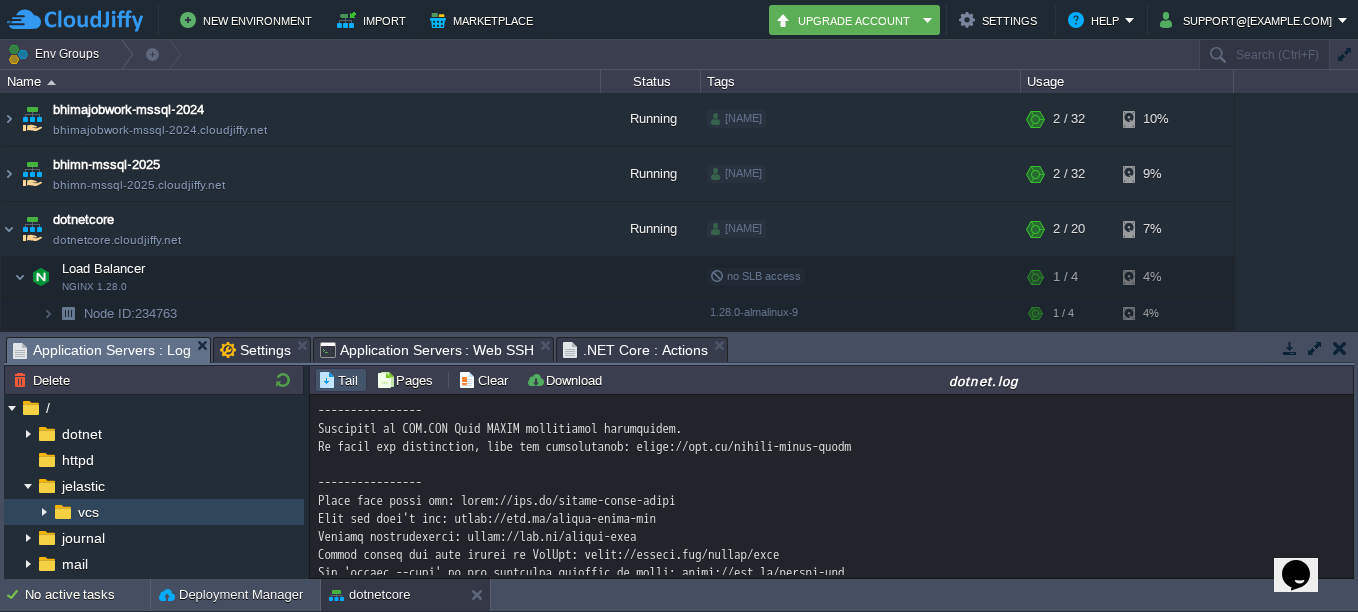 click at bounding box center [44, 512] 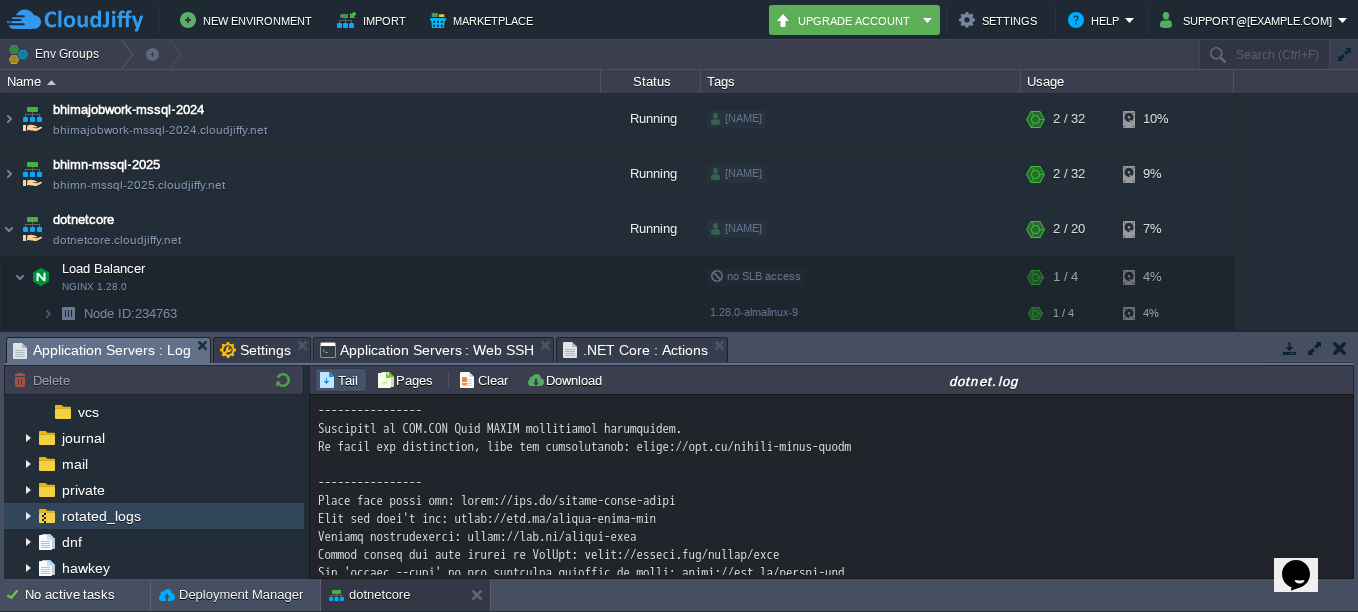 scroll, scrollTop: 0, scrollLeft: 0, axis: both 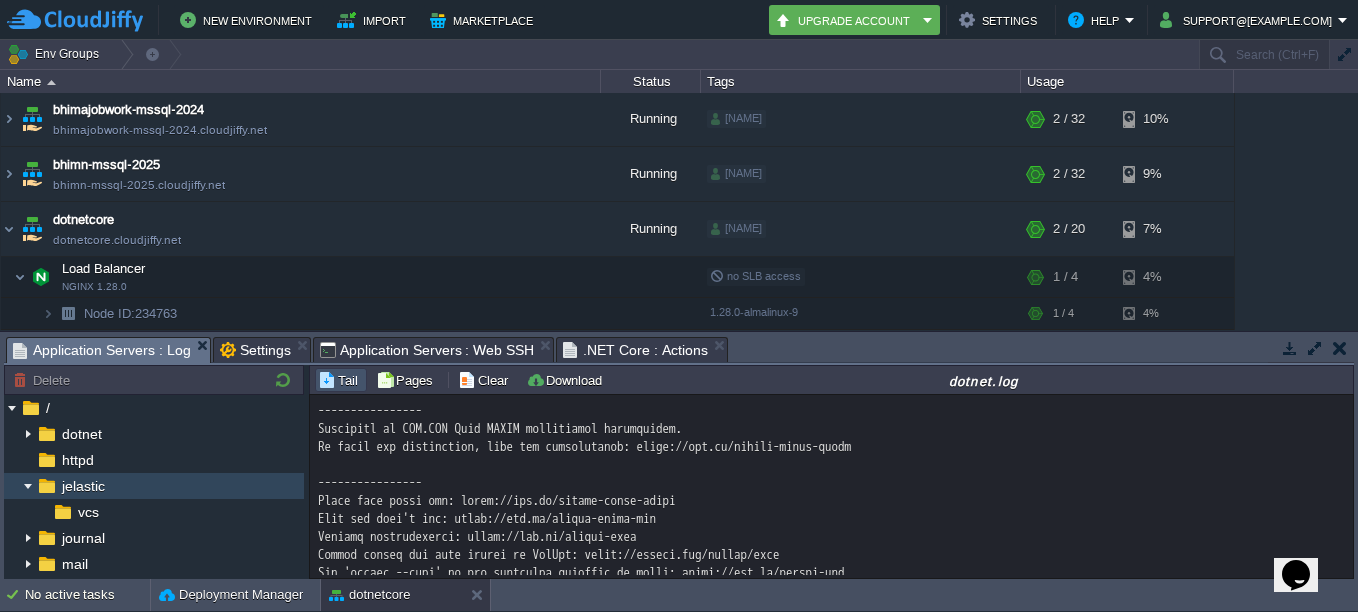 click at bounding box center (28, 486) 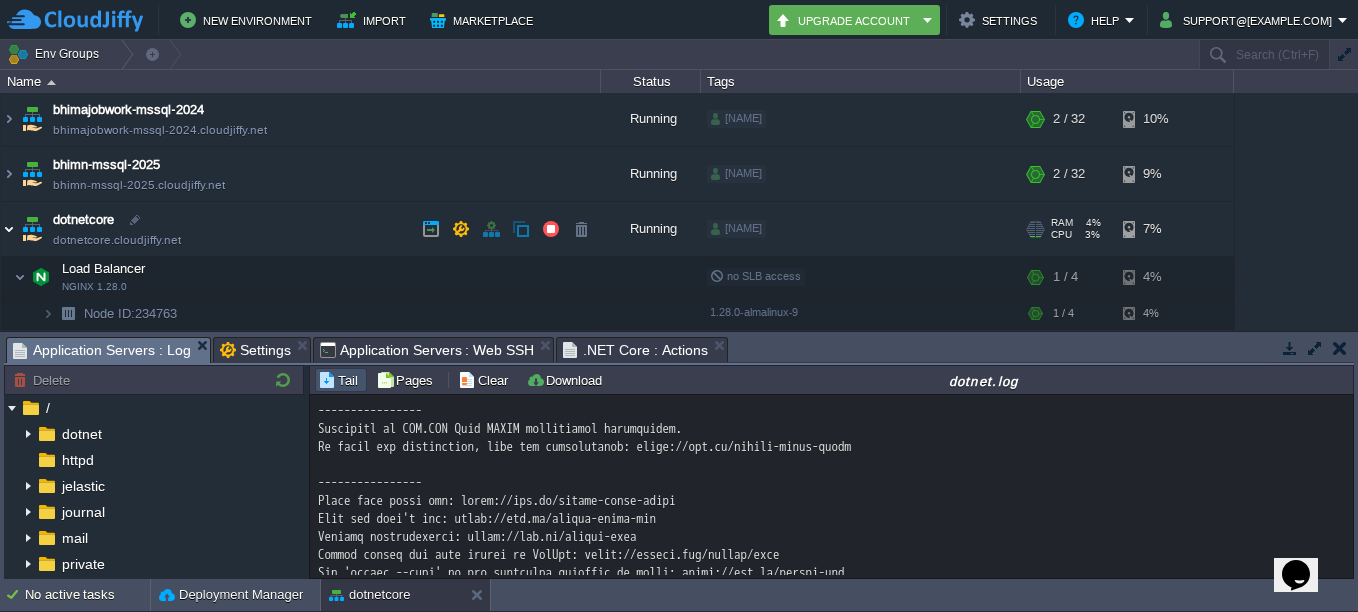 click at bounding box center (9, 229) 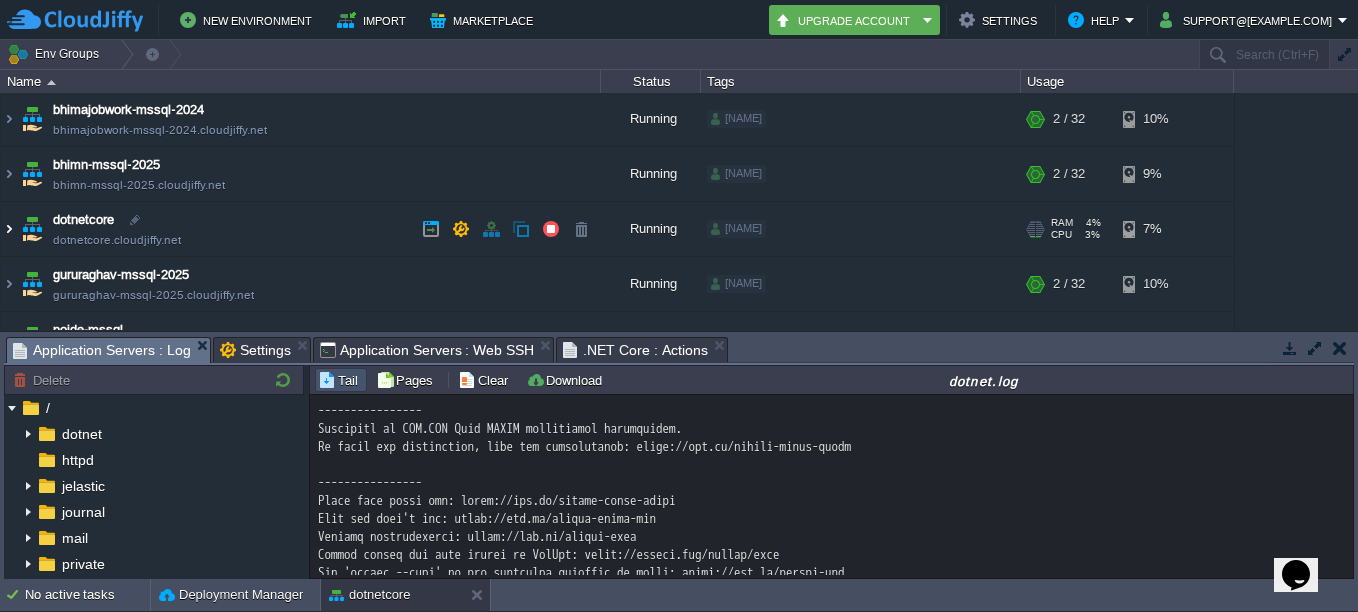 click at bounding box center [9, 229] 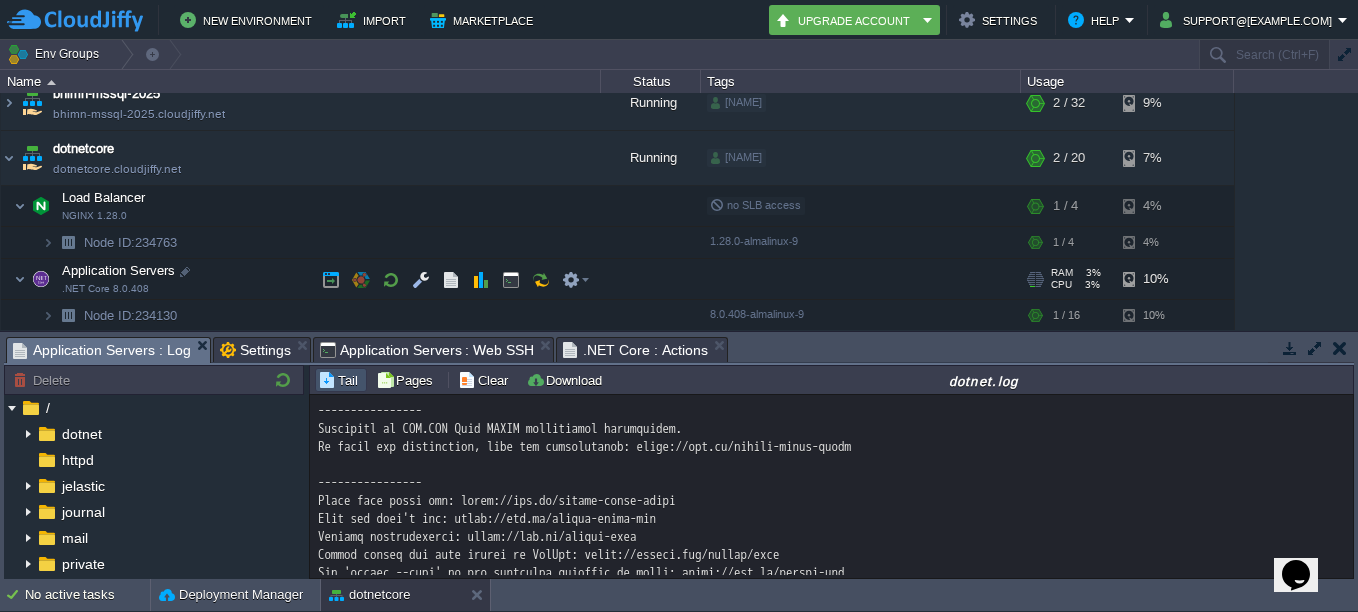 scroll, scrollTop: 156, scrollLeft: 0, axis: vertical 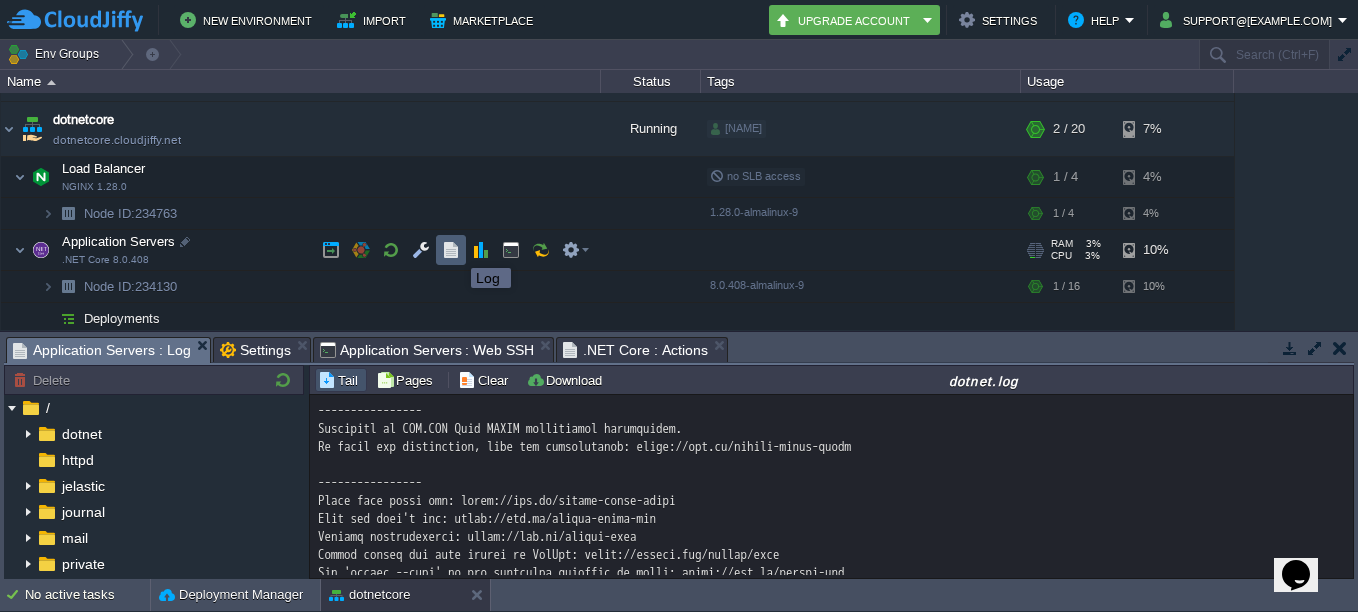 click at bounding box center (451, 250) 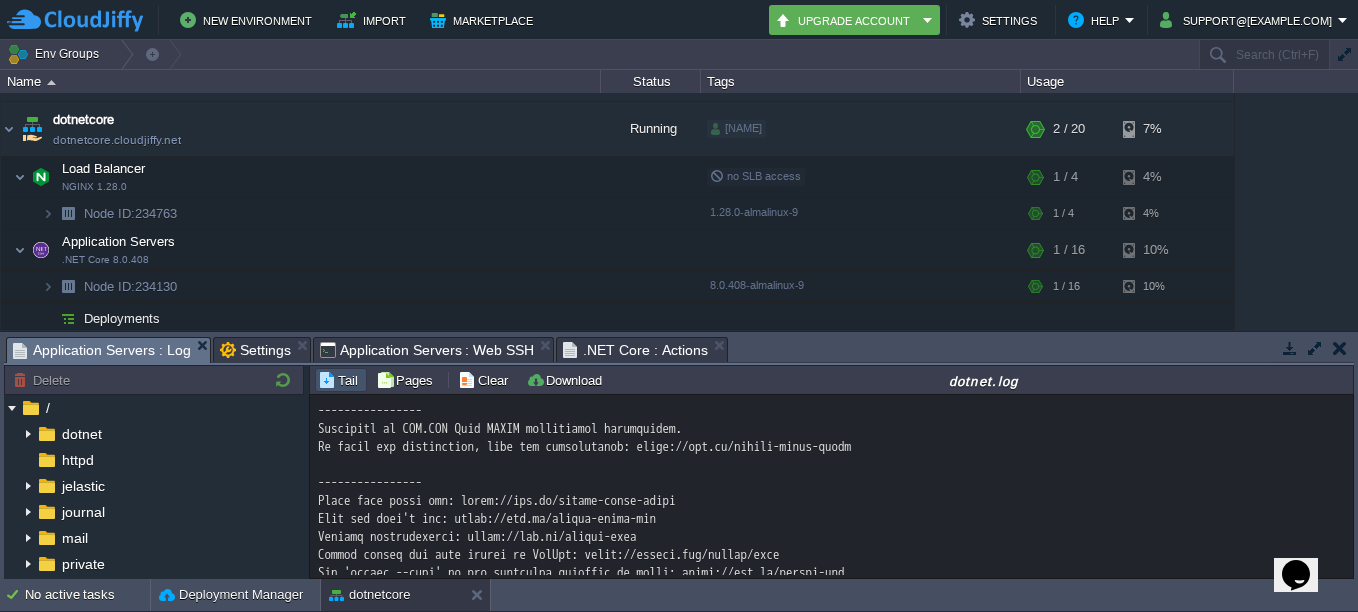 click at bounding box center [831, -5493] 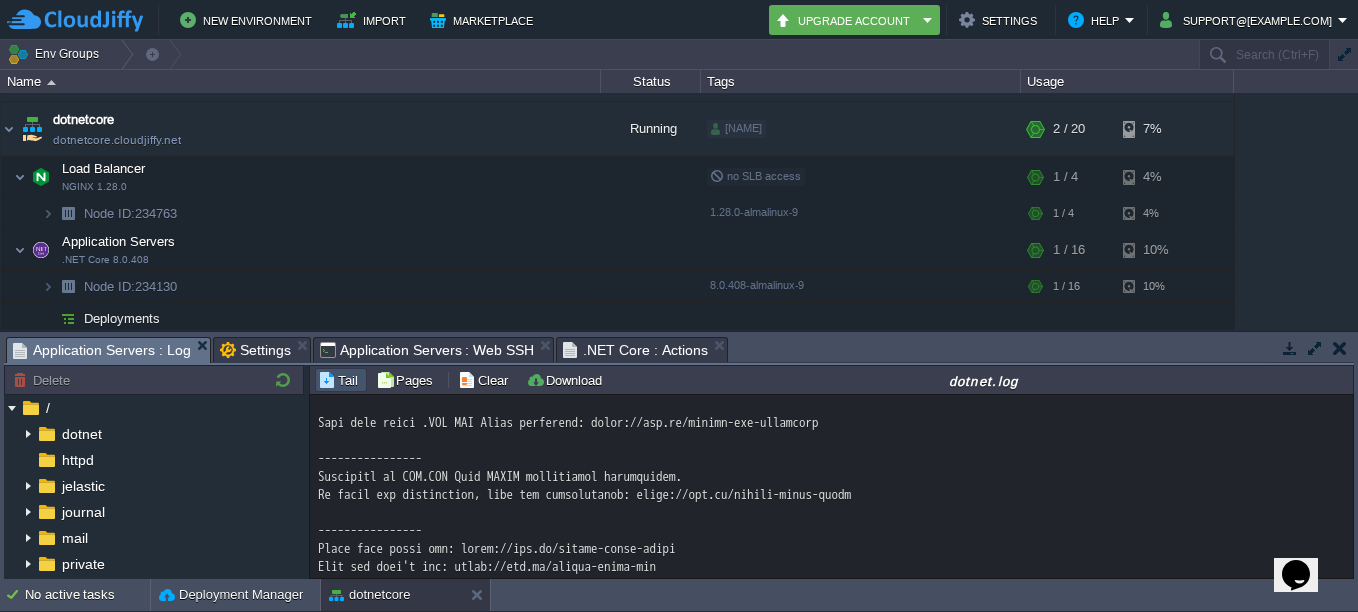 scroll, scrollTop: 14954, scrollLeft: 0, axis: vertical 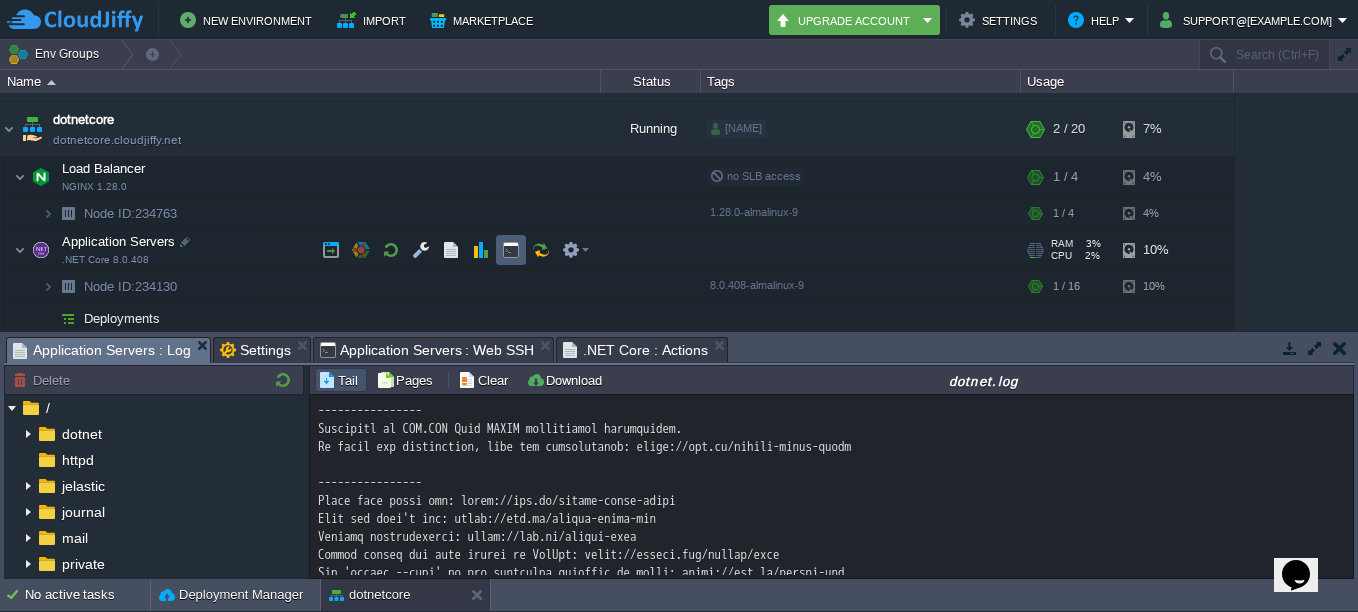 click at bounding box center [511, 250] 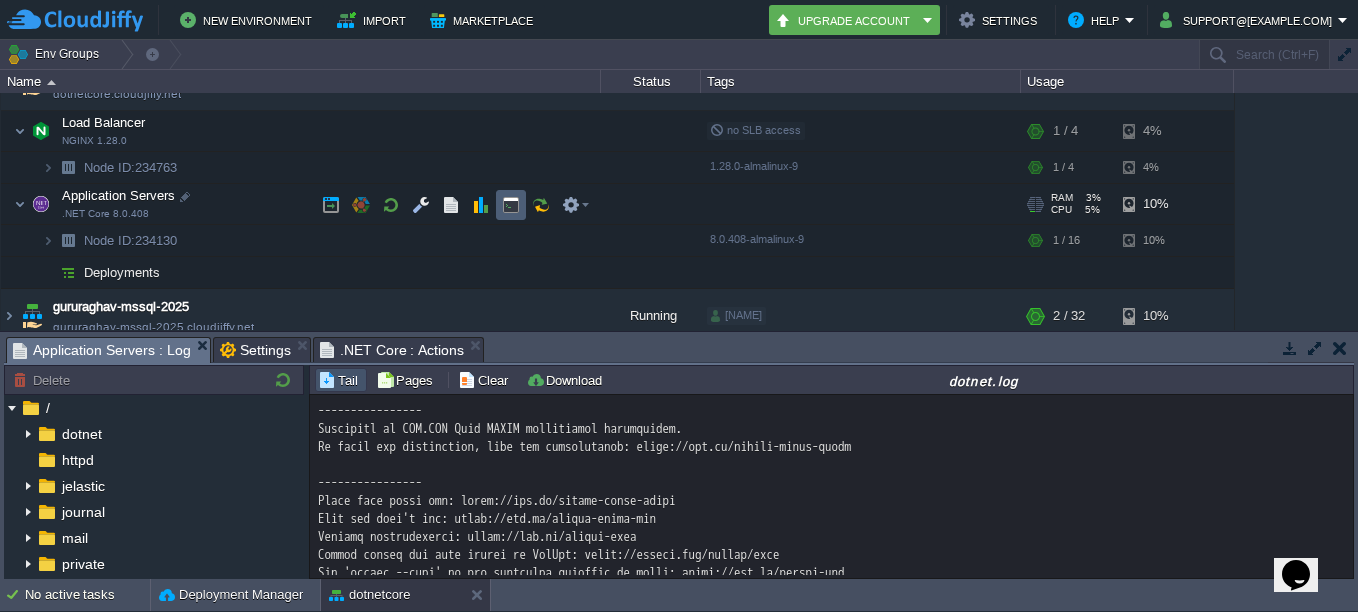 scroll, scrollTop: 156, scrollLeft: 0, axis: vertical 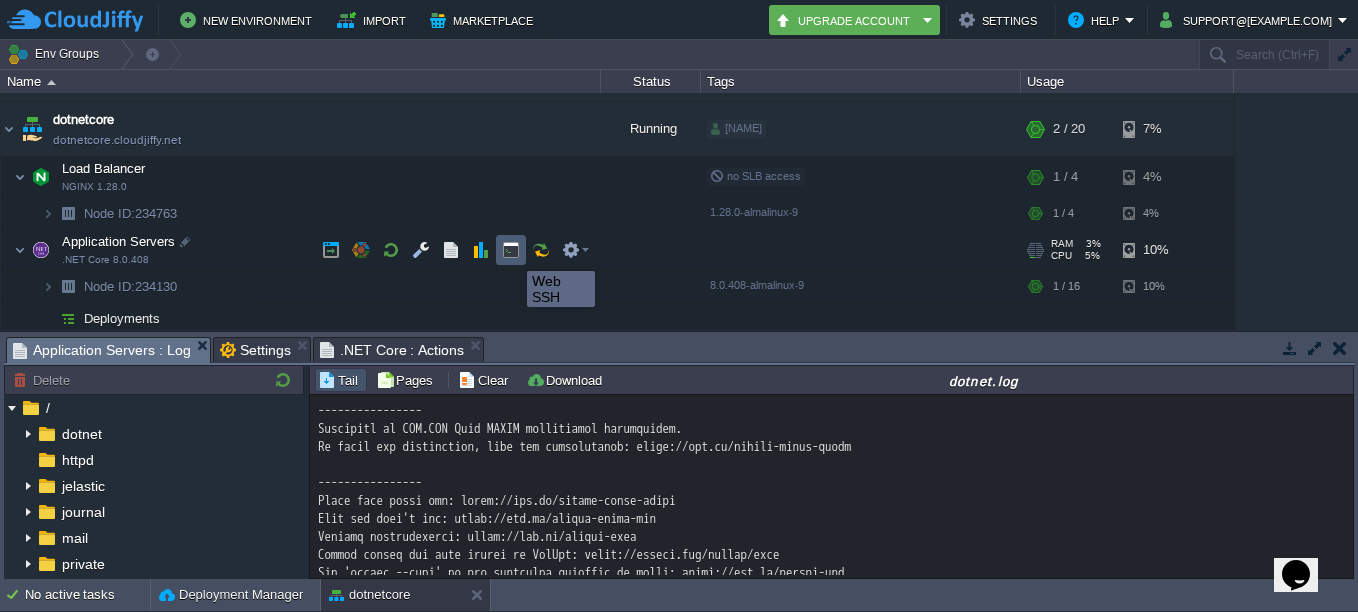 click at bounding box center (511, 250) 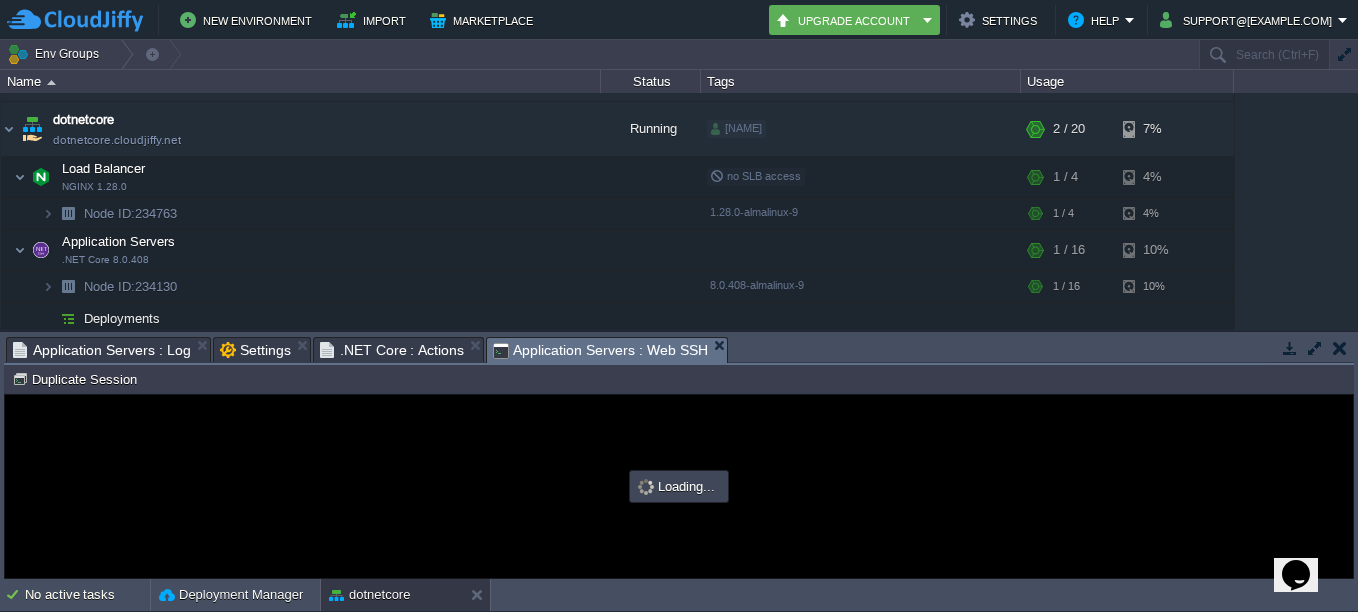 scroll, scrollTop: 0, scrollLeft: 0, axis: both 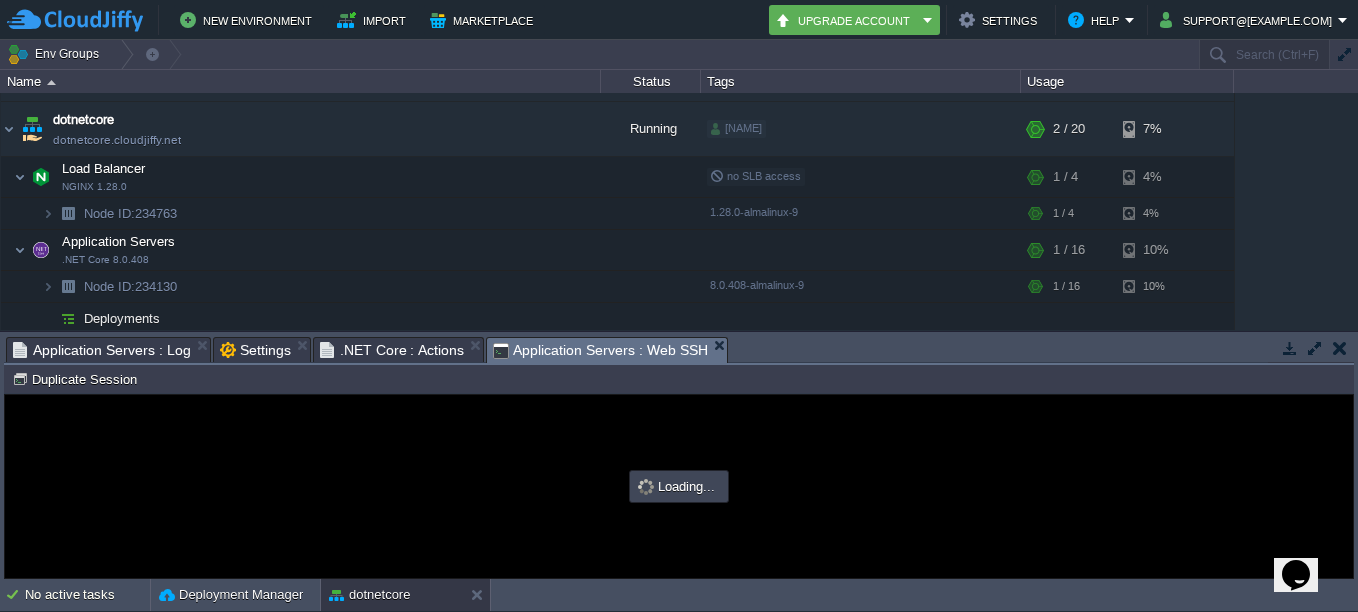 type on "#000000" 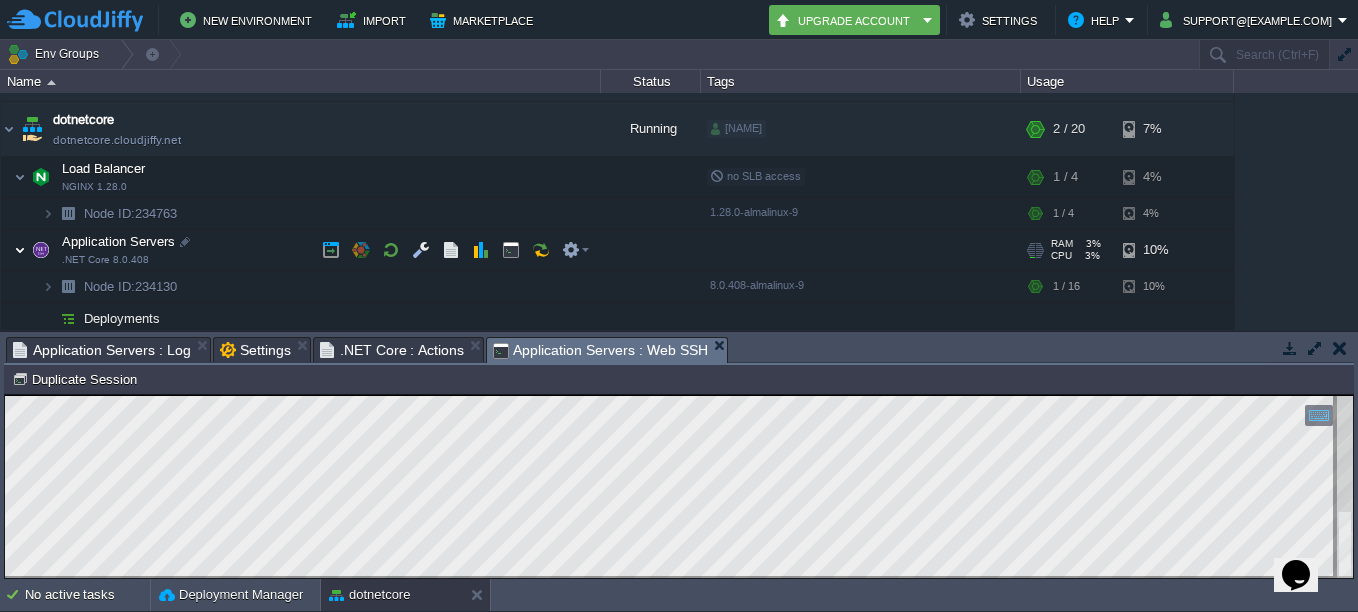 click at bounding box center [20, 250] 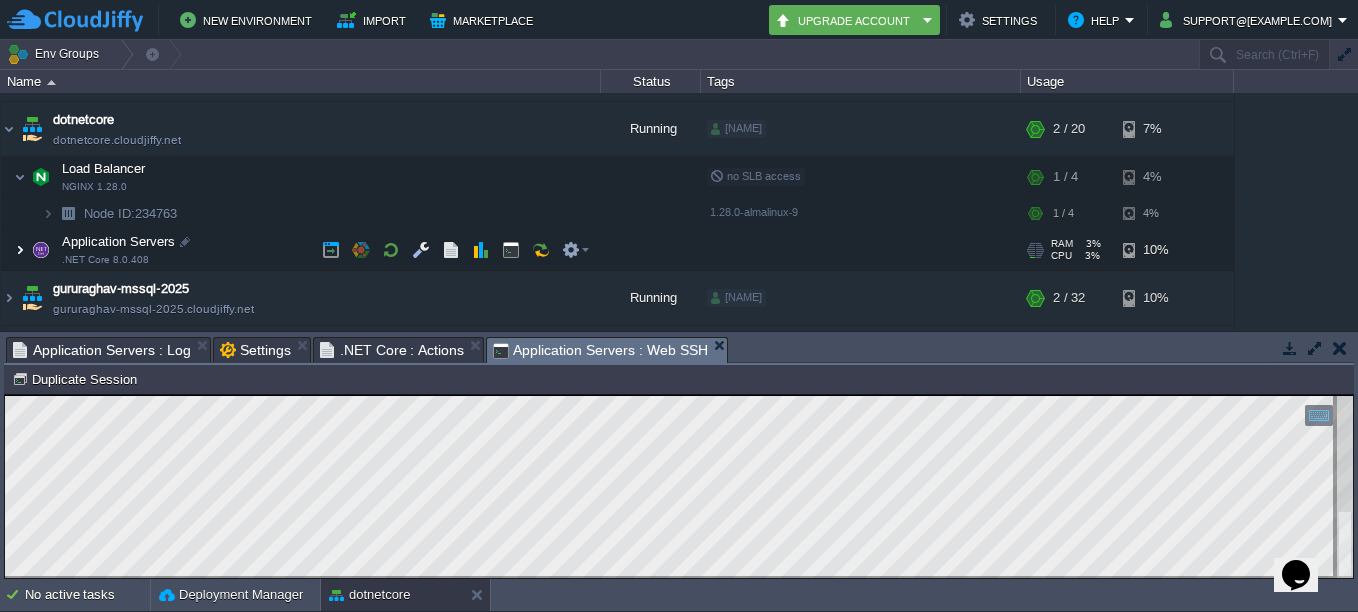 click at bounding box center (20, 250) 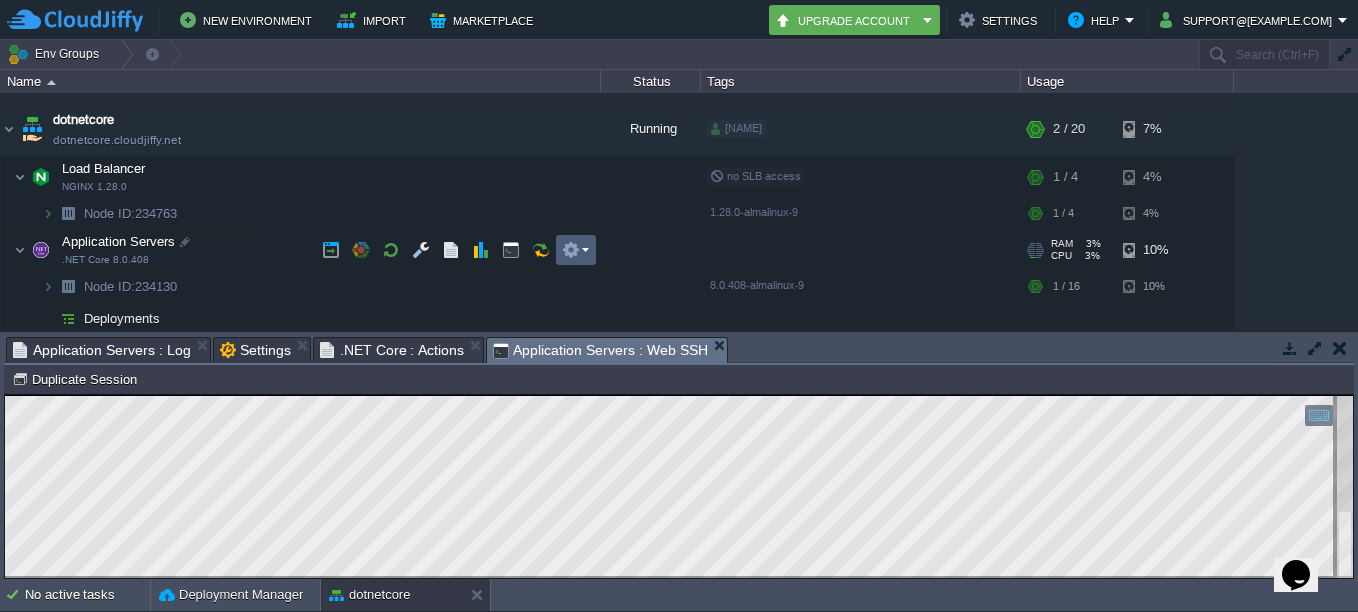 click at bounding box center (575, 250) 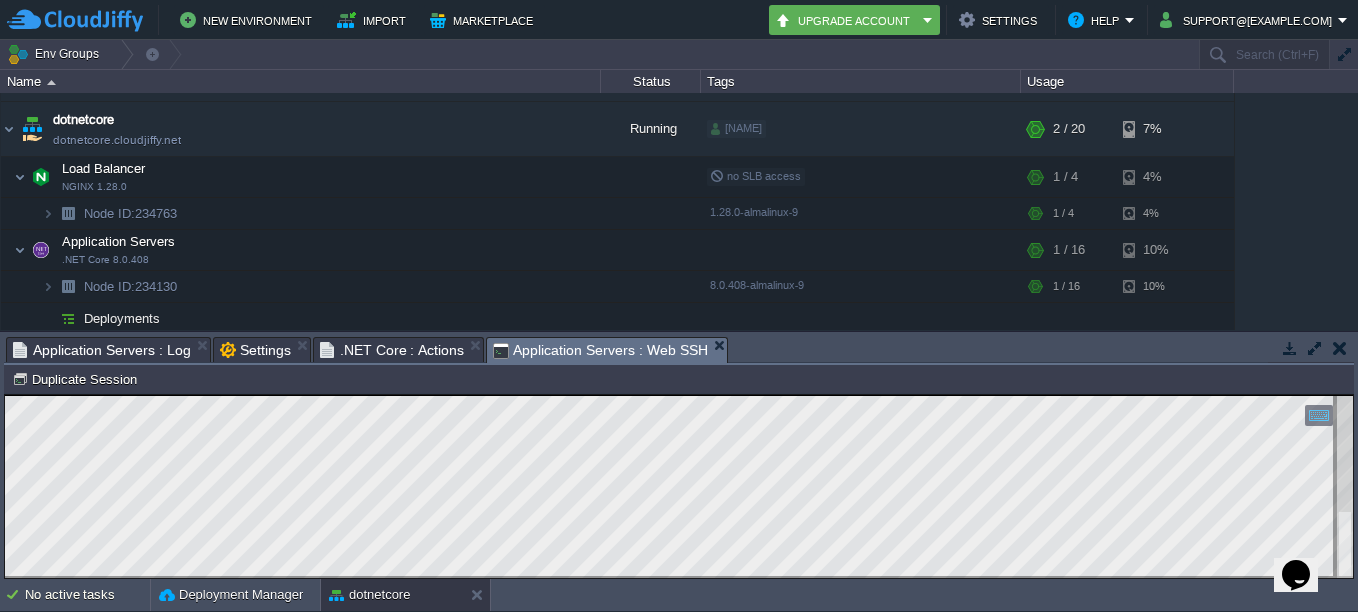 click at bounding box center (1340, 348) 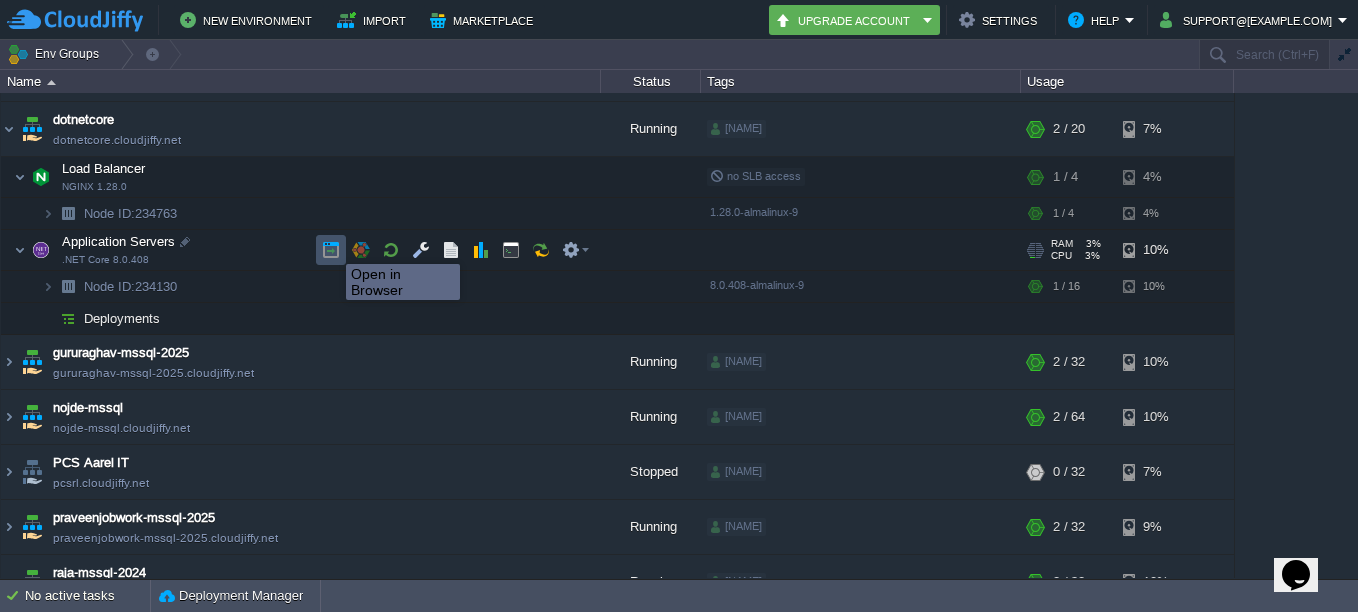 click at bounding box center (331, 250) 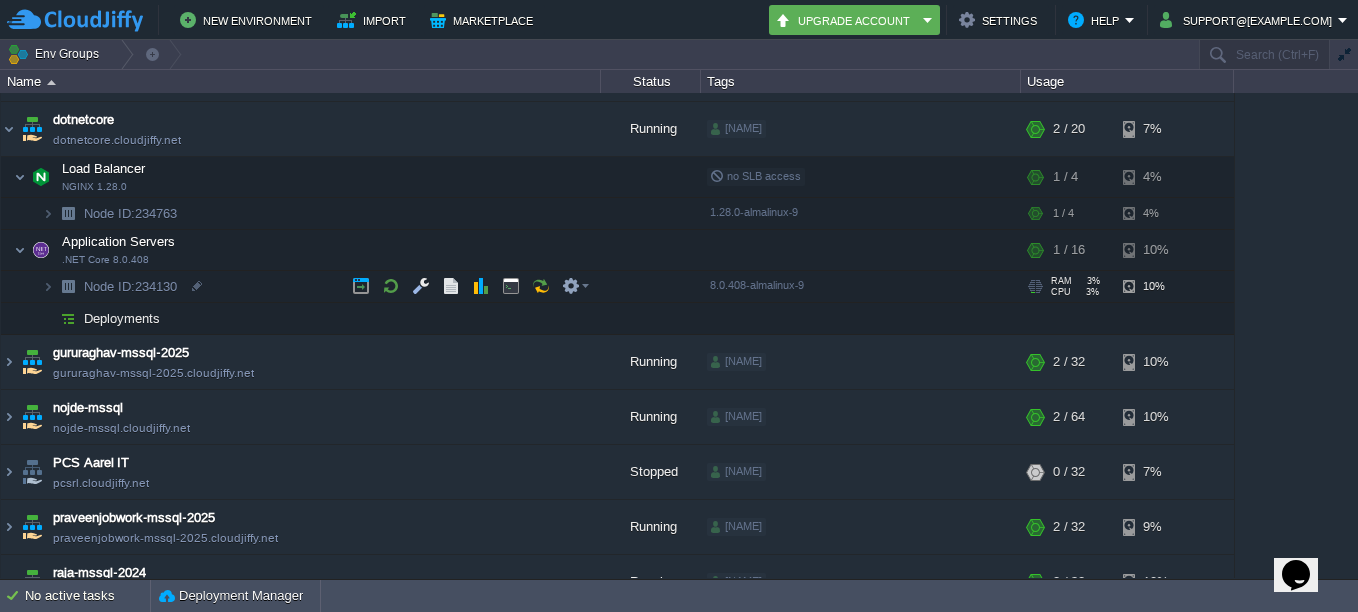 click at bounding box center [28, 280] 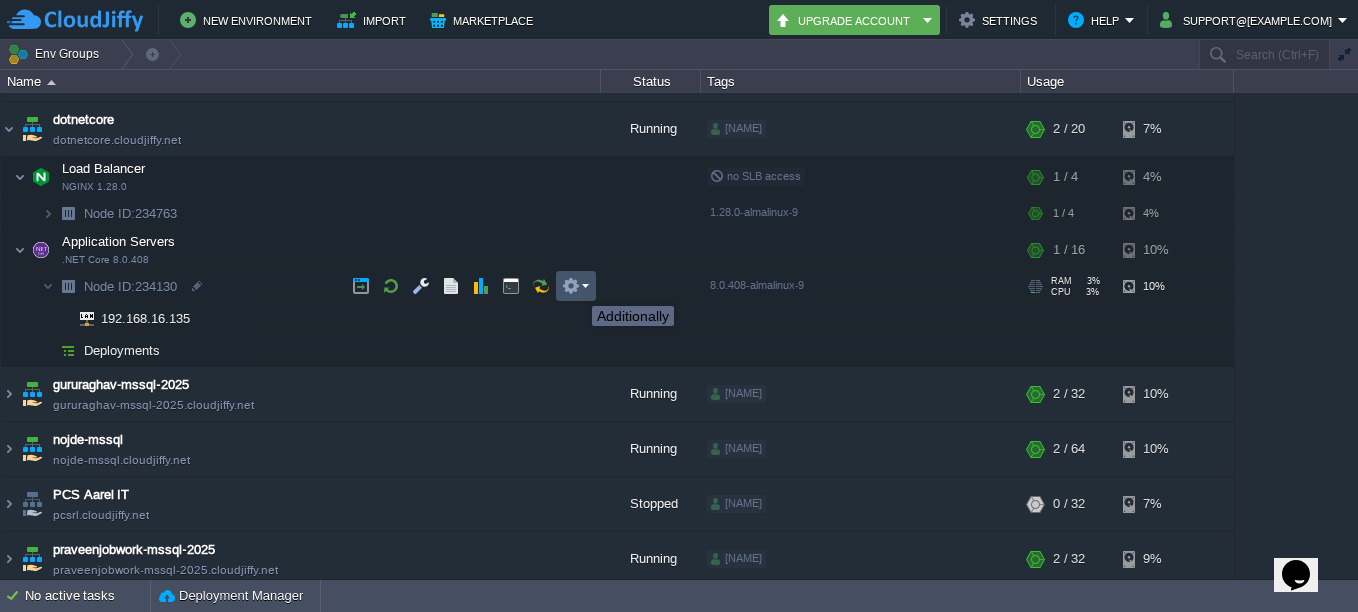 click at bounding box center (571, 286) 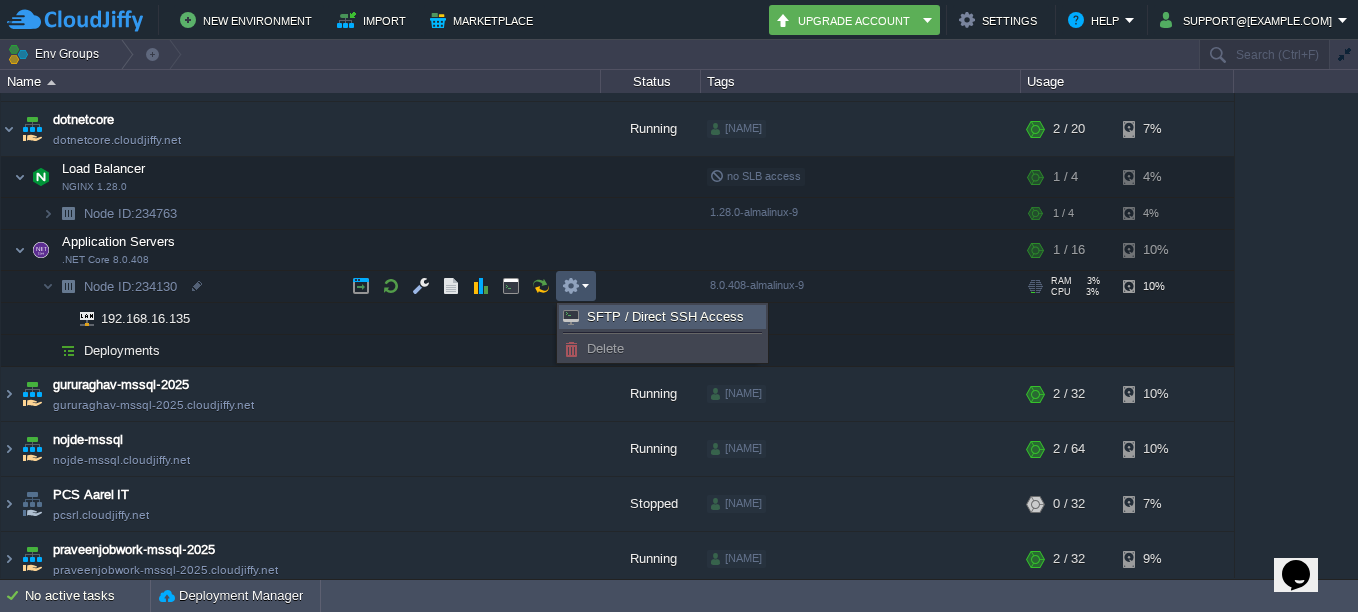 click on "SFTP / Direct SSH Access" at bounding box center (665, 316) 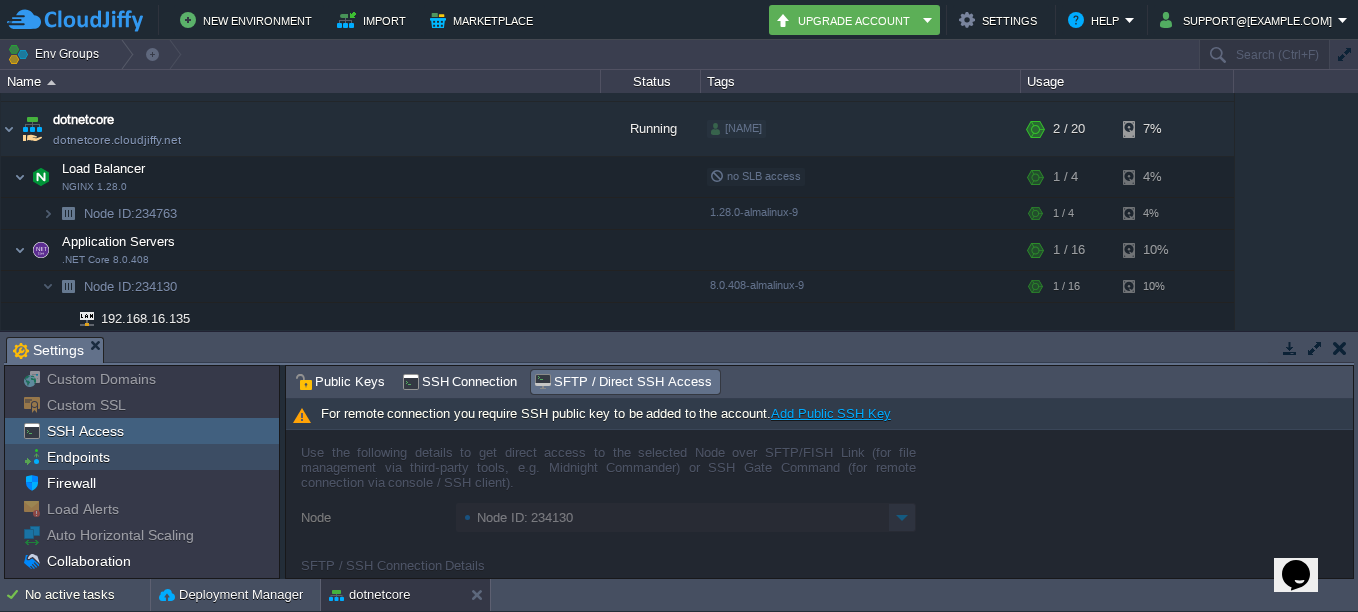 click on "Endpoints" at bounding box center [78, 457] 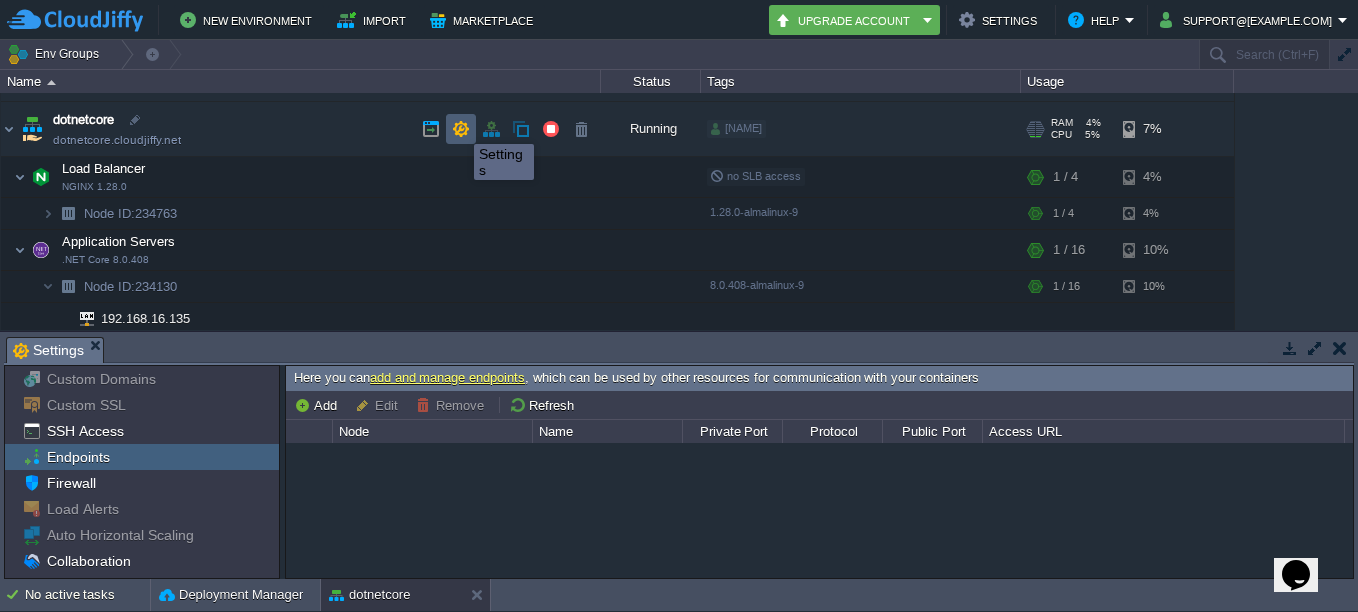 click at bounding box center [461, 129] 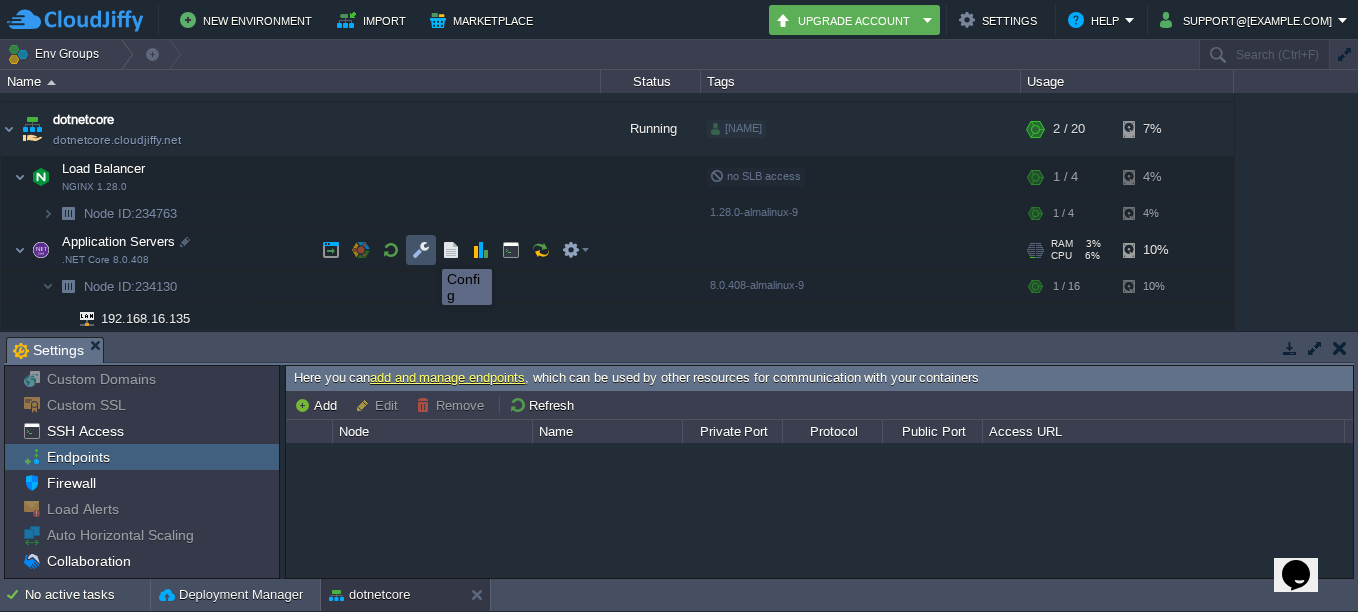 click at bounding box center [421, 250] 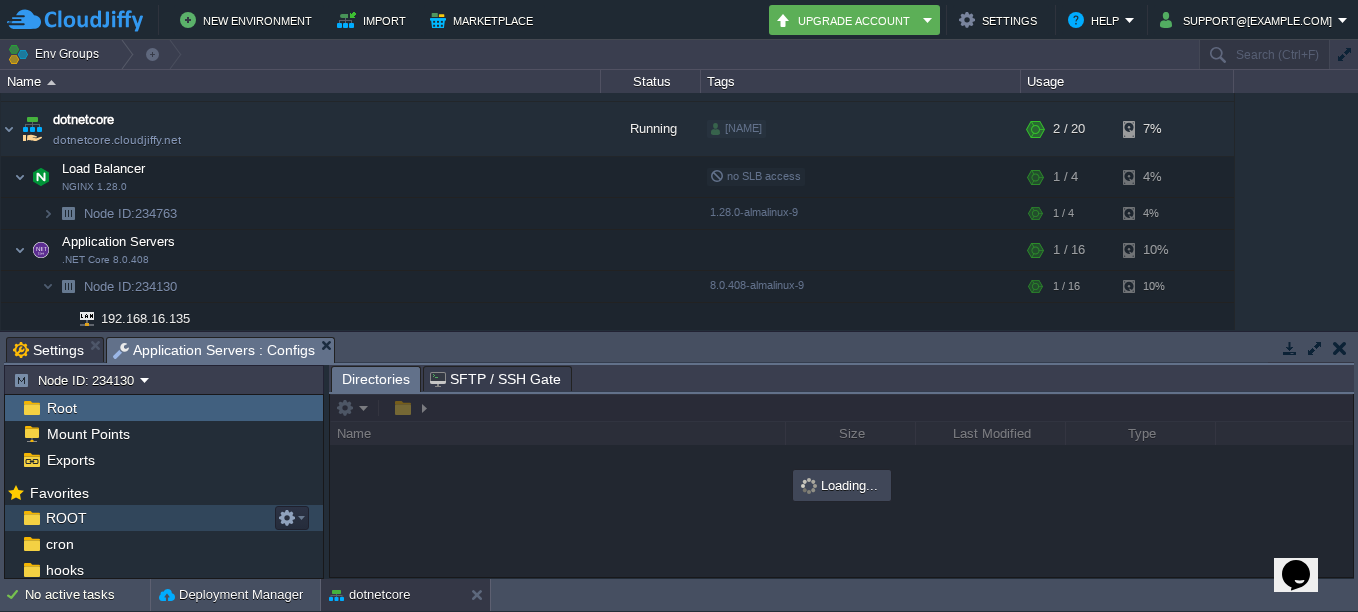 click at bounding box center (31, 518) 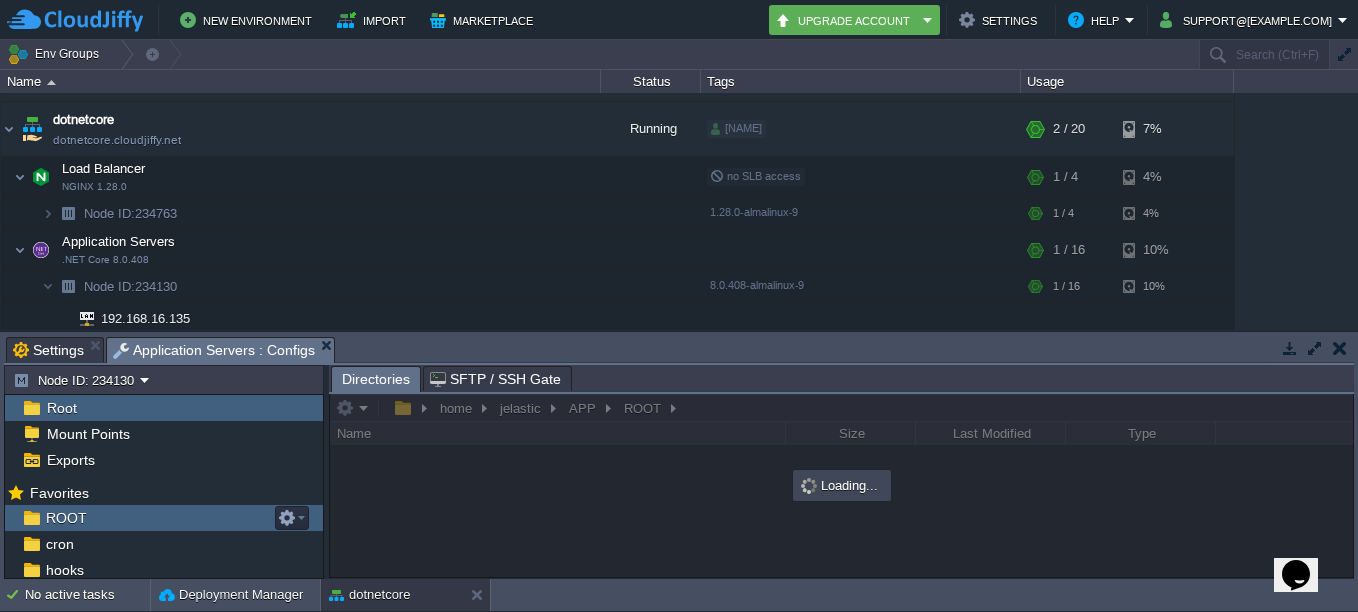 click at bounding box center [31, 518] 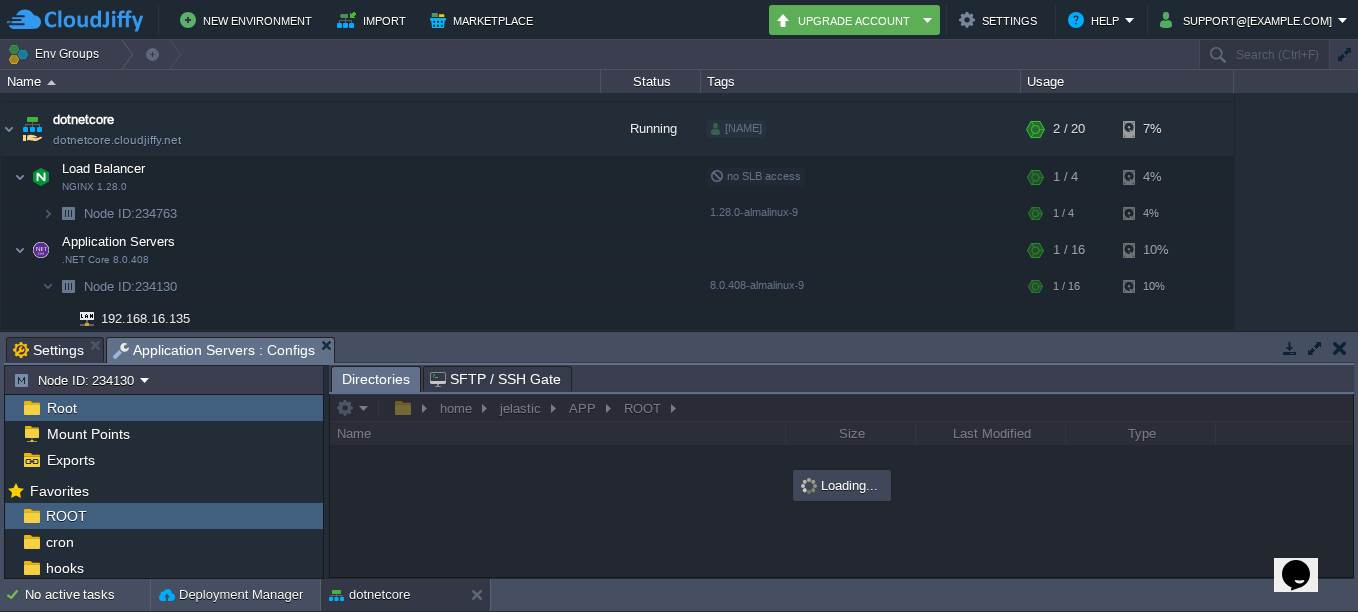 scroll, scrollTop: 0, scrollLeft: 0, axis: both 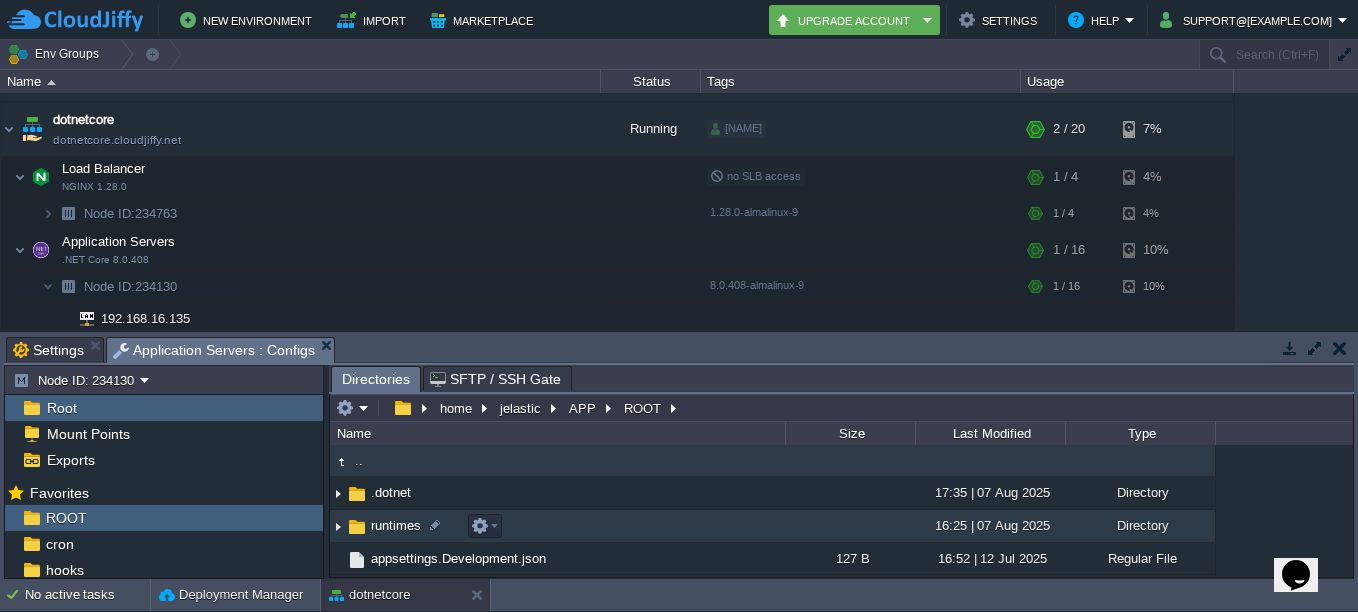 click on "runtimes" at bounding box center (396, 525) 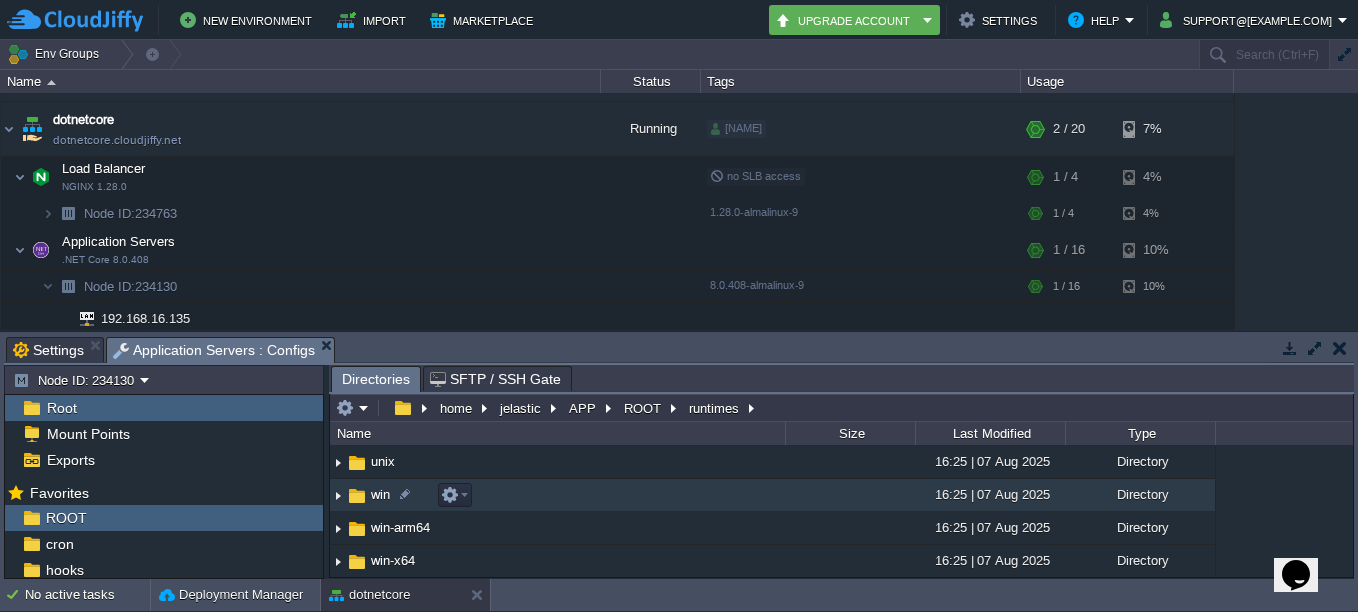 scroll, scrollTop: 0, scrollLeft: 0, axis: both 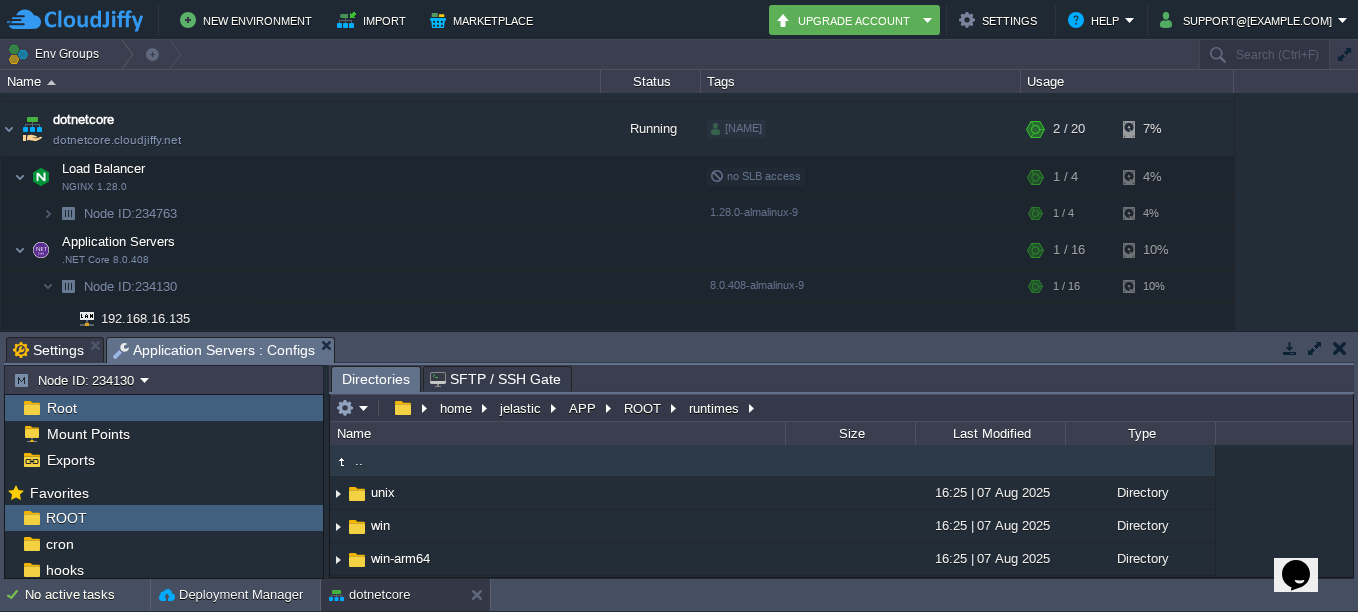 click on "Root" at bounding box center (61, 408) 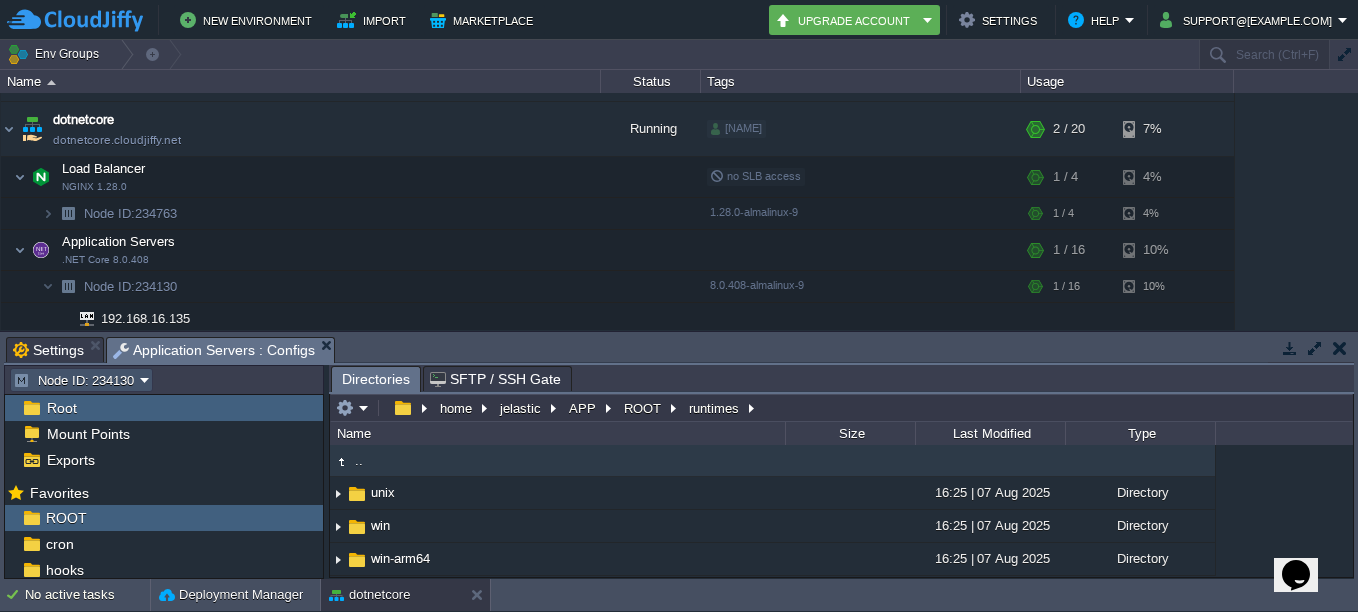 click on "Node ID: 234130" at bounding box center [76, 380] 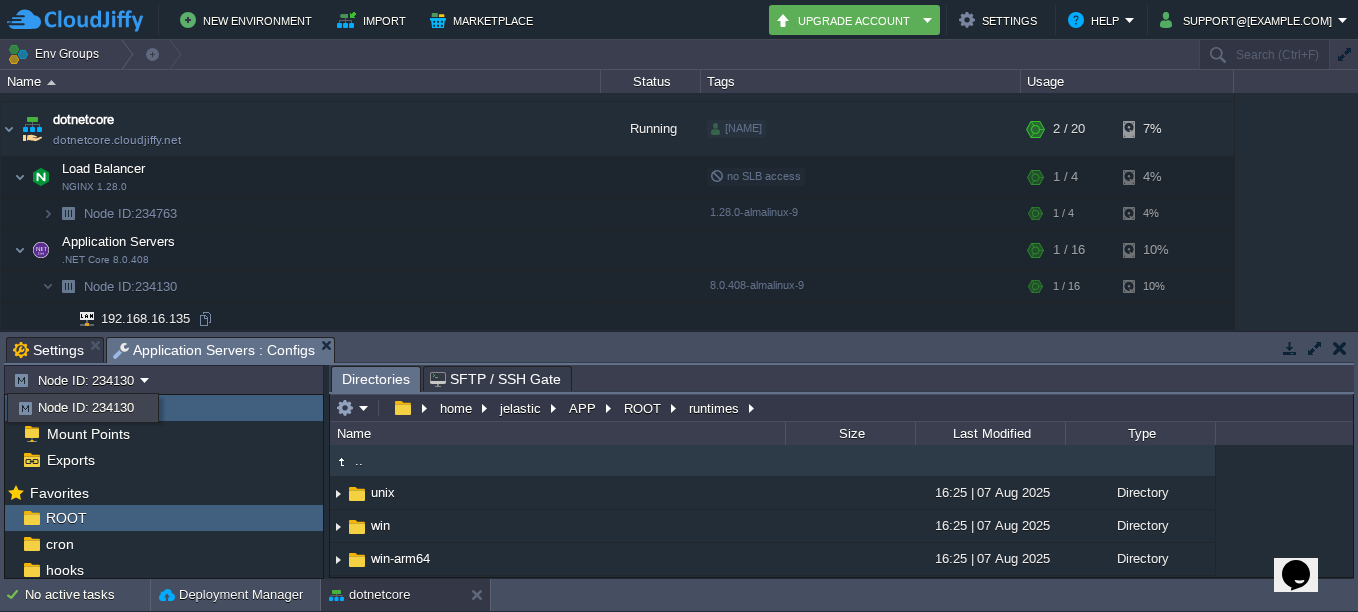 scroll, scrollTop: 356, scrollLeft: 0, axis: vertical 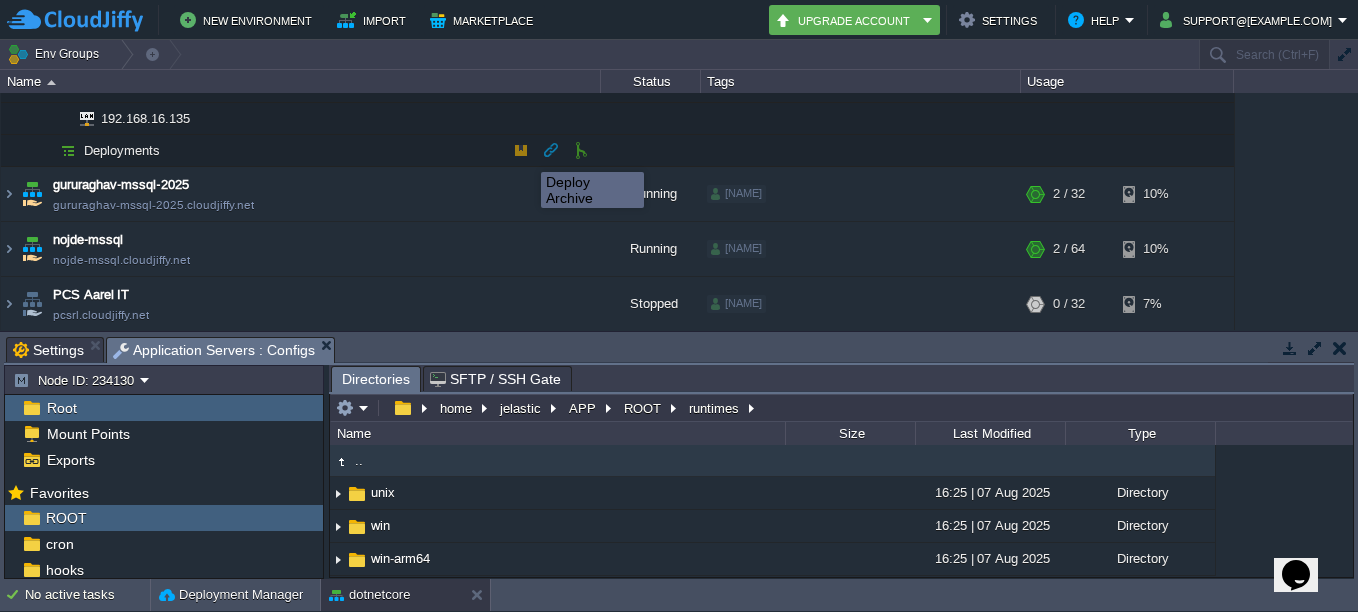 click at bounding box center (521, 150) 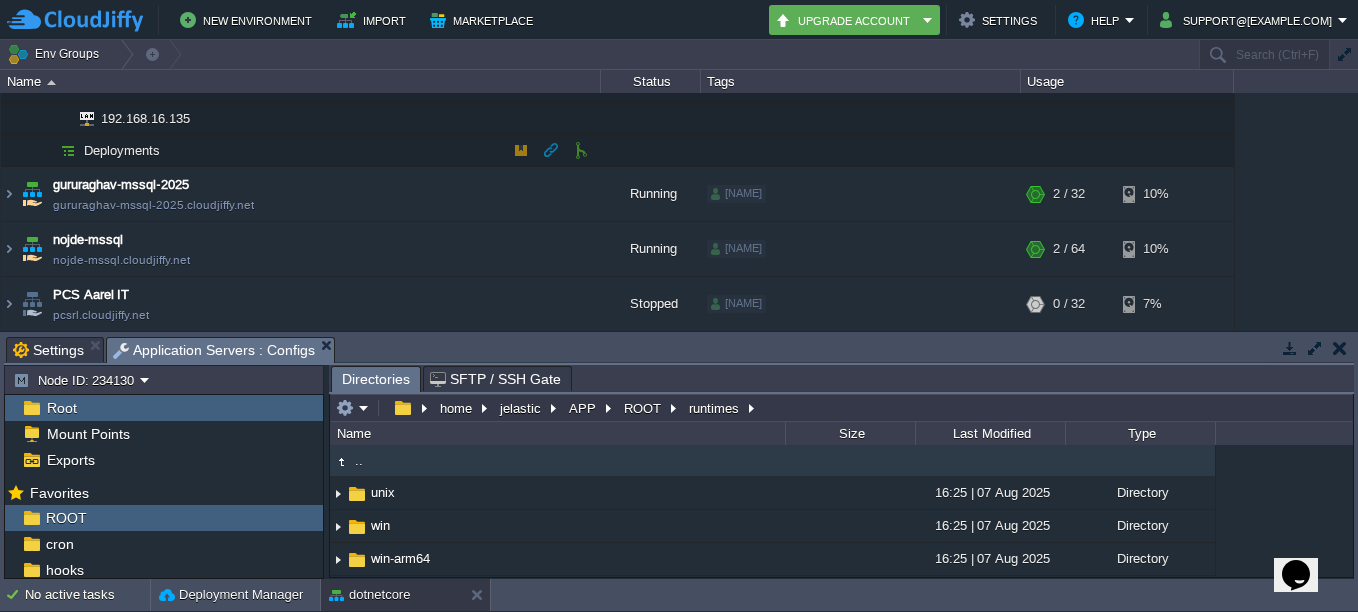 click at bounding box center [68, 150] 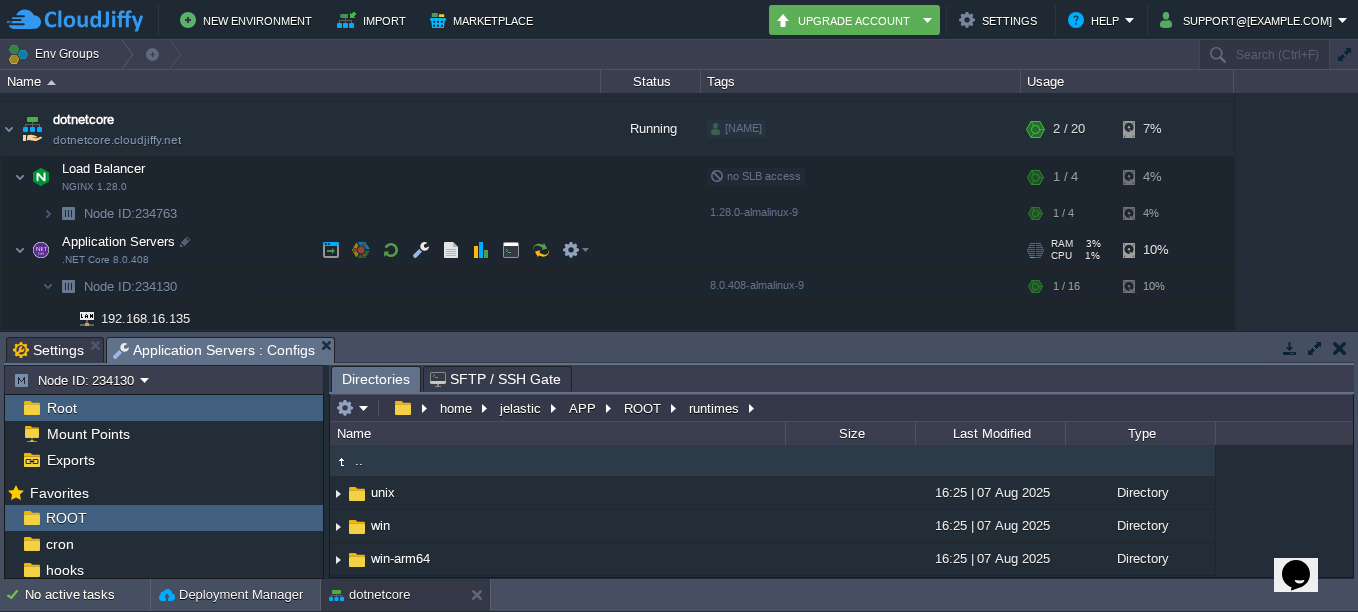 click on "Application Servers .NET Core 8.0.408" at bounding box center [301, 250] 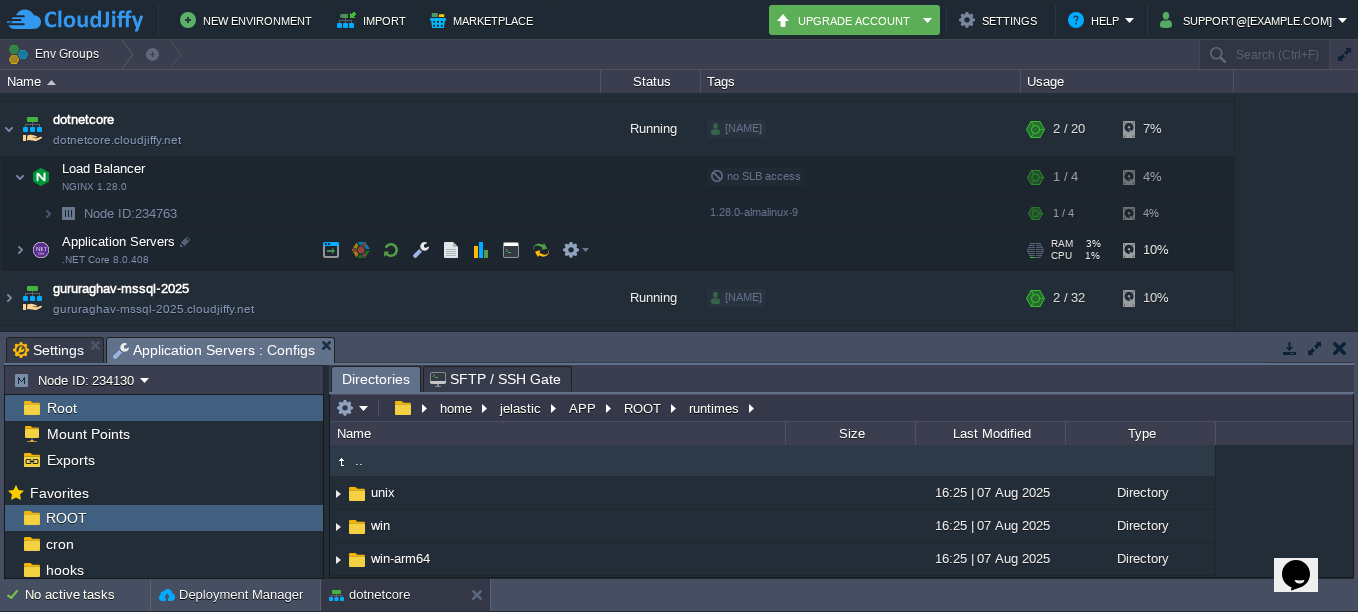 click on "Application Servers .NET Core 8.0.408" at bounding box center (301, 250) 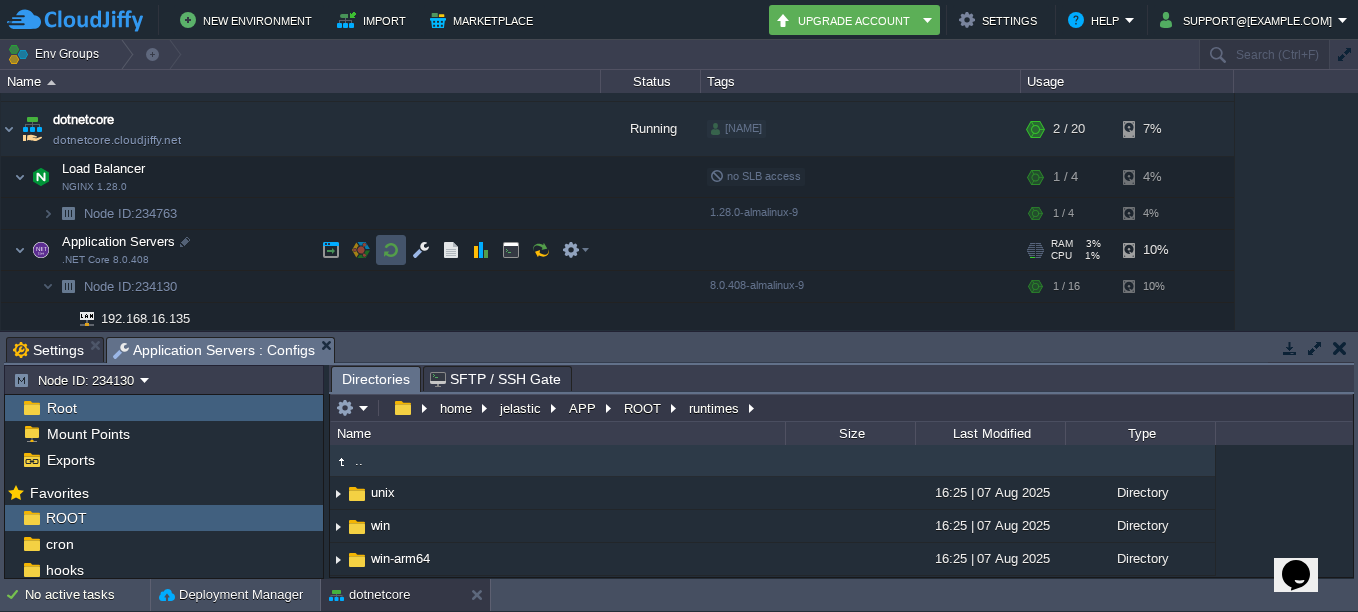 click at bounding box center [391, 250] 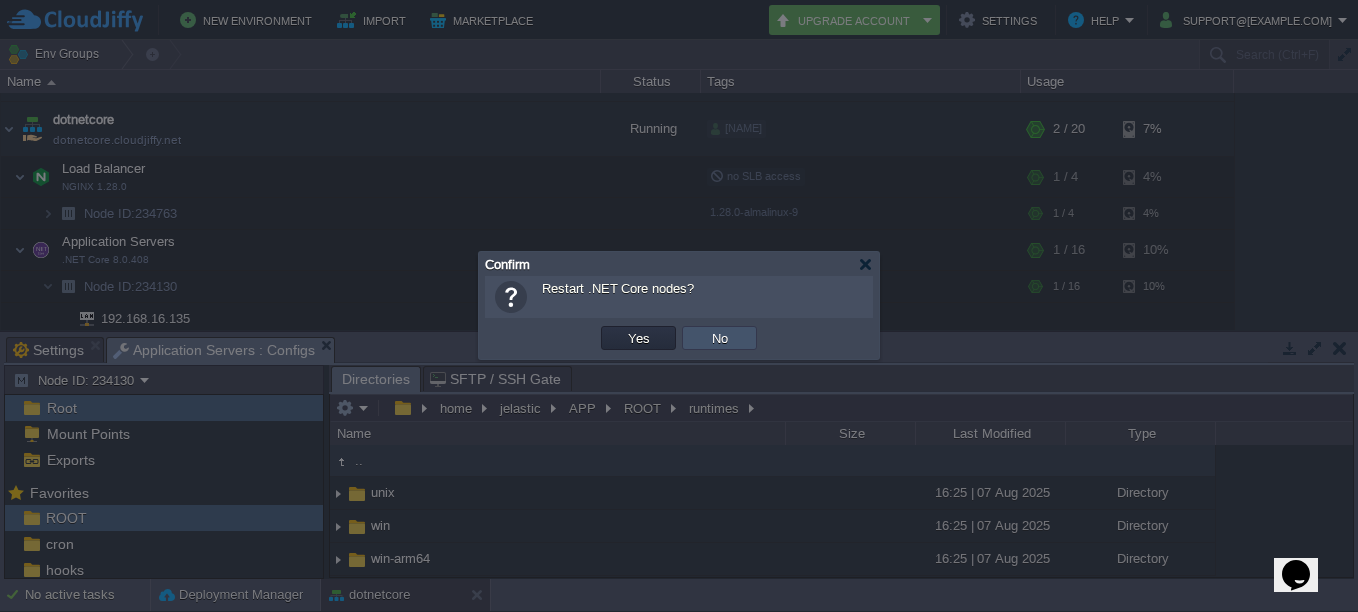 click on "No" at bounding box center (720, 338) 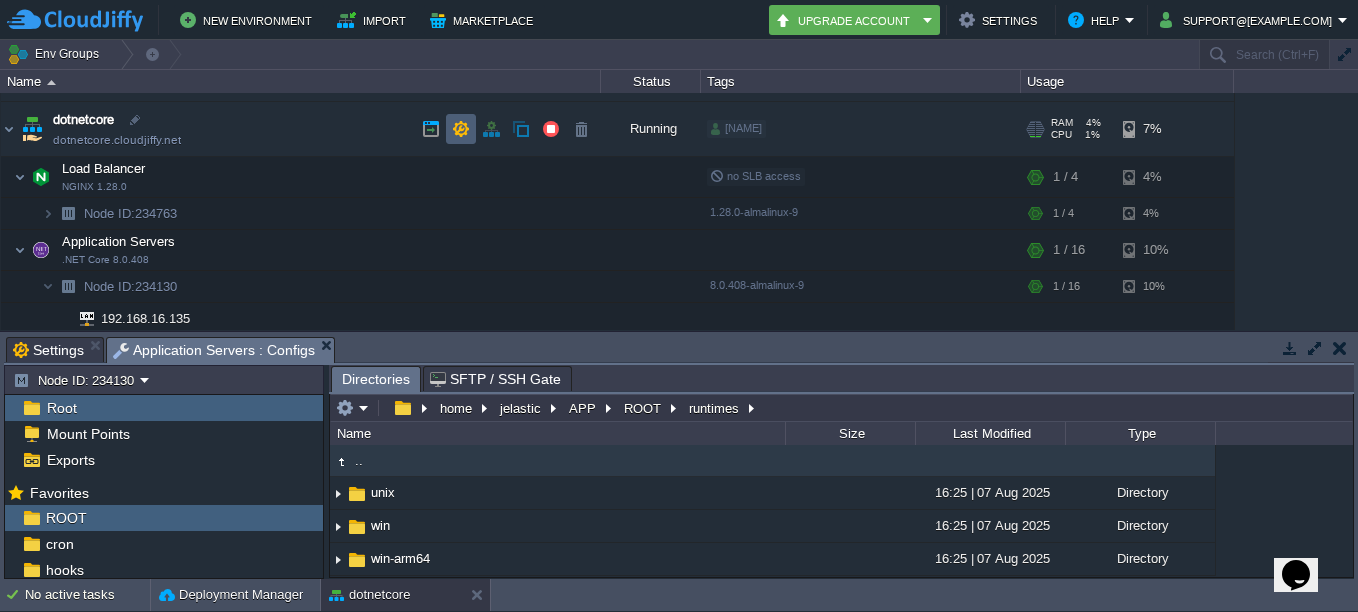 click at bounding box center [461, 129] 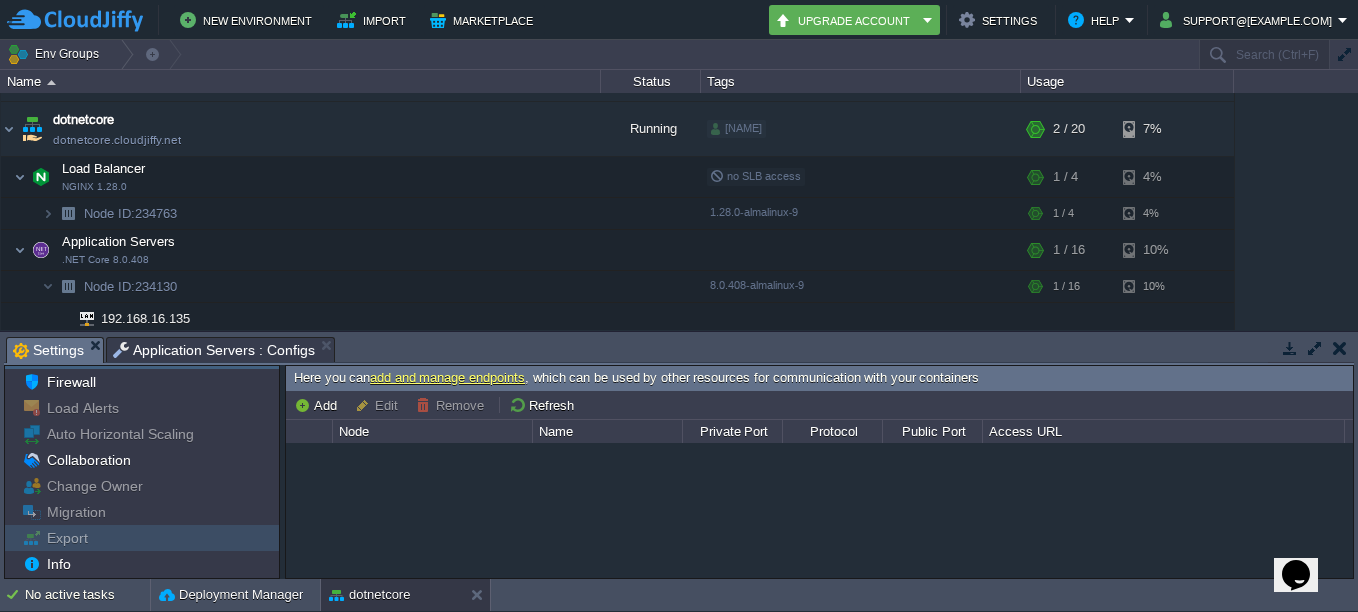 scroll, scrollTop: 0, scrollLeft: 0, axis: both 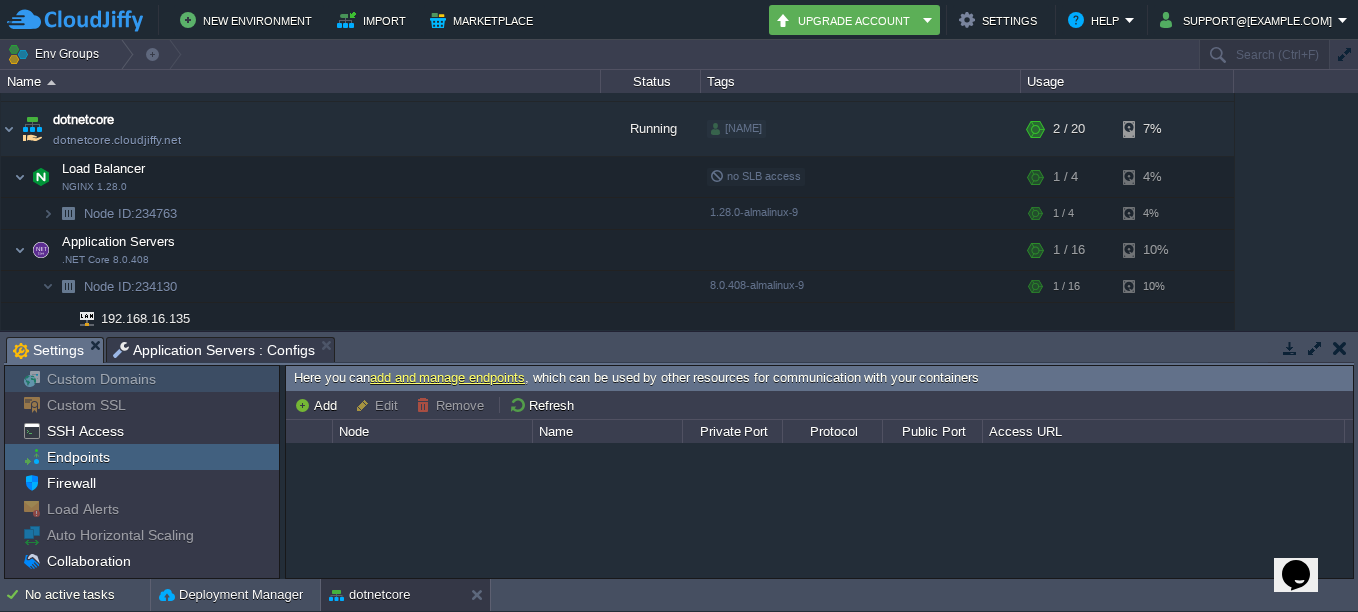 click on "Custom Domains" at bounding box center [101, 379] 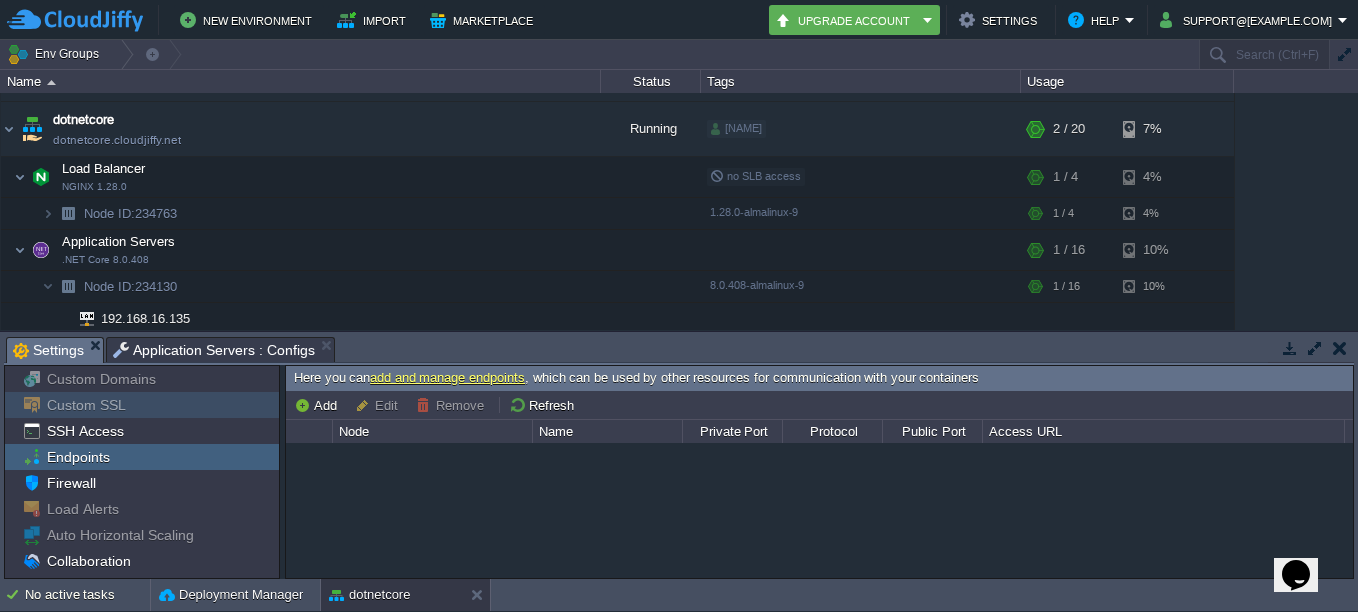 click on "Custom SSL" at bounding box center [86, 405] 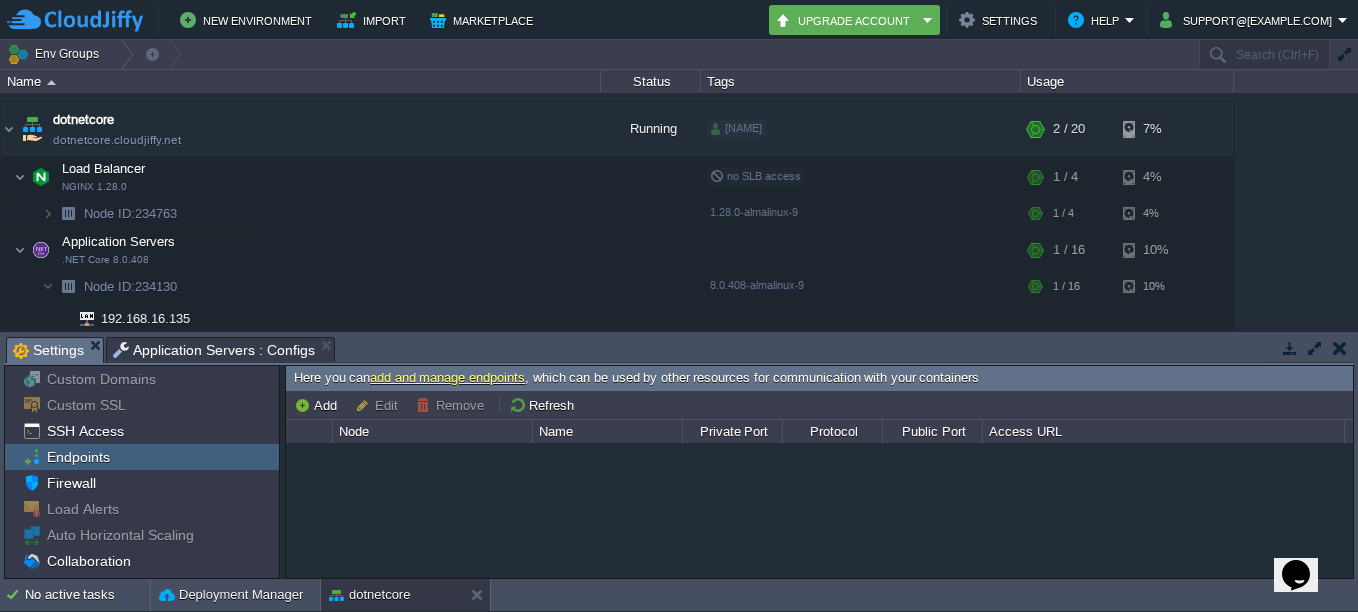 click on "Endpoints" at bounding box center (78, 457) 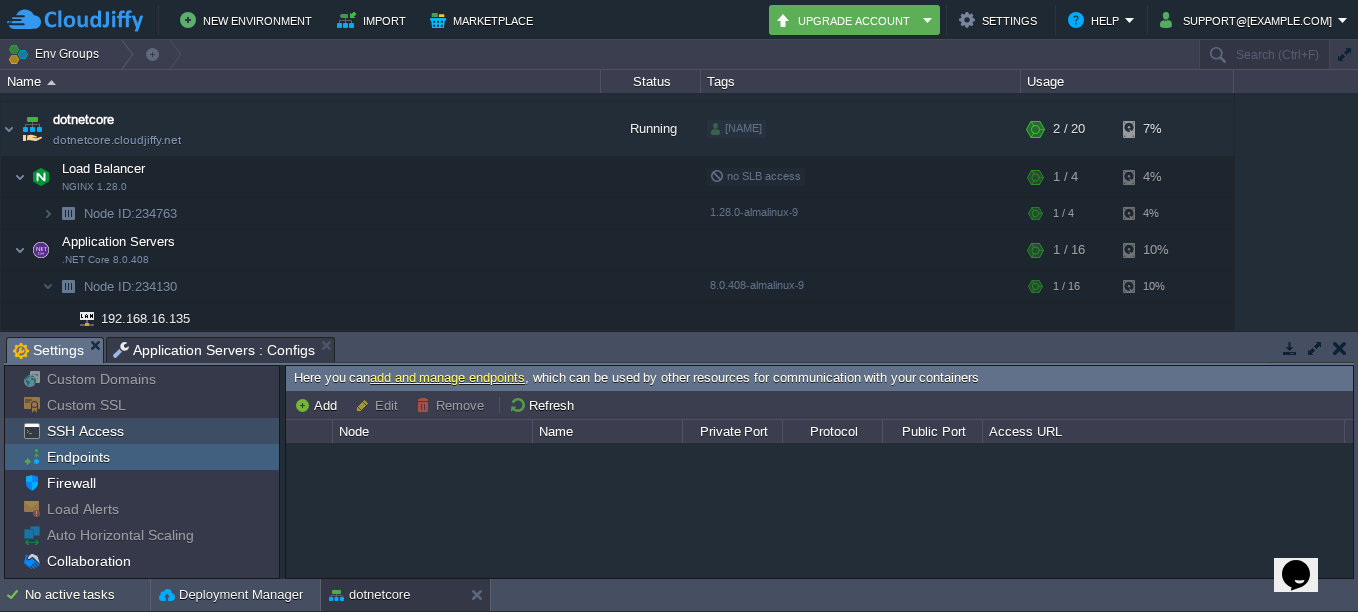 click on "SSH Access" at bounding box center [85, 431] 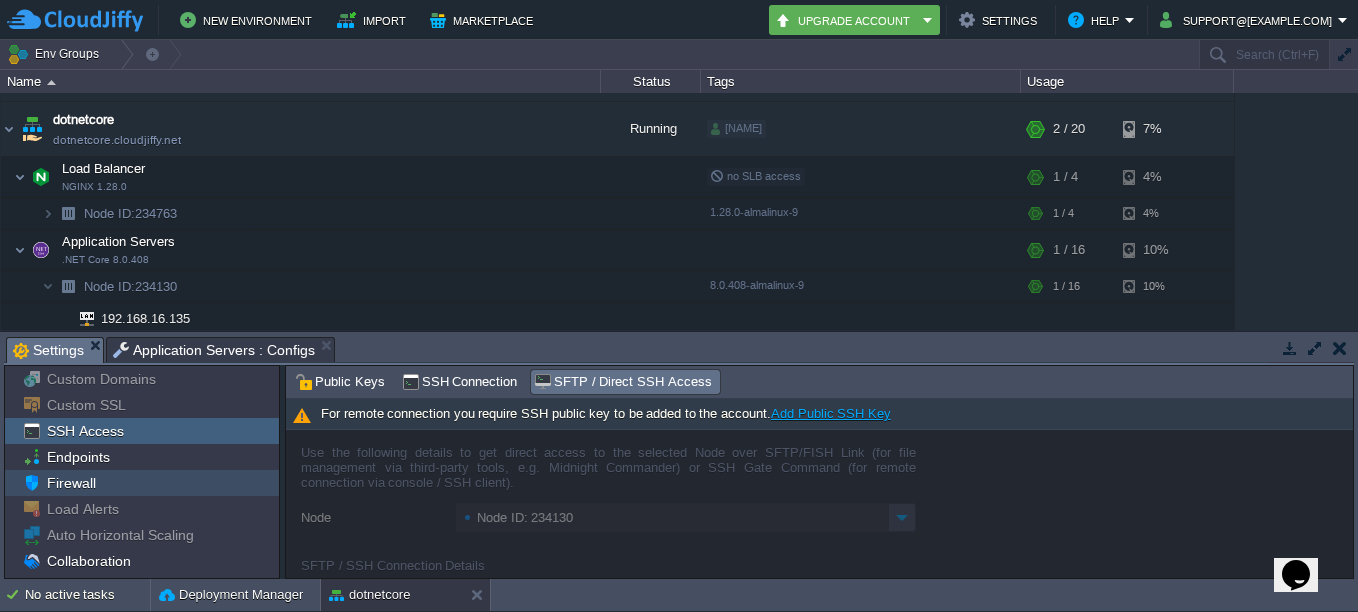 click on "Firewall" at bounding box center [71, 483] 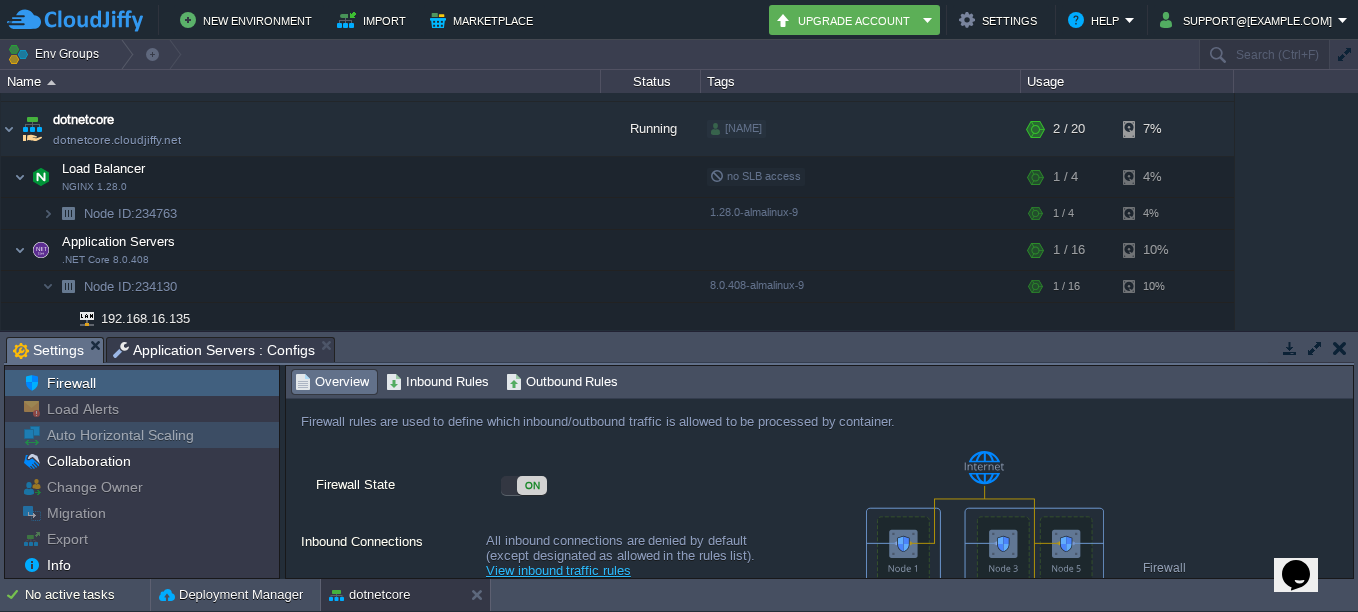 scroll, scrollTop: 101, scrollLeft: 0, axis: vertical 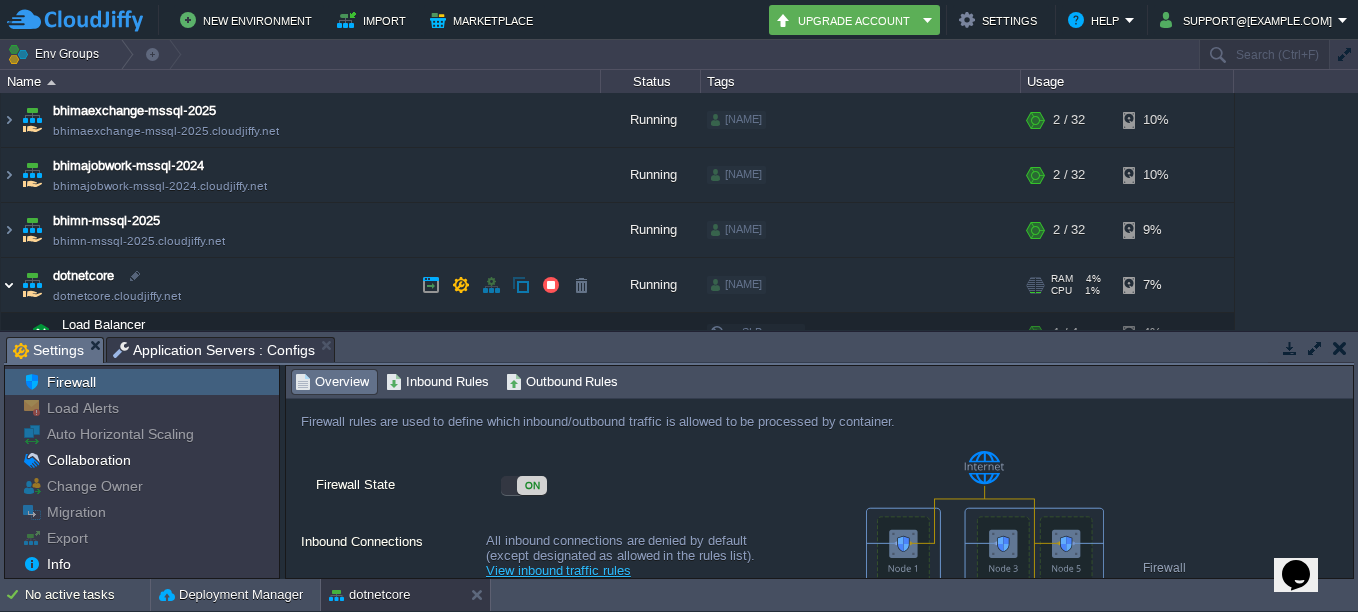 click at bounding box center [9, 285] 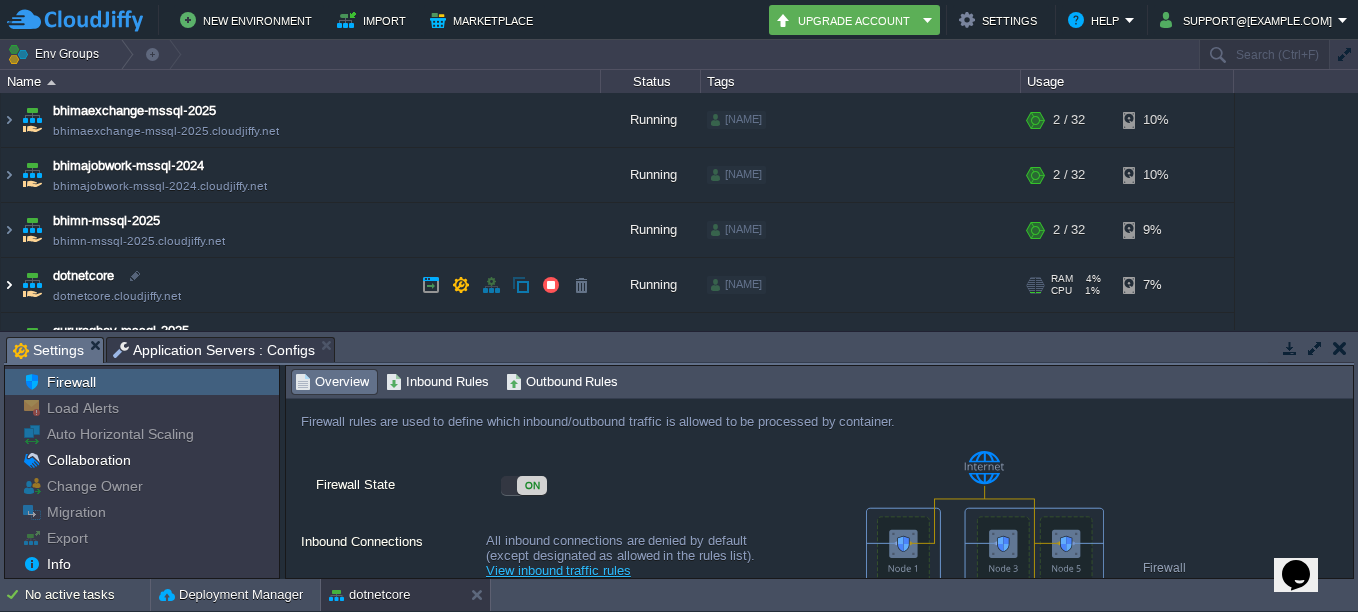 click at bounding box center [9, 285] 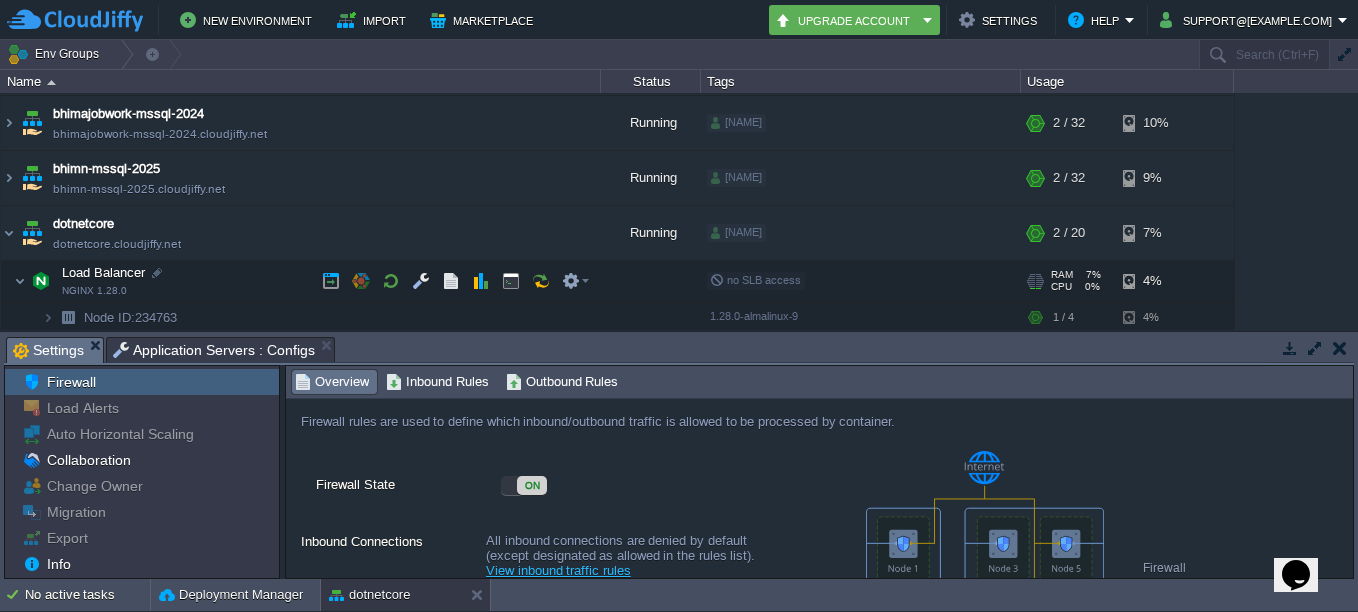scroll, scrollTop: 100, scrollLeft: 0, axis: vertical 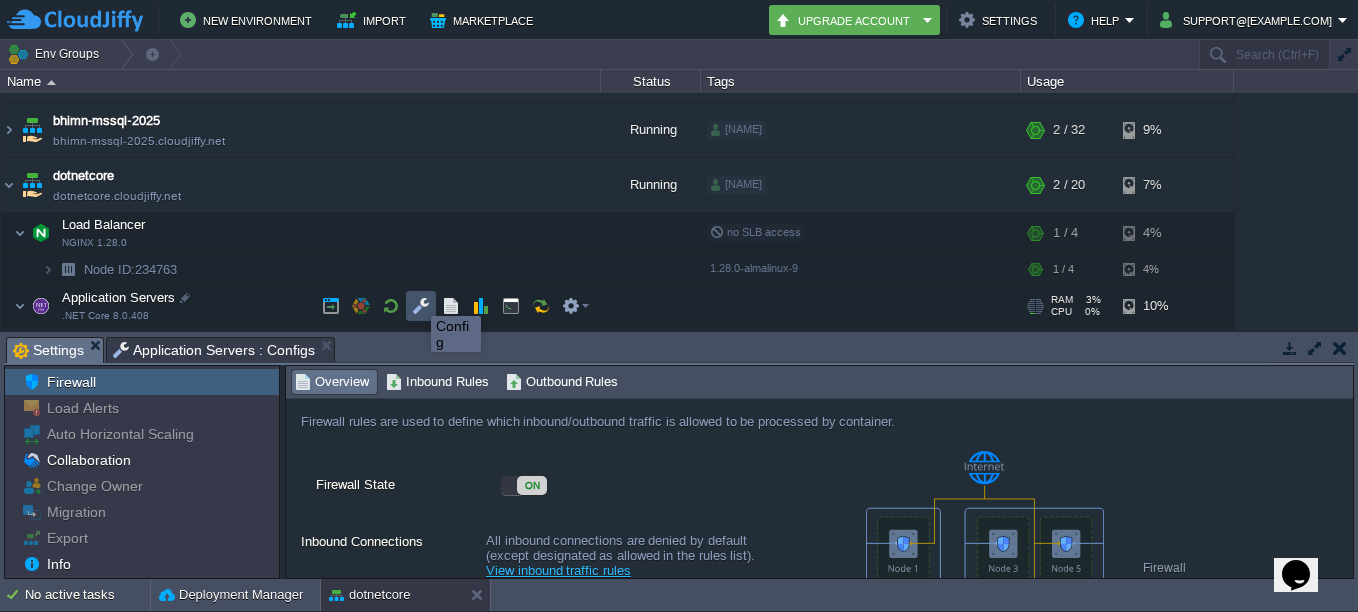 click at bounding box center [421, 306] 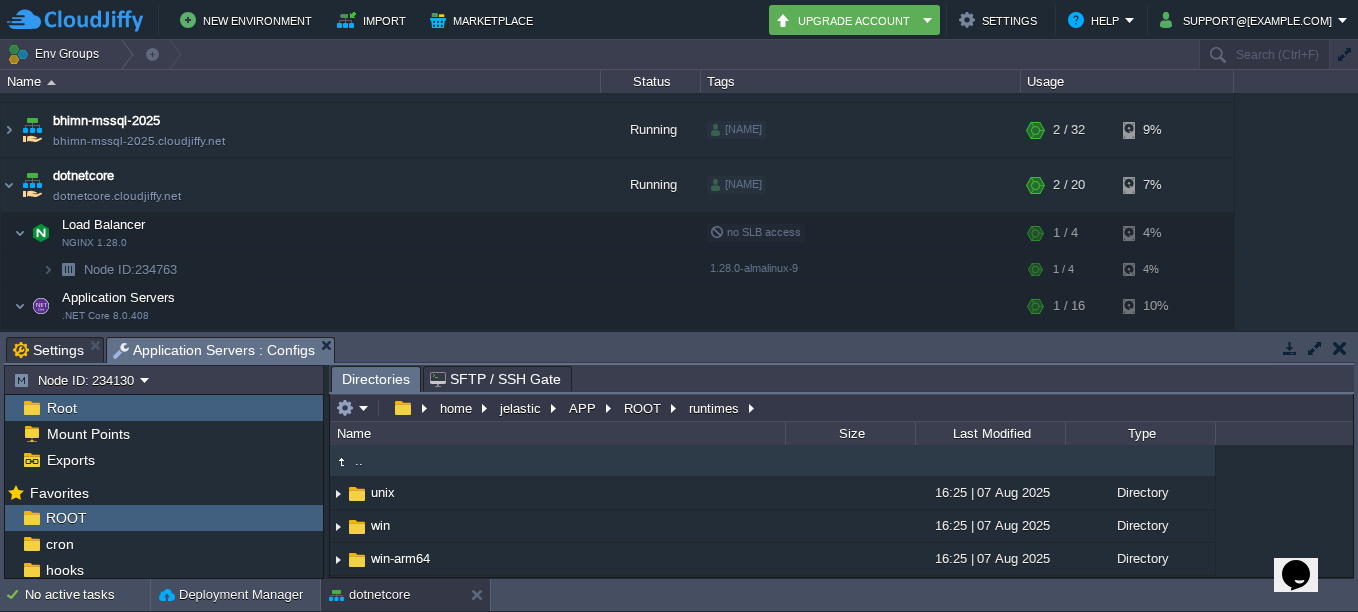 click on "Root" at bounding box center (164, 408) 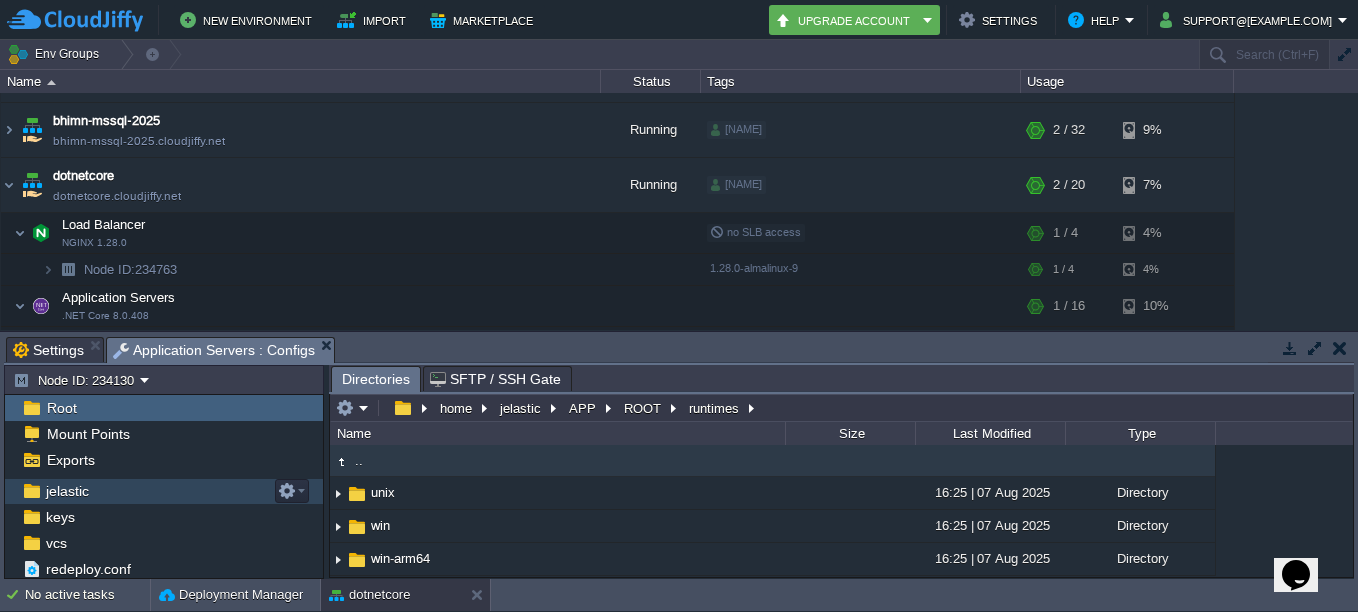 scroll, scrollTop: 5, scrollLeft: 0, axis: vertical 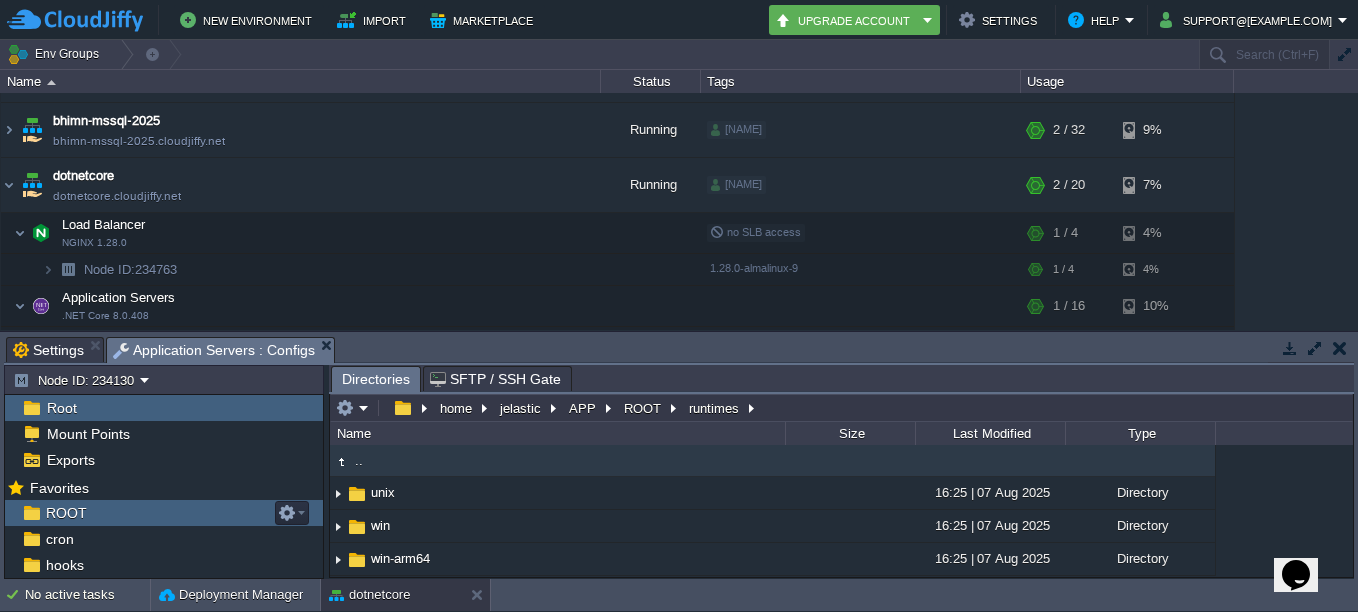 click on "ROOT" at bounding box center [66, 513] 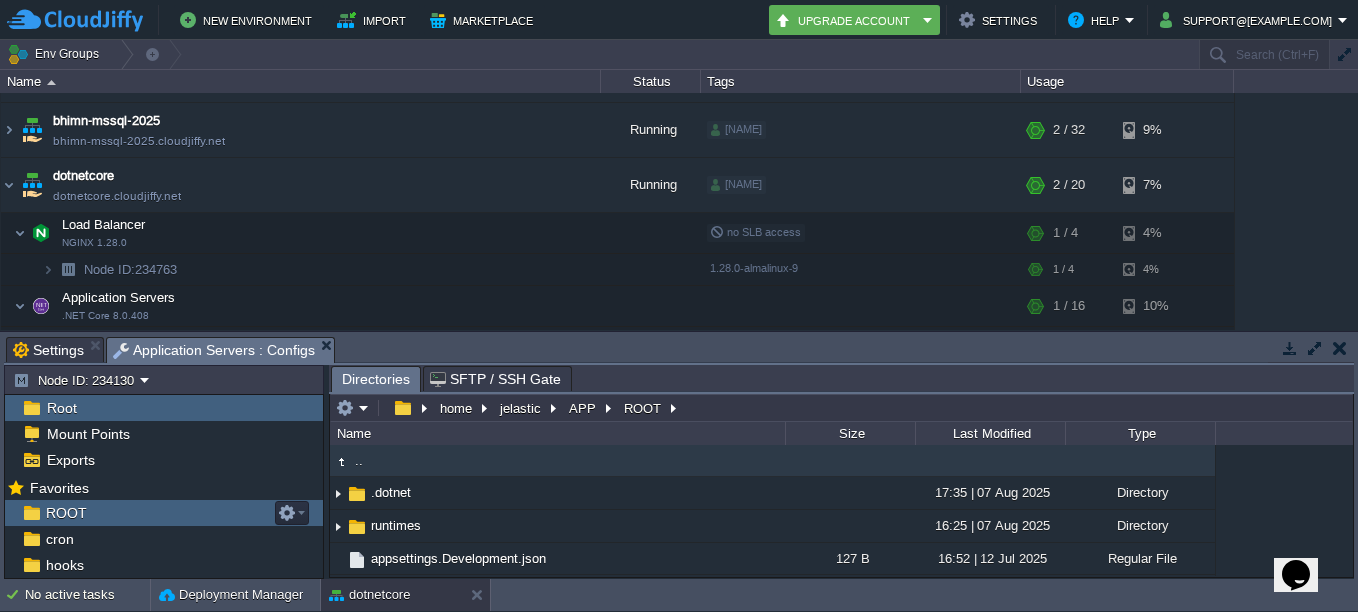 click on "ROOT" at bounding box center (66, 513) 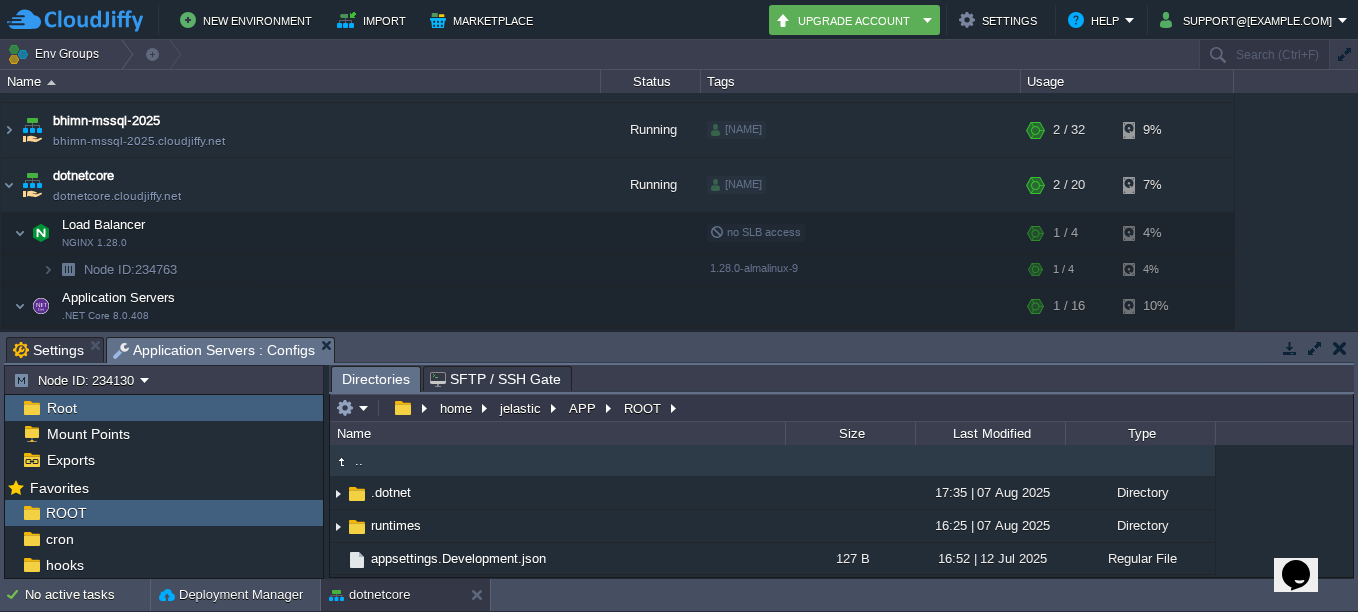 click at bounding box center [32, 408] 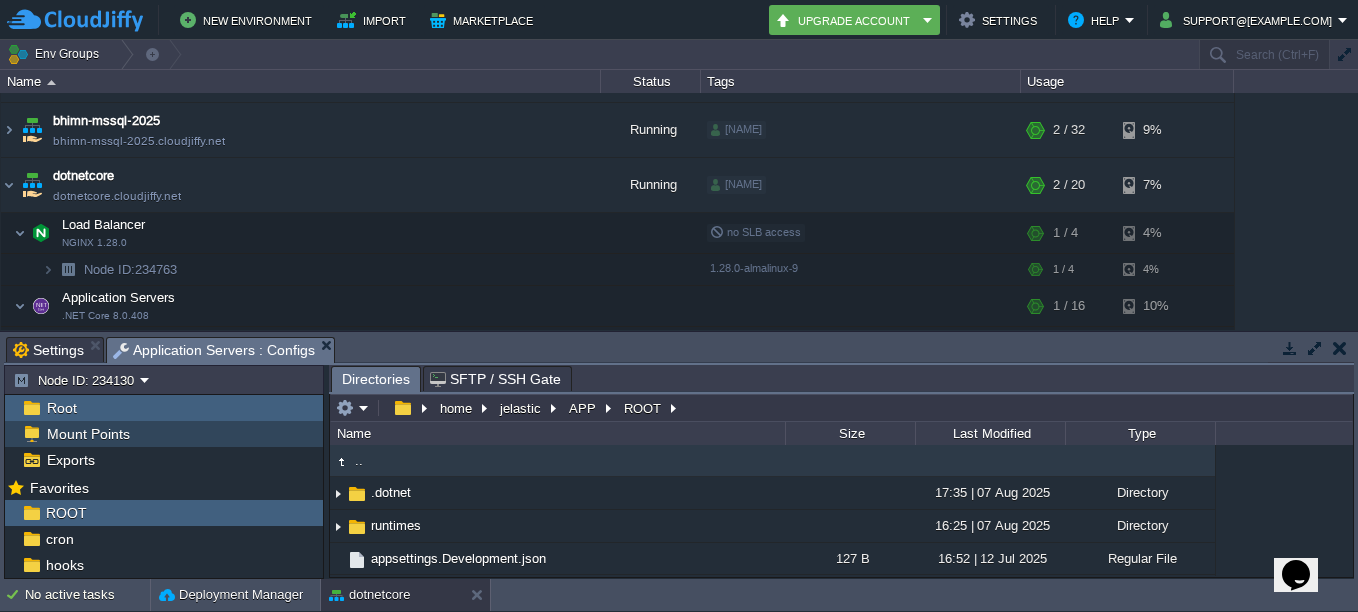 click at bounding box center [32, 434] 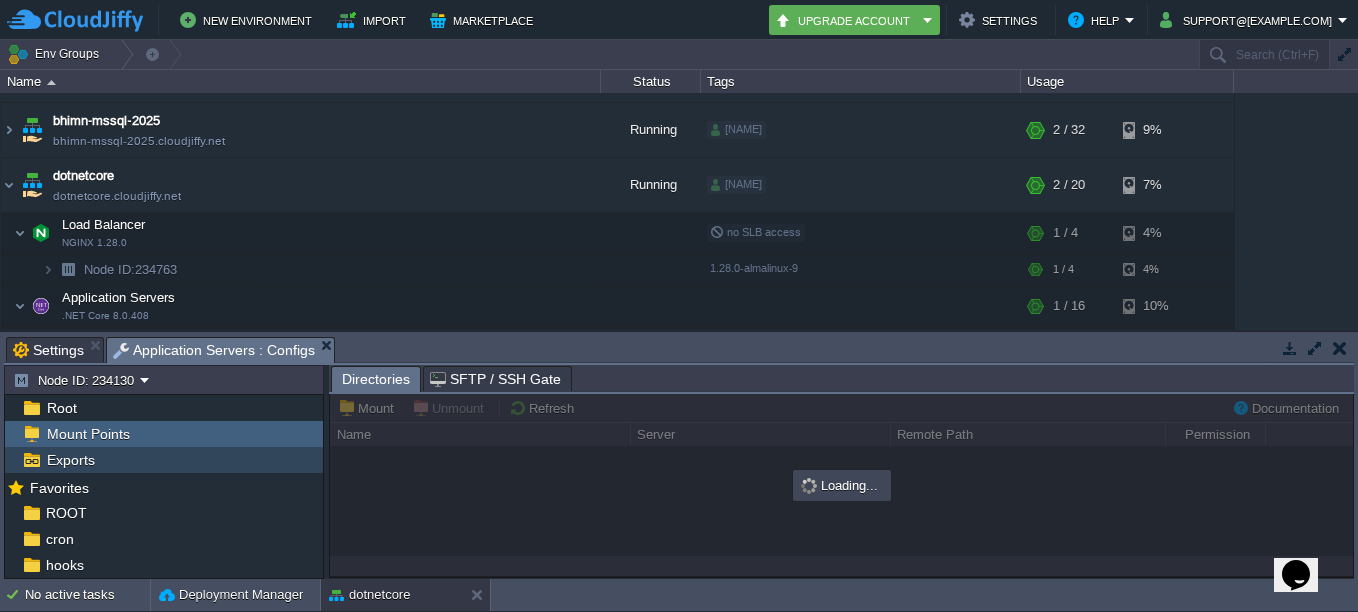 click at bounding box center (32, 460) 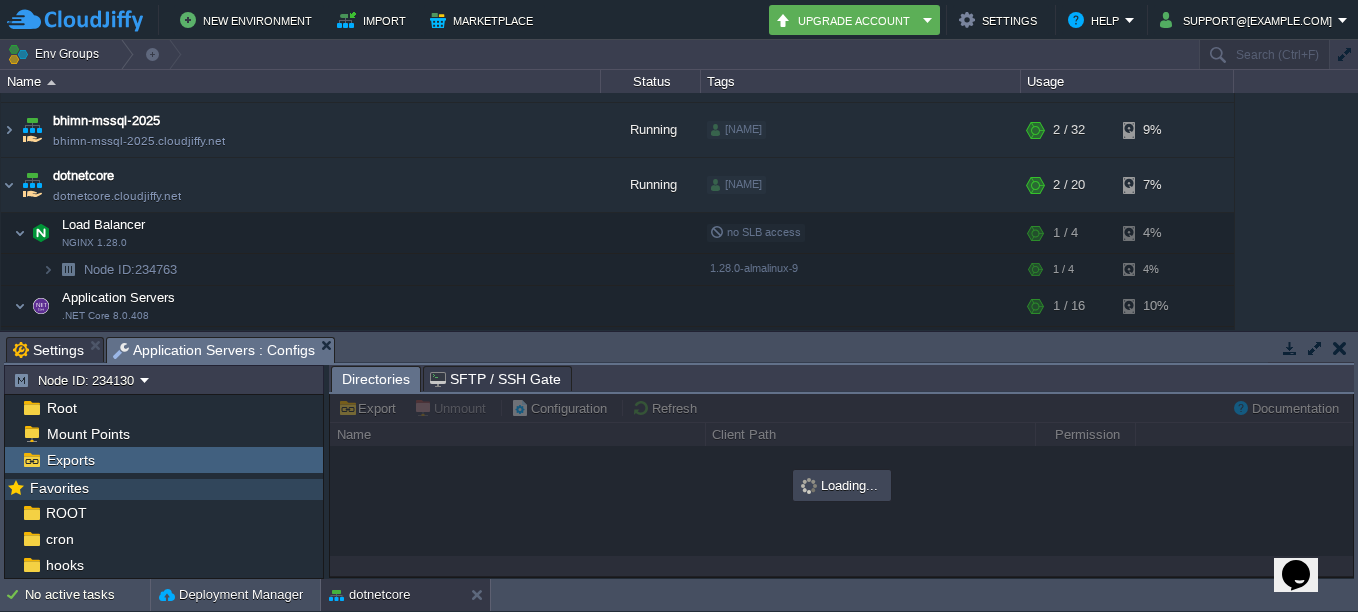 scroll, scrollTop: 0, scrollLeft: 0, axis: both 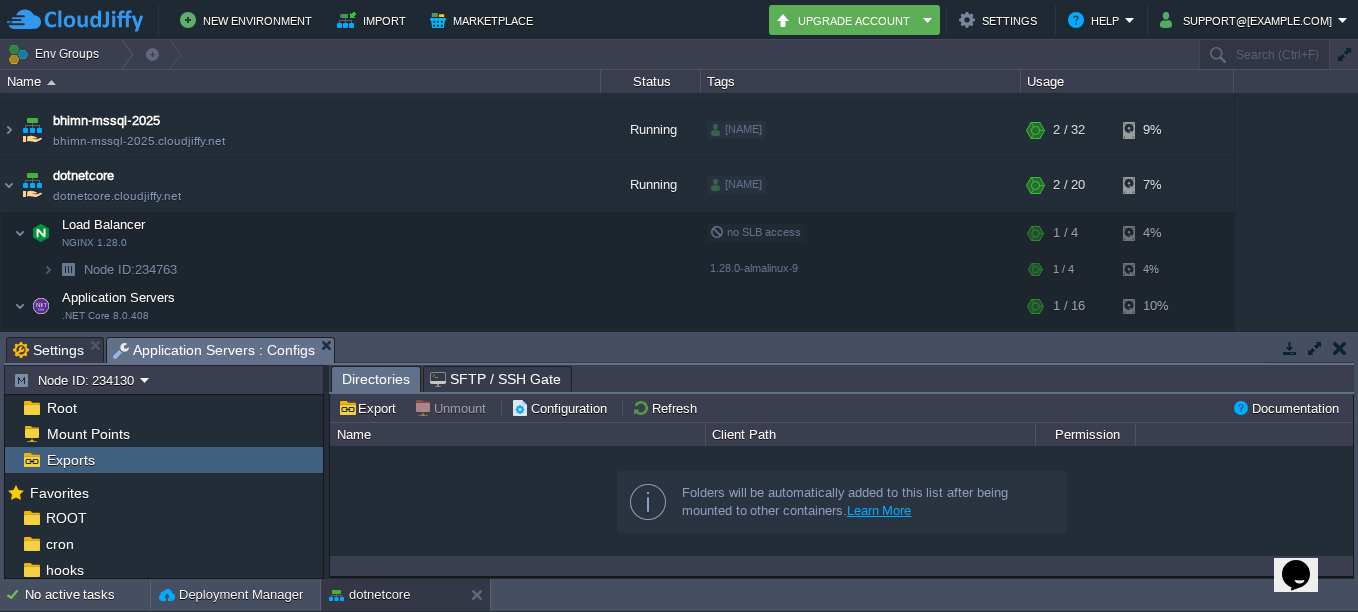 click on "Application Servers : Configs" at bounding box center (223, 350) 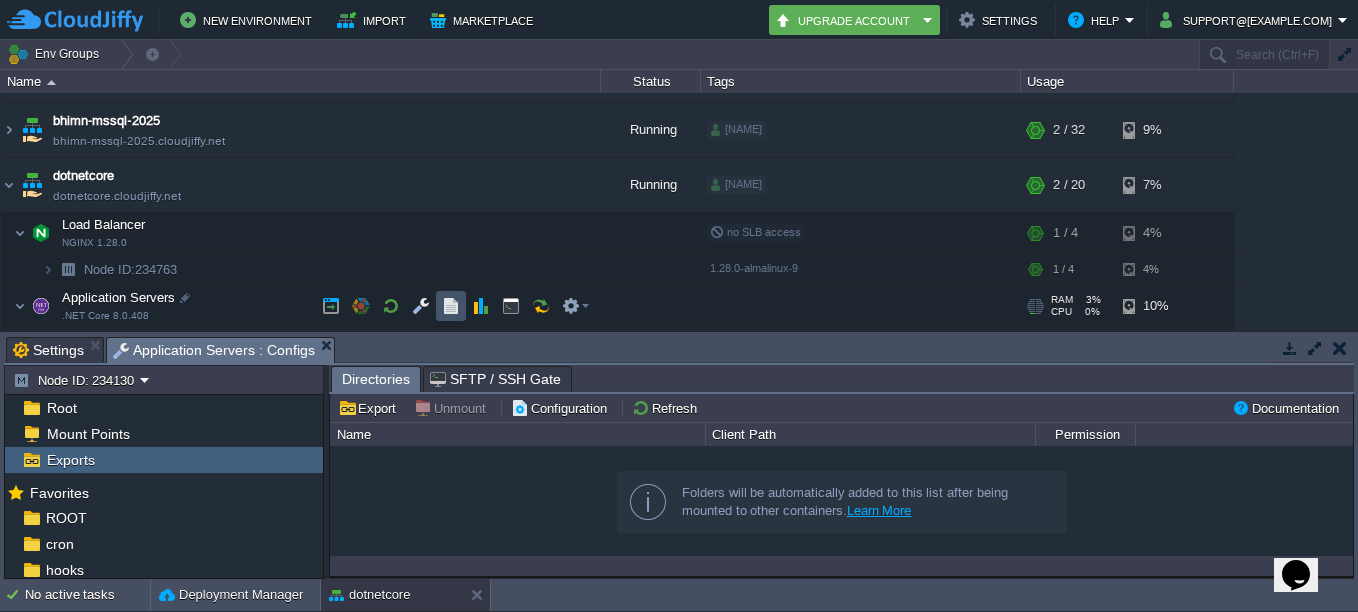 click at bounding box center [451, 306] 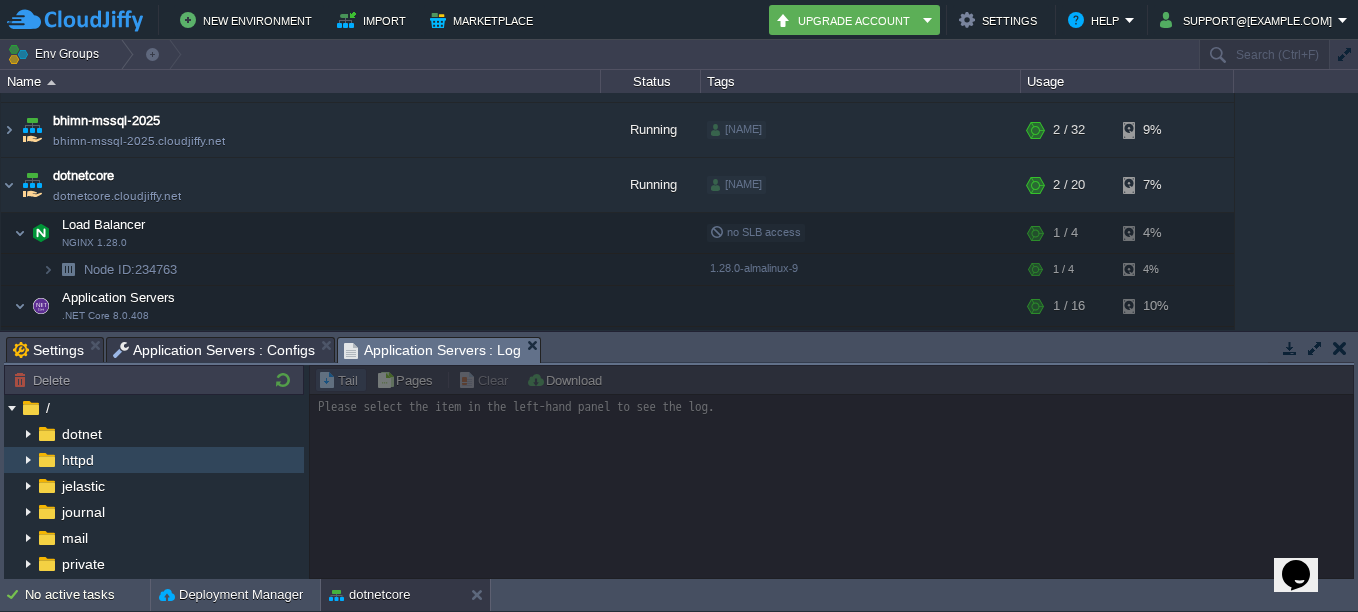 click on "httpd" at bounding box center [154, 460] 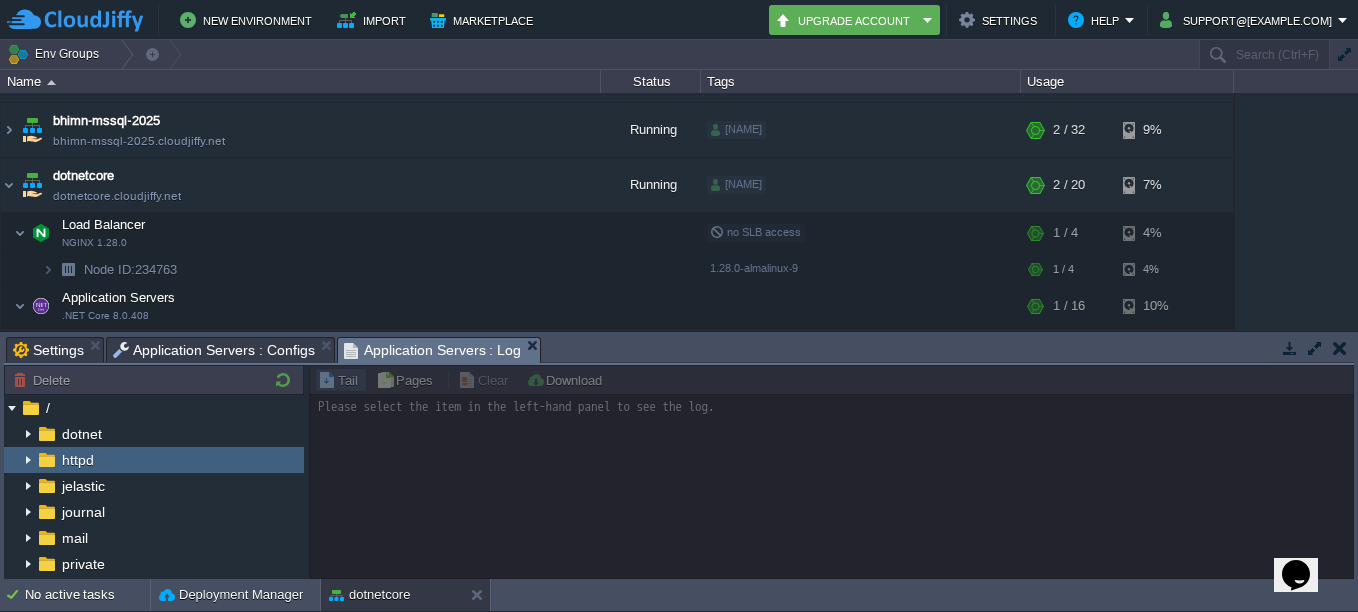 click at bounding box center [28, 460] 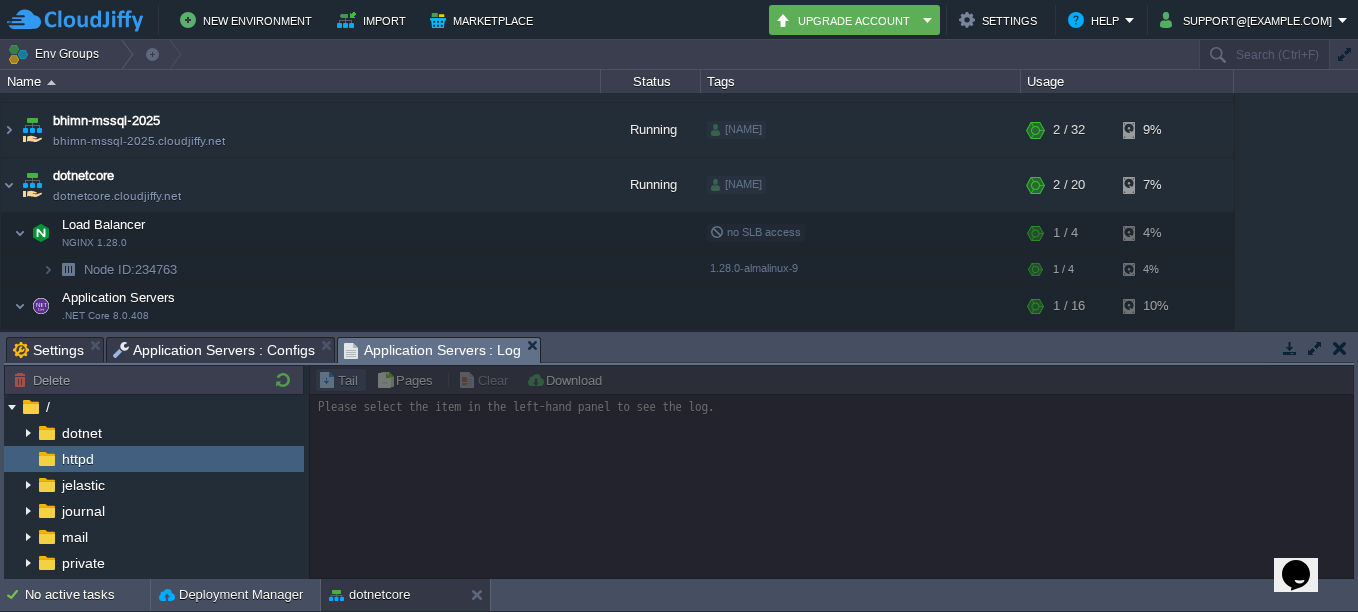 scroll, scrollTop: 0, scrollLeft: 0, axis: both 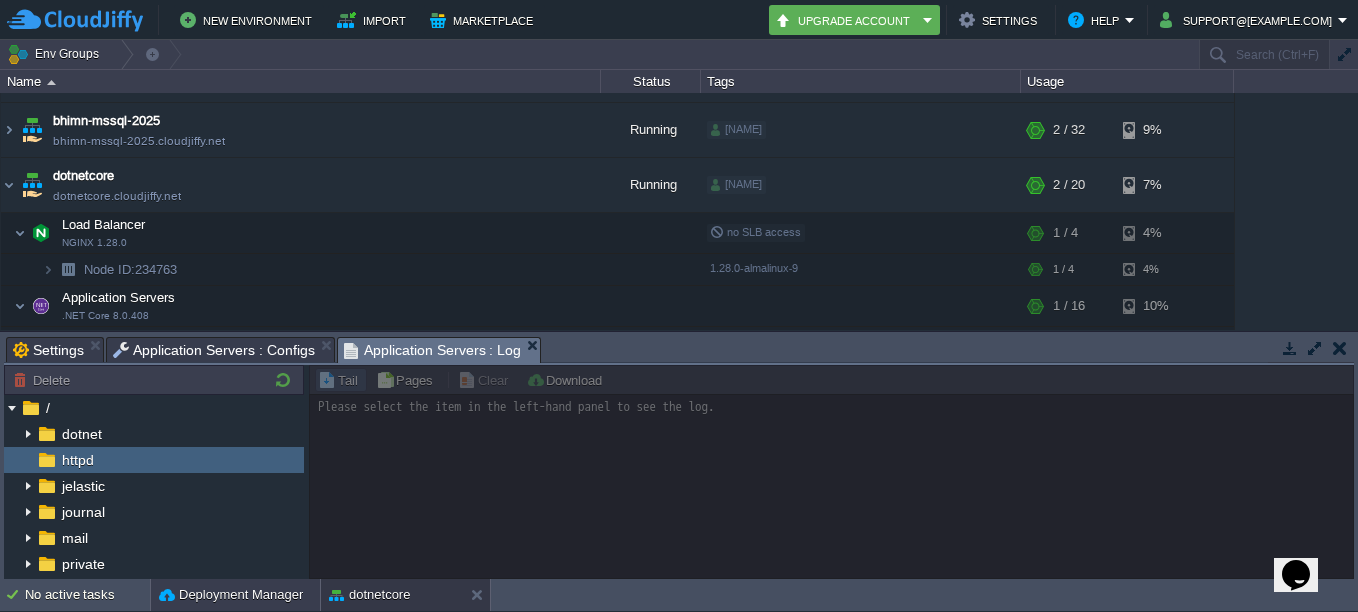 click on "Deployment Manager" at bounding box center [231, 595] 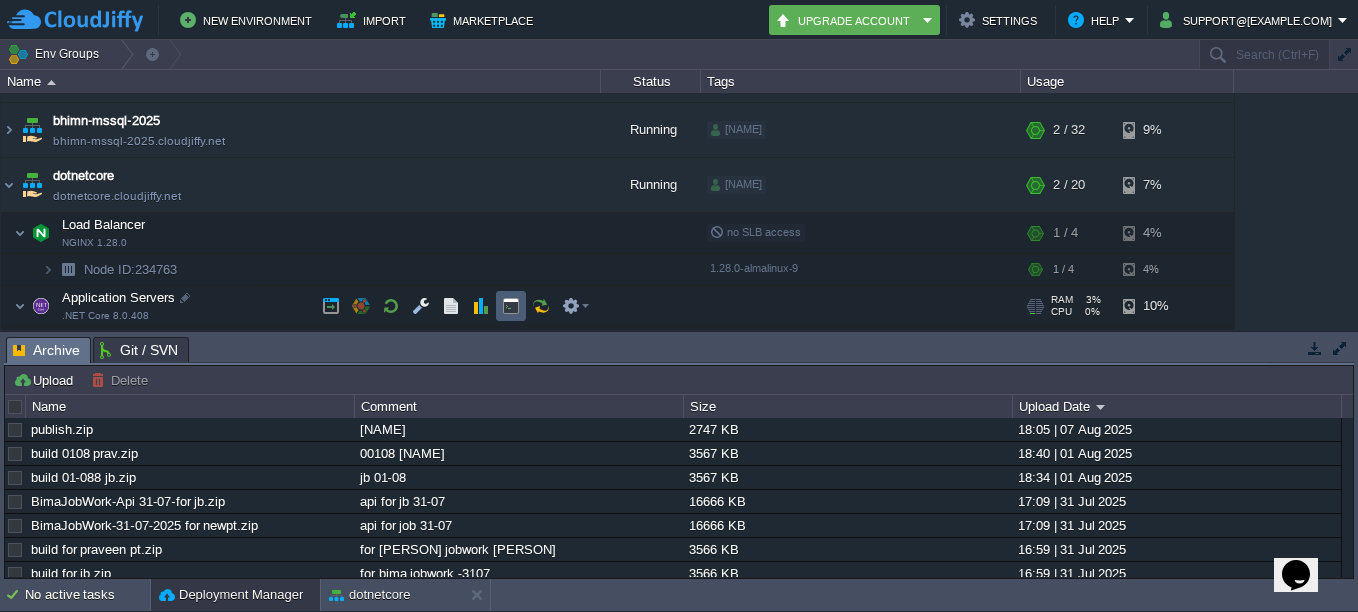 click at bounding box center (511, 306) 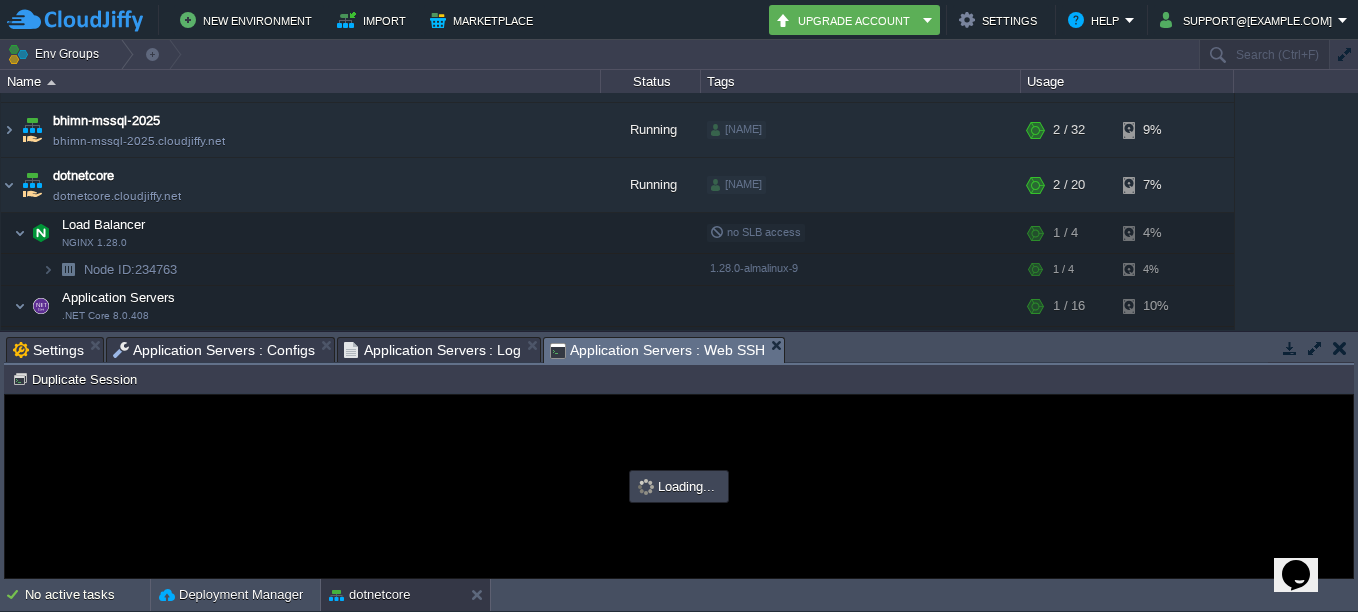 scroll, scrollTop: 0, scrollLeft: 0, axis: both 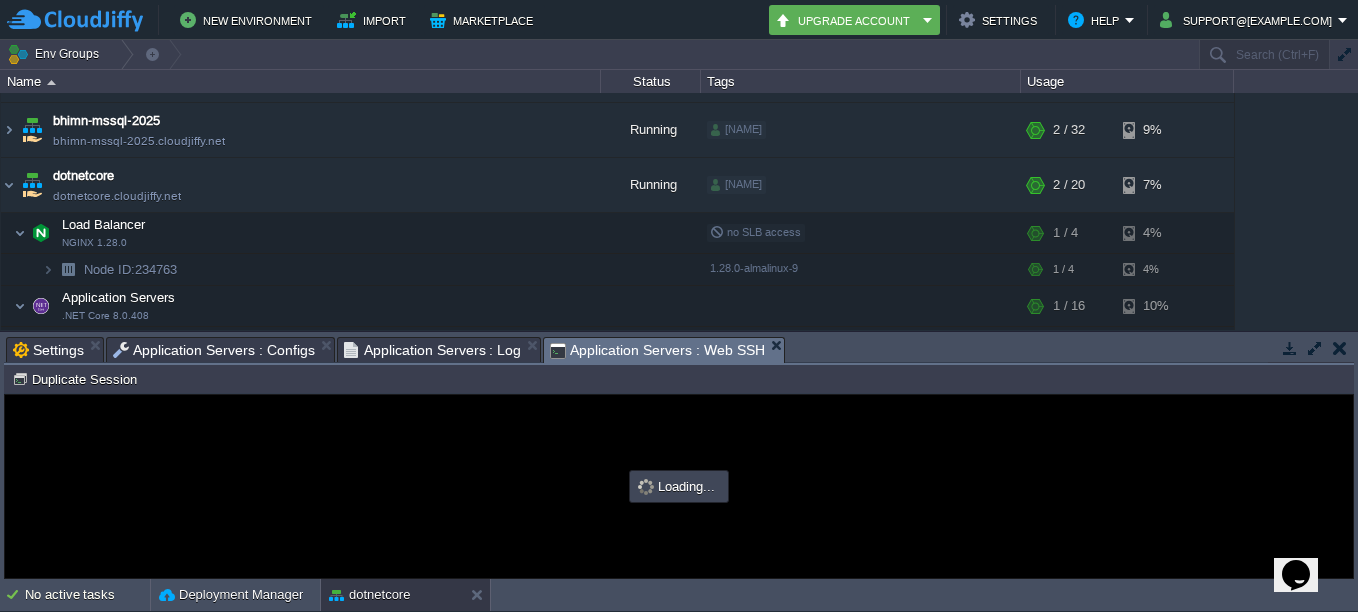 type on "#000000" 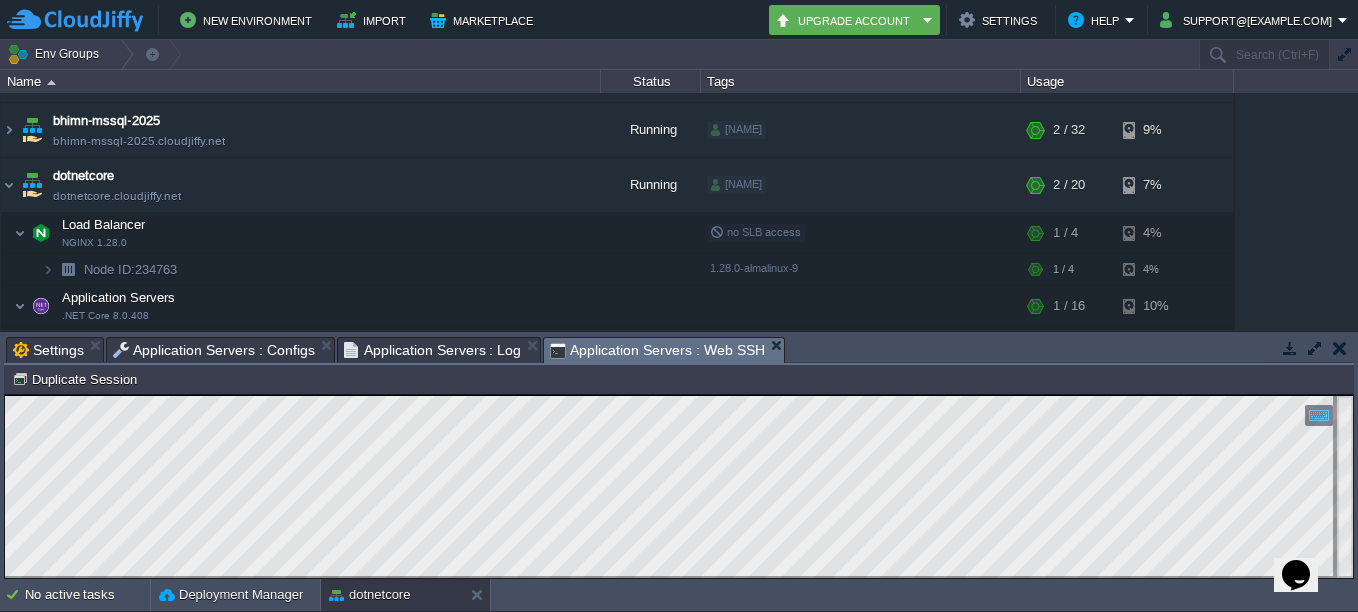 drag, startPoint x: 5, startPoint y: 843, endPoint x: -2, endPoint y: 449, distance: 394.06216 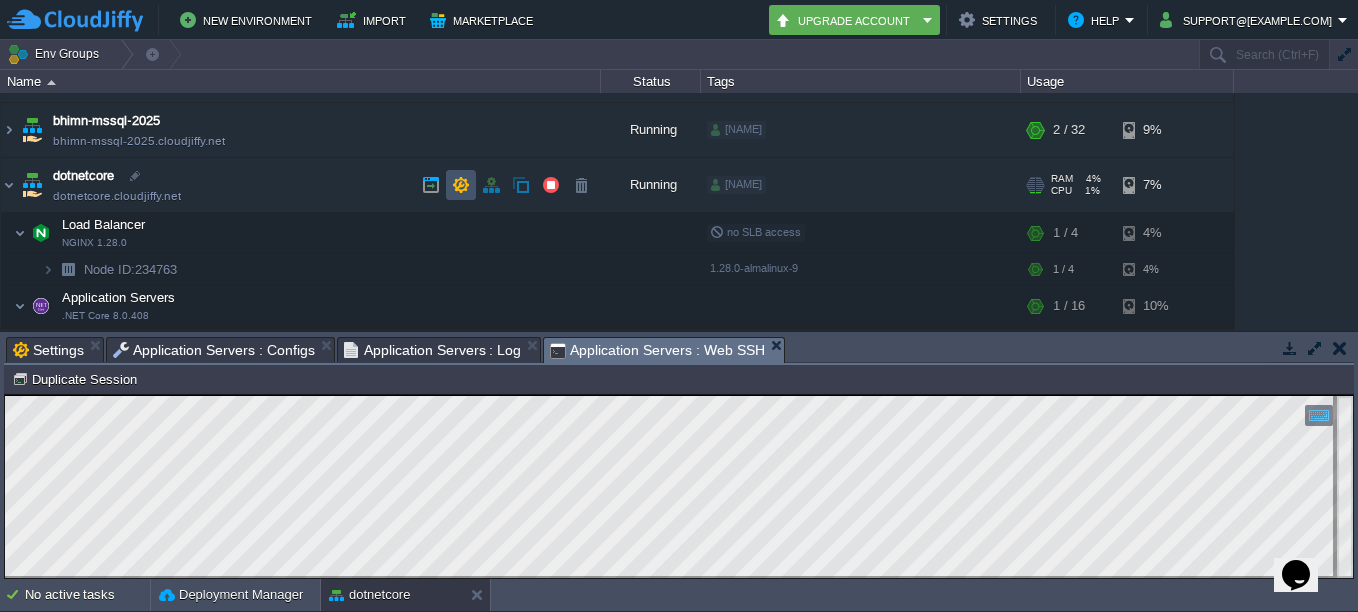 click at bounding box center [461, 185] 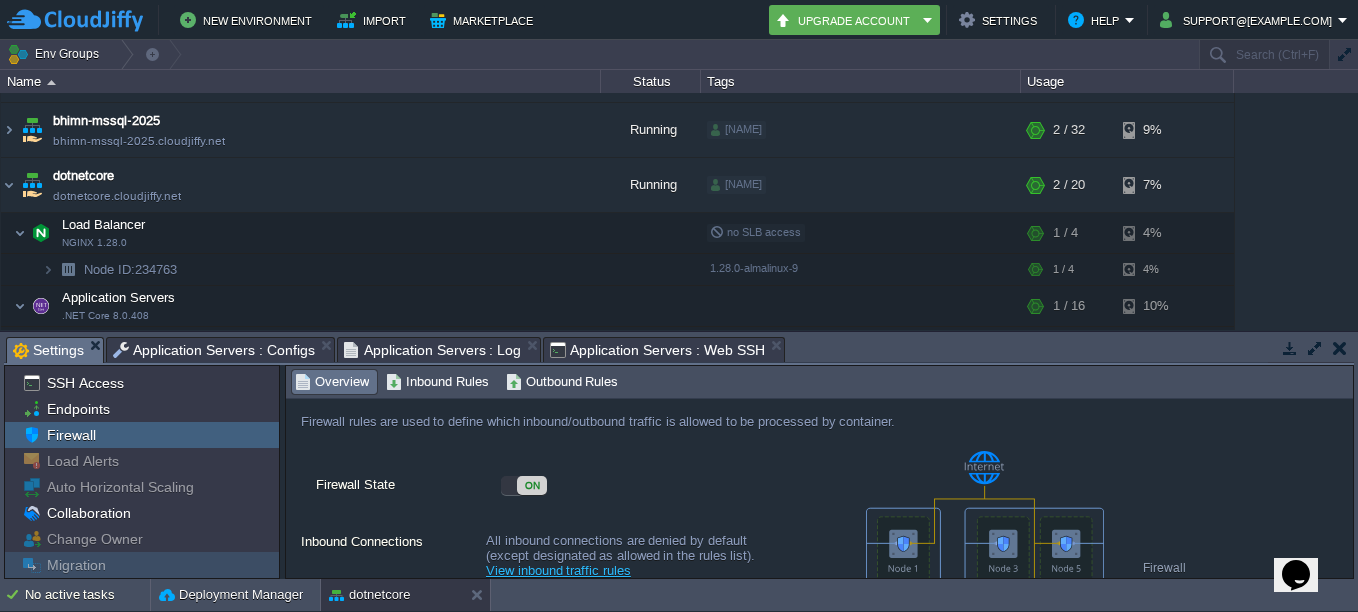 scroll, scrollTop: 0, scrollLeft: 0, axis: both 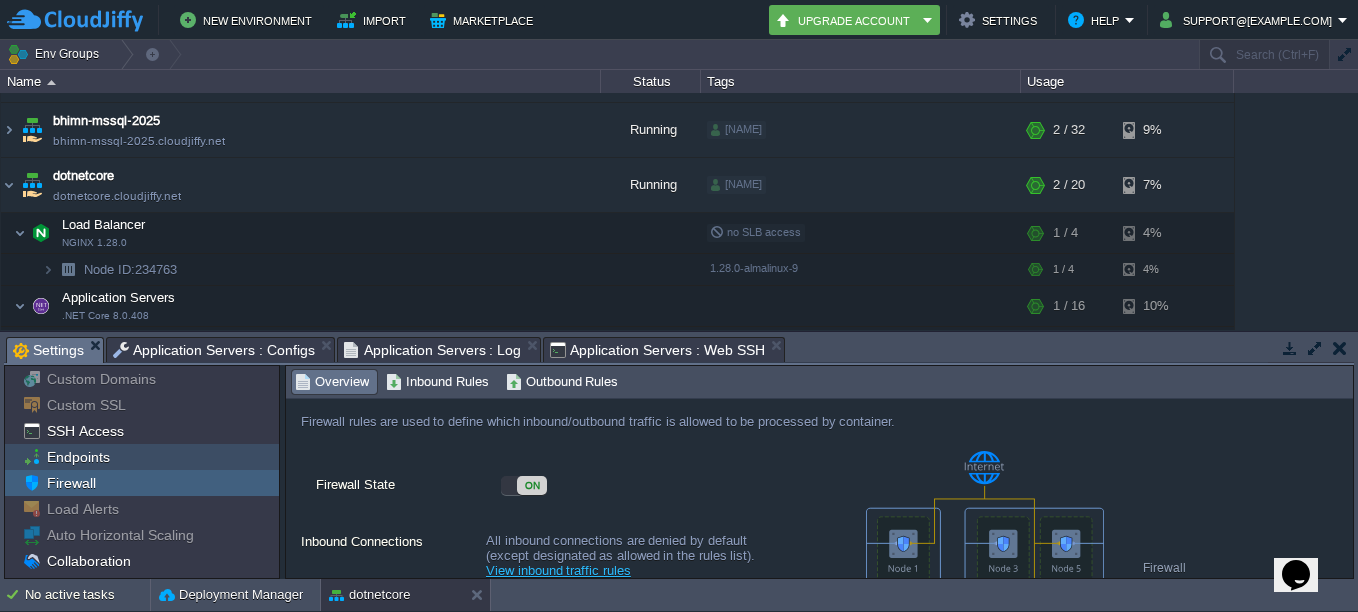 click on "Endpoints" at bounding box center (78, 457) 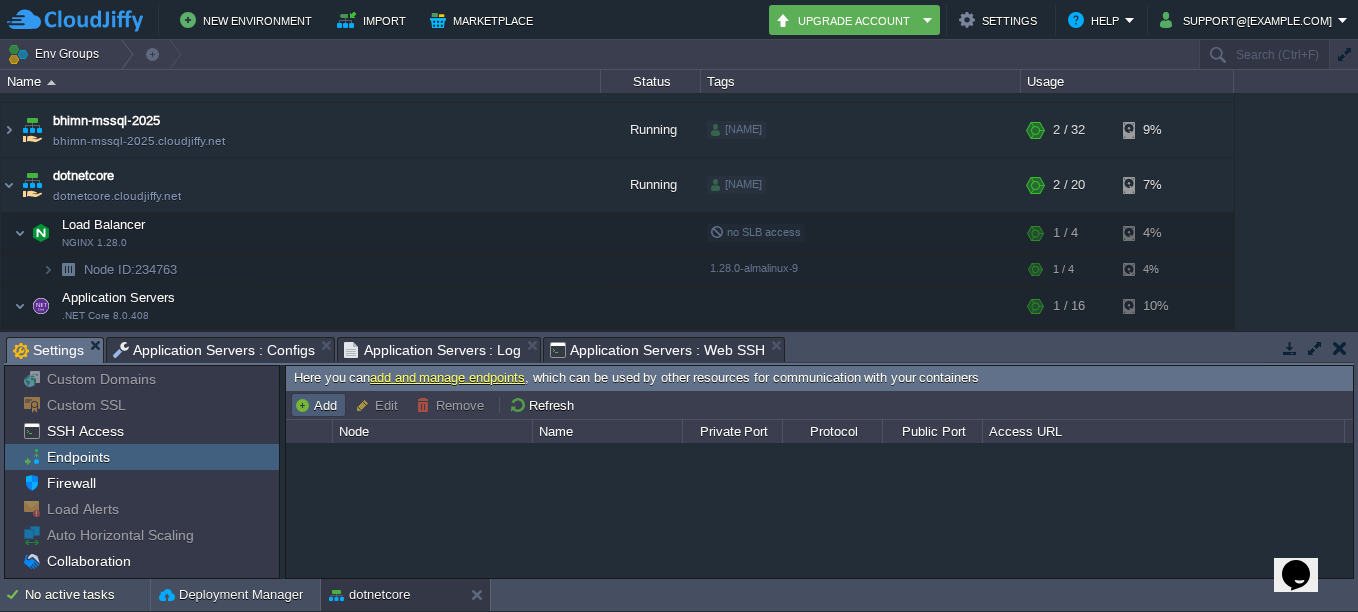 click on "Add" at bounding box center (318, 405) 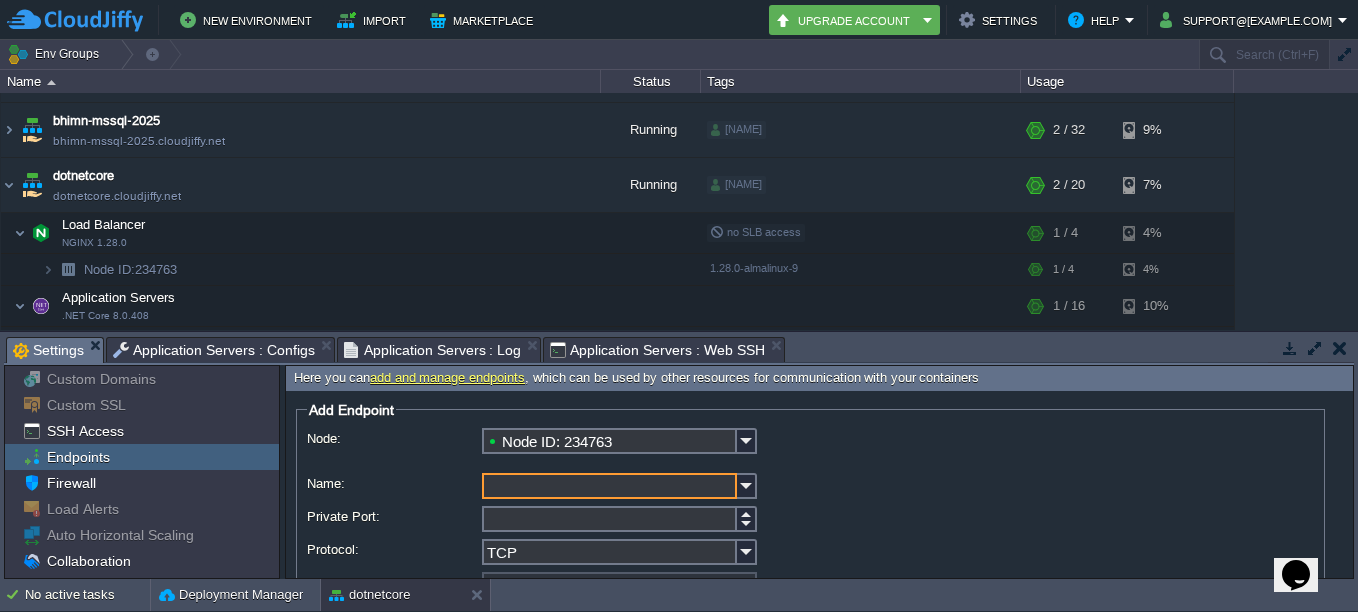 click on "Name:" at bounding box center [609, 486] 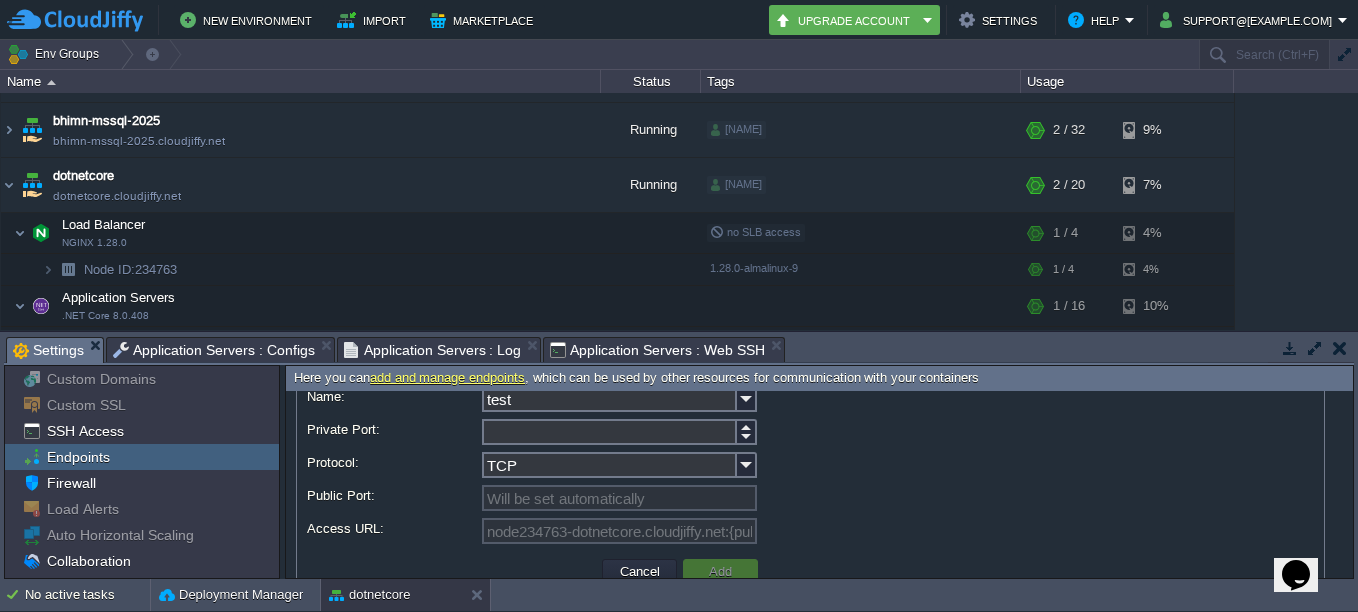scroll, scrollTop: 0, scrollLeft: 0, axis: both 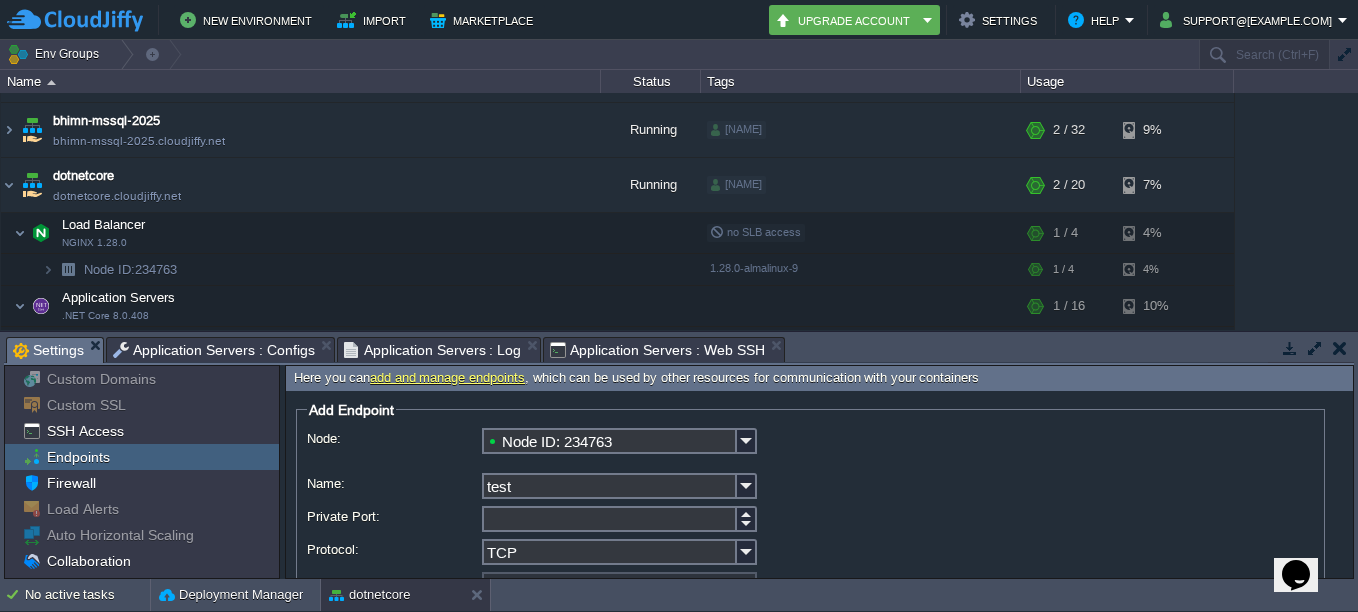 type on "test" 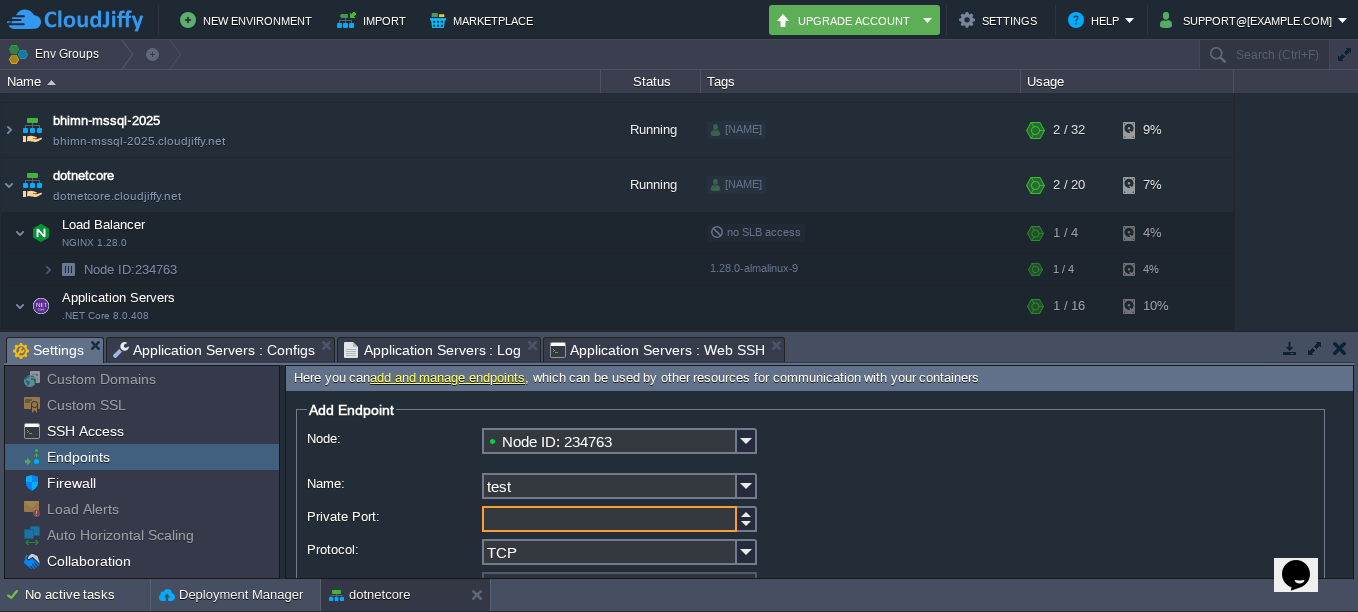 type on "1" 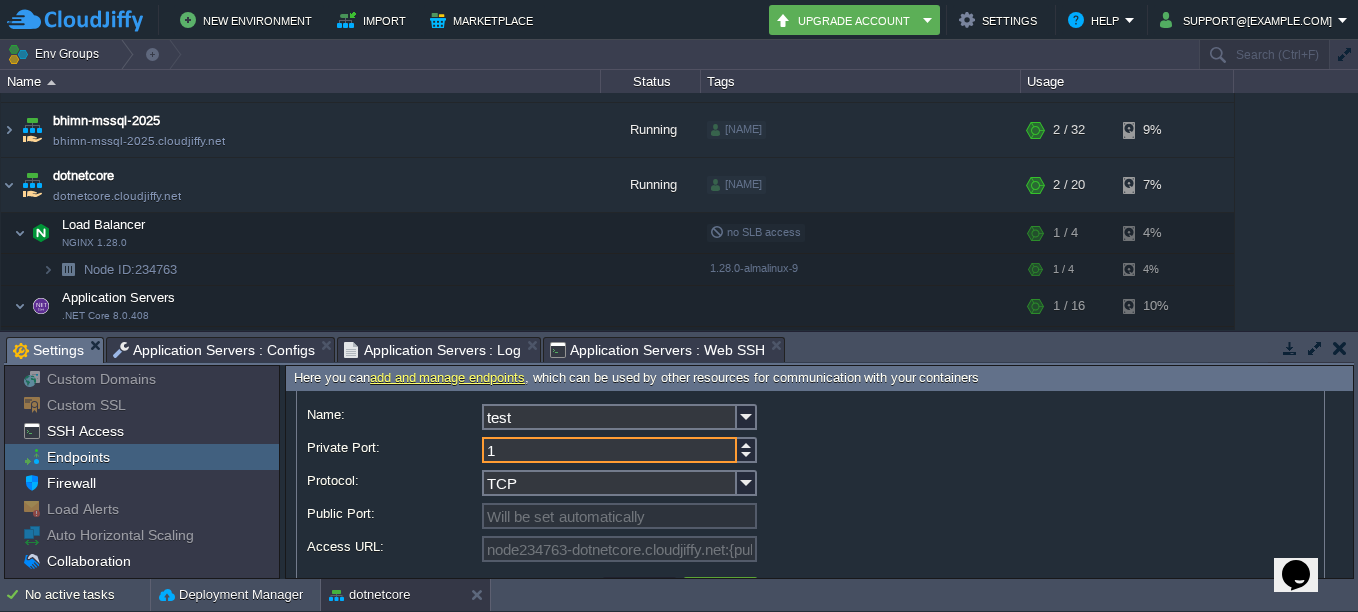 scroll, scrollTop: 132, scrollLeft: 0, axis: vertical 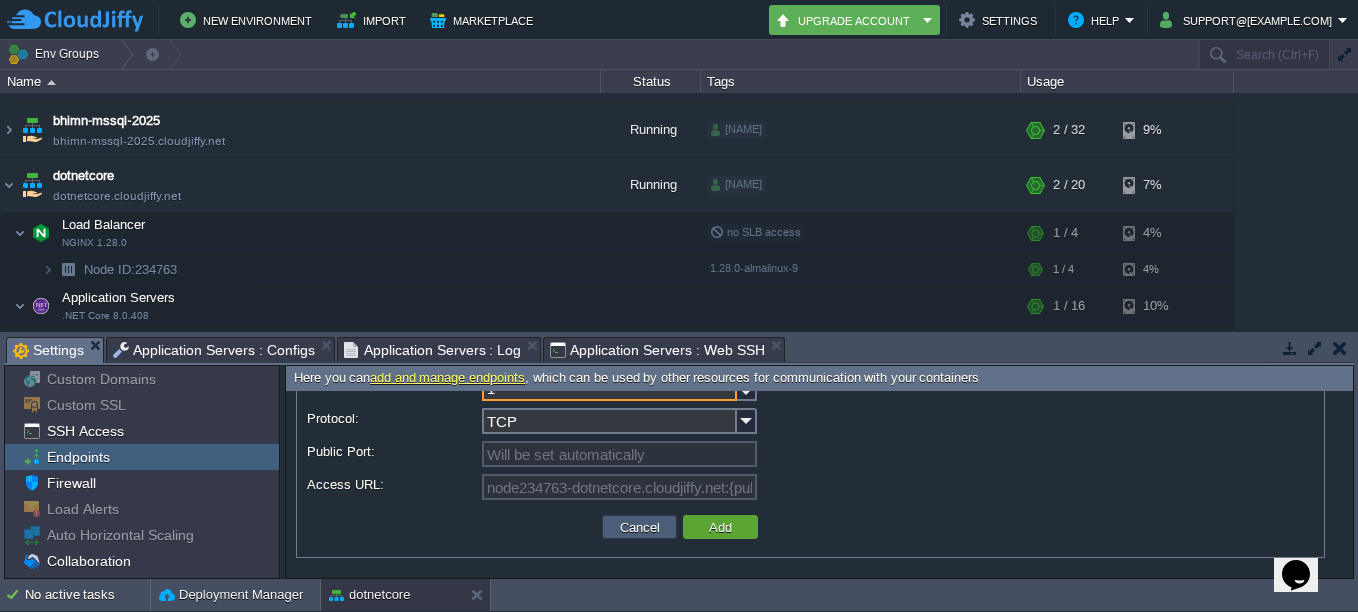 click on "Cancel" at bounding box center [640, 527] 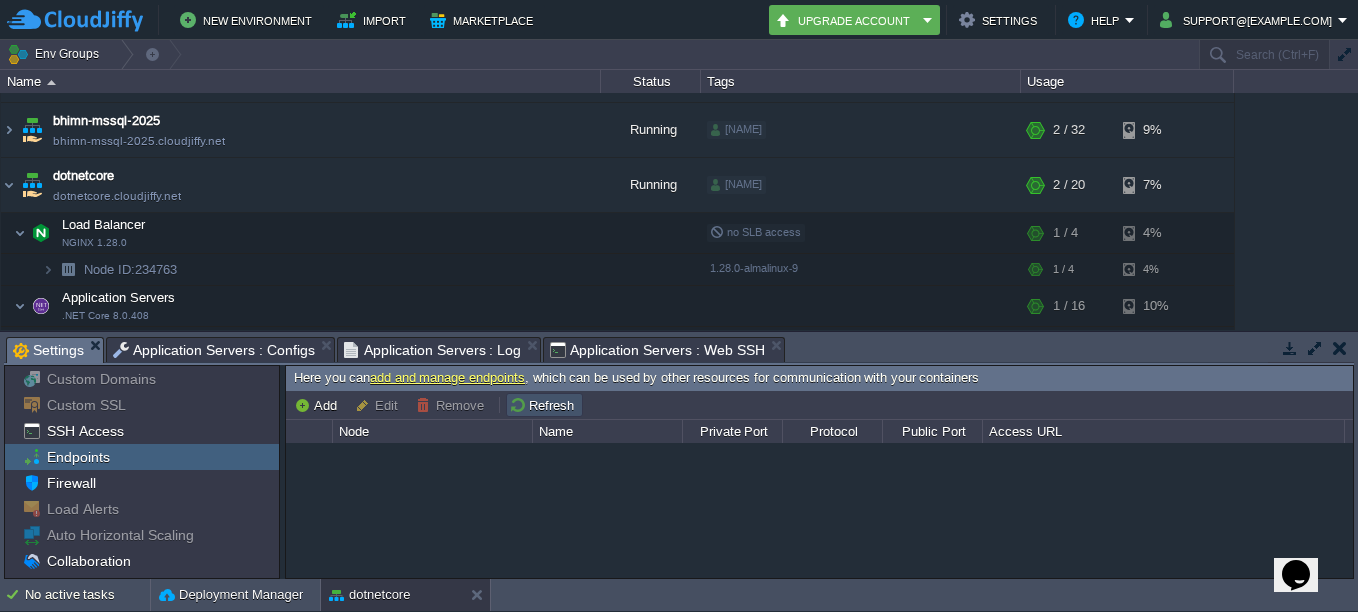 click on "Refresh" at bounding box center [544, 405] 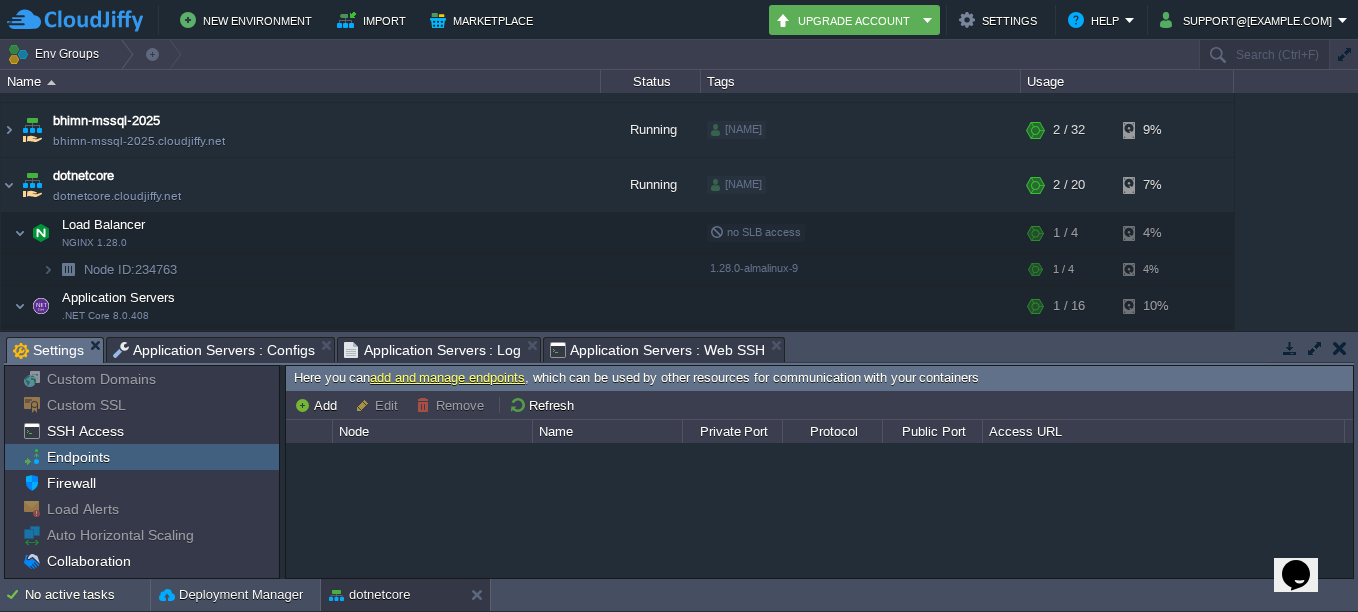 click on "add and manage endpoints" at bounding box center [447, 377] 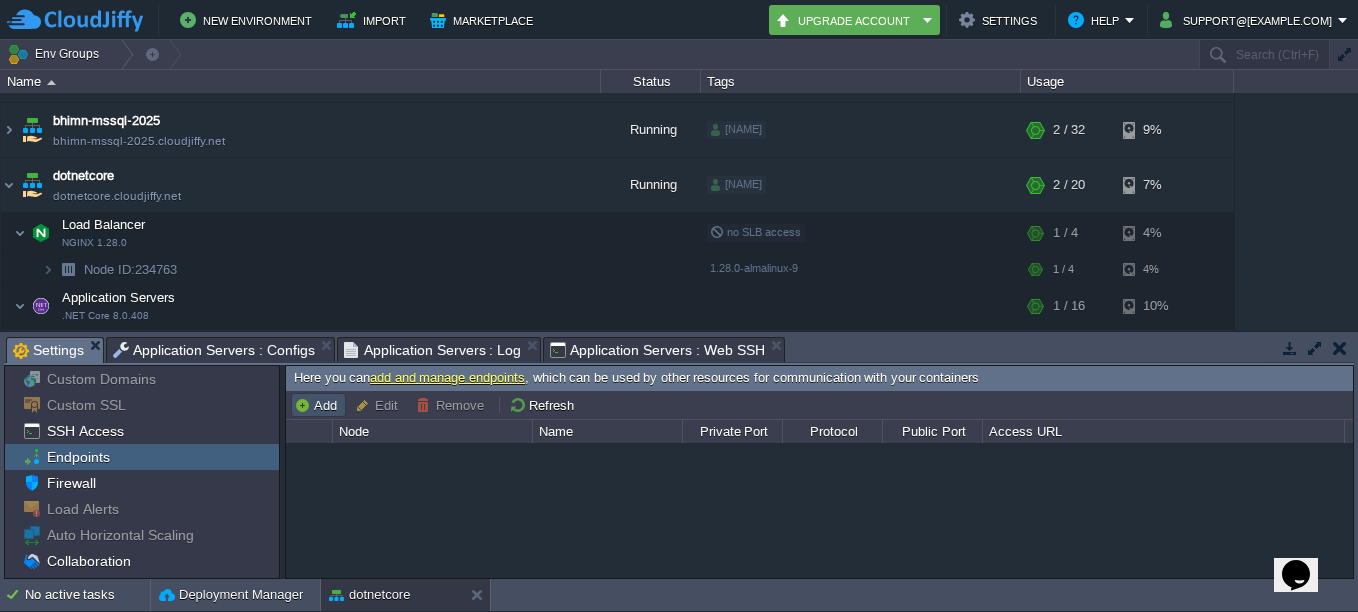 click on "Add" at bounding box center (318, 405) 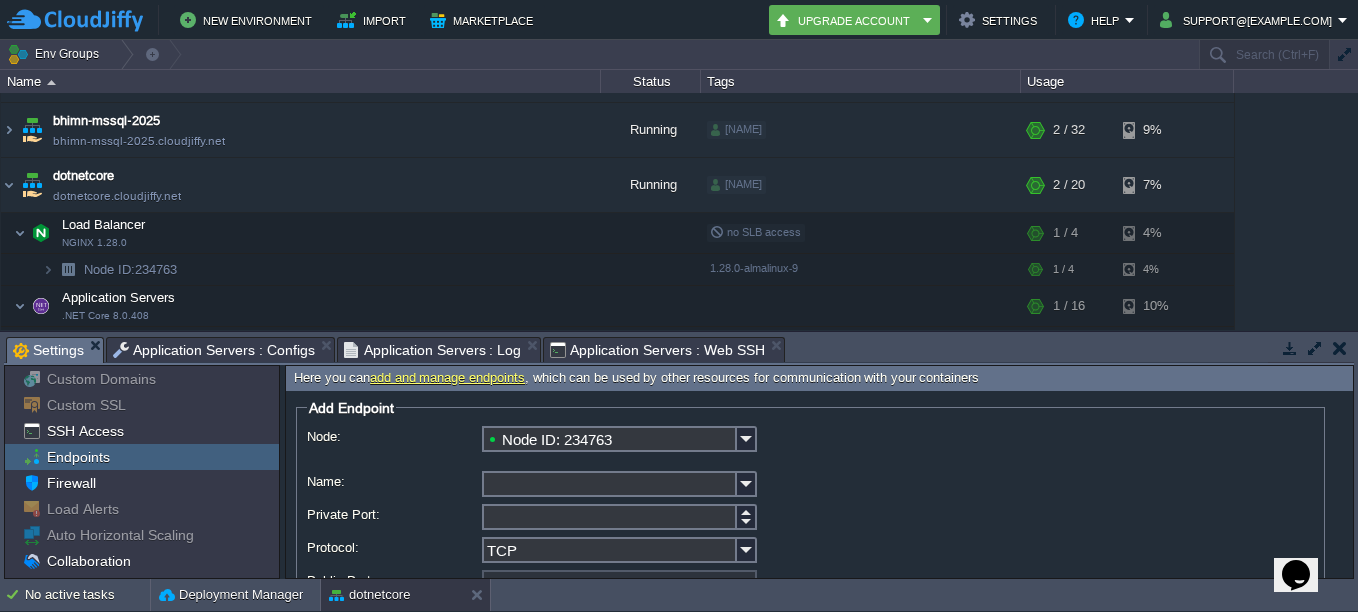 scroll, scrollTop: 0, scrollLeft: 0, axis: both 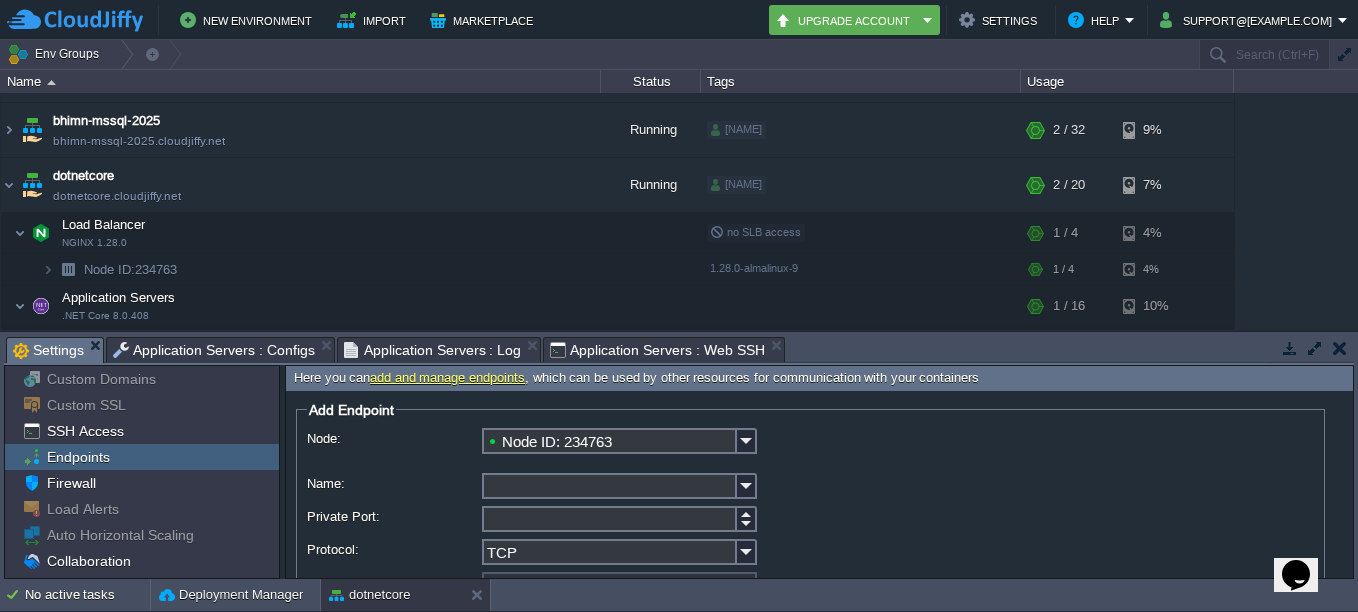 click on "Name:" at bounding box center (609, 486) 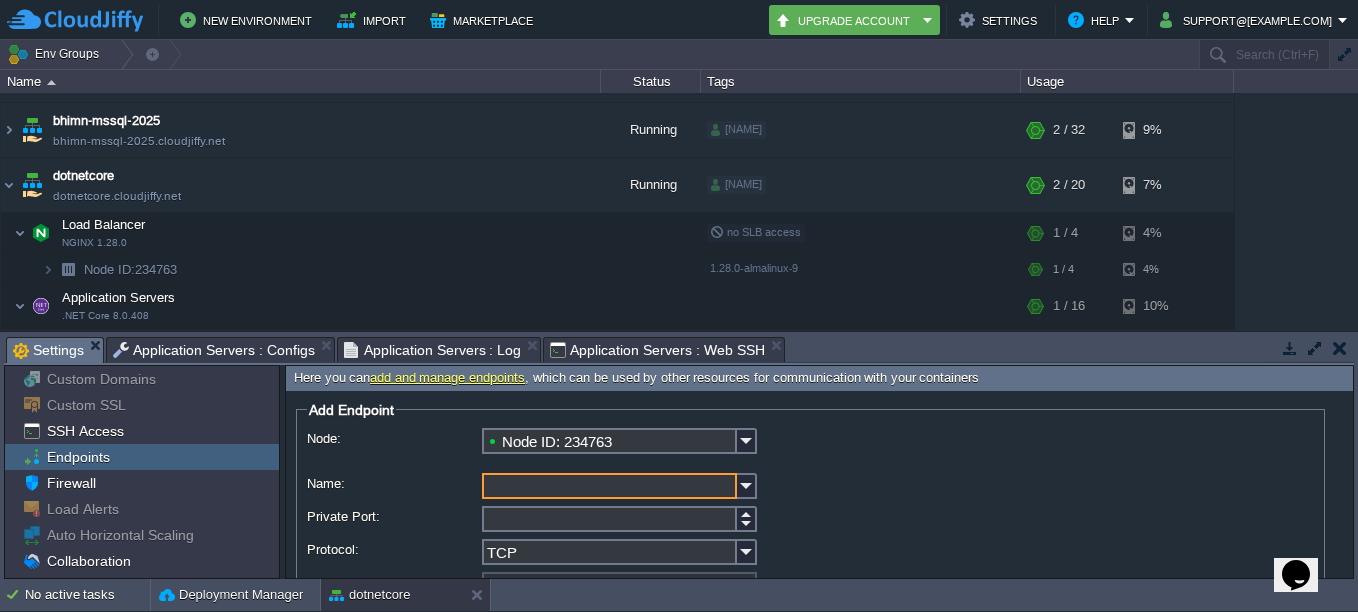 click on "Private Port:" at bounding box center [609, 519] 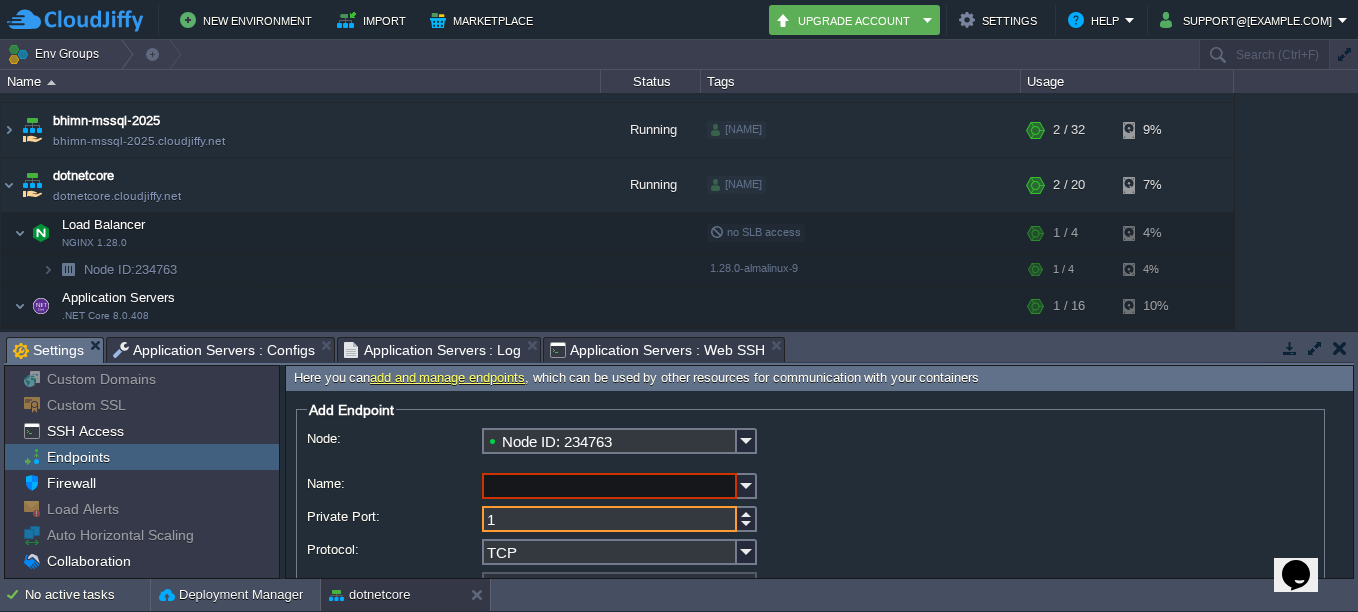 type on "2" 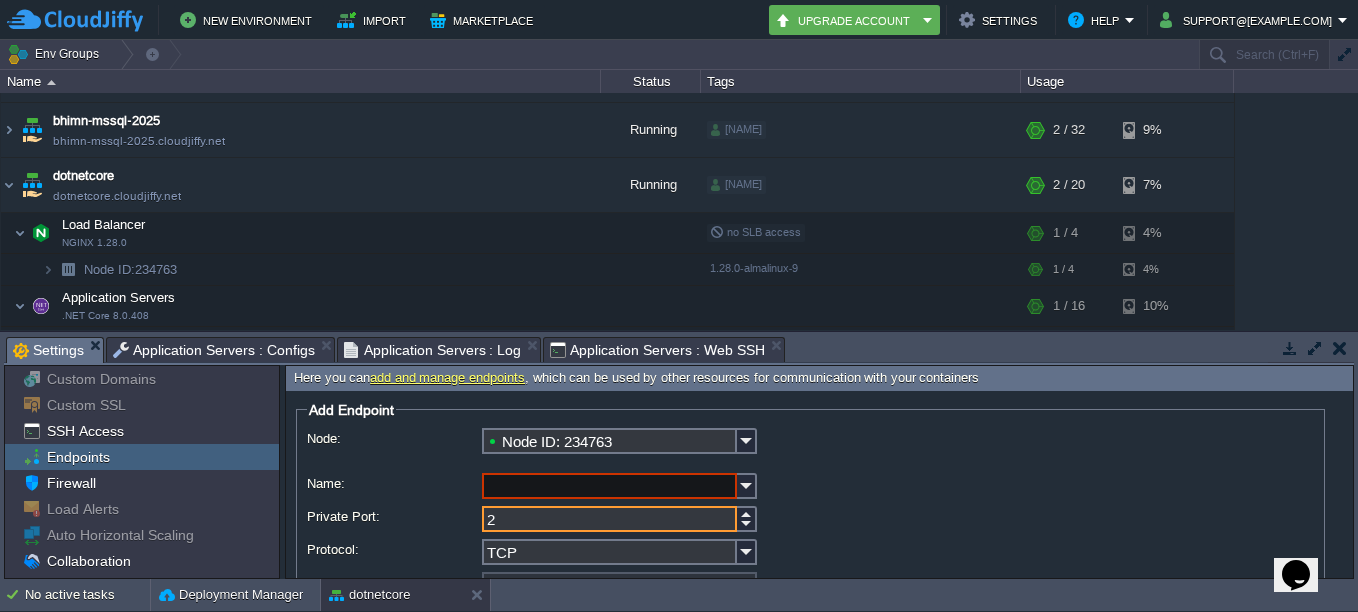 click on "2" at bounding box center [609, 519] 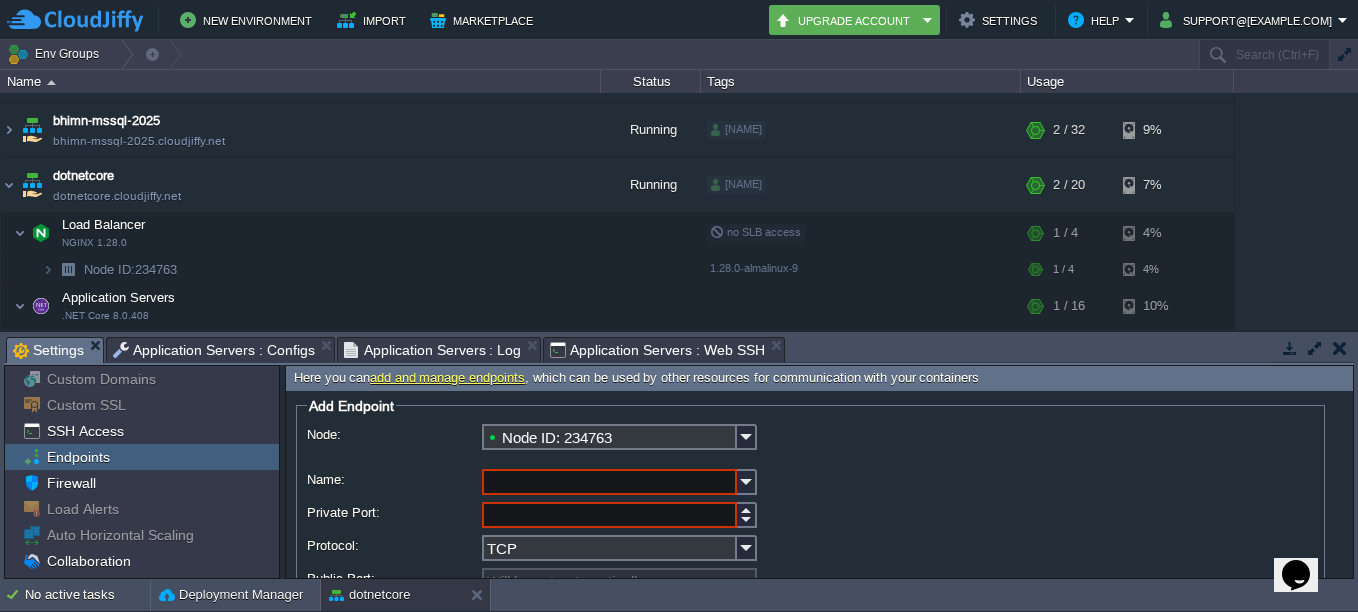 scroll, scrollTop: 0, scrollLeft: 0, axis: both 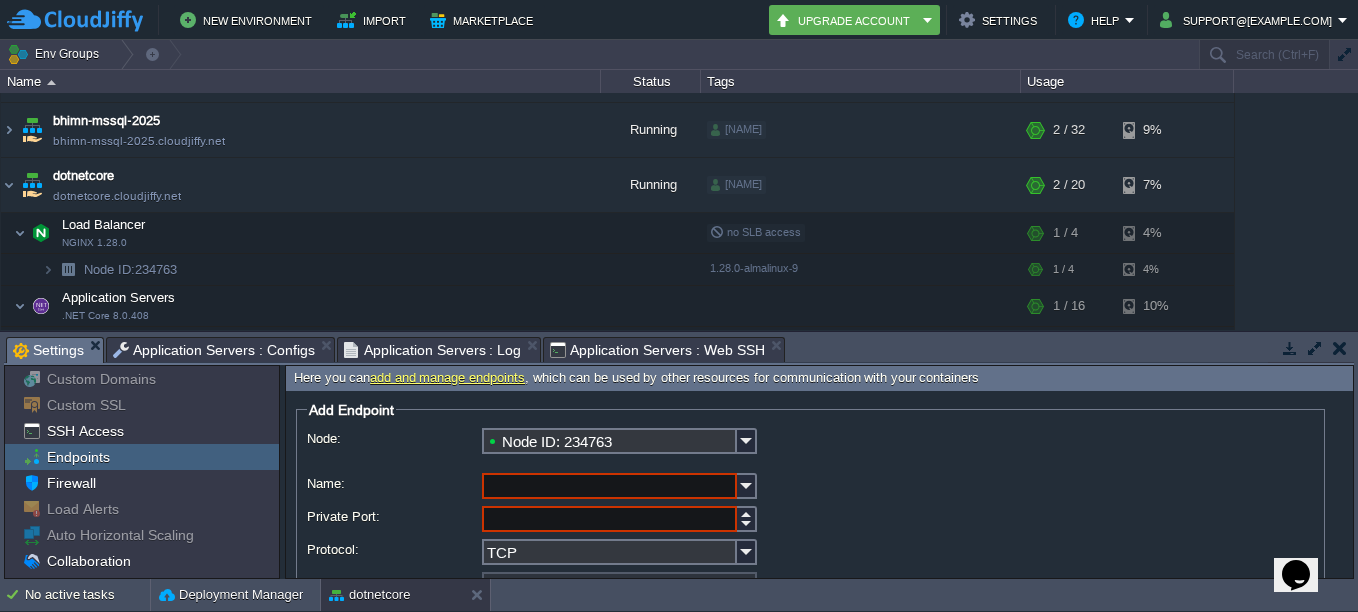 type on "1" 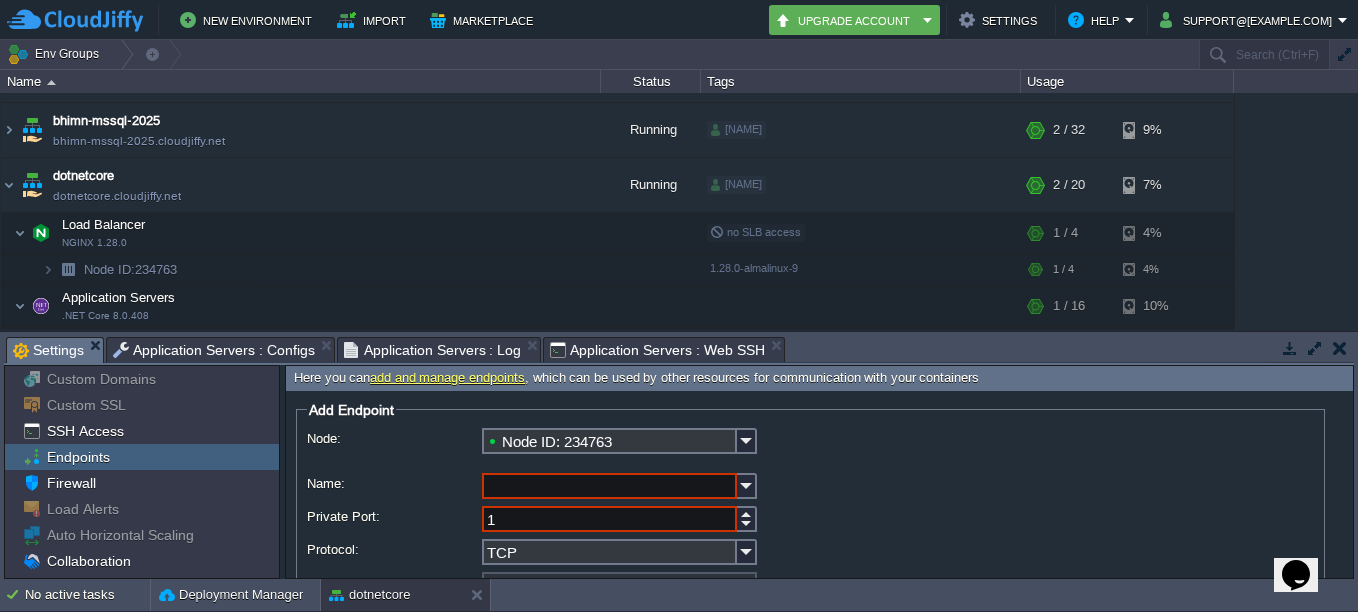 click on "Name:" at bounding box center [609, 486] 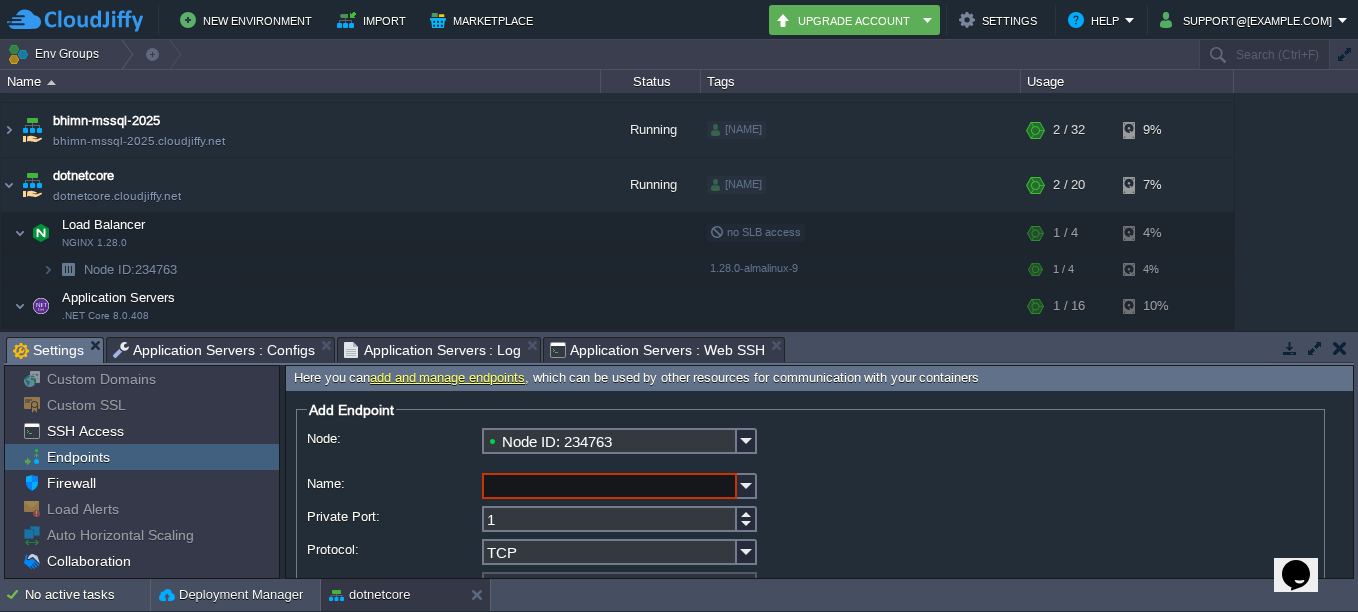 click on "1" at bounding box center (609, 519) 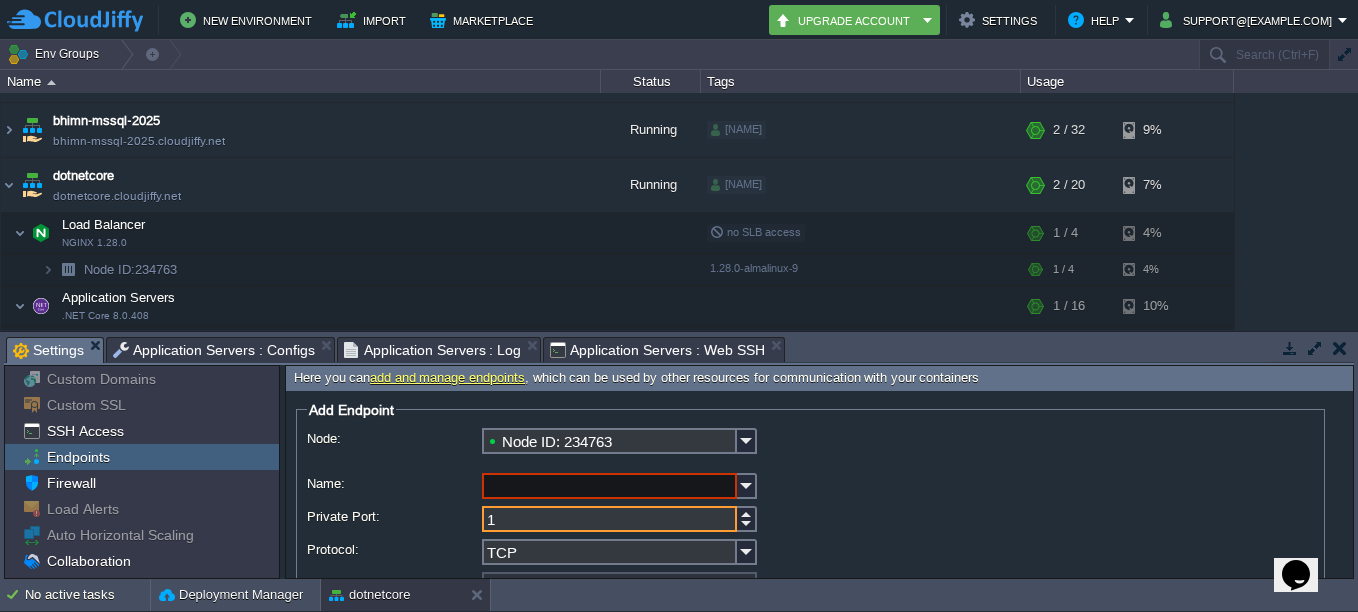 drag, startPoint x: 524, startPoint y: 517, endPoint x: 355, endPoint y: 487, distance: 171.64207 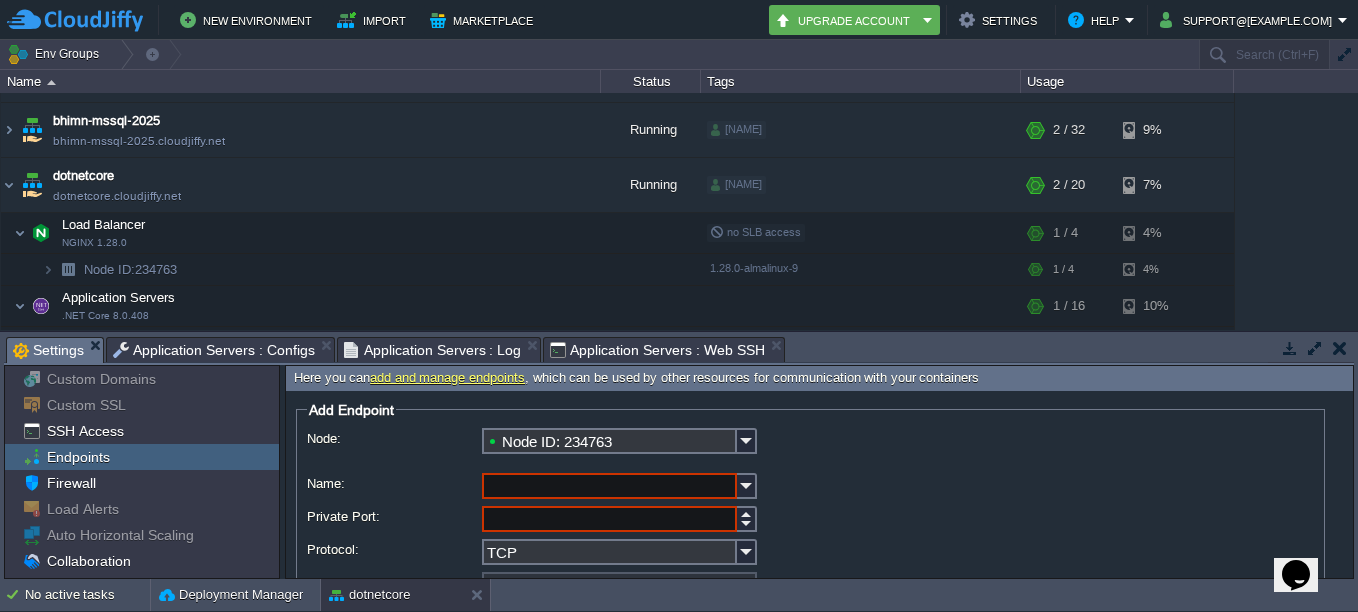 type on "1" 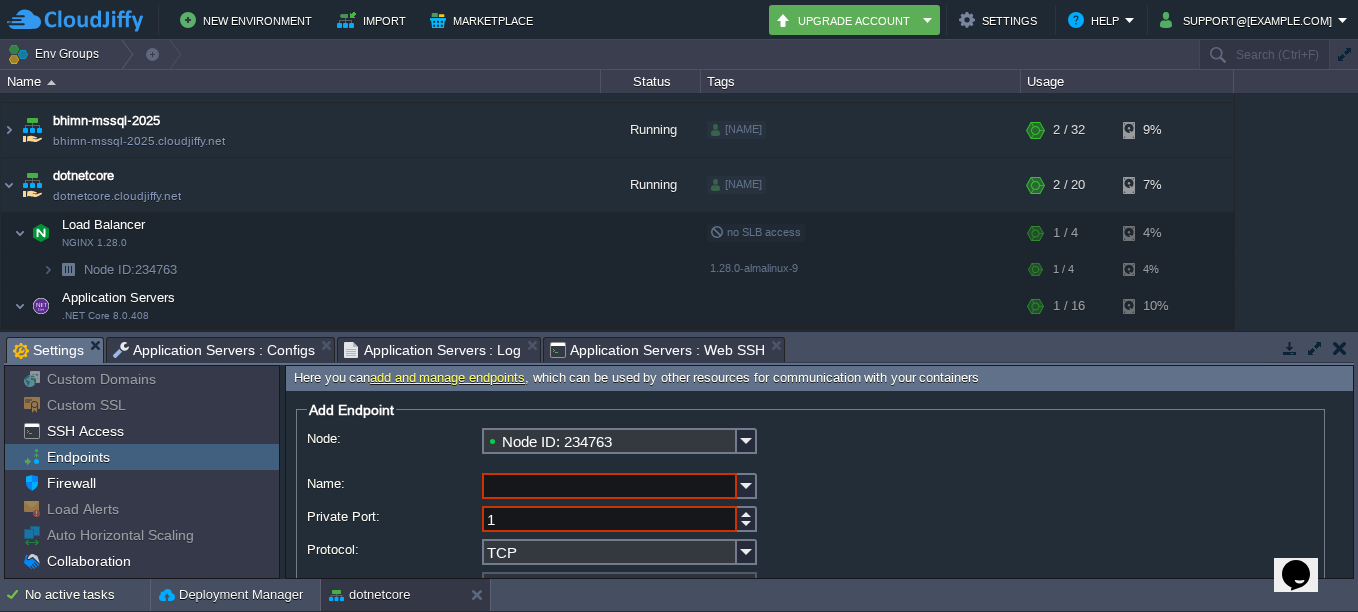 click on "Node ID: 234763" at bounding box center (609, 441) 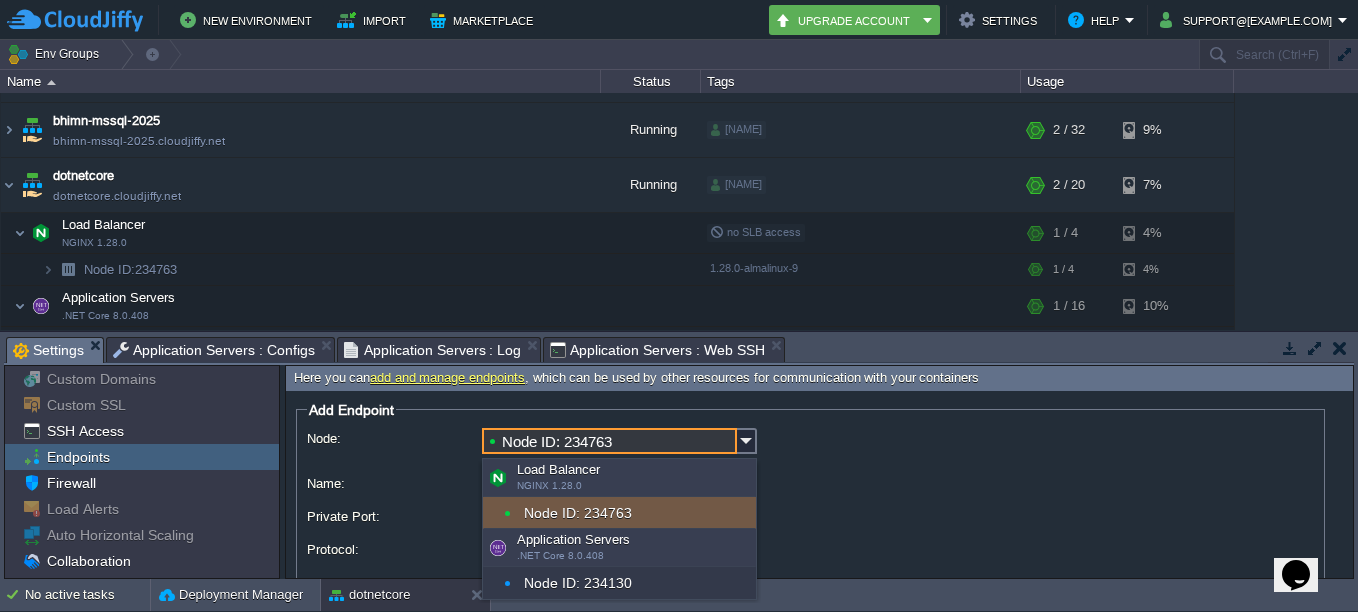 click on "Node ID: 234763" at bounding box center (619, 513) 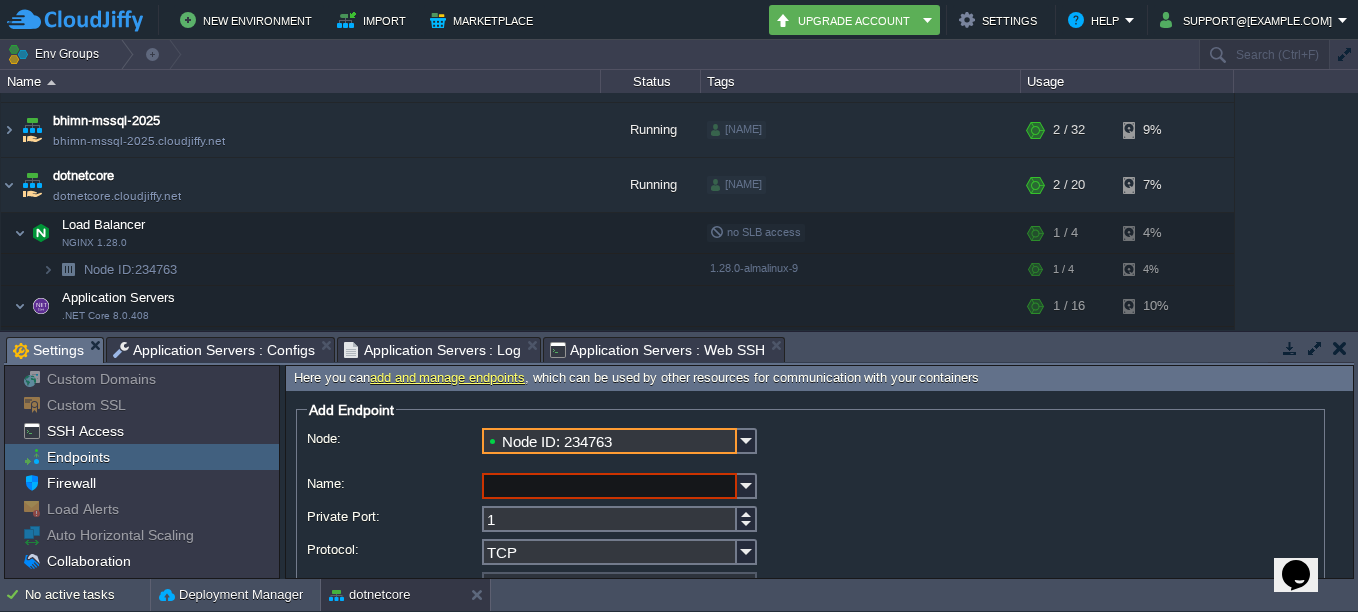 click on "Node ID: 234763" at bounding box center (609, 441) 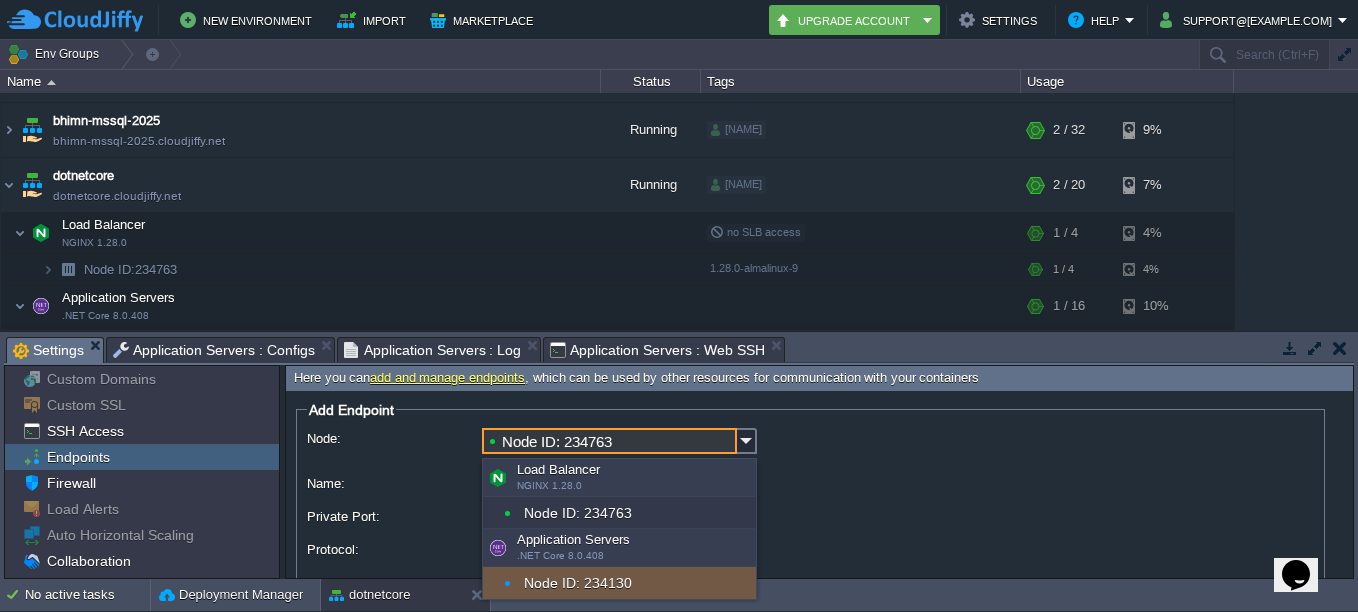 click on "Node ID: 234130" at bounding box center [619, 583] 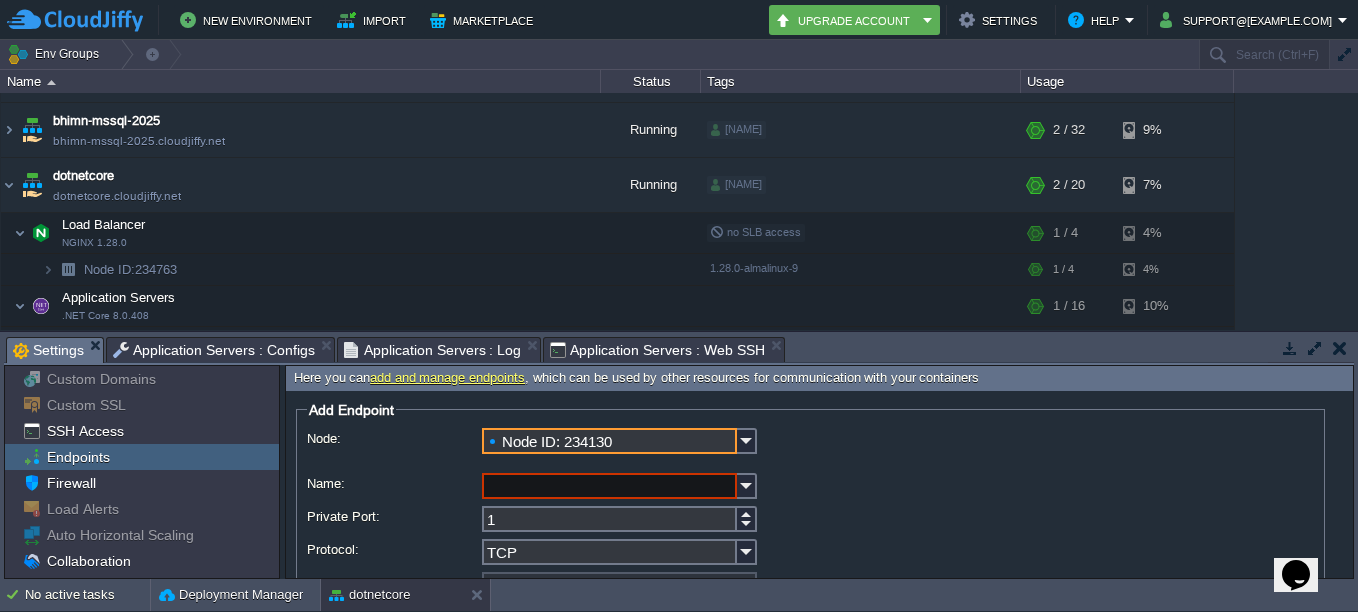 scroll, scrollTop: 100, scrollLeft: 0, axis: vertical 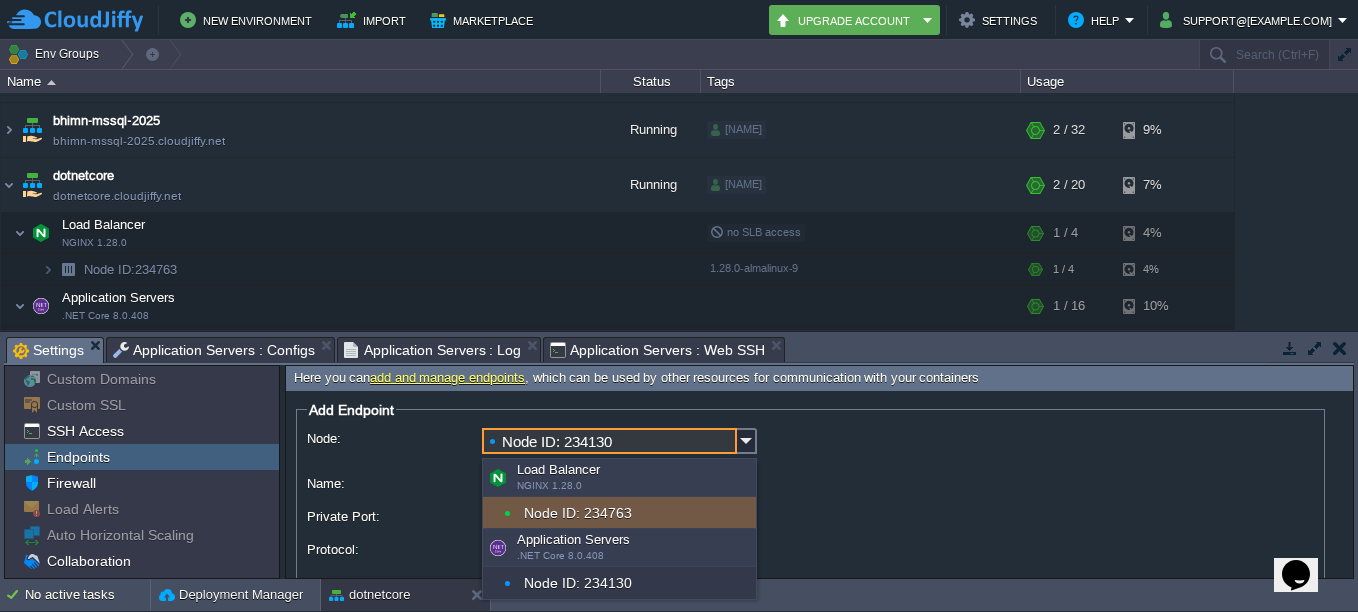 click on "Node ID: 234763" at bounding box center (619, 513) 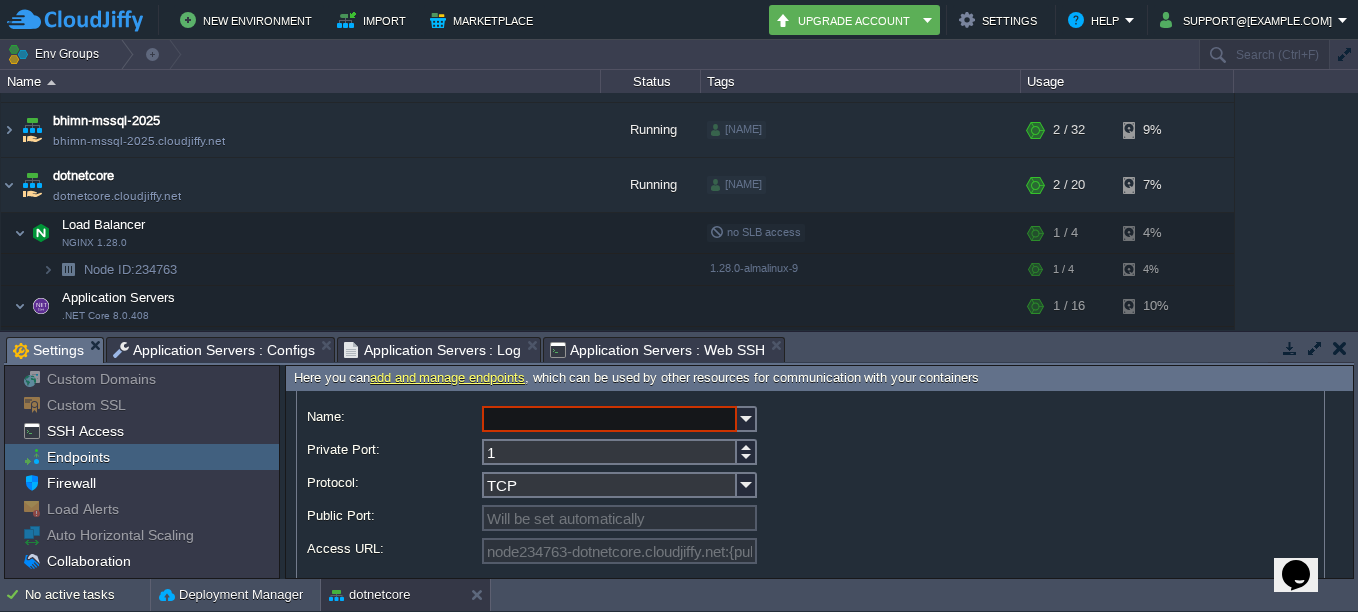 scroll, scrollTop: 100, scrollLeft: 0, axis: vertical 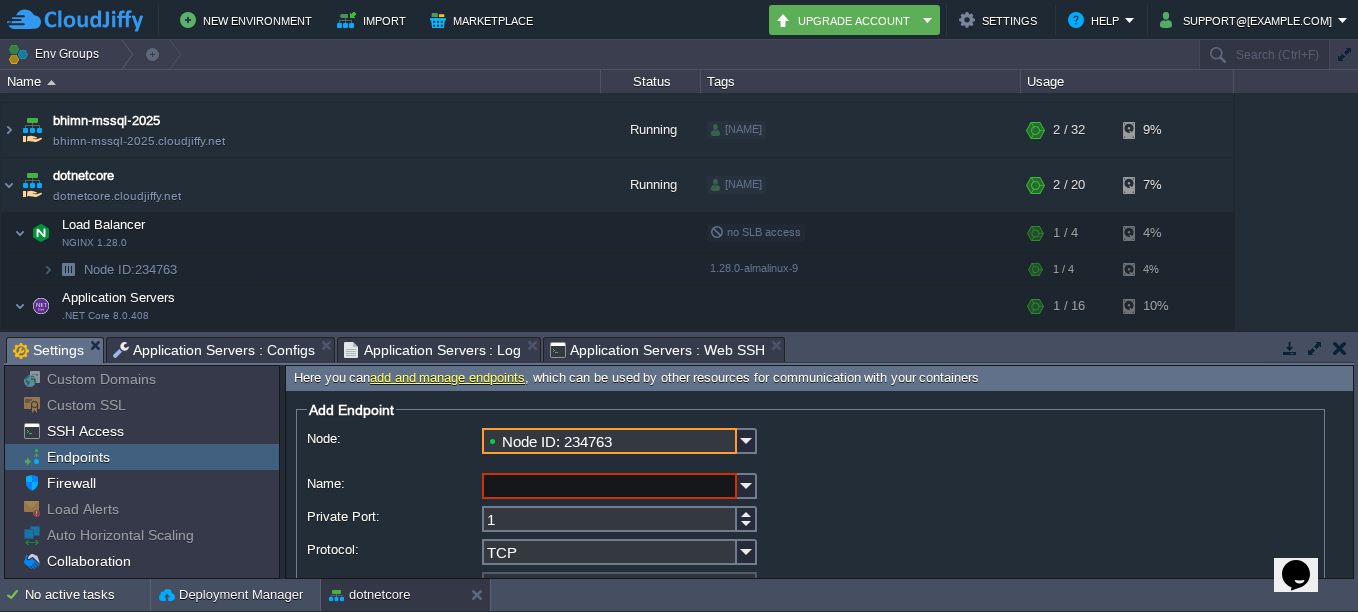click on "Node ID: 234763" at bounding box center [609, 441] 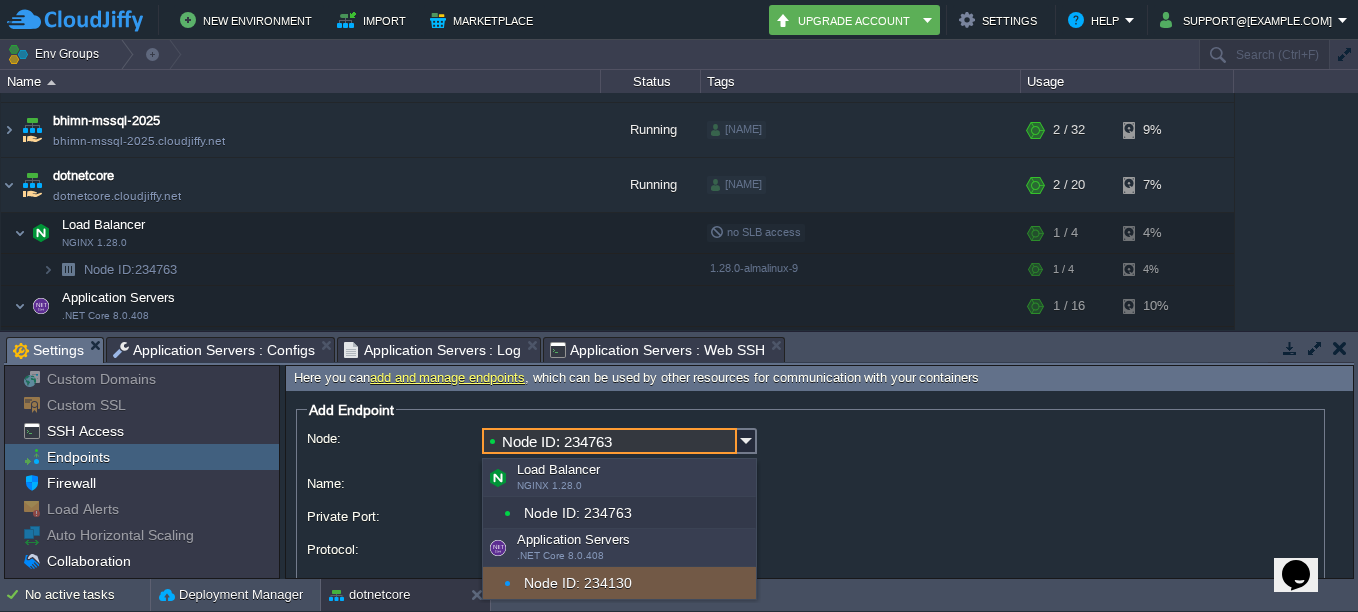 click on "Node ID: 234130" at bounding box center [619, 583] 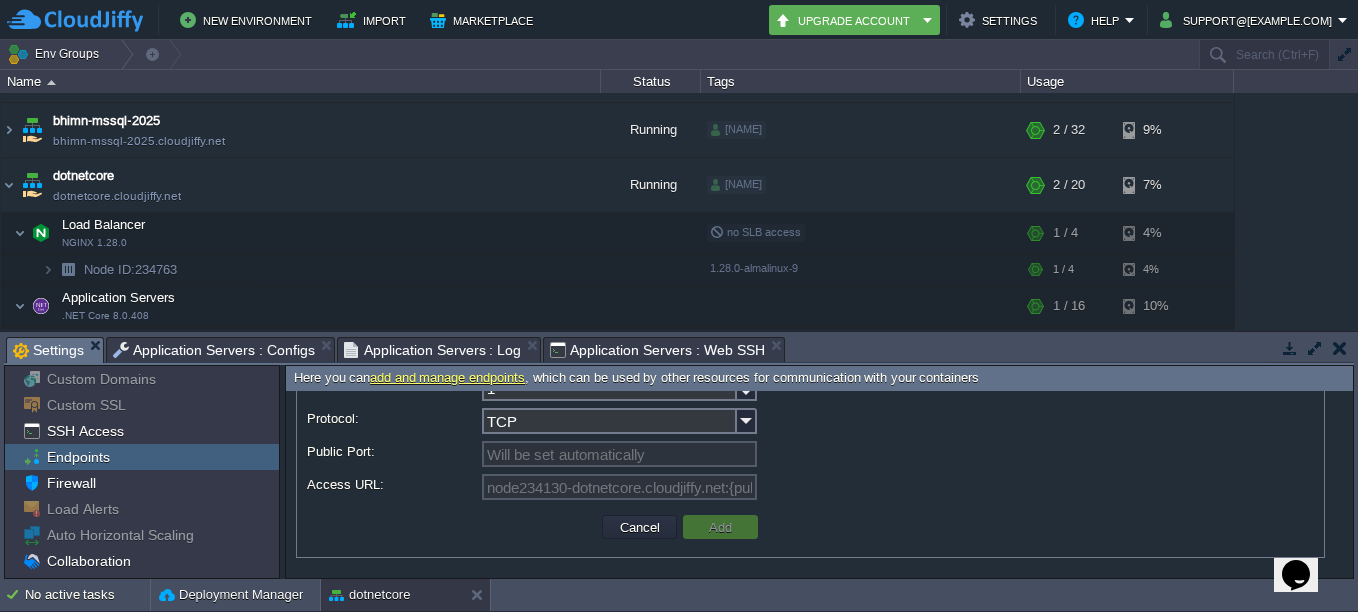 scroll, scrollTop: 132, scrollLeft: 0, axis: vertical 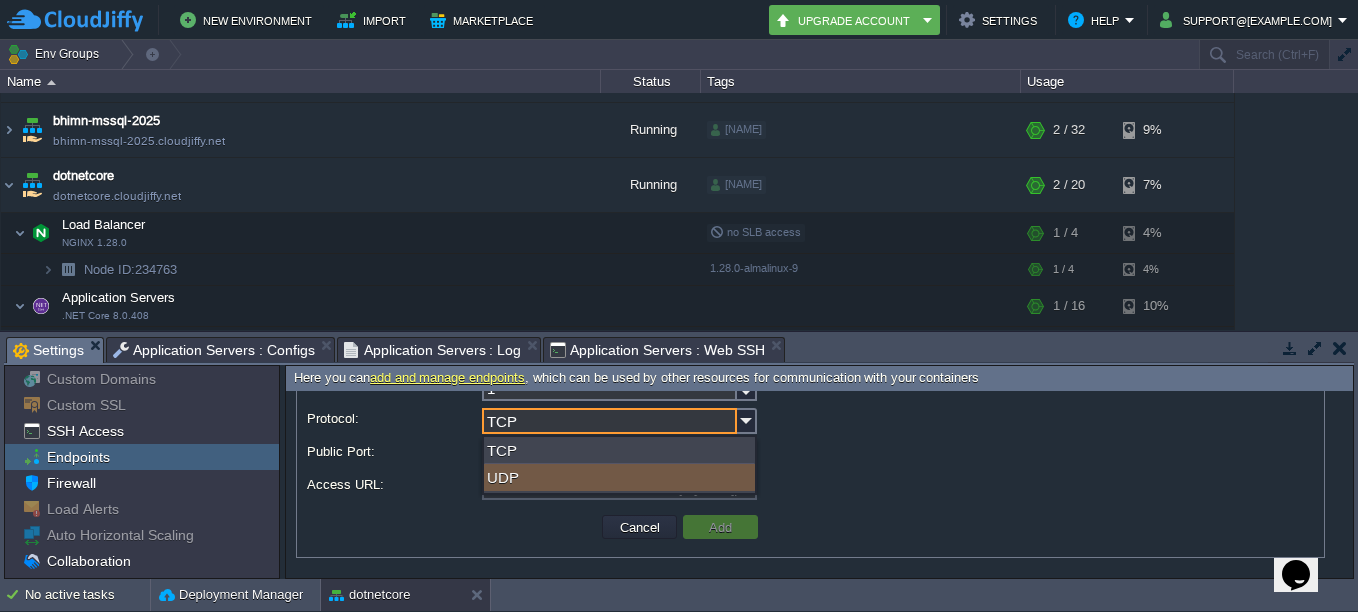 click on "UDP" at bounding box center [619, 477] 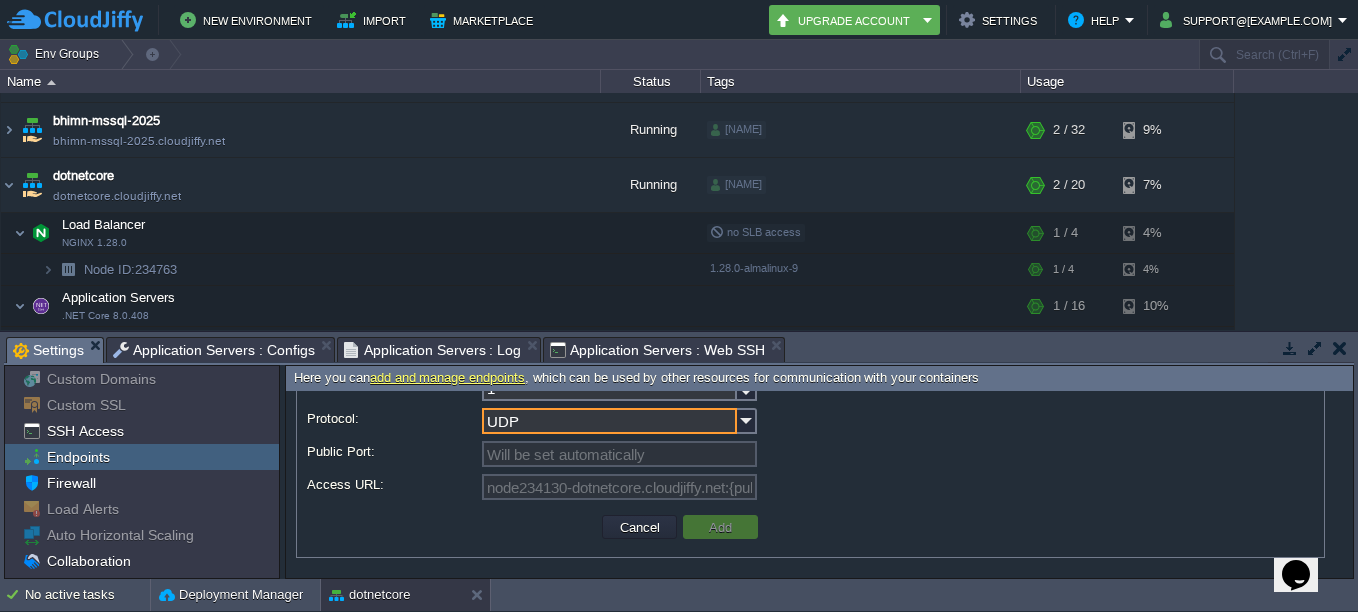 click on "UDP" at bounding box center [609, 421] 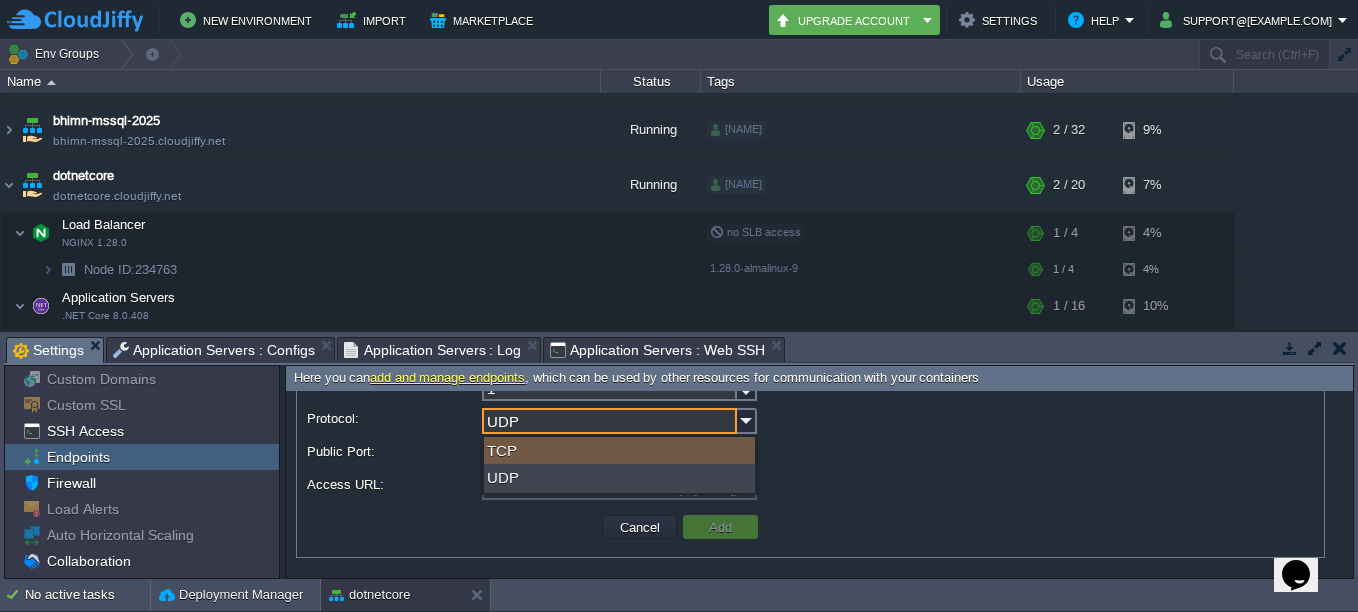 click on "TCP" at bounding box center (619, 450) 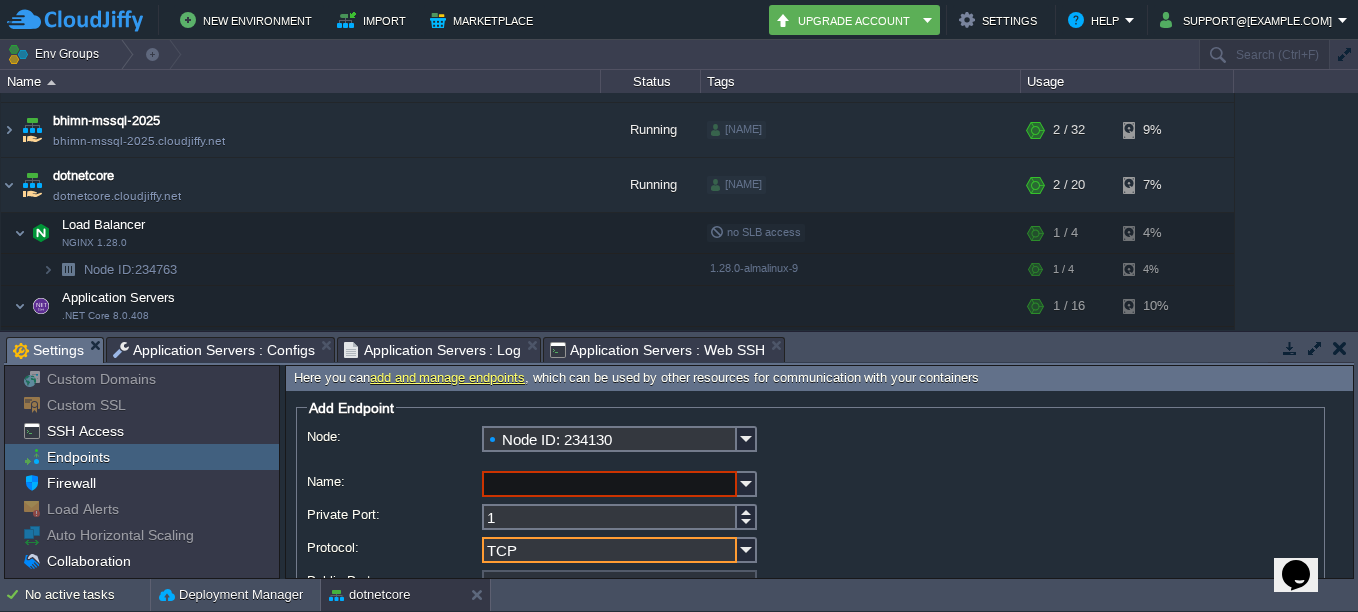 scroll, scrollTop: 0, scrollLeft: 0, axis: both 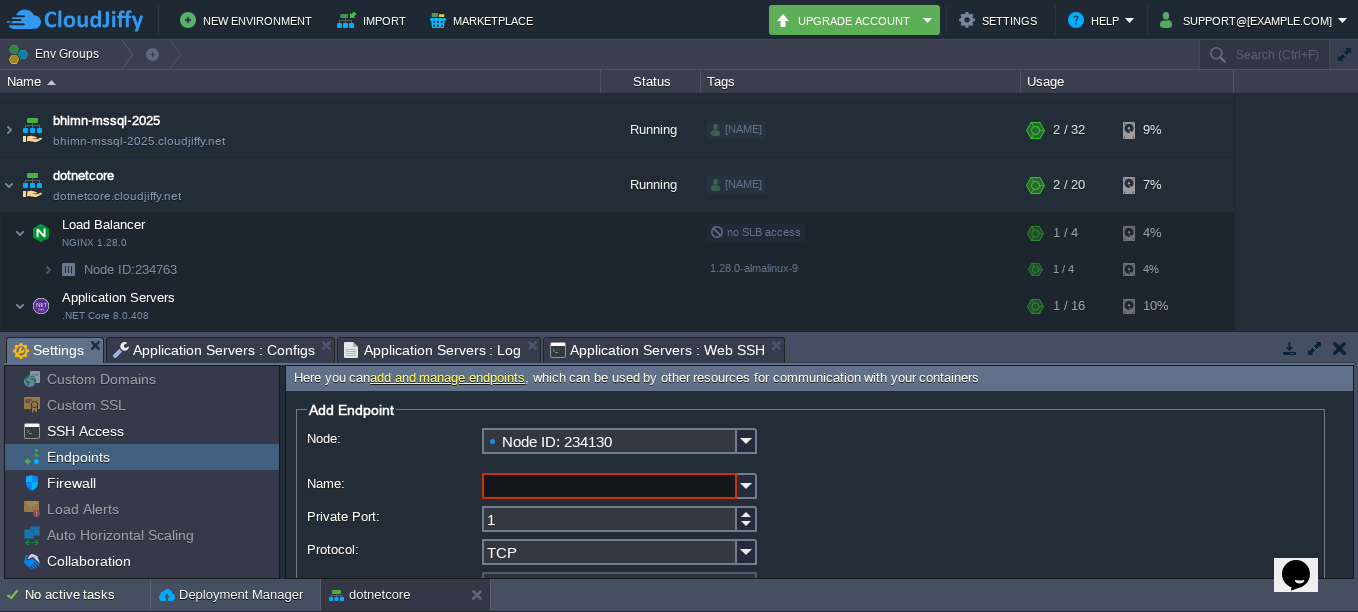 click on "Name:" at bounding box center [609, 486] 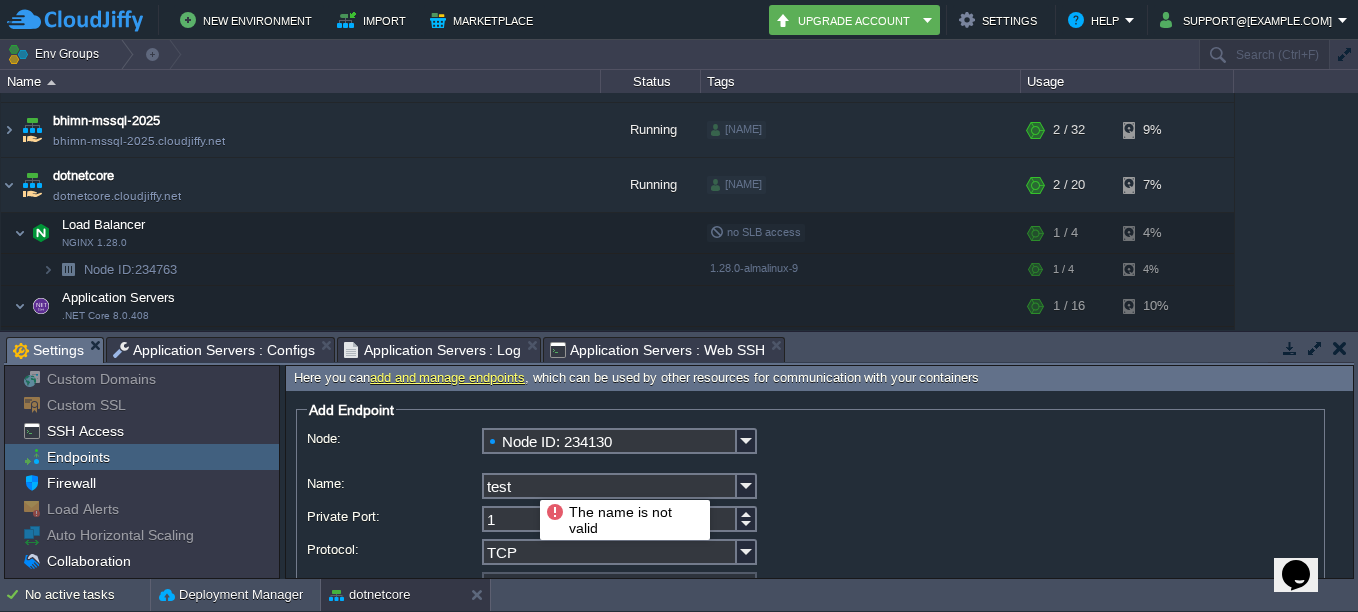 scroll, scrollTop: 100, scrollLeft: 0, axis: vertical 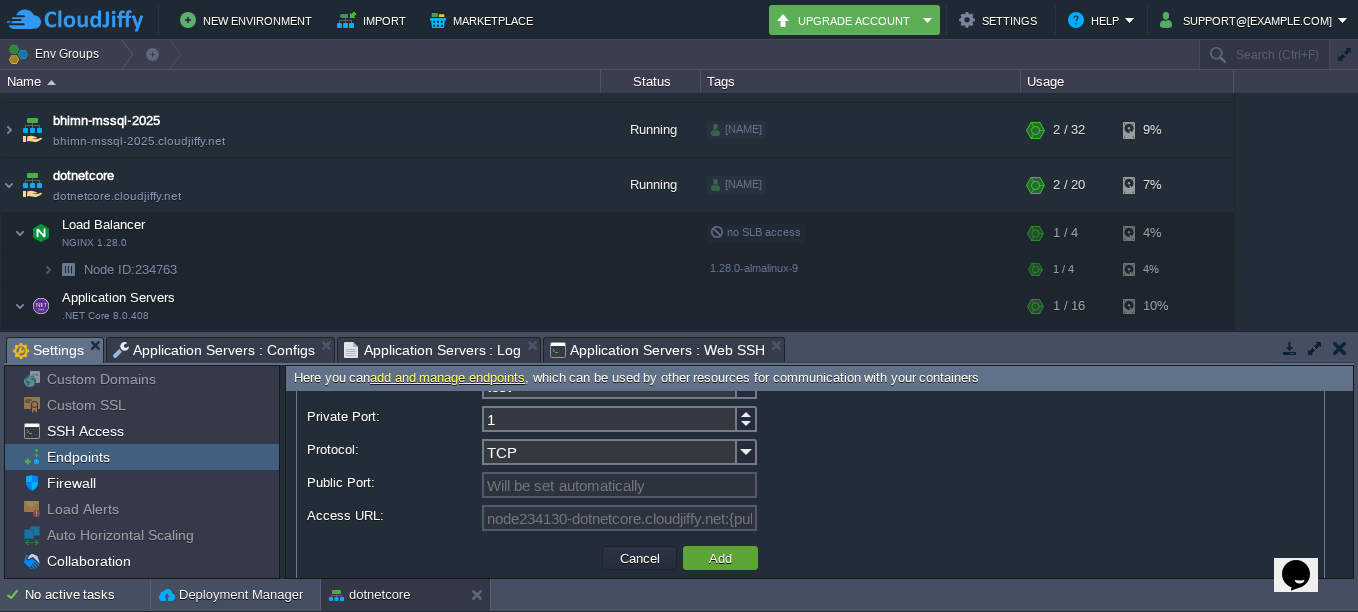 type on "test" 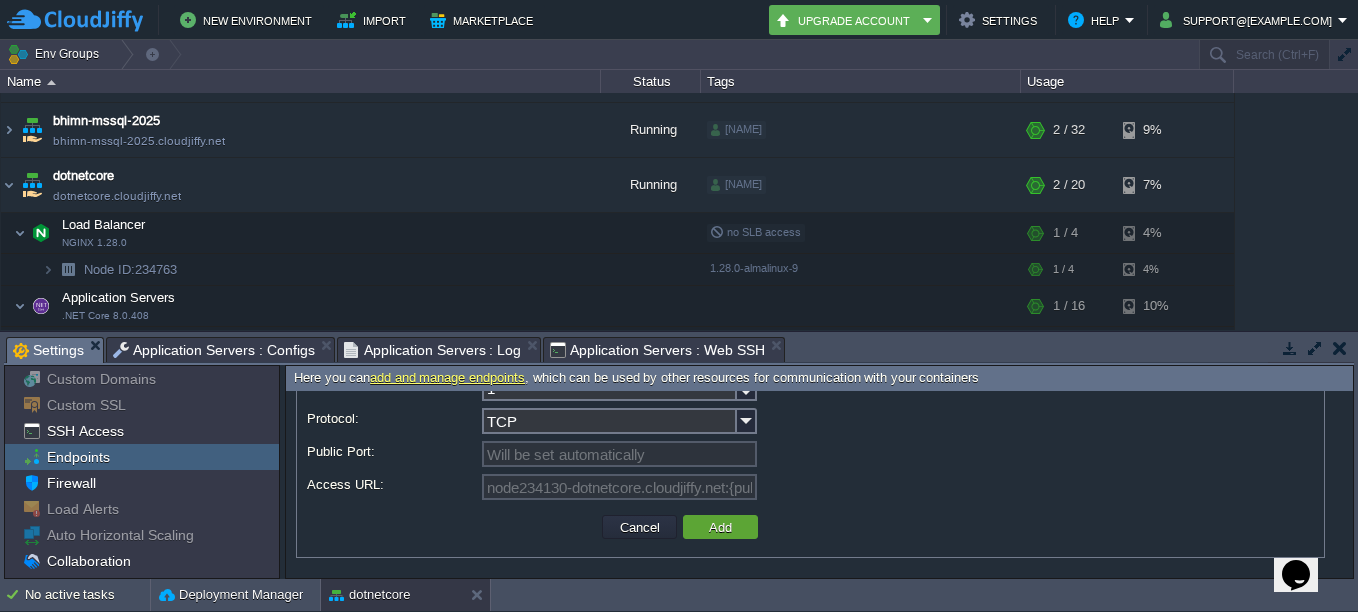 scroll, scrollTop: 132, scrollLeft: 0, axis: vertical 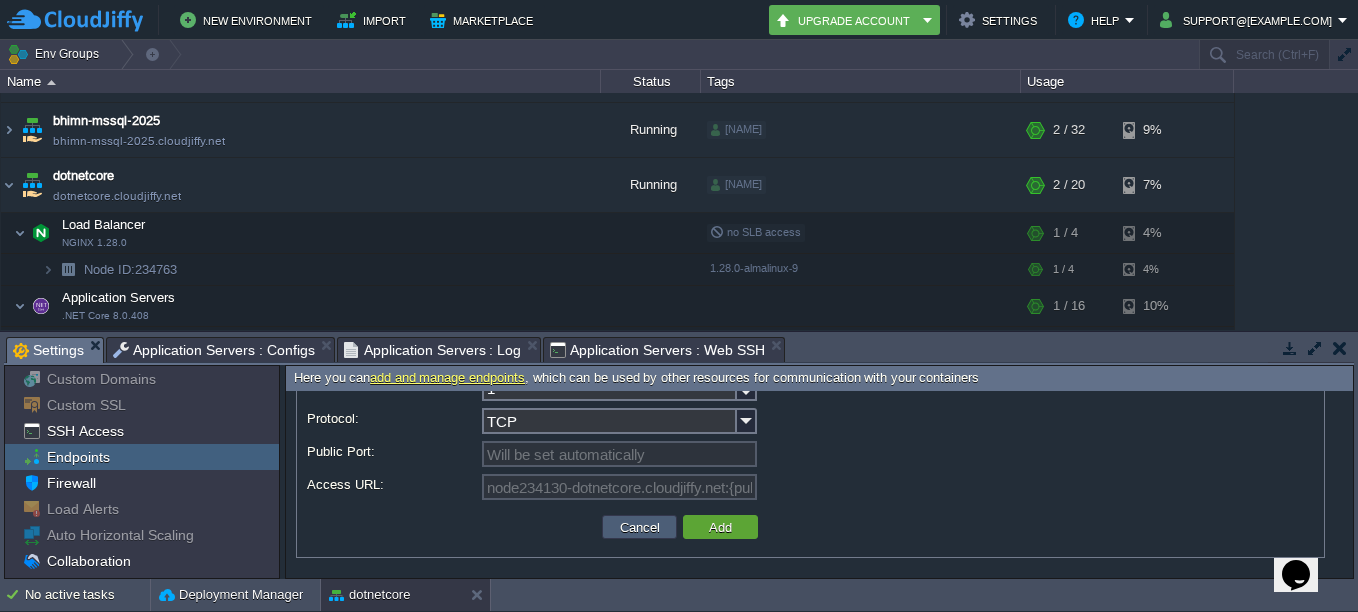 click on "Cancel" at bounding box center (640, 527) 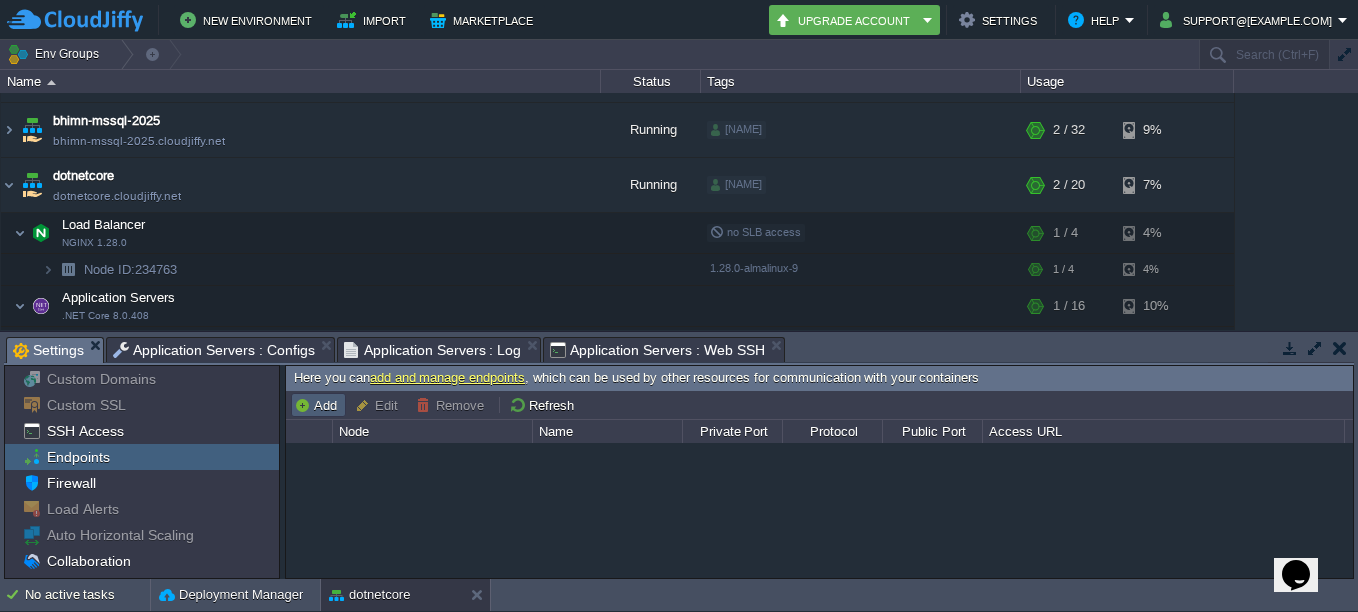 click on "Add" at bounding box center [318, 405] 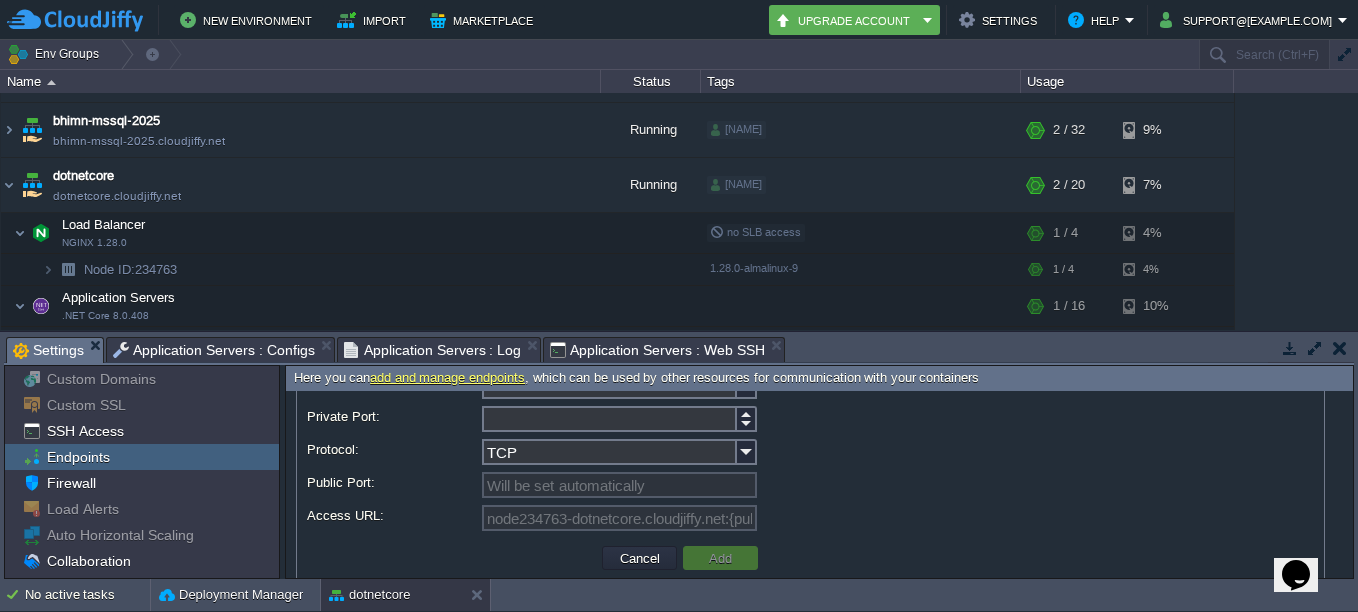 scroll, scrollTop: 0, scrollLeft: 0, axis: both 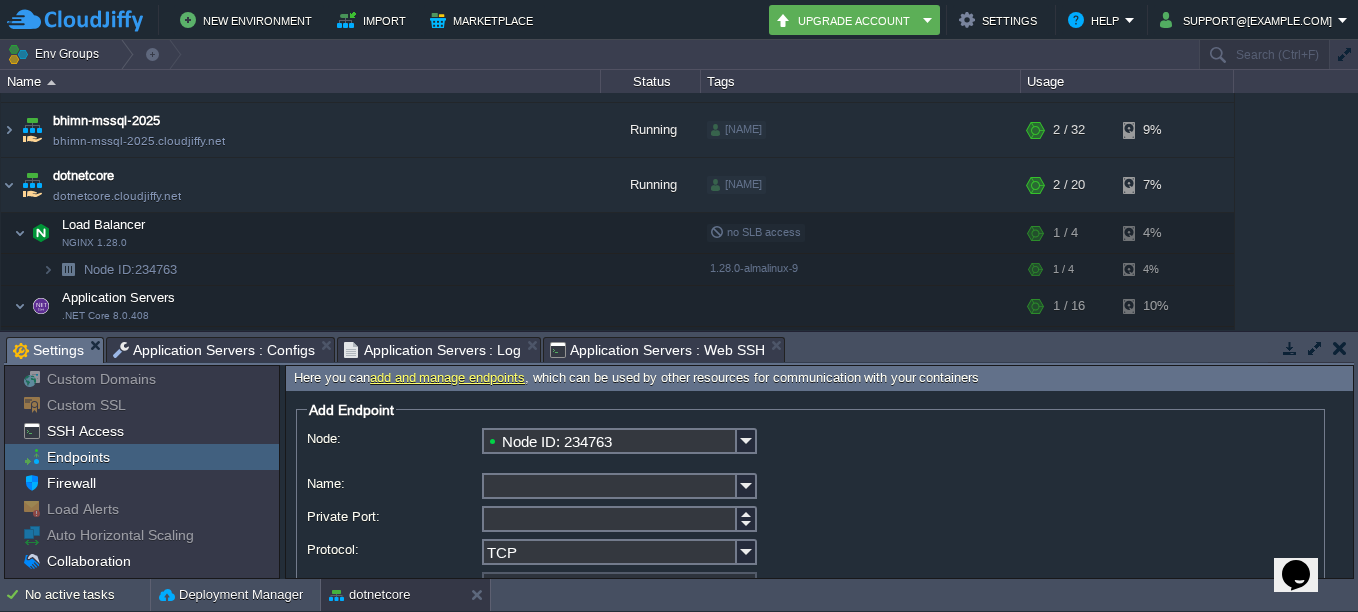 click on "Node ID: 234763" at bounding box center (609, 441) 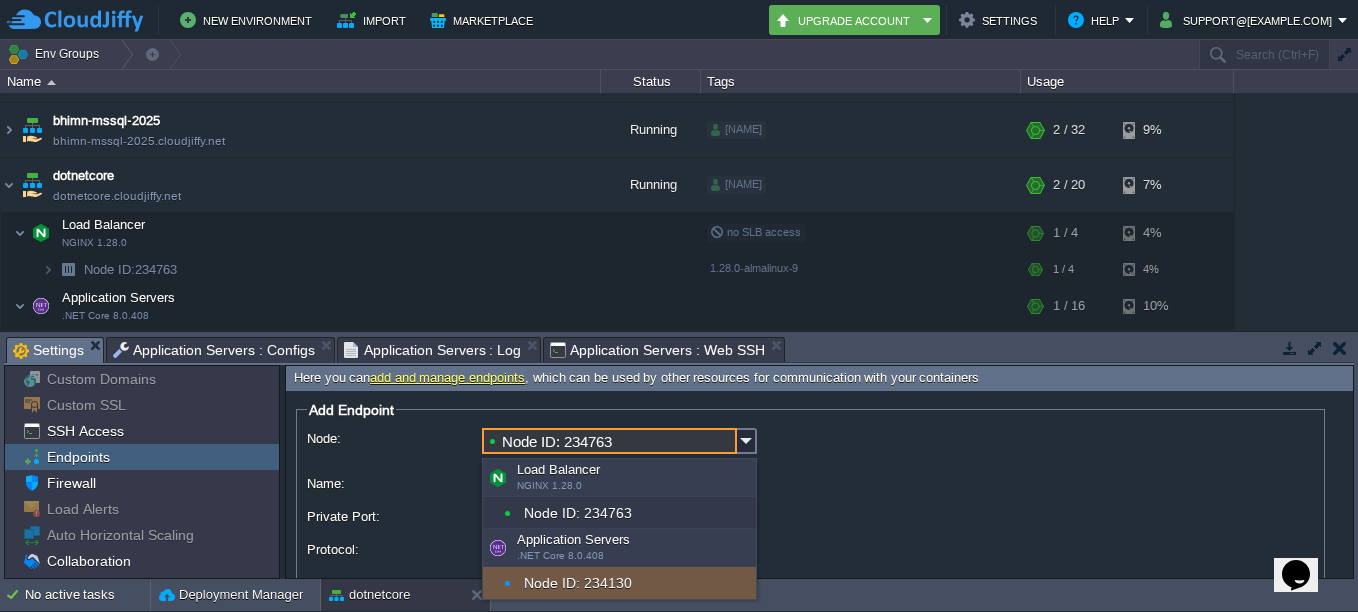 click on "Node ID: 234130" at bounding box center (619, 583) 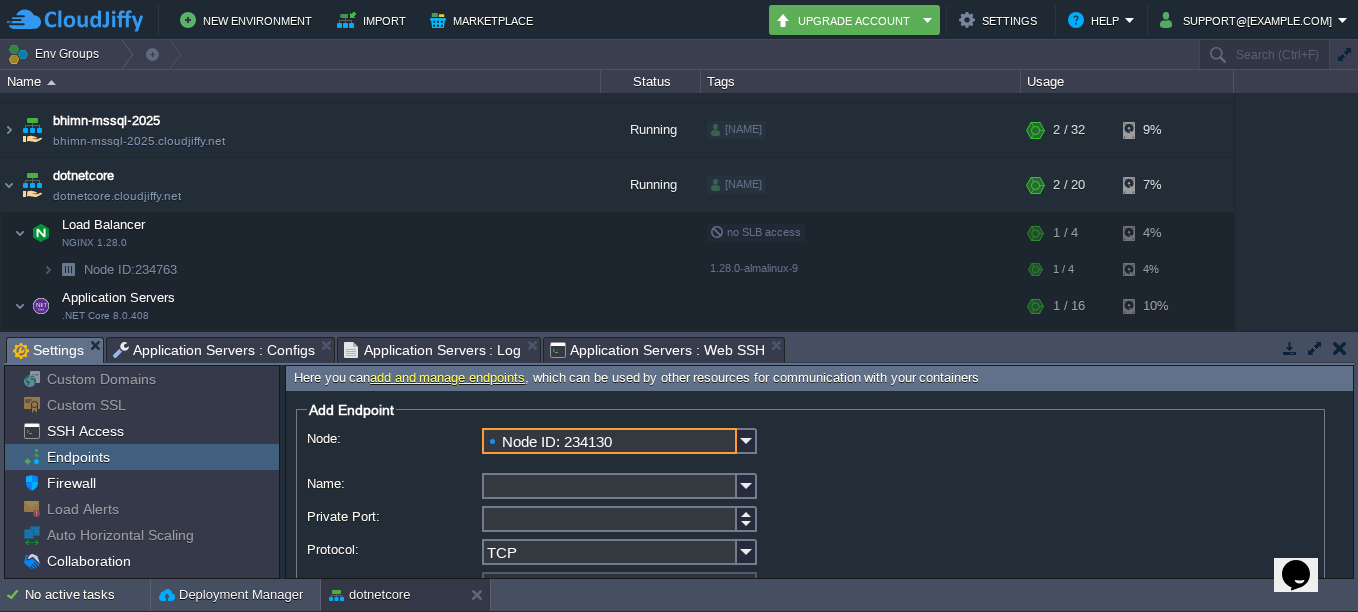 click on "Name:" at bounding box center (609, 486) 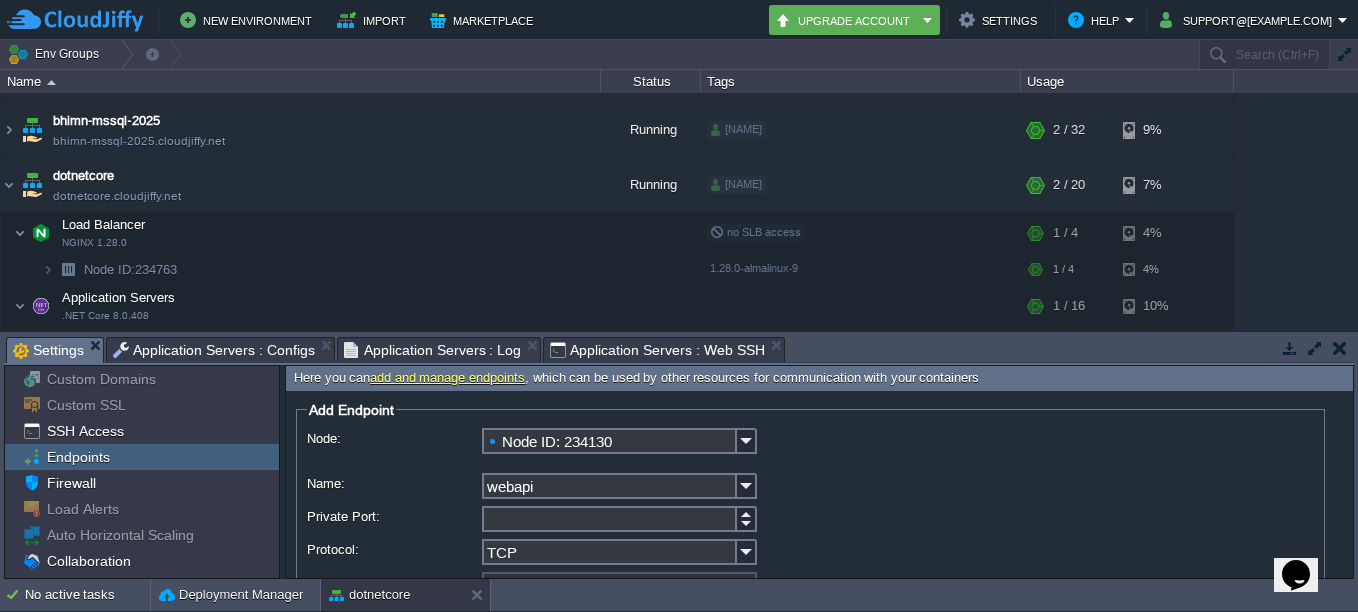 type on "webapi" 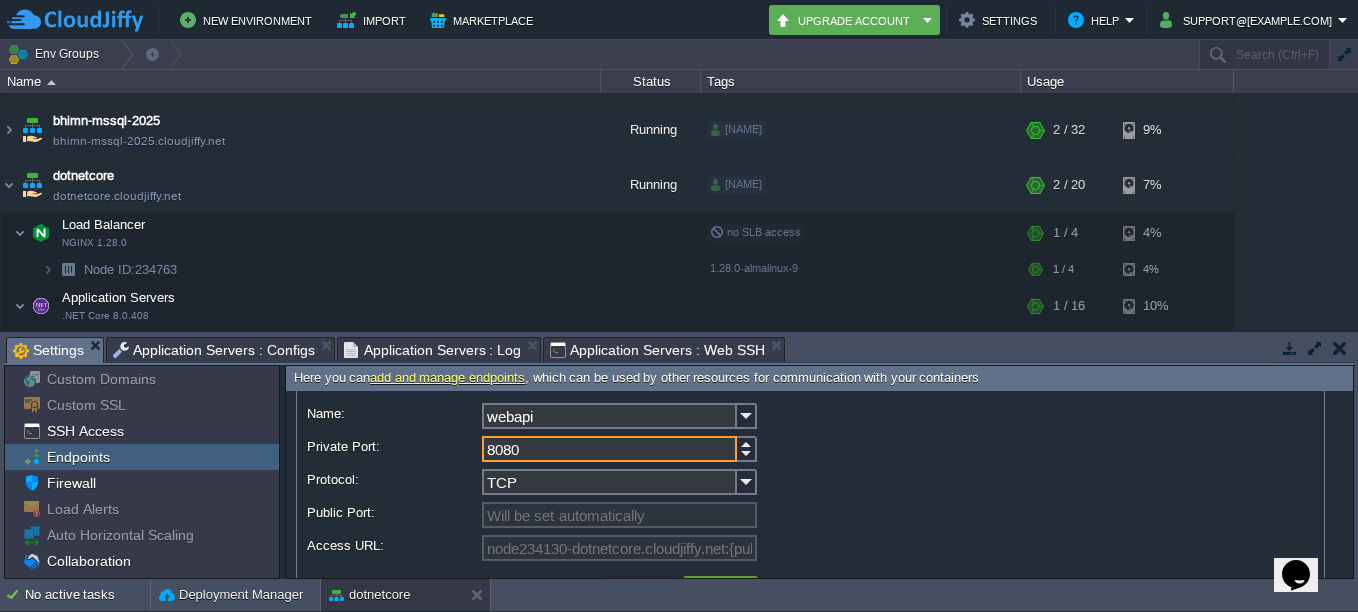 scroll, scrollTop: 100, scrollLeft: 0, axis: vertical 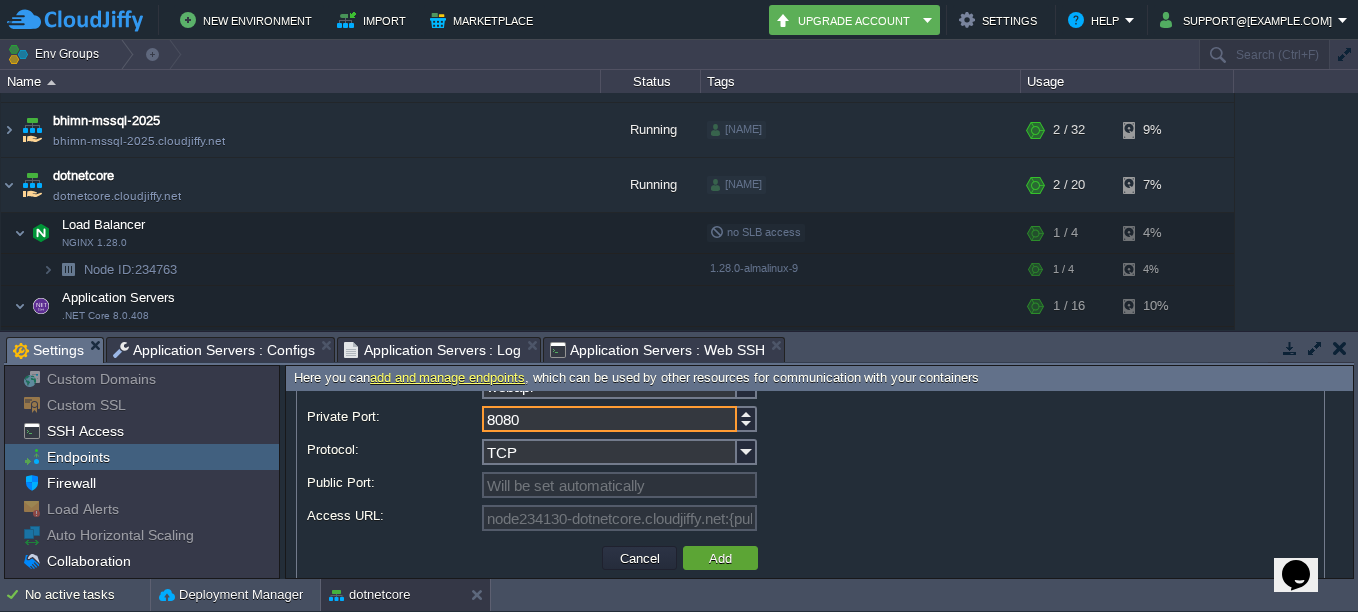 type on "8080" 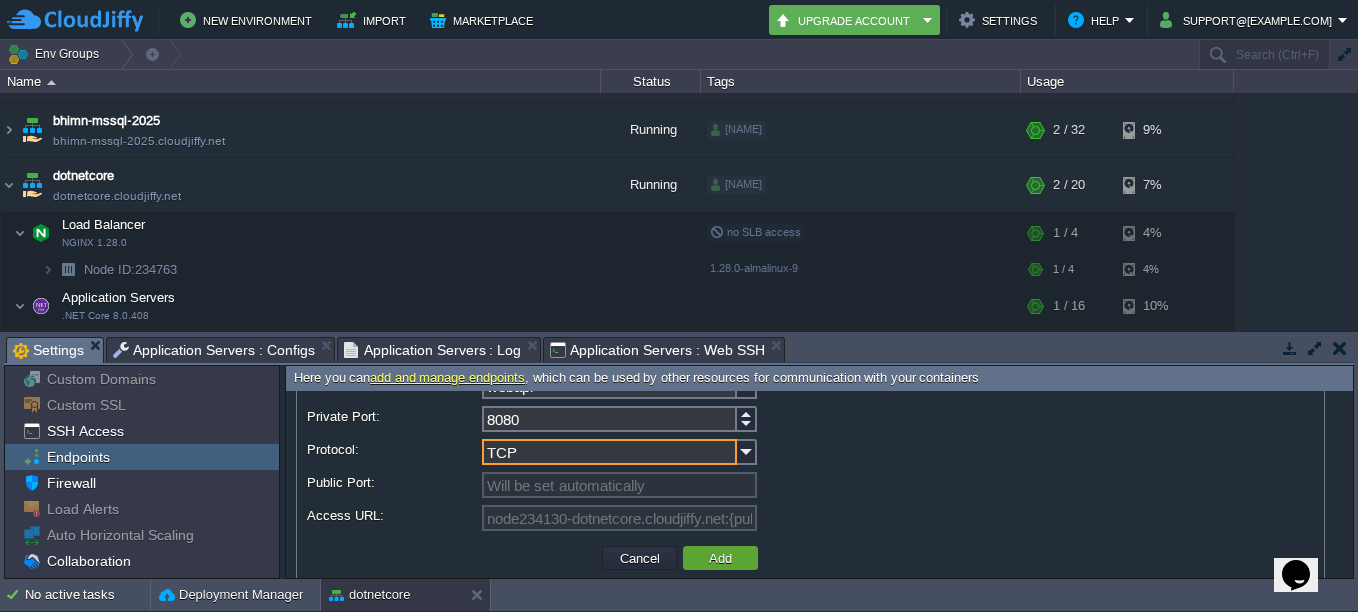 click on "TCP" at bounding box center (609, 452) 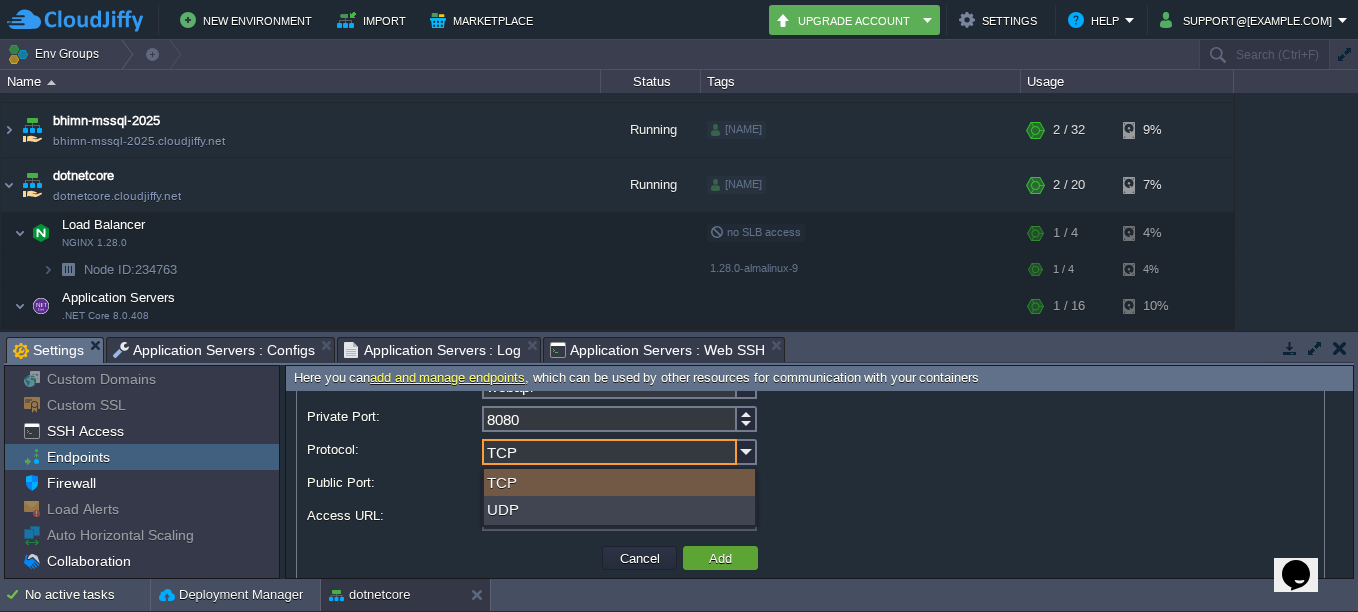 click on "TCP" at bounding box center [609, 452] 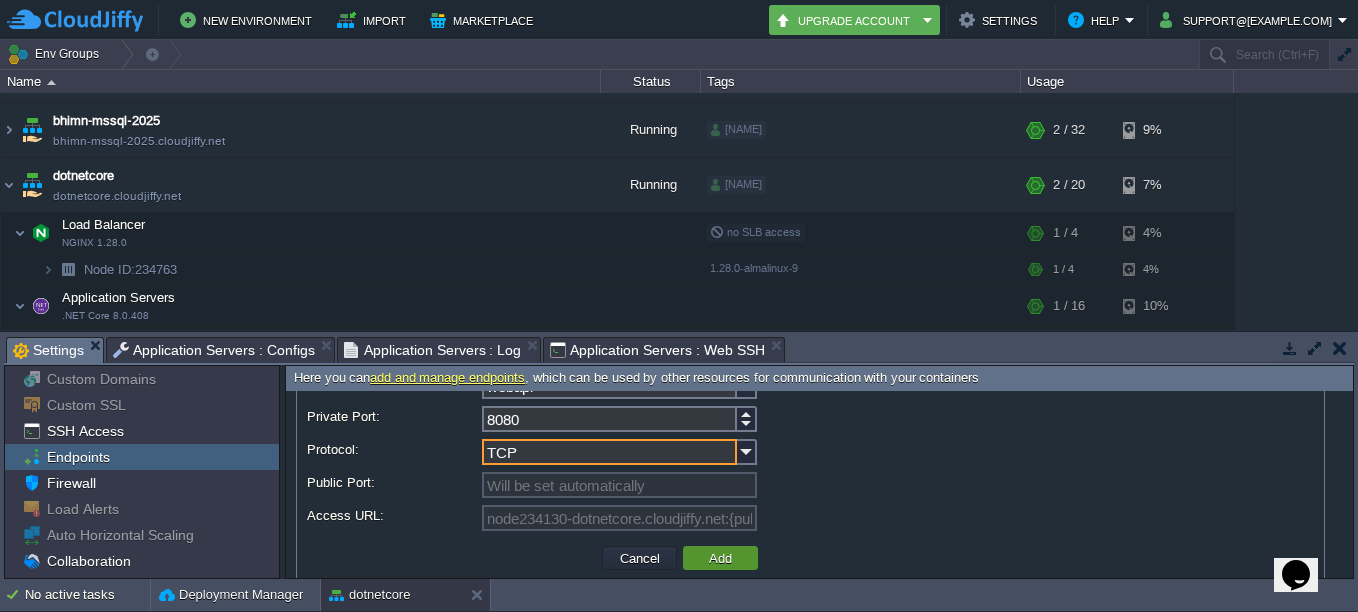 click on "Add" at bounding box center [720, 558] 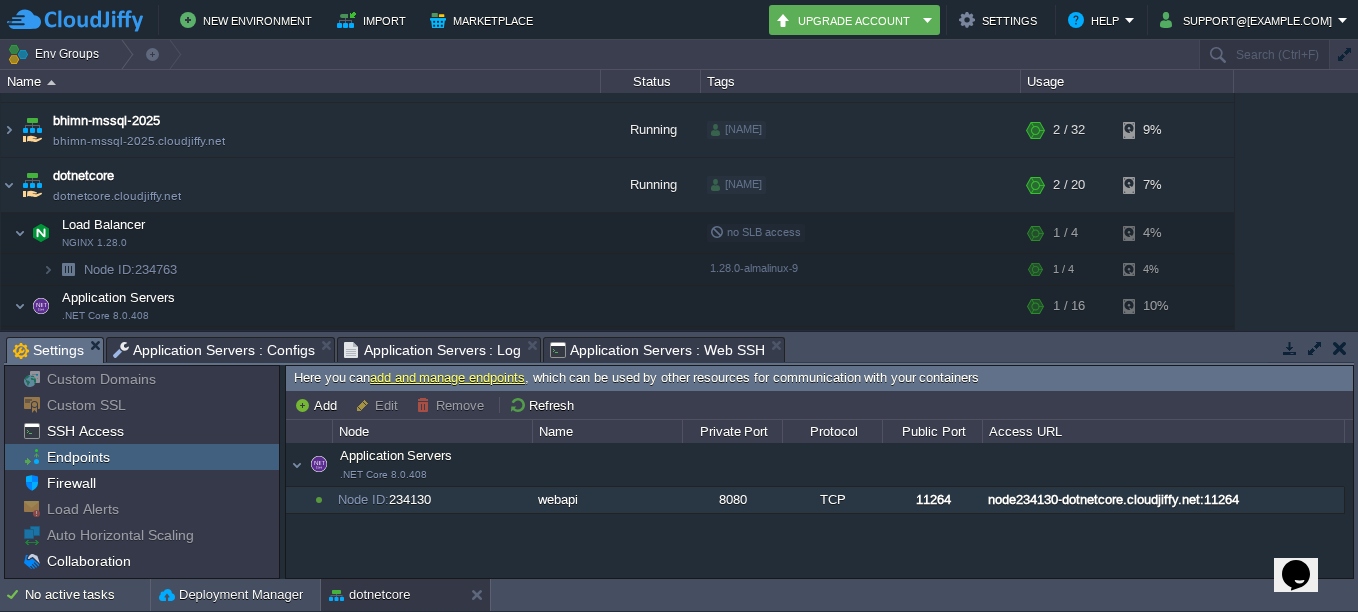 click on "node234130-dotnetcore.cloudjiffy.net:11264" at bounding box center [1163, 500] 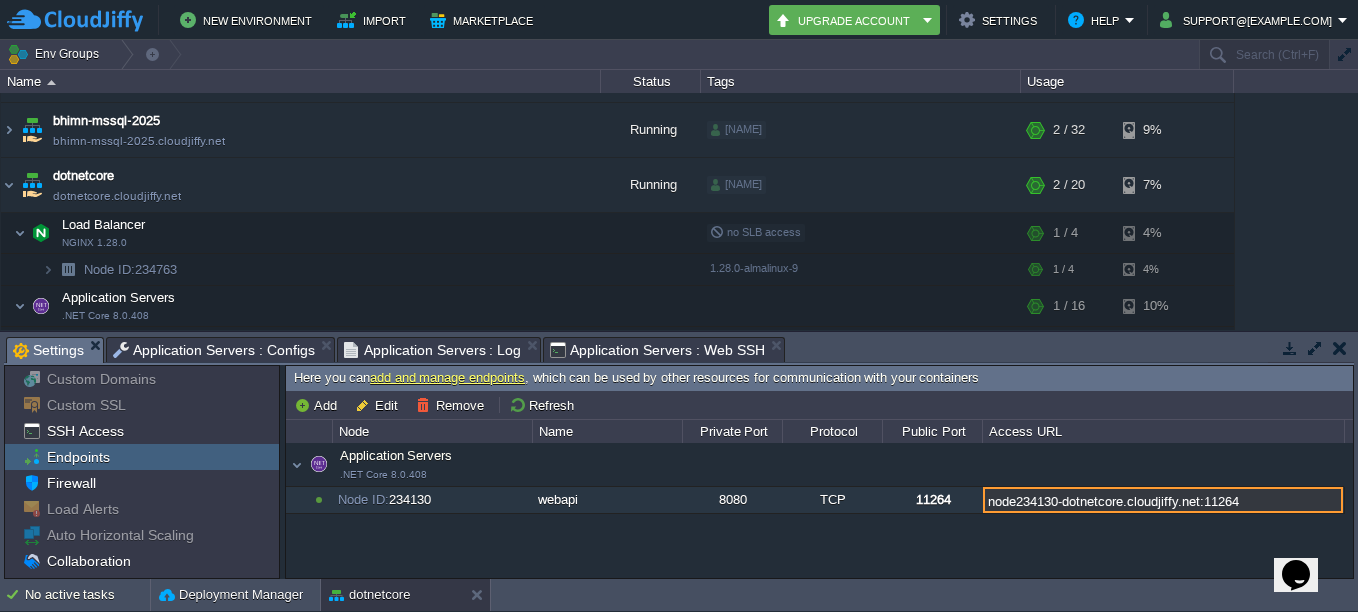 click on "Application Servers                                      .NET Core 8.0.408                                                       Application Servers                                      .NET Core 8.0.408                             Node ID:  234130 webapi 8080 TCP 11264 node234130-dotnetcore.cloudjiffy.net:11264 node234130-dotnetcore.cloudjiffy.net:11264" at bounding box center (819, 510) 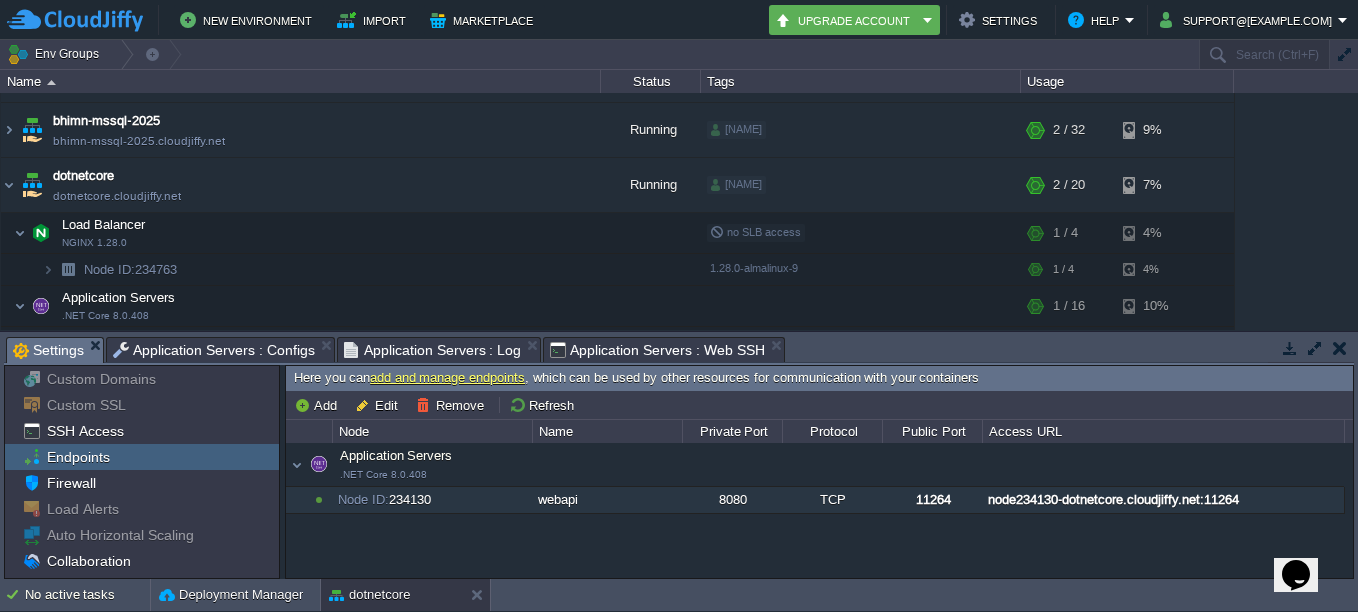 click on "node234130-dotnetcore.cloudjiffy.net:11264" at bounding box center (1163, 500) 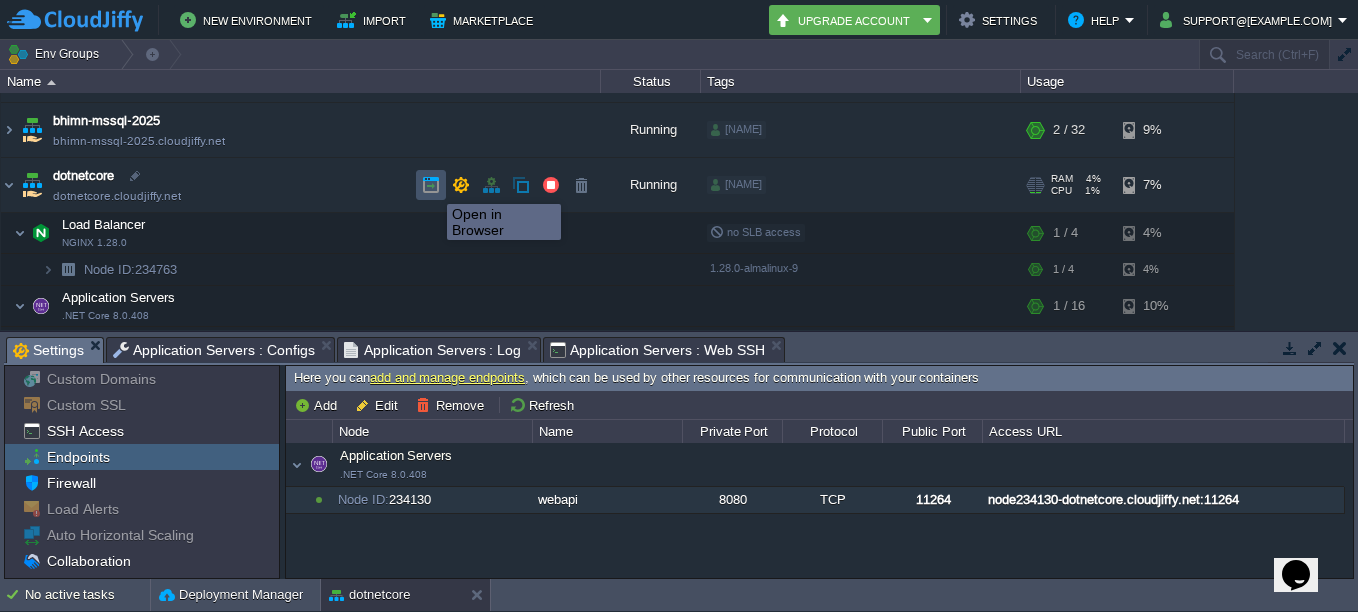 click at bounding box center (431, 185) 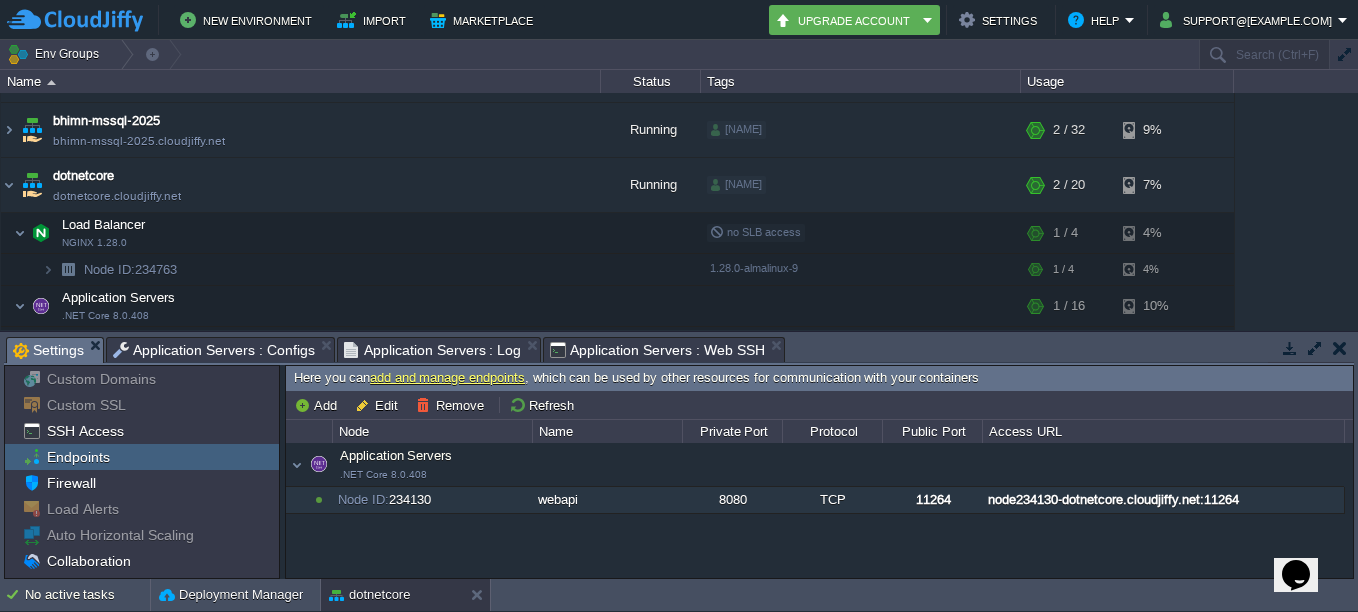 drag, startPoint x: 985, startPoint y: 505, endPoint x: 1288, endPoint y: 502, distance: 303.01486 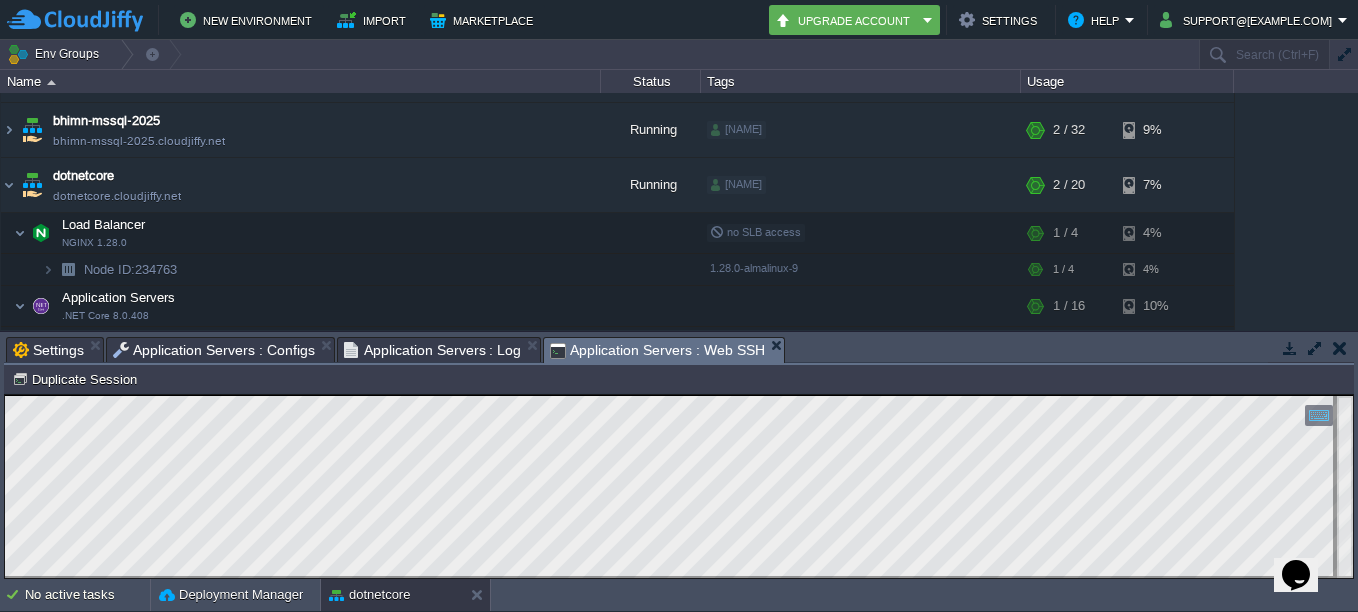 click on "Application Servers : Web SSH" at bounding box center [657, 350] 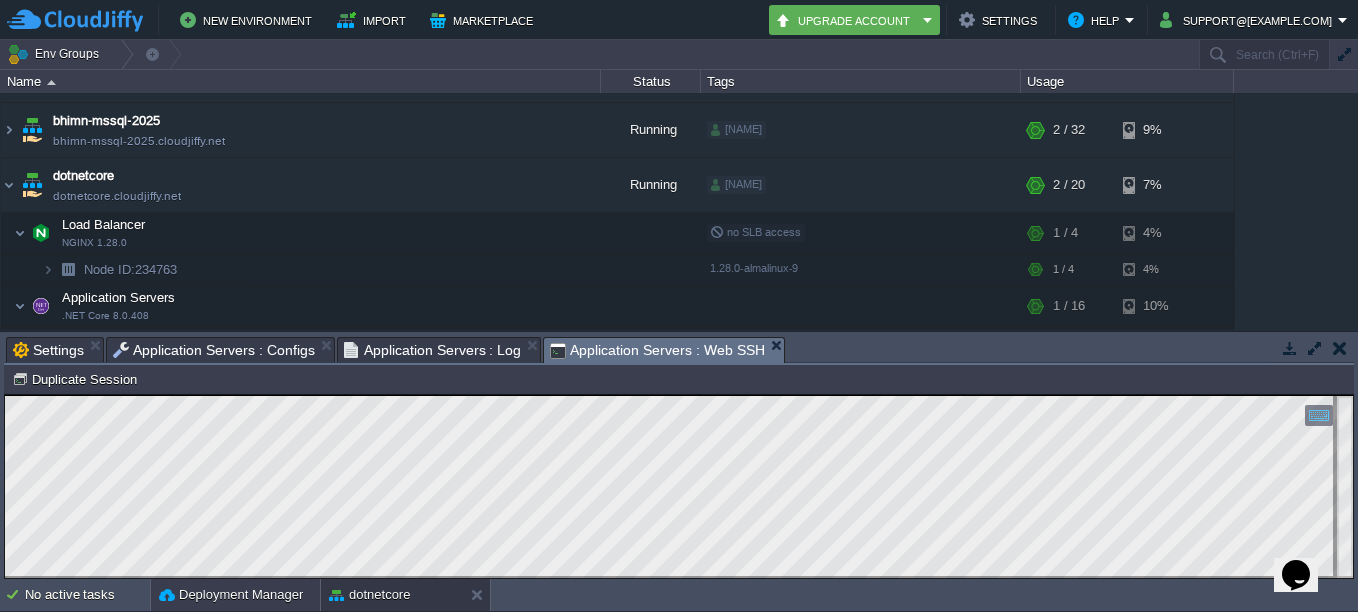 click on "Deployment Manager" at bounding box center [231, 595] 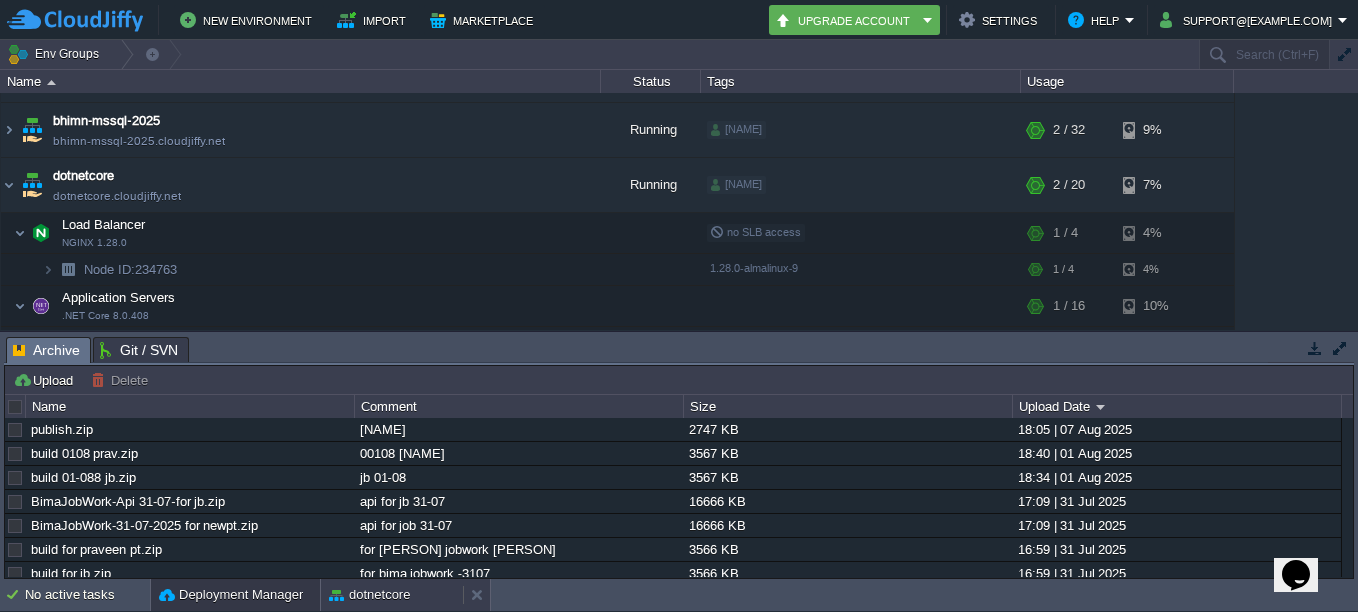 click on "dotnetcore" at bounding box center [369, 595] 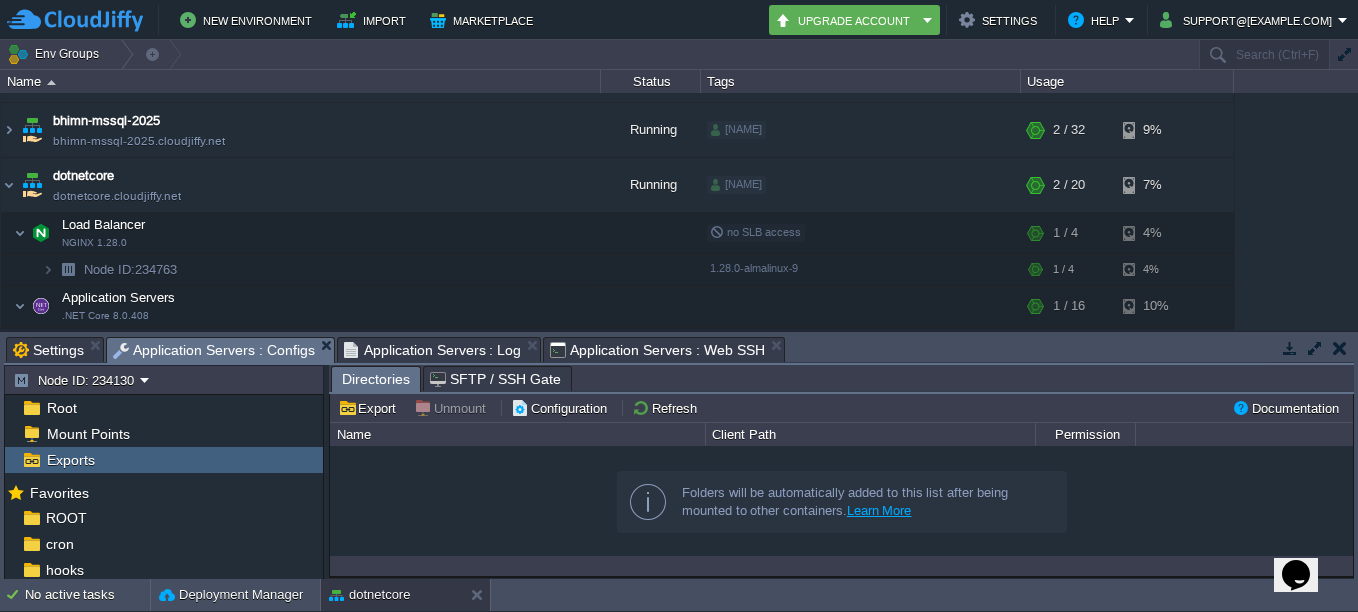 click on "Application Servers : Configs" at bounding box center (214, 350) 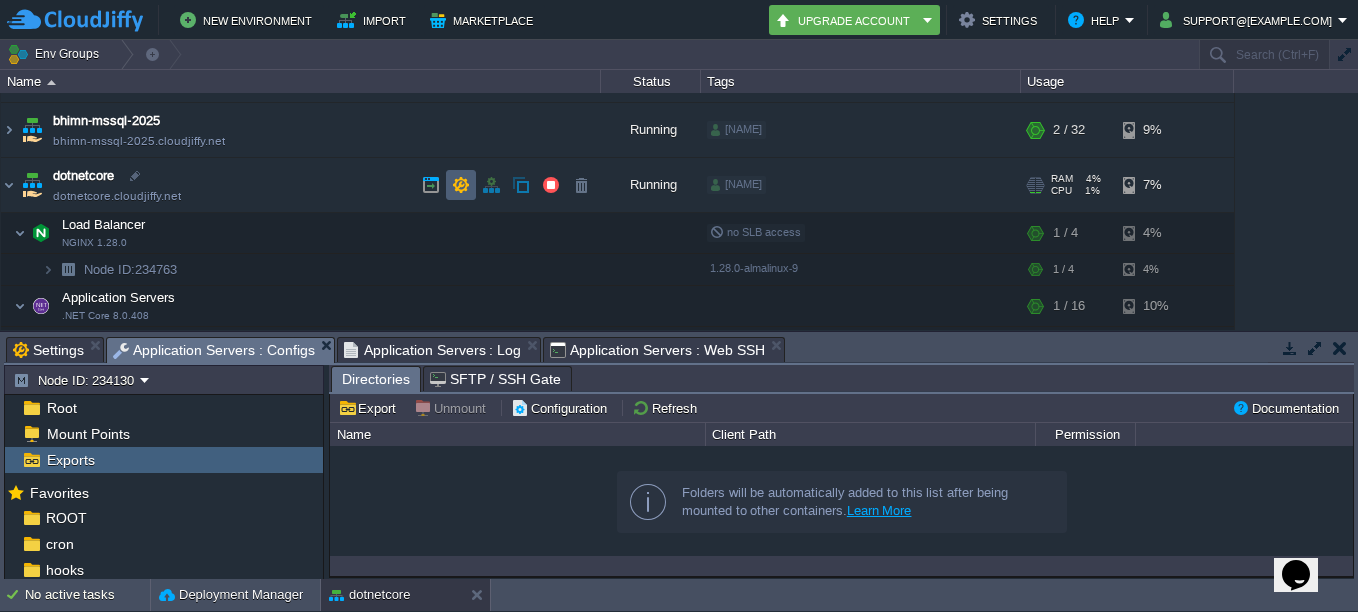 click at bounding box center [461, 185] 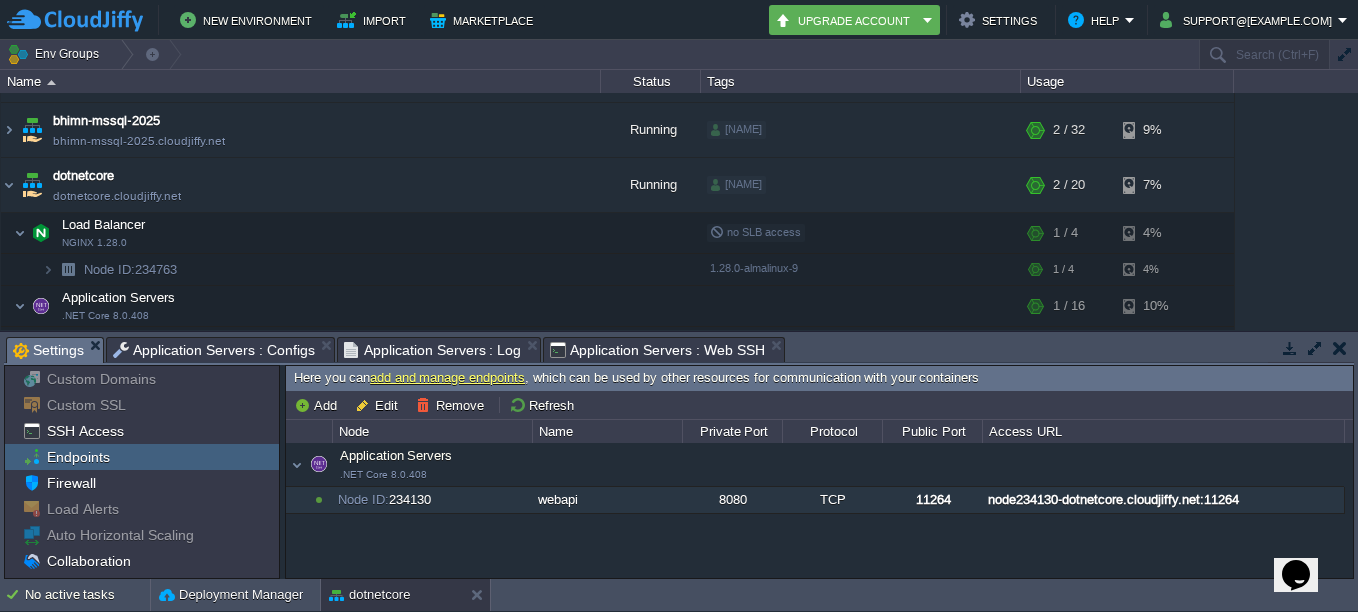 click on "node234130-dotnetcore.cloudjiffy.net:11264" at bounding box center [1163, 500] 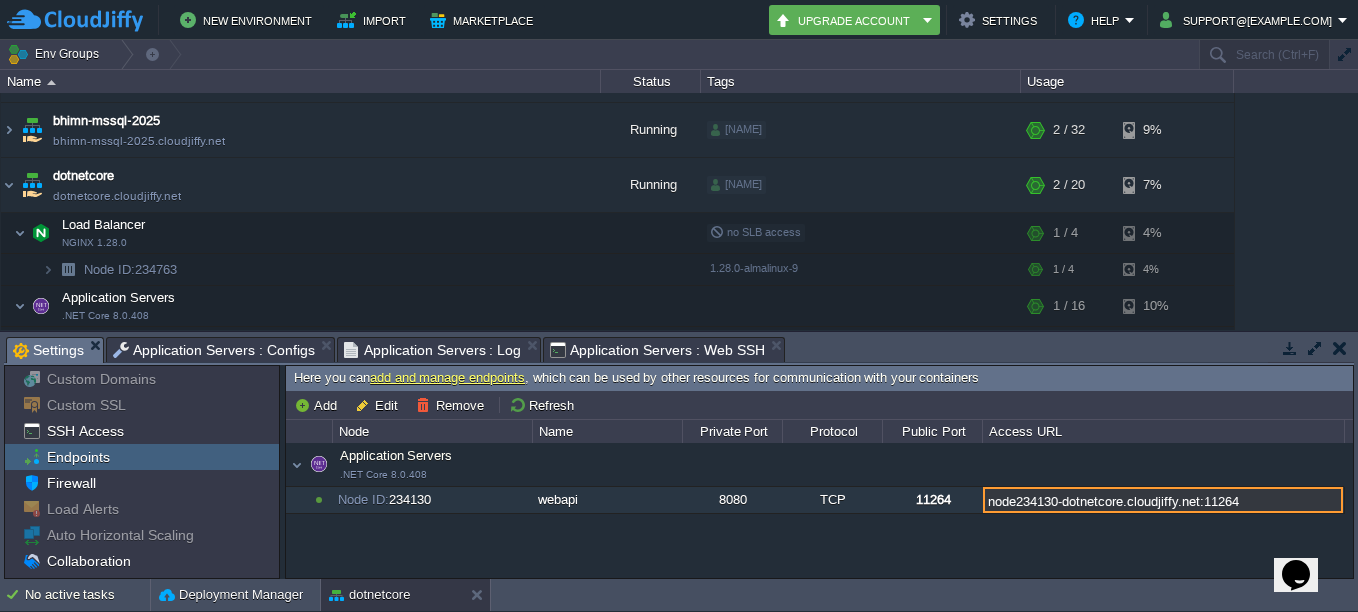 click on "node234130-dotnetcore.cloudjiffy.net:11264" at bounding box center [1163, 500] 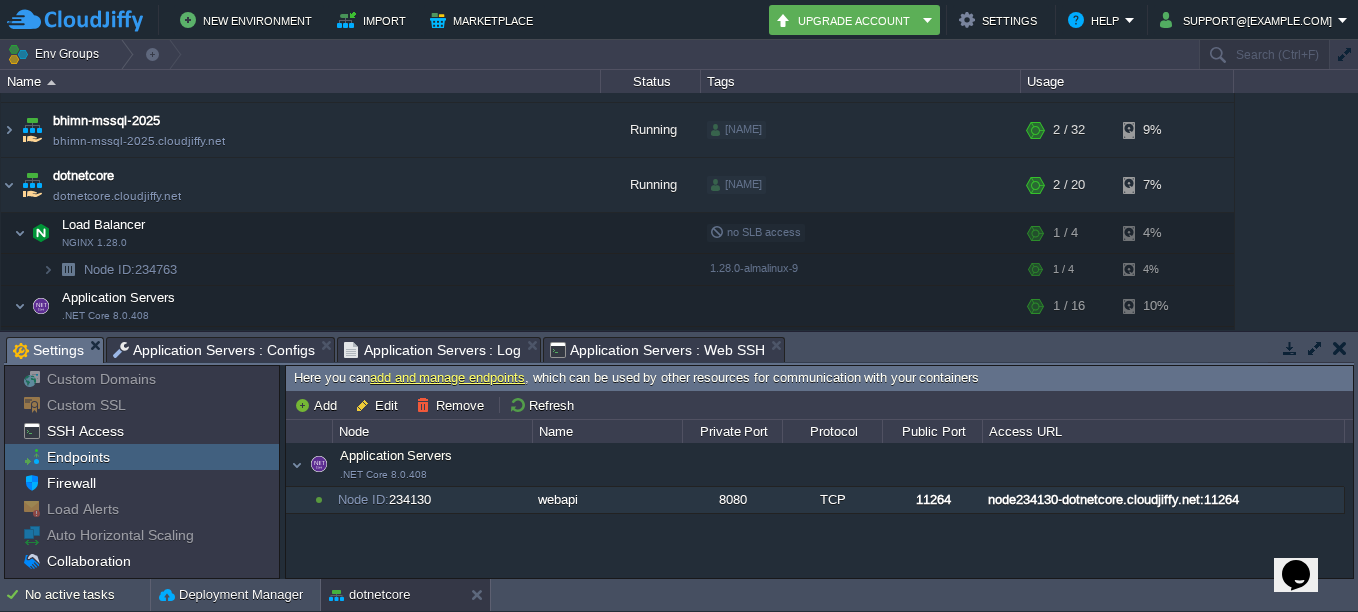 click on "node234130-dotnetcore.cloudjiffy.net:11264" at bounding box center (1163, 500) 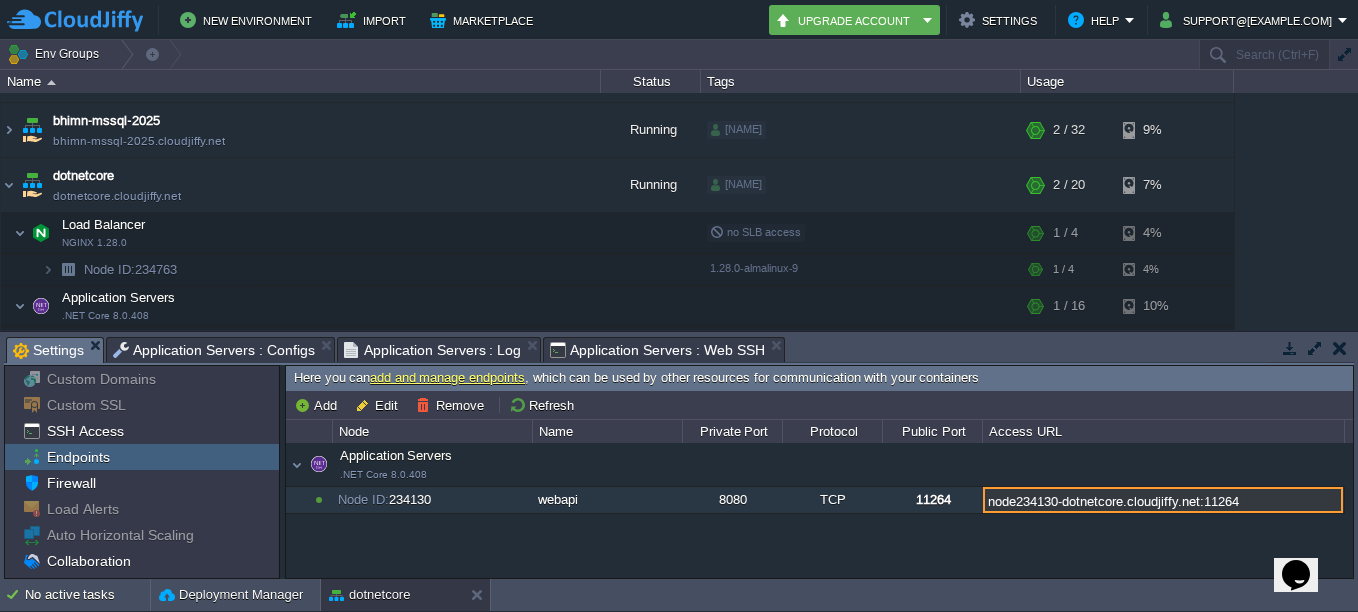 click on "node234130-dotnetcore.cloudjiffy.net:11264" at bounding box center (1163, 500) 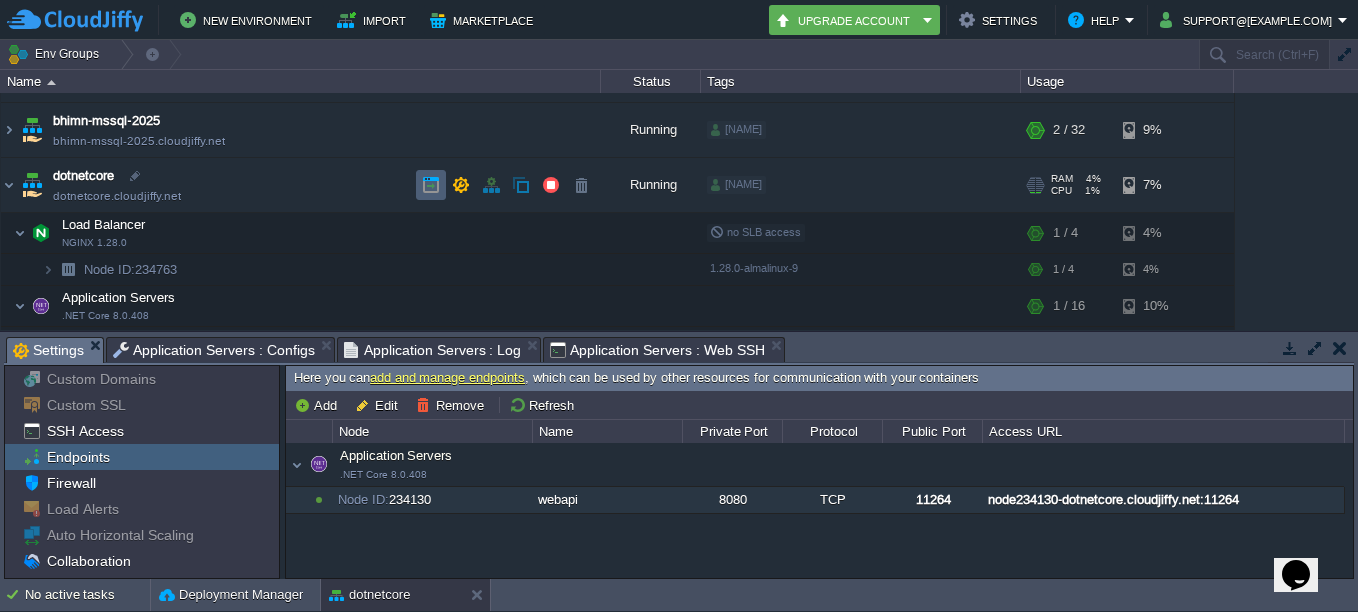 click at bounding box center [431, 185] 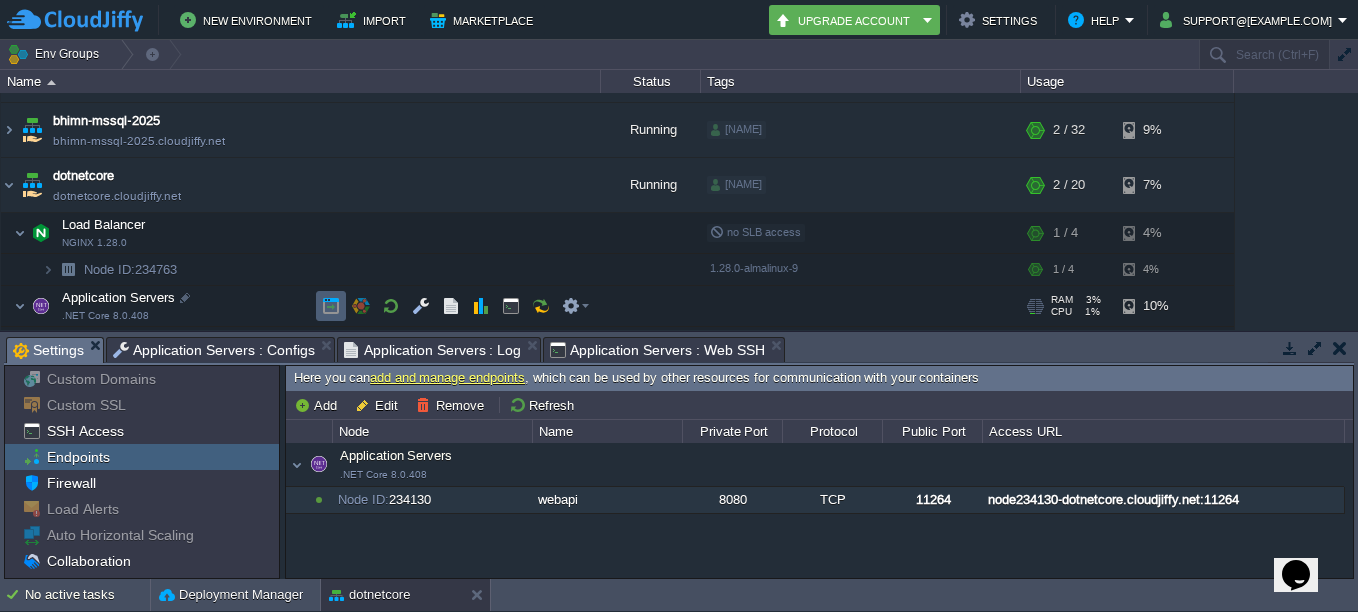 click at bounding box center (331, 306) 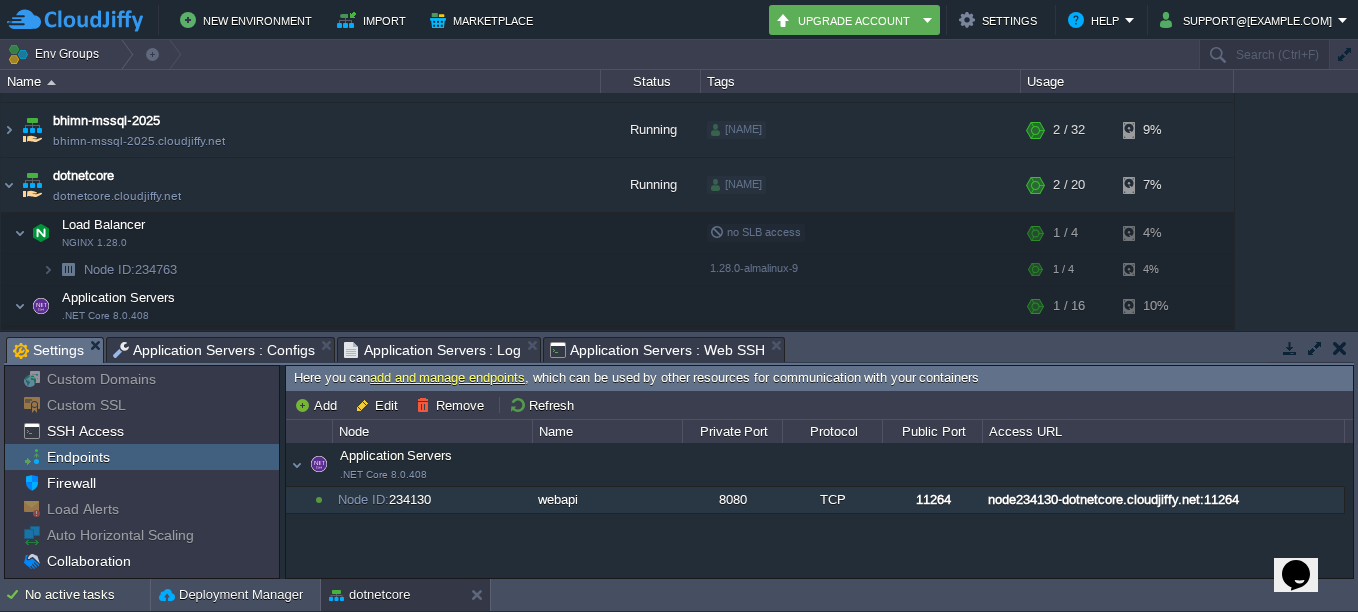 click on "node234130-dotnetcore.cloudjiffy.net:11264" at bounding box center [1163, 500] 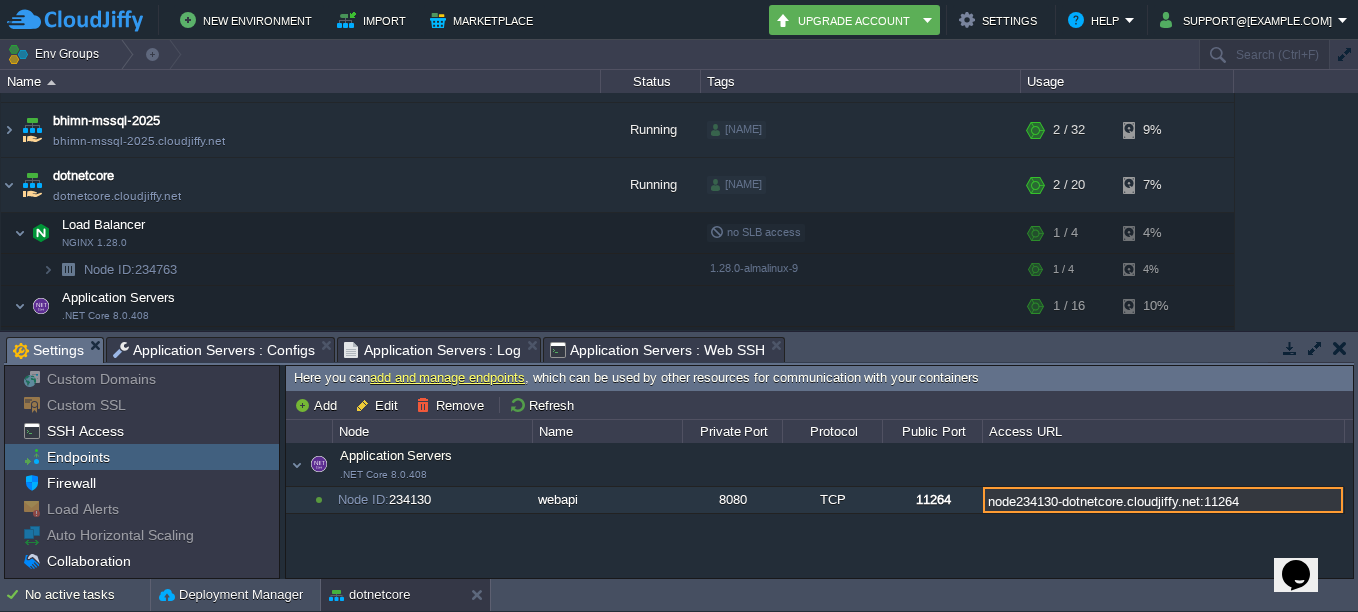 click on "node234130-dotnetcore.cloudjiffy.net:11264" at bounding box center (1163, 500) 